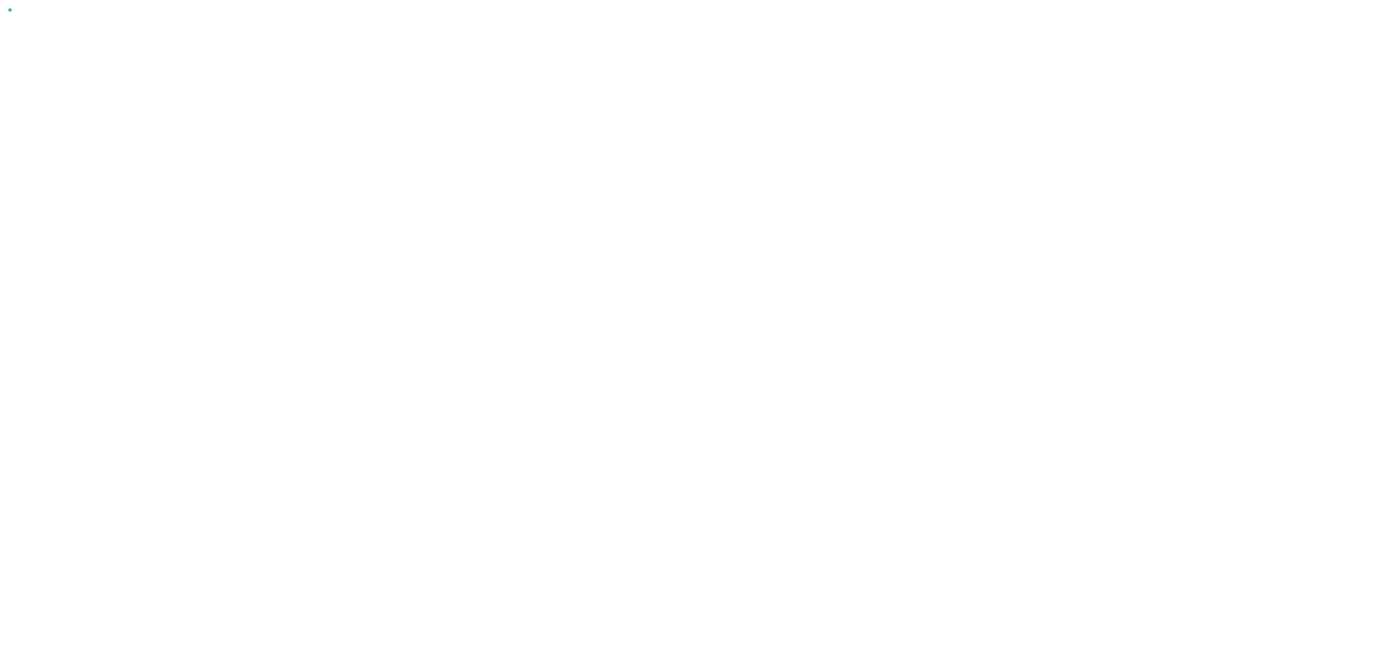 scroll, scrollTop: 0, scrollLeft: 0, axis: both 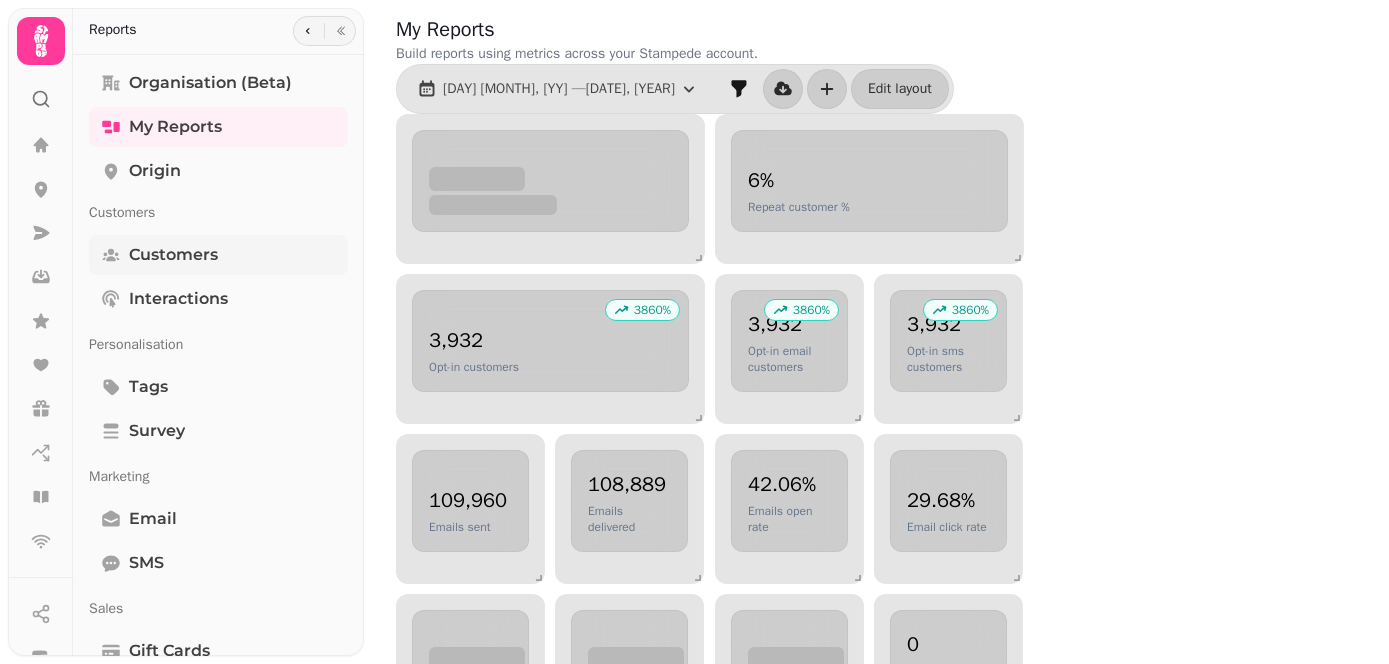 click on "Customers" at bounding box center (218, 255) 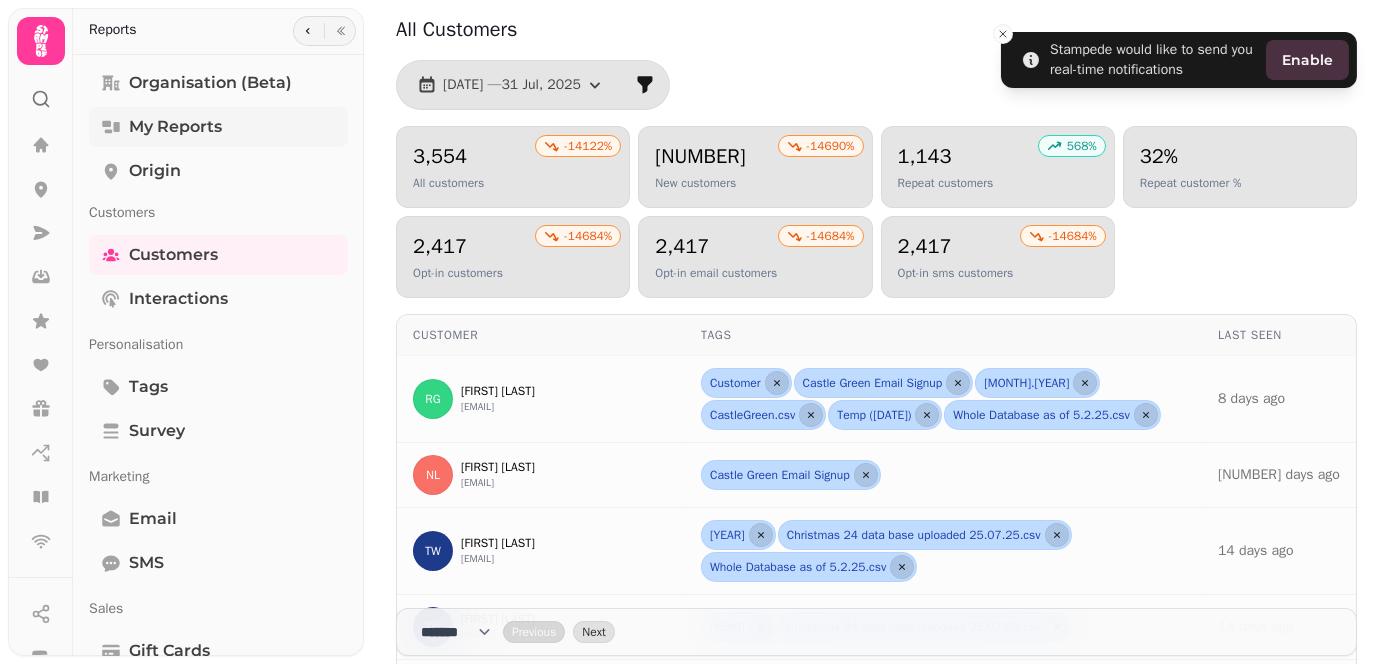 click on "My Reports" at bounding box center (175, 127) 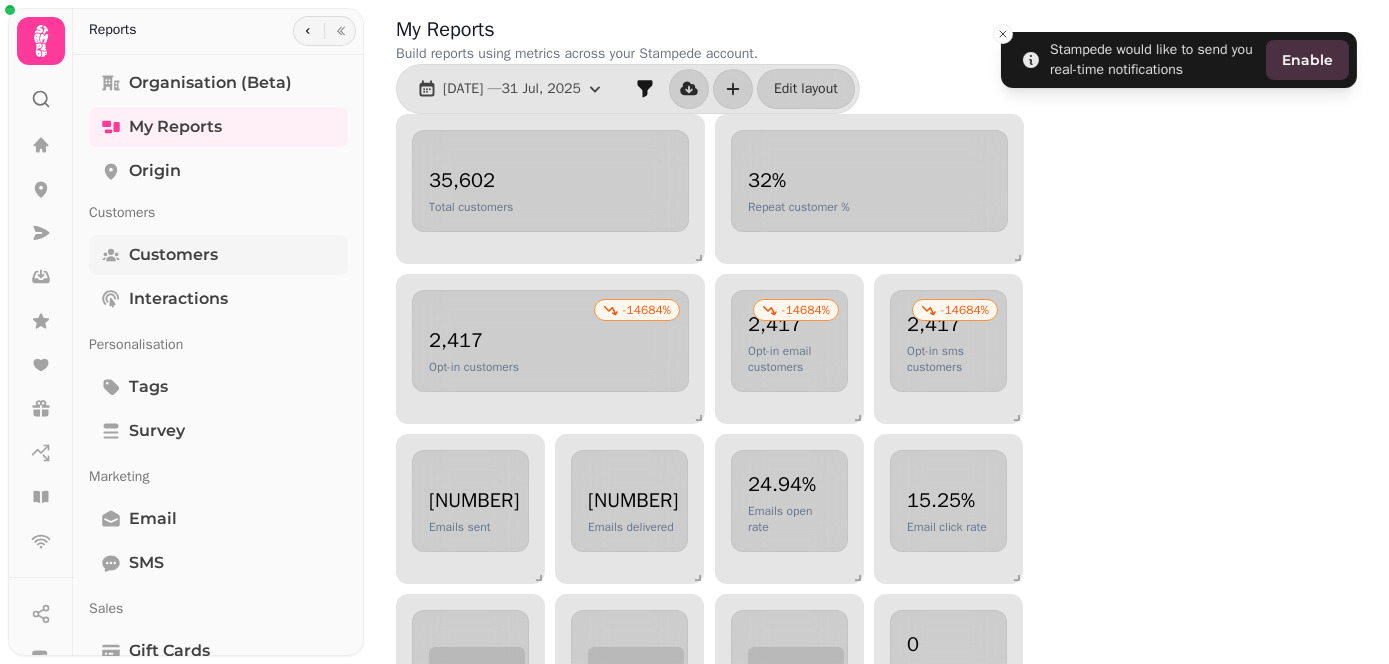 click on "Customers" at bounding box center (218, 255) 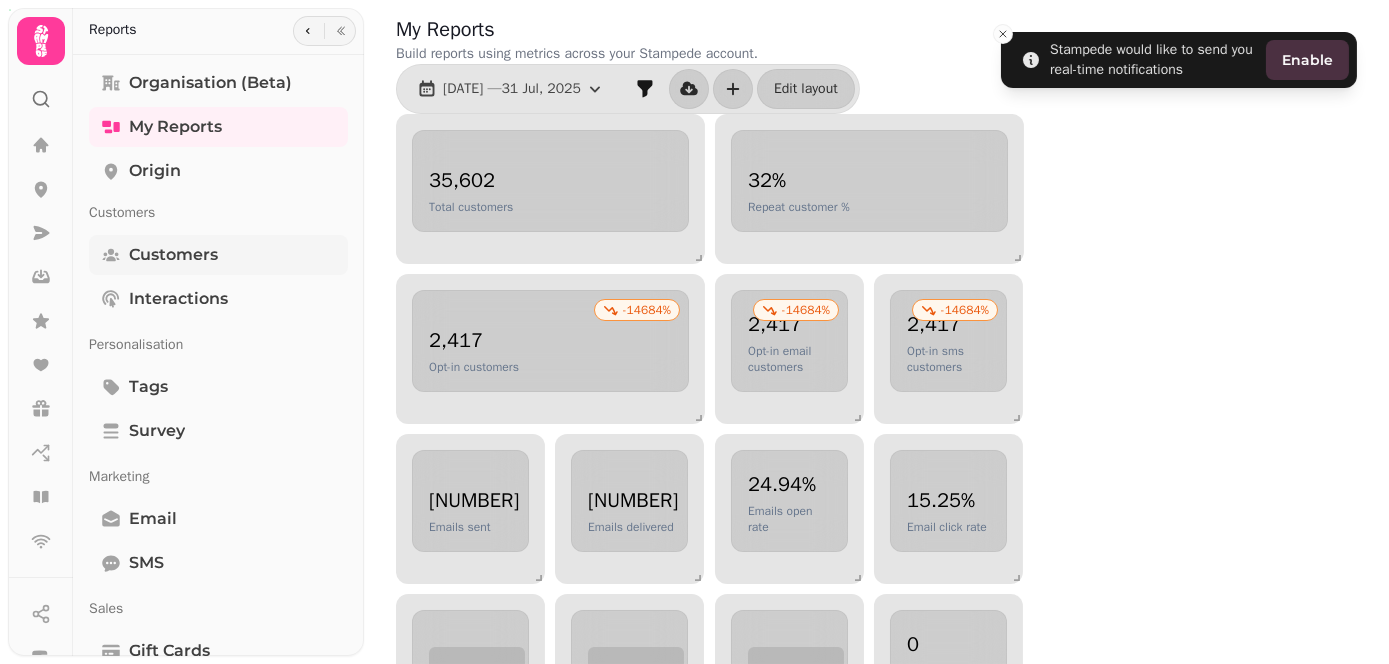 select on "**" 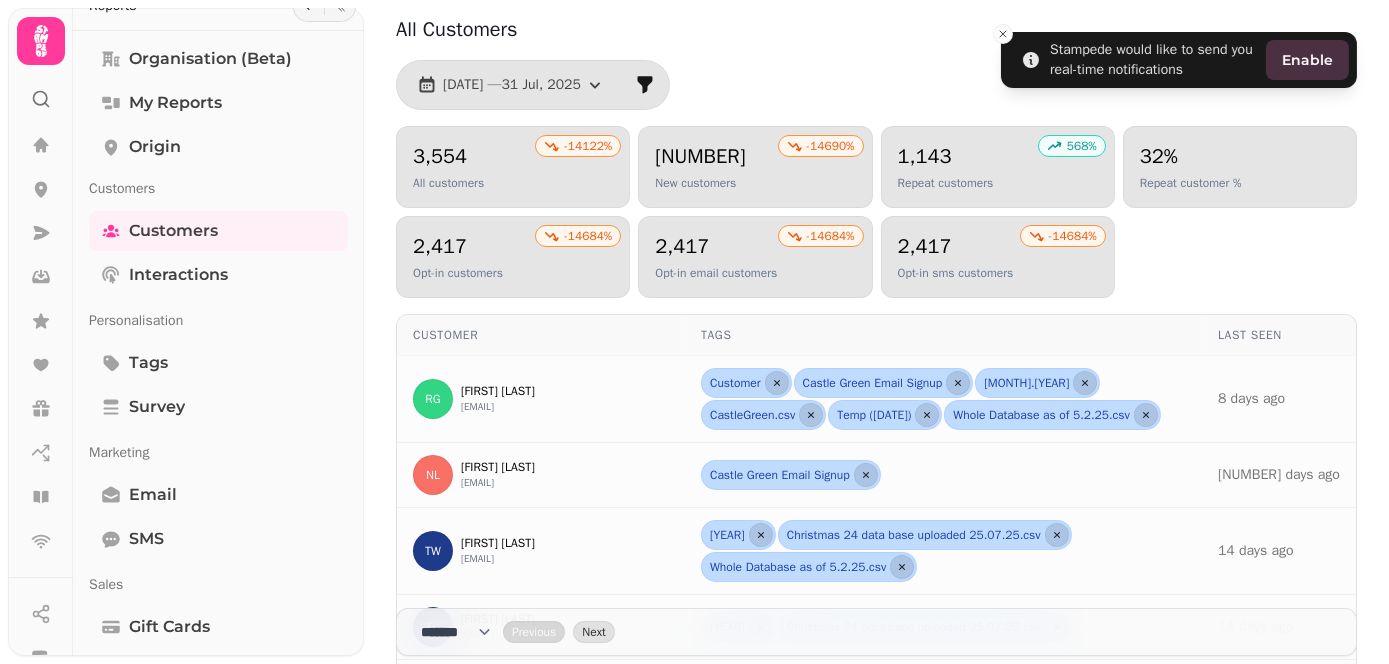 scroll, scrollTop: 94, scrollLeft: 0, axis: vertical 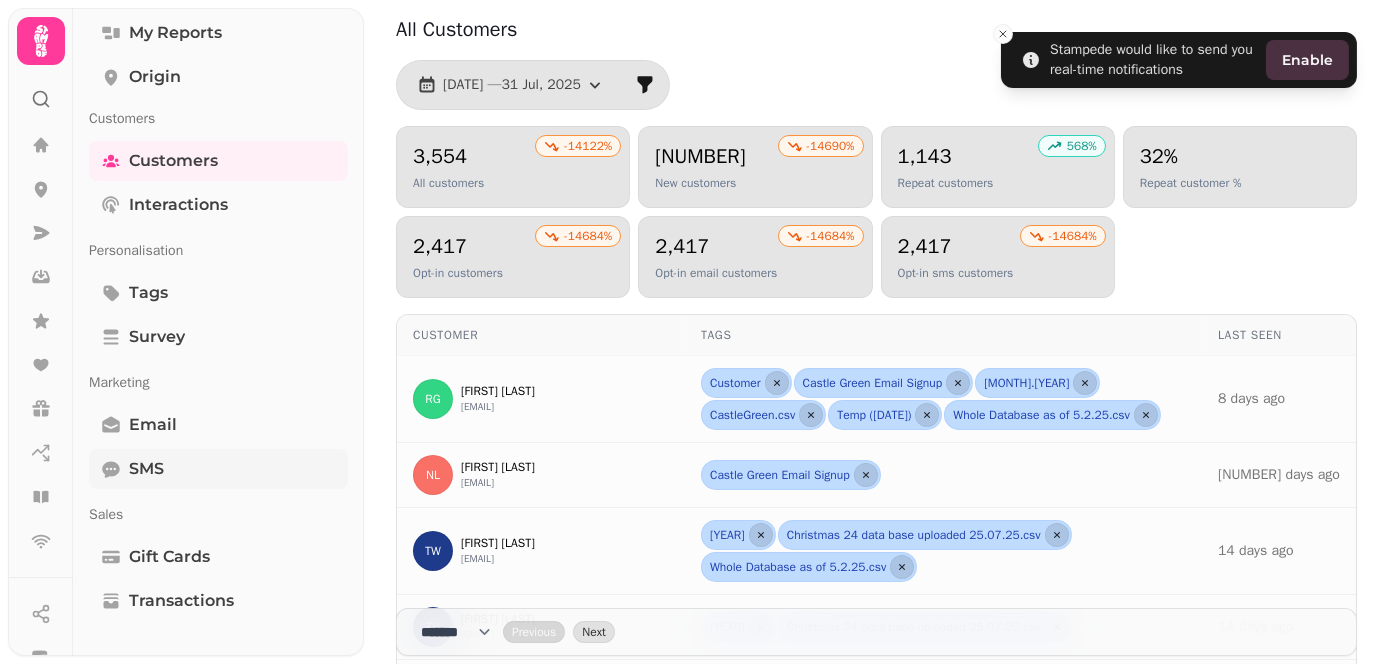 click on "SMS" at bounding box center (218, 469) 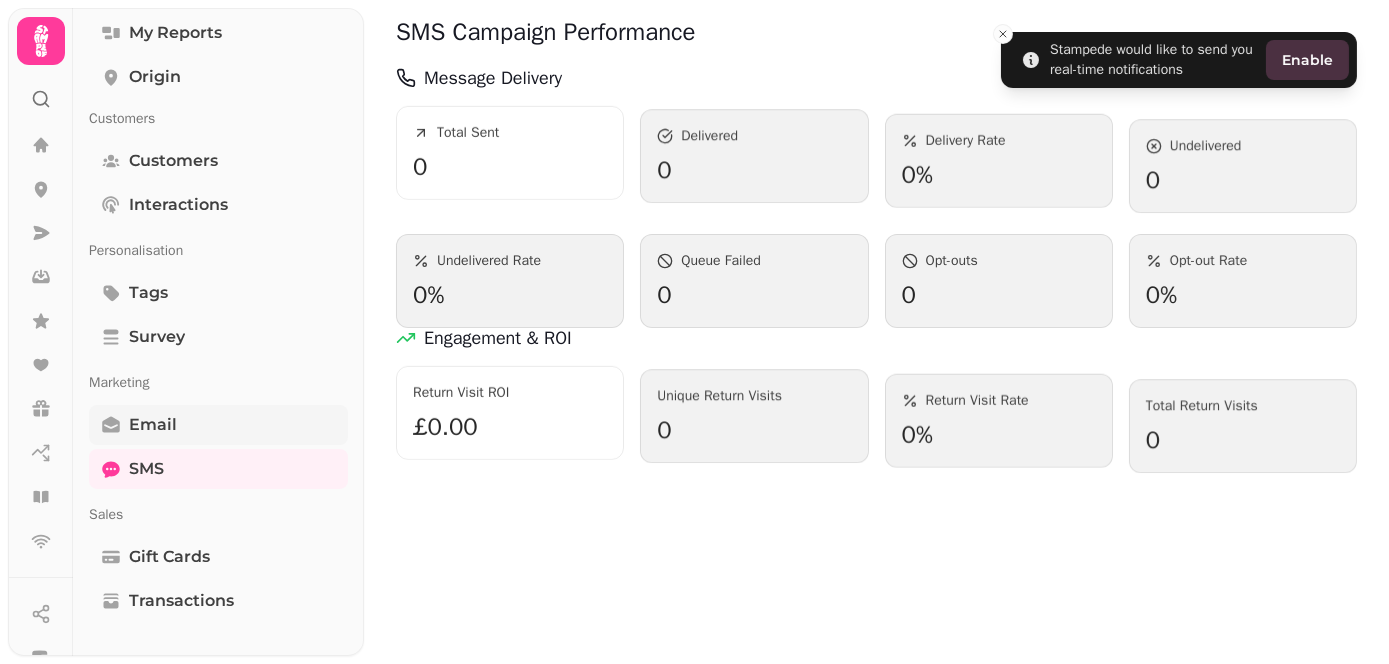 click on "Email" at bounding box center (218, 425) 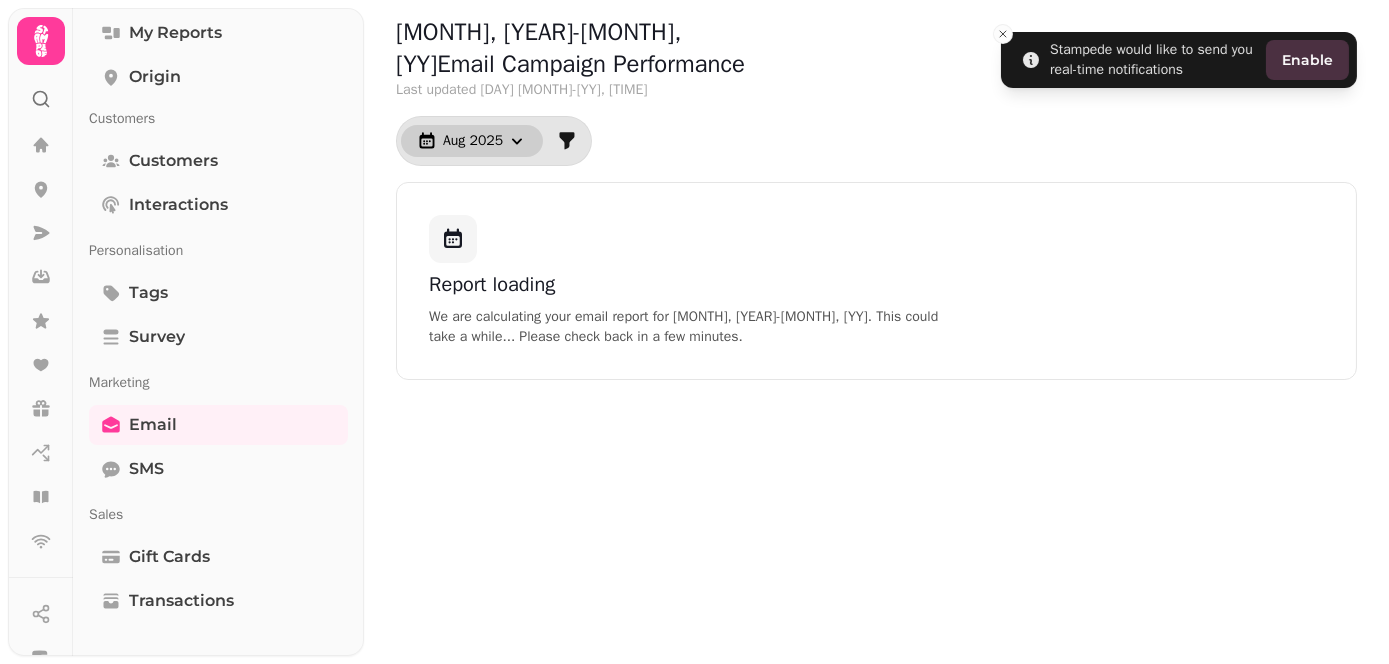 click on "Aug 2025" at bounding box center (473, 141) 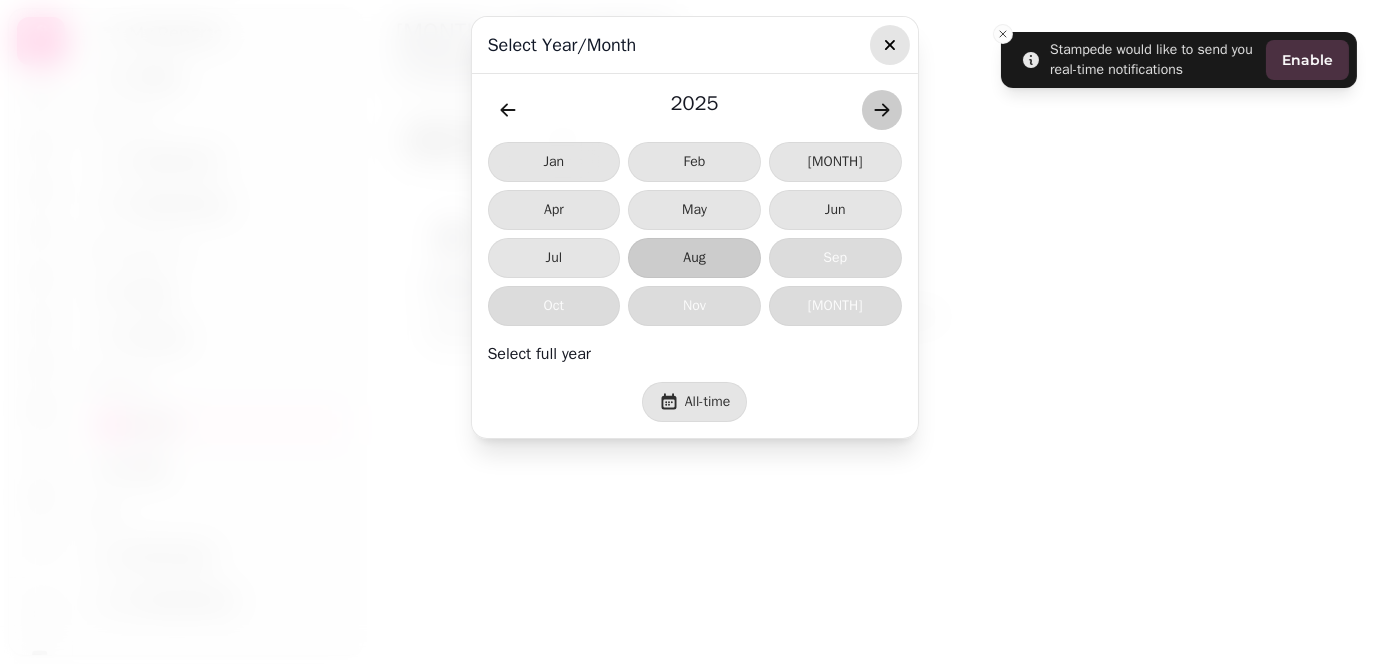 drag, startPoint x: 890, startPoint y: 32, endPoint x: 888, endPoint y: 52, distance: 20.09975 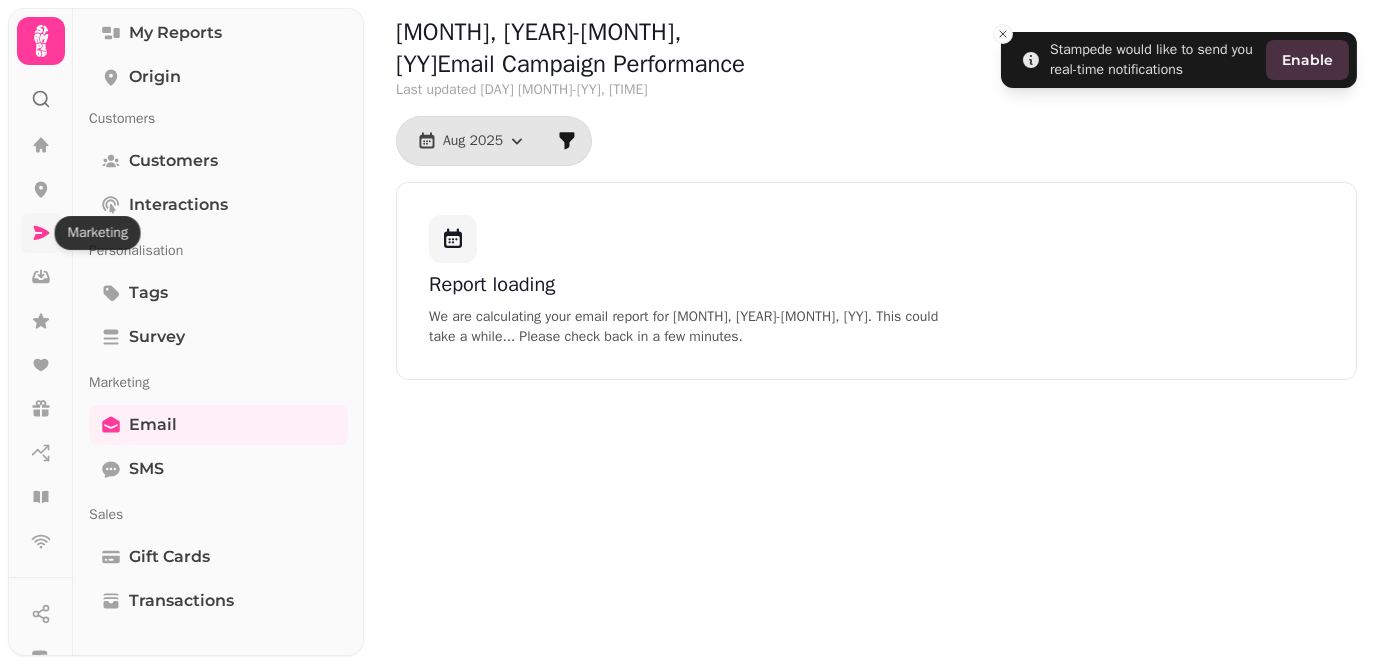 click 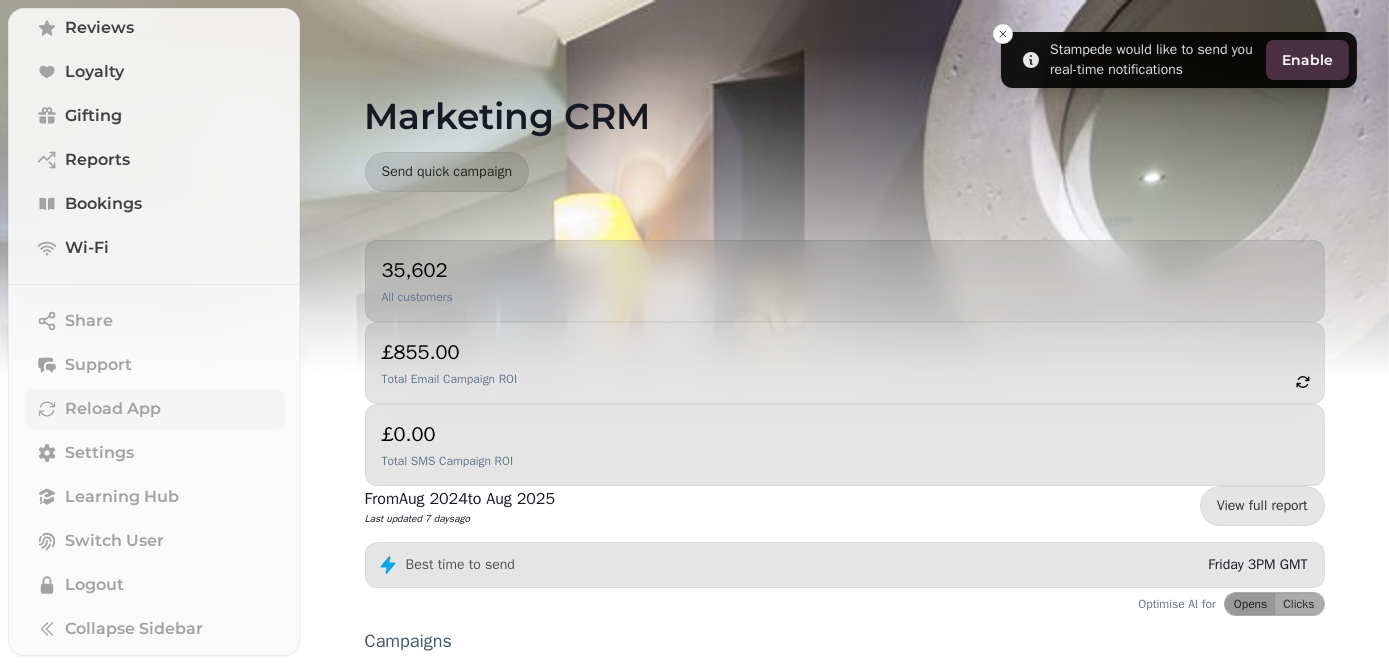 scroll, scrollTop: 302, scrollLeft: 0, axis: vertical 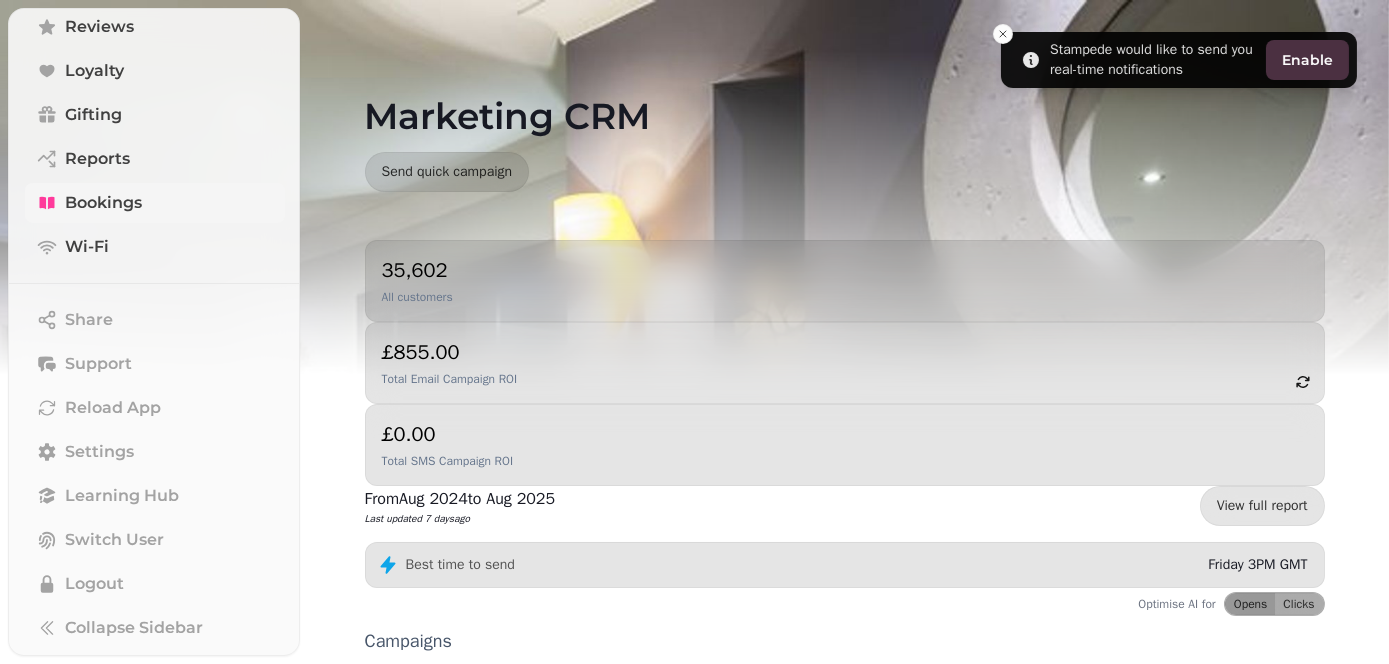 click on "Bookings" at bounding box center (103, 203) 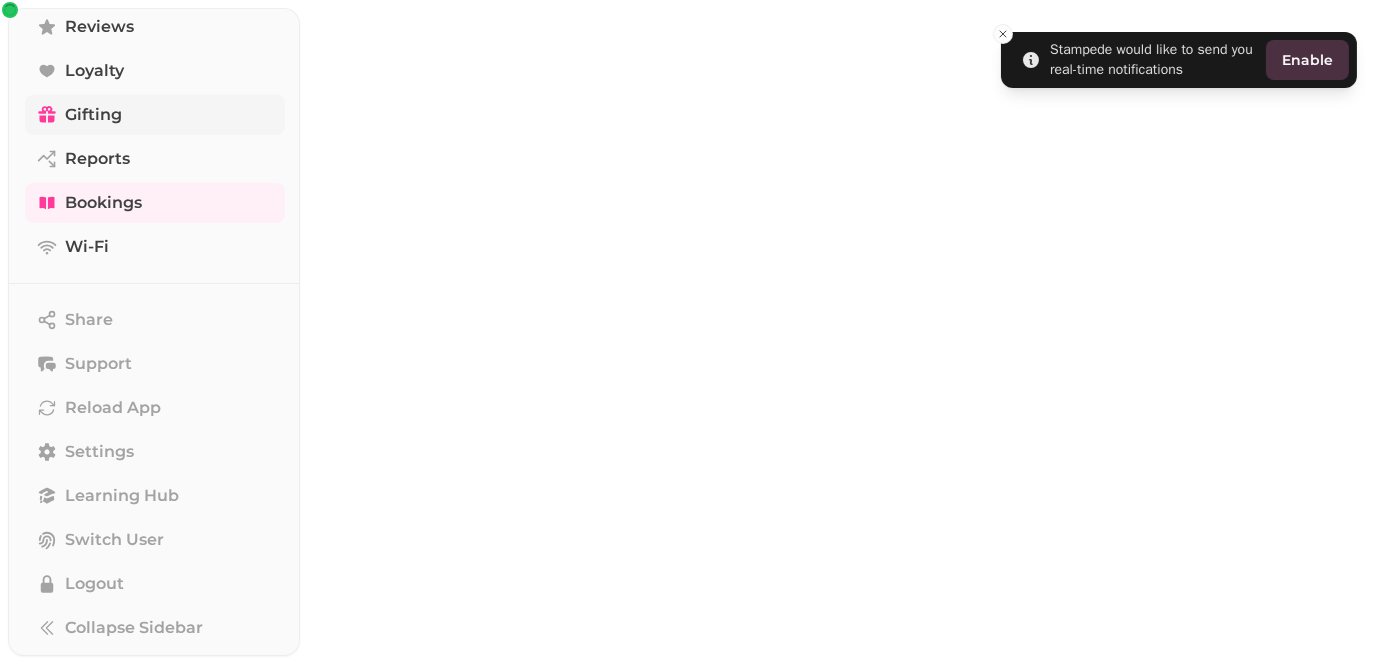 click on "Gifting" at bounding box center (155, 115) 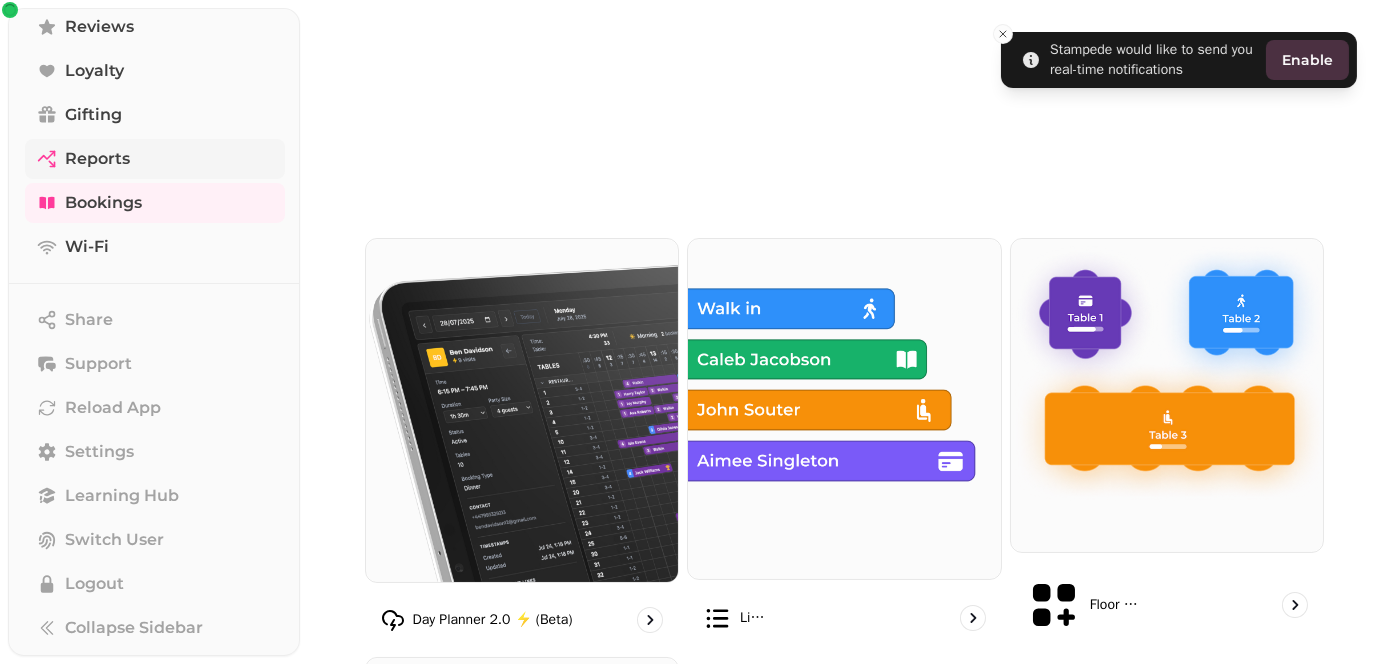 click on "Reports" at bounding box center (97, 159) 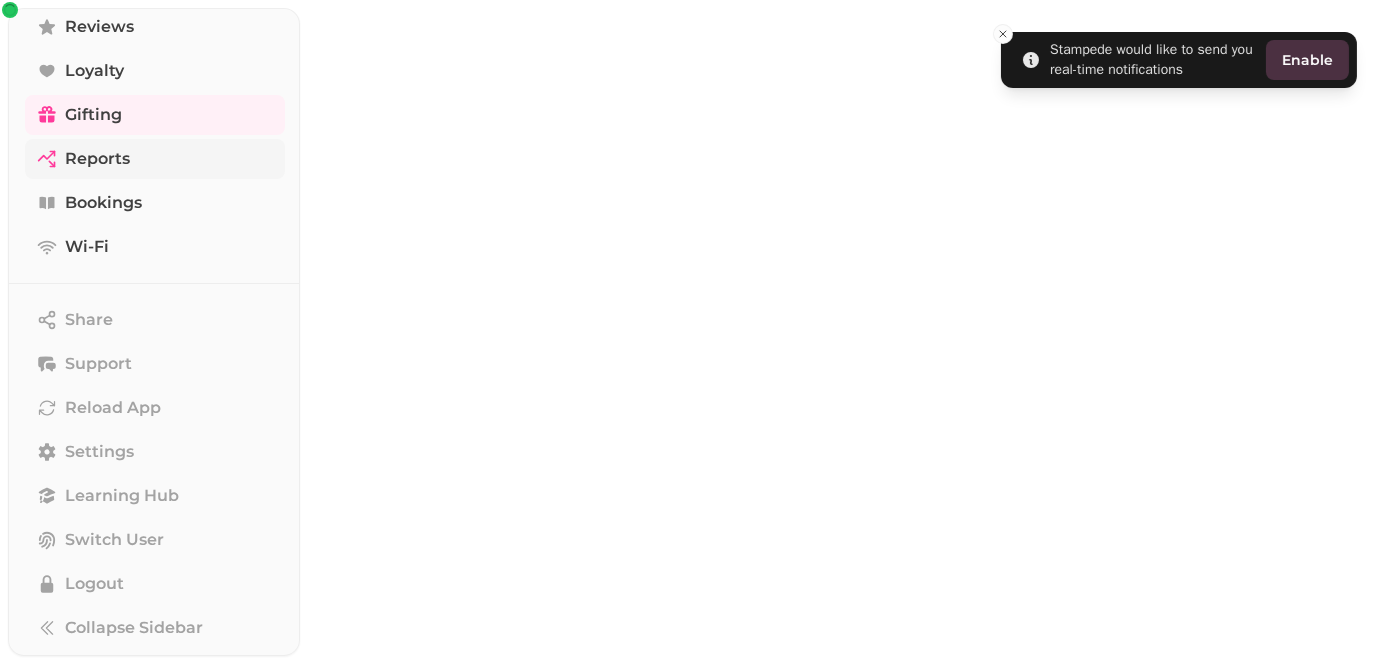 select on "**" 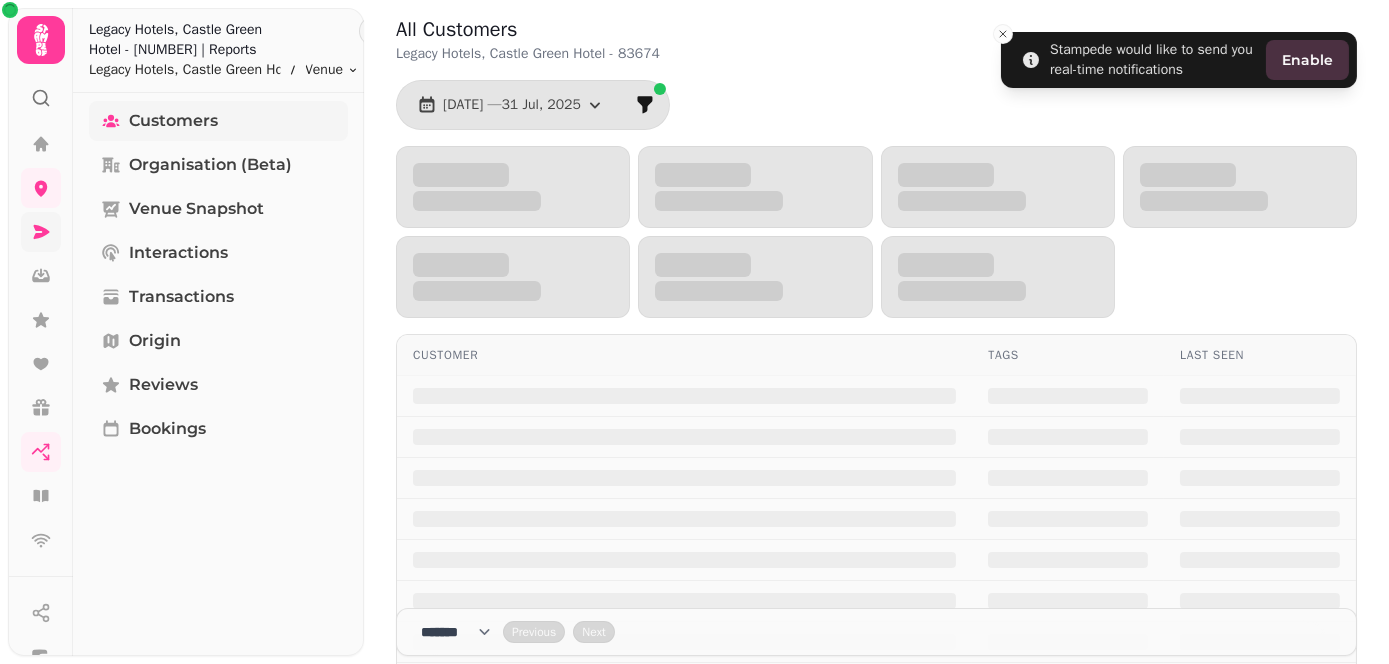 scroll, scrollTop: 0, scrollLeft: 0, axis: both 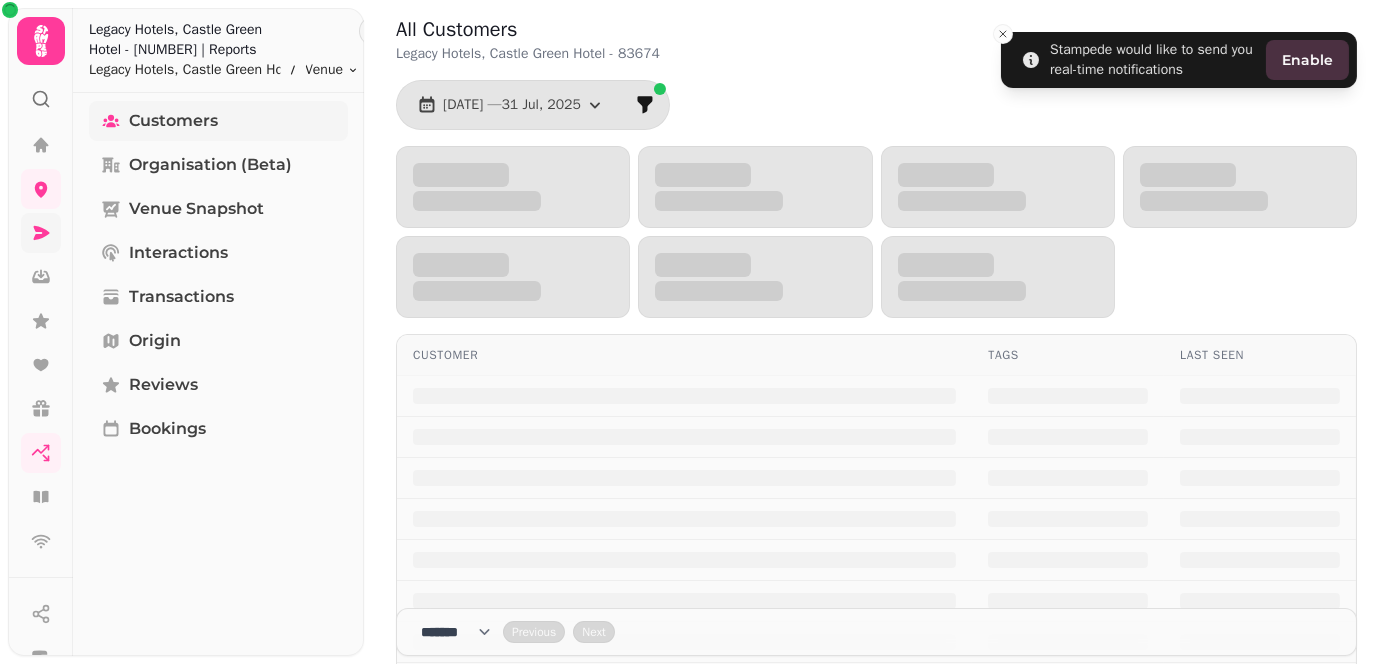 click on "Customers" at bounding box center (173, 121) 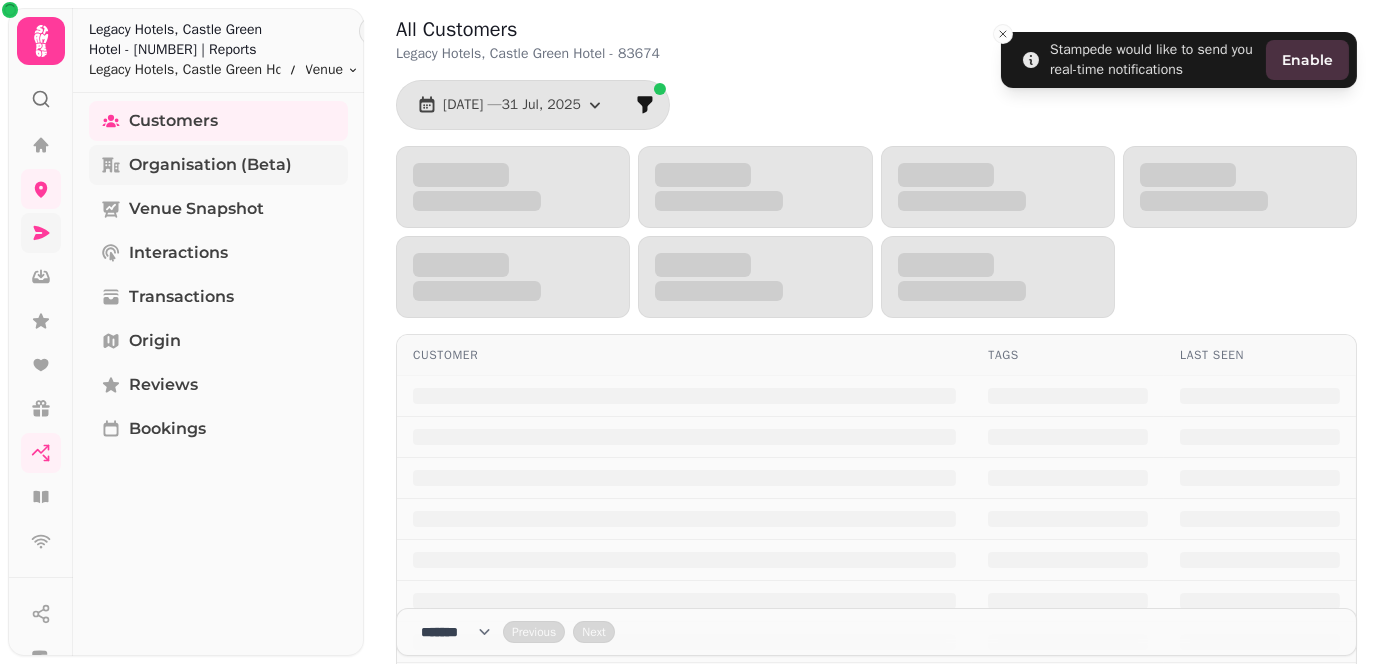 click on "Organisation (beta)" at bounding box center [210, 165] 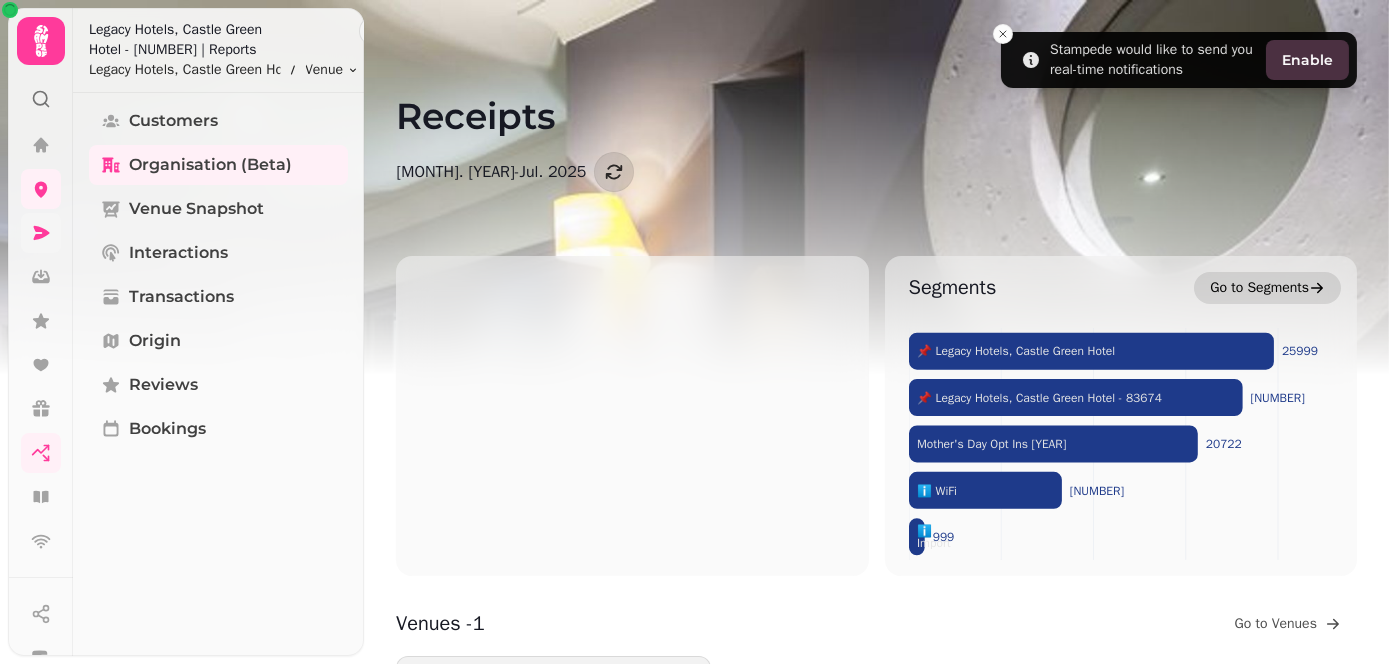click on "Go to Segments" at bounding box center [1259, 288] 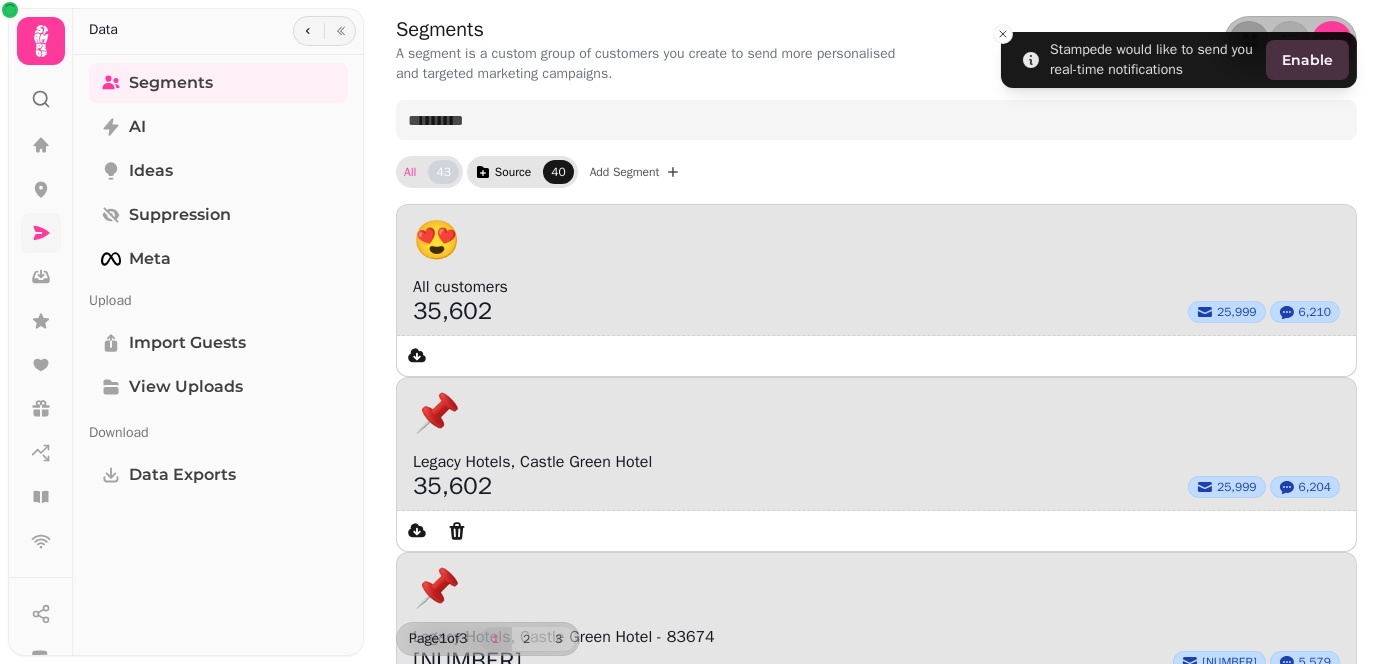 click on "Source" at bounding box center (513, 172) 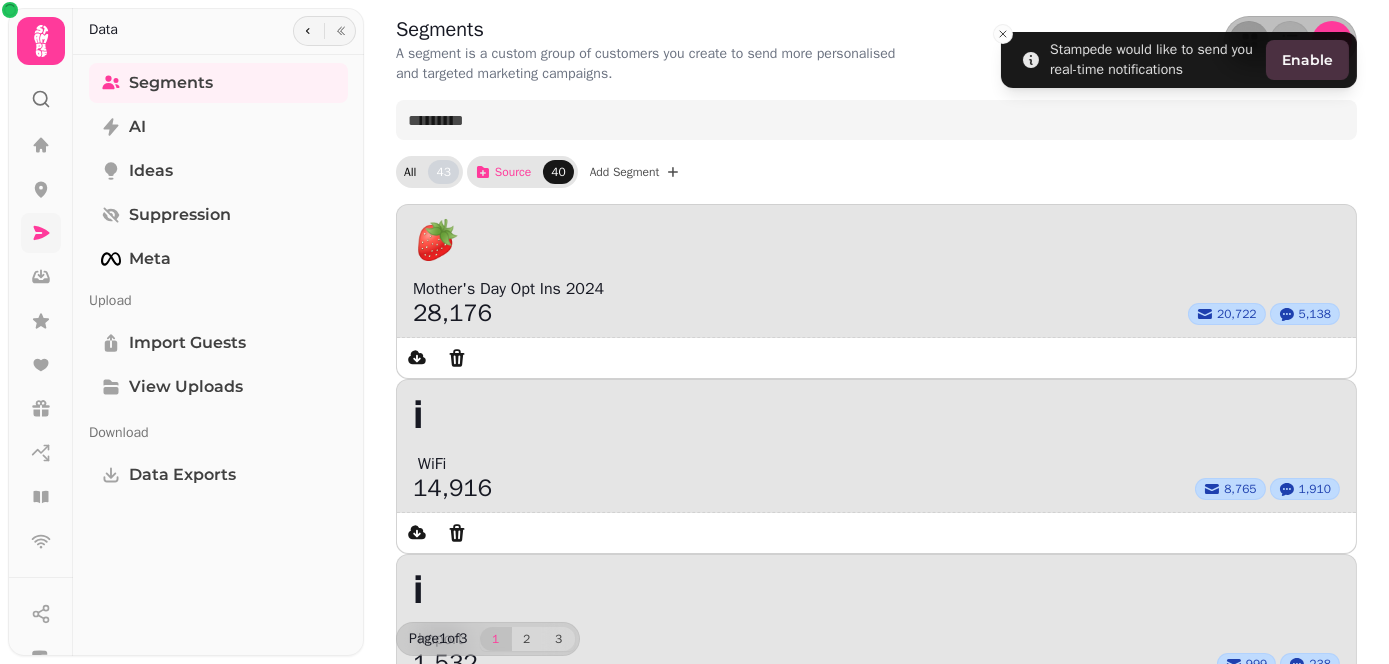 click on "All" at bounding box center (410, 172) 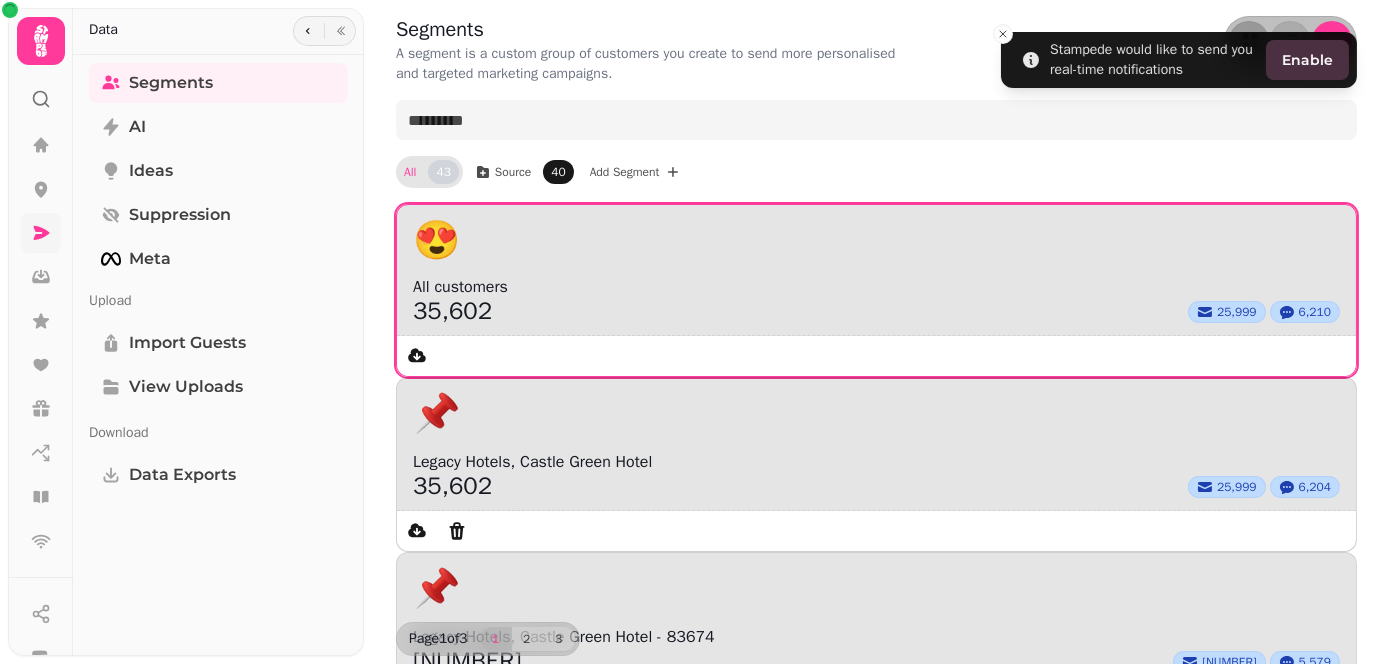 click on "35,602 25,999 6,210" at bounding box center [876, 311] 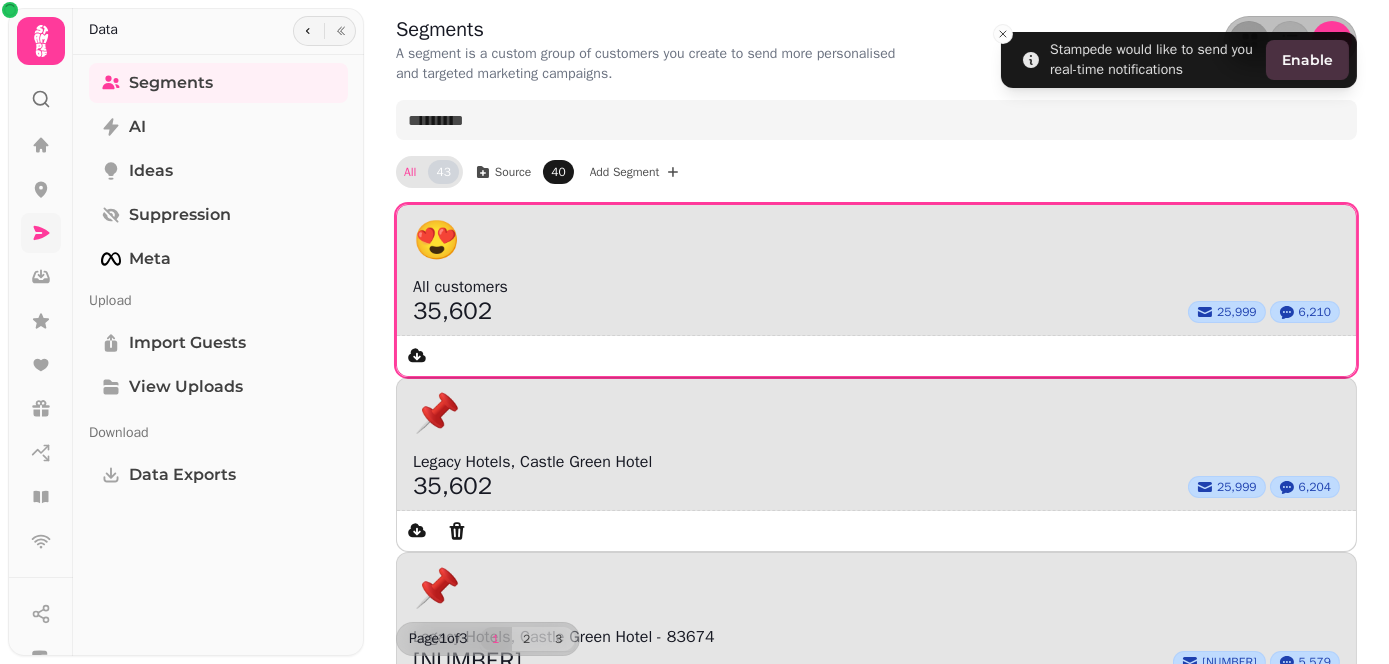 click on "😍" at bounding box center [876, 240] 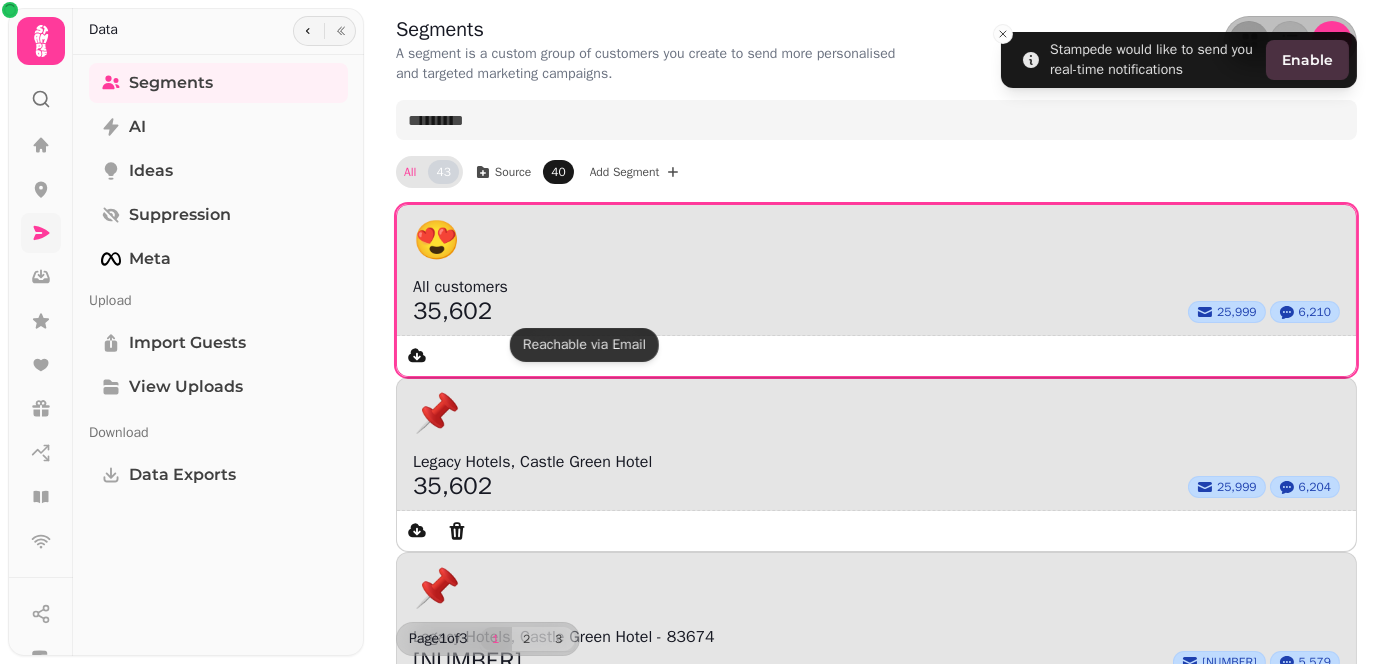 click on "All customers" at bounding box center [876, 287] 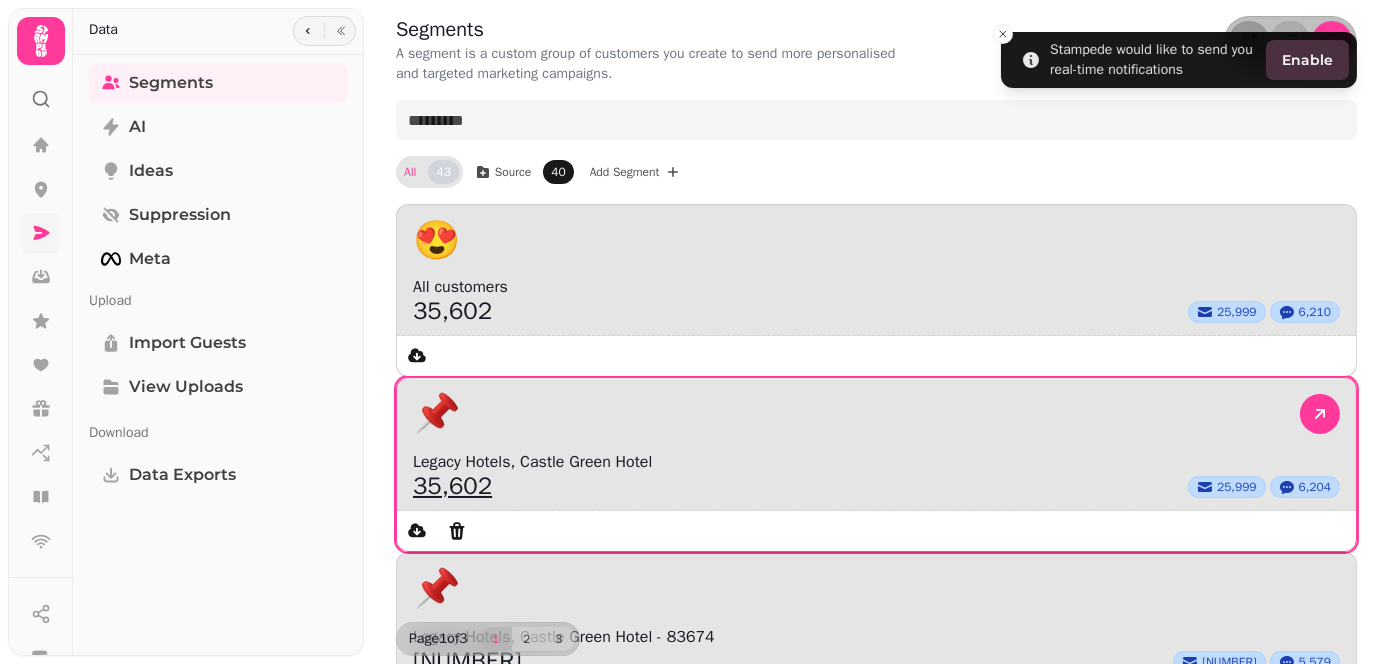 click on "35,602" at bounding box center [452, 486] 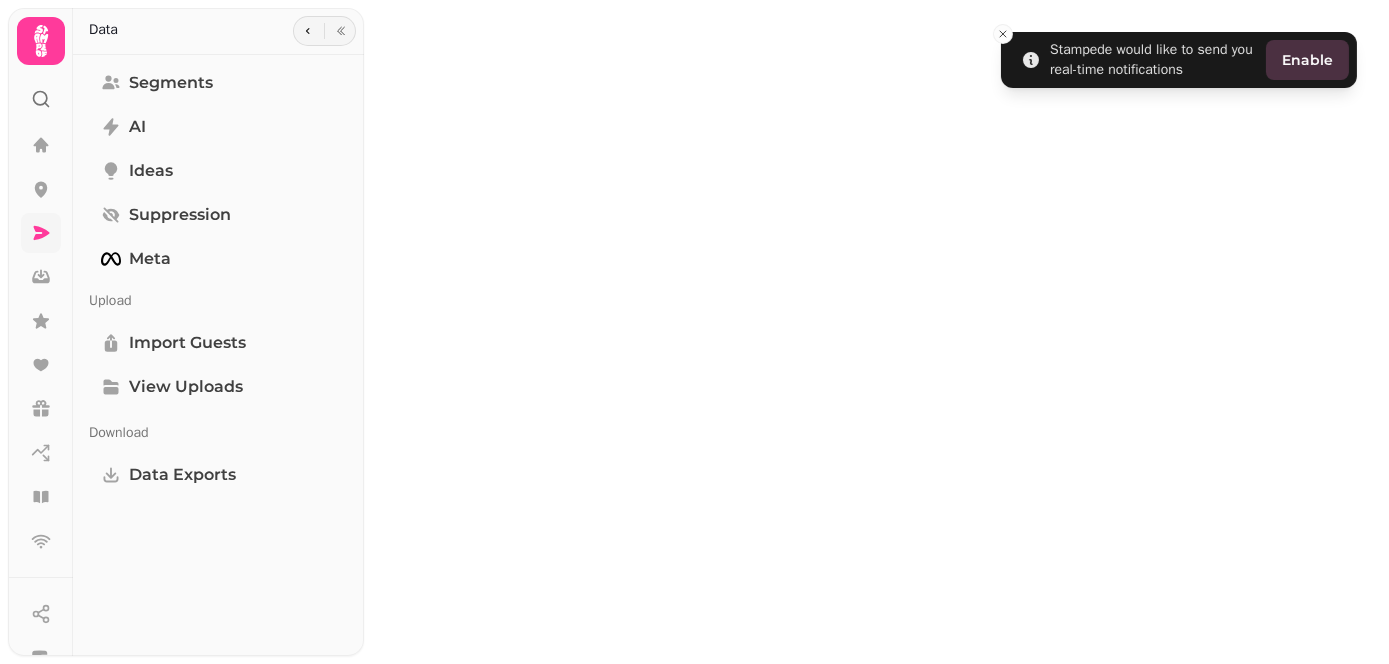 select on "**" 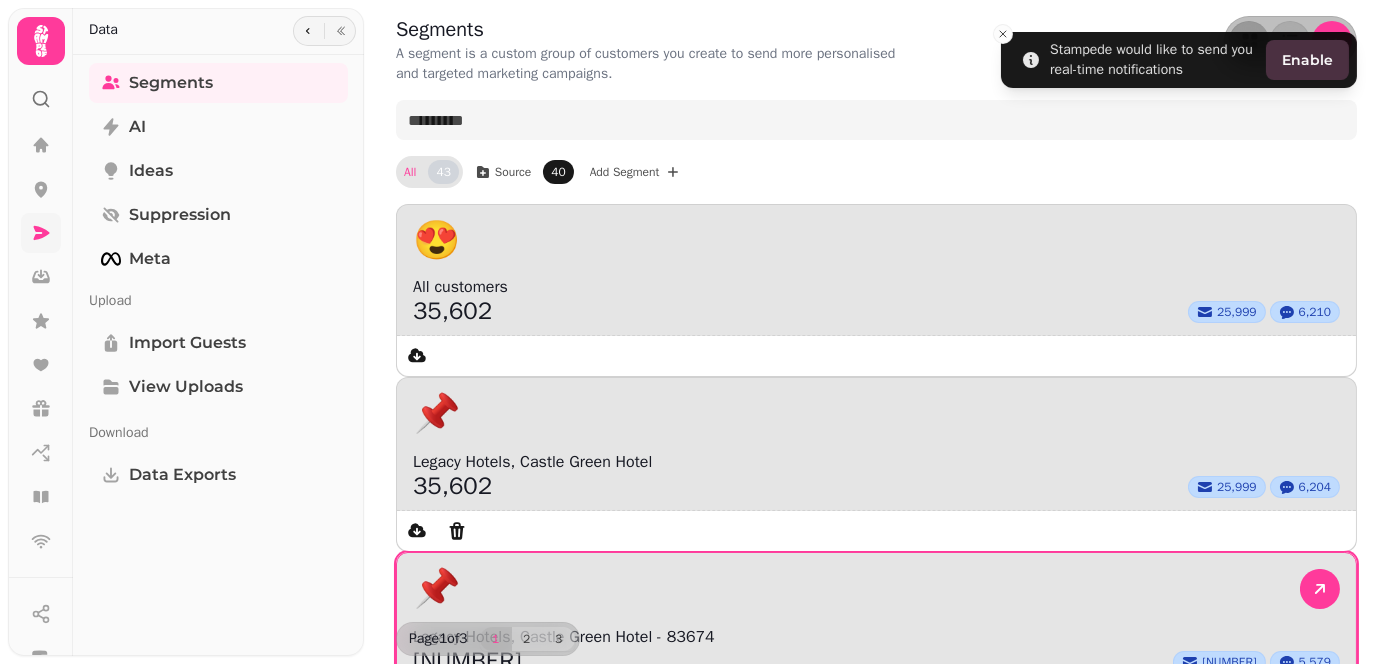 click on "Legacy Hotels, Castle Green Hotel - 83674" at bounding box center (1320, 706) 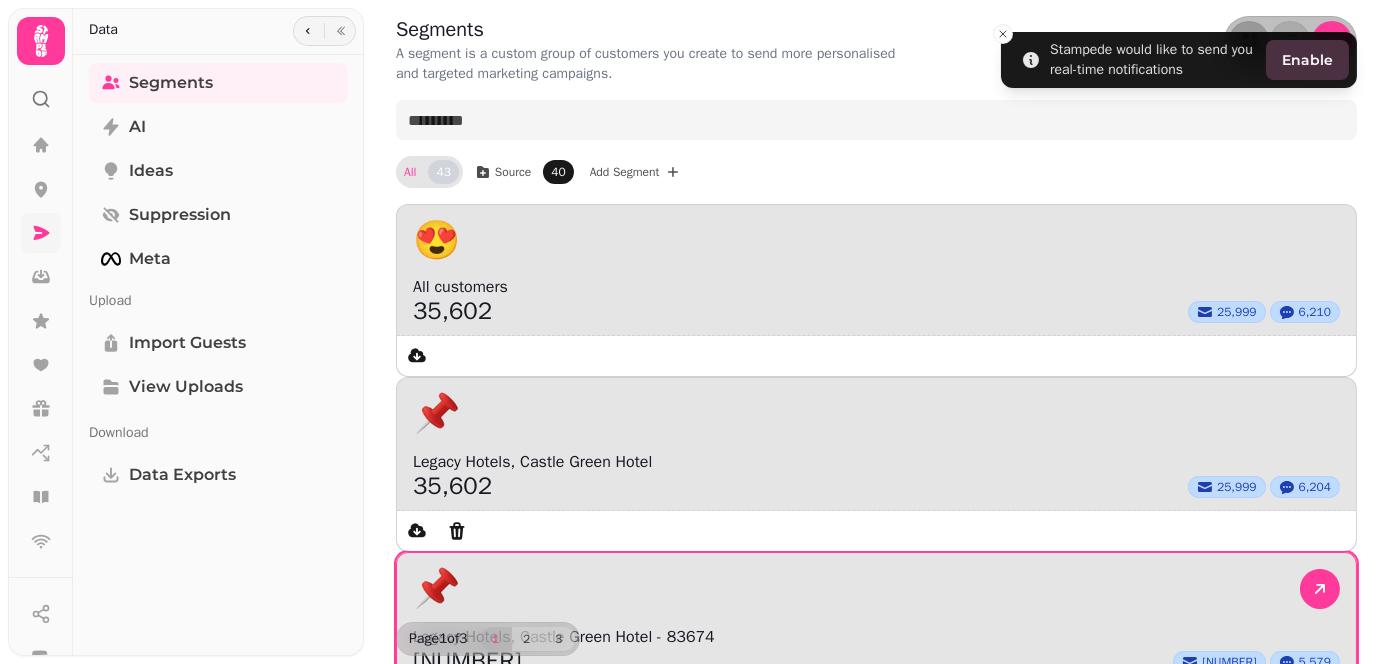 click on "32,549" at bounding box center [467, 661] 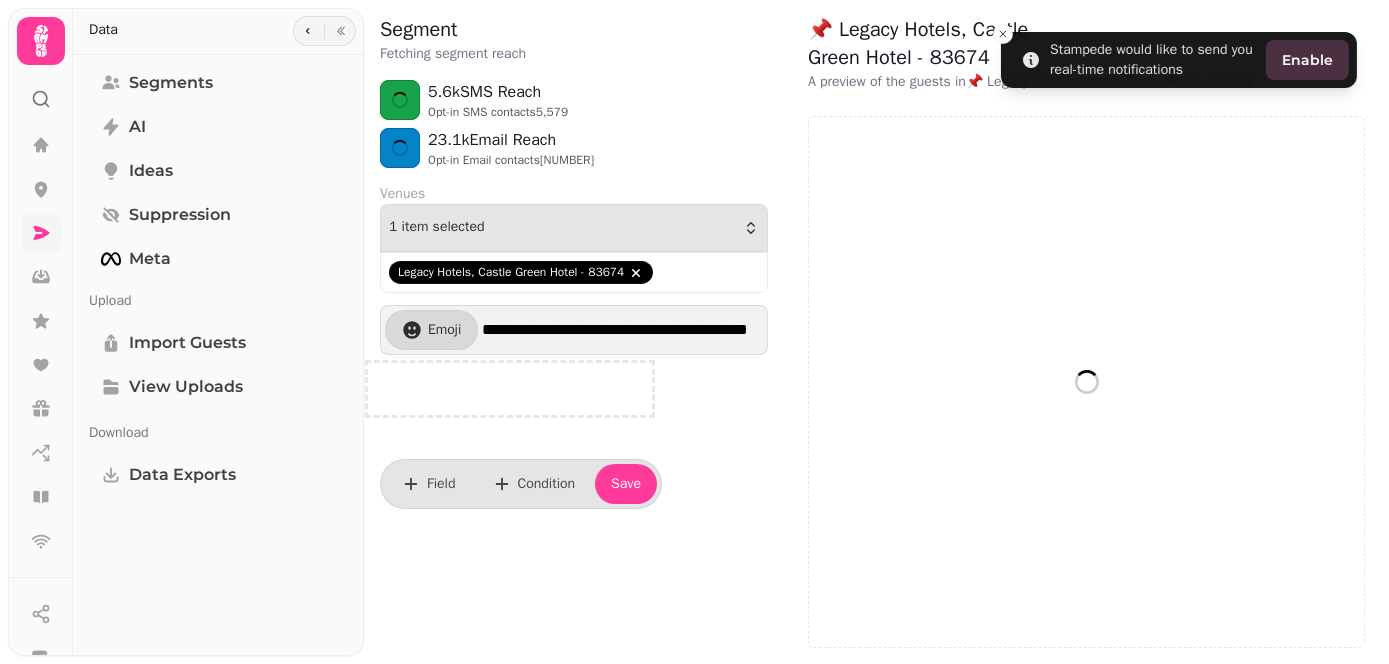 click on "**********" at bounding box center (622, 330) 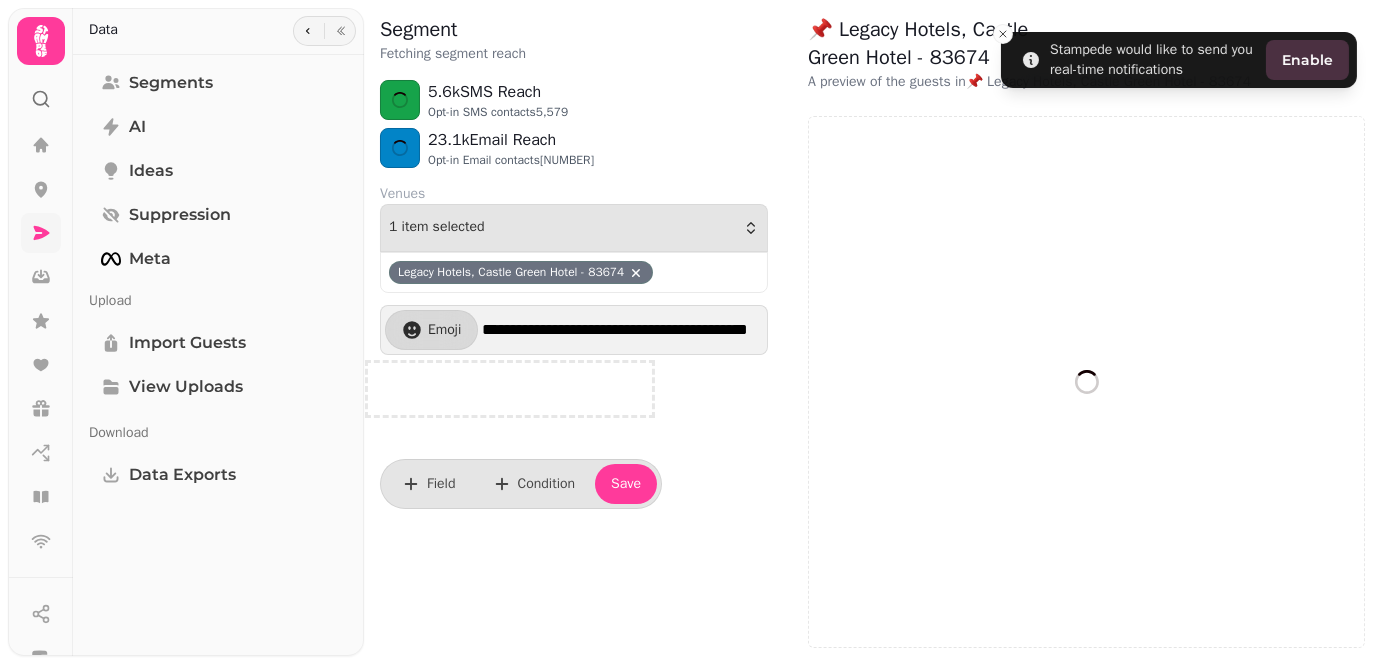 click 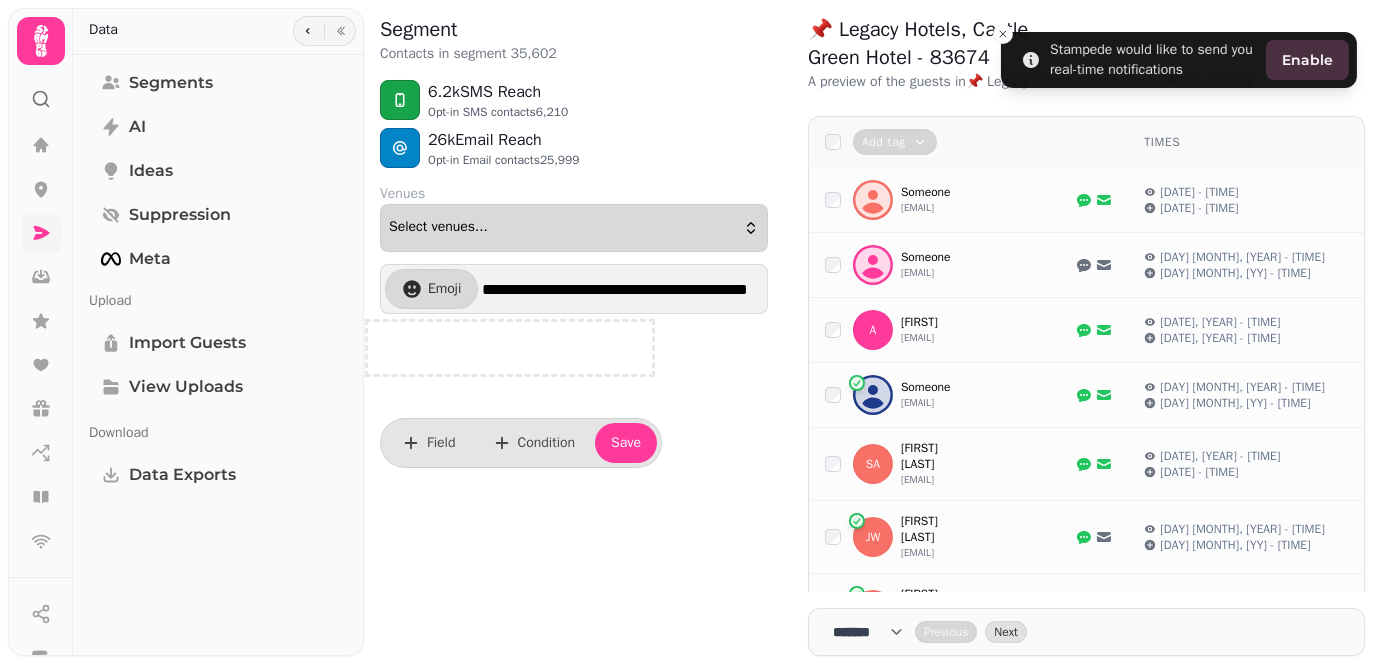 click on "Select venues..." at bounding box center [574, 228] 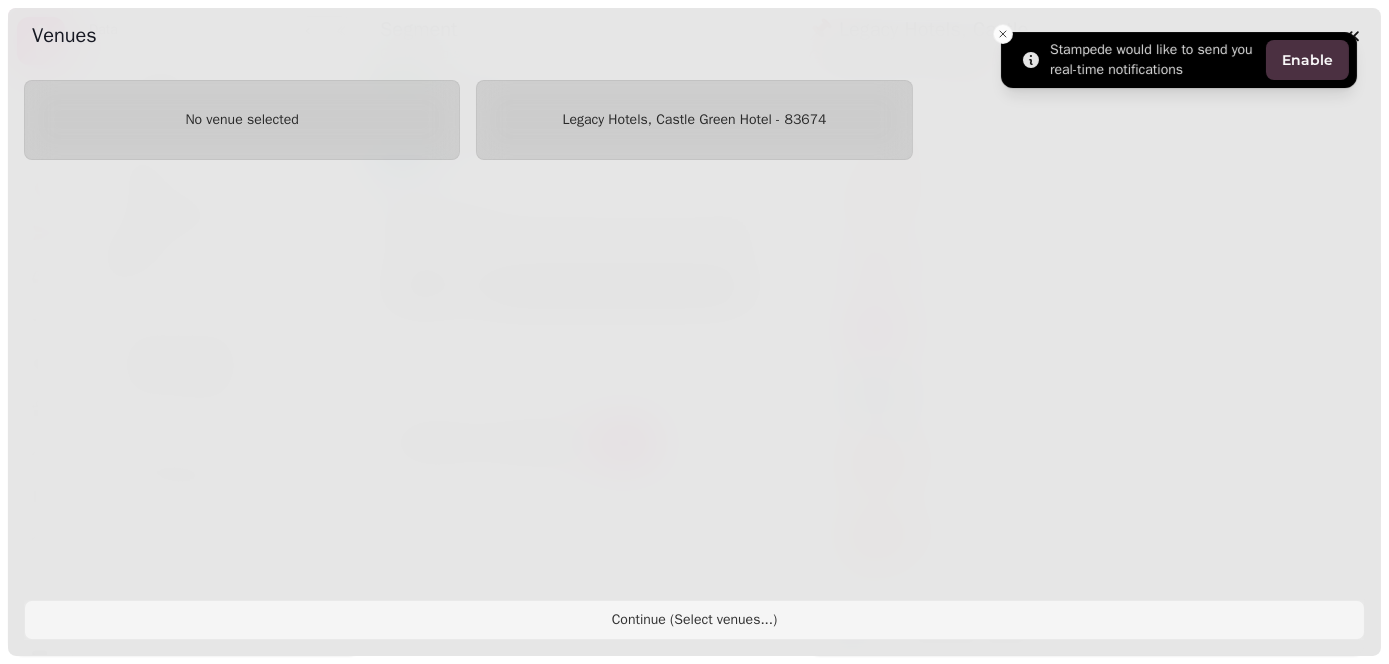 click on "Stampede would like to send you real-time notifications Enable" at bounding box center (1179, 60) 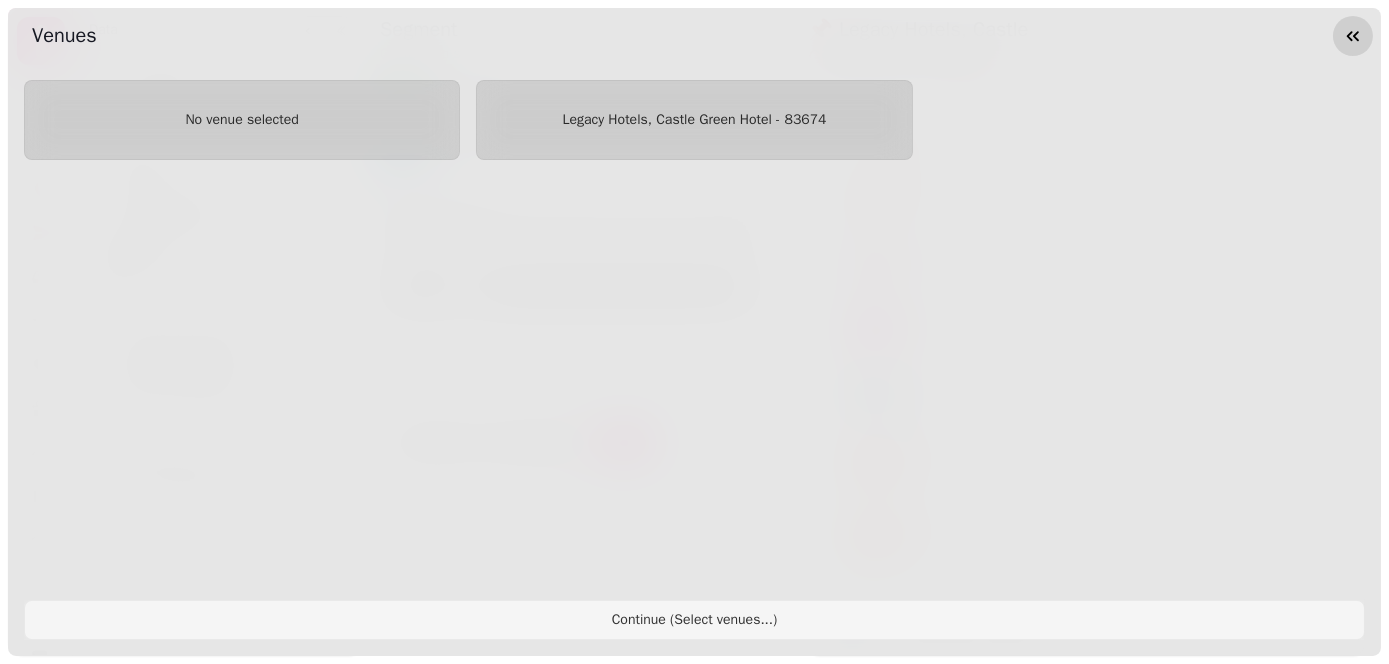click 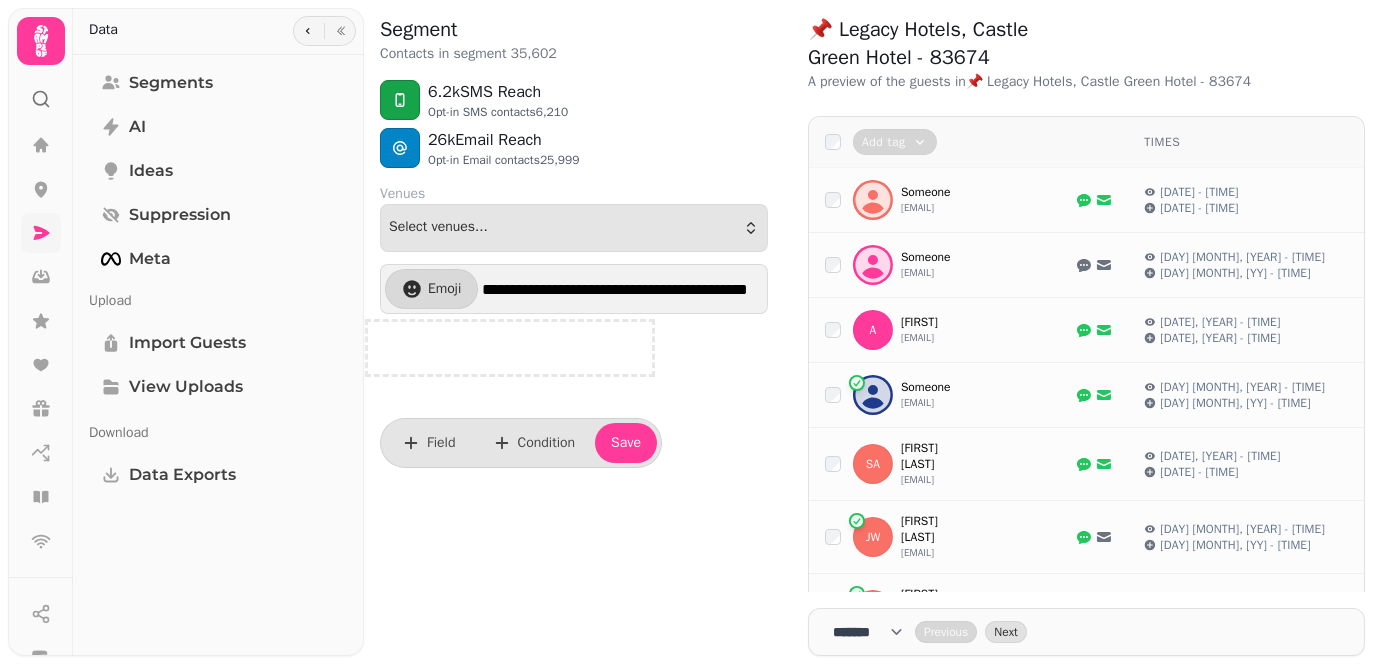 click at bounding box center [510, 348] 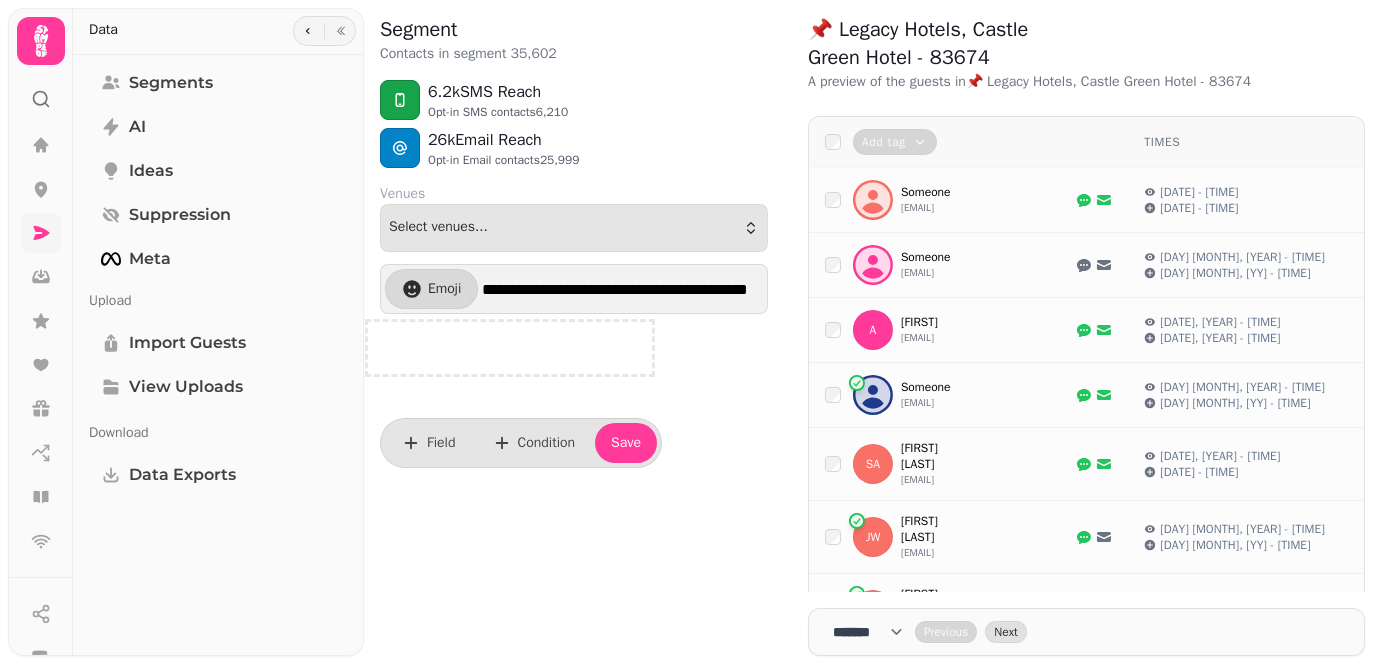 click at bounding box center [510, 348] 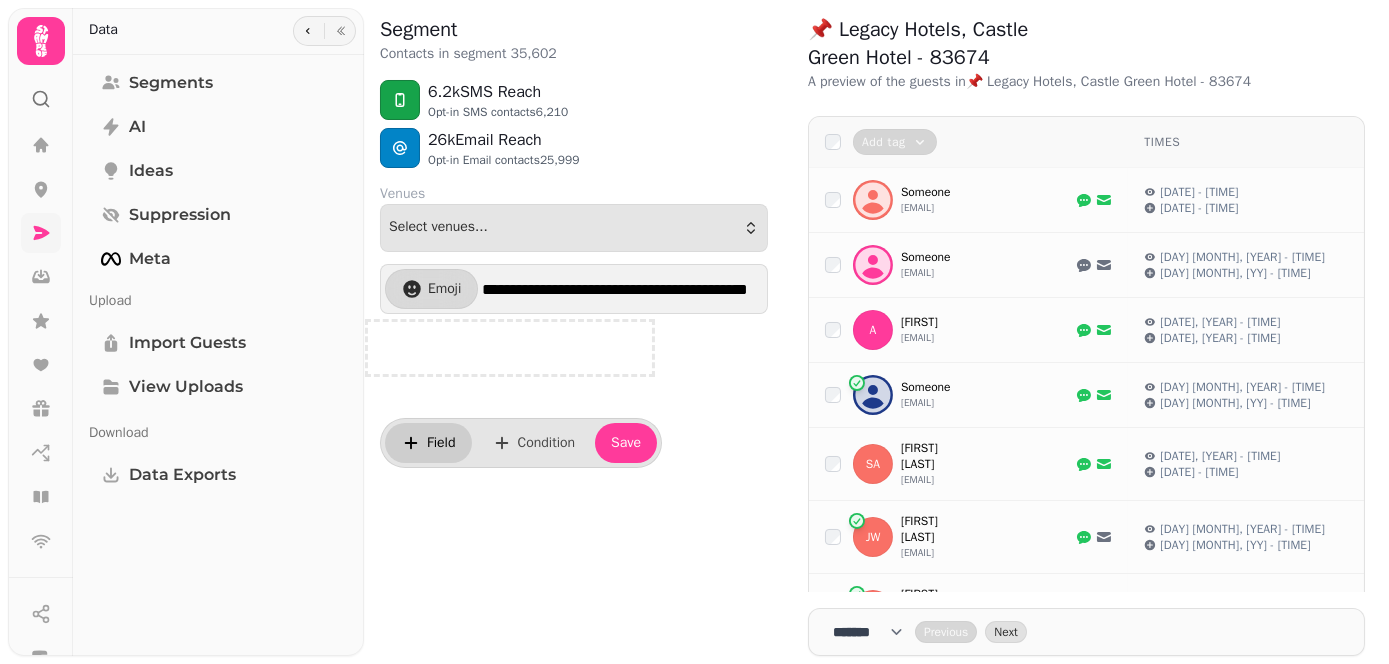 click on "Field" at bounding box center (441, 443) 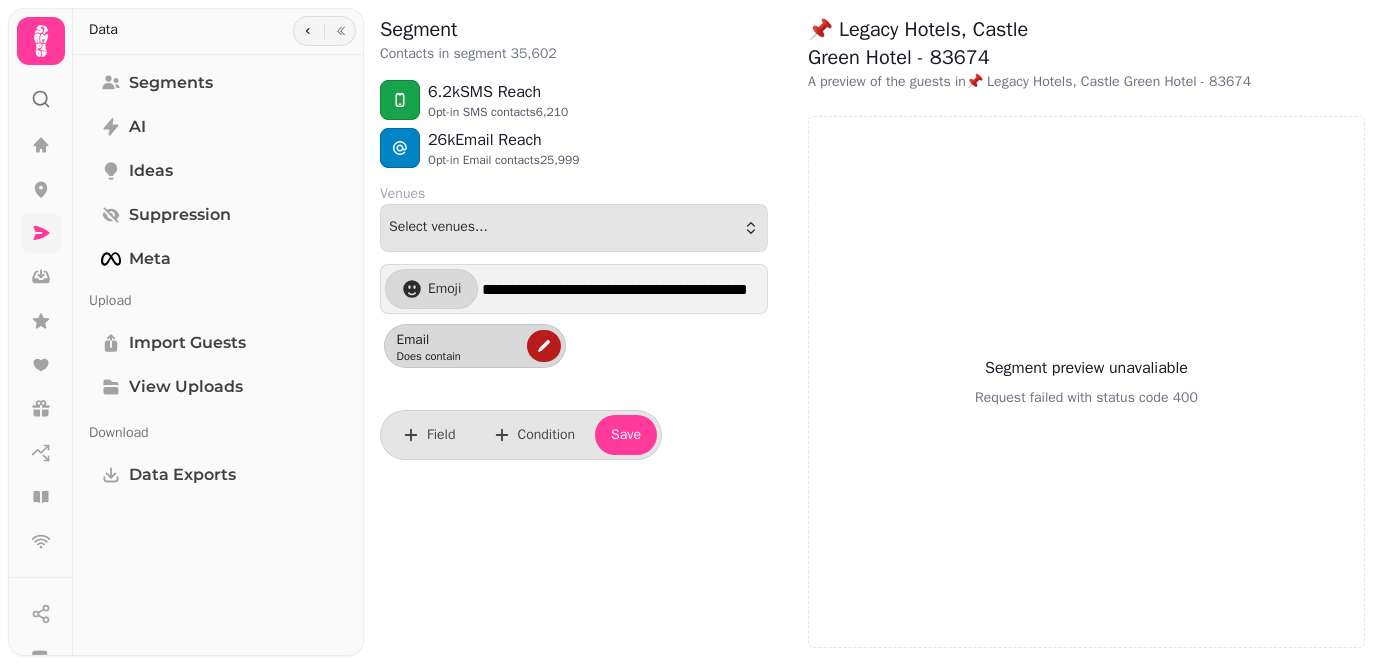 click 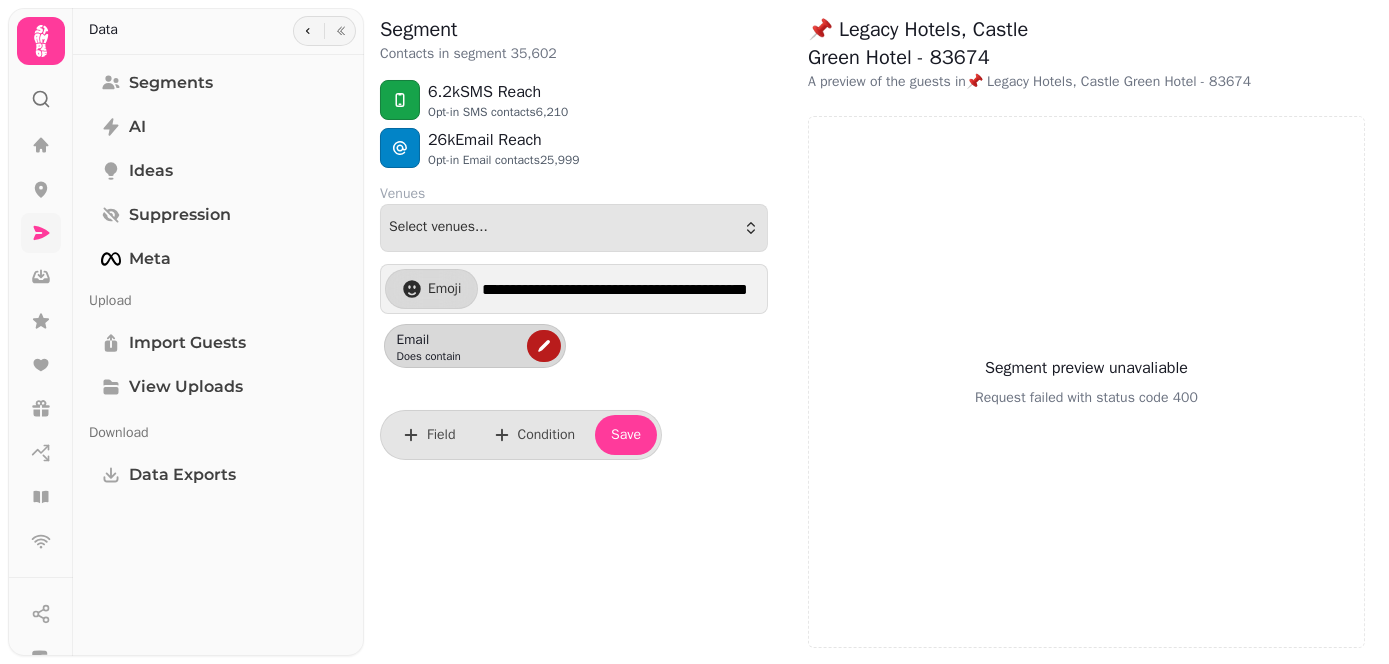 select on "*****" 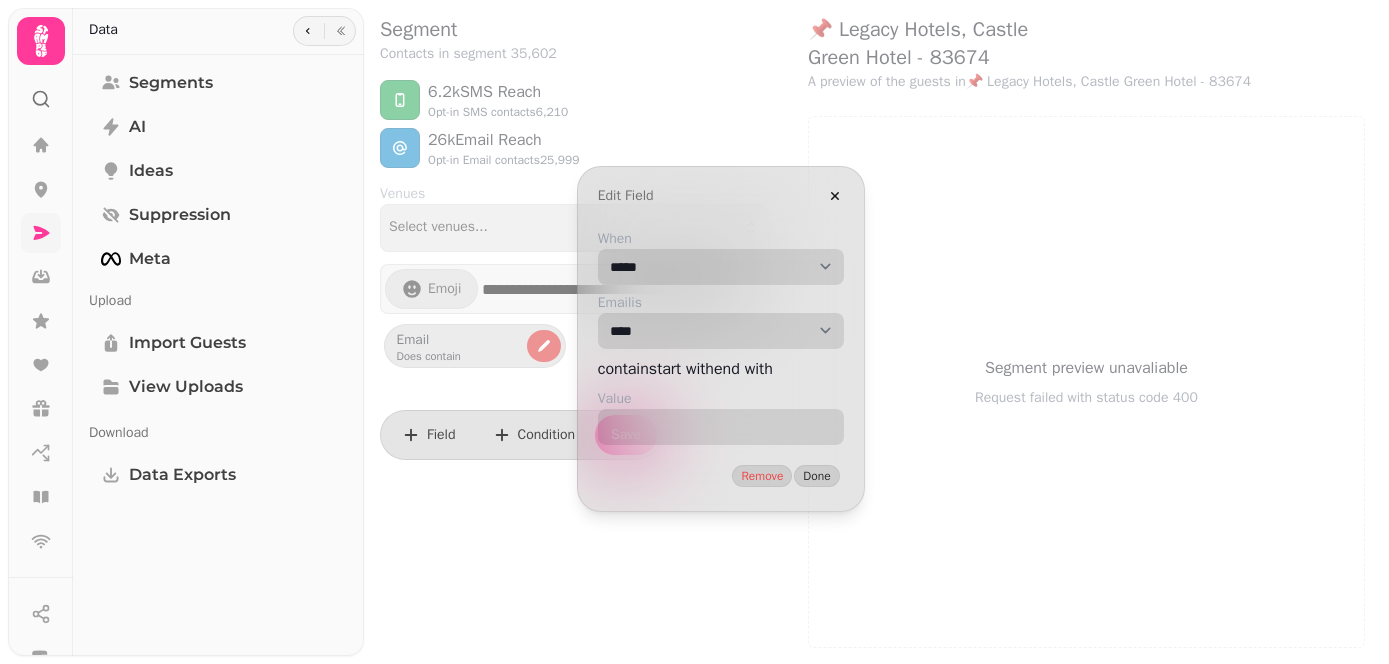 click at bounding box center (598, 369) 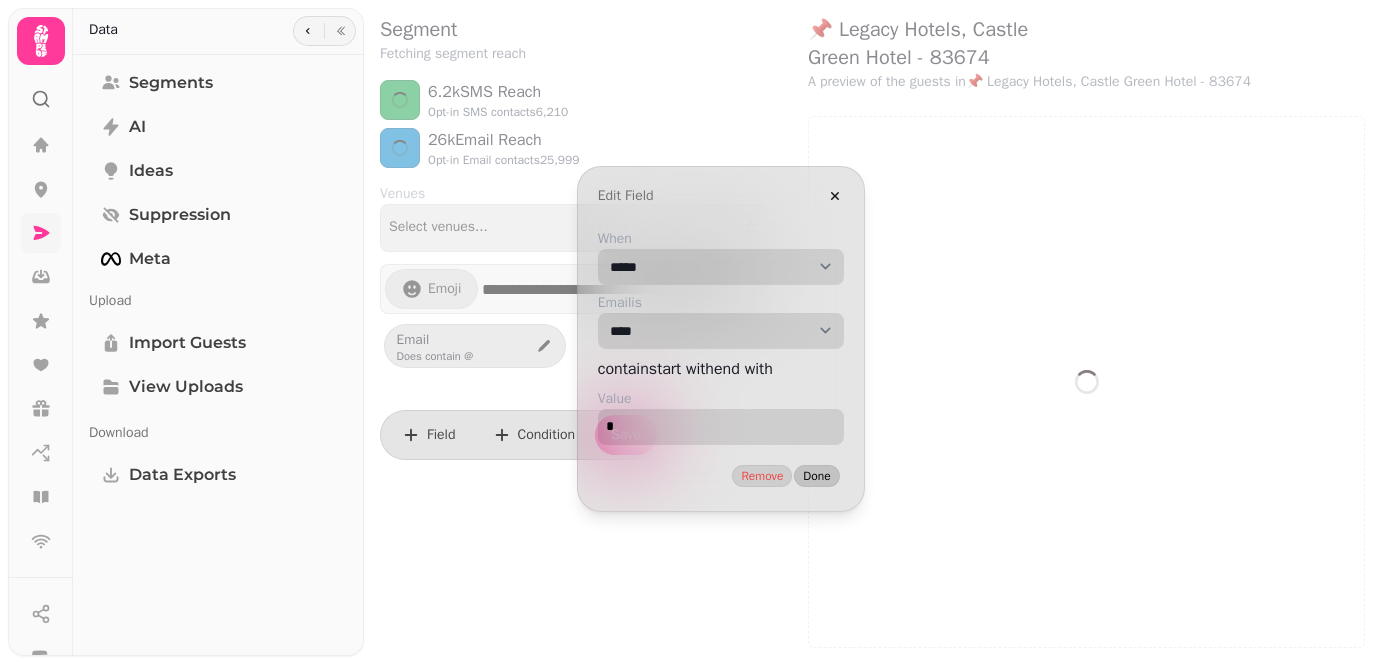 click on "Done" at bounding box center (816, 476) 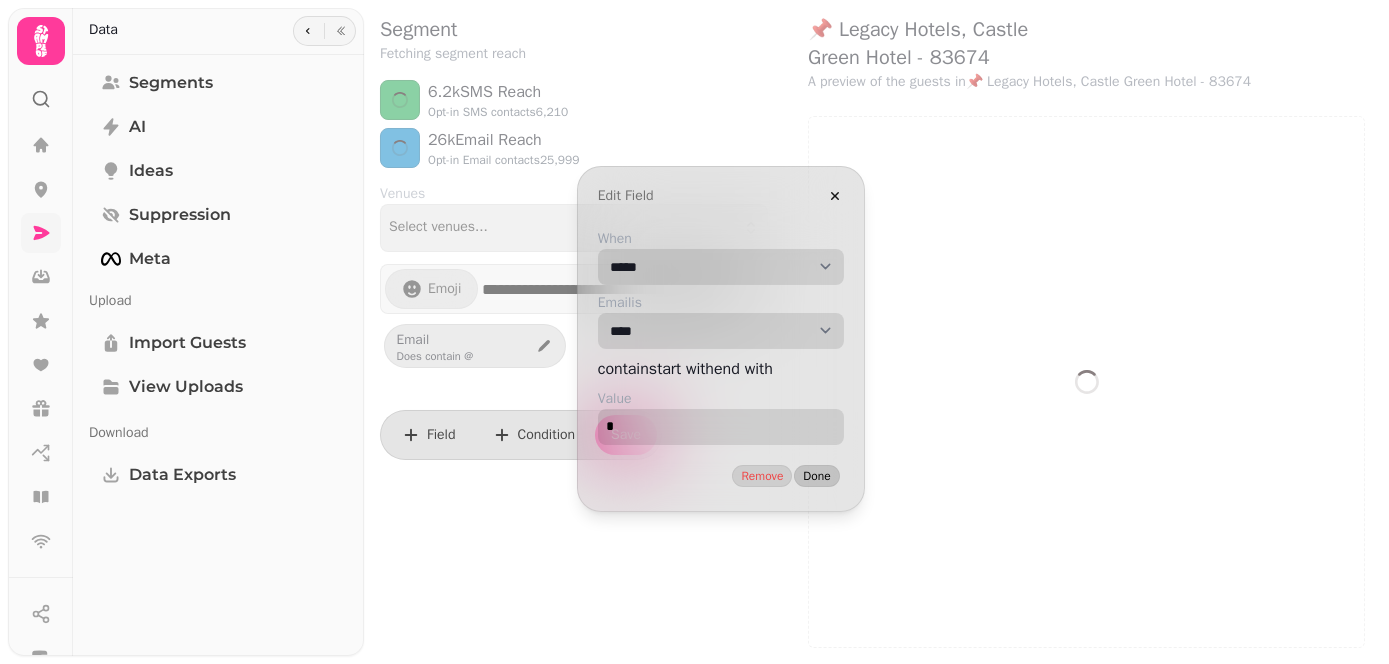 select on "**" 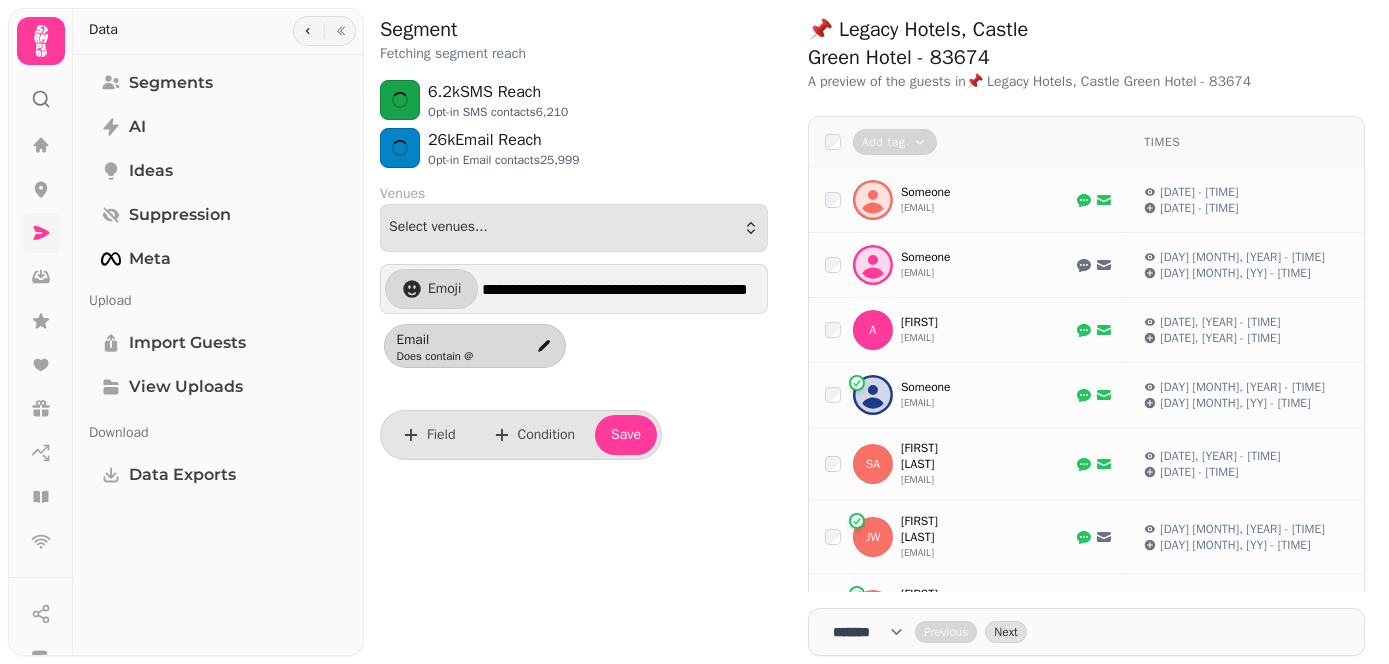click on "**********" at bounding box center [574, 332] 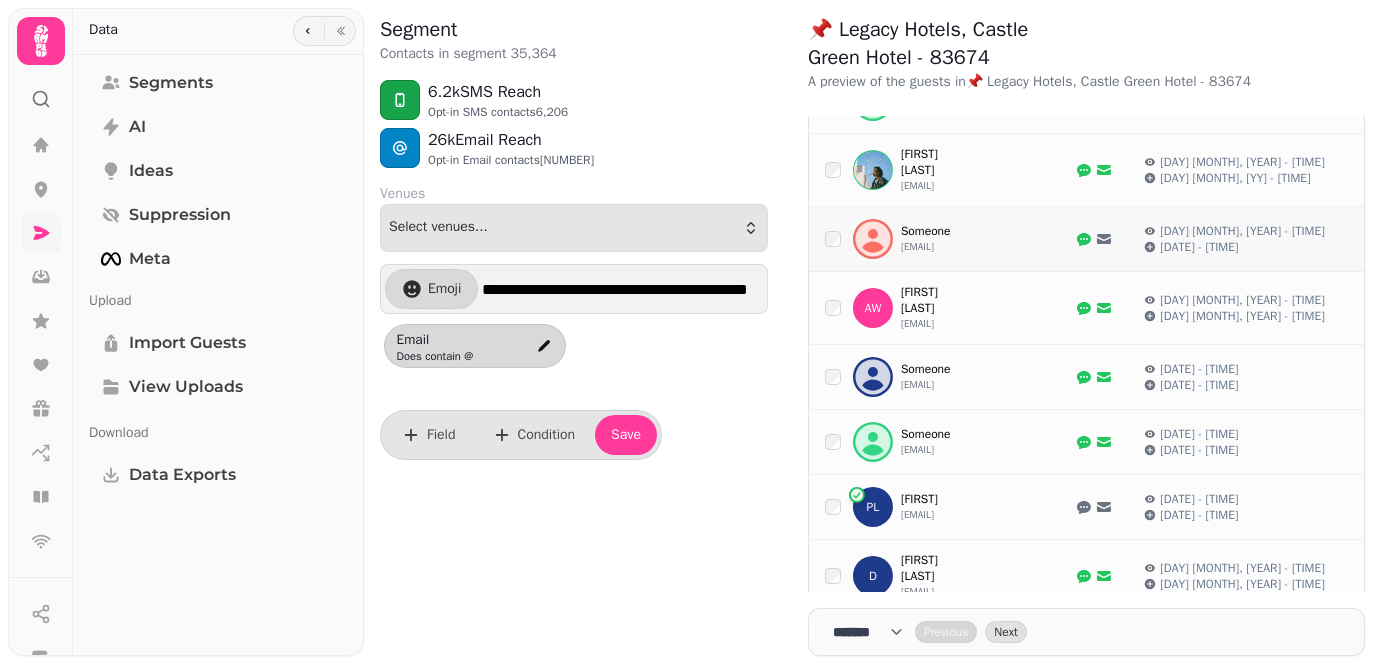 scroll, scrollTop: 1000, scrollLeft: 0, axis: vertical 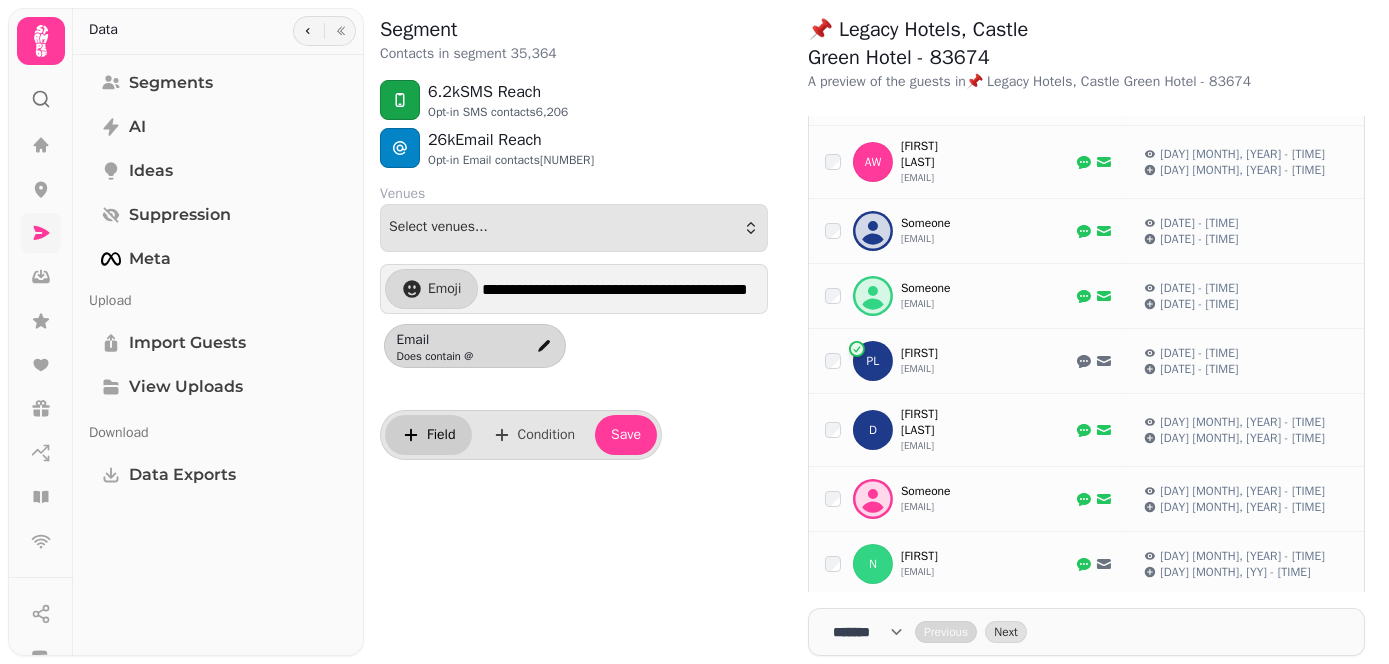 click on "Field" at bounding box center (441, 435) 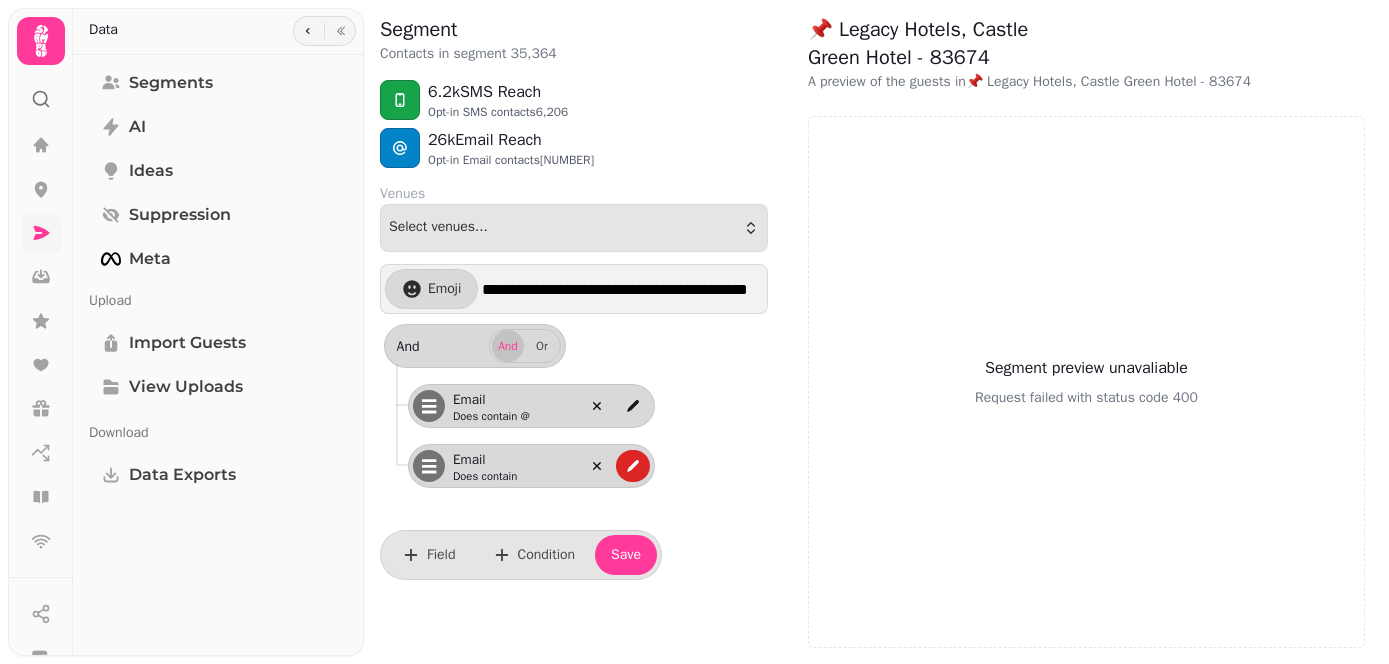 click on "Does contain" at bounding box center (513, 476) 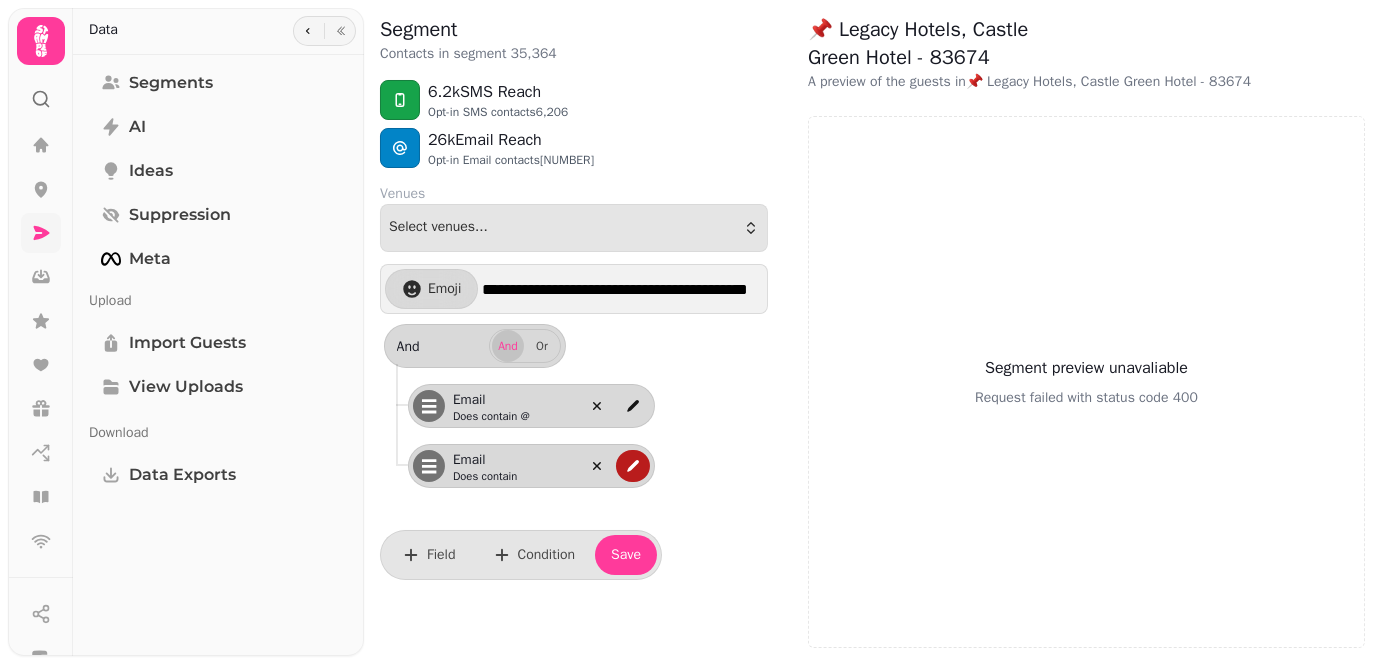 click 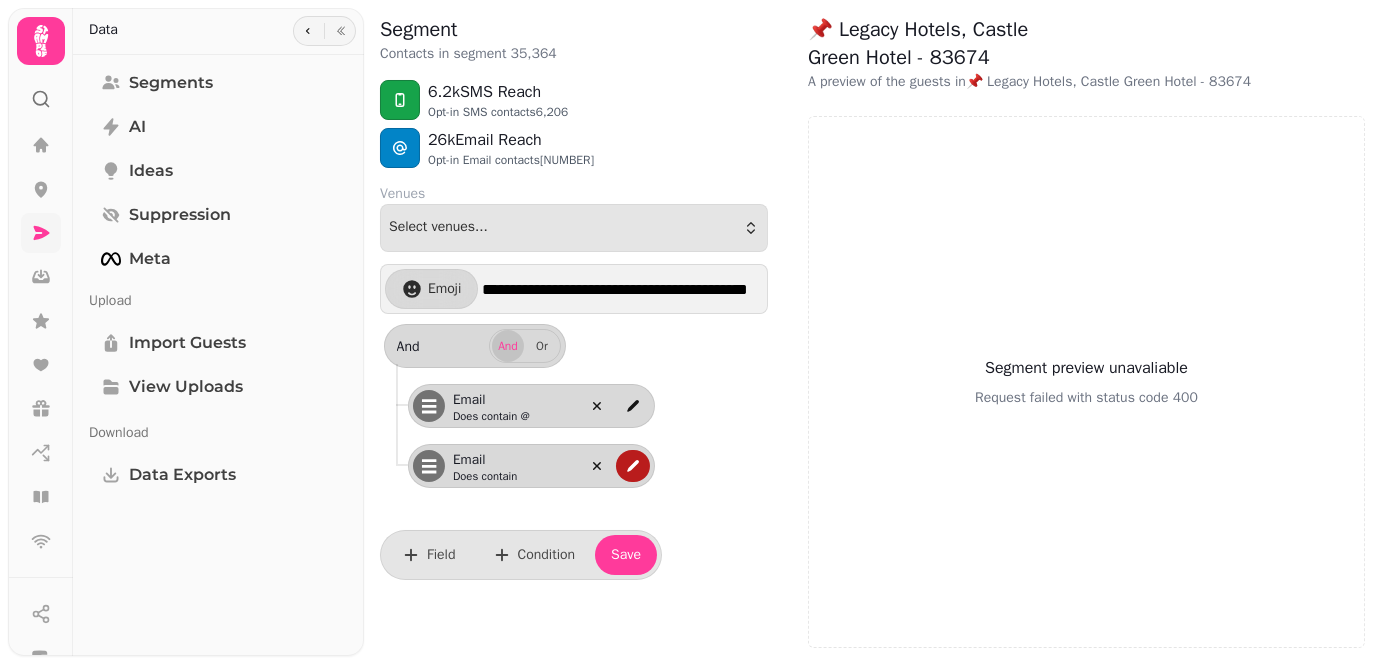 select on "*****" 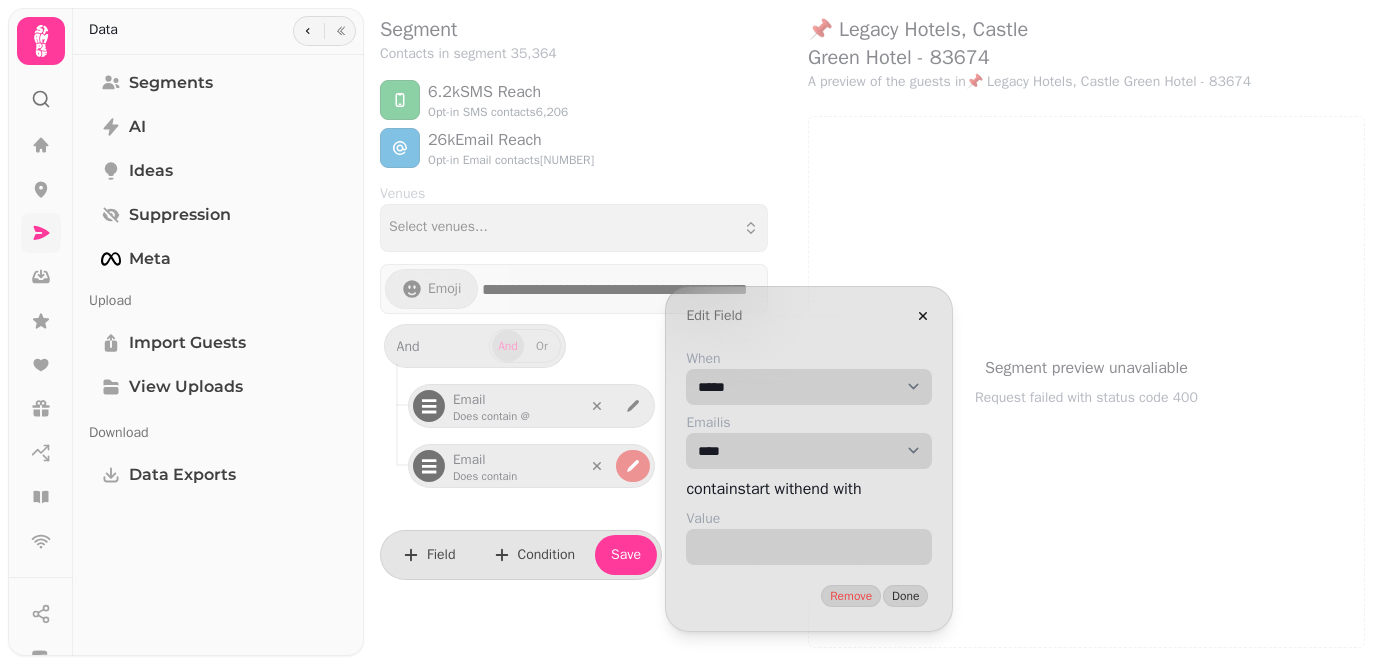 click on "**********" at bounding box center (809, 387) 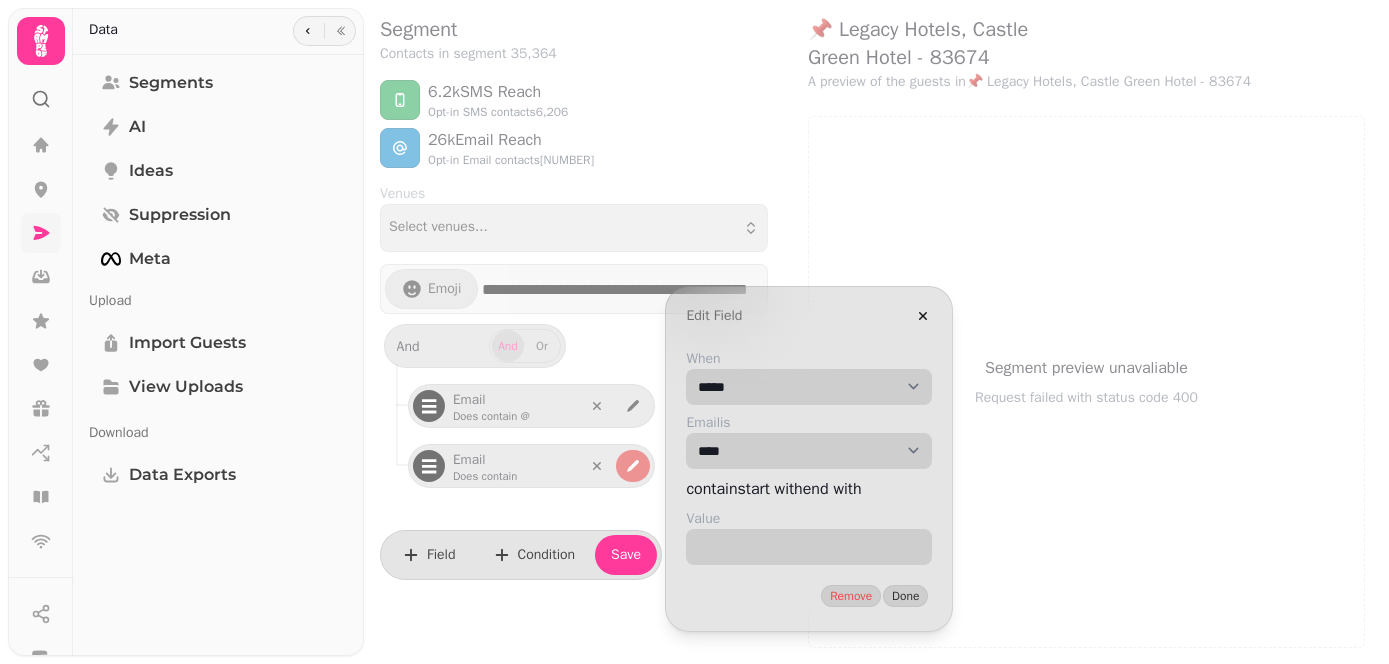 select on "**********" 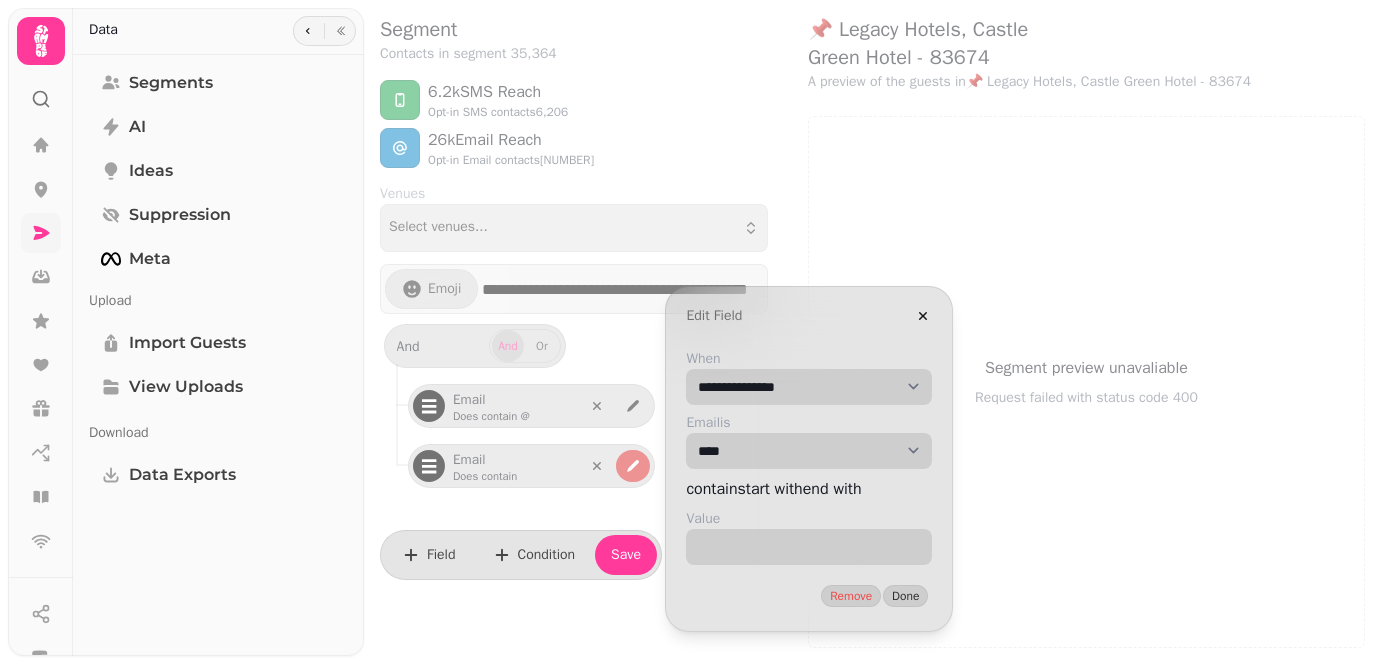 click on "**********" at bounding box center [809, 387] 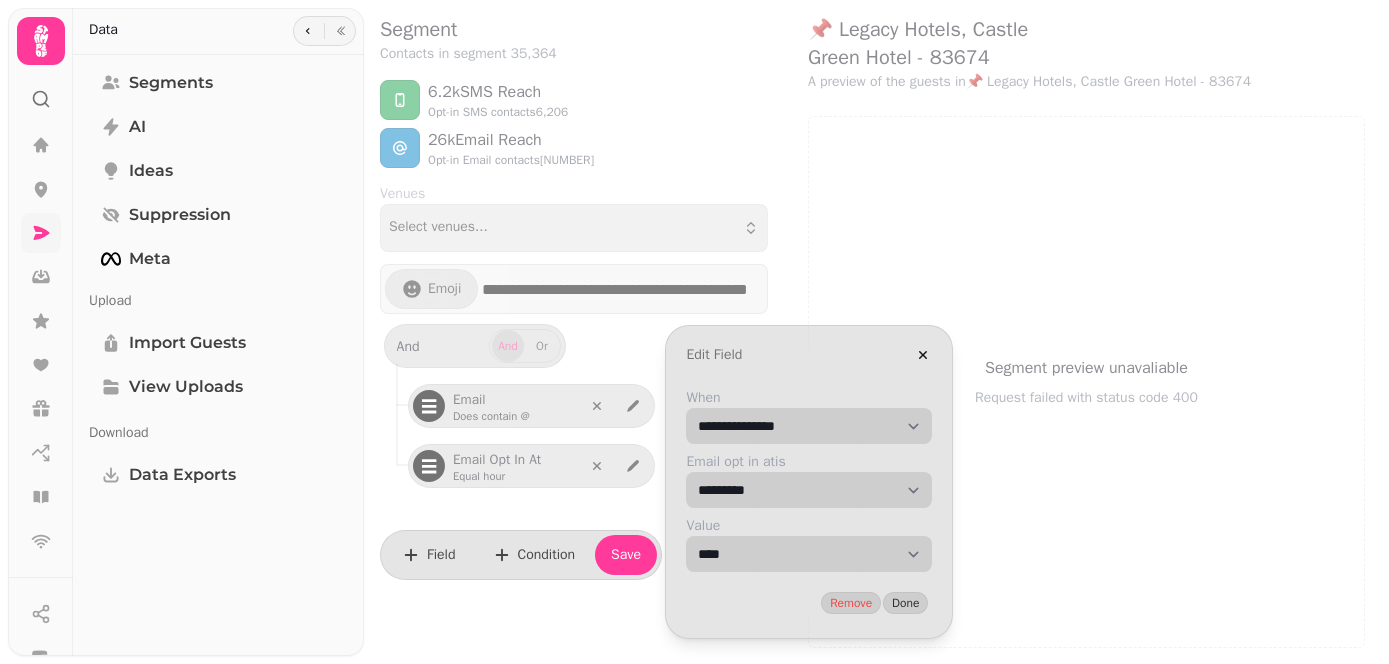 click on "**********" at bounding box center (809, 426) 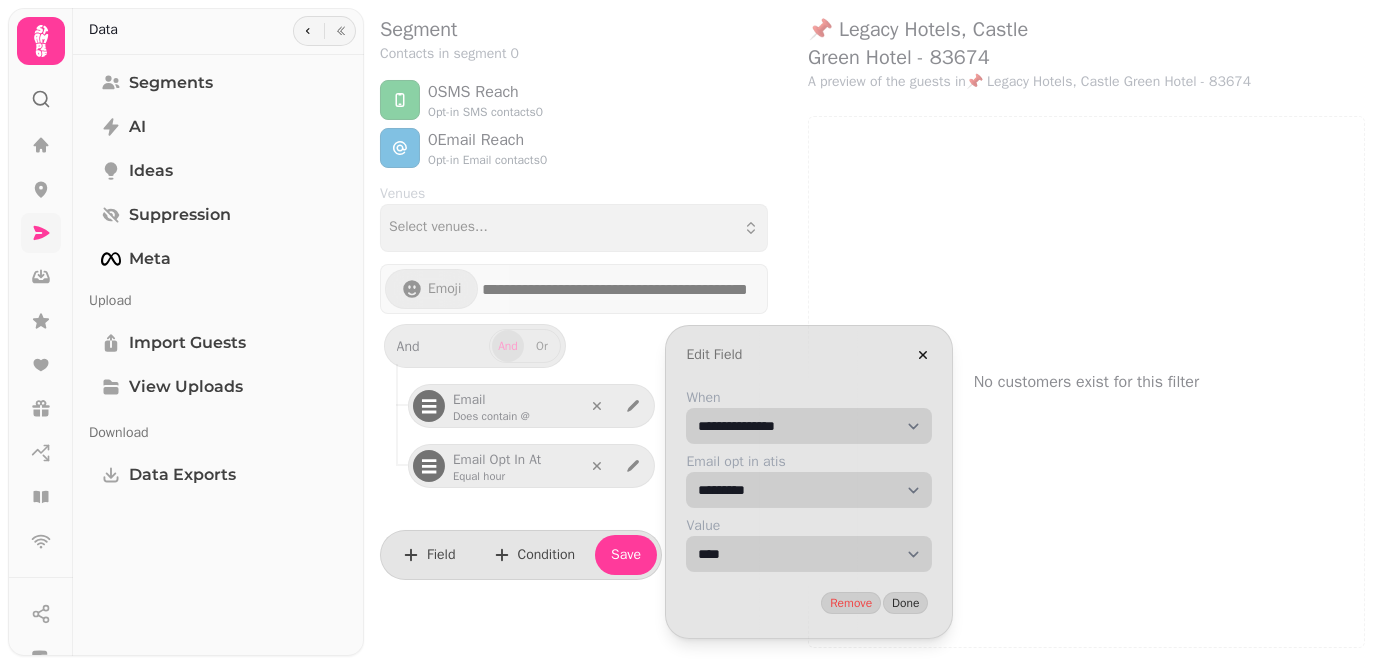 click on "**********" at bounding box center [809, 426] 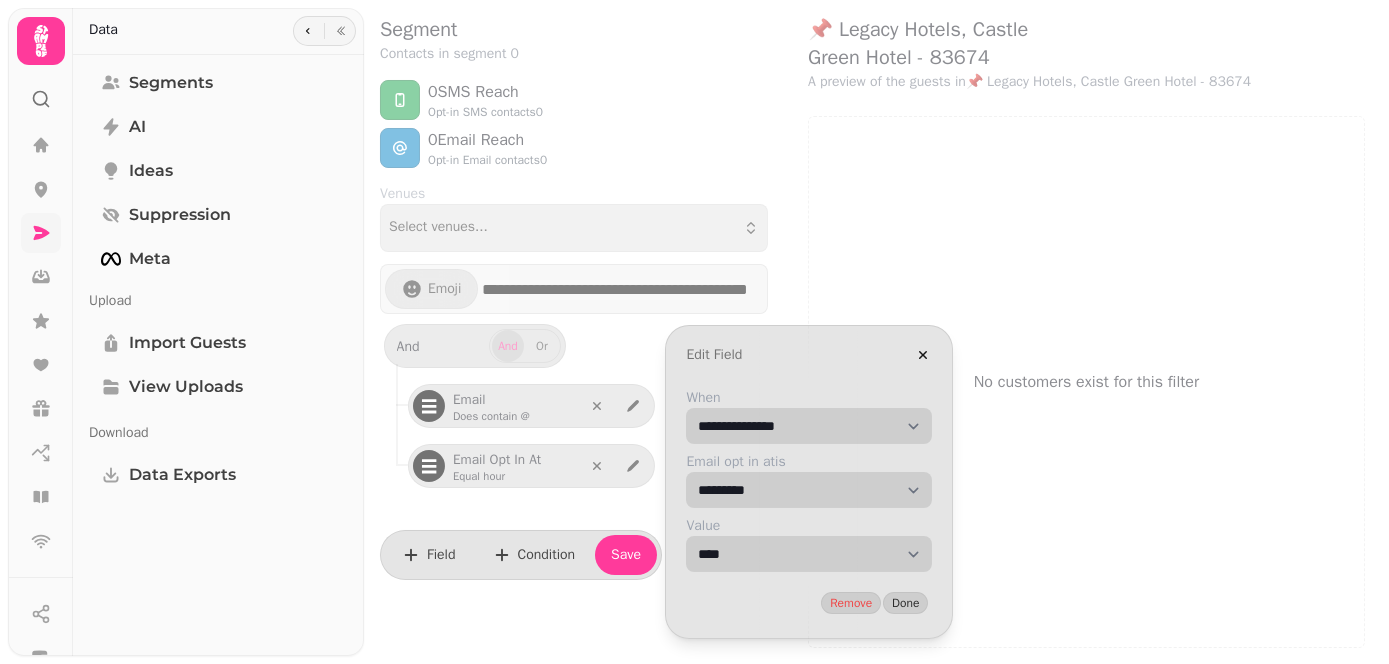 click on "**********" at bounding box center (809, 554) 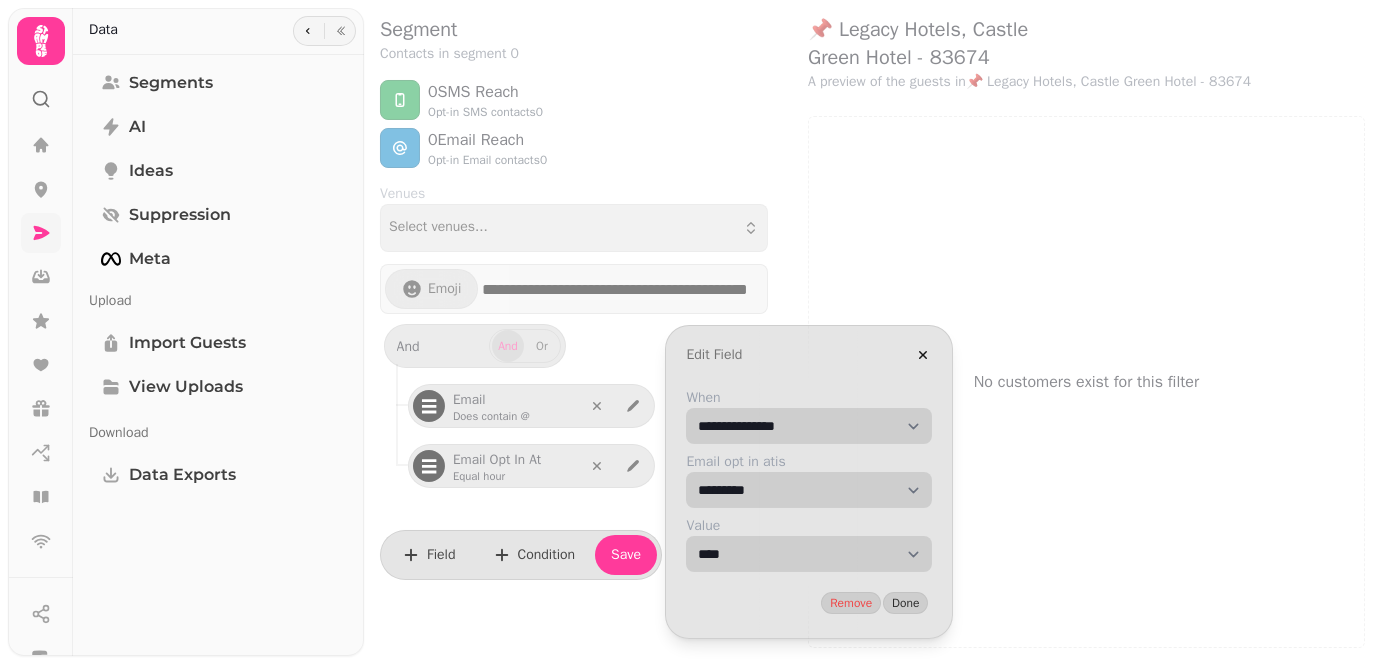 click on "**********" at bounding box center [809, 426] 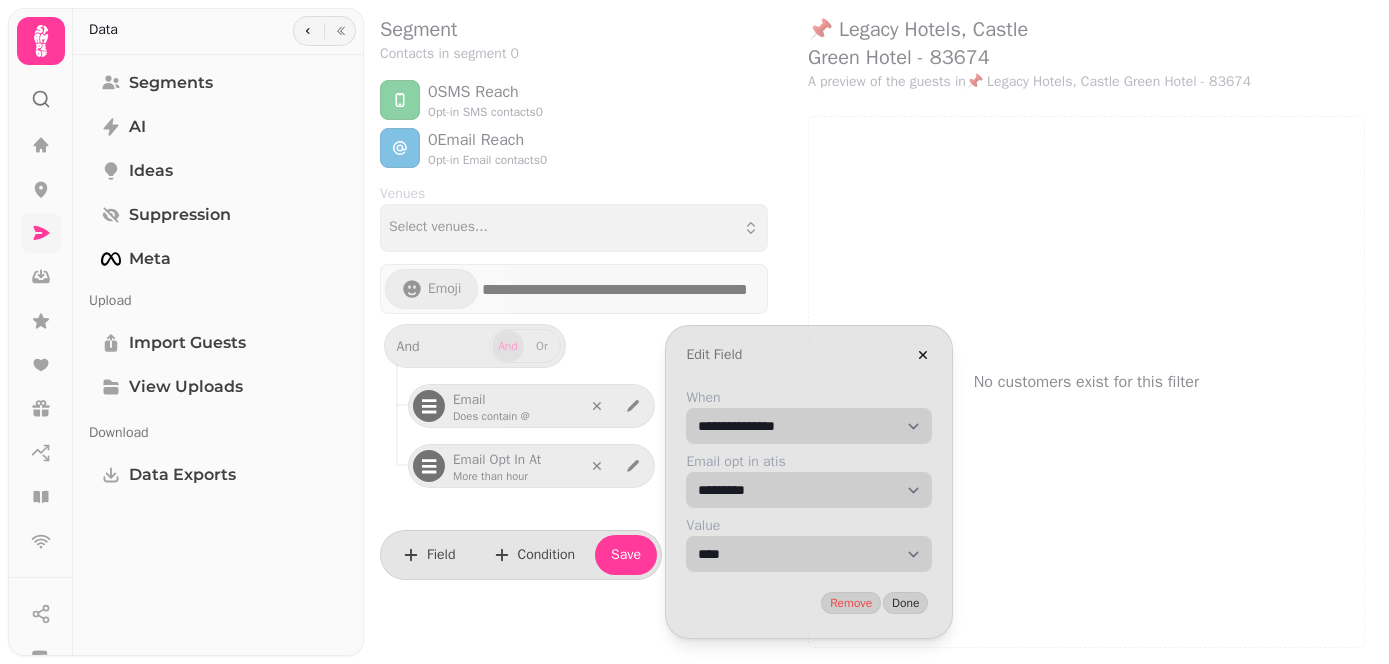 click on "**********" at bounding box center [809, 554] 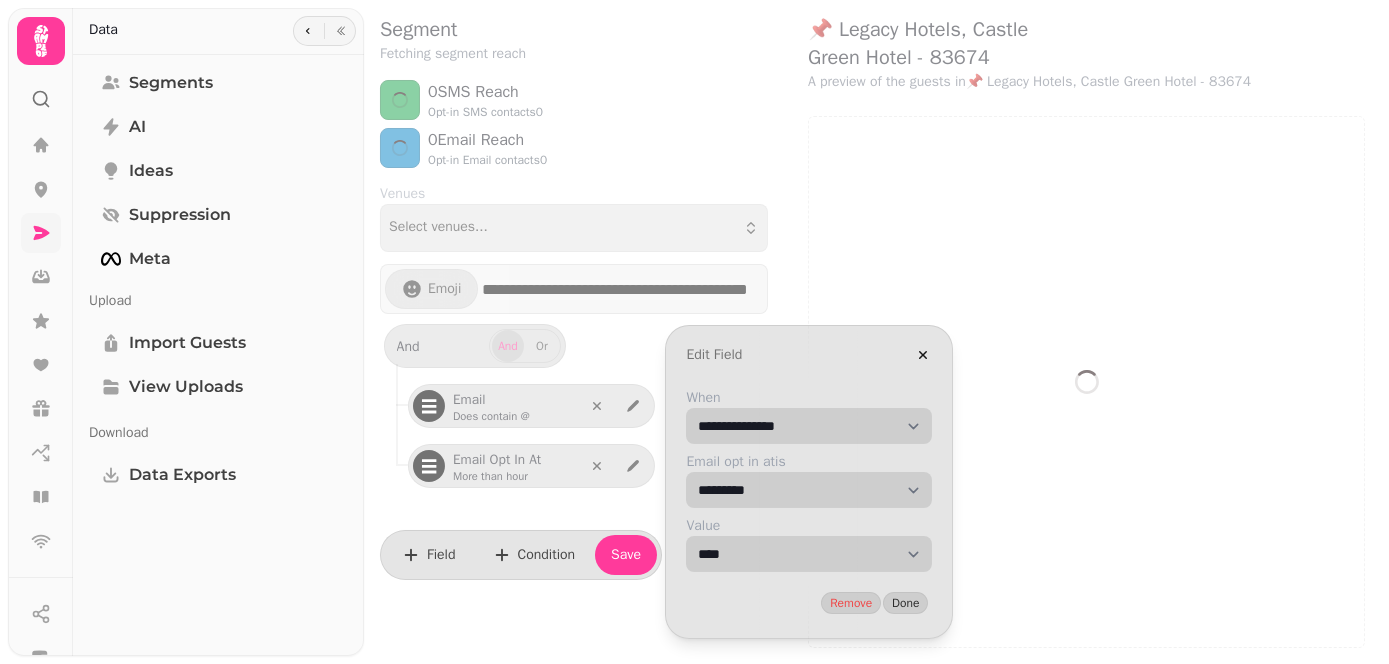 click on "**********" at bounding box center (809, 554) 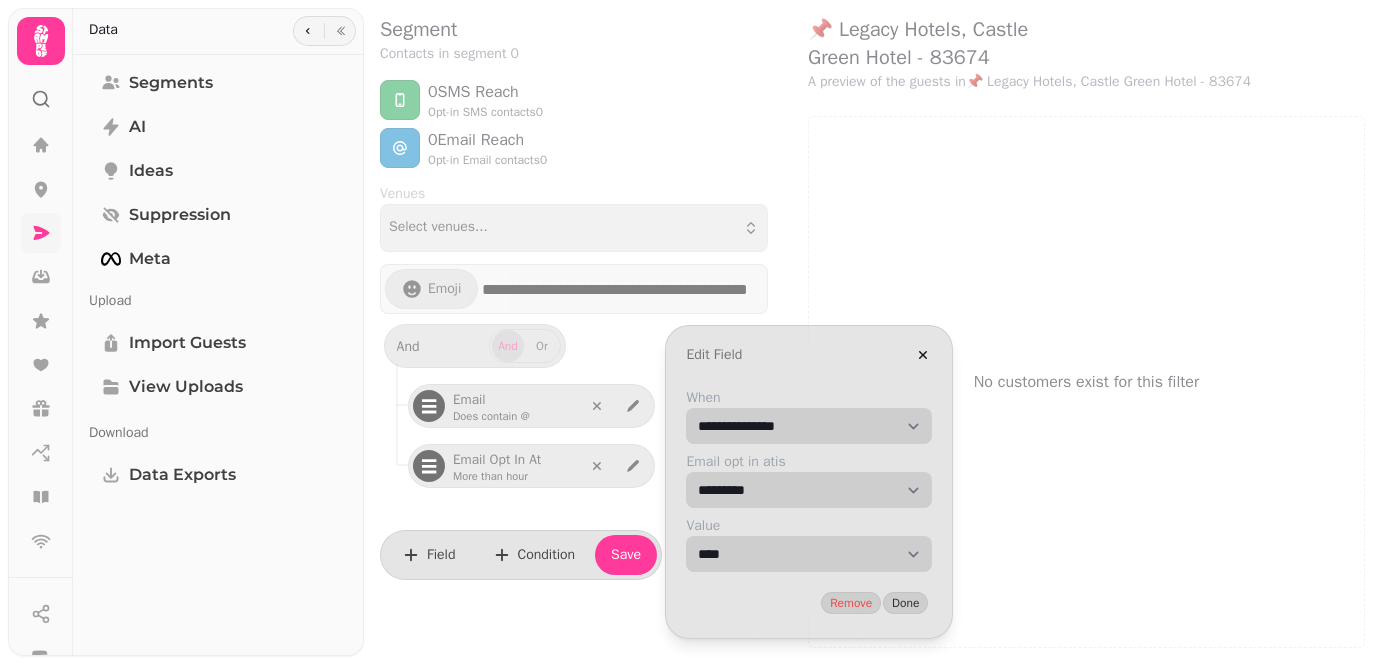 click on "**********" at bounding box center (809, 426) 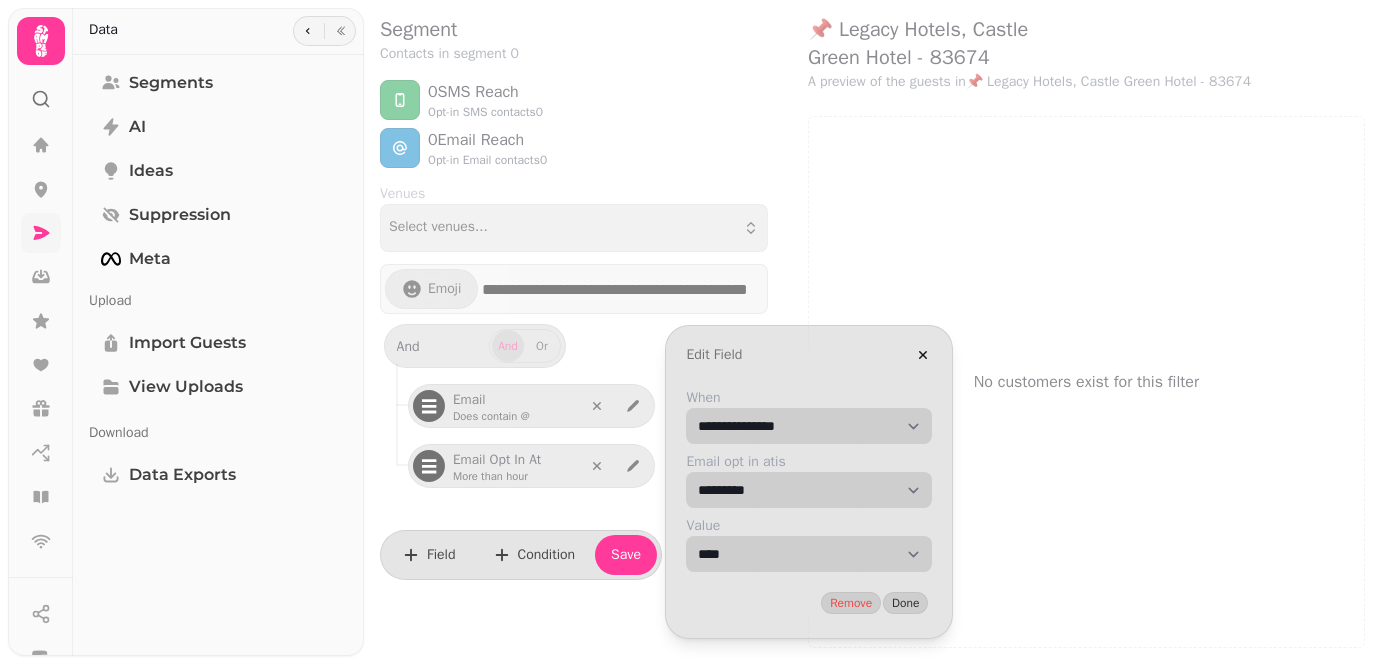 select on "**" 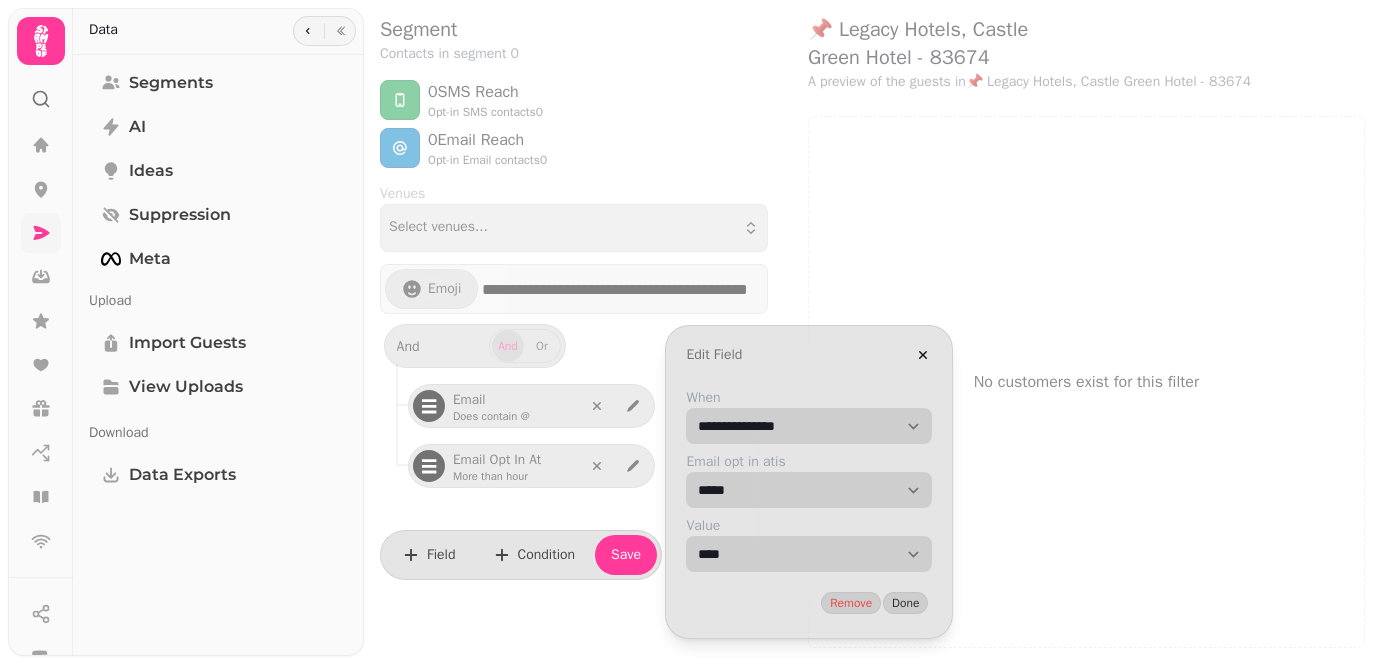 click on "**********" at bounding box center [809, 426] 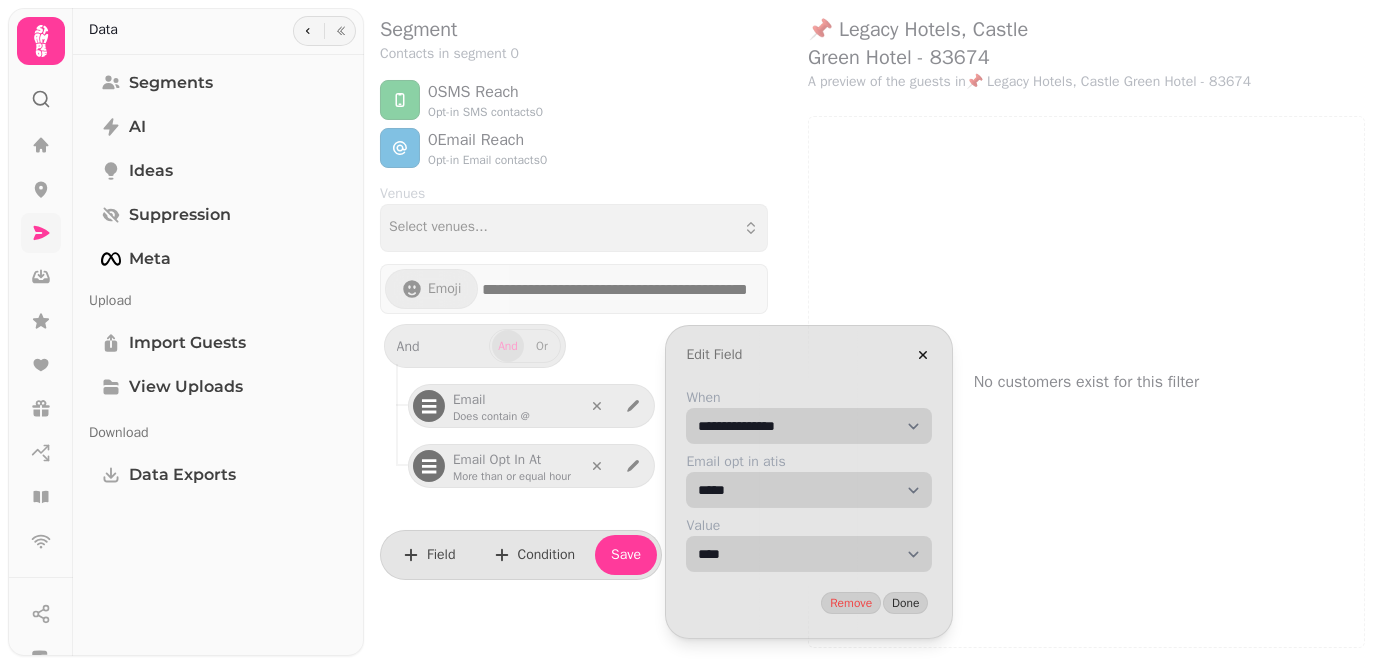 click on "**********" at bounding box center (809, 426) 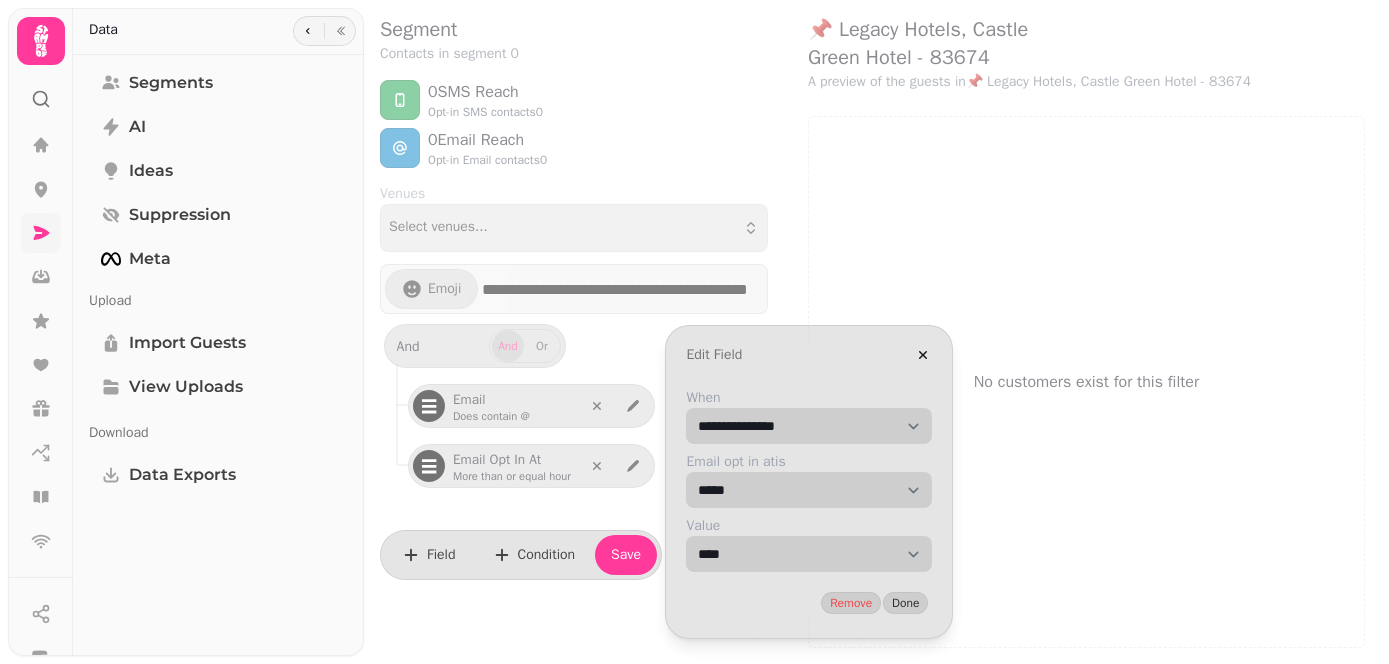 select on "********" 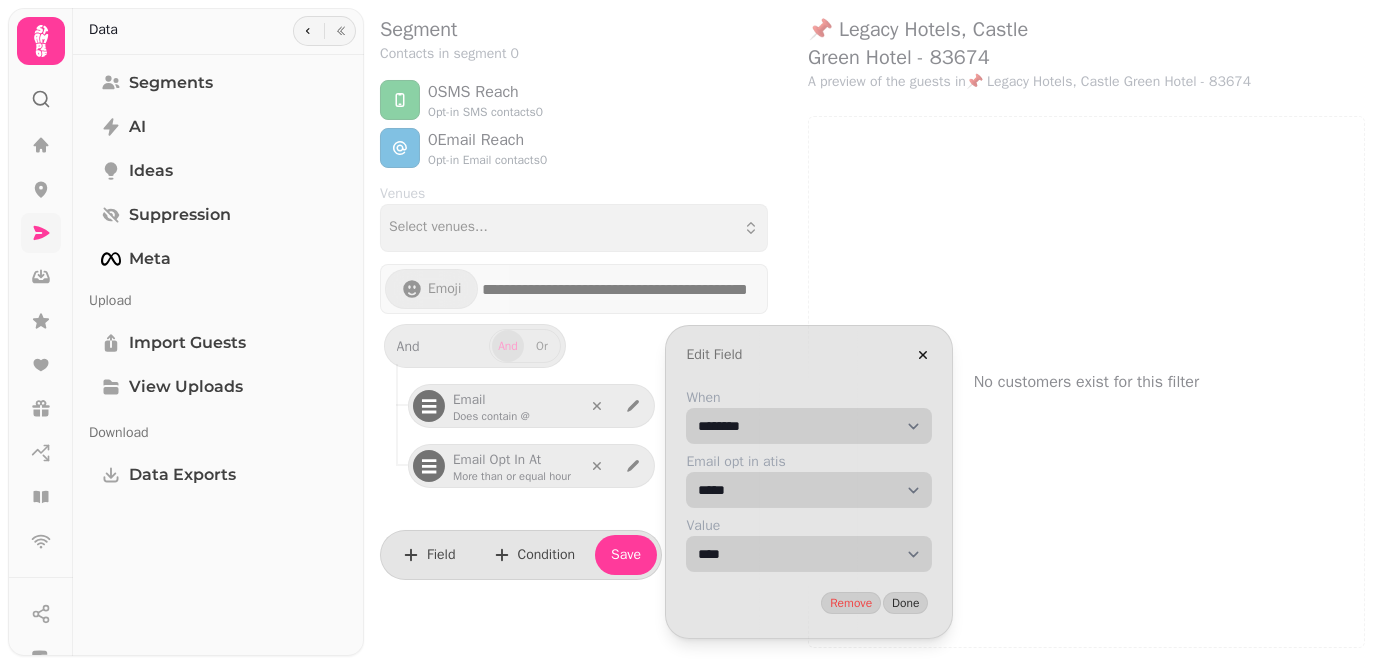 click on "**********" at bounding box center (809, 426) 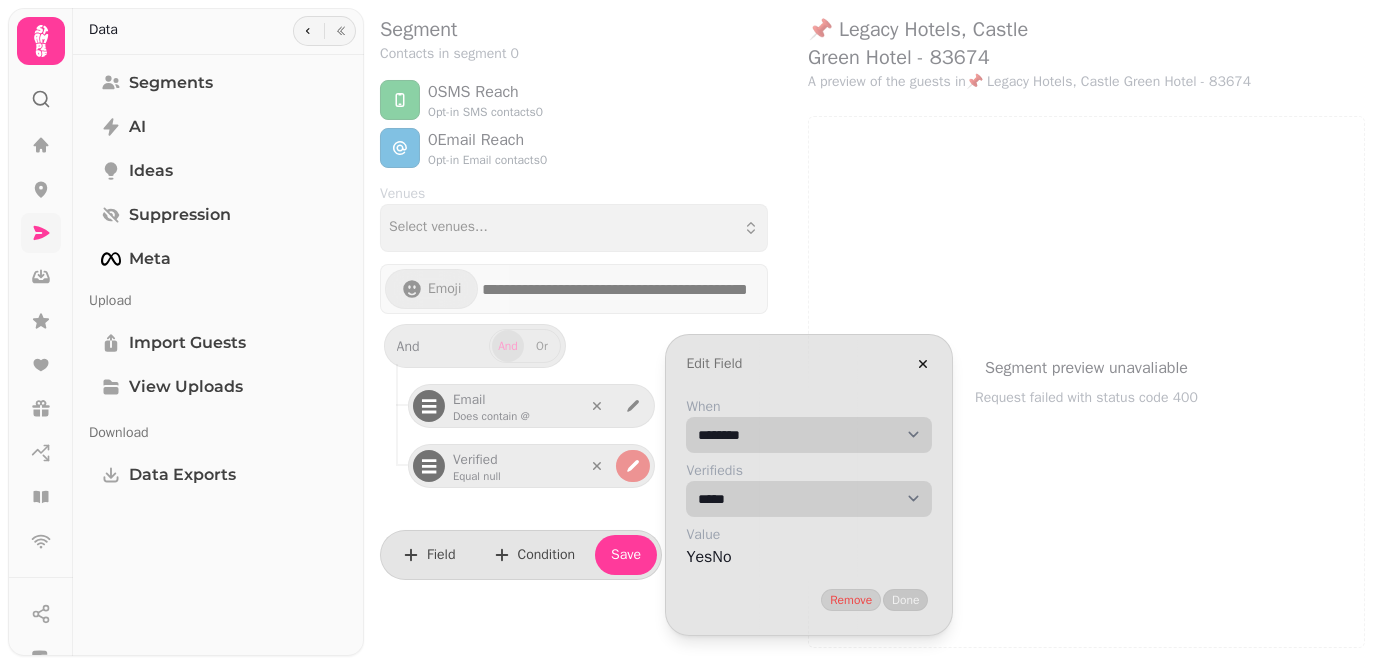 click on "**********" at bounding box center (809, 435) 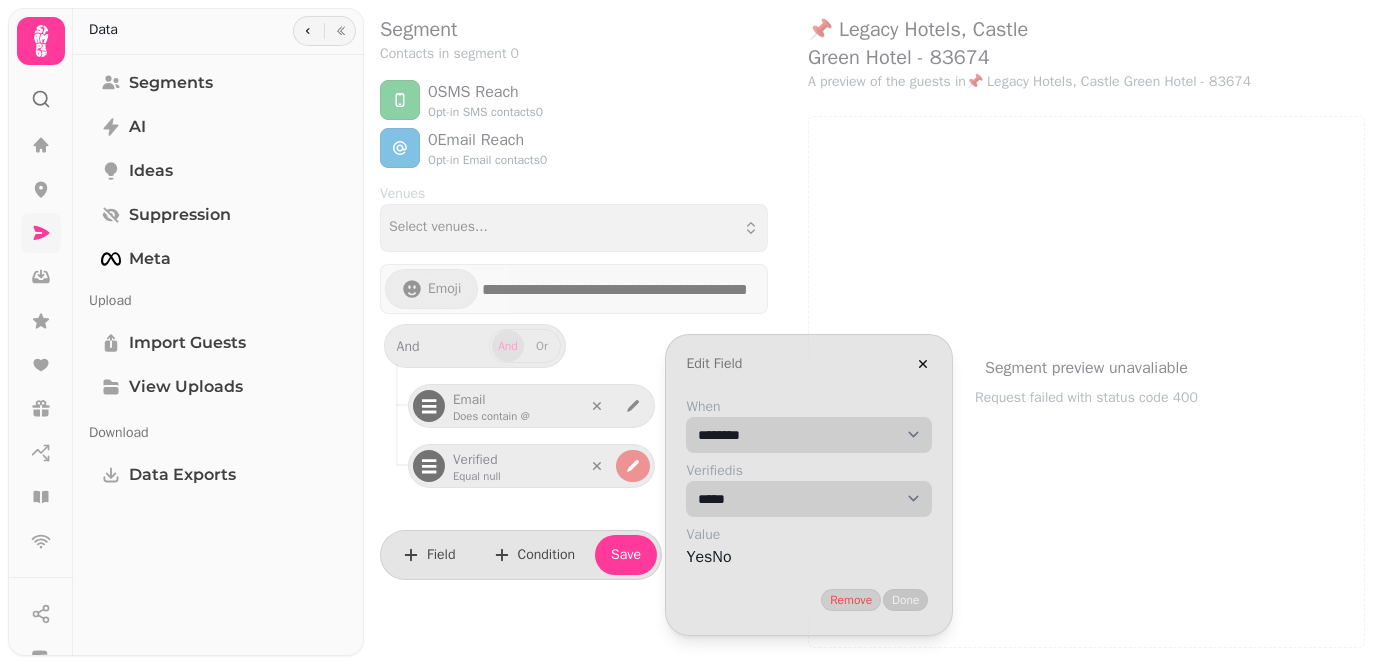 select on "**" 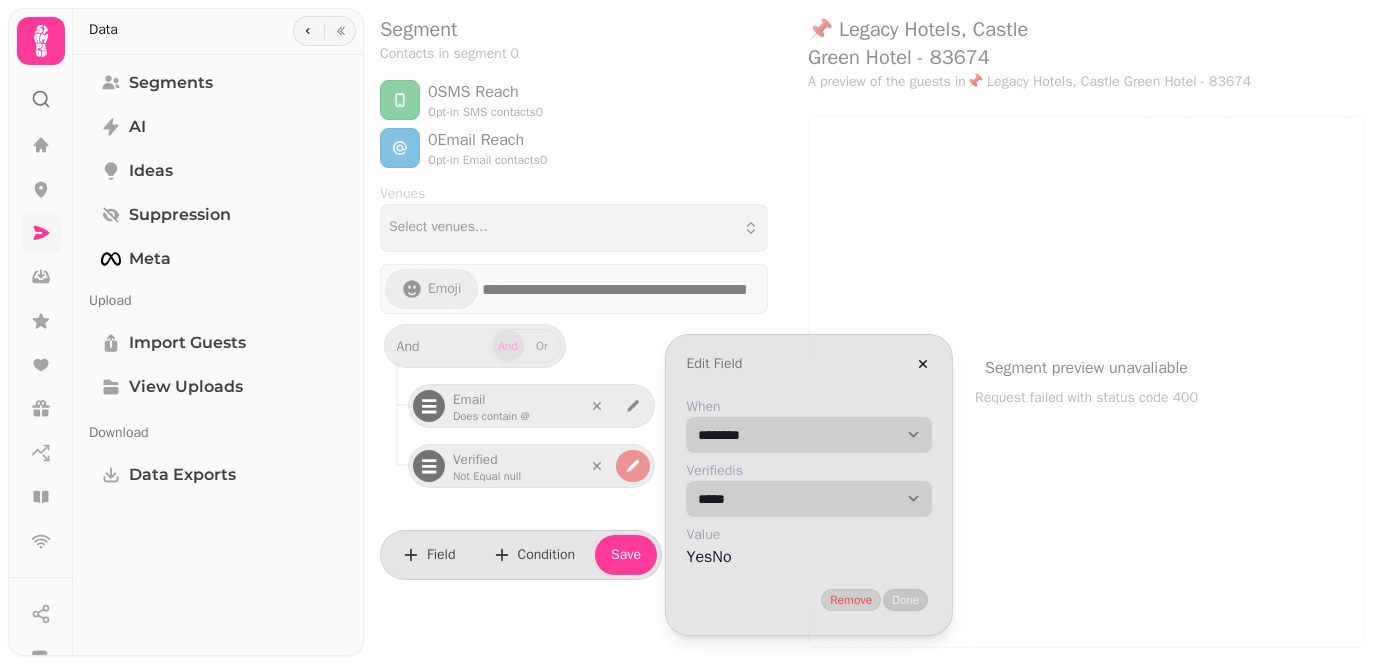 click on "**********" at bounding box center [809, 435] 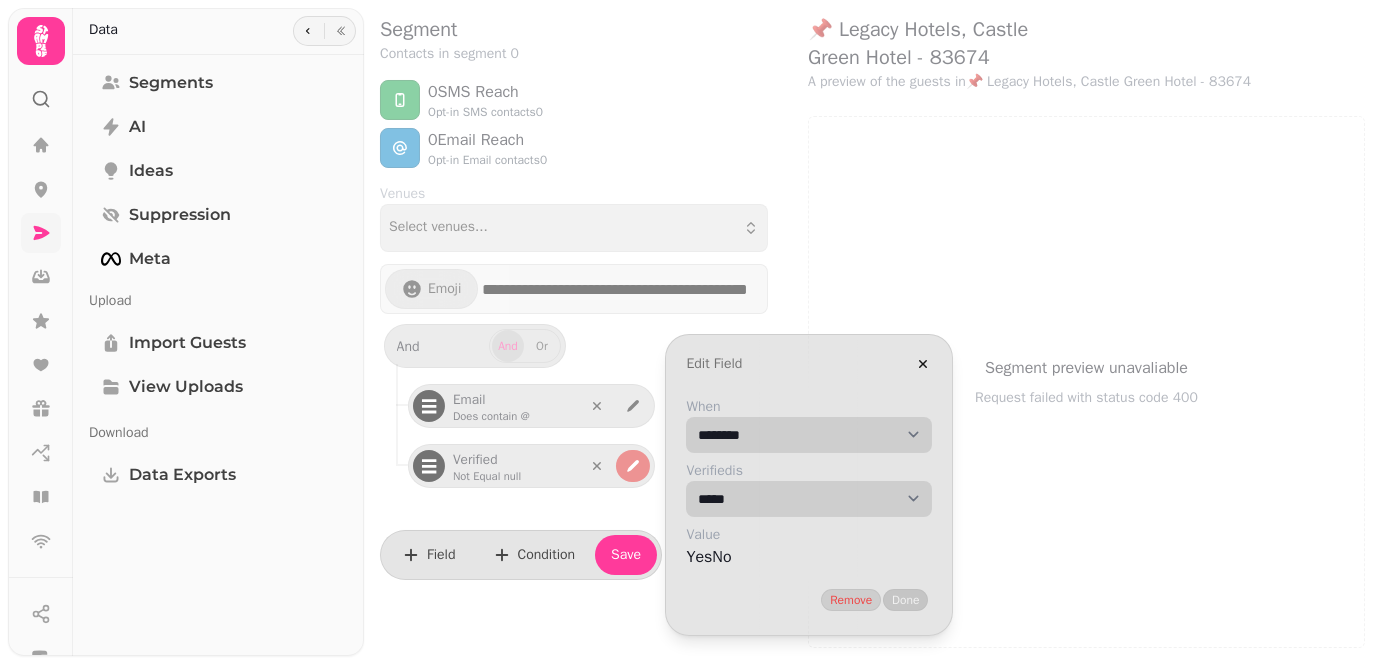 click on "Yes No" at bounding box center [708, 557] 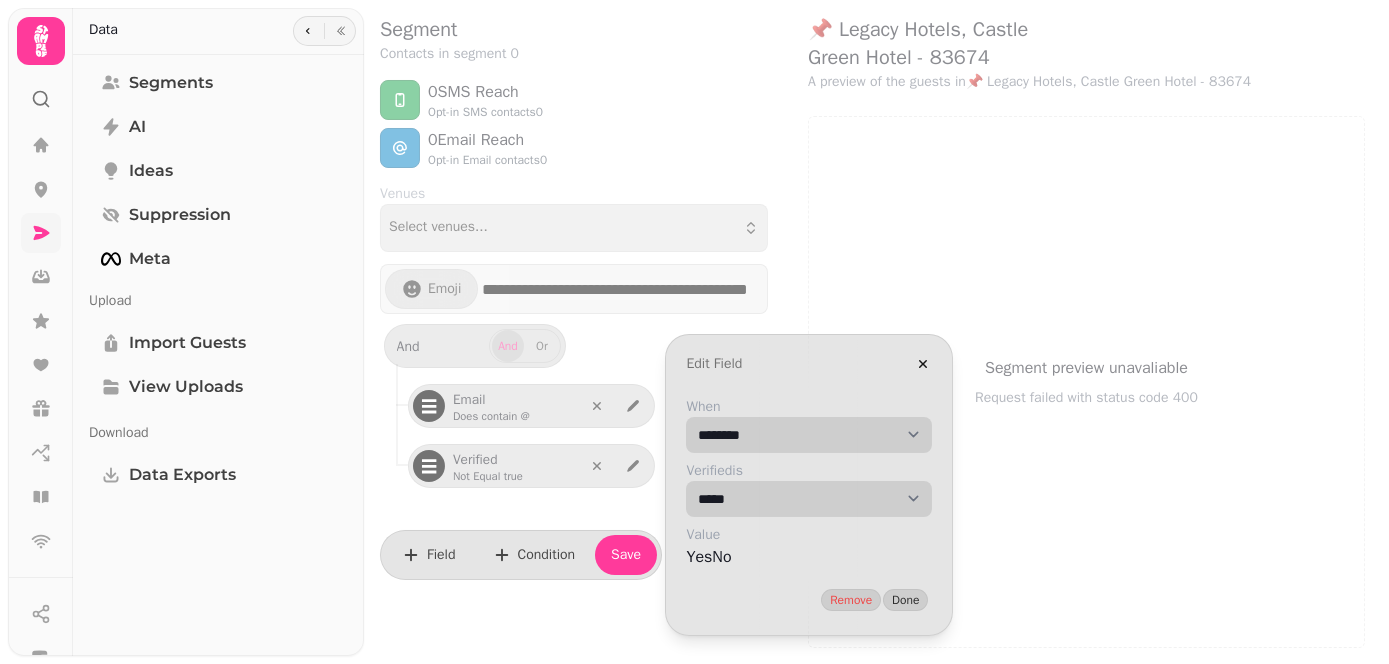 click at bounding box center (712, 557) 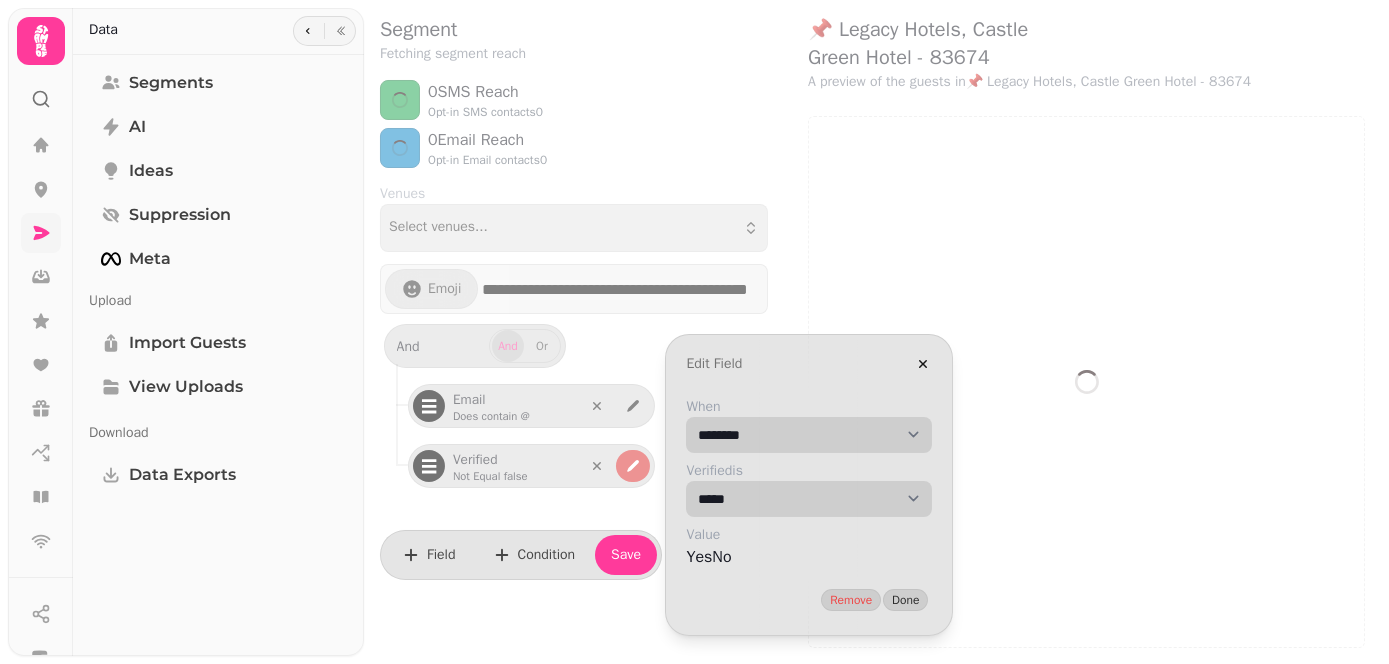 click on "**********" at bounding box center [809, 435] 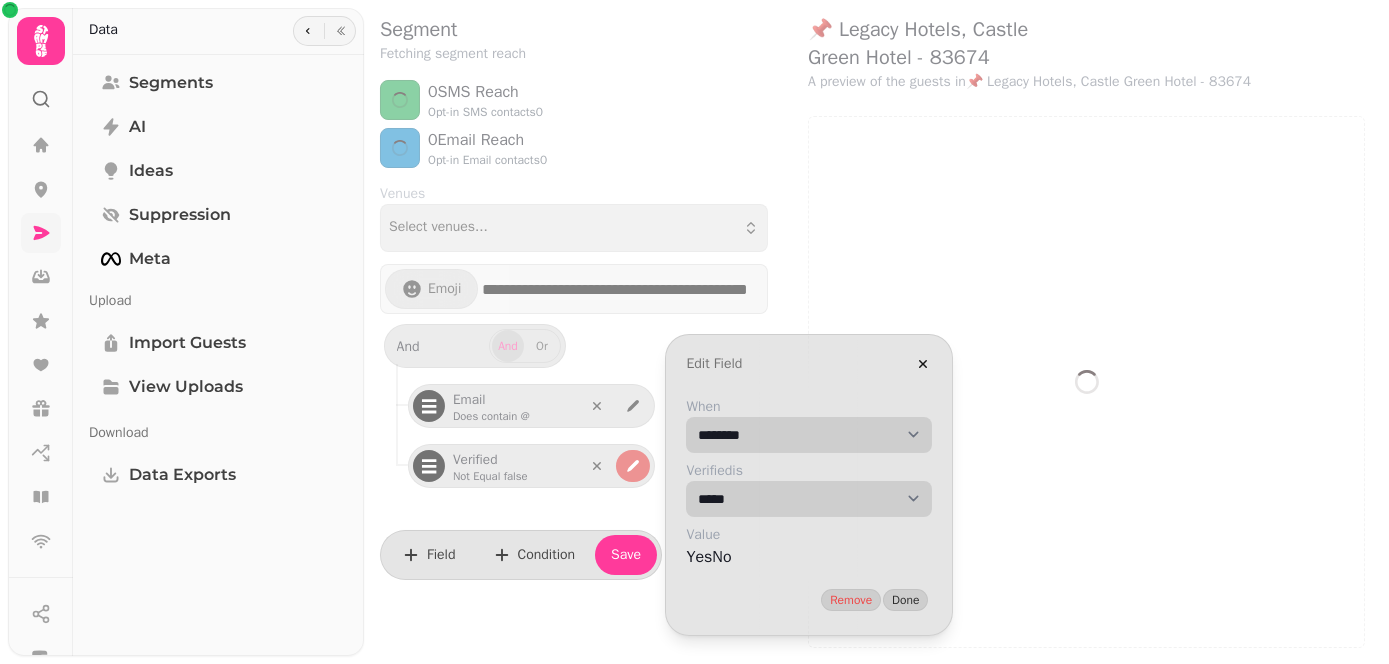 select on "**" 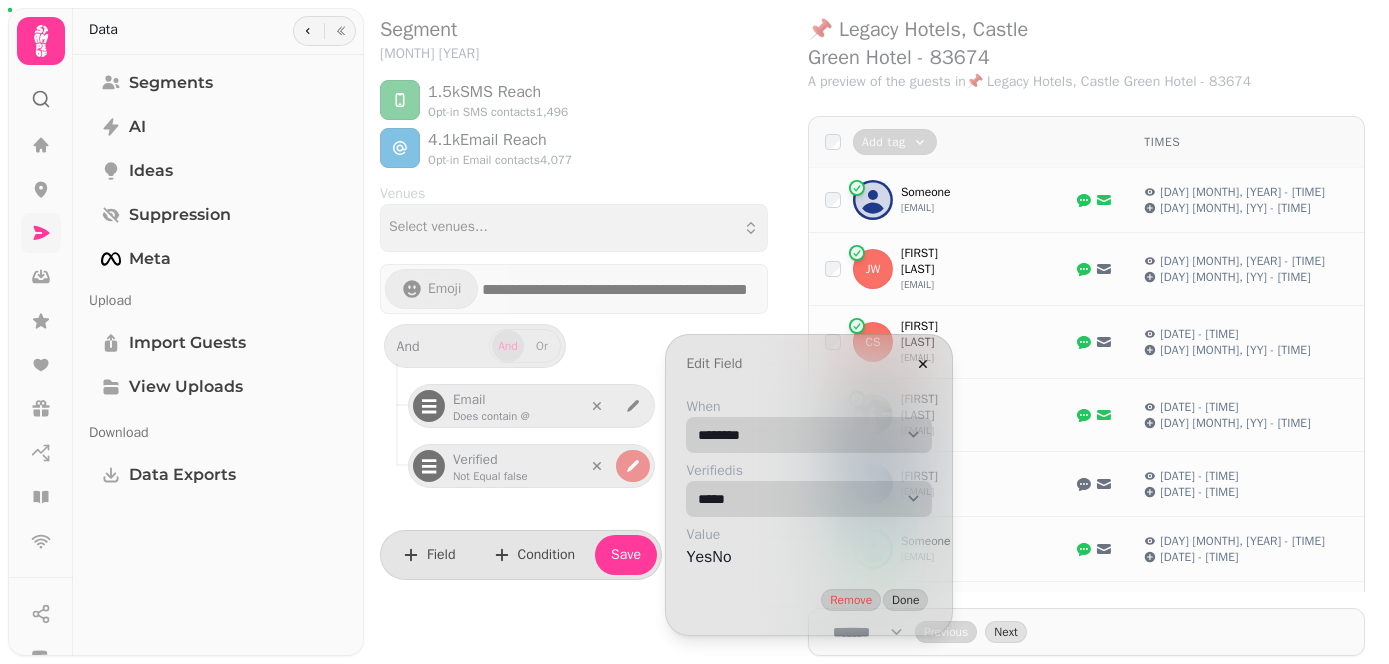 click at bounding box center (686, 557) 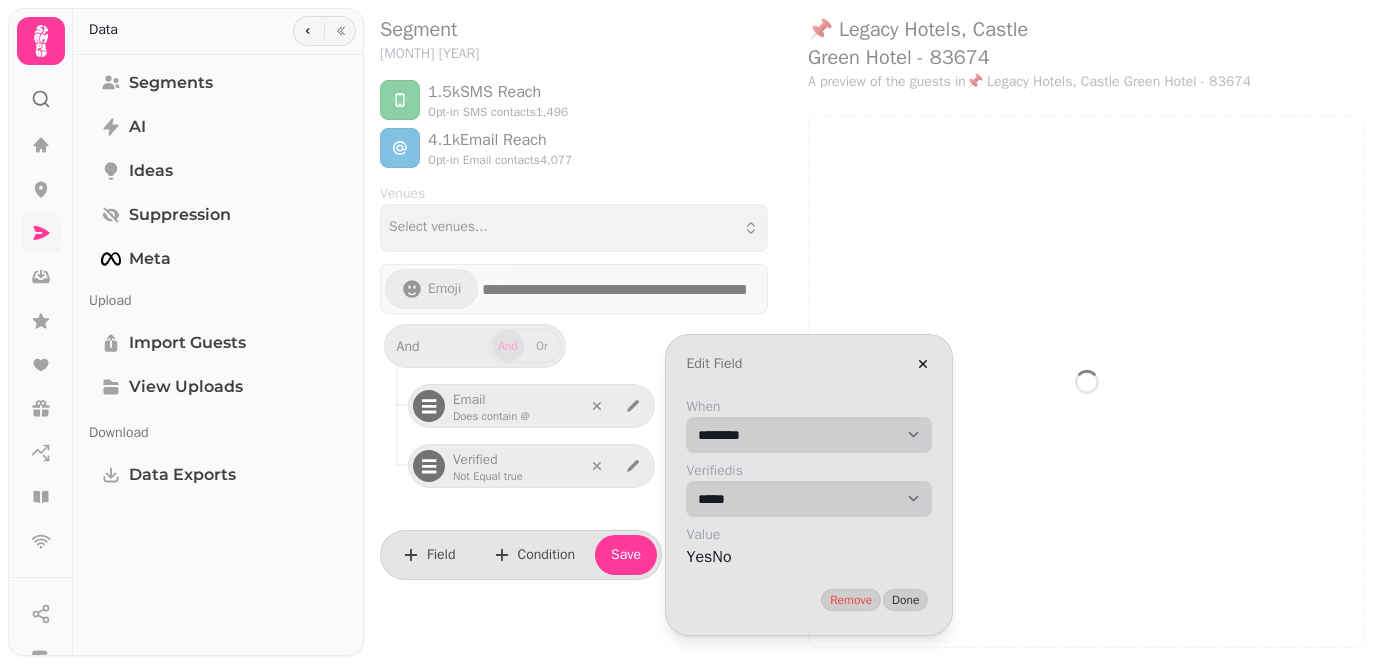 click on "No" at bounding box center (721, 557) 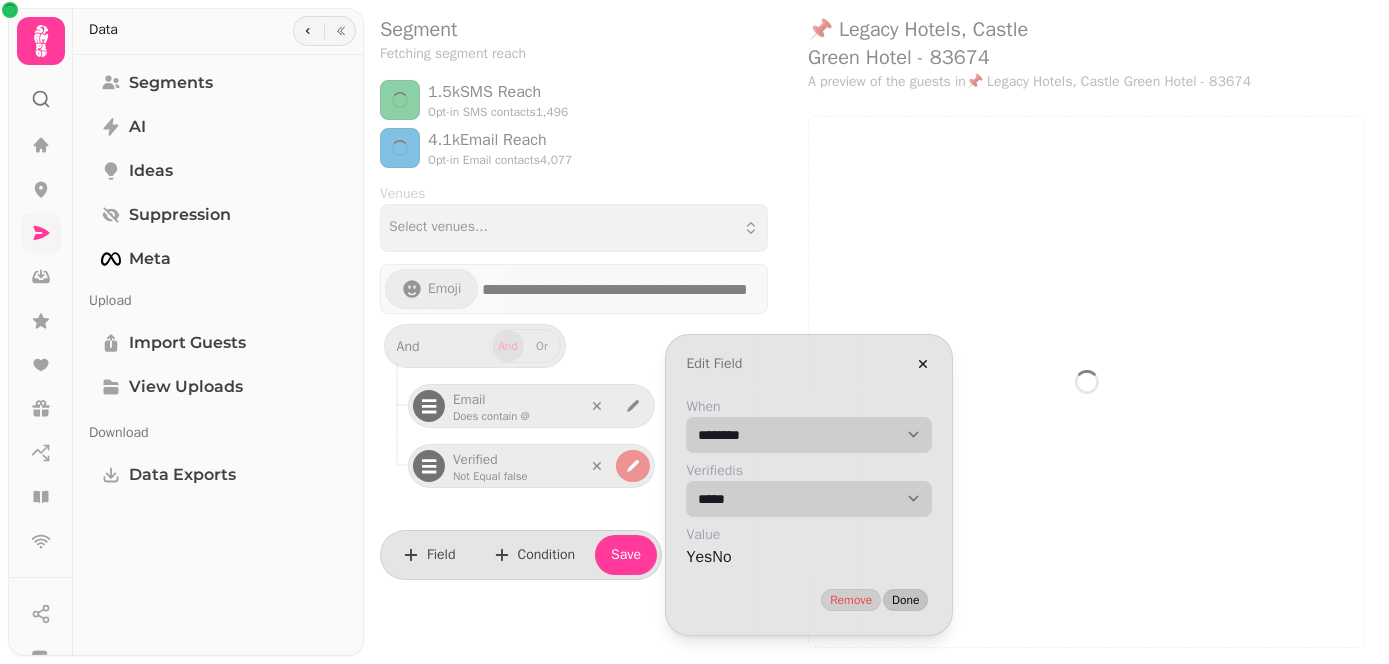 click on "Done" at bounding box center (905, 600) 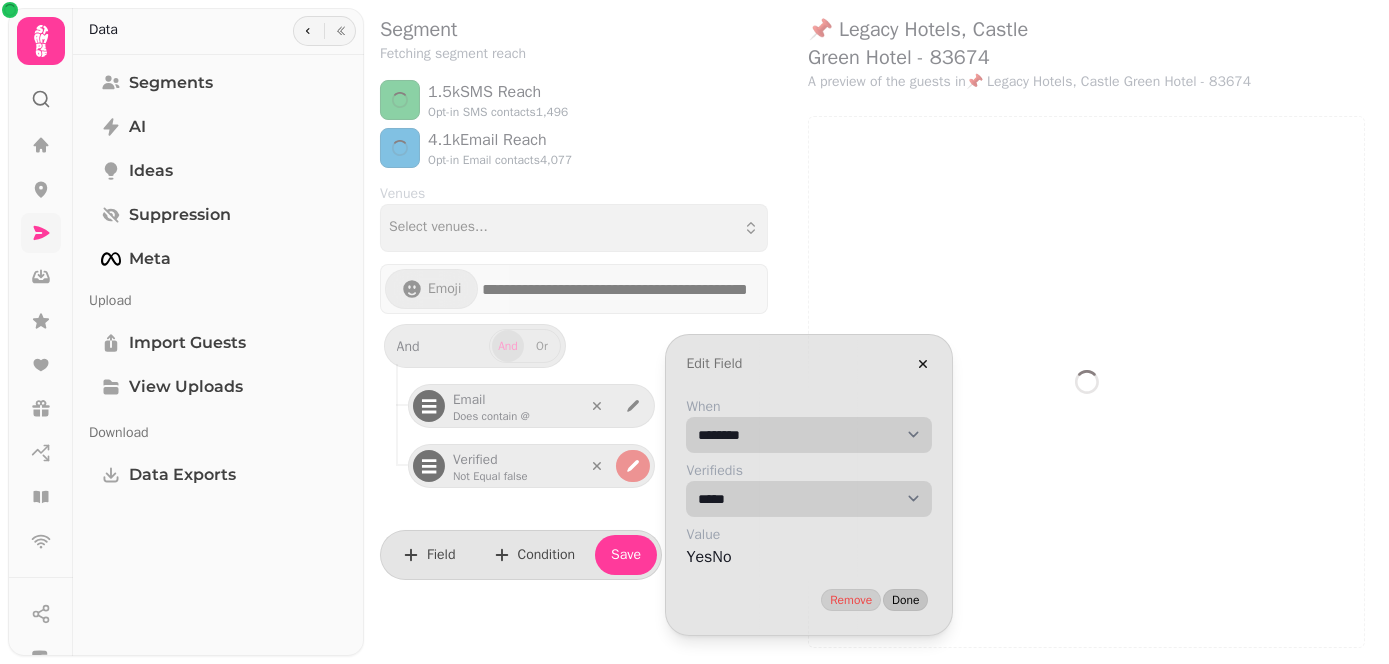 select on "**" 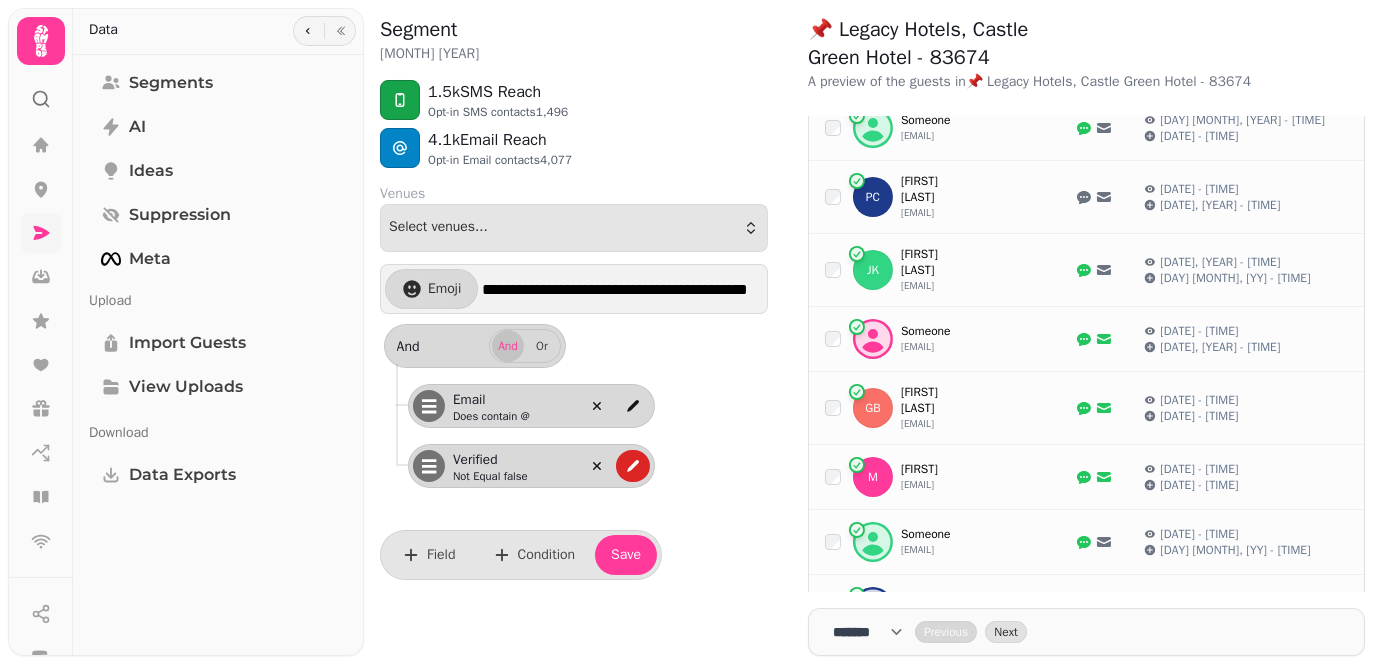 scroll, scrollTop: 0, scrollLeft: 0, axis: both 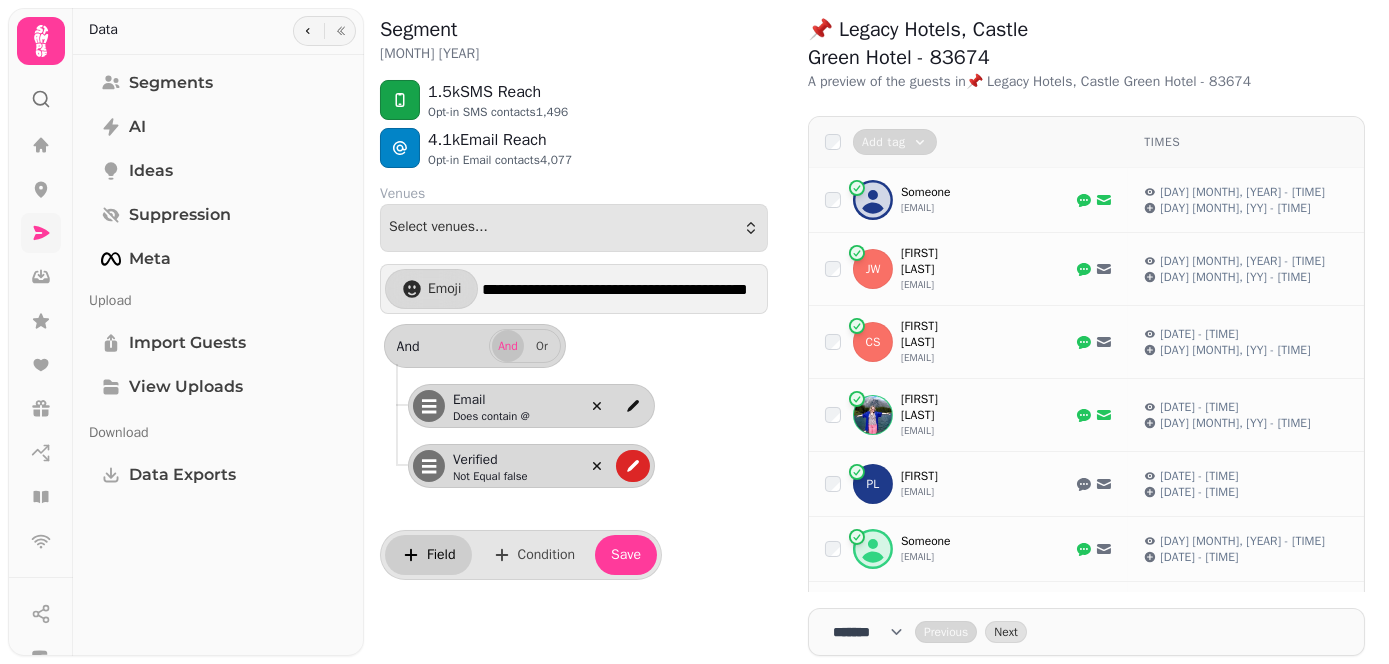 click on "Field" at bounding box center [441, 555] 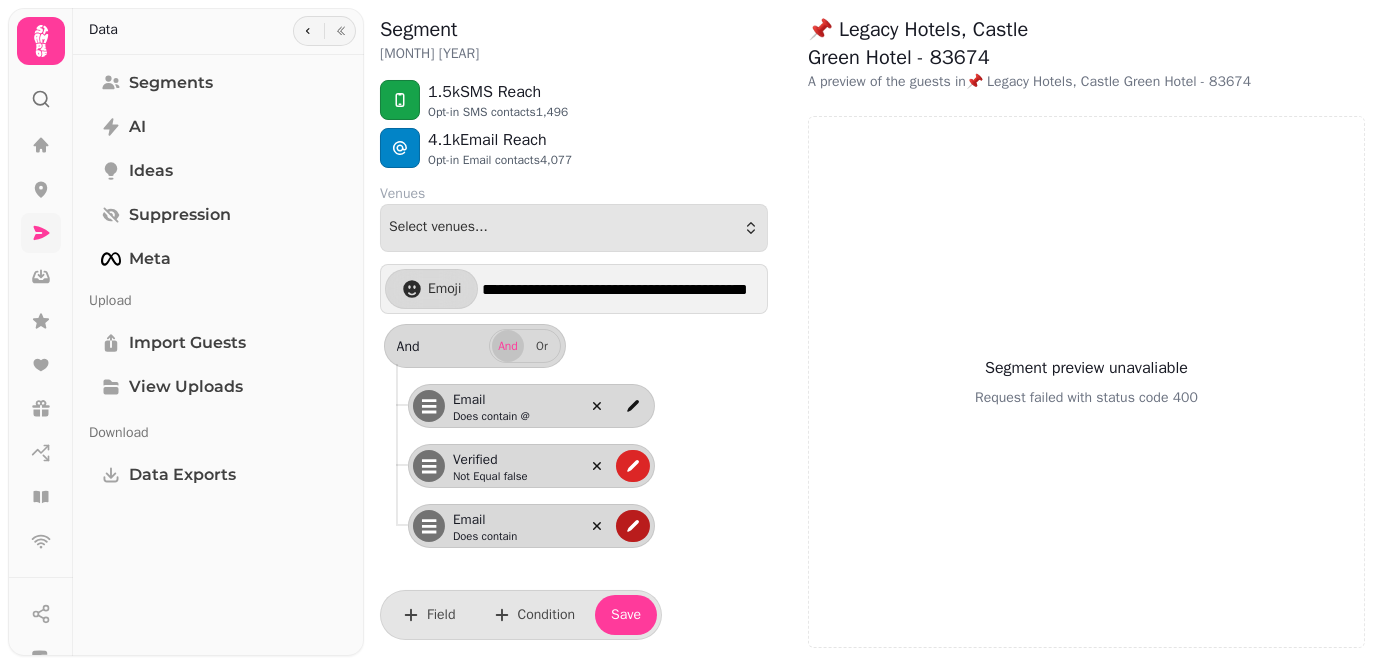 click 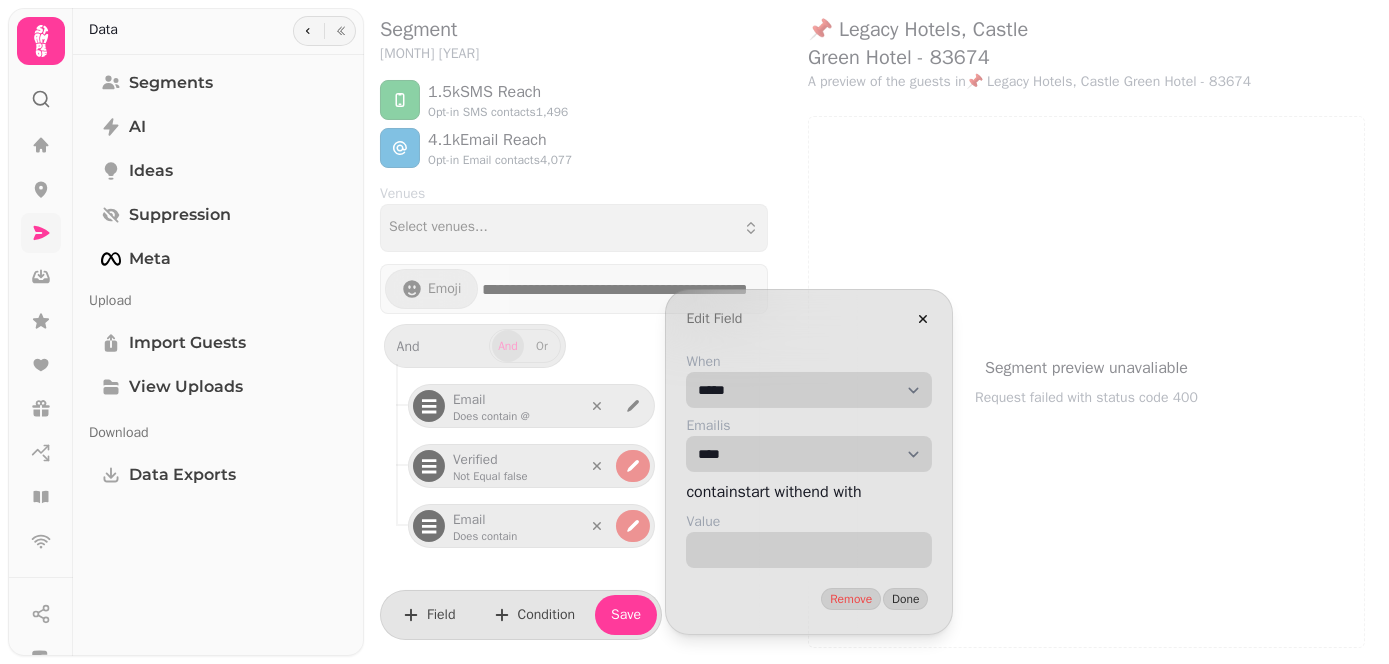 click on "**********" at bounding box center [809, 390] 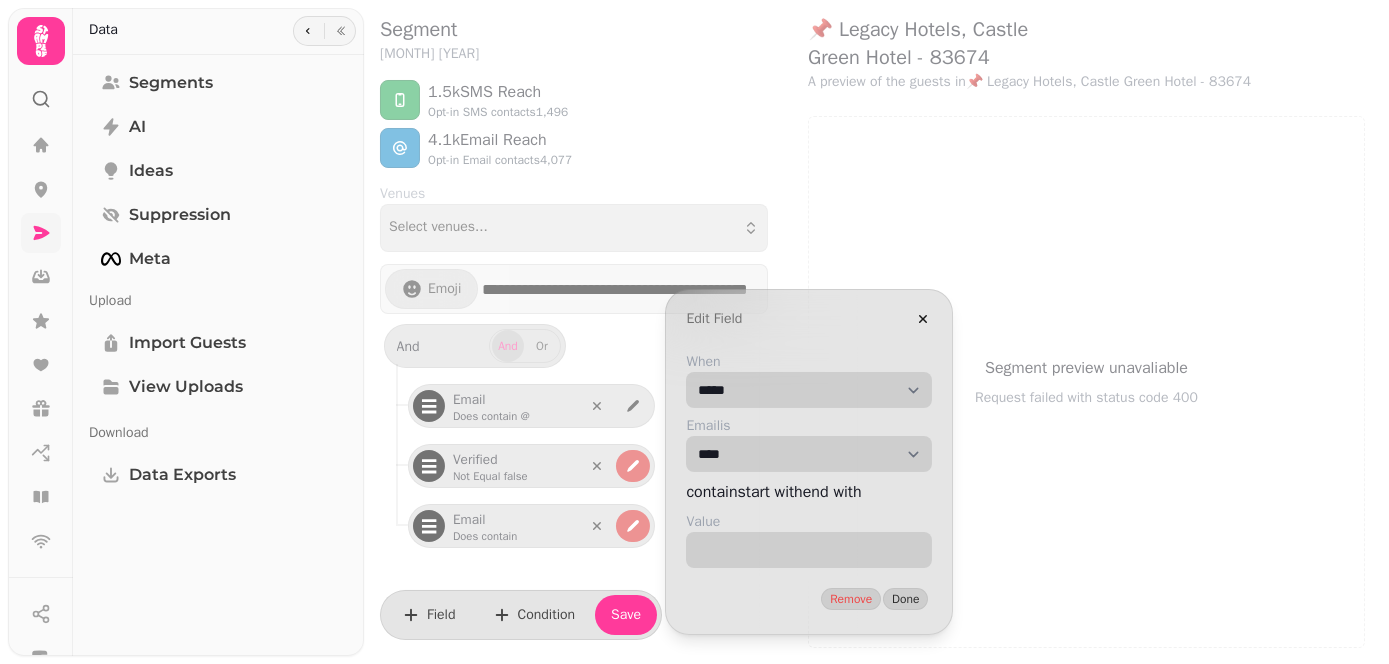 select on "**********" 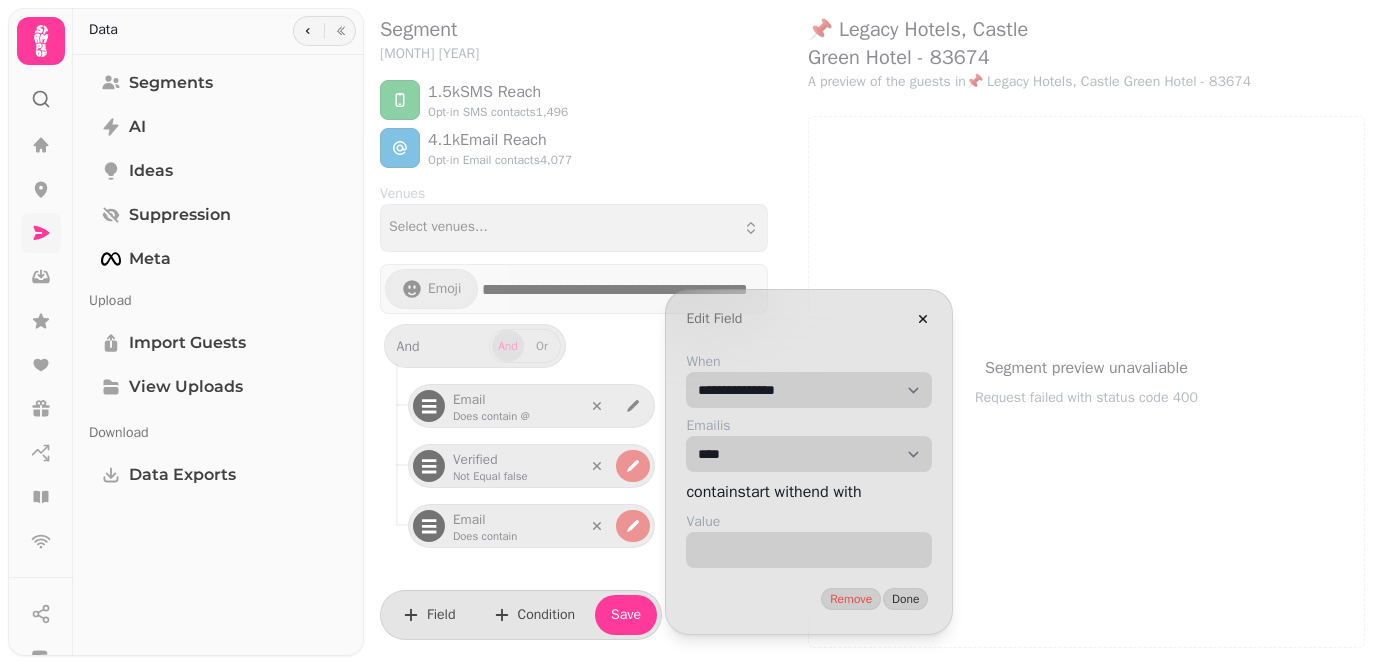 click on "**********" at bounding box center (809, 390) 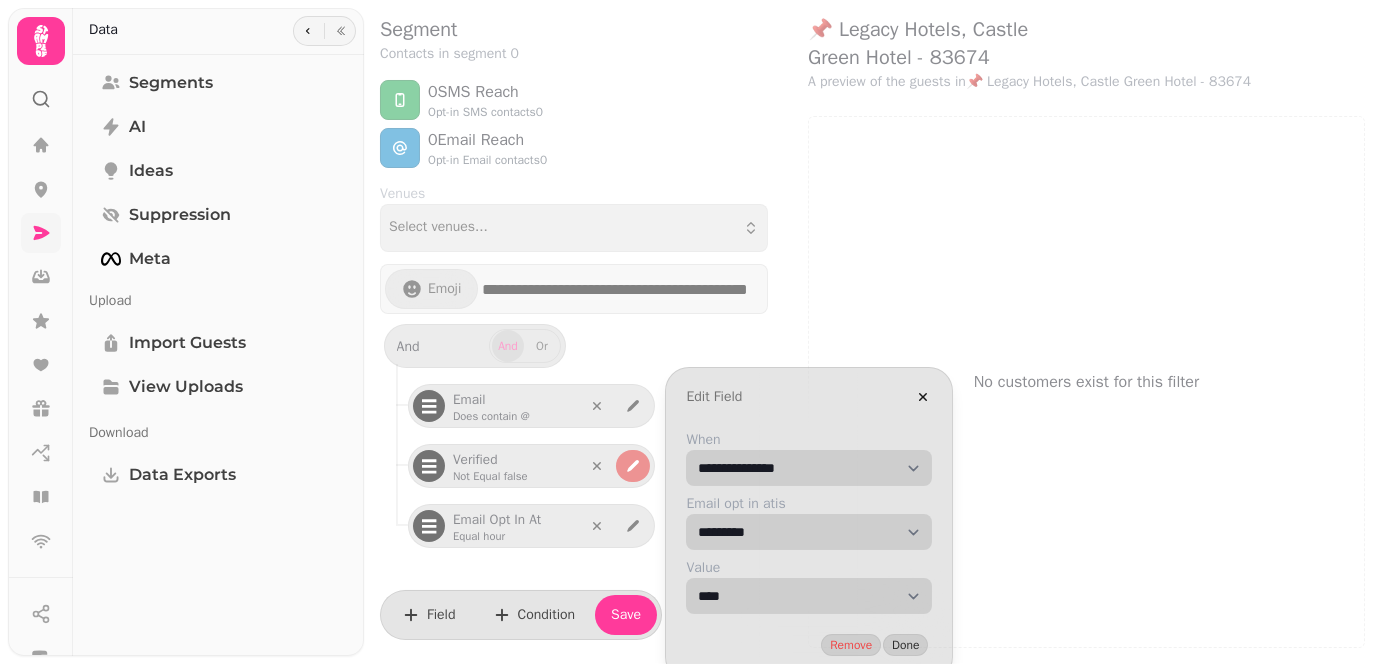 click on "**********" at bounding box center [809, 468] 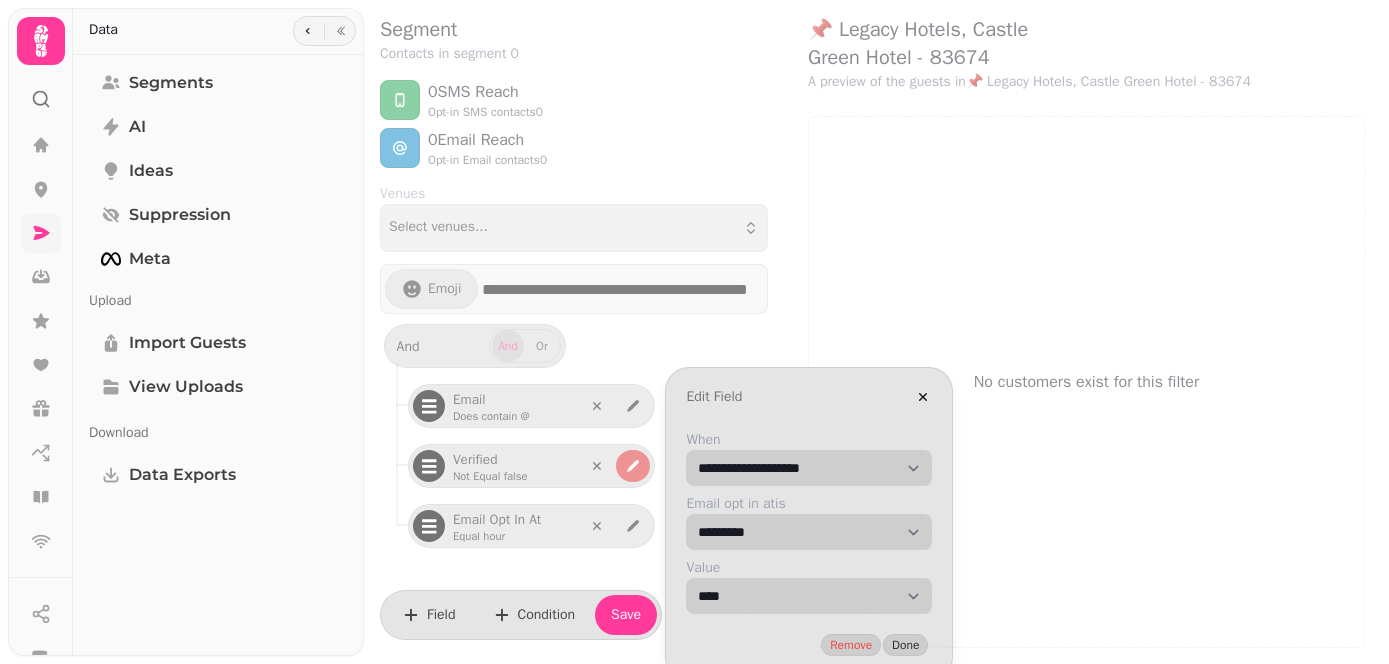 click on "**********" at bounding box center (809, 468) 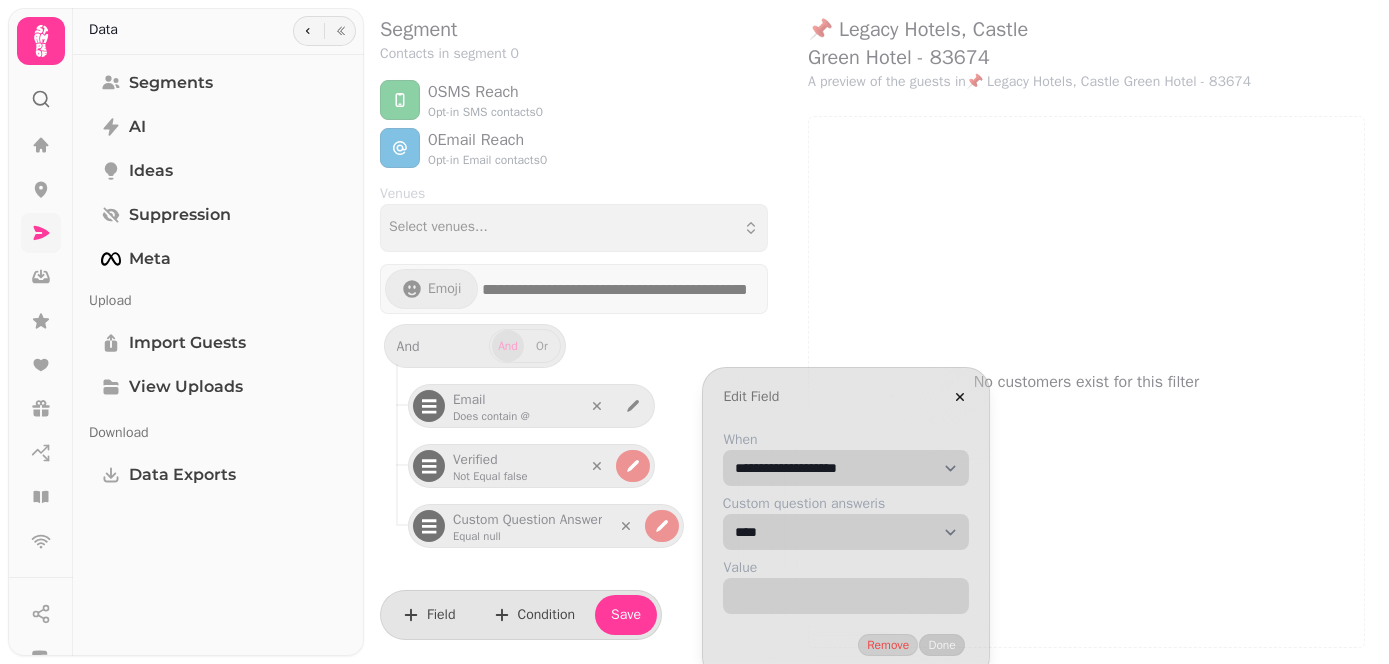 click on "**********" at bounding box center [846, 468] 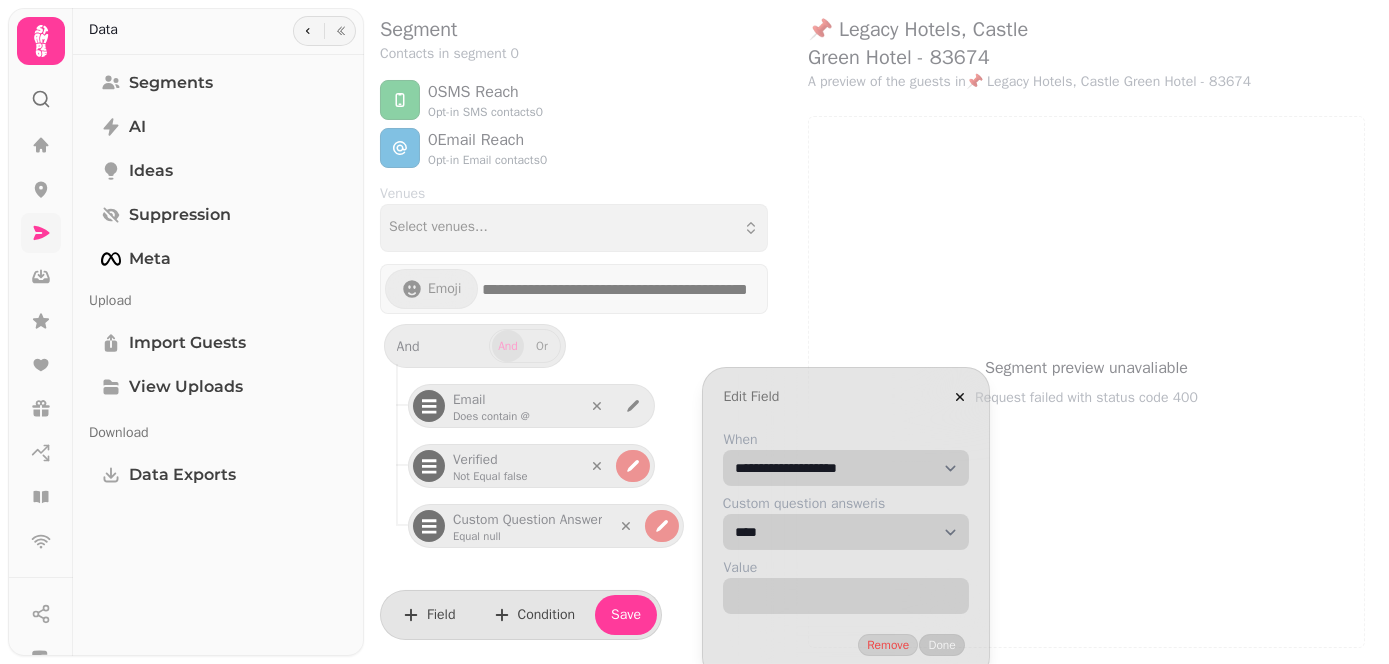 click on "**********" at bounding box center [846, 468] 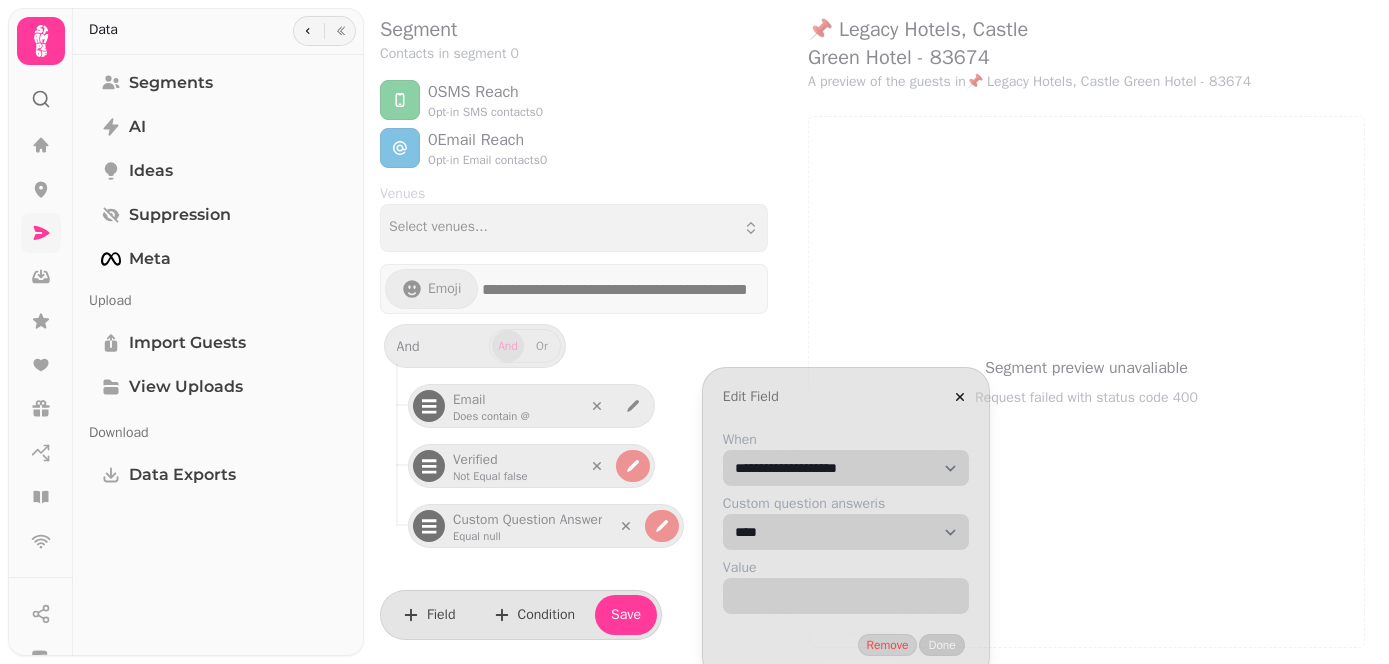 select on "******" 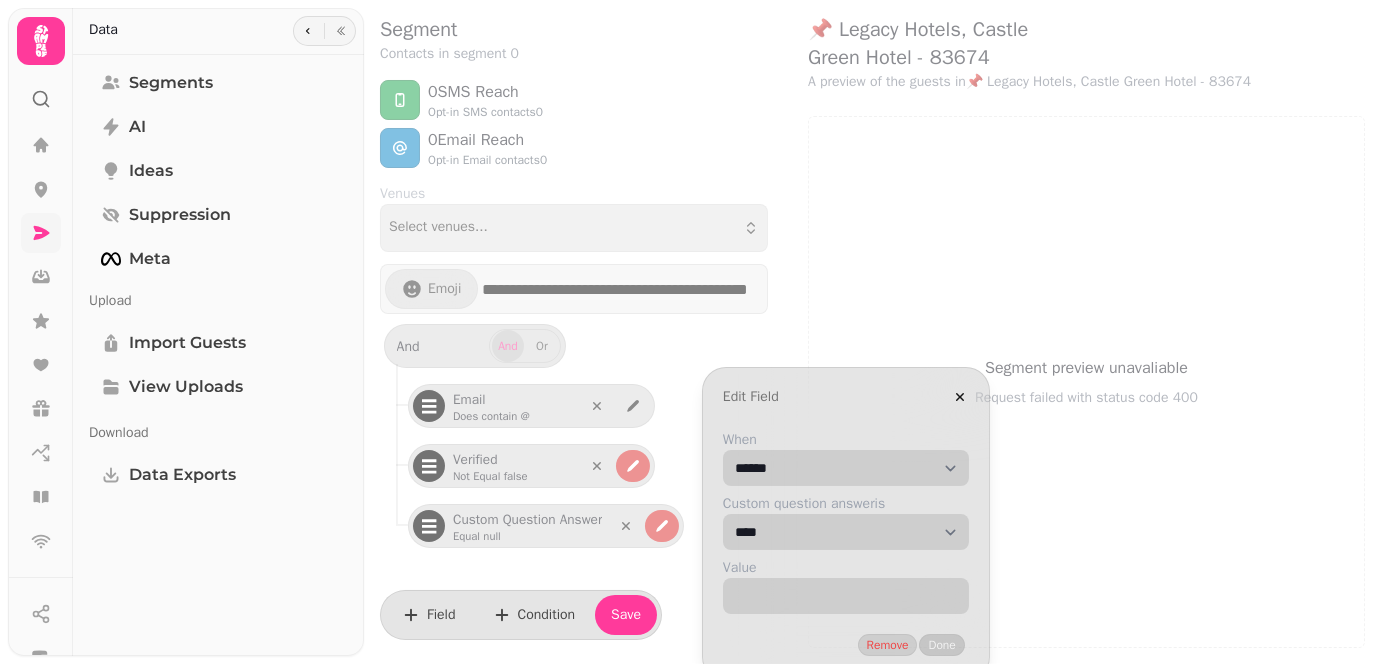 click on "**********" at bounding box center (846, 468) 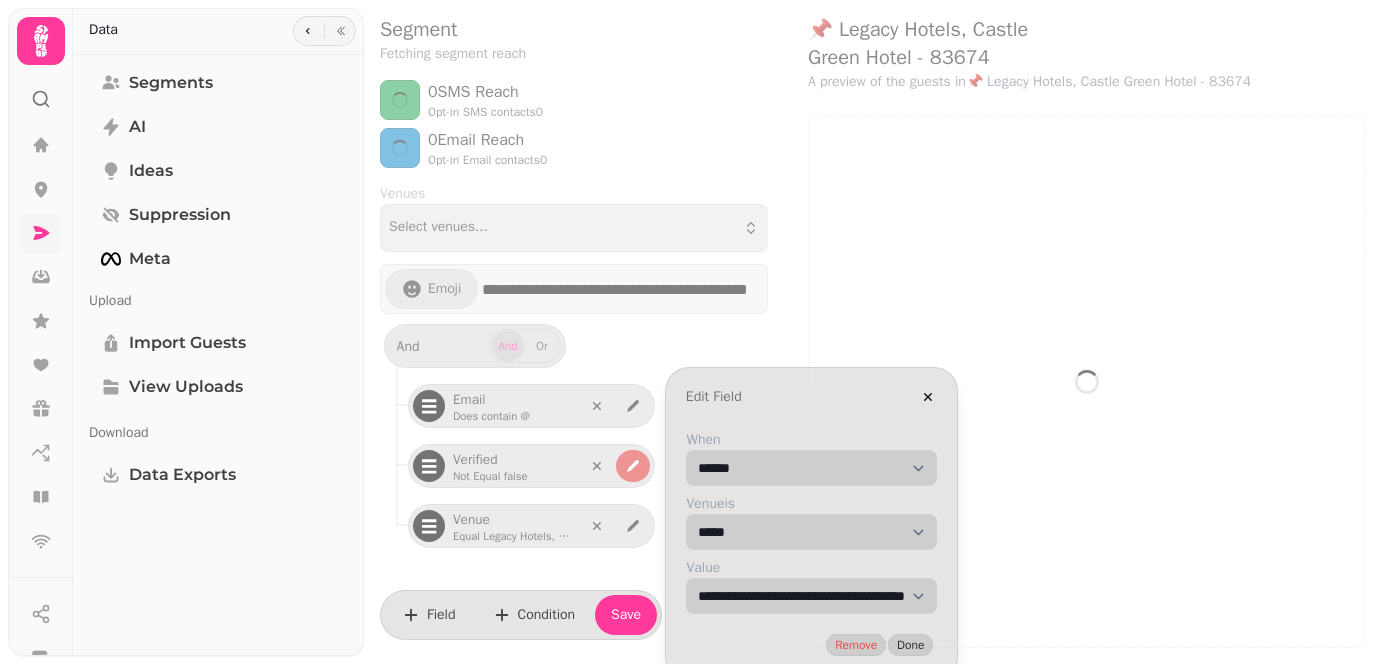 click on "**********" at bounding box center [811, 468] 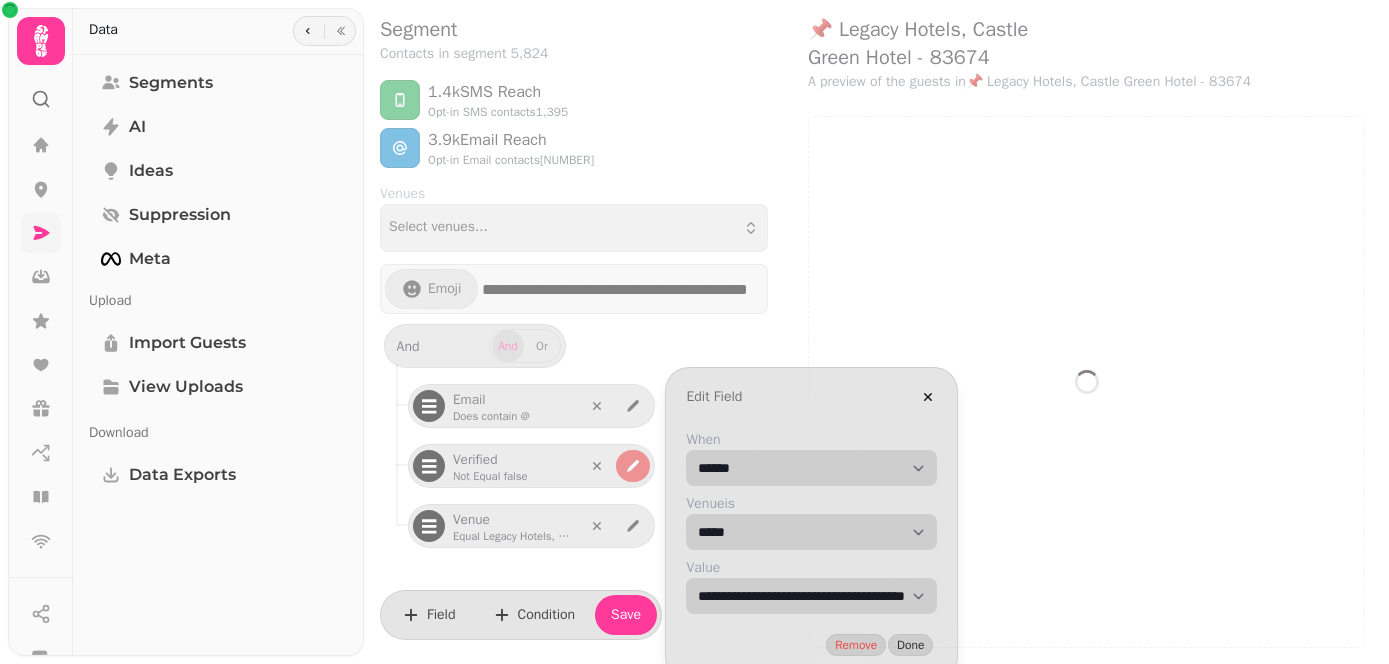 select on "**" 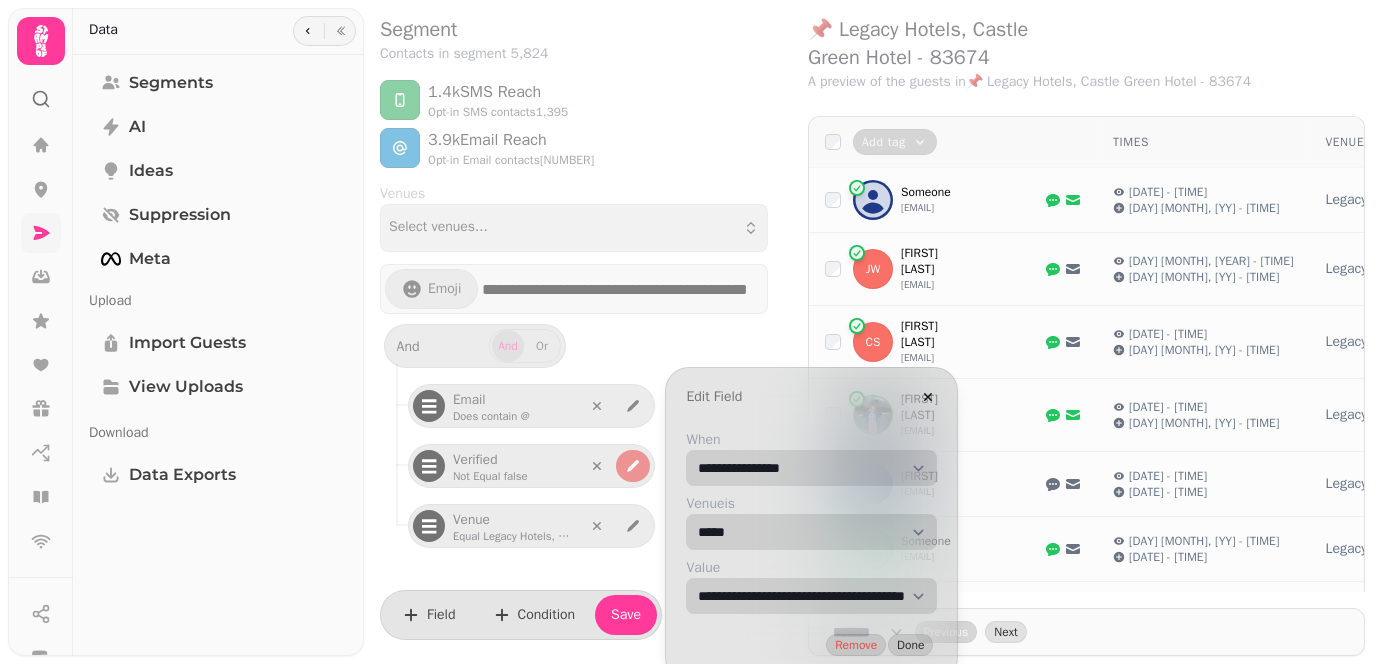 click on "**********" at bounding box center [811, 468] 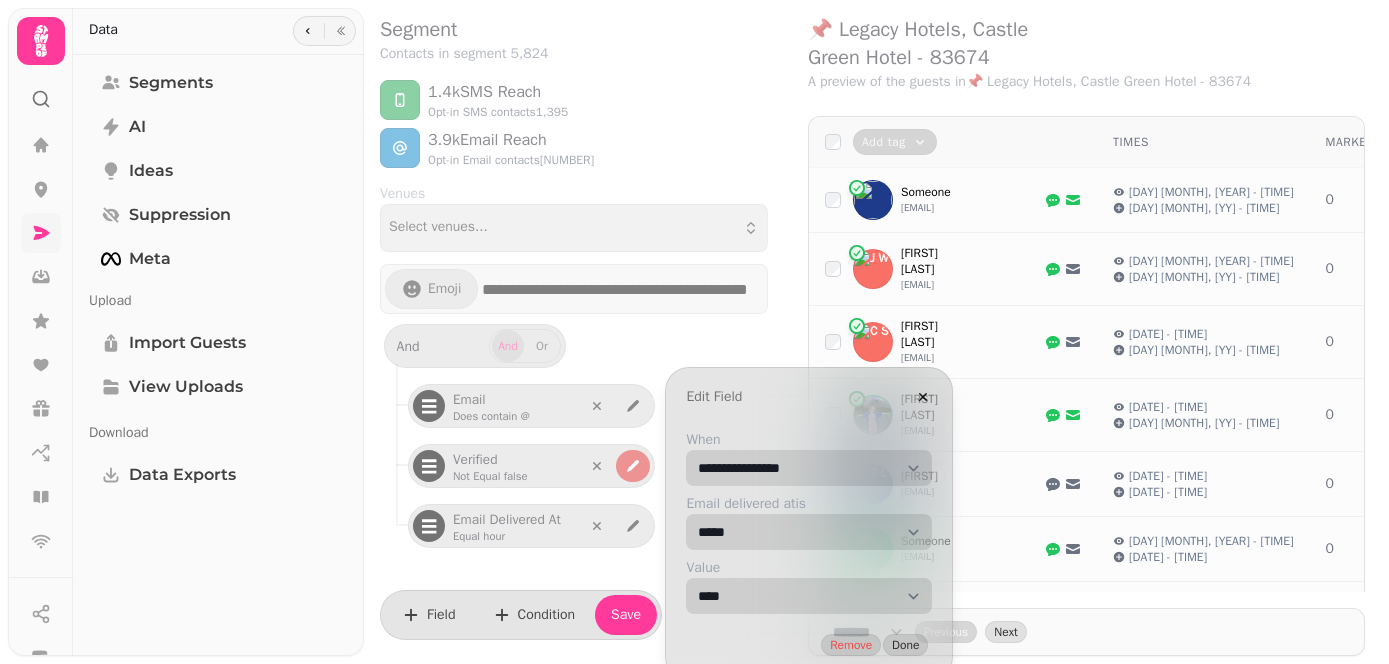 click on "**********" at bounding box center [809, 468] 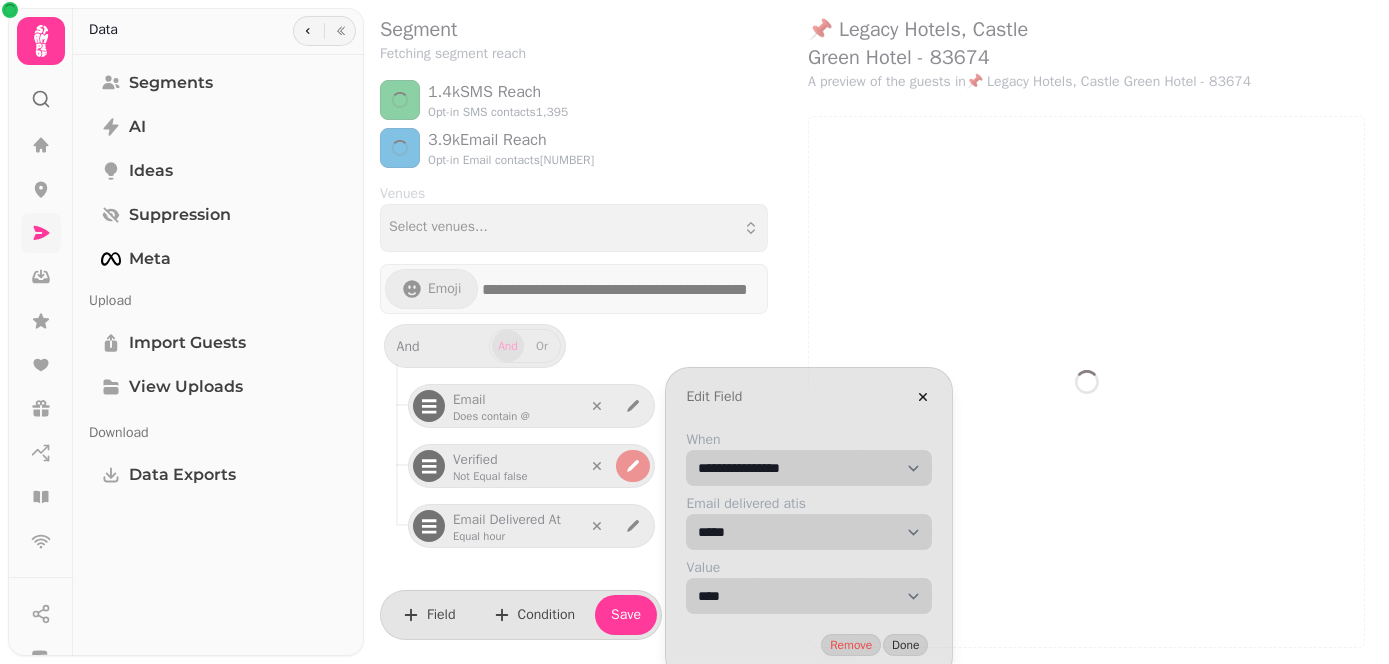 select on "**********" 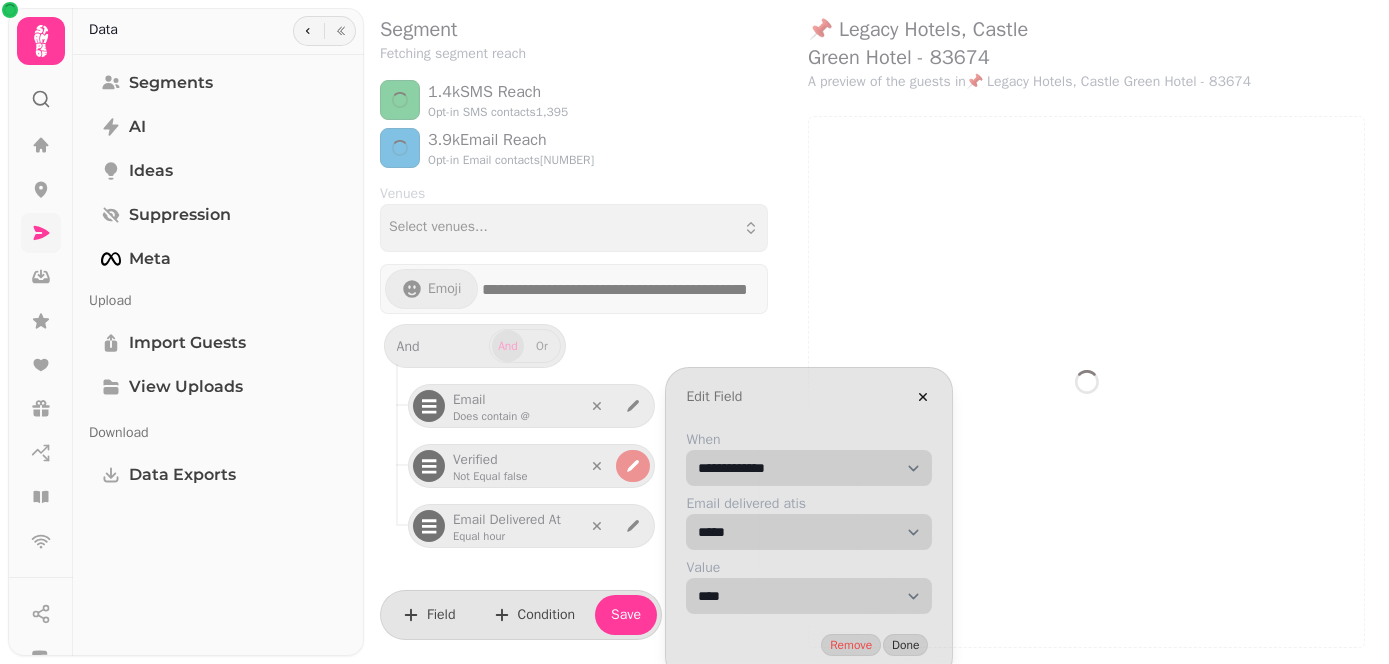 click on "**********" at bounding box center [809, 468] 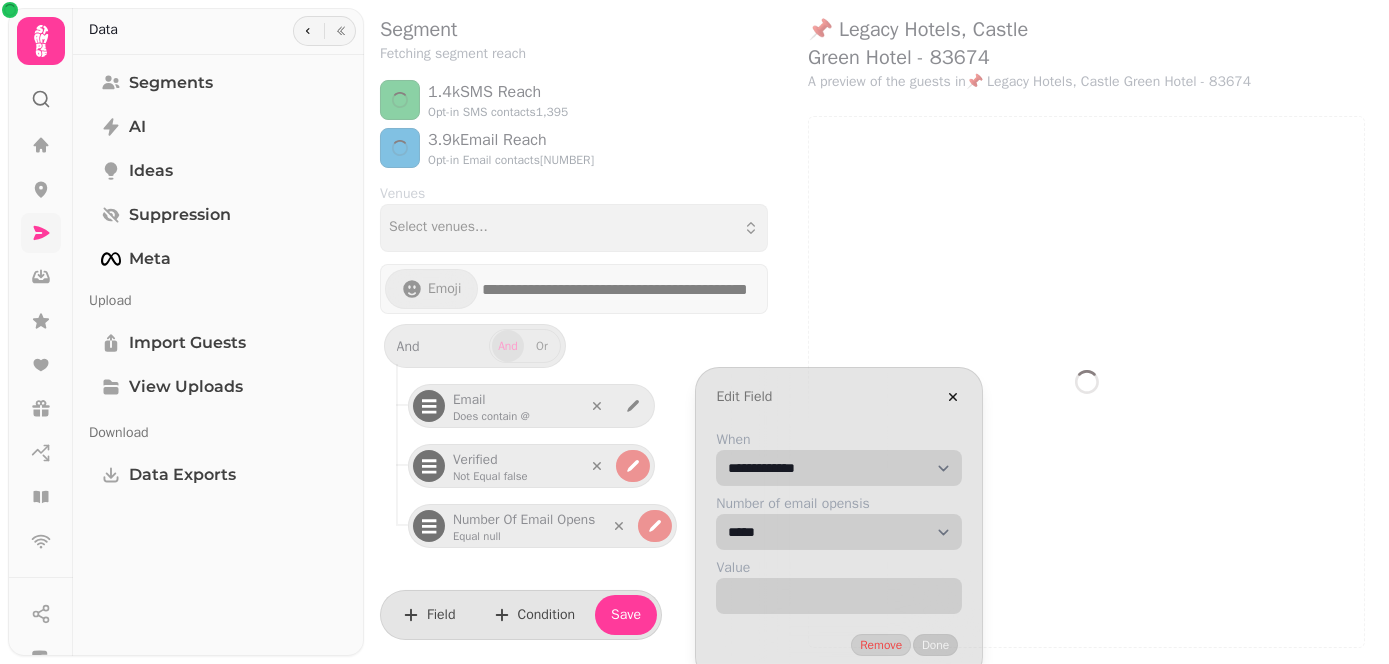 click on "**********" at bounding box center (839, 468) 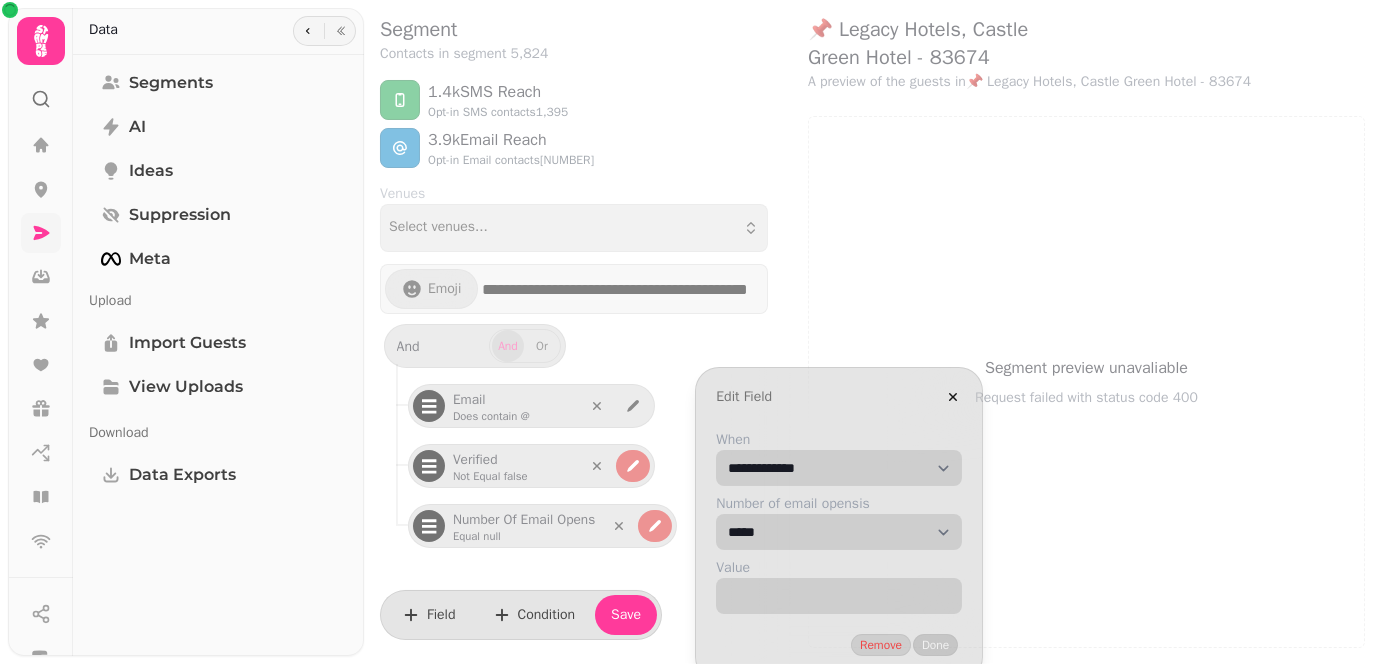 select on "**" 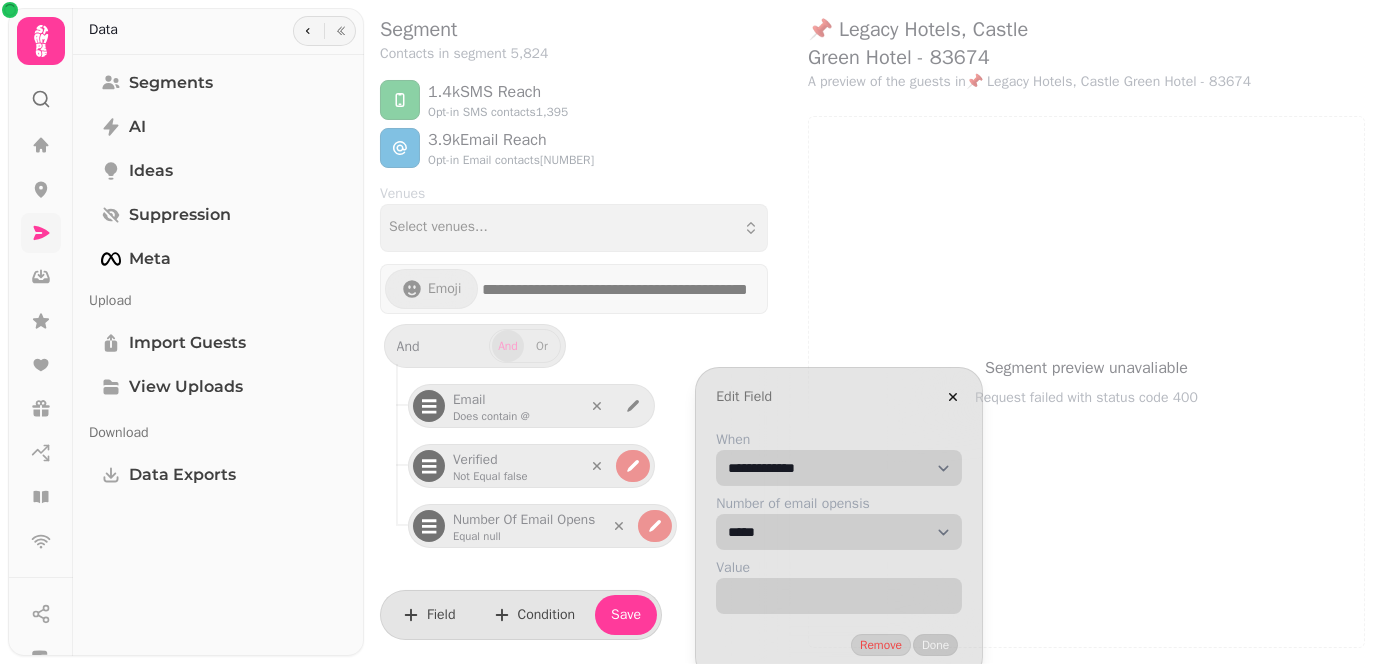 click on "**********" at bounding box center [839, 468] 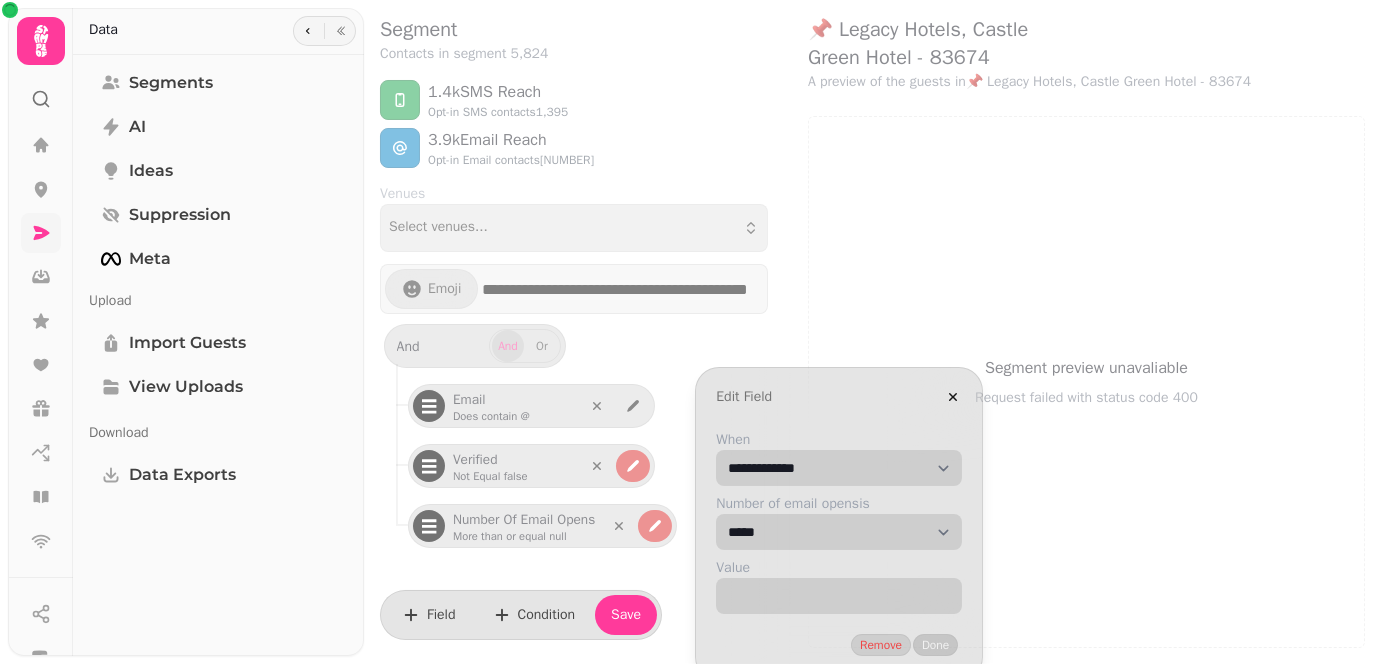 click on "When" at bounding box center (839, 596) 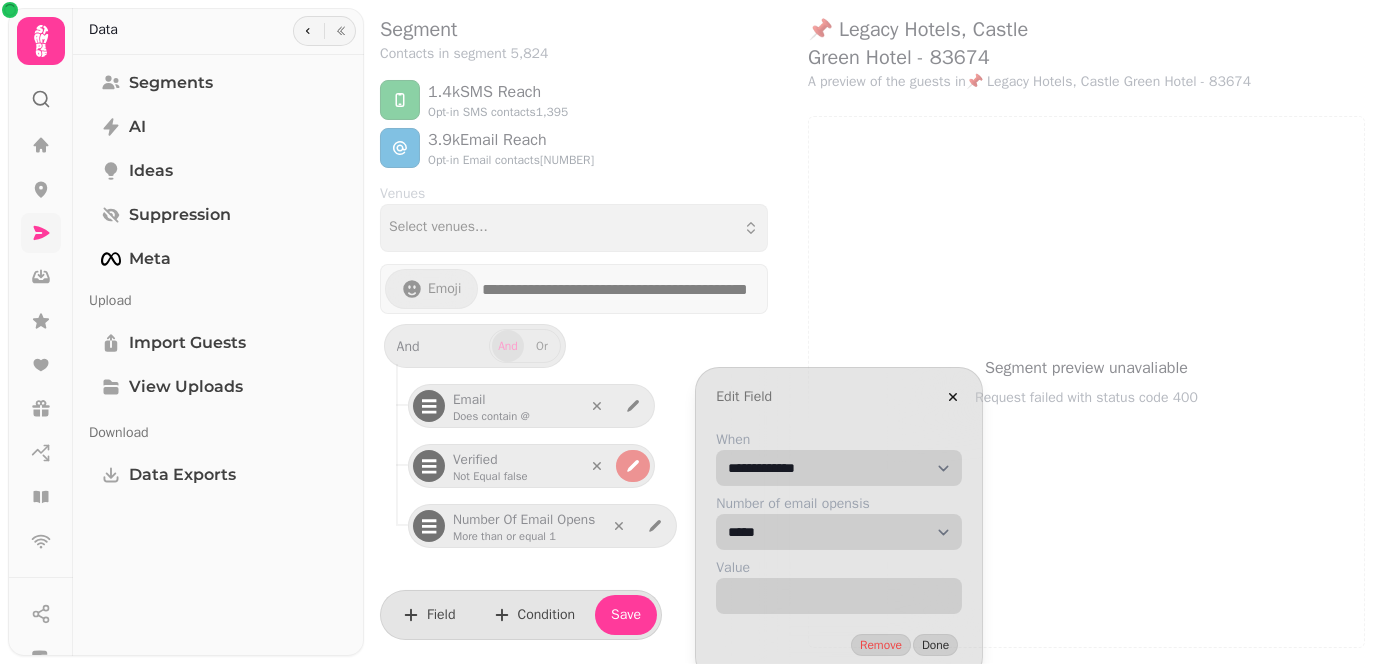 type on "*" 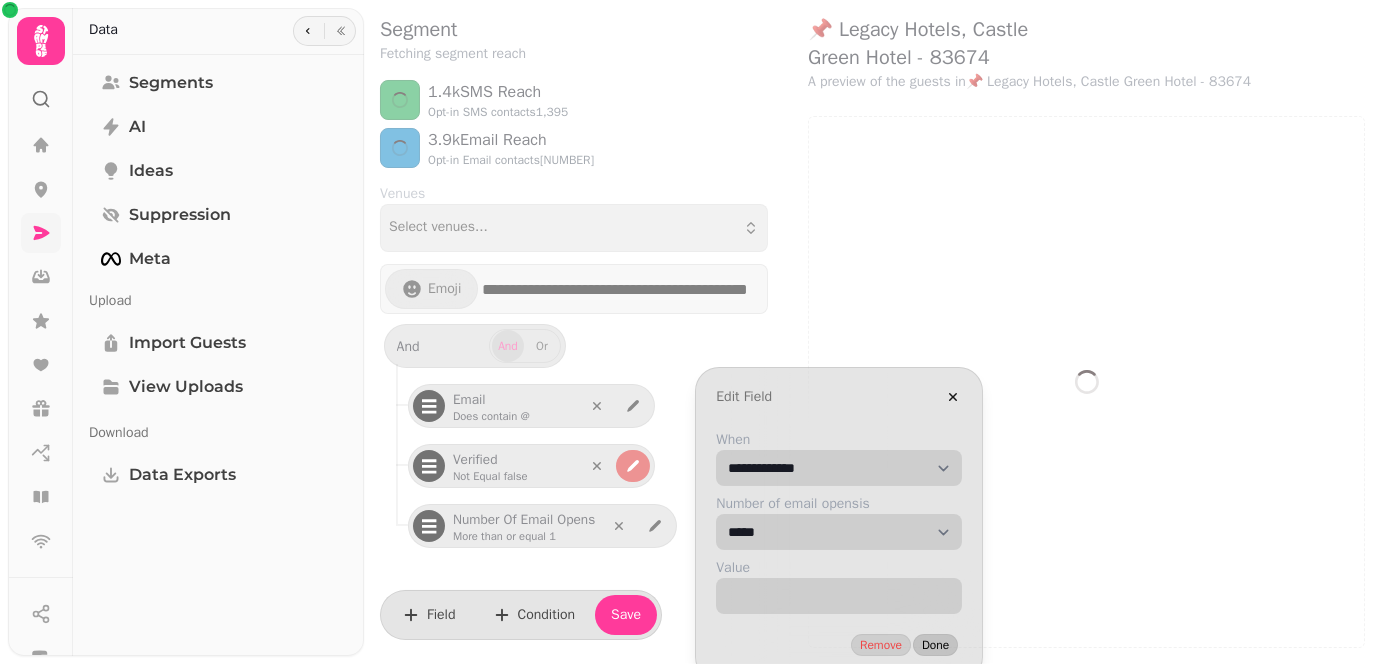 click on "Done" at bounding box center [935, 645] 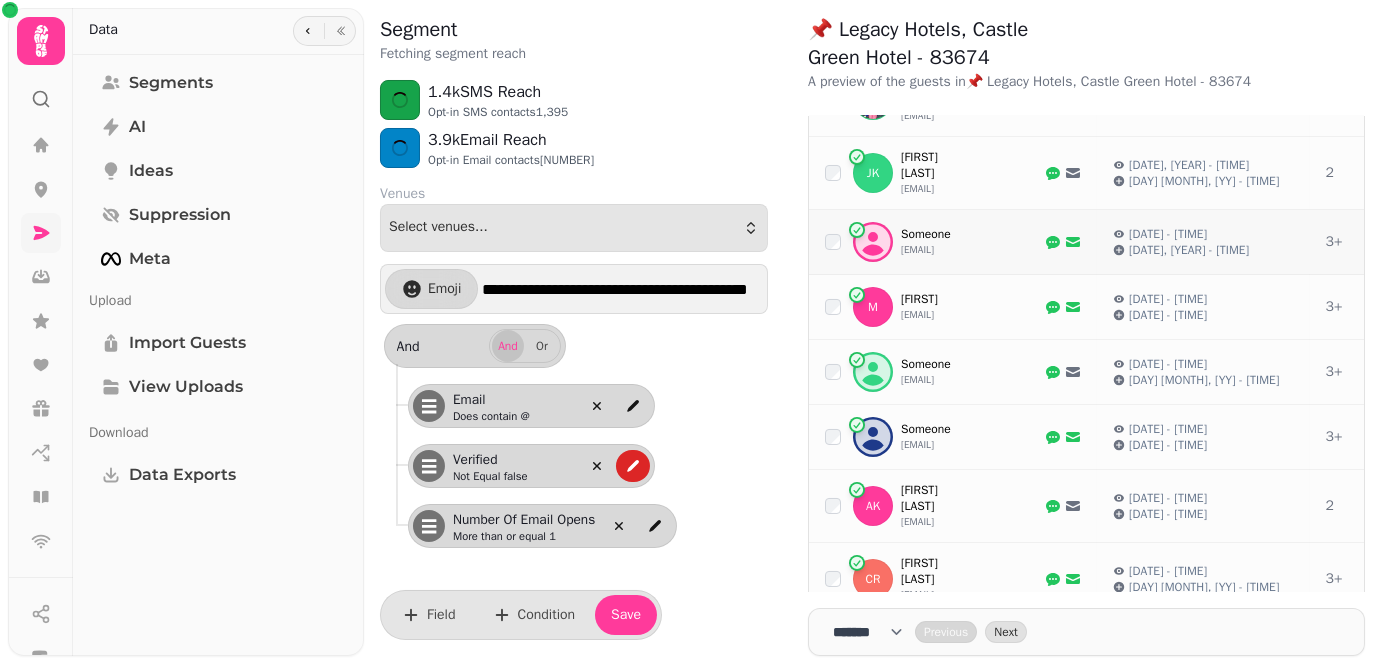 scroll, scrollTop: 0, scrollLeft: 0, axis: both 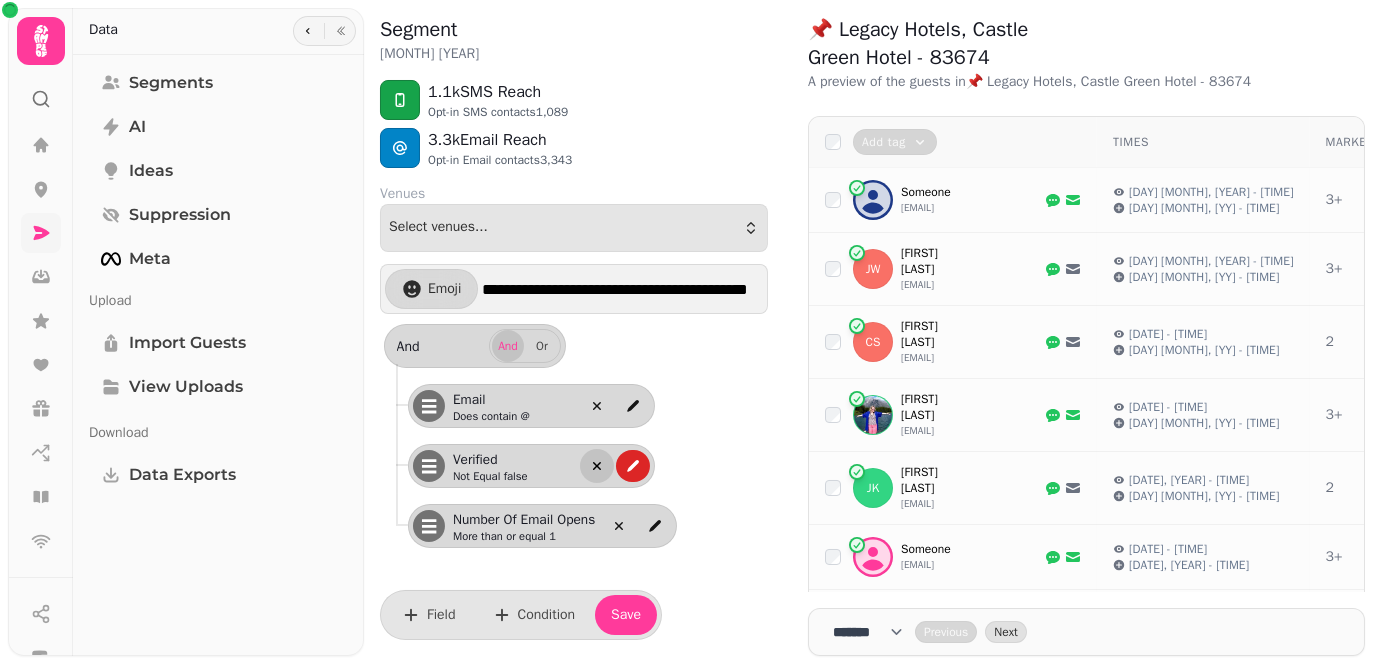 click 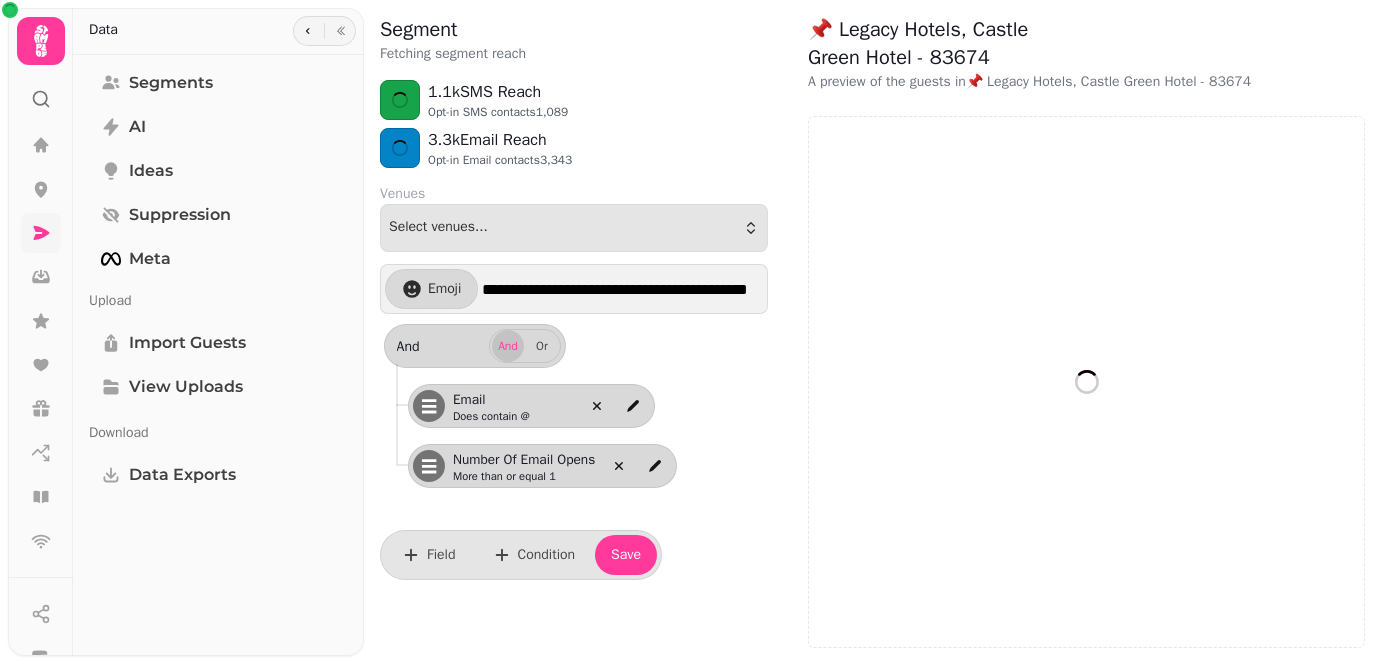 select on "**" 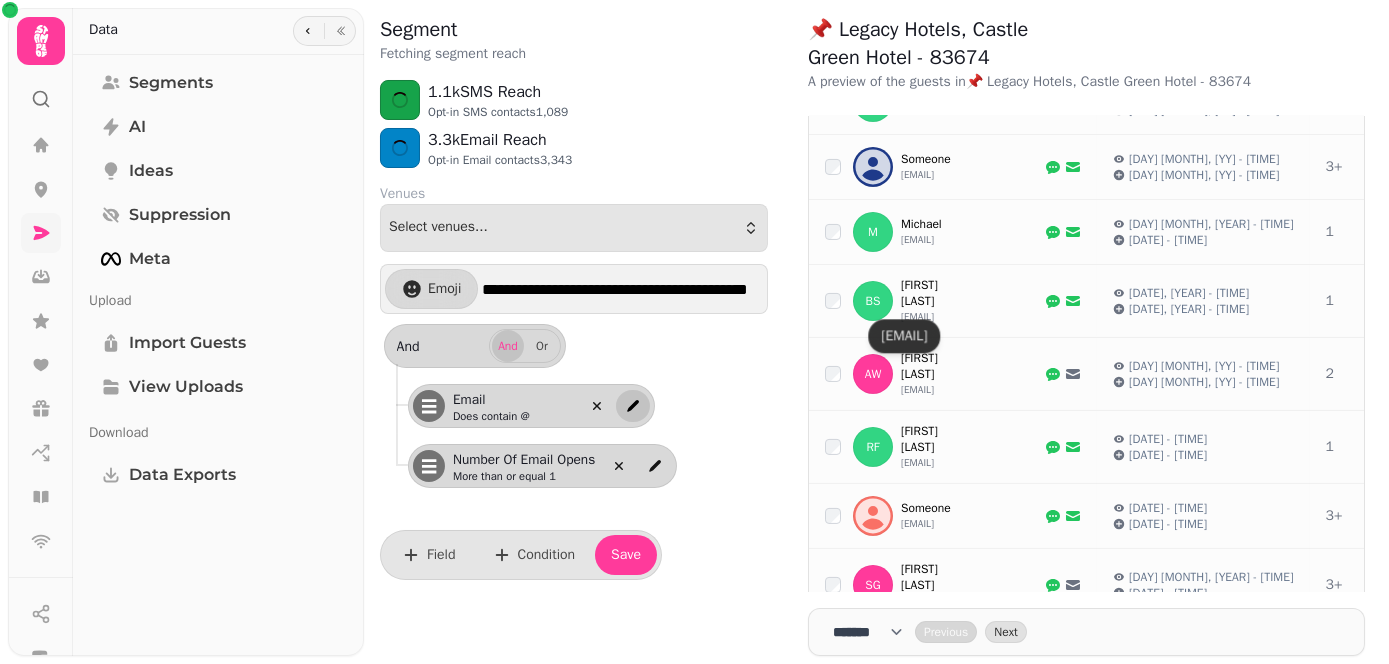 scroll, scrollTop: 1000, scrollLeft: 0, axis: vertical 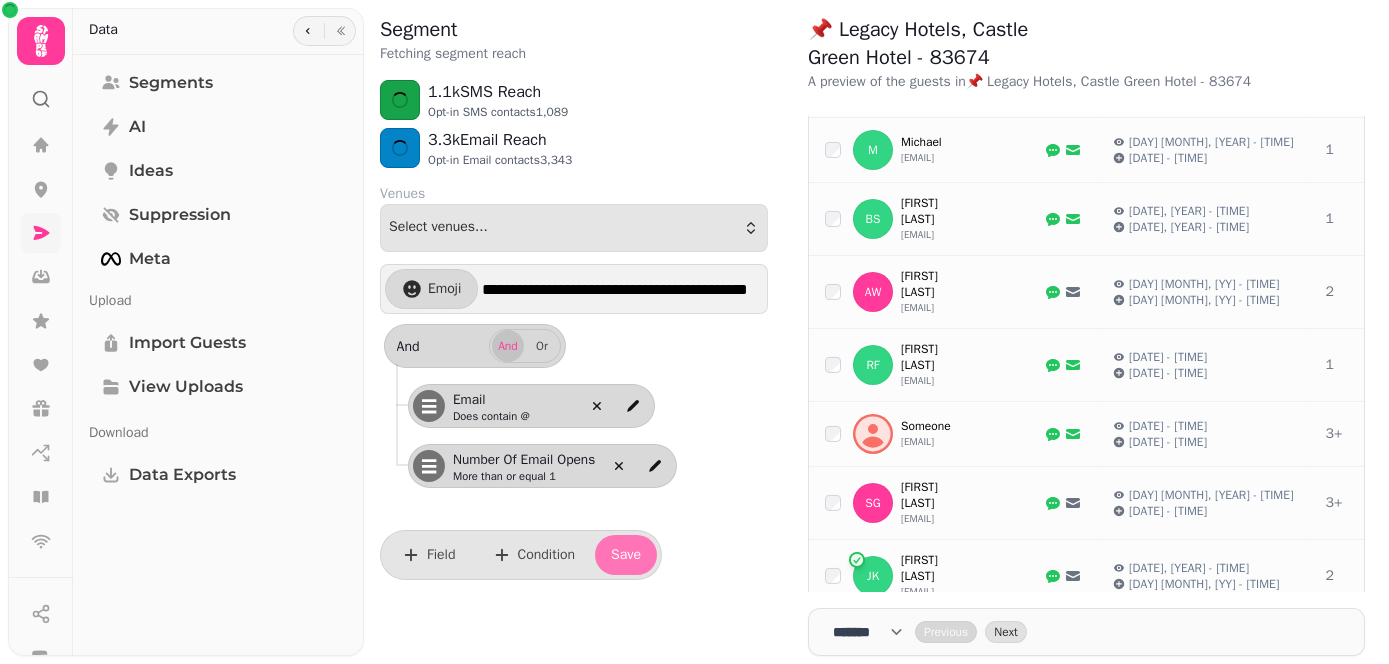 click on "Save" at bounding box center (626, 555) 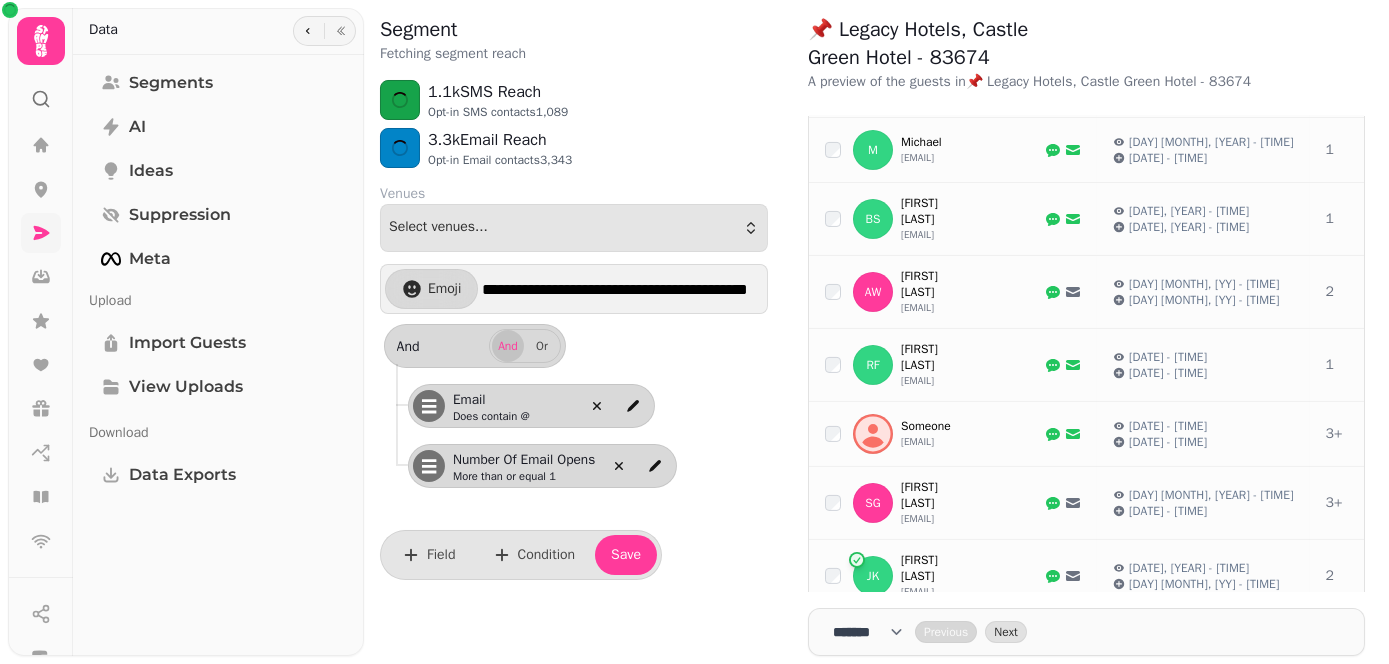 click on "📌 Legacy Hotels, Castle Green Hotel - 83674" at bounding box center (1000, 44) 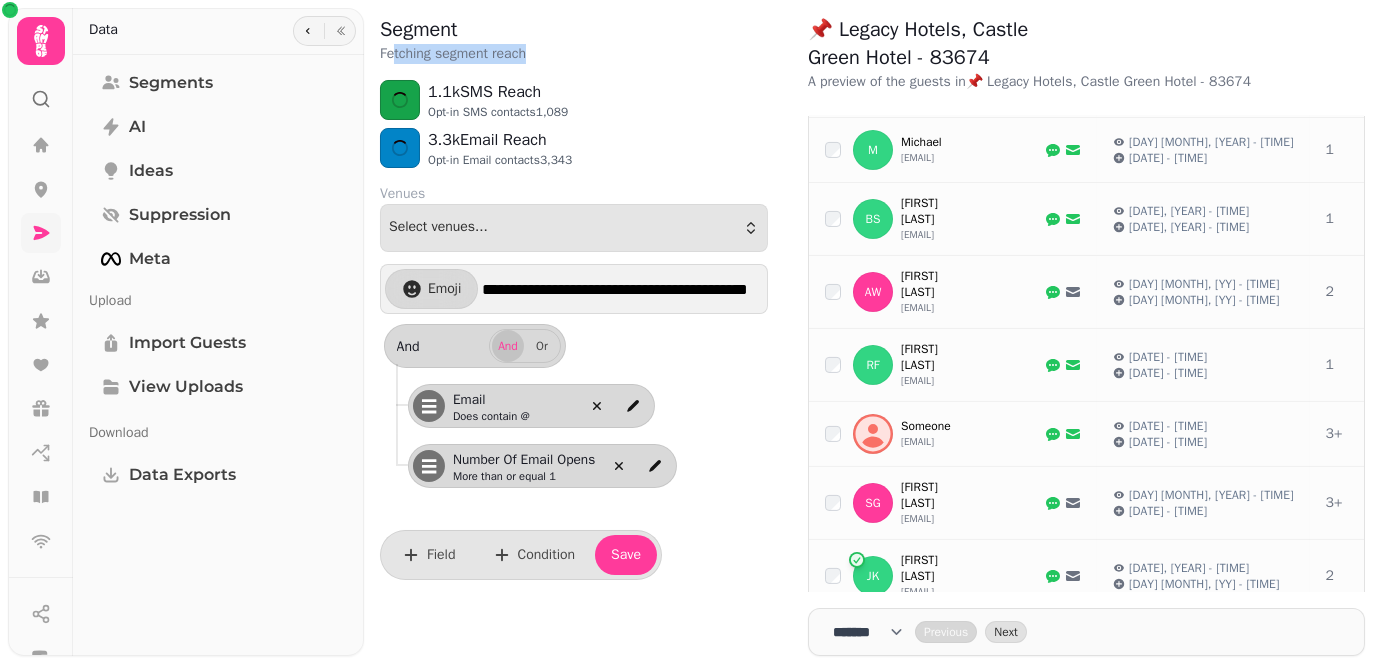 drag, startPoint x: 393, startPoint y: 46, endPoint x: 582, endPoint y: 50, distance: 189.04233 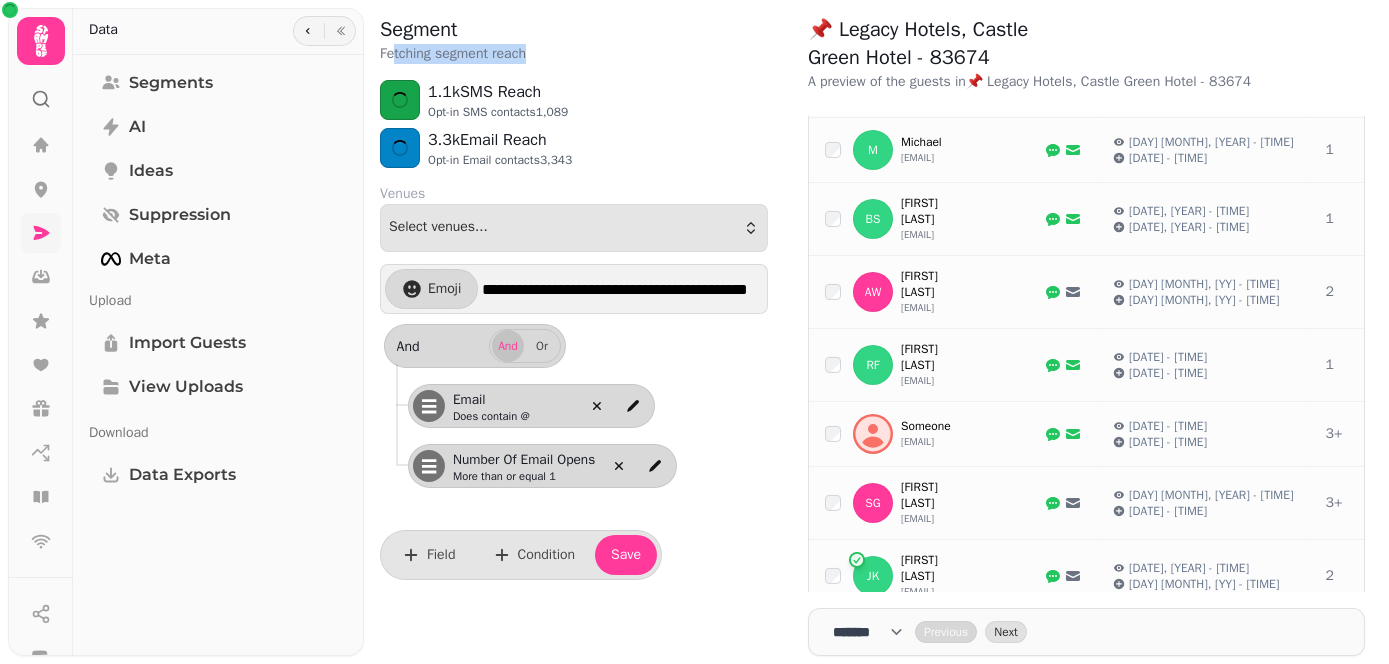 click on "Segment Fetching segment reach" at bounding box center (574, 40) 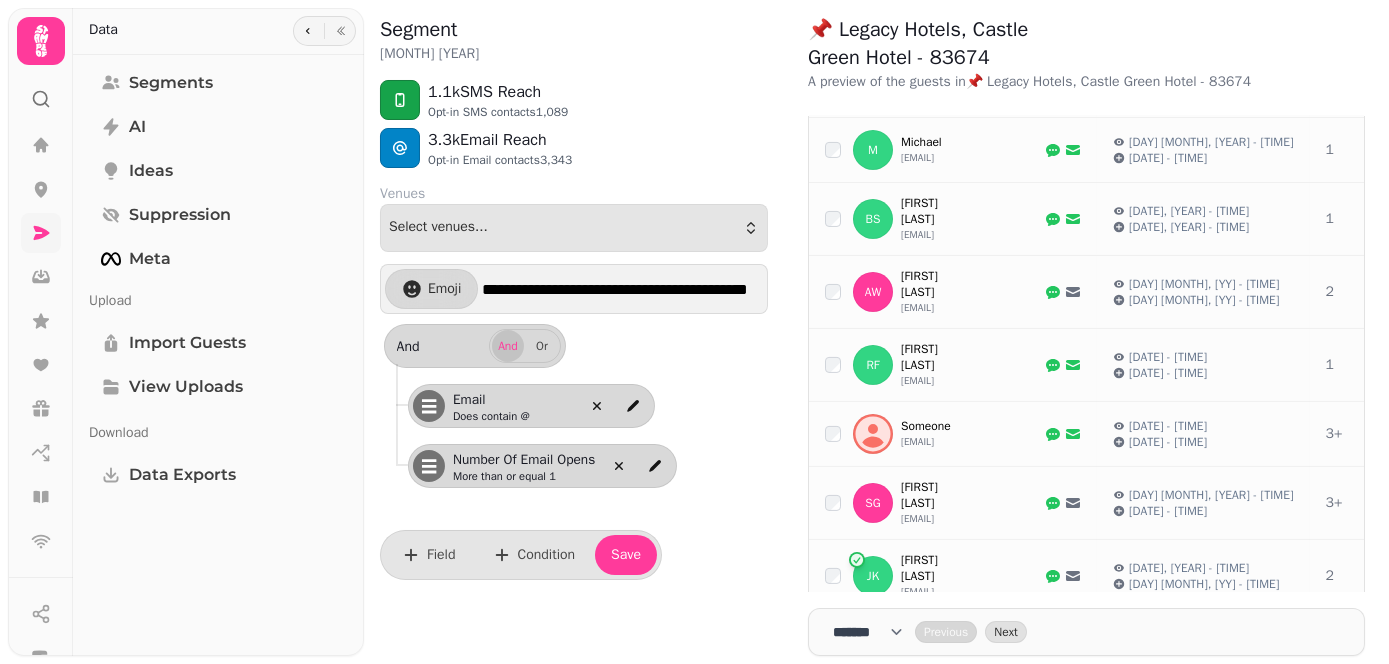 click on "3.3k  Email Reach Opt-in Email contacts  3,343" at bounding box center [574, 148] 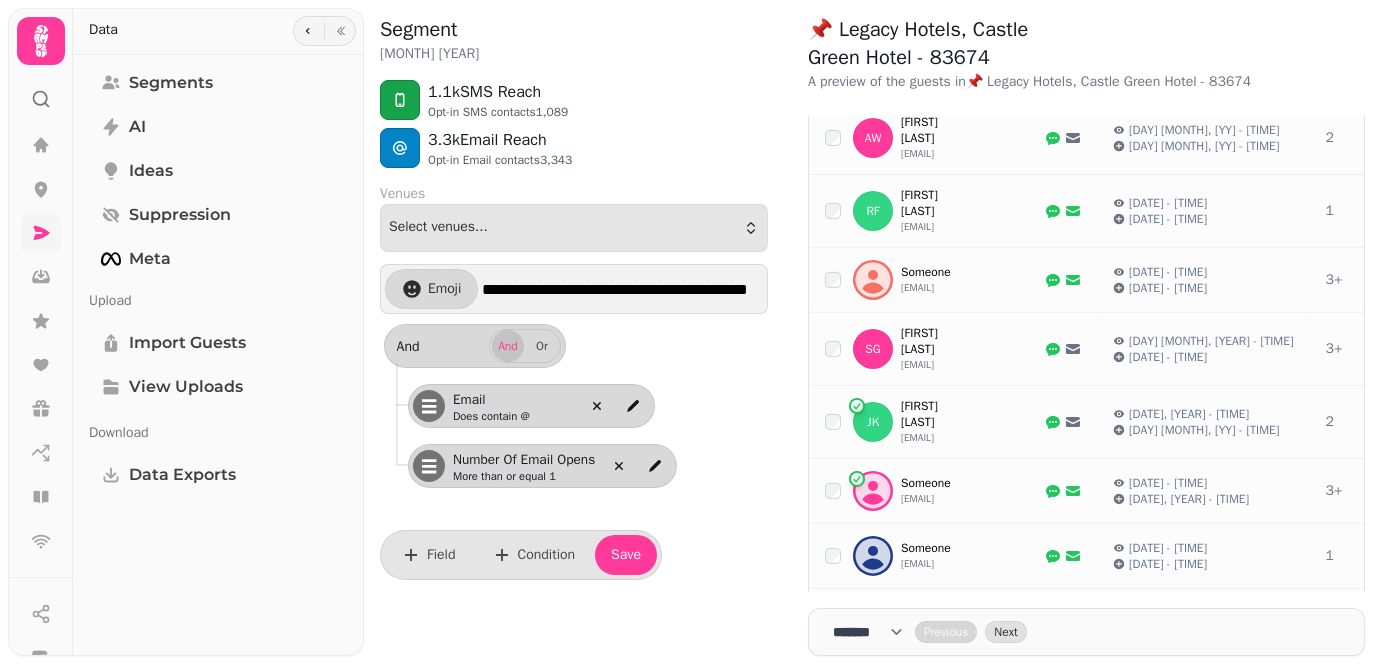 scroll, scrollTop: 1200, scrollLeft: 0, axis: vertical 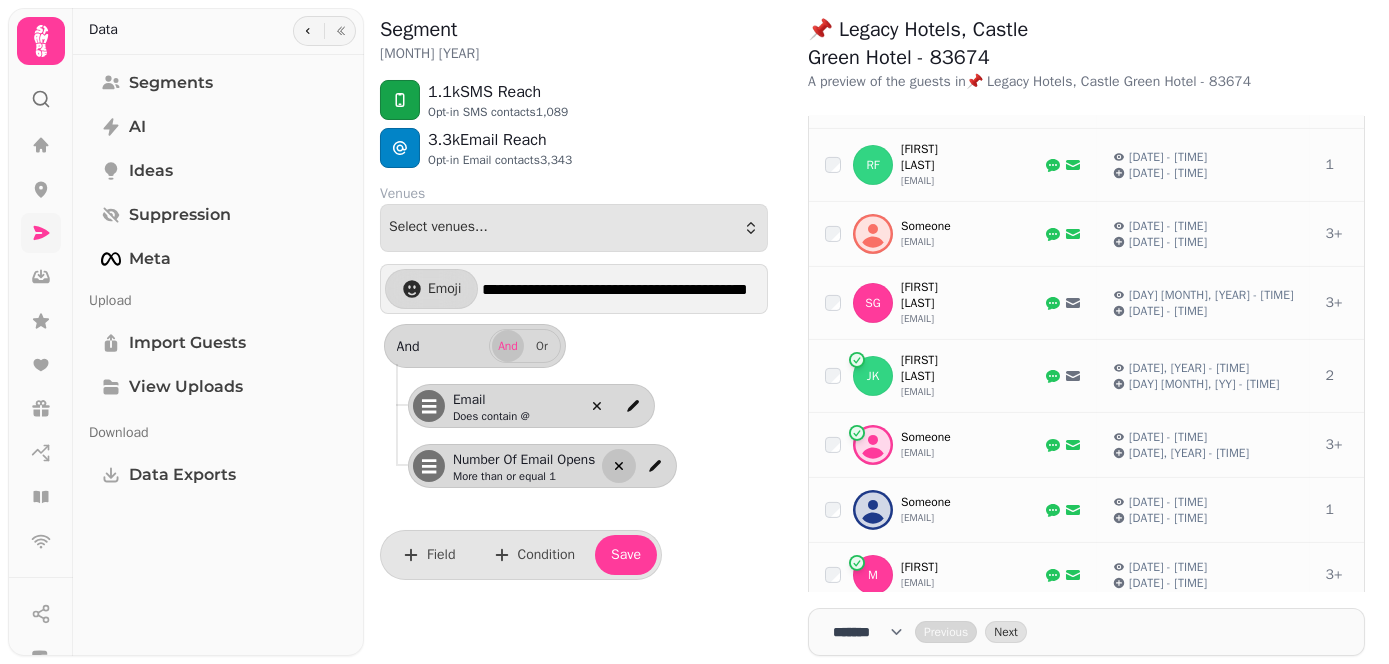 click 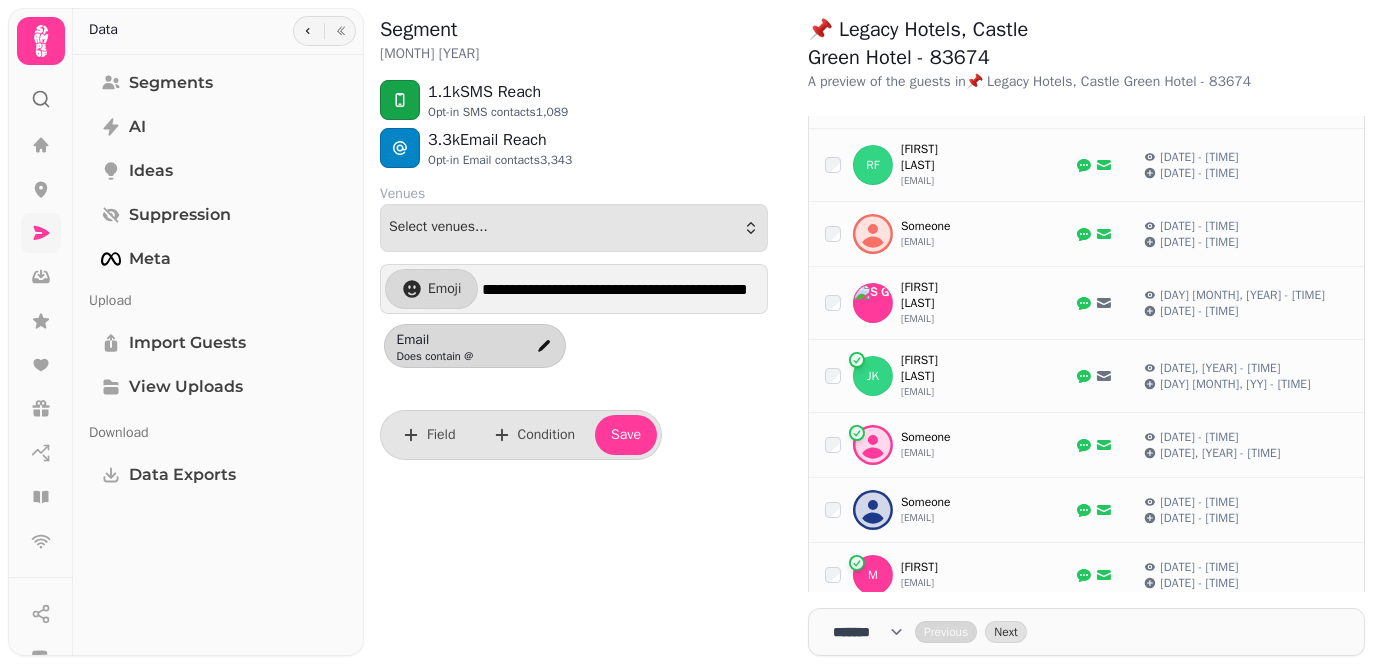 scroll, scrollTop: 1192, scrollLeft: 0, axis: vertical 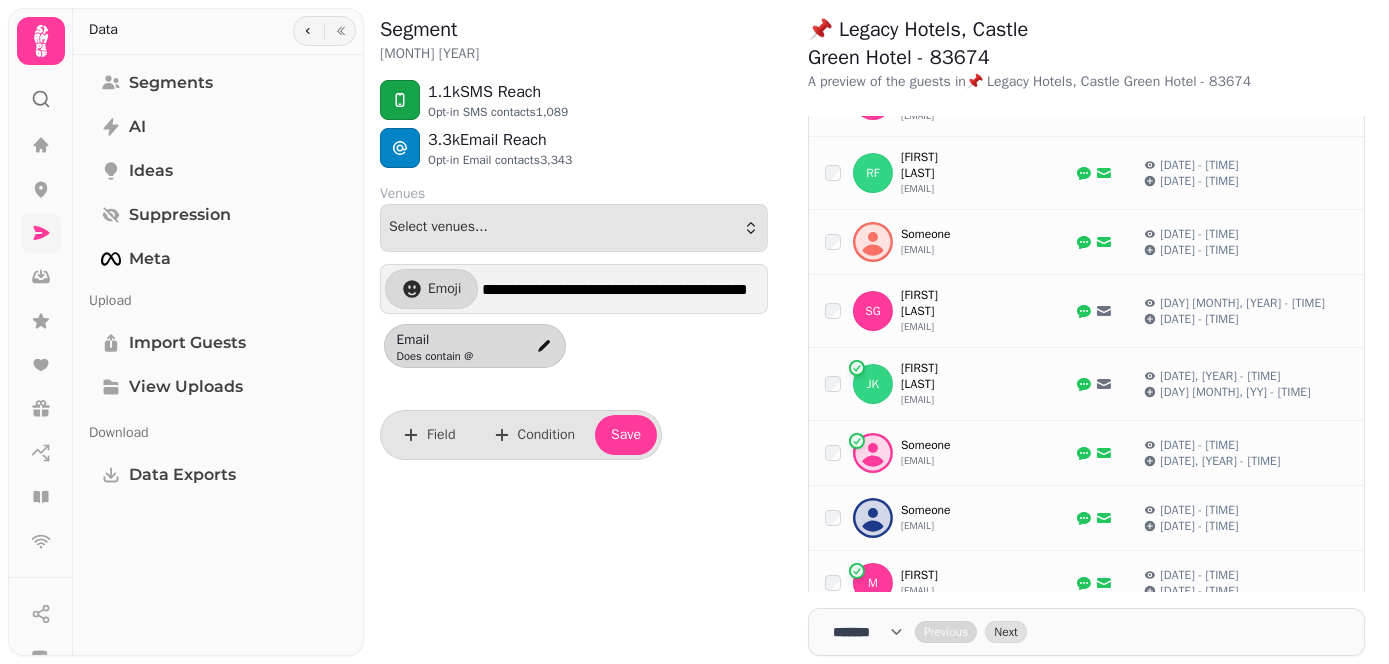 click on "Email Does contain @" at bounding box center (564, 344) 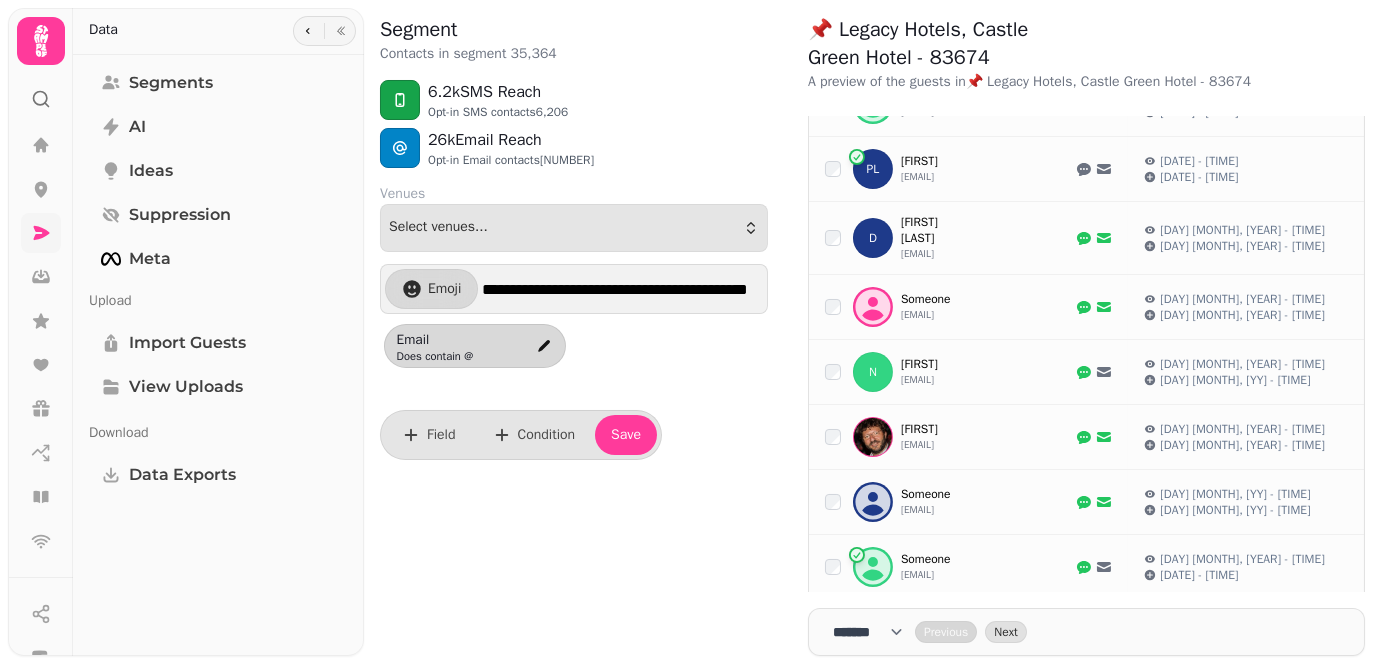 drag, startPoint x: 517, startPoint y: 346, endPoint x: 665, endPoint y: 382, distance: 152.31546 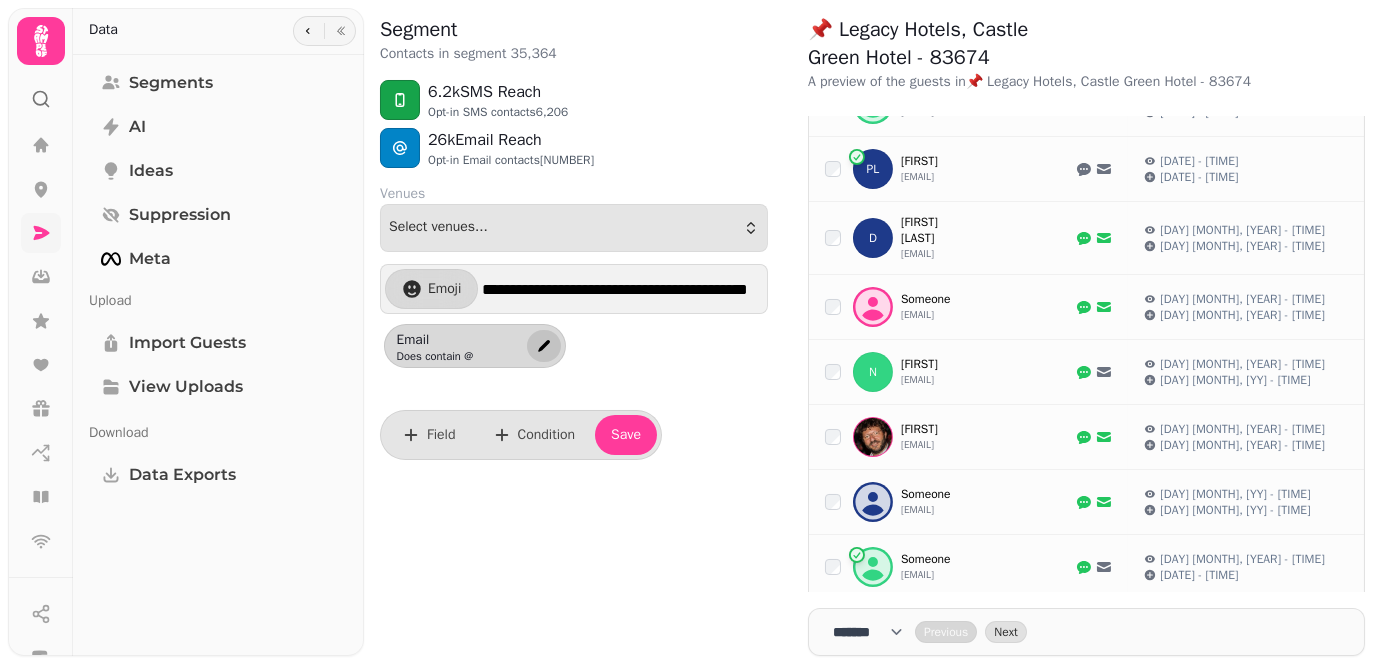 click 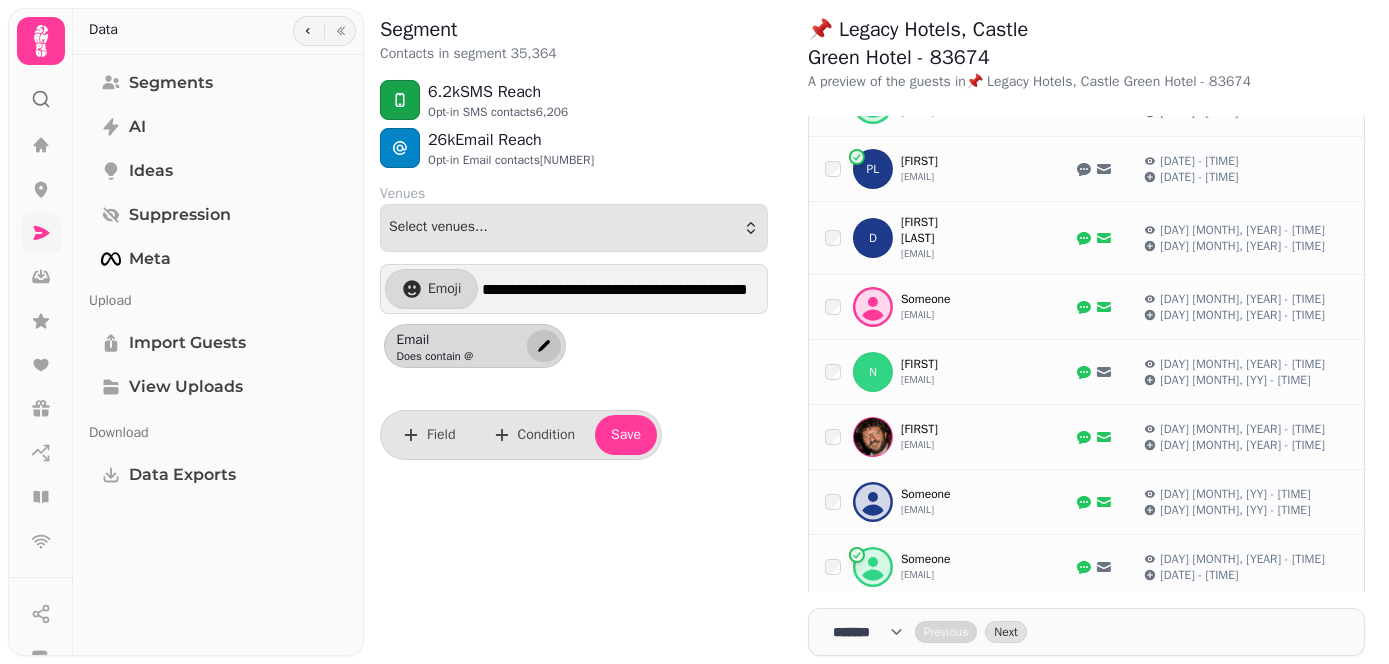 select on "*****" 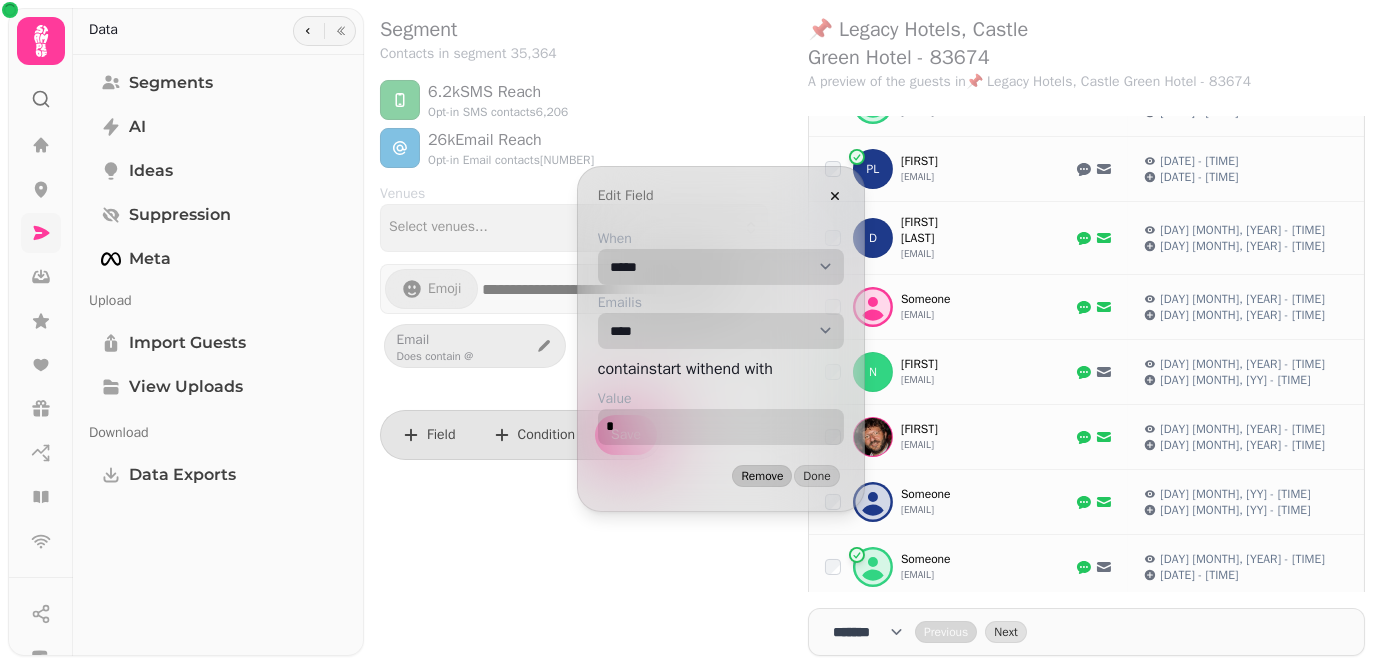 drag, startPoint x: 802, startPoint y: 533, endPoint x: 804, endPoint y: 521, distance: 12.165525 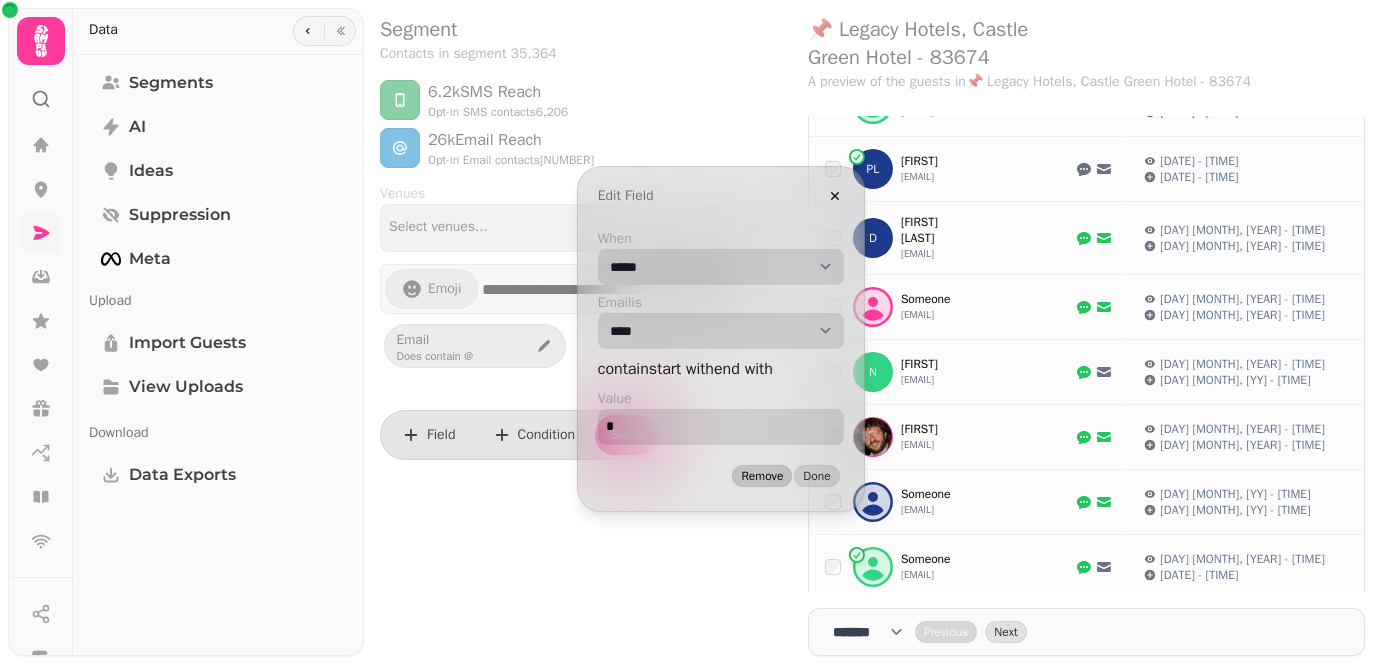 click on "Remove Done" at bounding box center (721, 476) 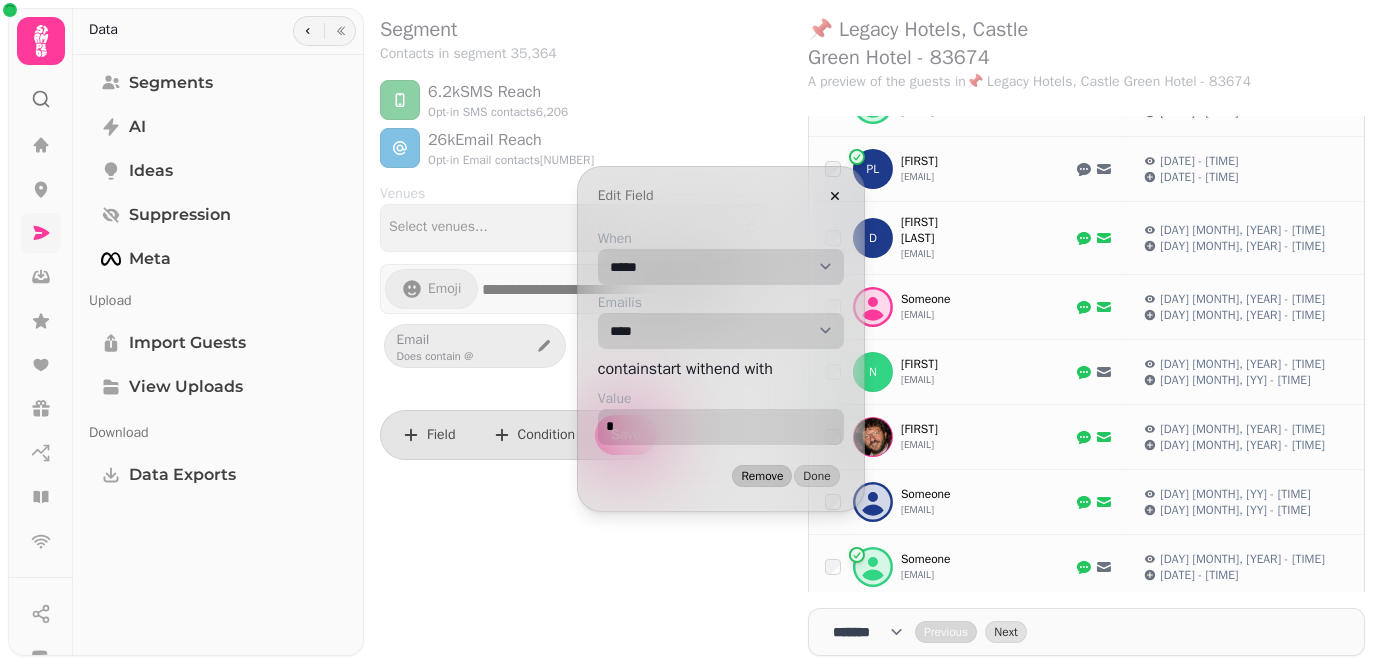 click on "Remove" at bounding box center (762, 476) 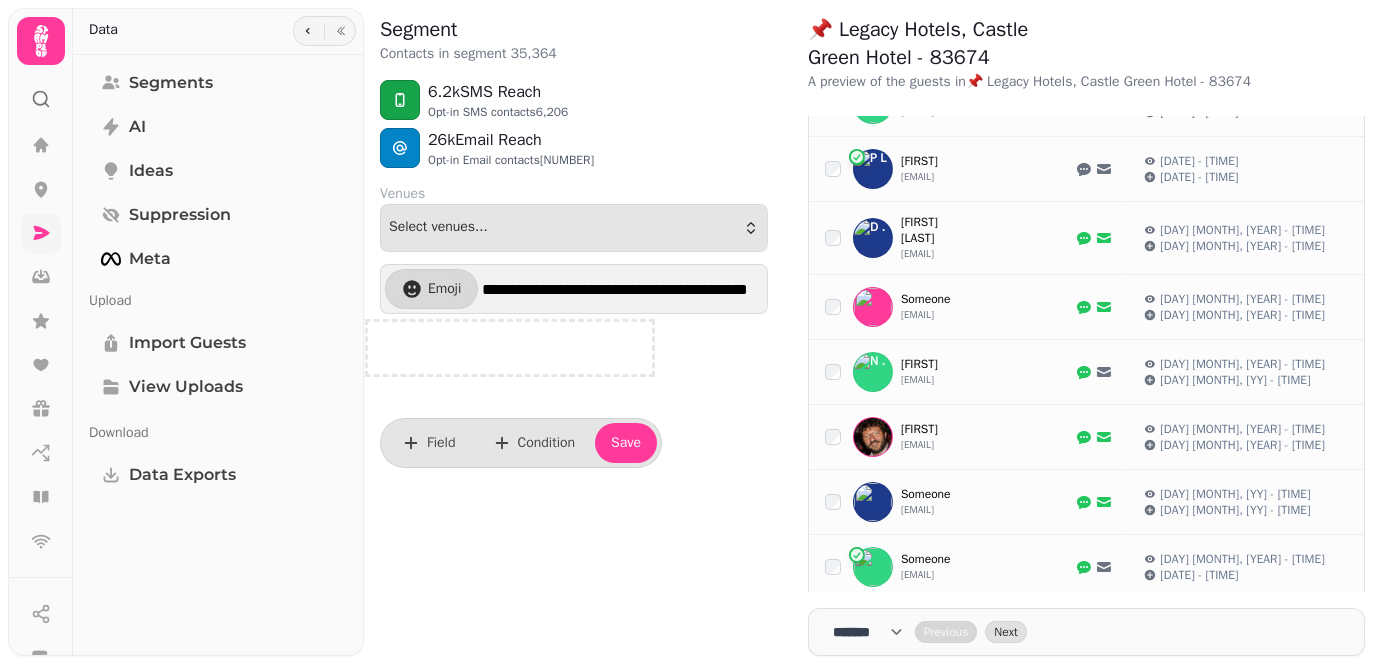 click on "**********" at bounding box center [574, 326] 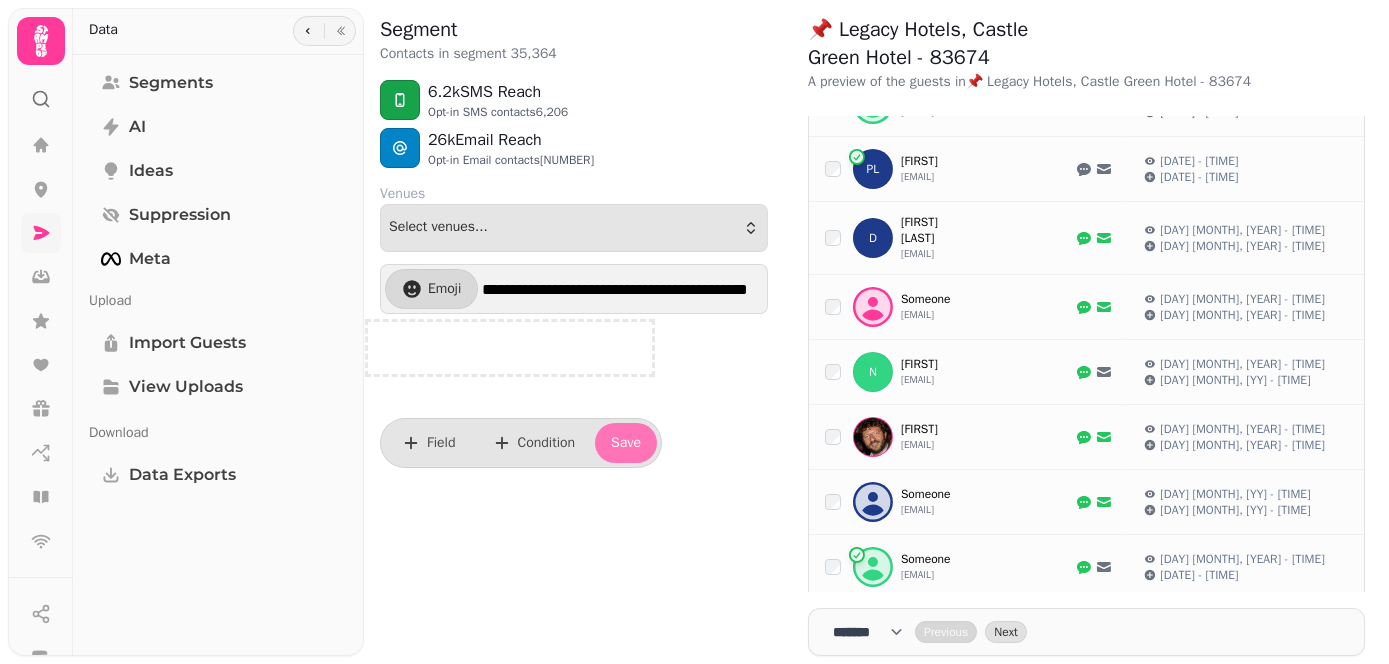 click on "Save" at bounding box center (626, 443) 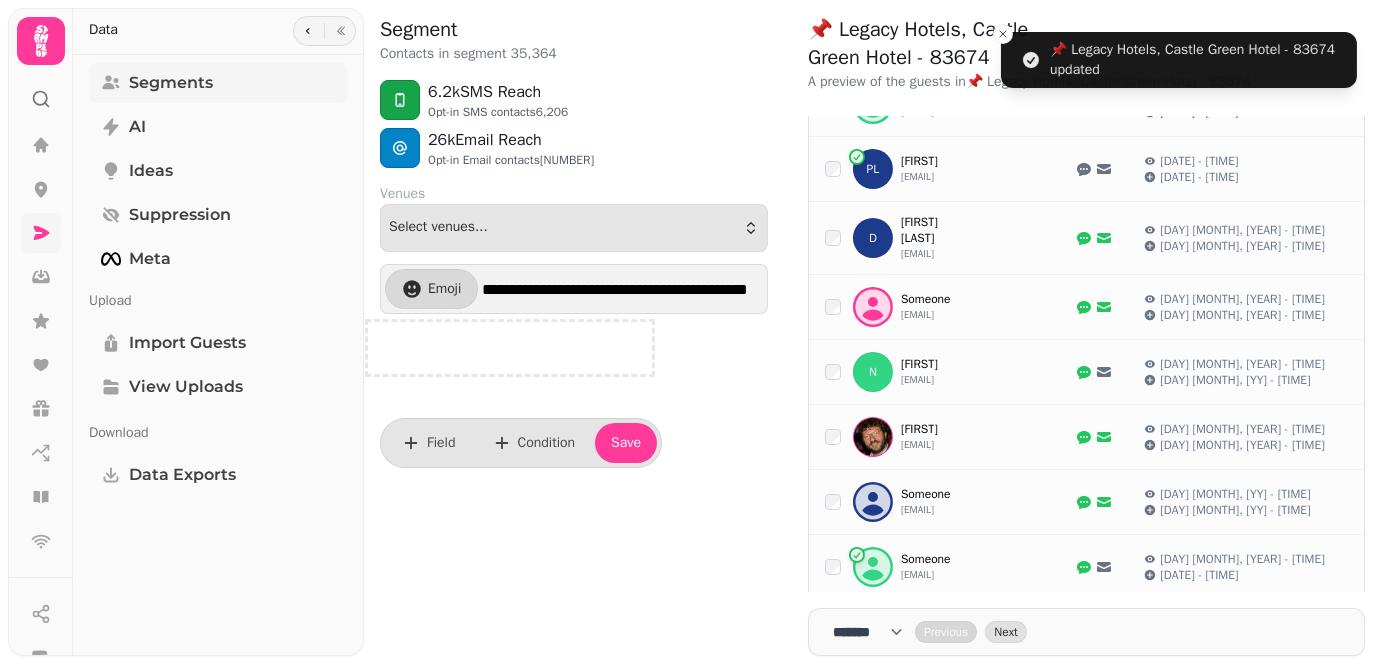 click on "Segments" at bounding box center [218, 83] 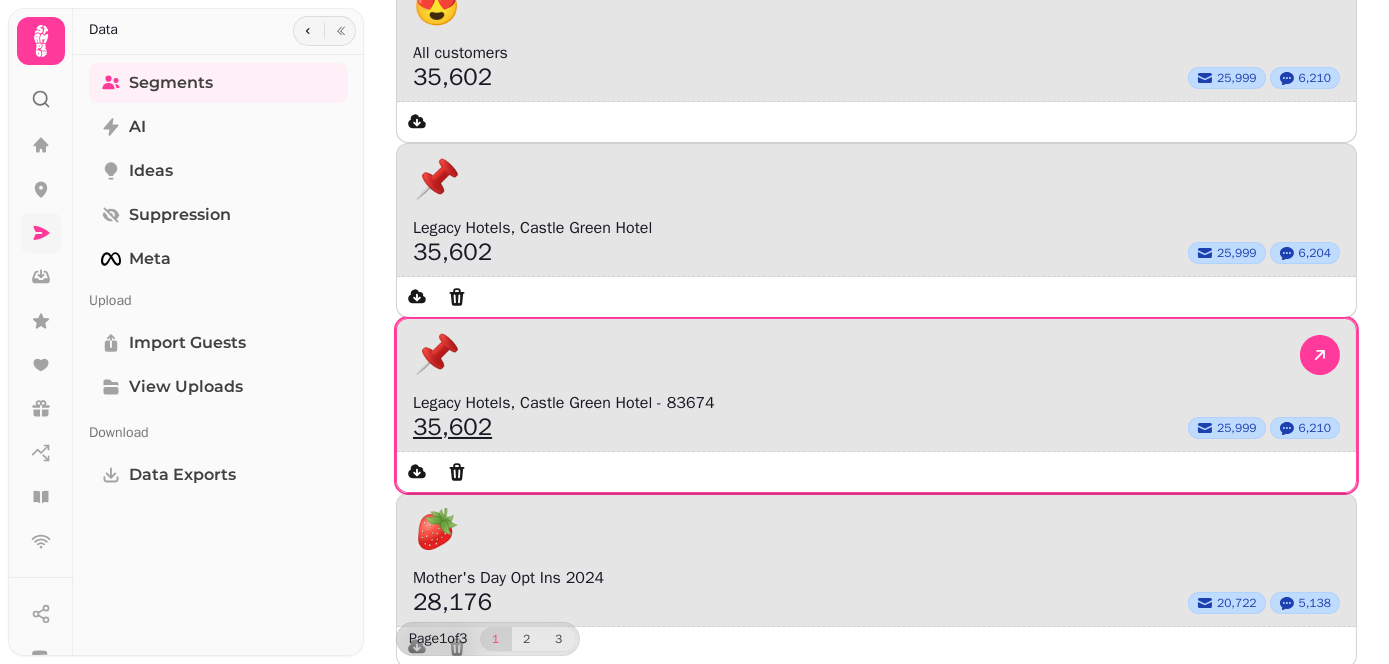 scroll, scrollTop: 0, scrollLeft: 0, axis: both 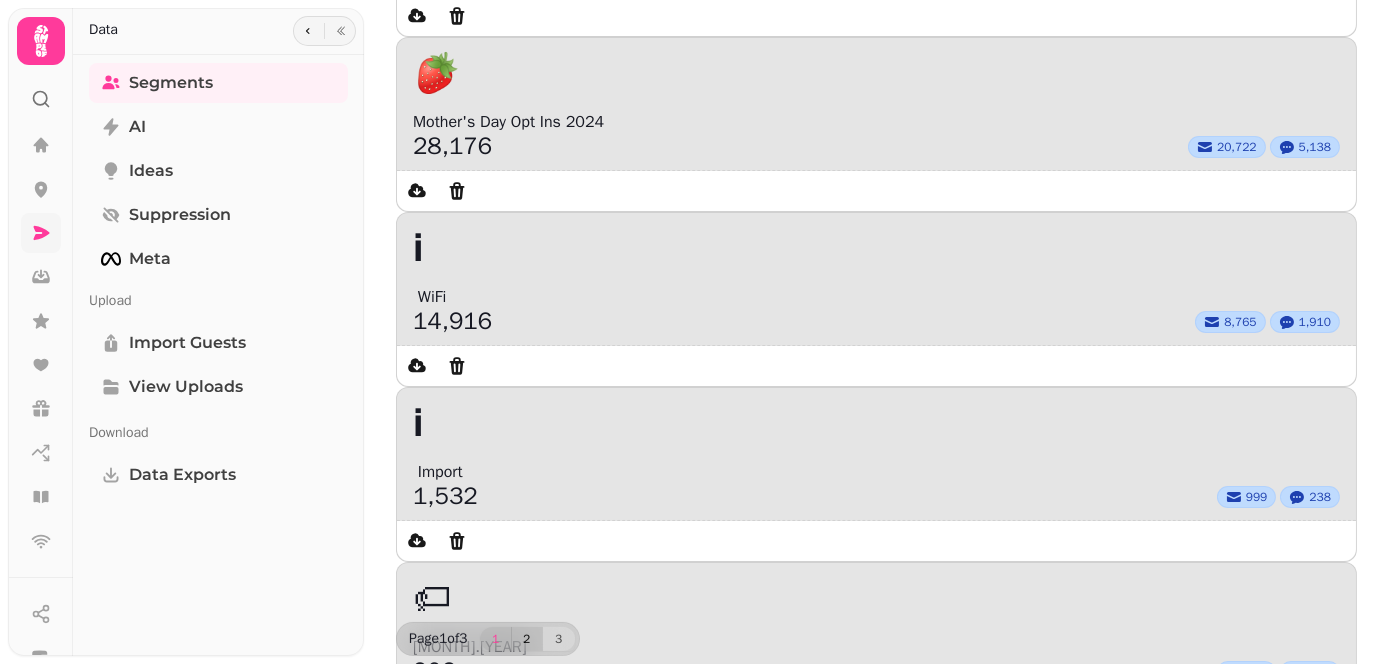 click on "2" at bounding box center (527, 639) 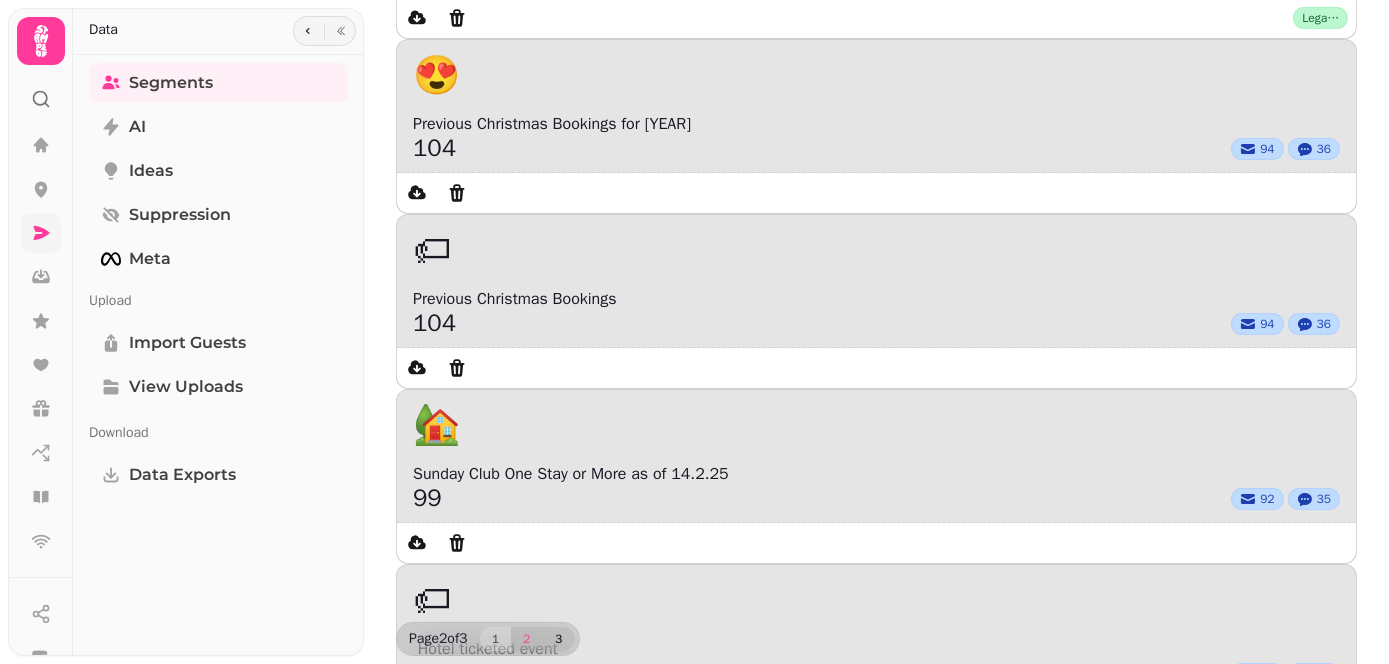 click on "3" at bounding box center (559, 639) 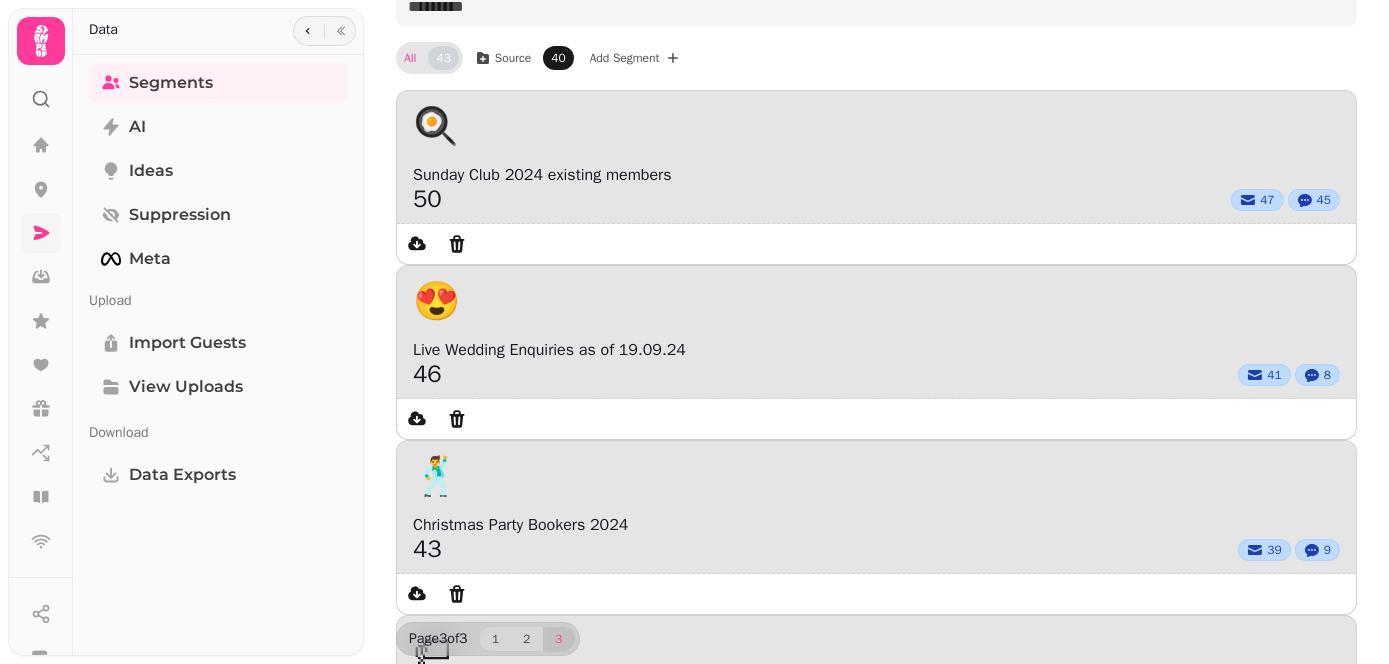 scroll, scrollTop: 0, scrollLeft: 0, axis: both 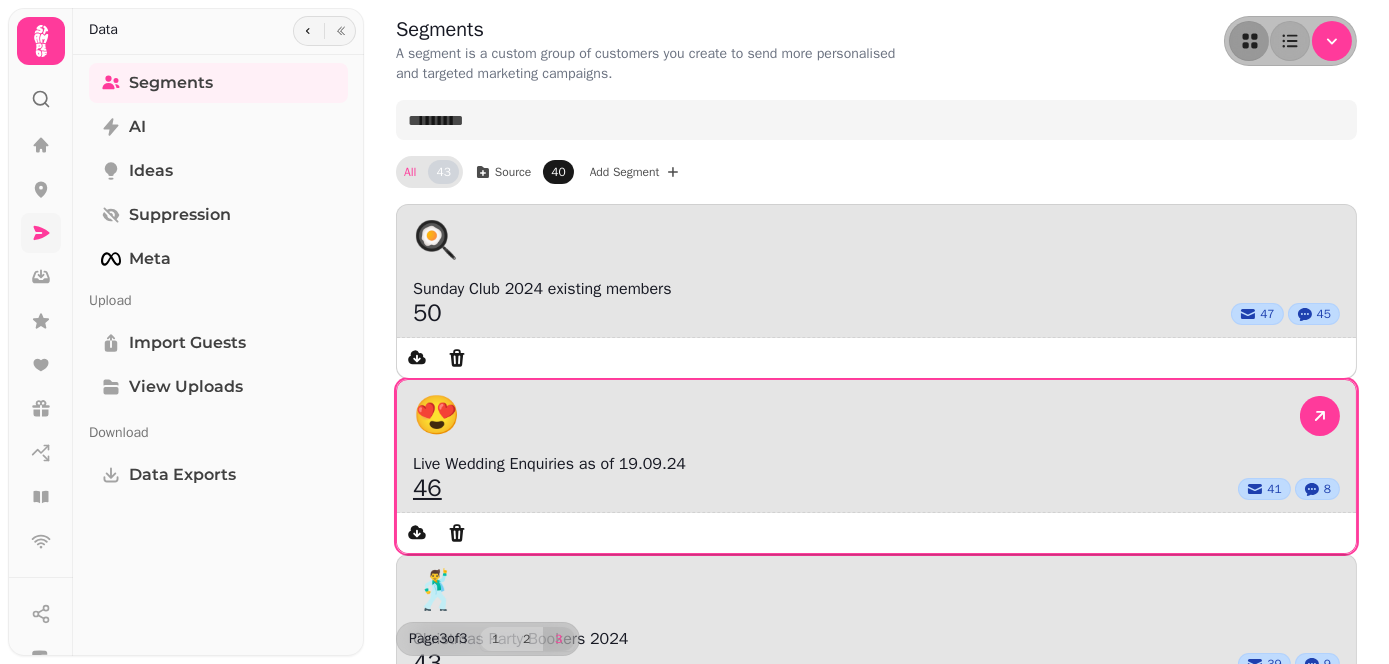 click on "Live Wedding Enquiries as of 19.09.24" at bounding box center (876, 464) 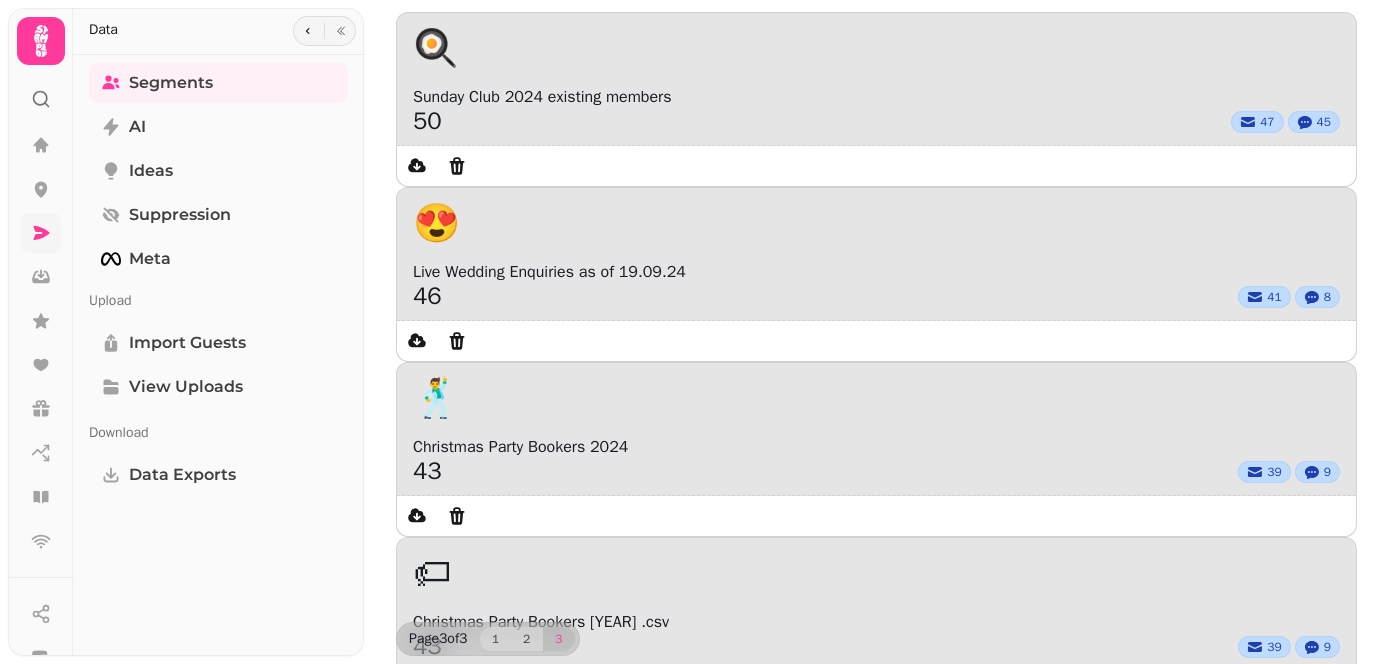 scroll, scrollTop: 326, scrollLeft: 0, axis: vertical 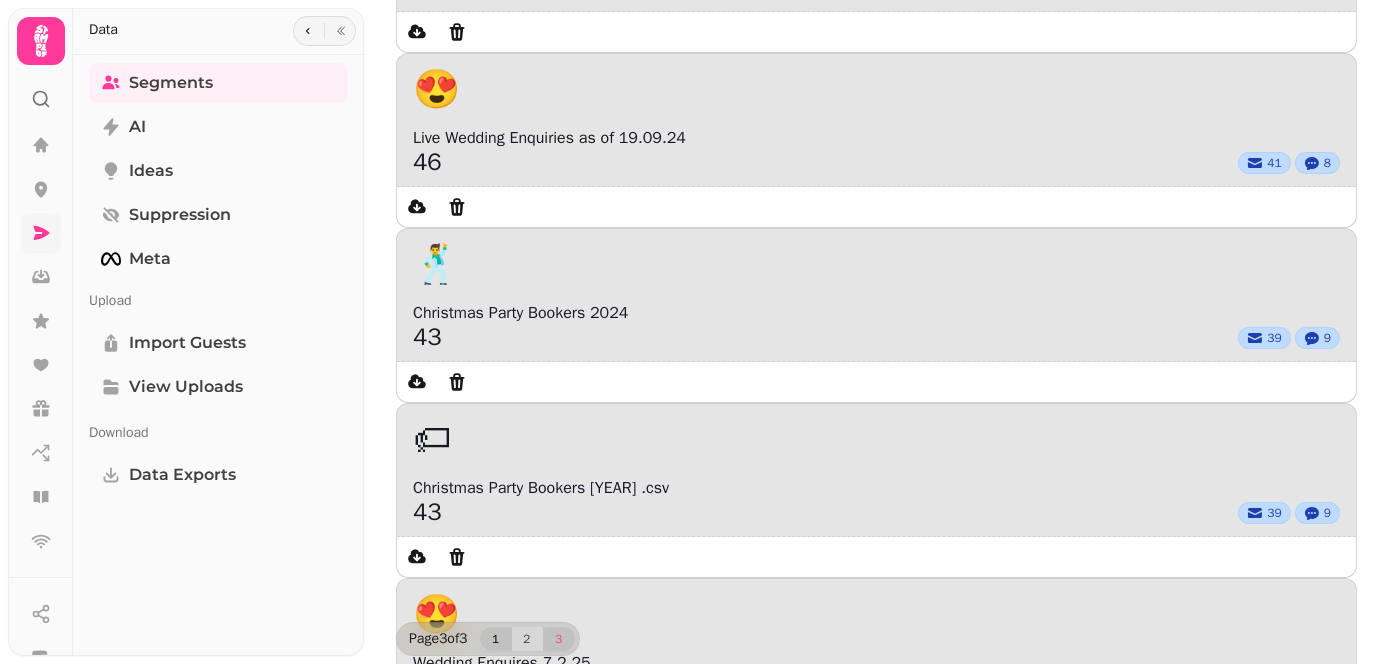 click on "1" at bounding box center [496, 639] 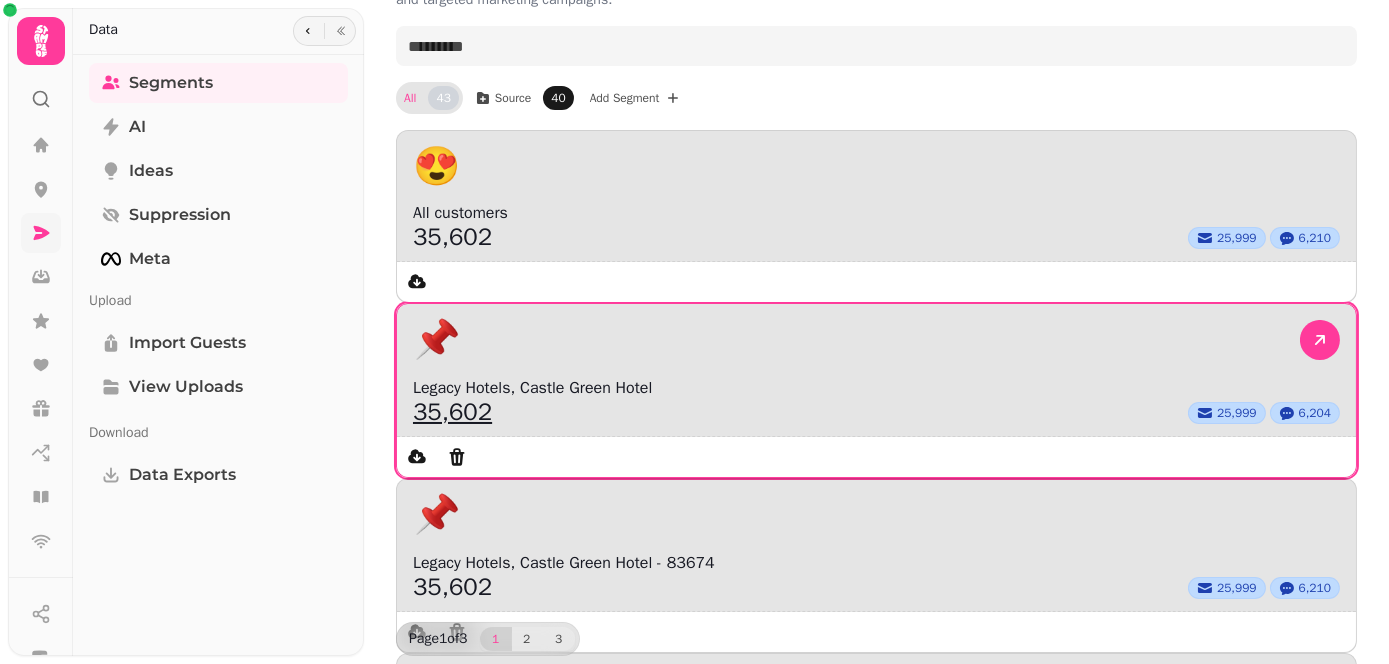 scroll, scrollTop: 0, scrollLeft: 0, axis: both 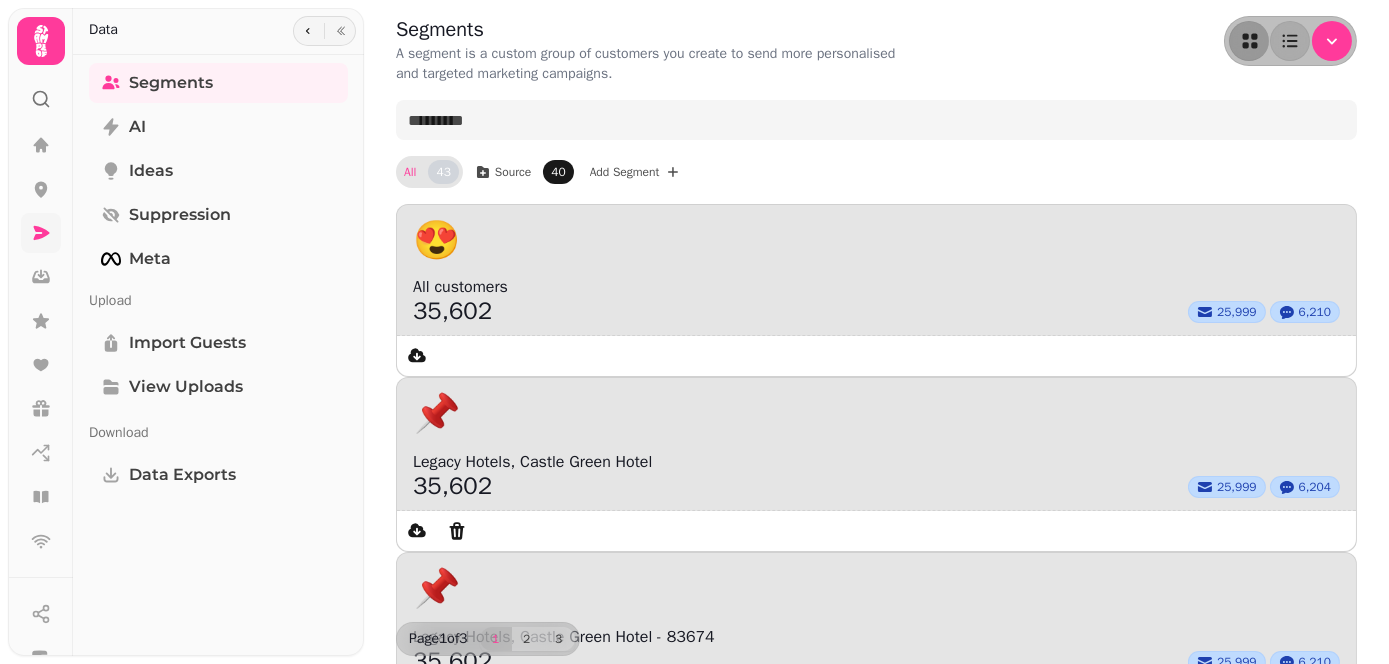 click 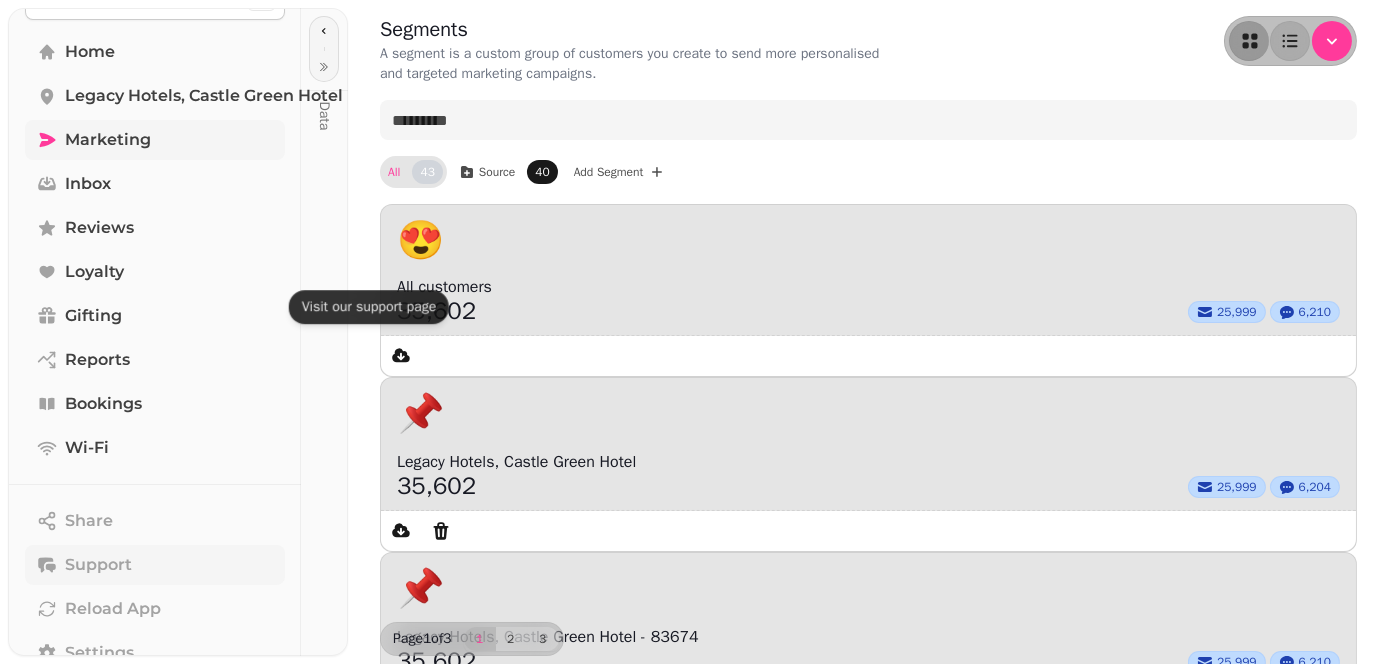 scroll, scrollTop: 358, scrollLeft: 0, axis: vertical 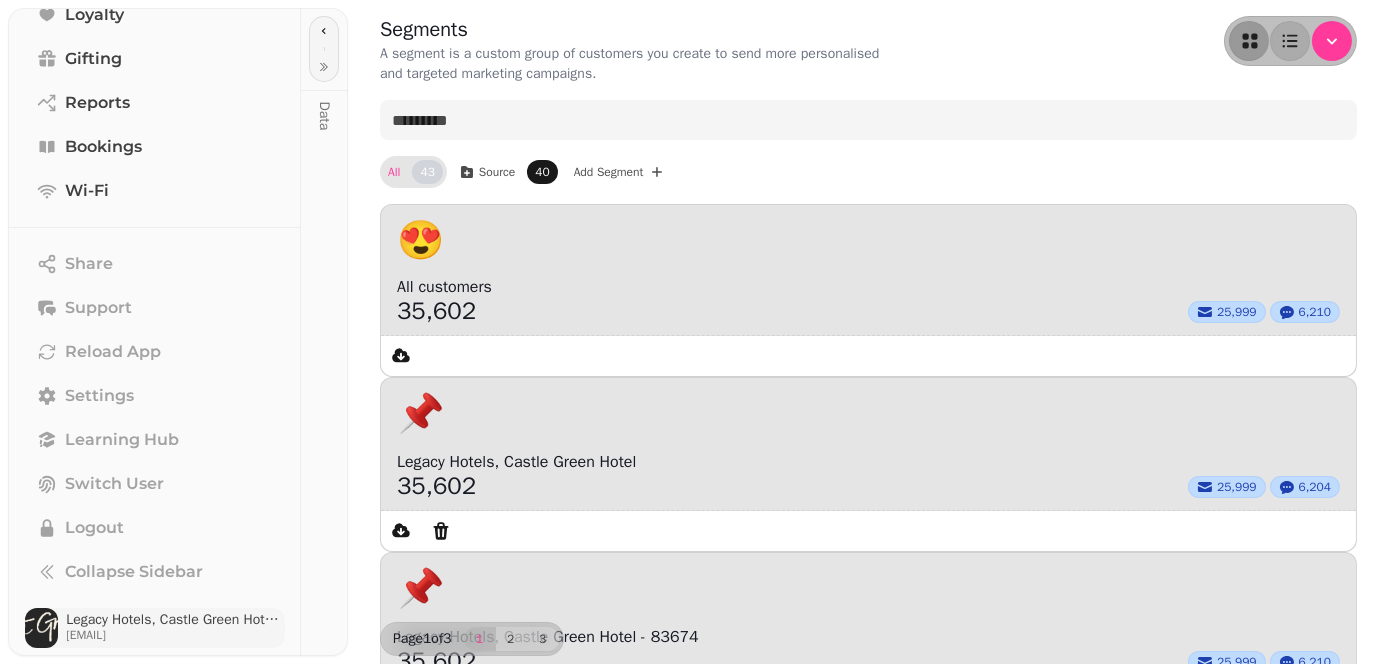 click on "[EMAIL]" at bounding box center (175, 635) 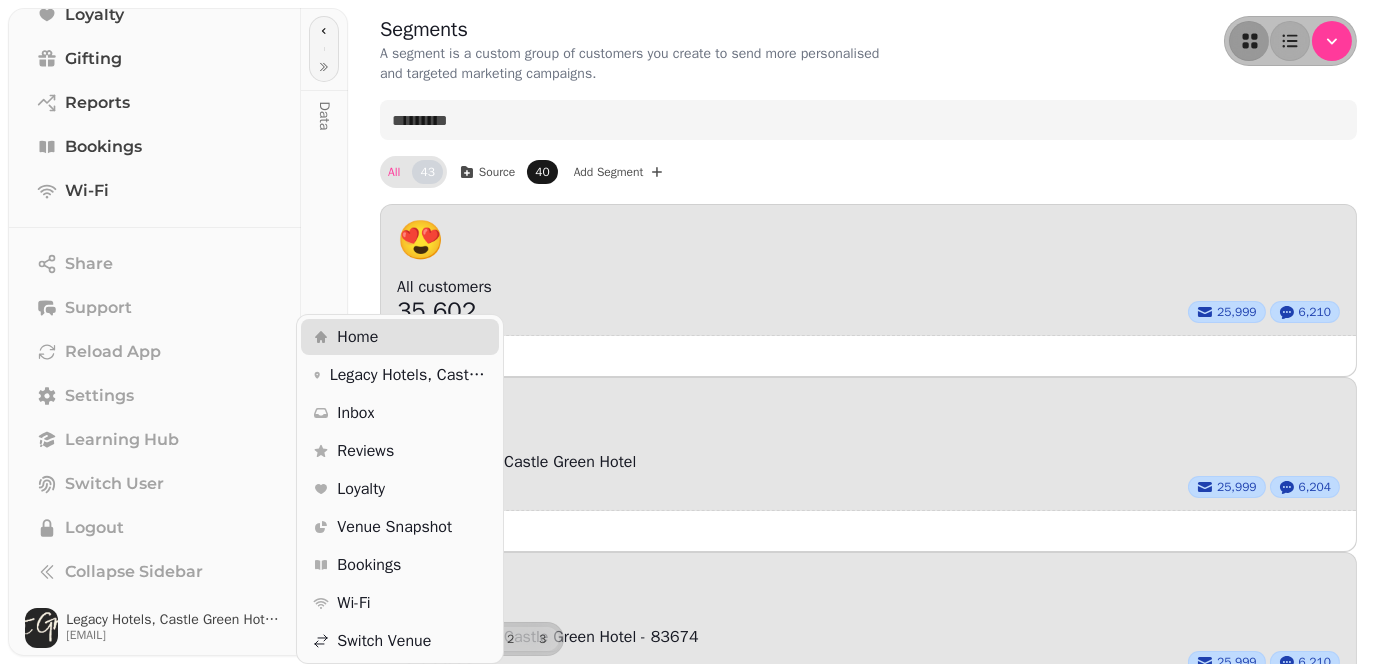 click on "Search ⌘K Home Legacy Hotels, Castle Green Hotel - 83674 Marketing Inbox Reviews Loyalty Gifting Reports Bookings Wi-Fi Share Support Reload App Settings Learning Hub Switch User Logout Collapse Sidebar Legacy Hotels, Castle Green Hotel - 83674 abbie.hooton@castlegreen.co.uk" at bounding box center (155, -26) 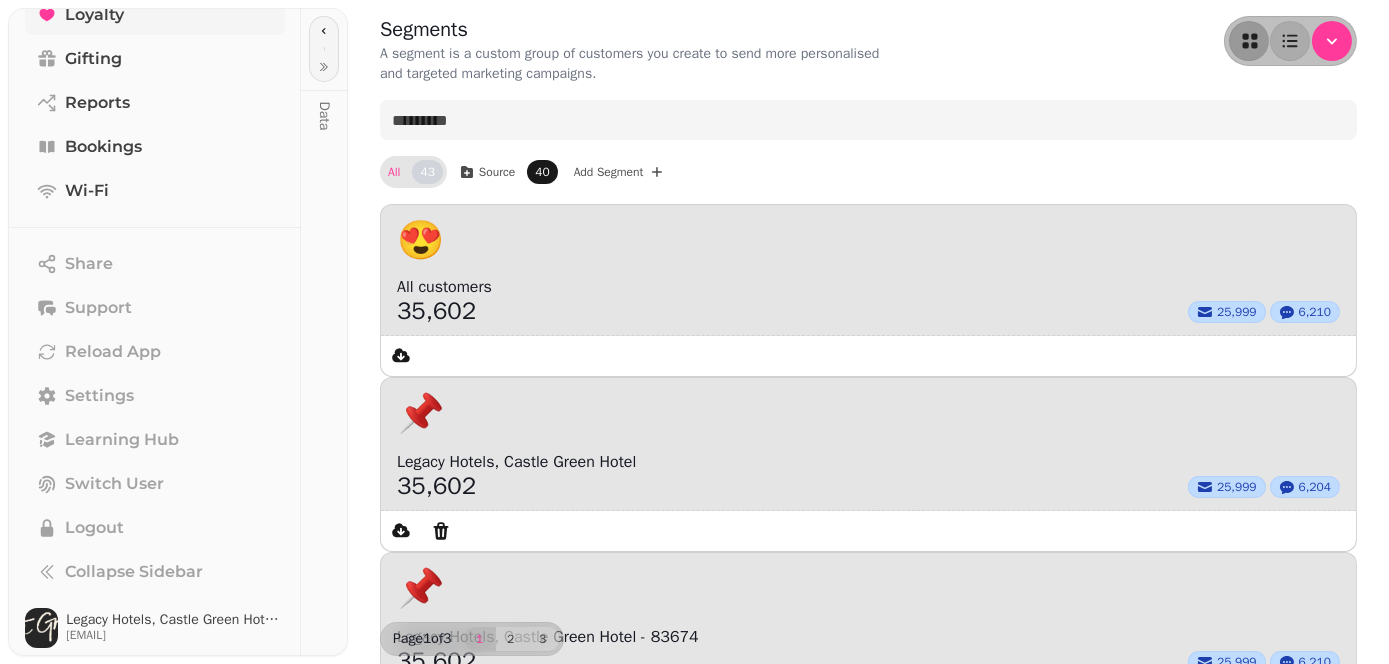 scroll, scrollTop: 0, scrollLeft: 0, axis: both 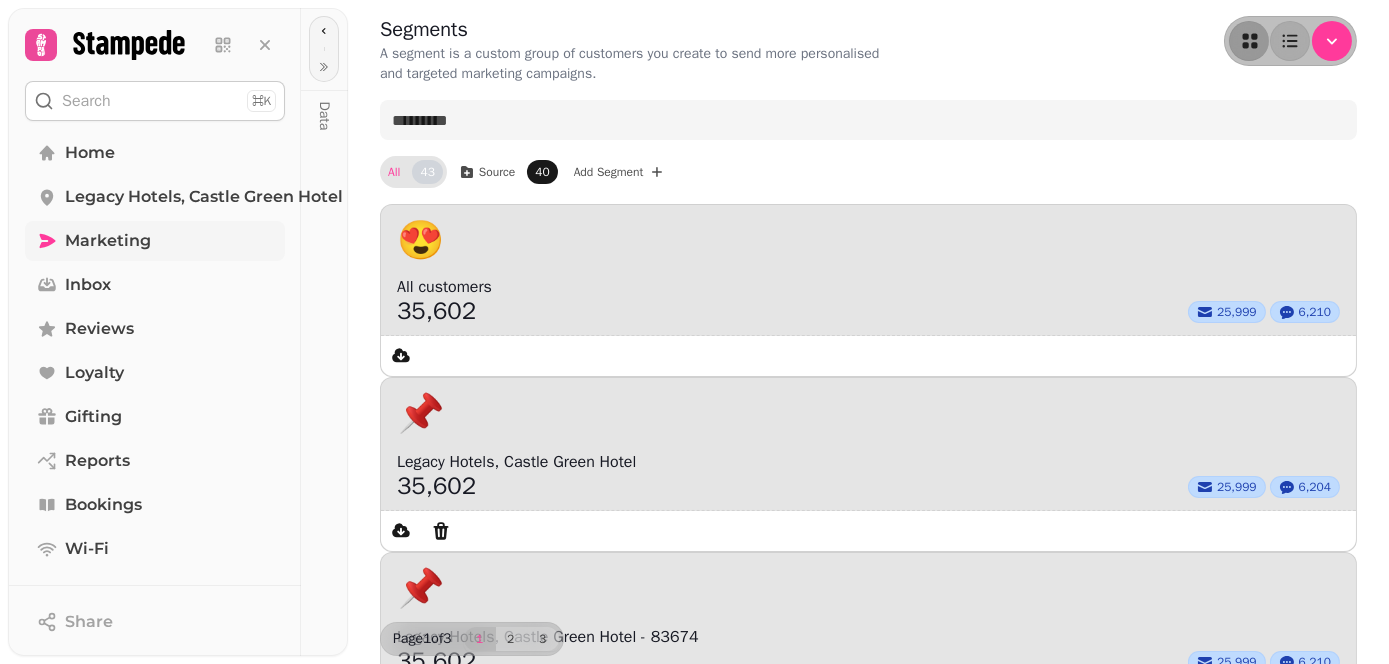 click 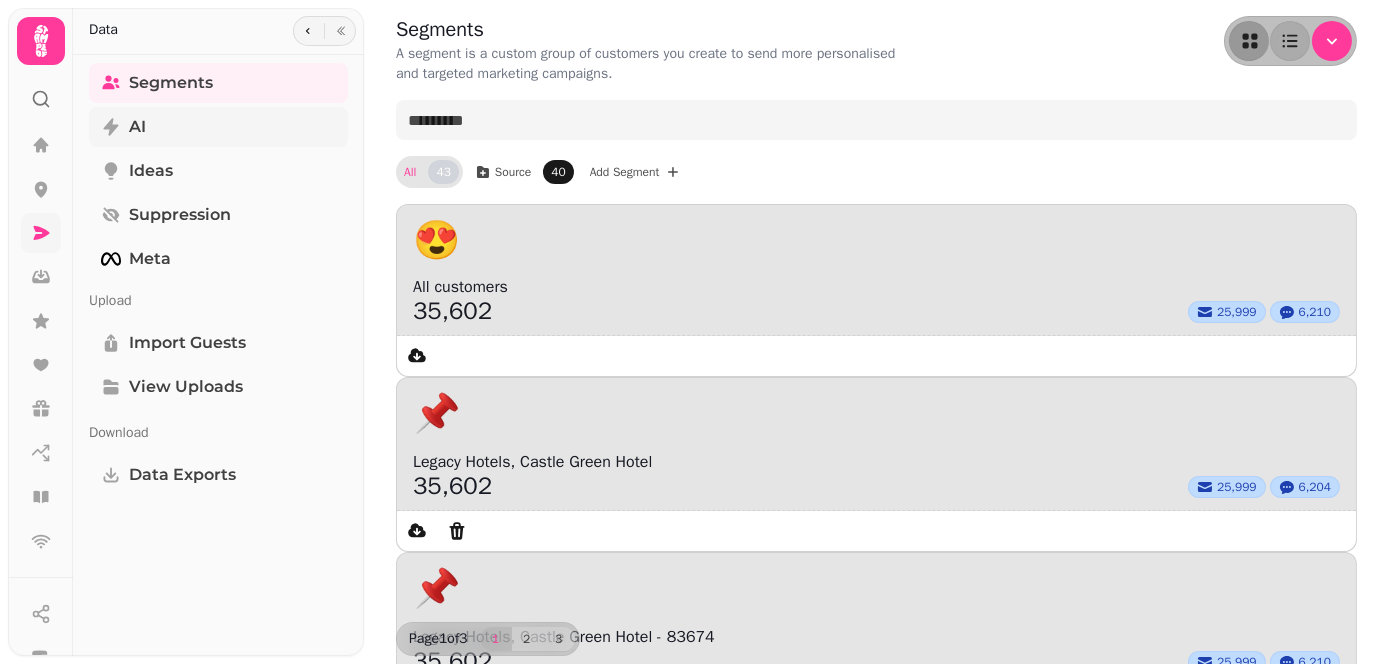 click on "AI" at bounding box center [218, 127] 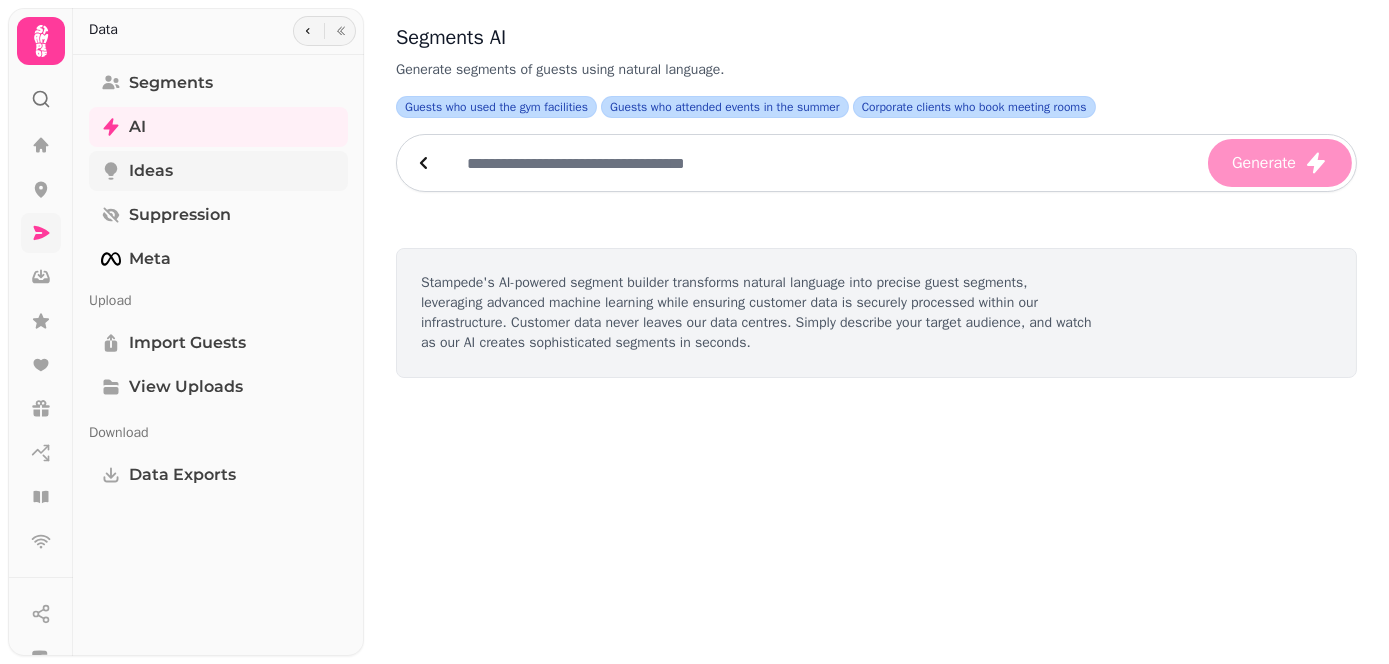 click on "Ideas" at bounding box center (151, 171) 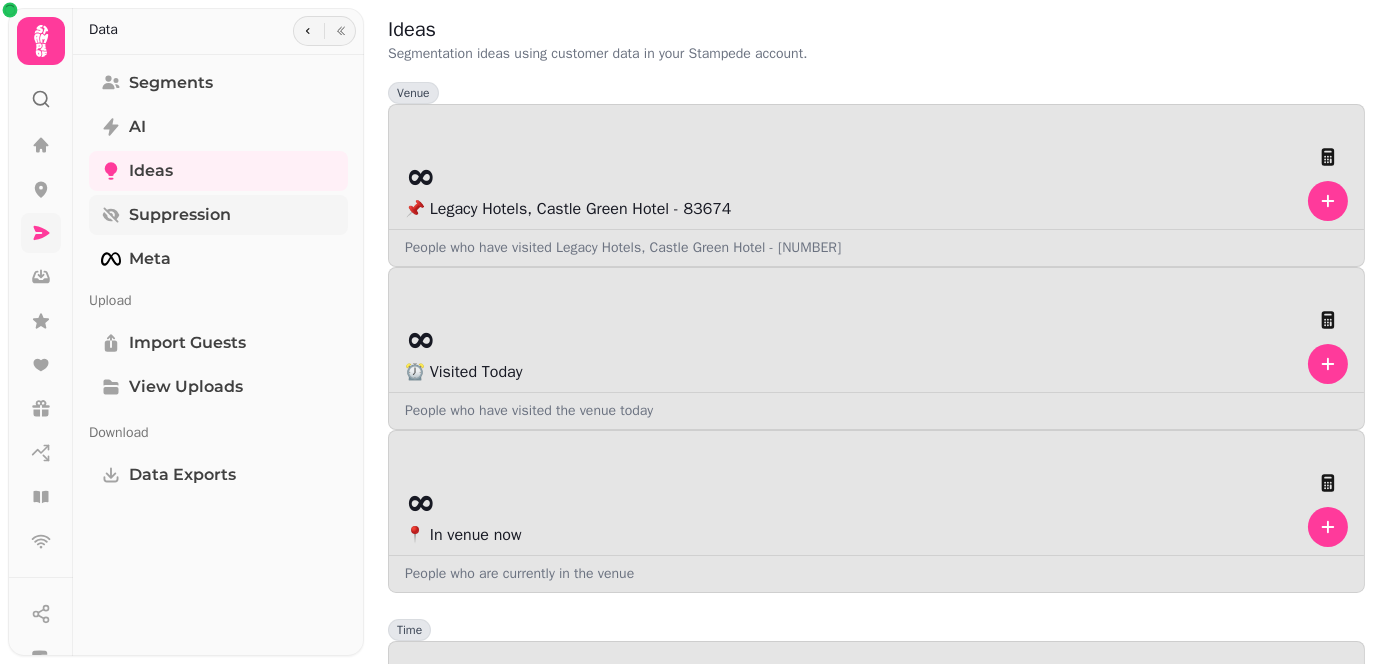 click on "Suppression" at bounding box center (180, 215) 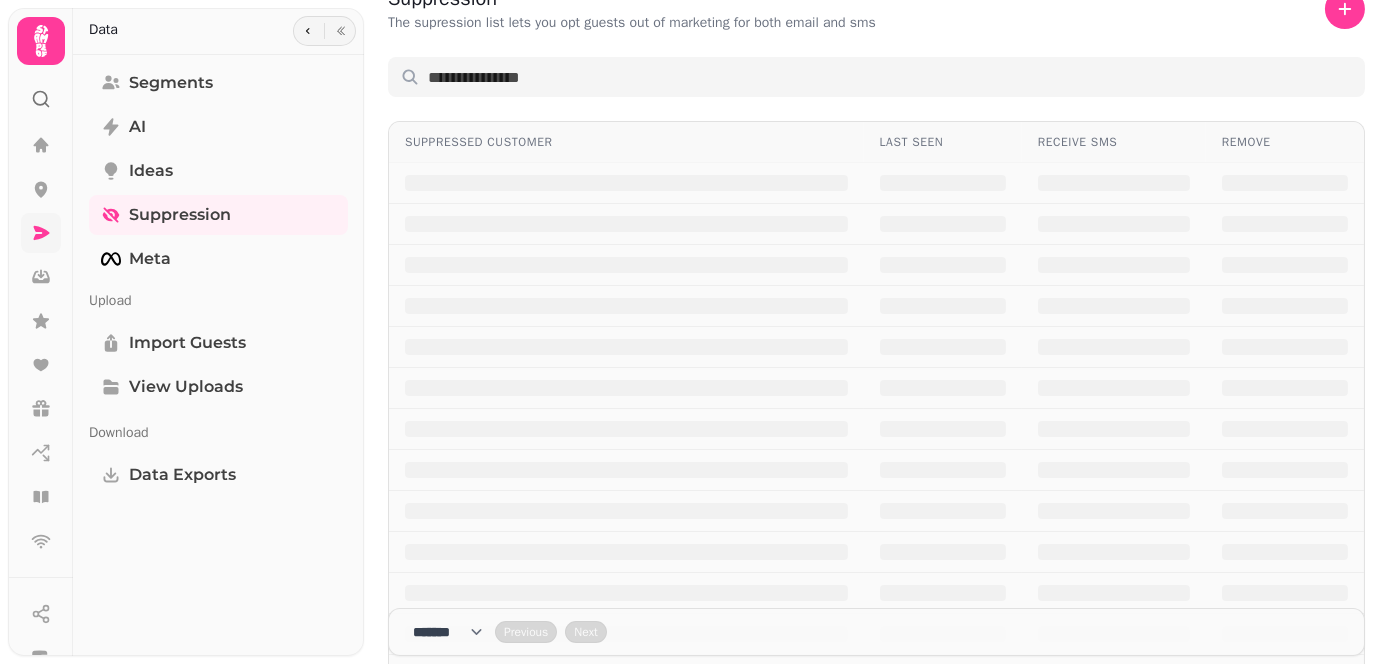 scroll, scrollTop: 0, scrollLeft: 0, axis: both 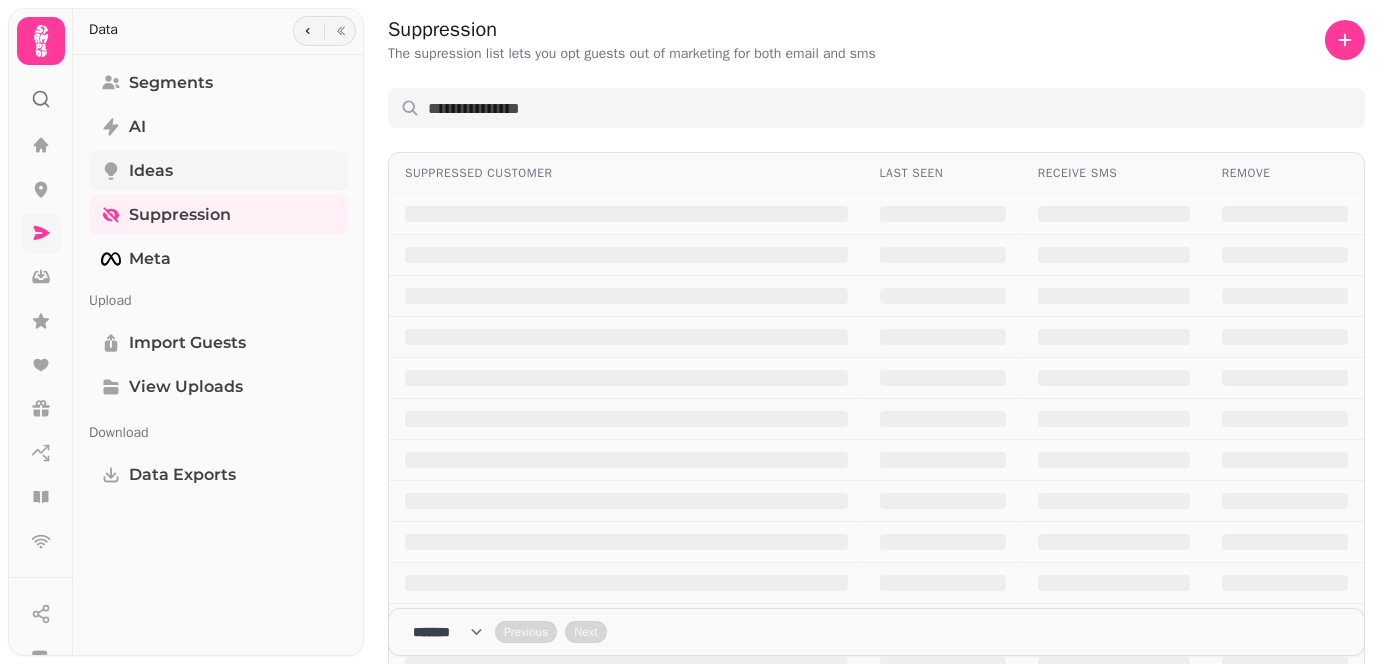click on "Ideas" at bounding box center (218, 171) 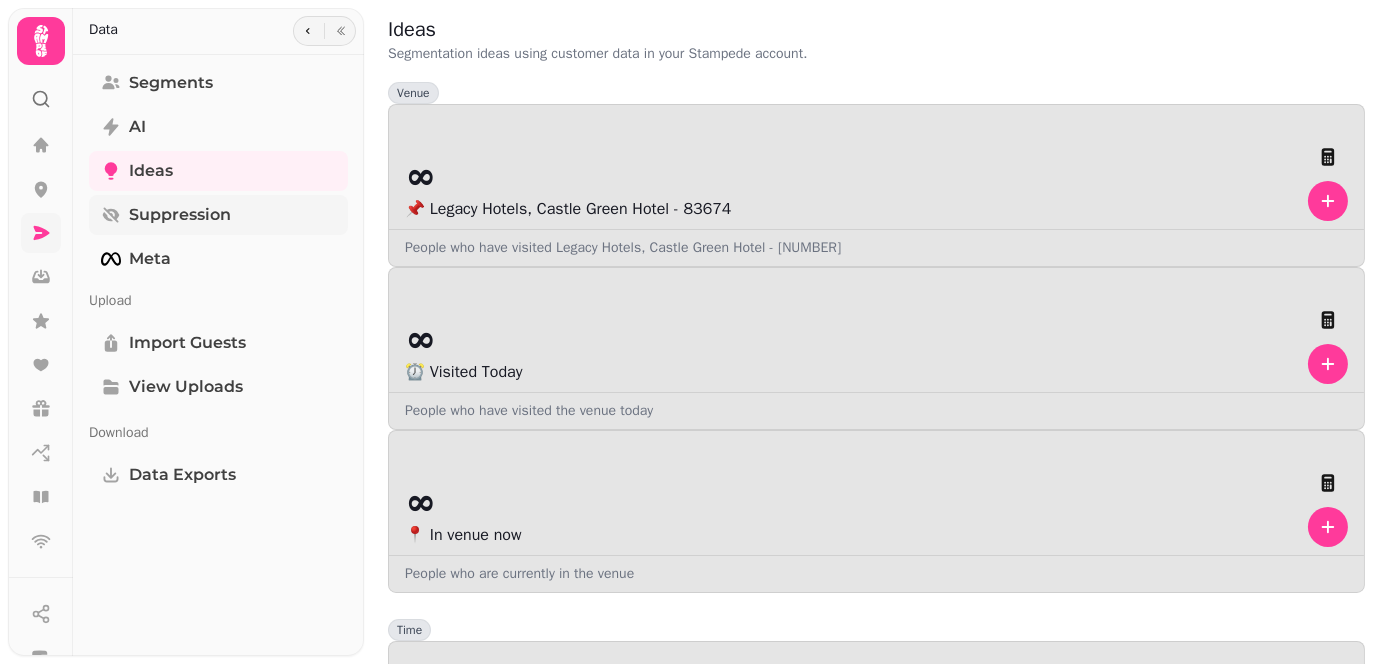 click on "Suppression" at bounding box center [180, 215] 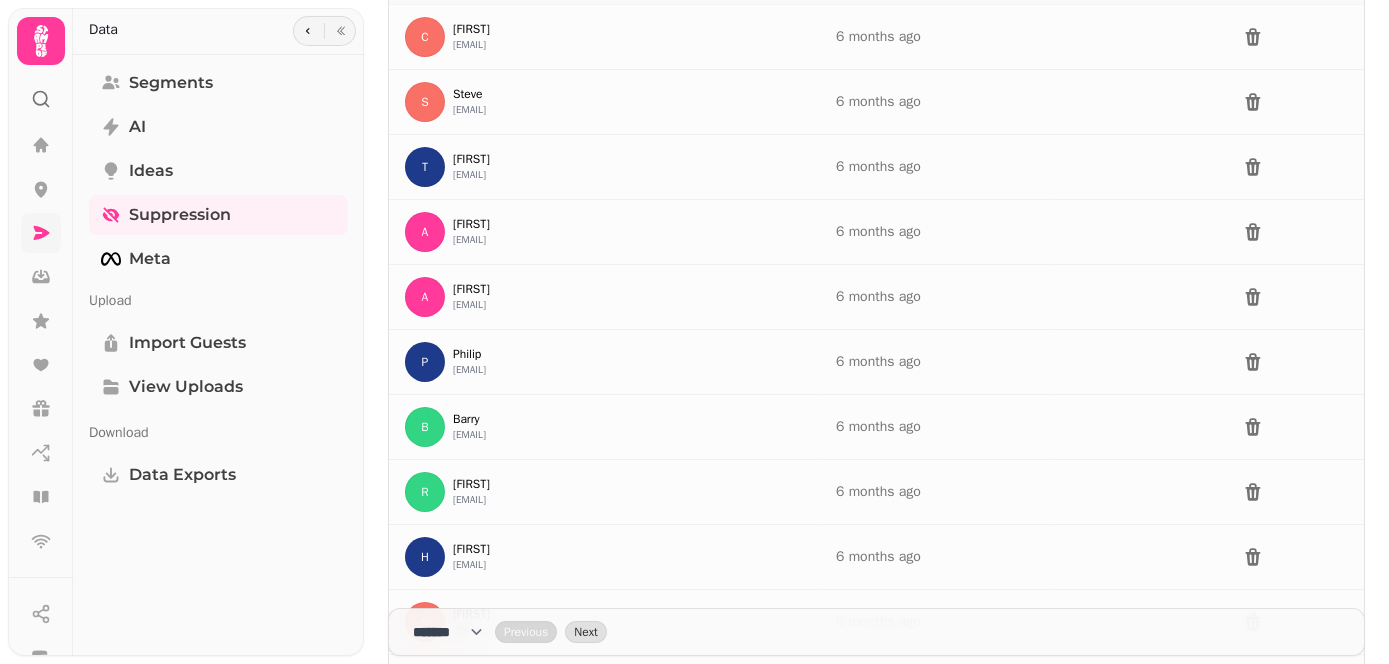 scroll, scrollTop: 0, scrollLeft: 0, axis: both 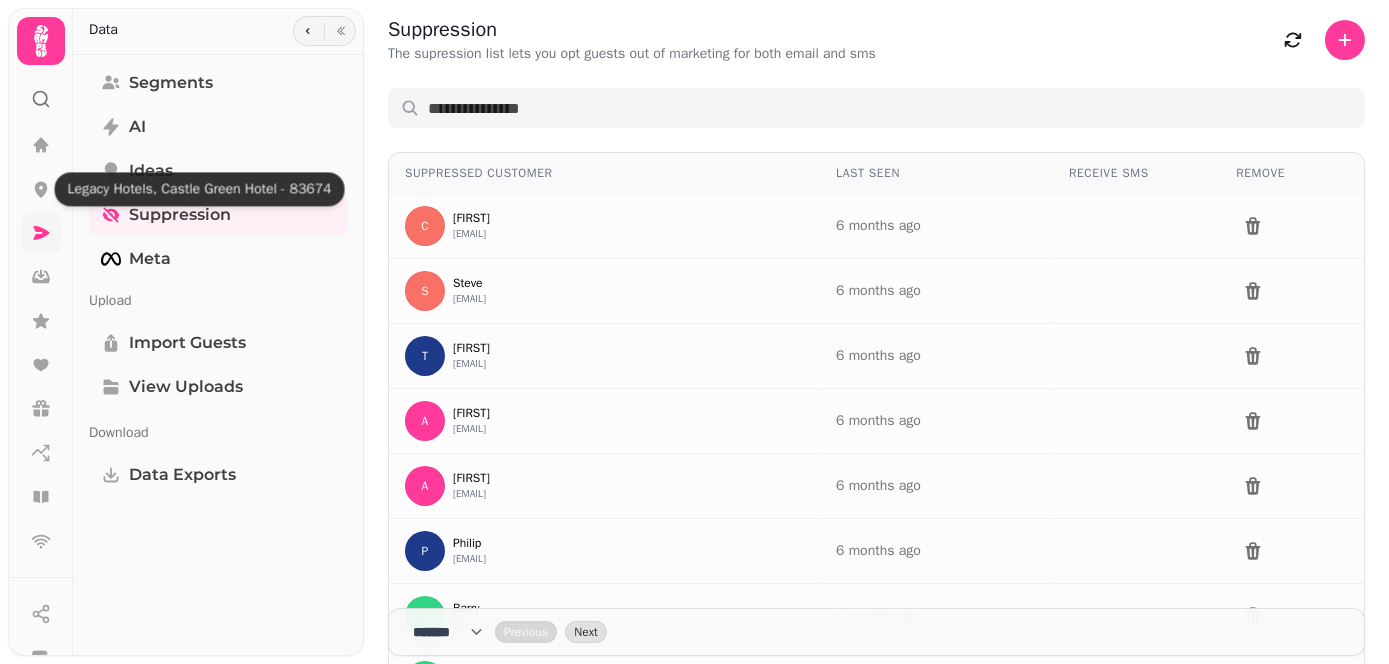 click on "Legacy Hotels, Castle Green Hotel - 83674 Legacy Hotels, Castle Green Hotel - 83674" at bounding box center (200, 189) 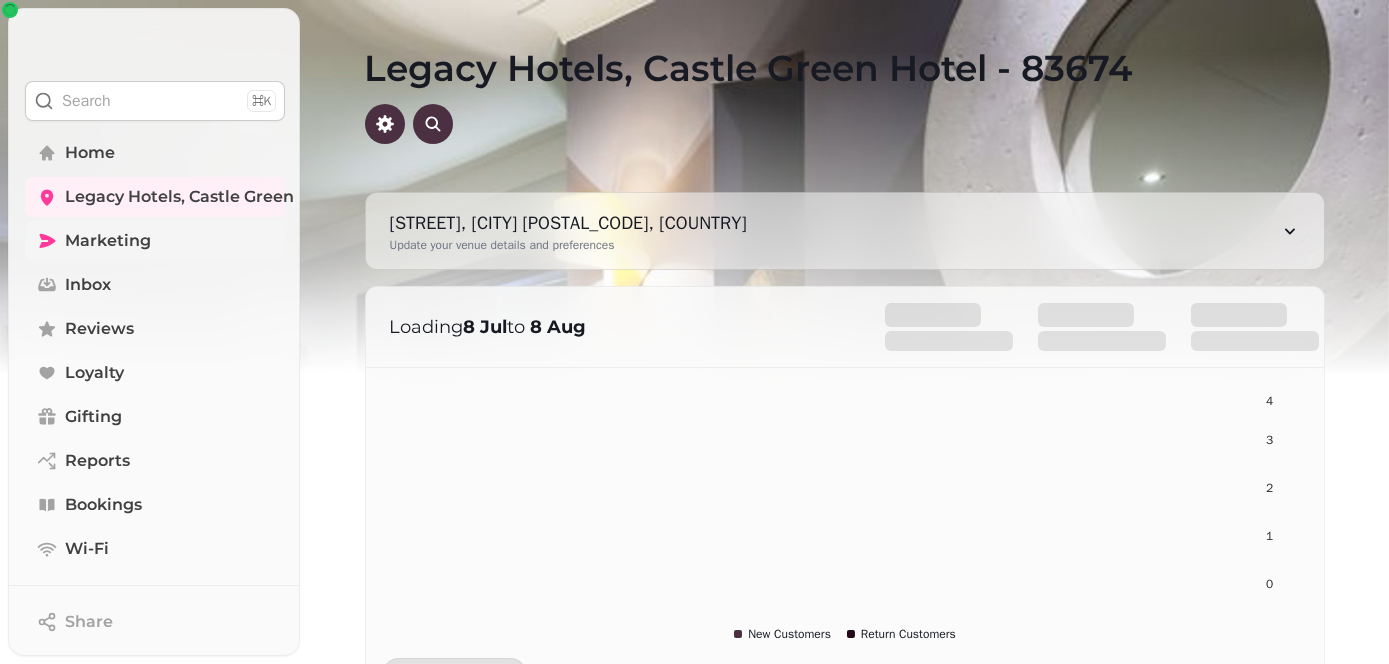 select on "**" 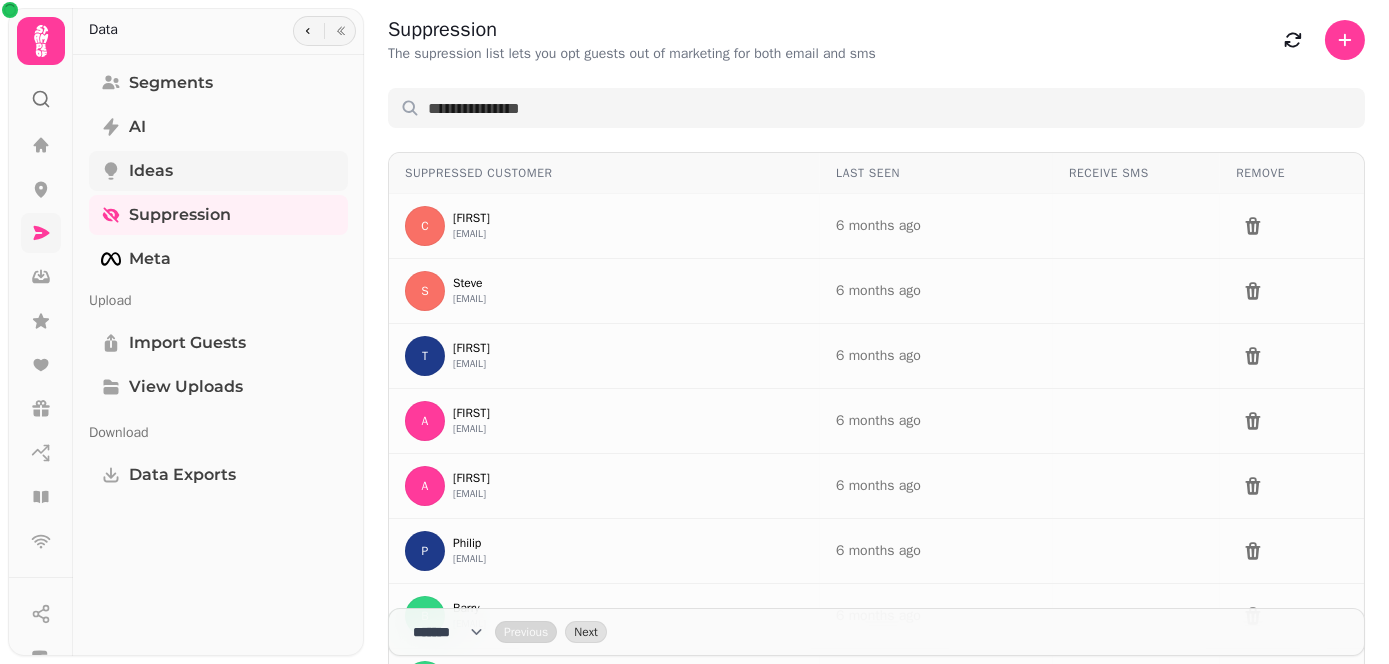 click on "Ideas" at bounding box center [218, 171] 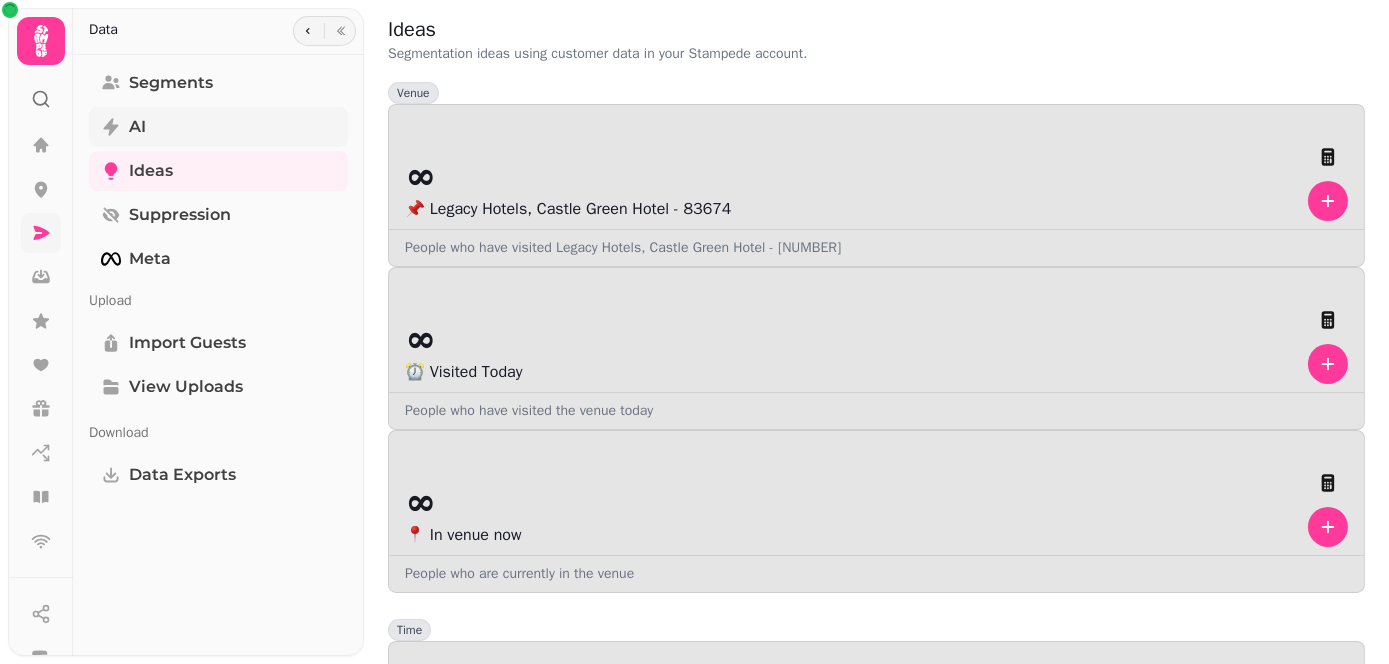 click on "AI" at bounding box center (218, 127) 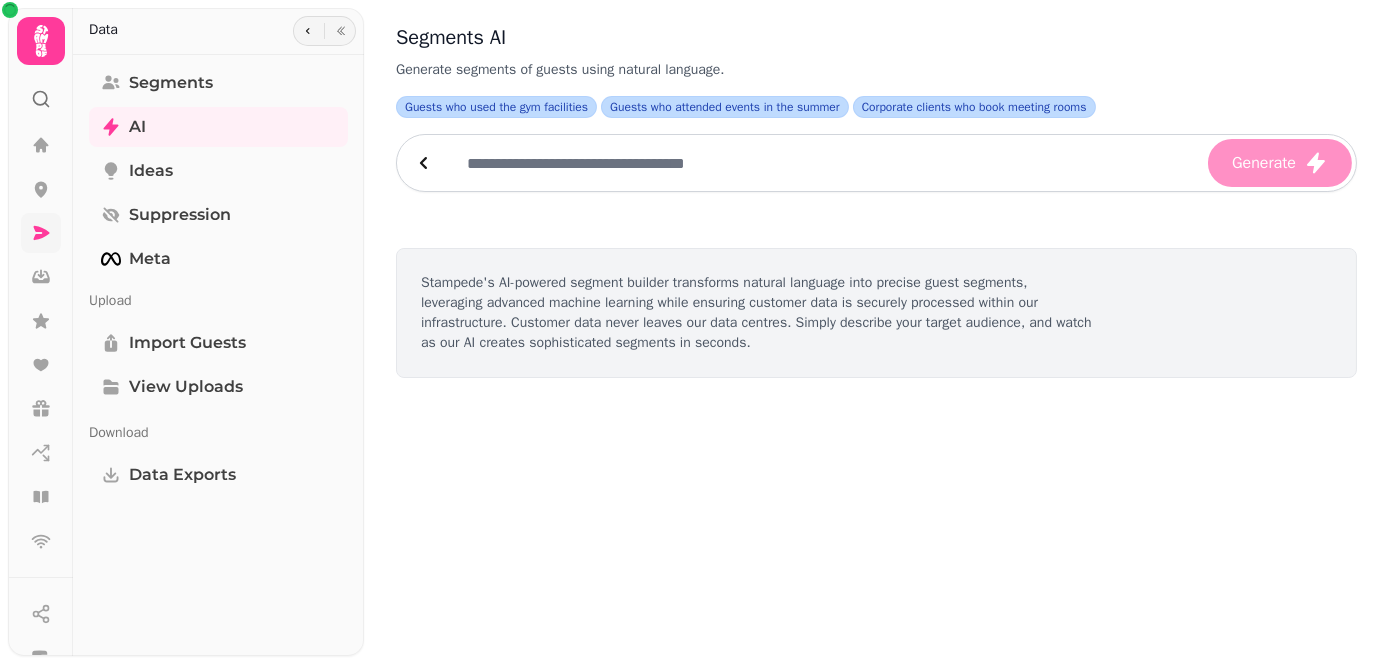 click at bounding box center (827, 163) 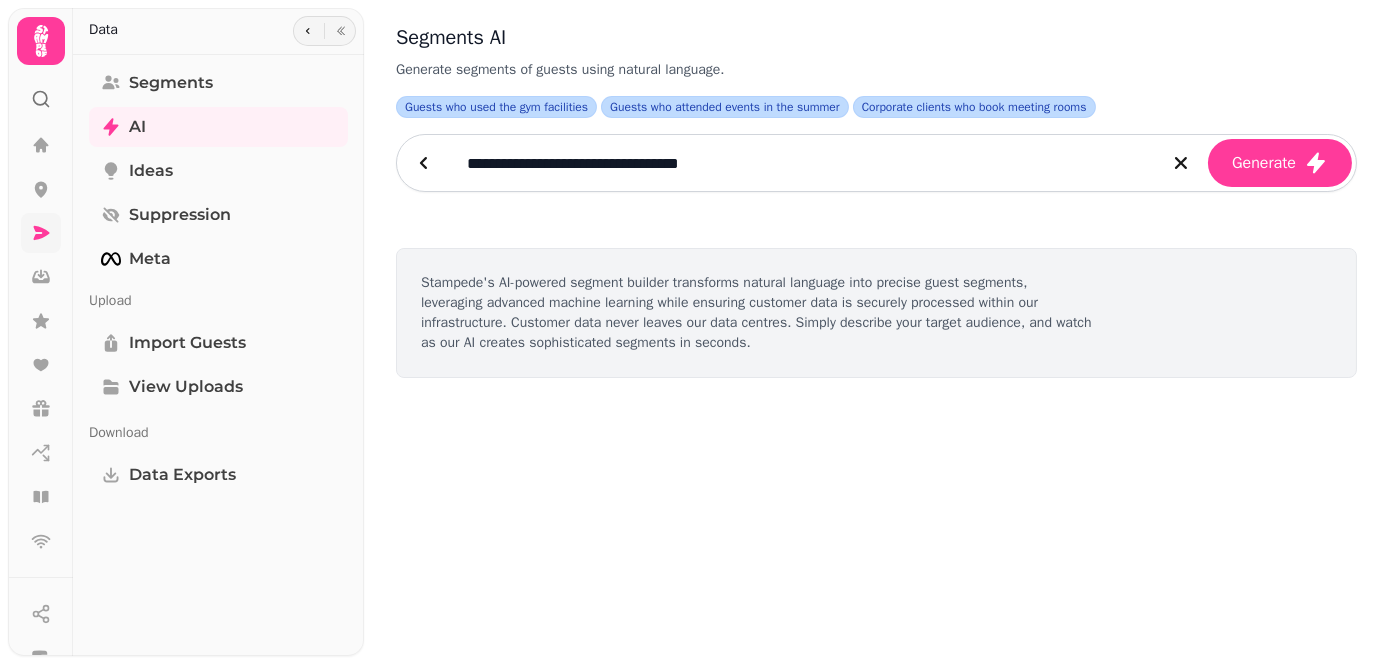 type on "**********" 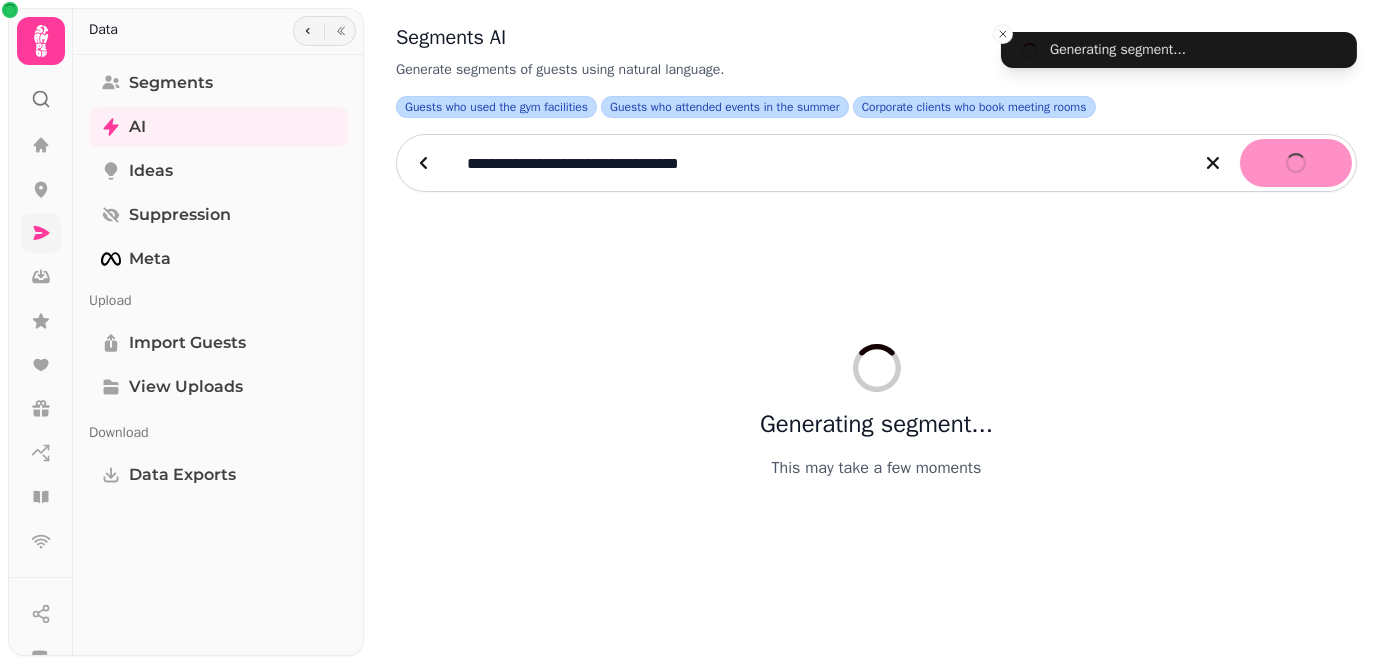 select on "**" 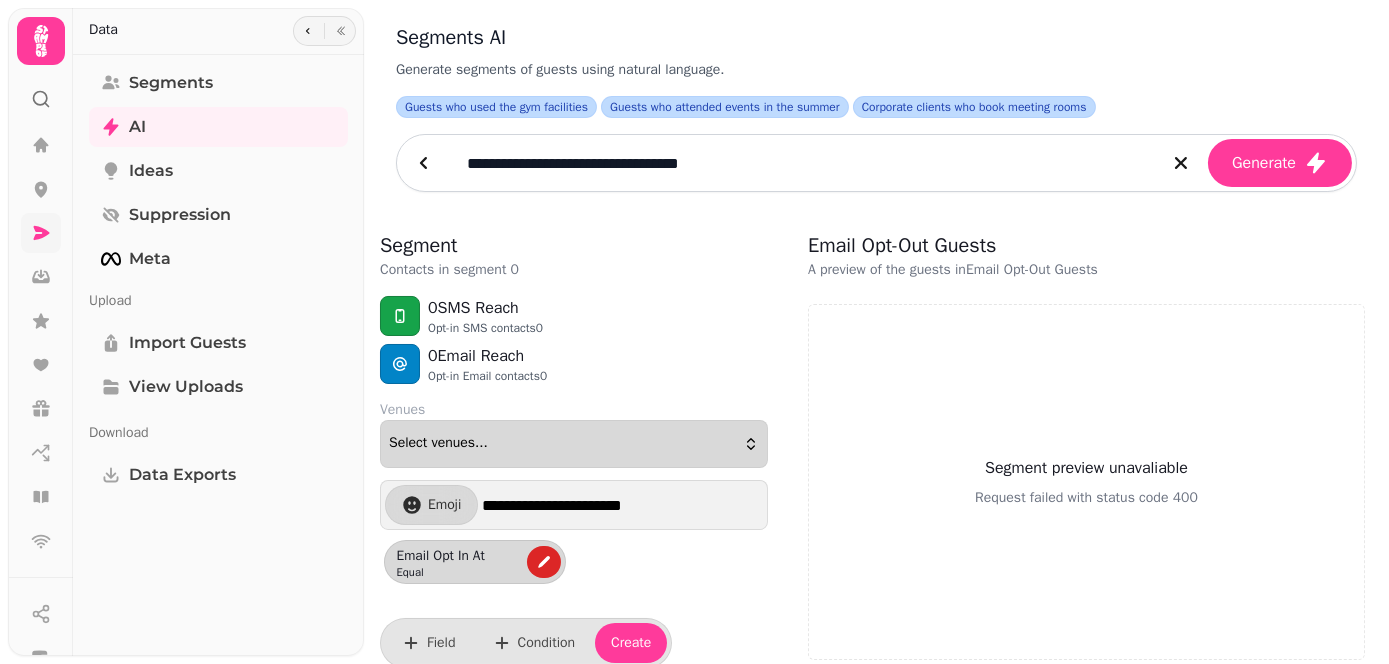 click on "Select venues..." at bounding box center (574, 444) 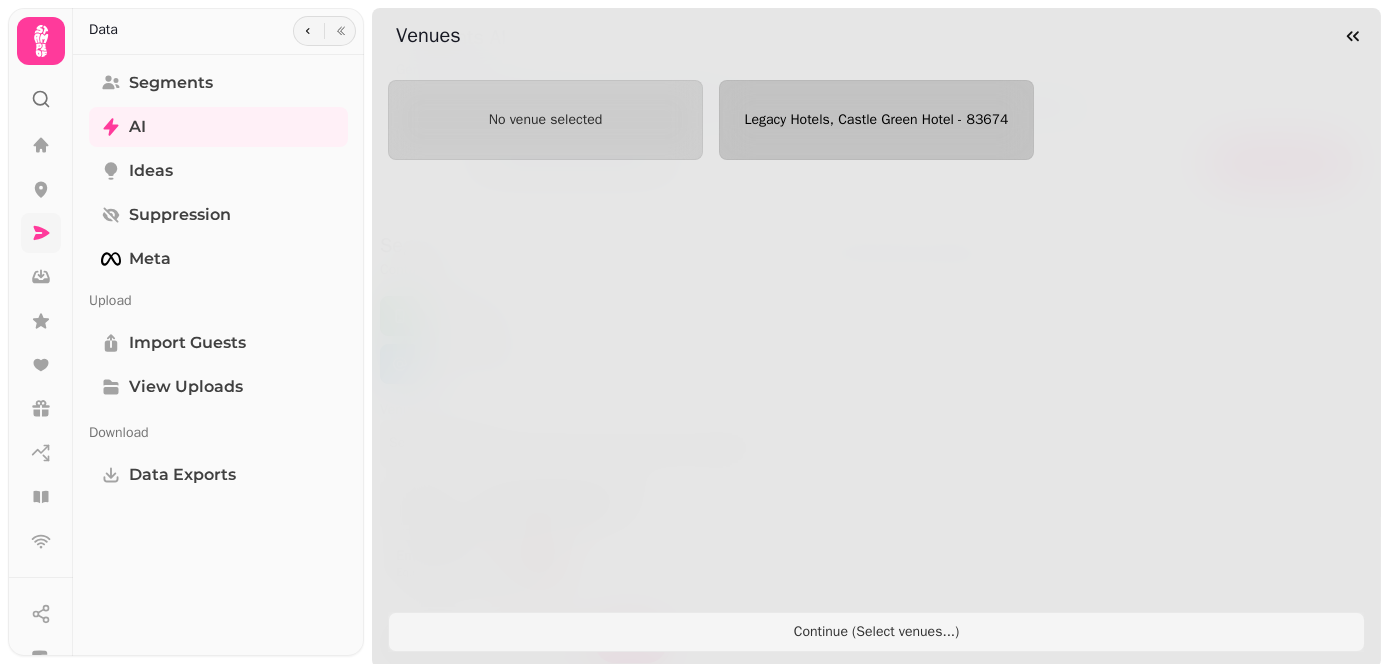 click on "Legacy Hotels, Castle Green Hotel - 83674" at bounding box center [876, 120] 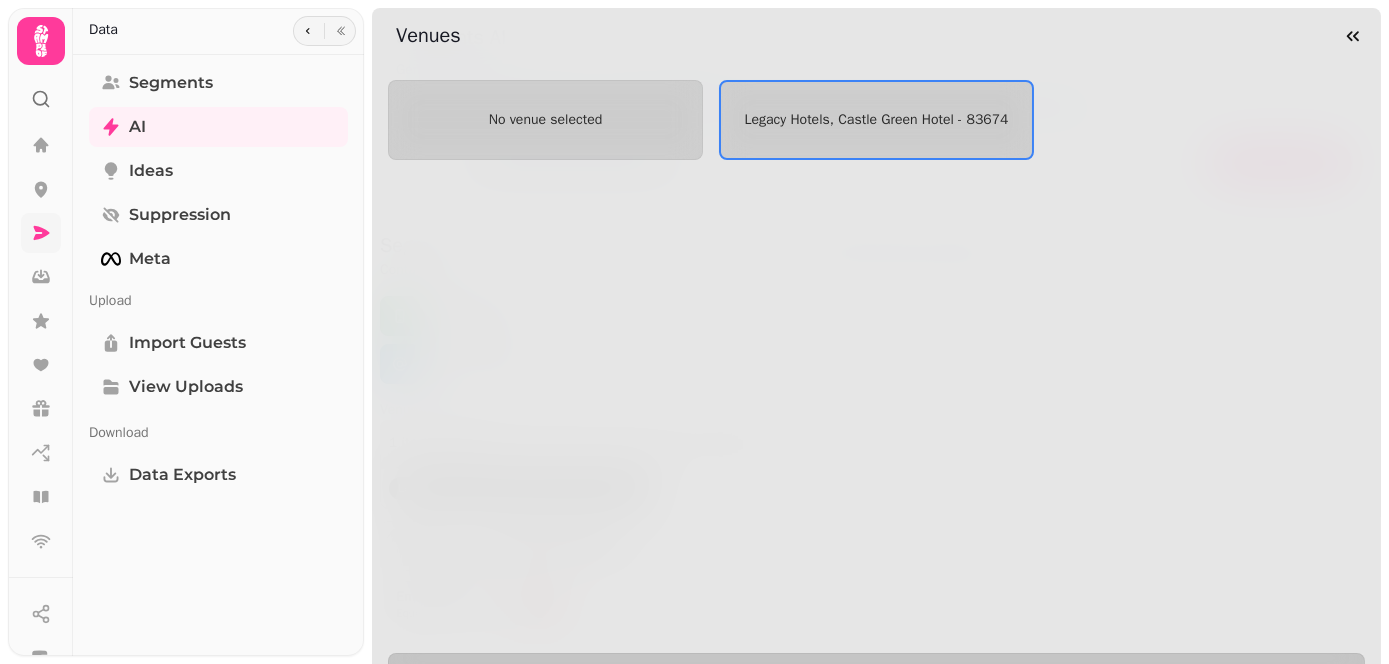 click on "Continue ( 1 item selected )" at bounding box center (876, 673) 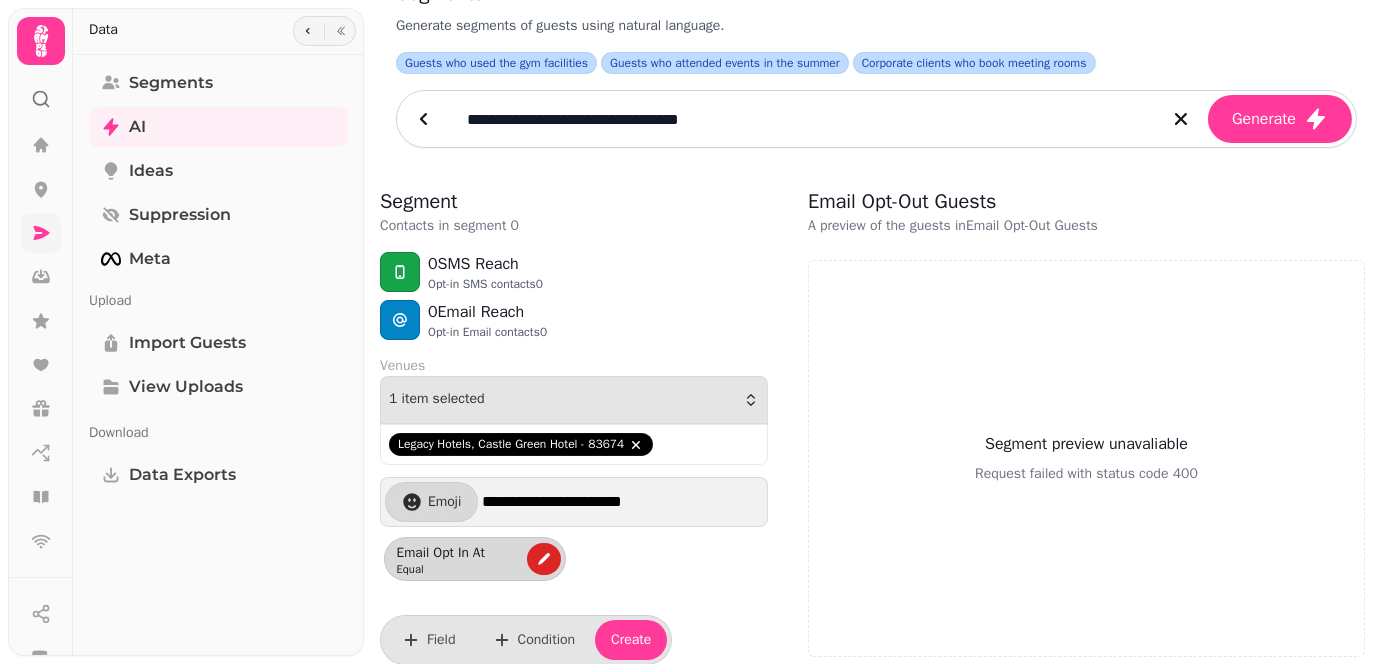 scroll, scrollTop: 50, scrollLeft: 0, axis: vertical 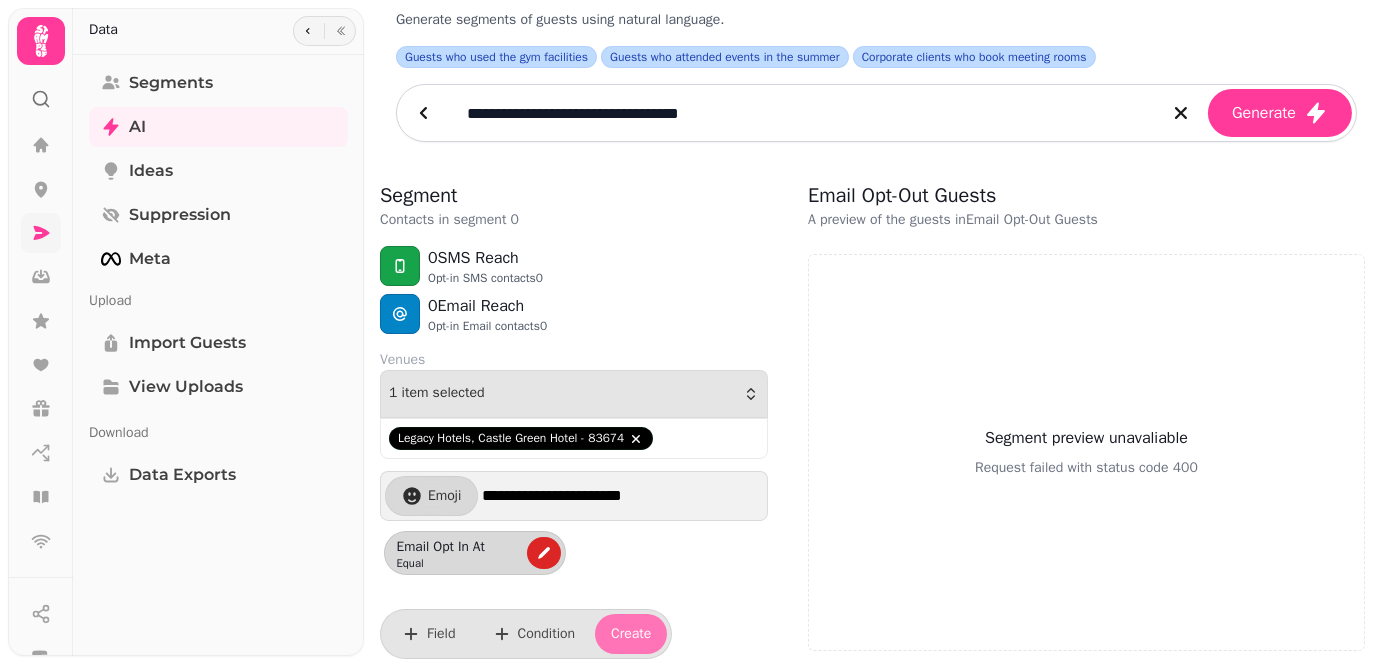 click on "Create" at bounding box center (631, 634) 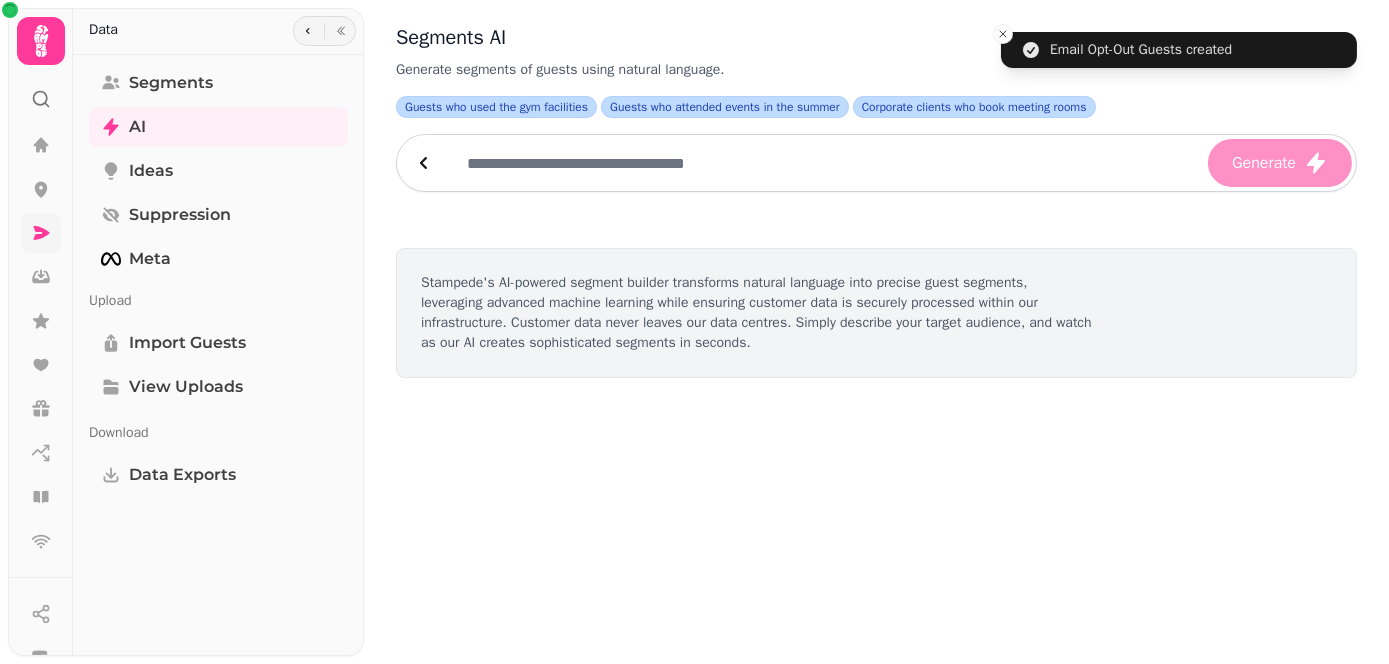 scroll, scrollTop: 0, scrollLeft: 0, axis: both 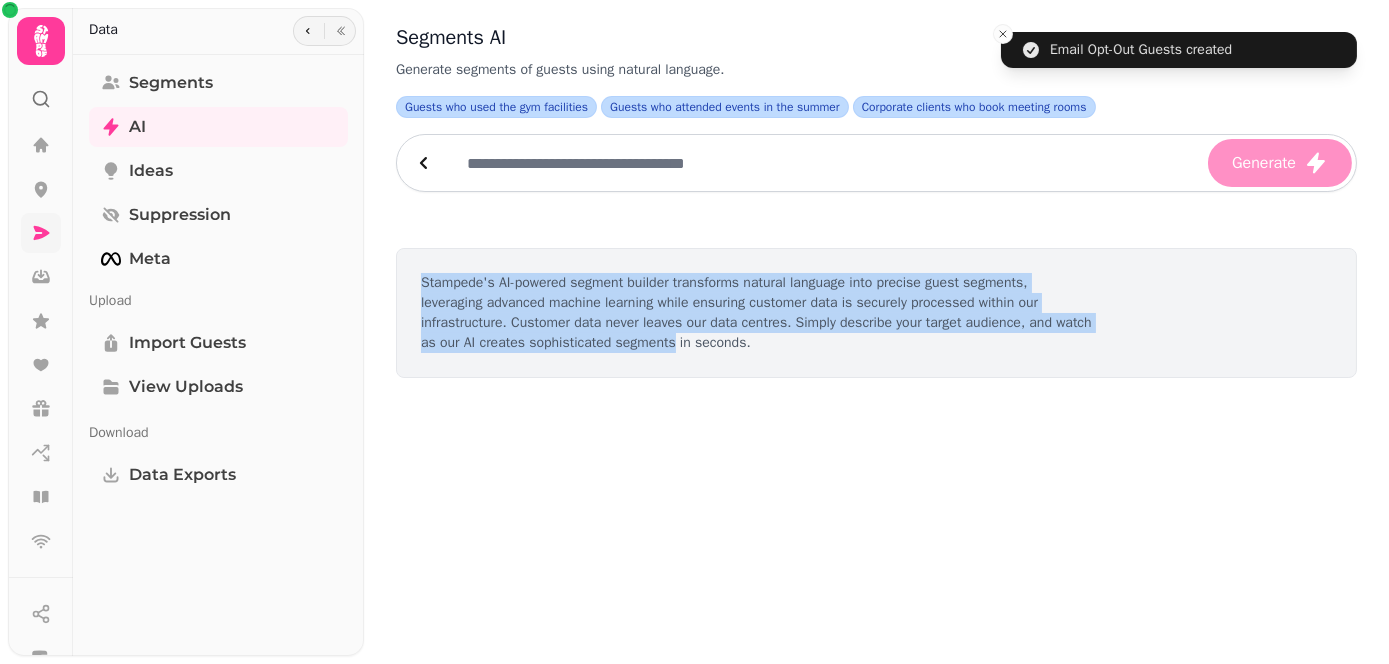 drag, startPoint x: 510, startPoint y: 494, endPoint x: 671, endPoint y: 491, distance: 161.02795 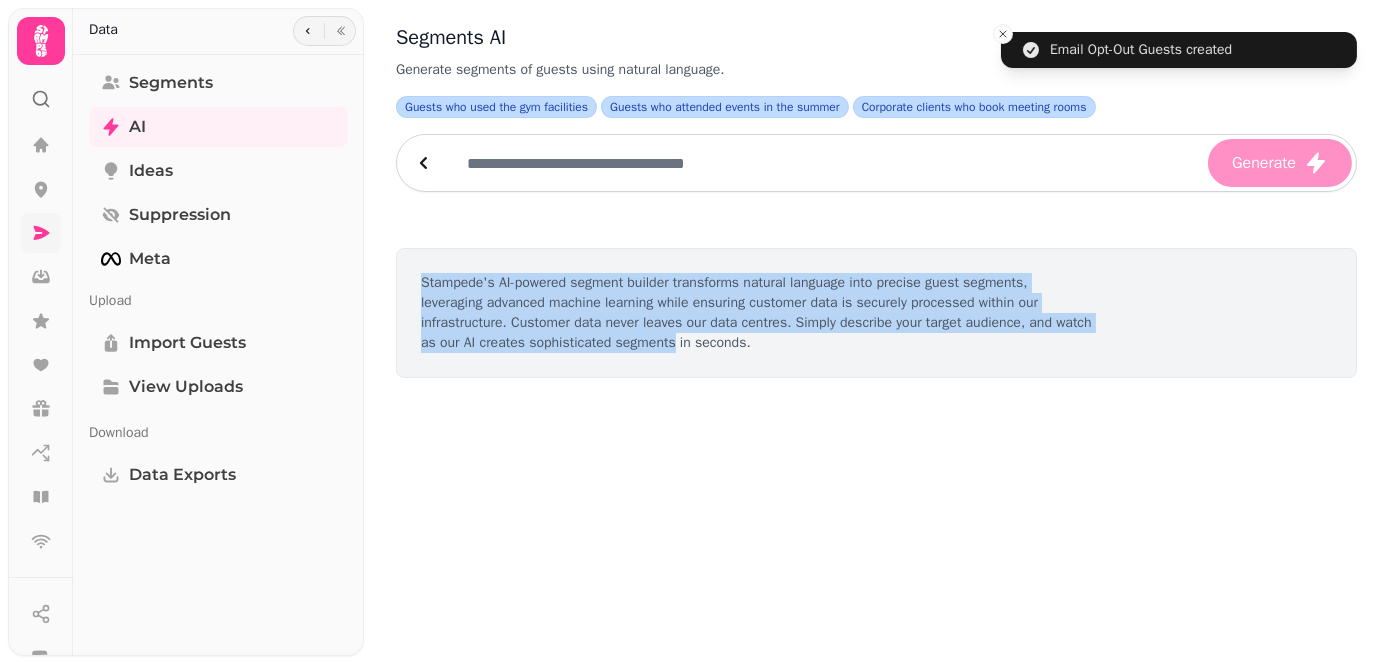 click on "Stampede's AI-powered segment builder transforms natural language into precise guest segments, leveraging advanced machine learning while ensuring customer data is securely processed within our infrastructure. Customer data never leaves our data centres. Simply describe your target audience, and watch as our AI creates sophisticated segments in seconds." at bounding box center (757, 313) 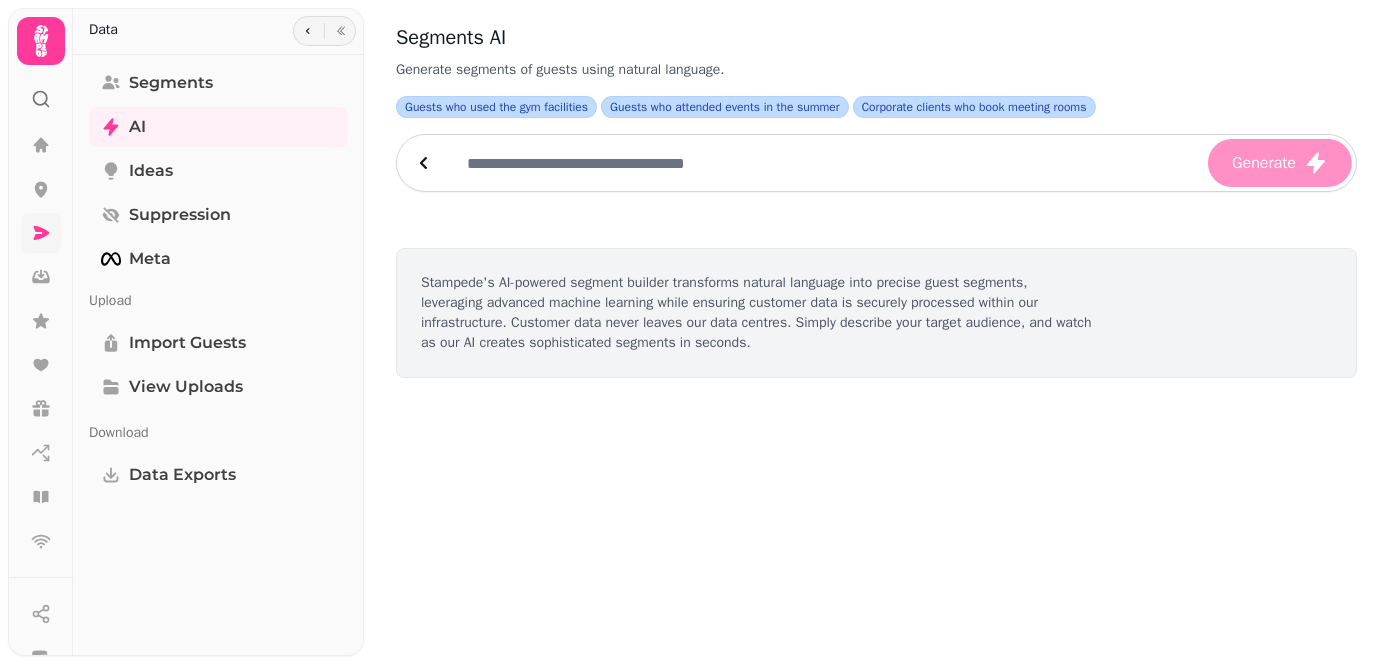 click at bounding box center (827, 163) 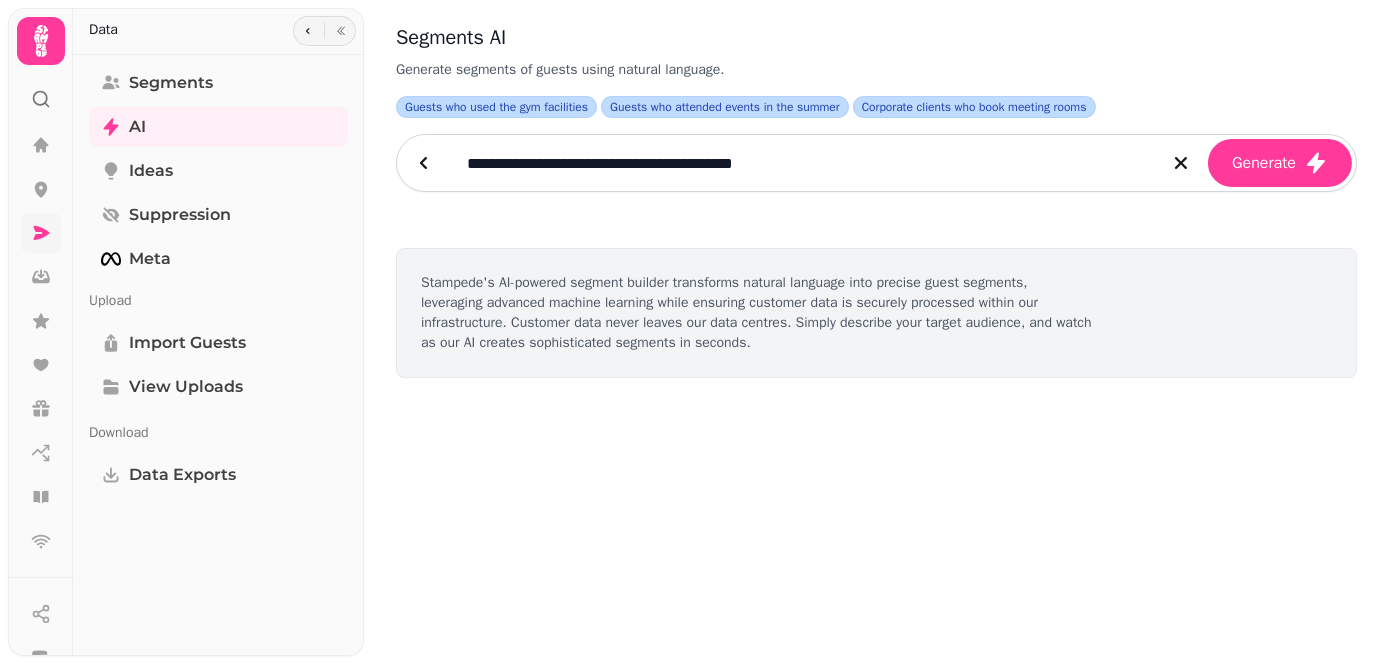 type on "**********" 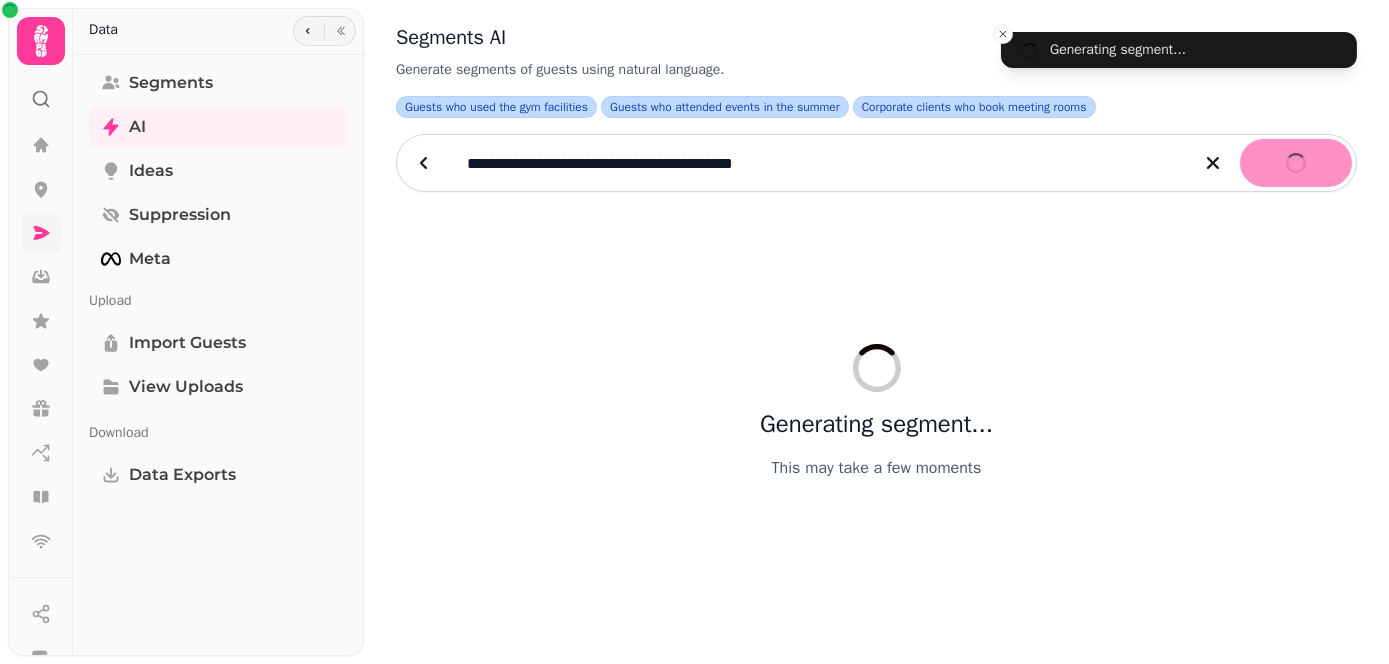 select on "**" 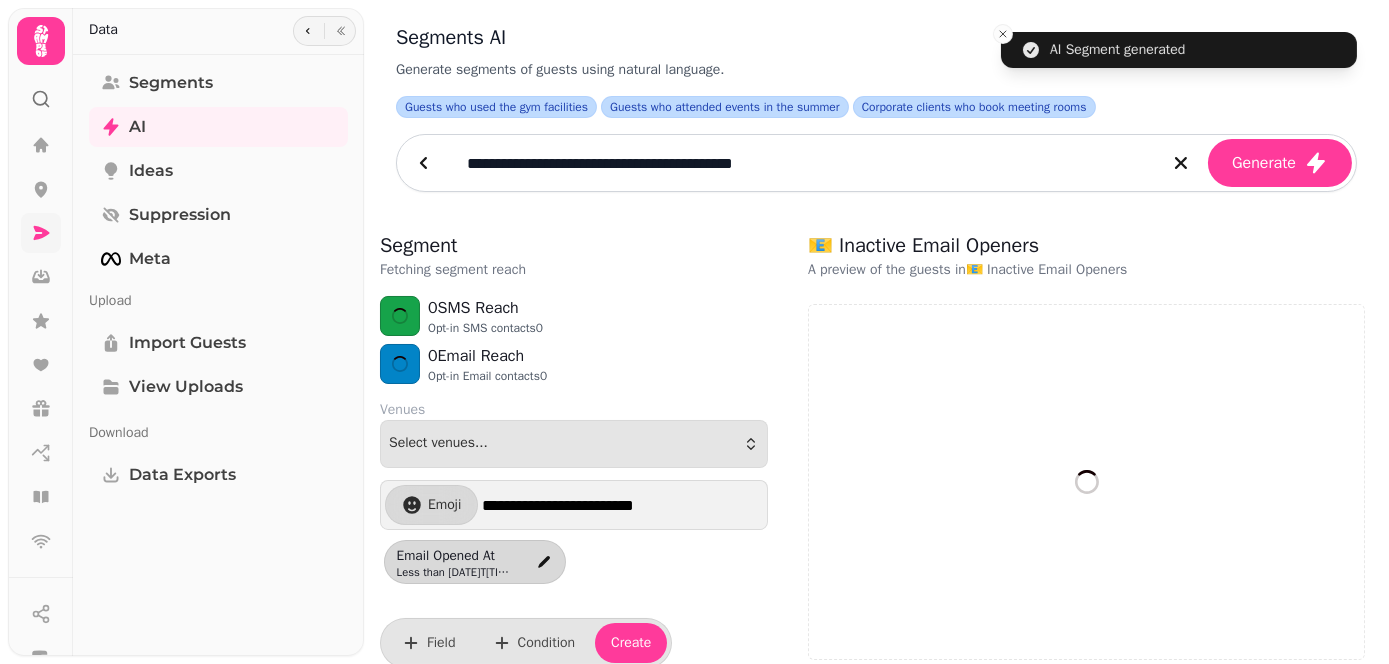 select on "**" 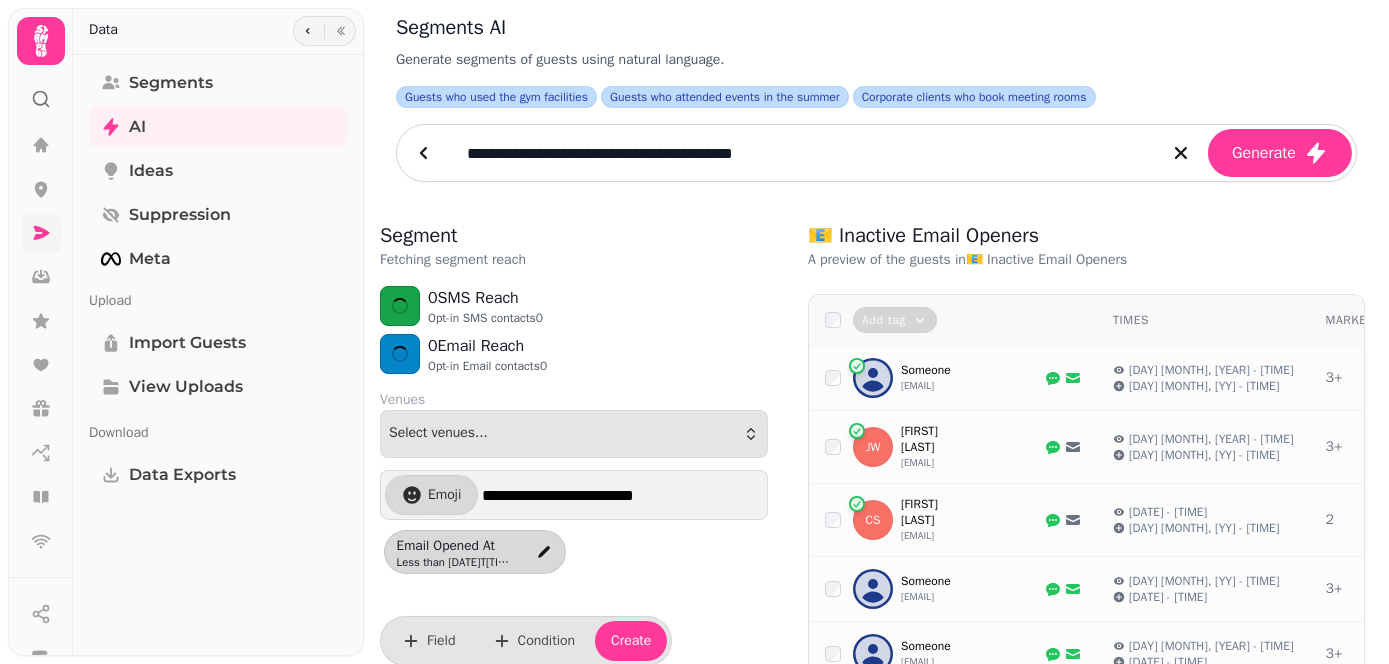 scroll, scrollTop: 110, scrollLeft: 0, axis: vertical 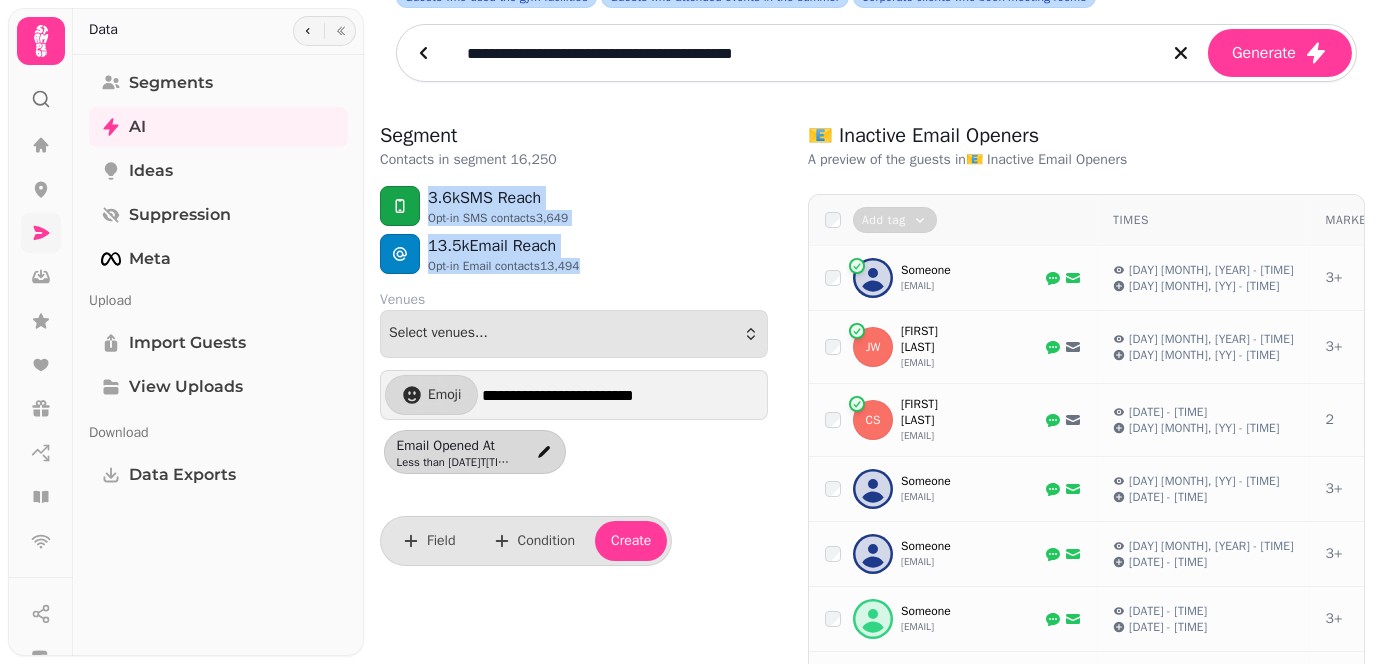 drag, startPoint x: 588, startPoint y: 261, endPoint x: 418, endPoint y: 206, distance: 178.67569 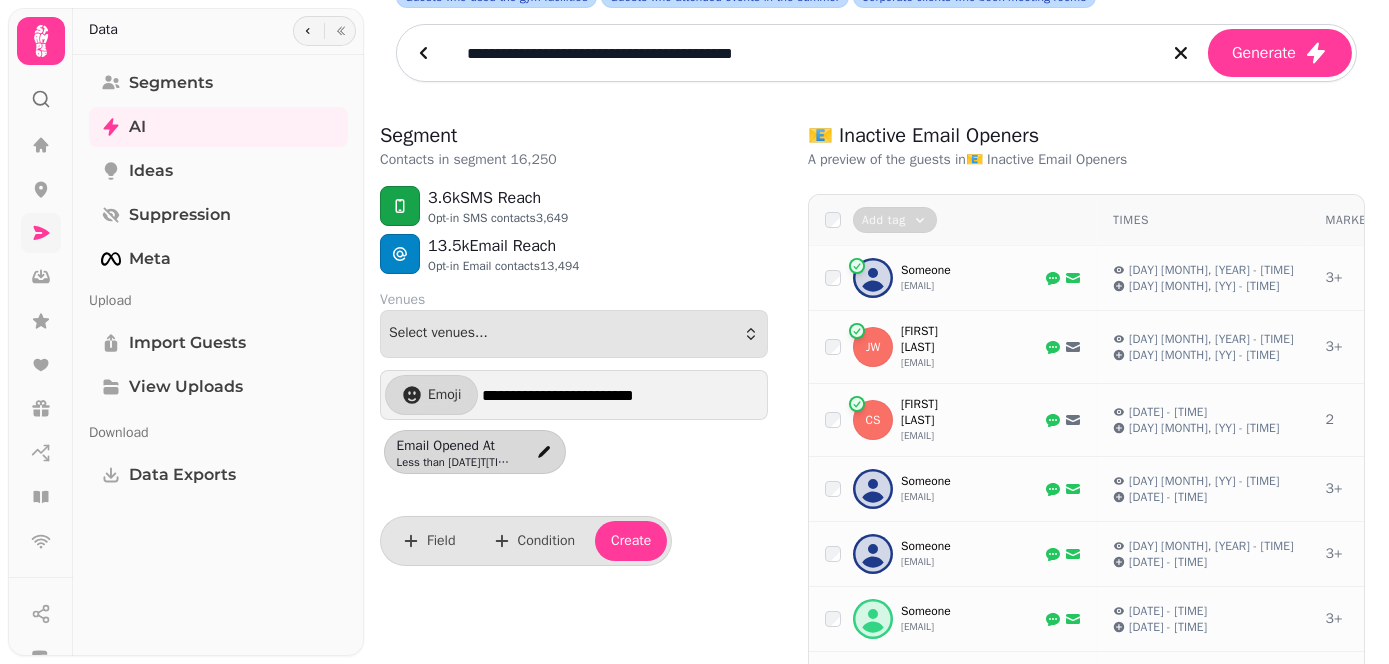 click on "**********" at bounding box center [574, 1064] 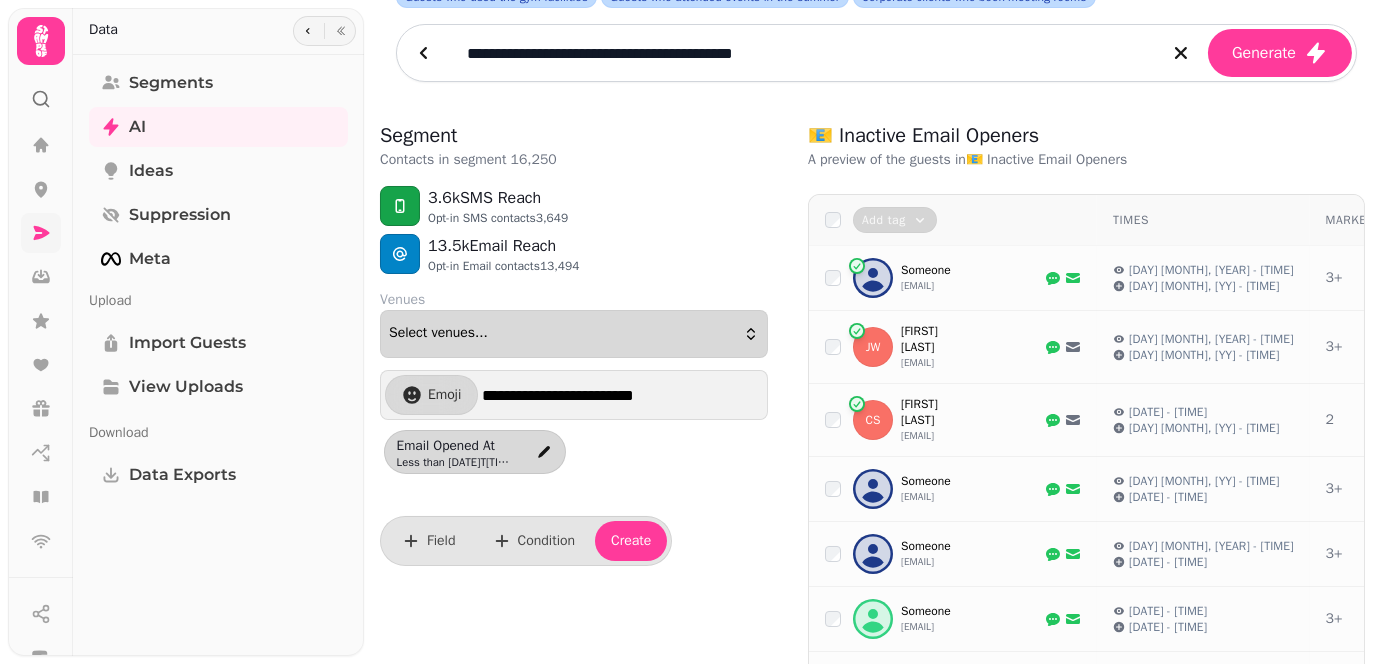 click on "Select venues..." at bounding box center [574, 334] 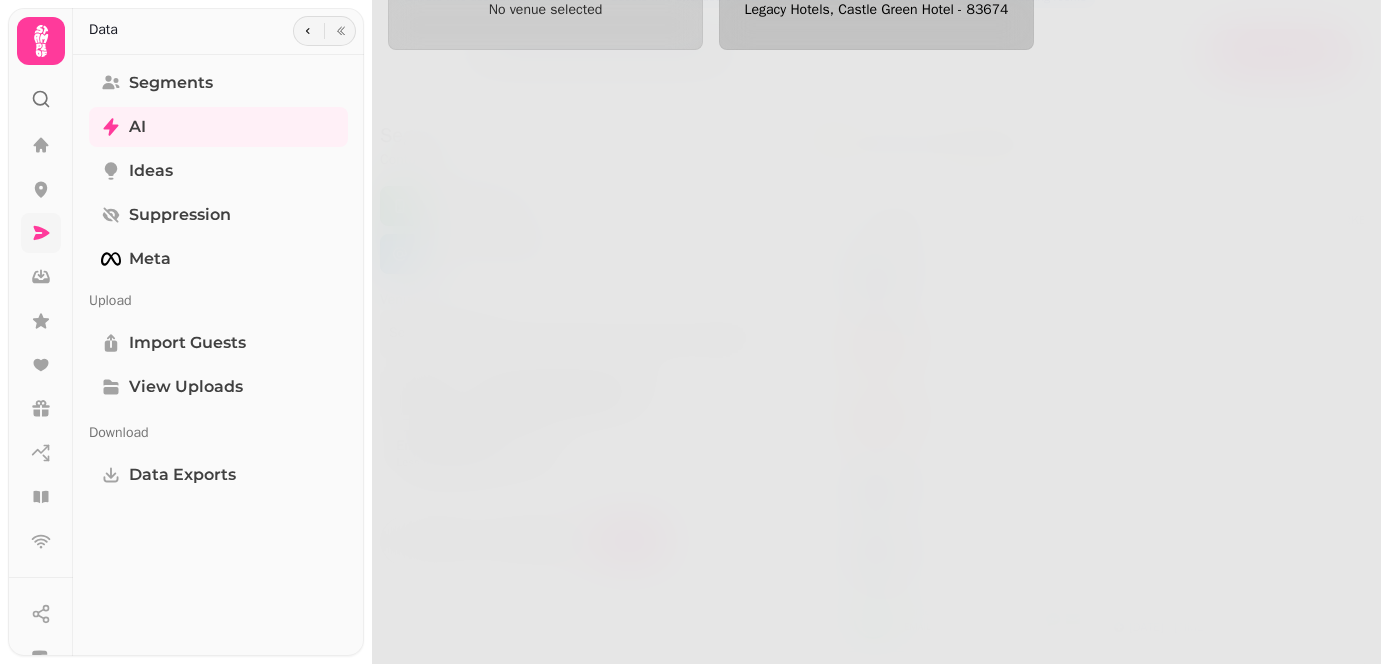 click on "Legacy Hotels, Castle Green Hotel - 83674" at bounding box center (876, 10) 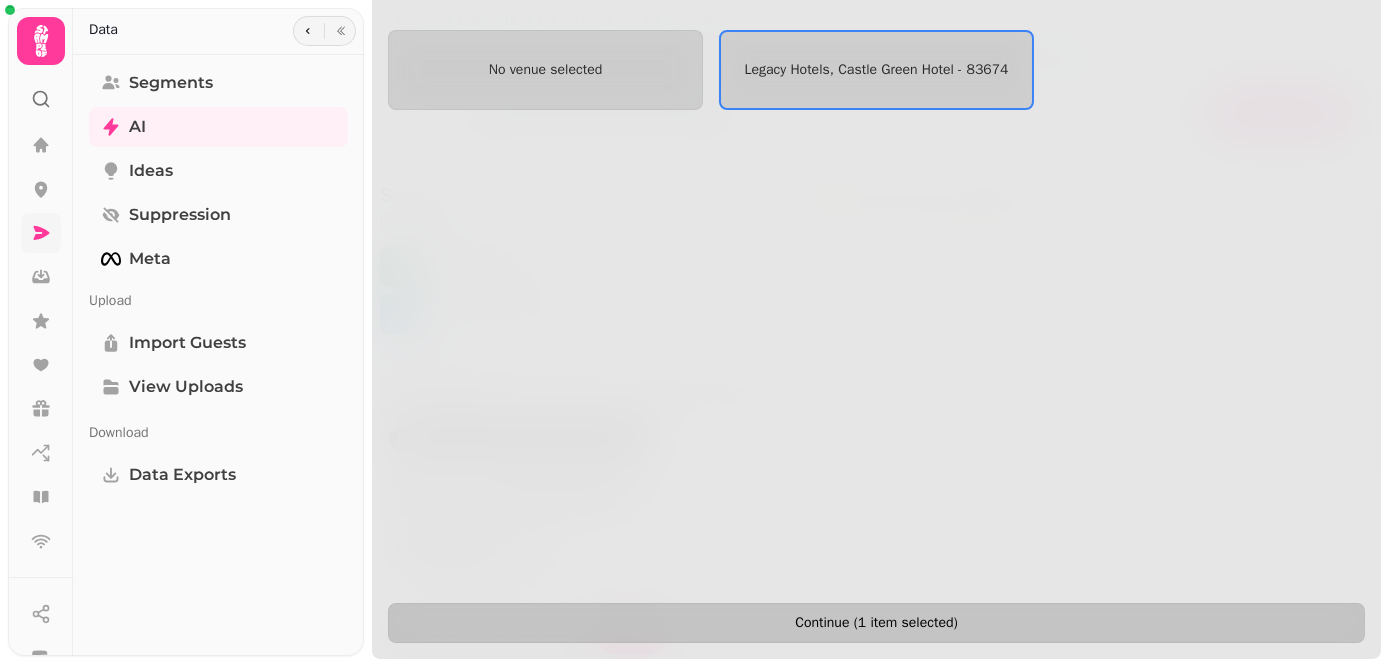 click on "Continue ( 1 item selected )" at bounding box center [876, 623] 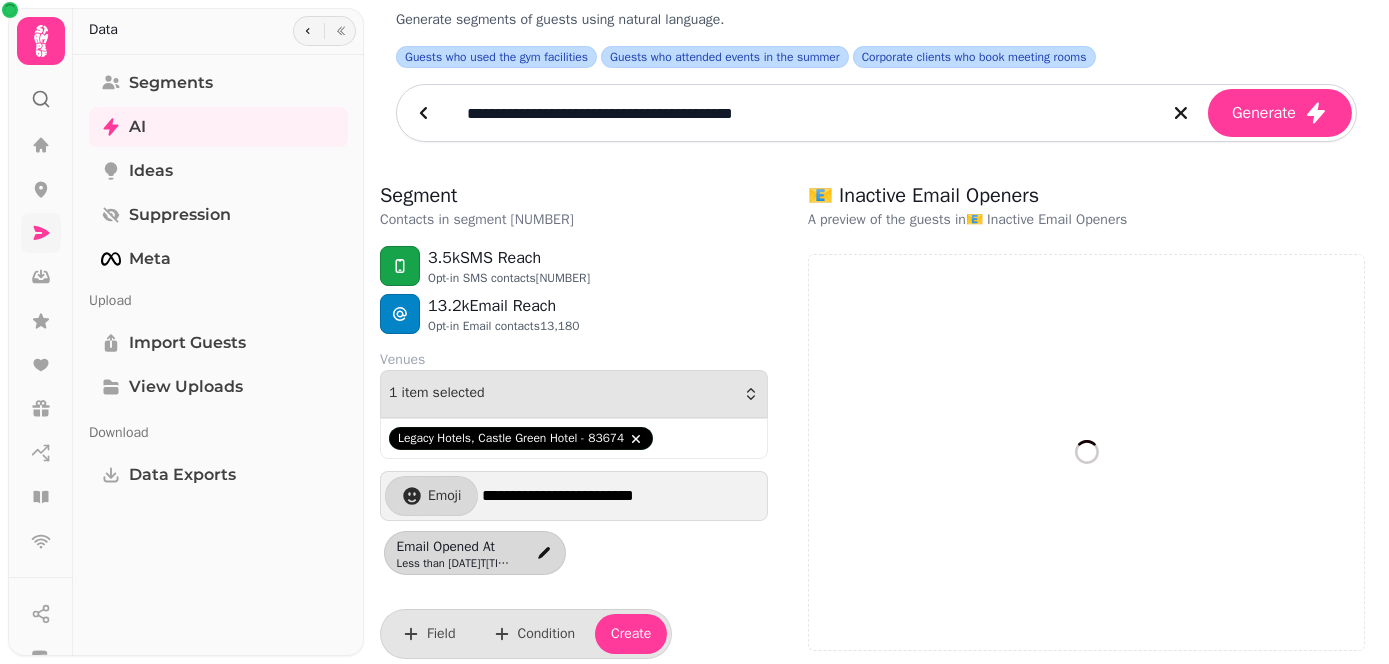 select on "**" 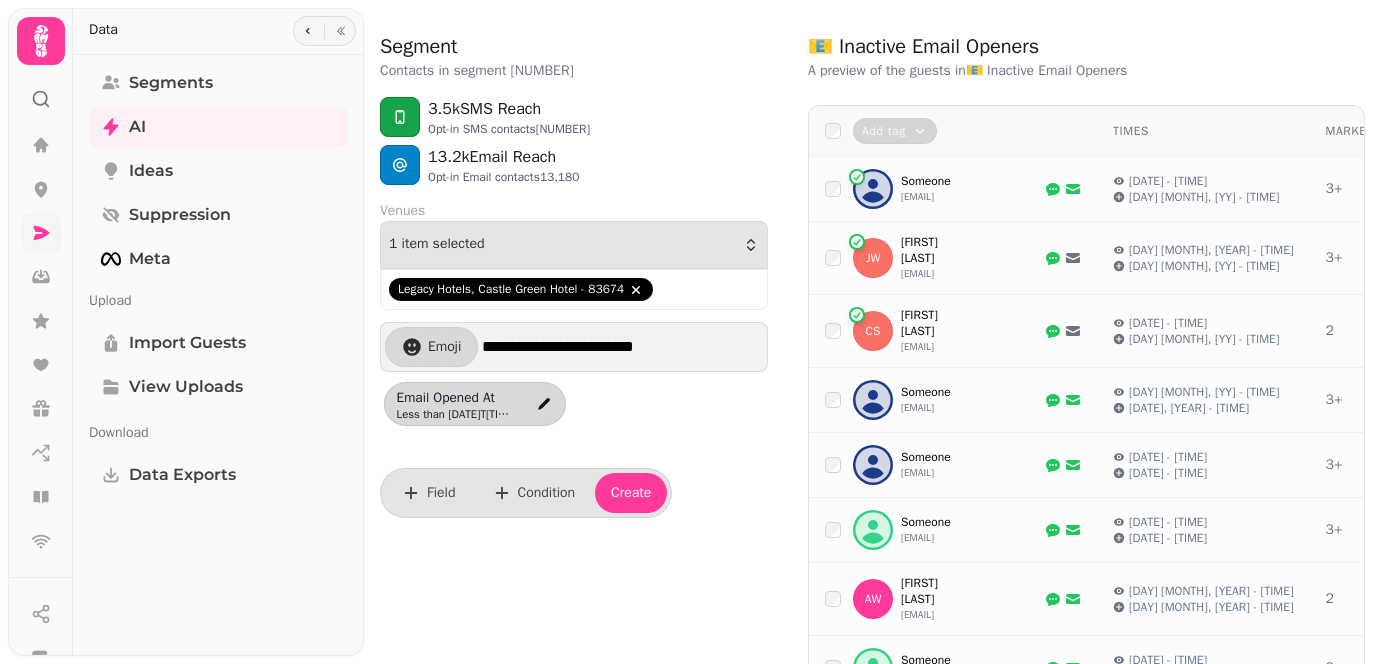 scroll, scrollTop: 200, scrollLeft: 0, axis: vertical 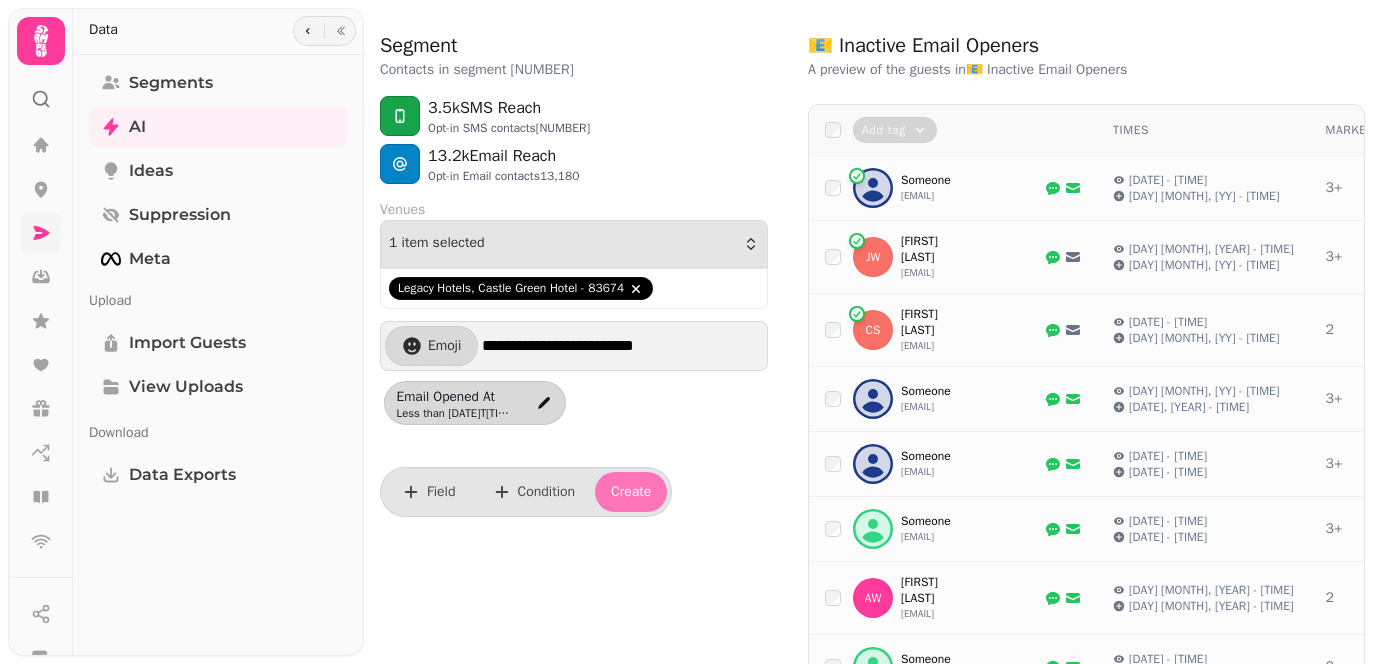 click on "Create" at bounding box center (631, 492) 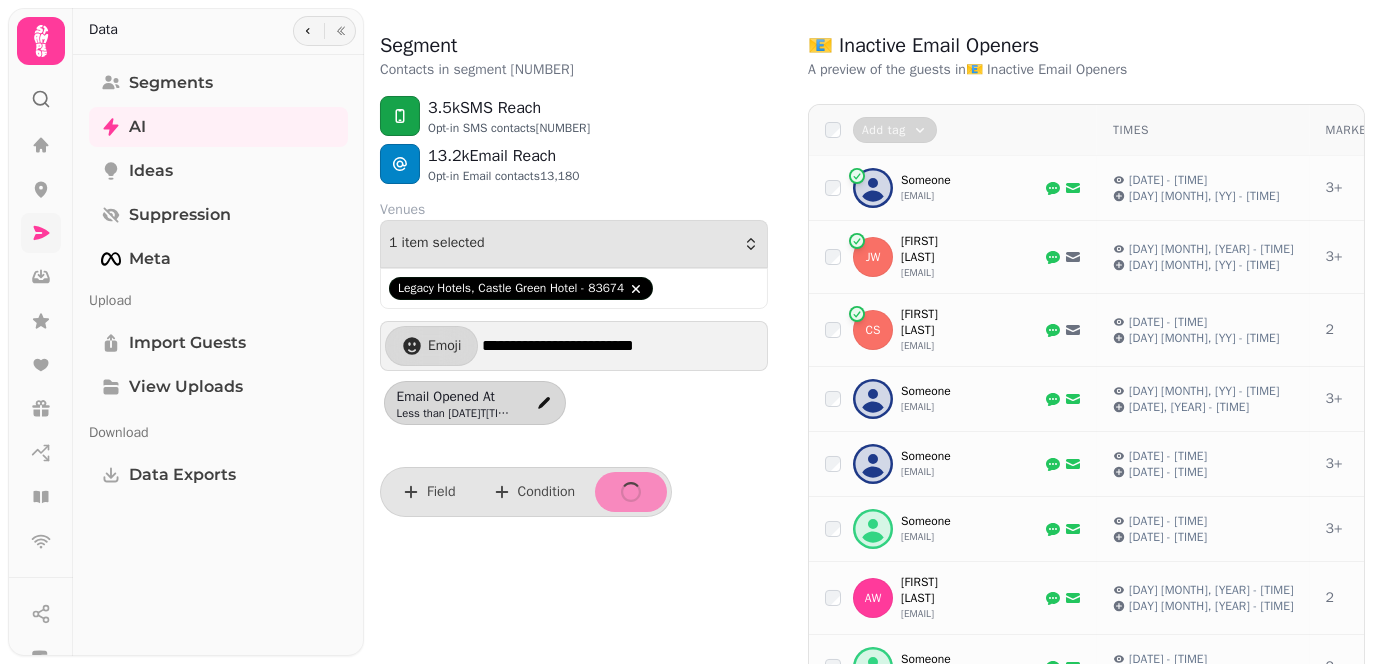 type 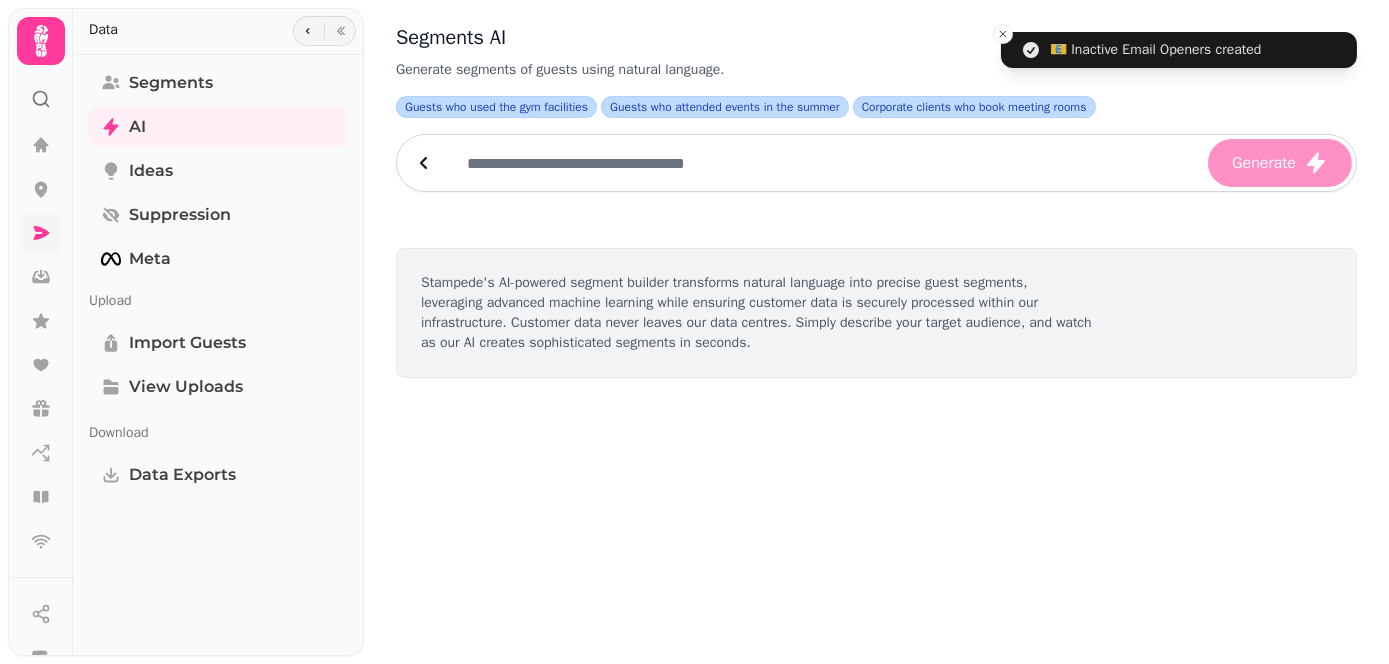 scroll, scrollTop: 0, scrollLeft: 0, axis: both 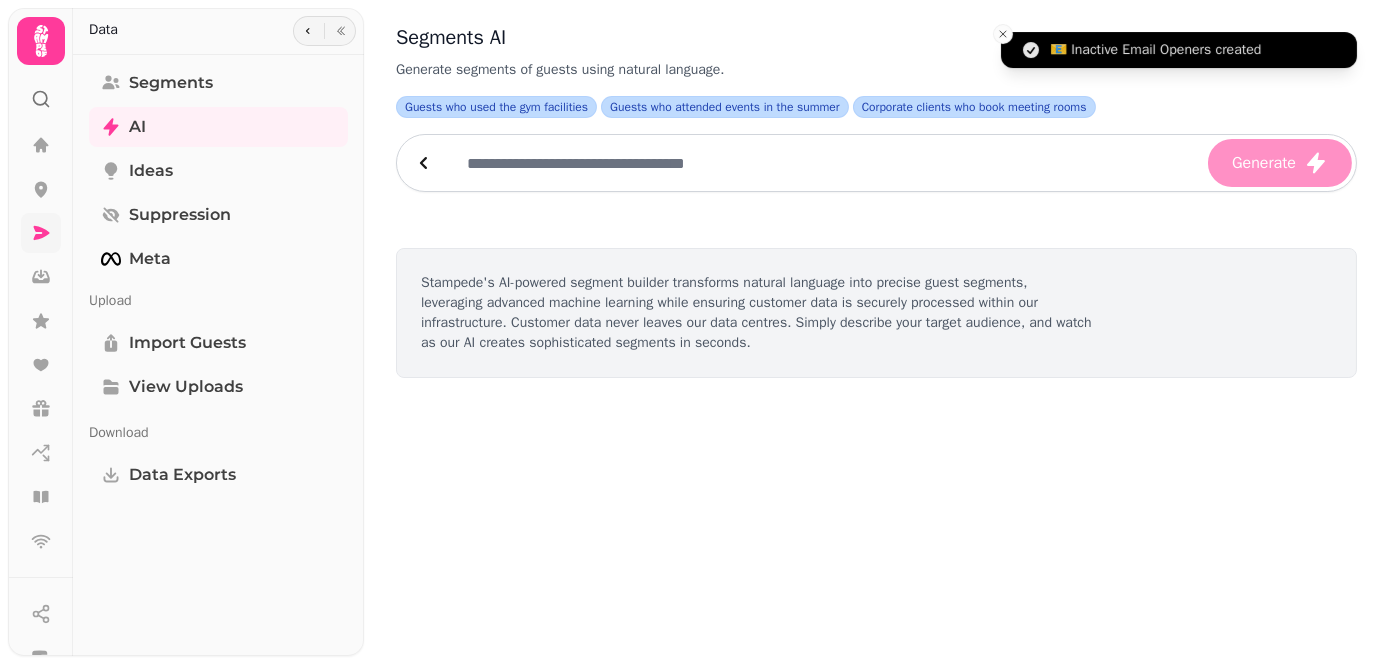 click on "📧 Inactive Email Openers created" at bounding box center [1155, 50] 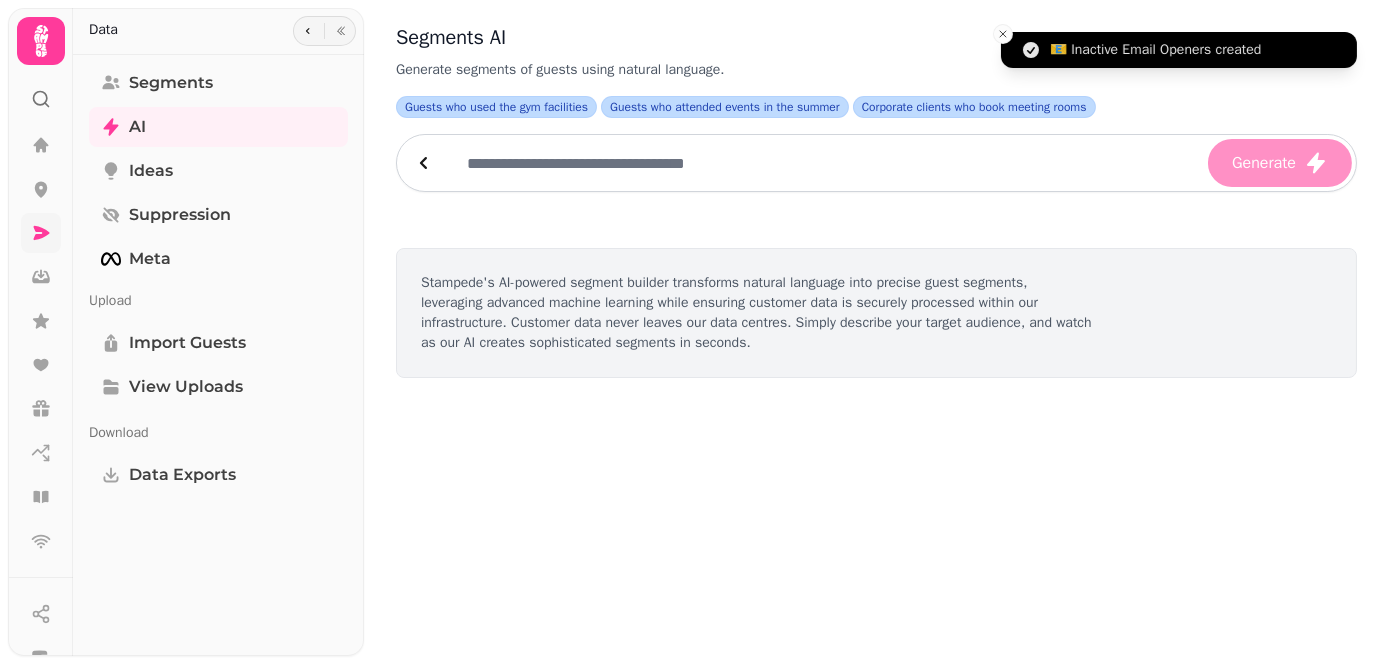click on "📧 Inactive Email Openers created" at bounding box center [1155, 50] 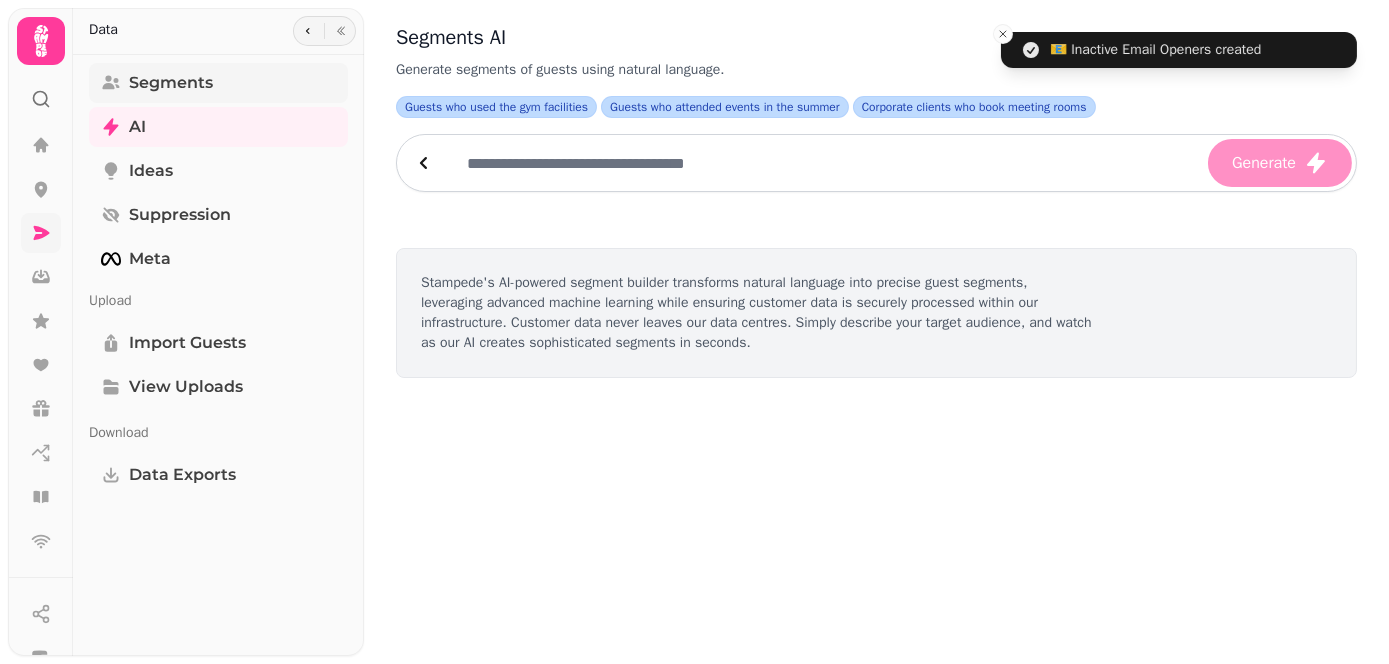click on "Segments" at bounding box center [171, 83] 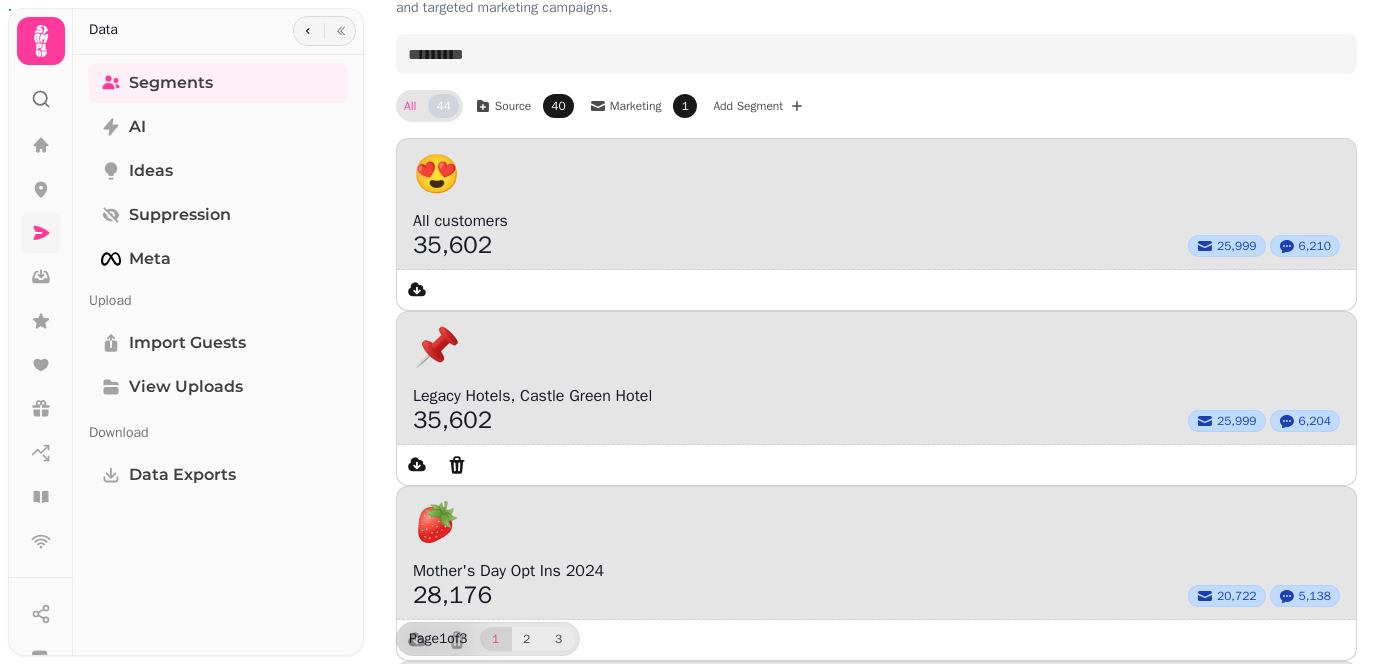 scroll, scrollTop: 100, scrollLeft: 0, axis: vertical 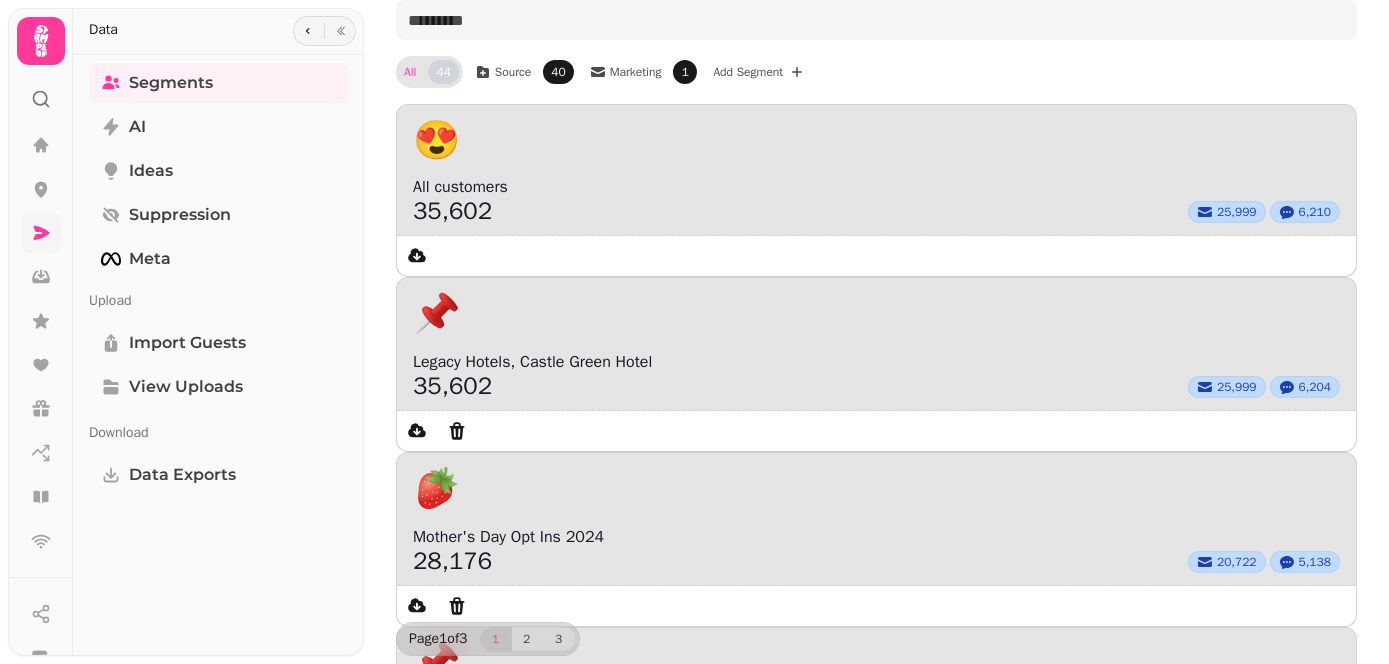 click 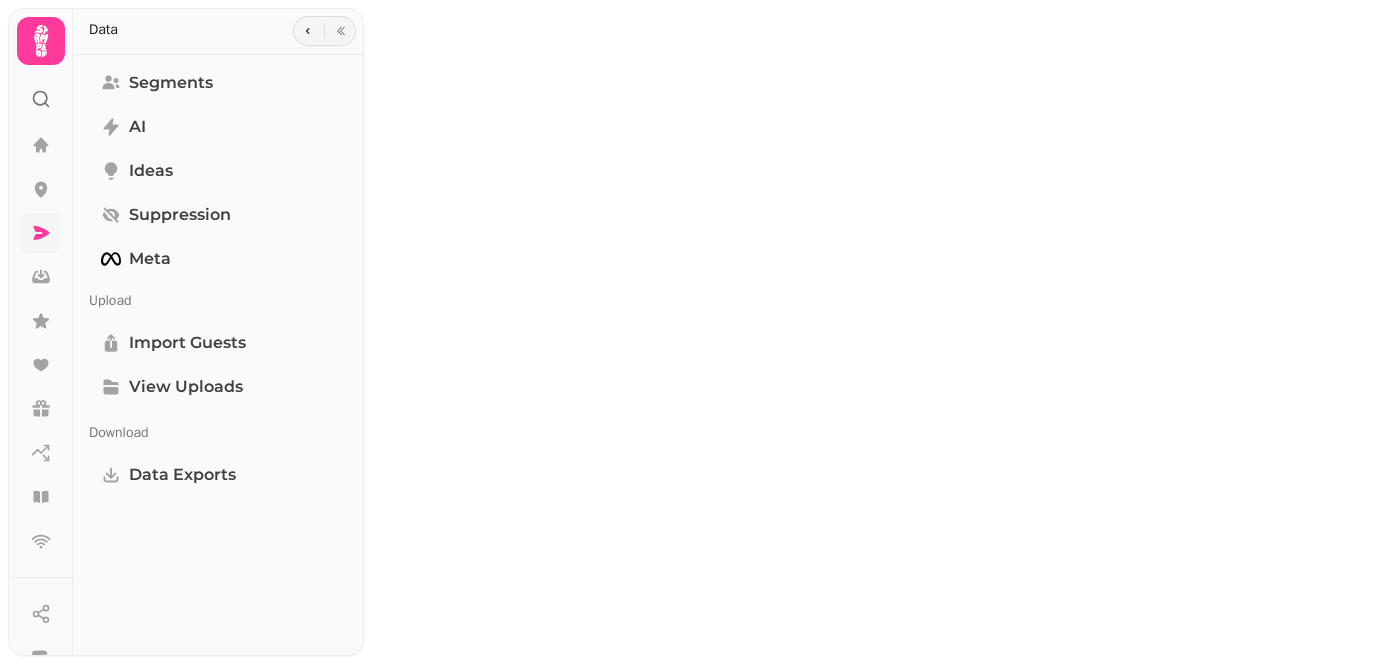 scroll, scrollTop: 0, scrollLeft: 0, axis: both 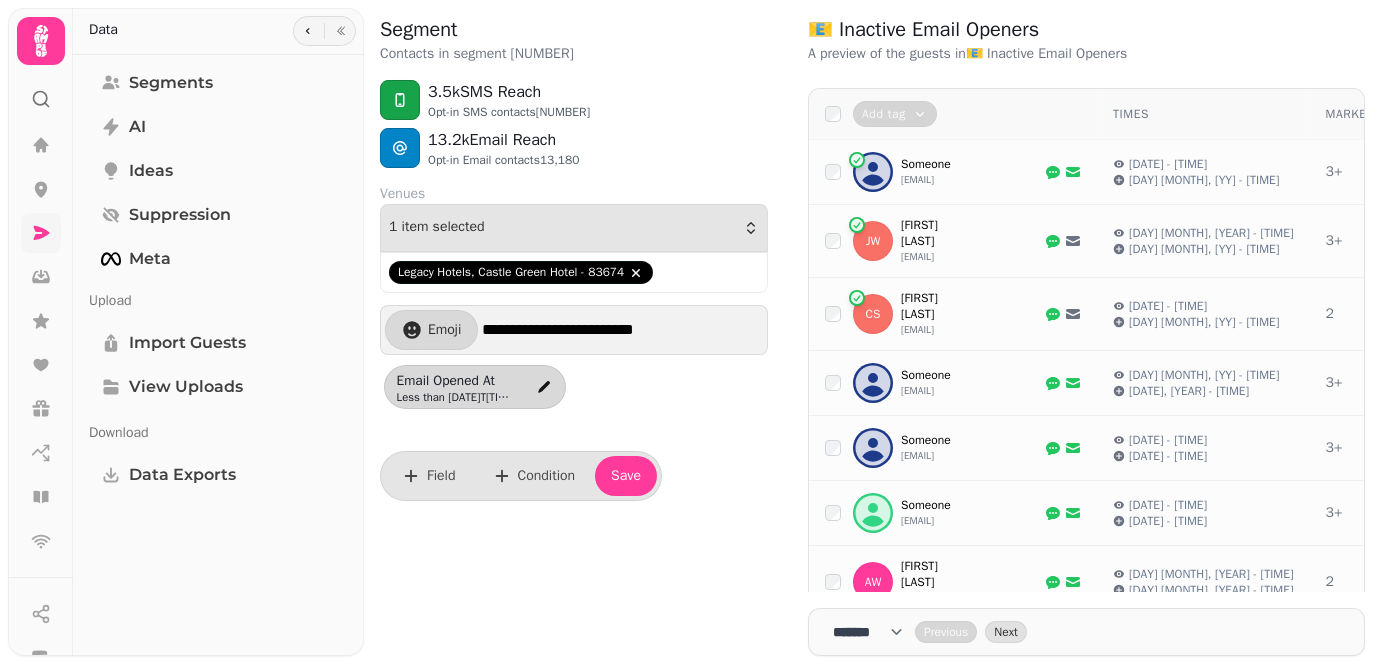 click on "Segment Contacts in segment 15,900" at bounding box center [574, 40] 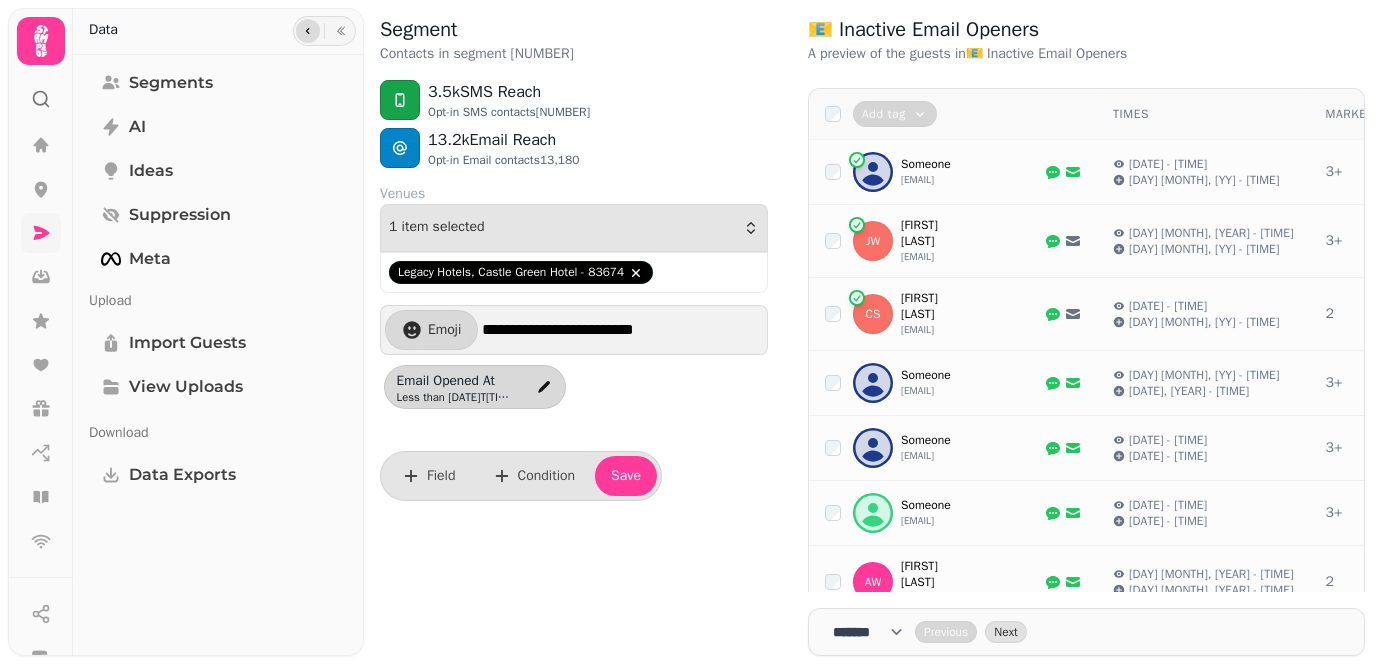 click at bounding box center (308, 31) 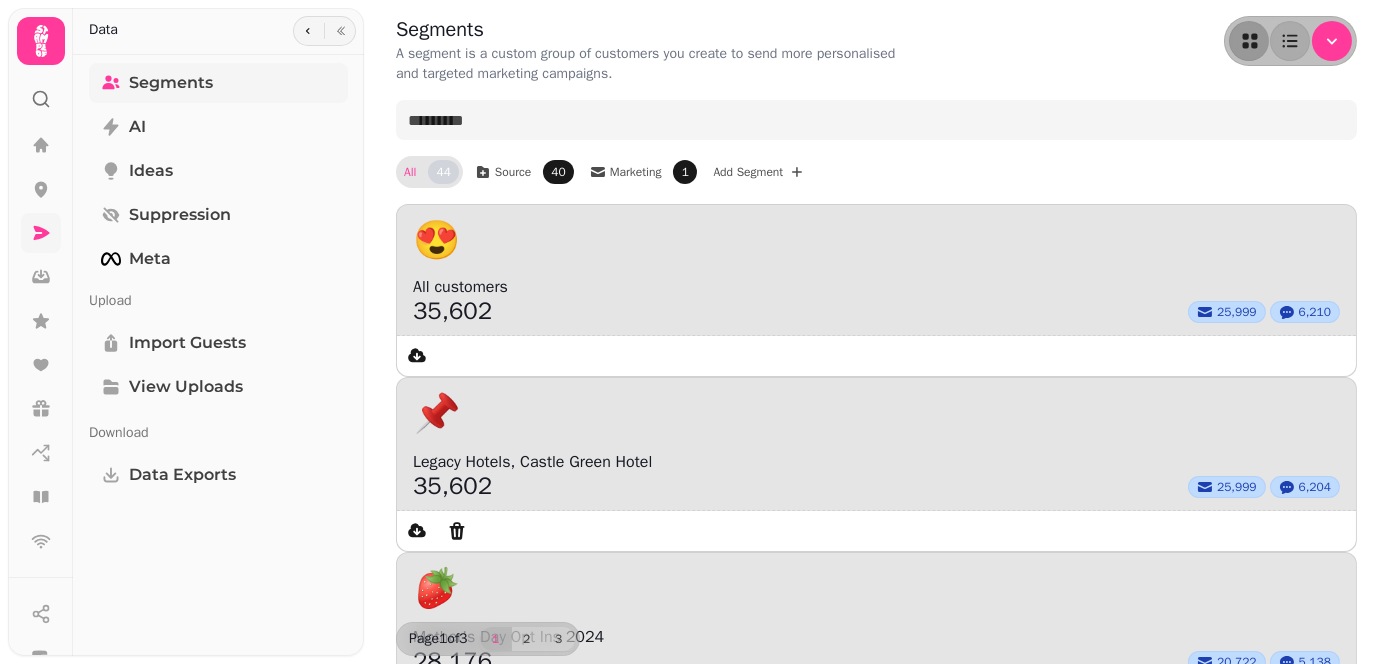 click on "Segments" at bounding box center (218, 83) 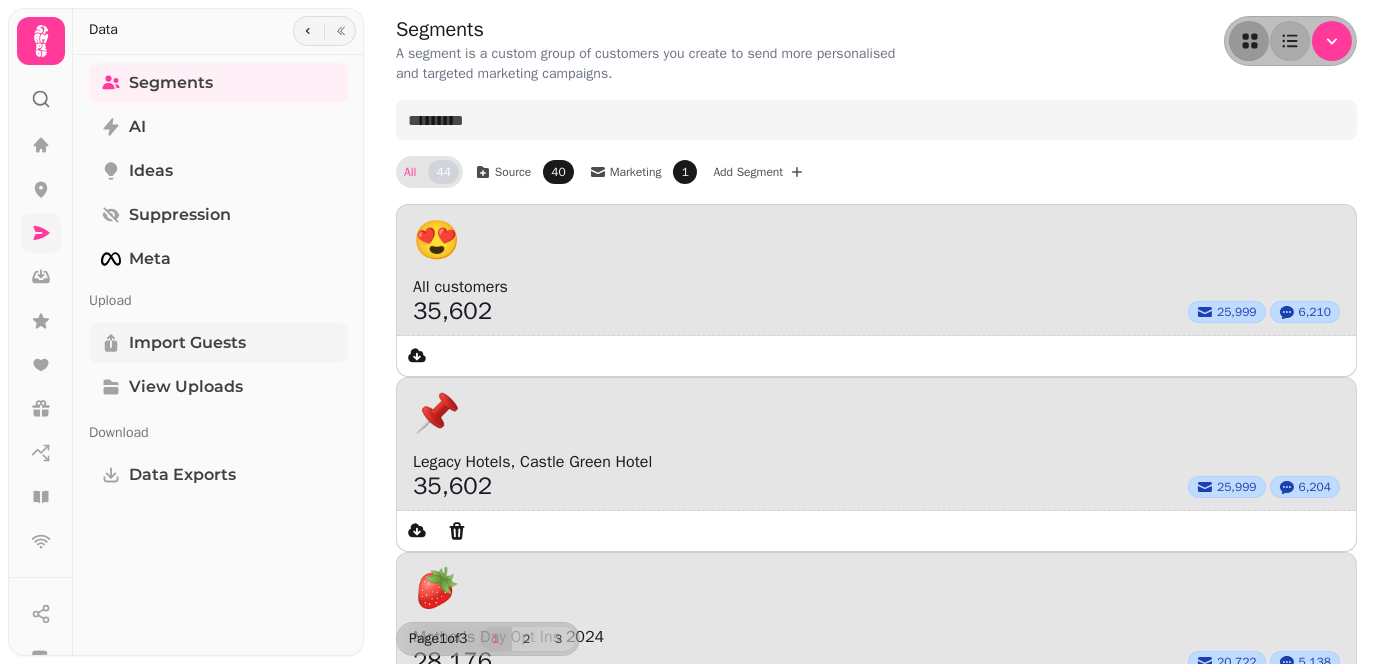 click on "Import Guests" at bounding box center (187, 343) 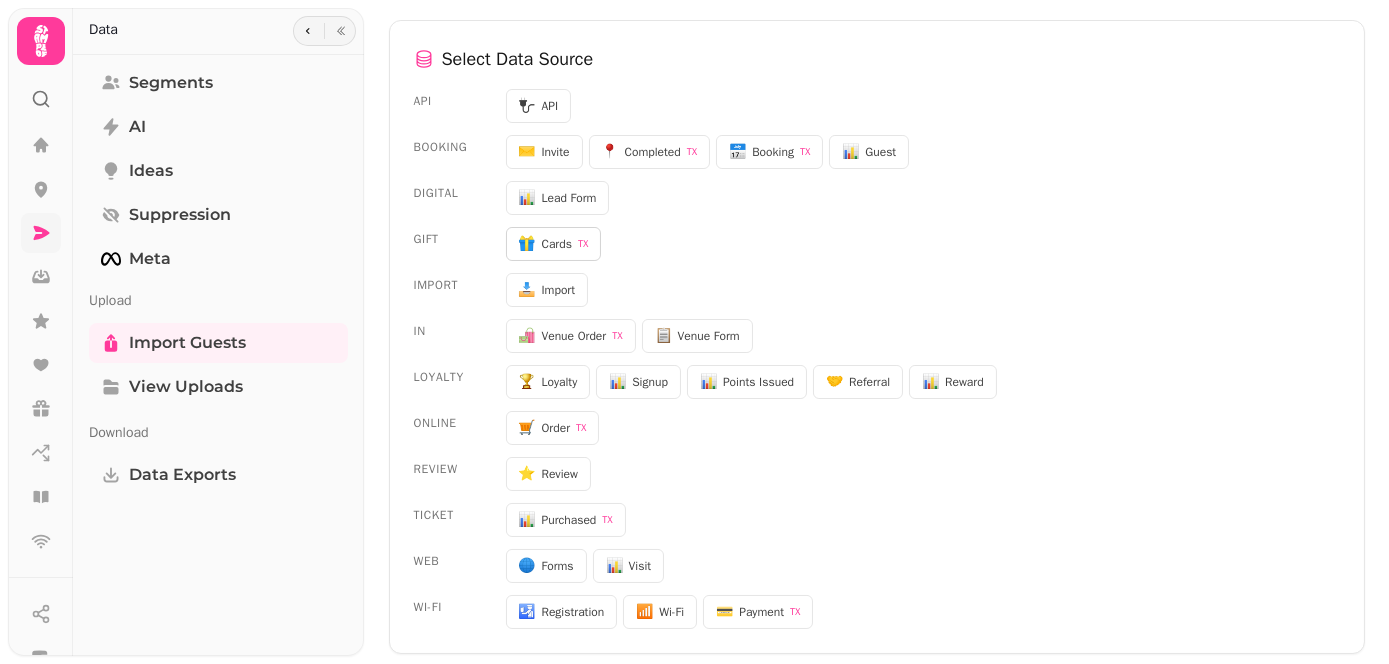 scroll, scrollTop: 700, scrollLeft: 0, axis: vertical 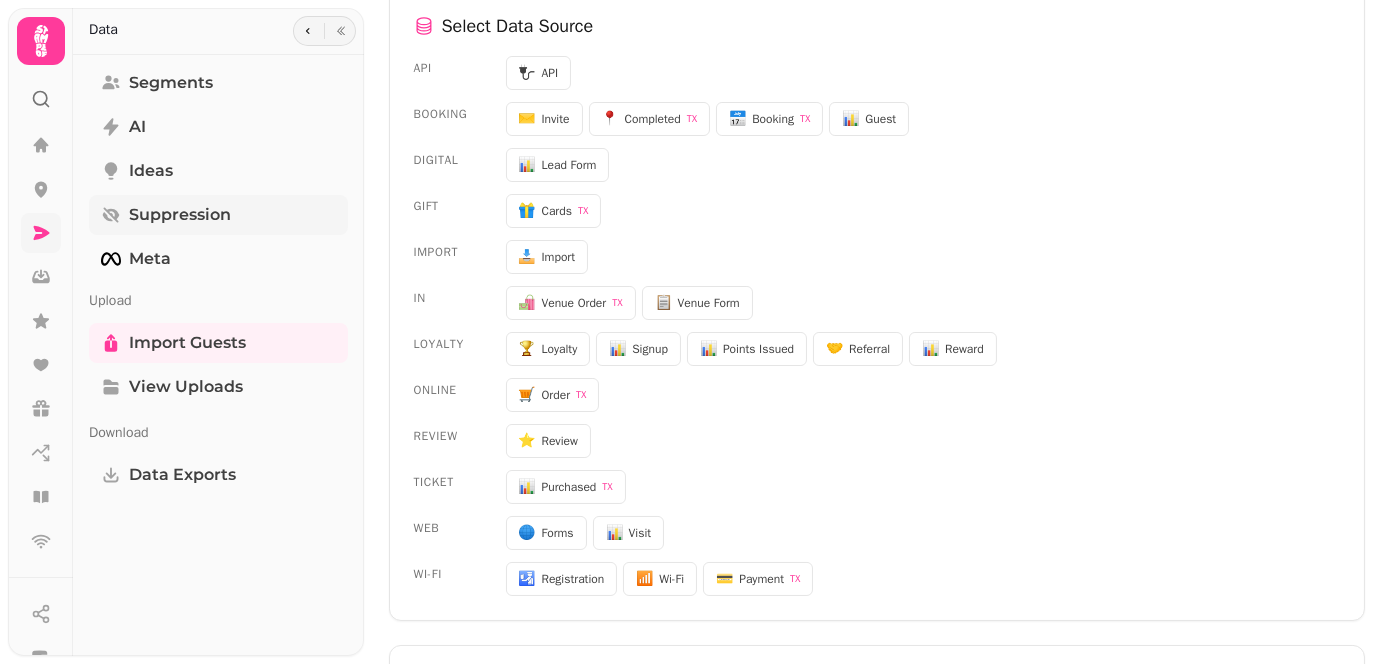 click on "Suppression" at bounding box center (180, 215) 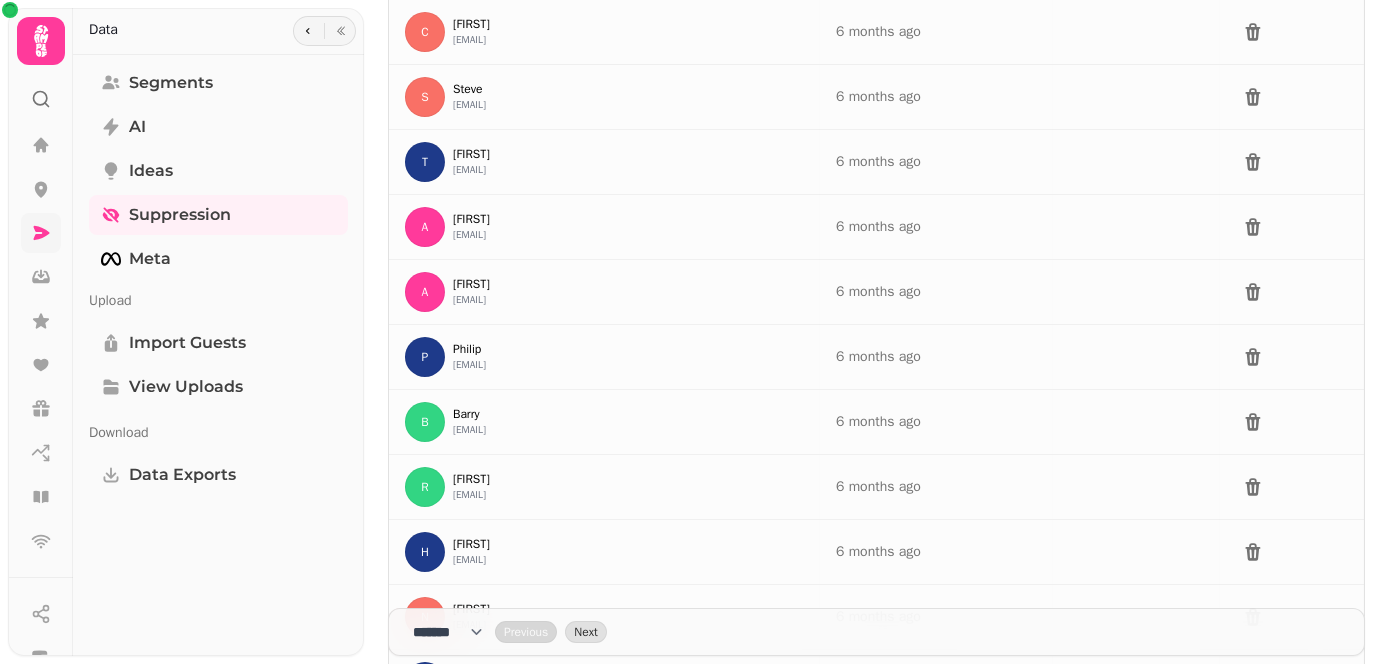 scroll, scrollTop: 0, scrollLeft: 0, axis: both 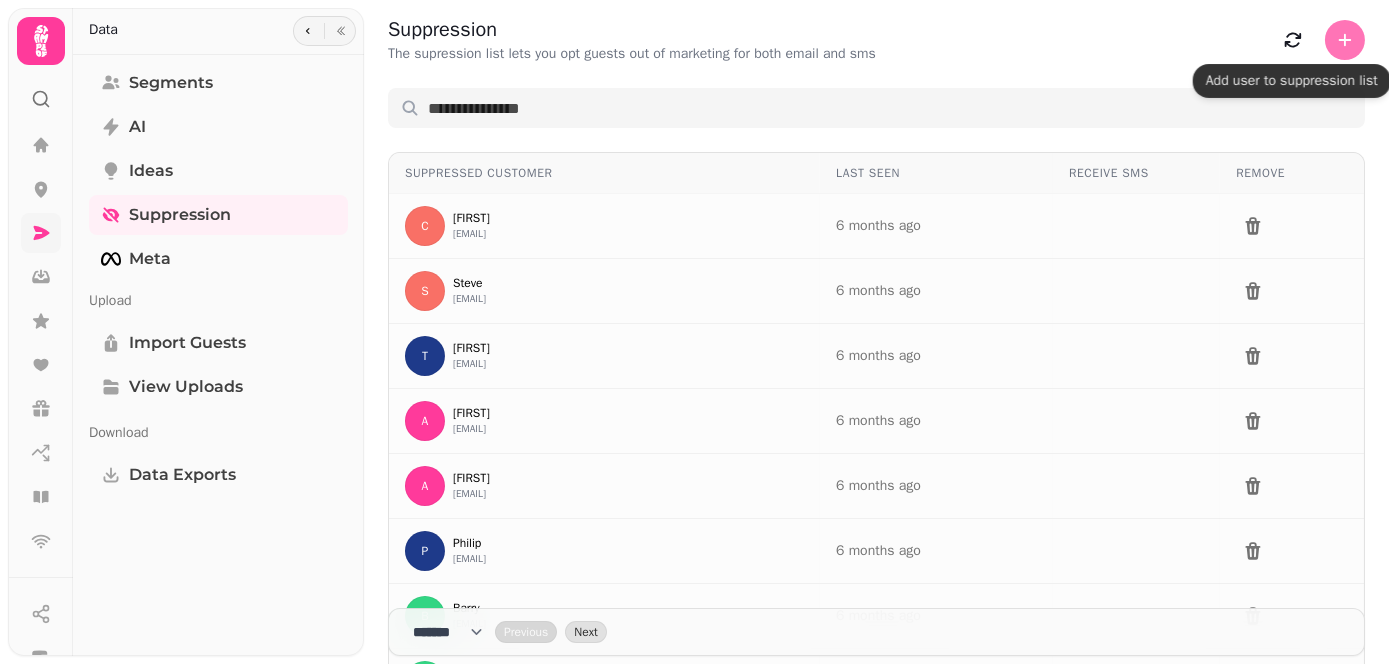 click 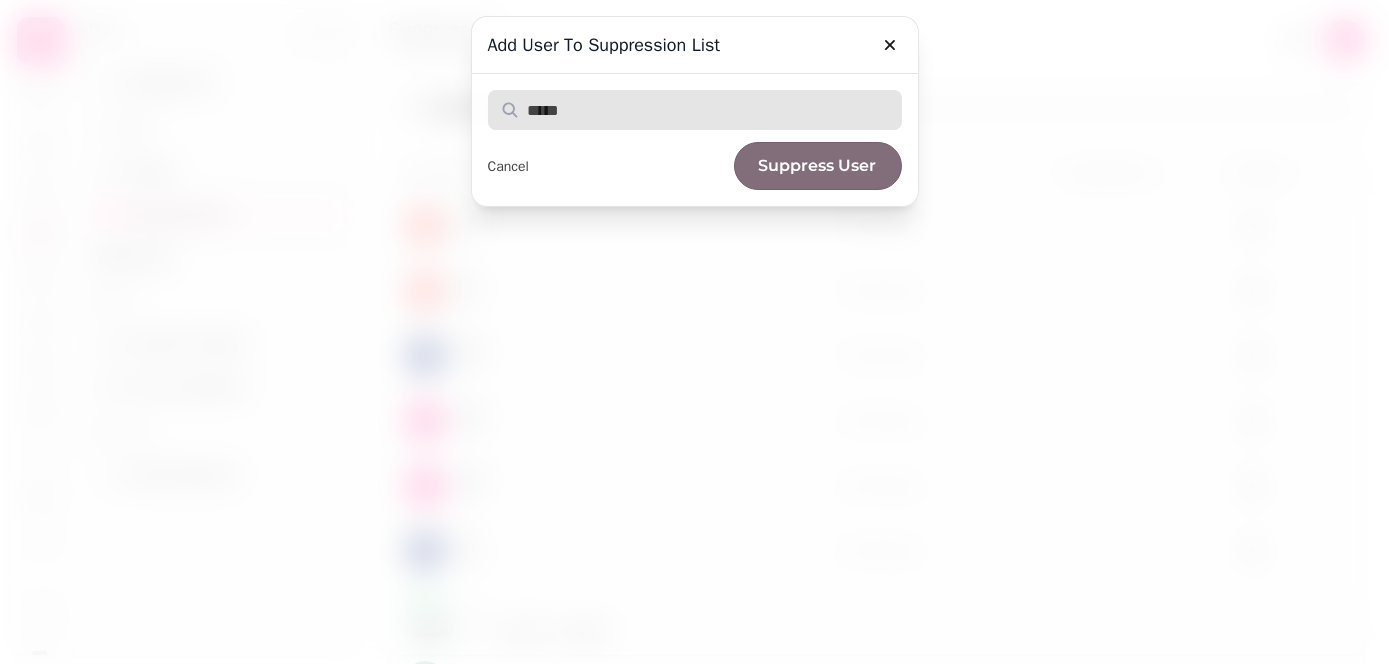 click at bounding box center [695, 110] 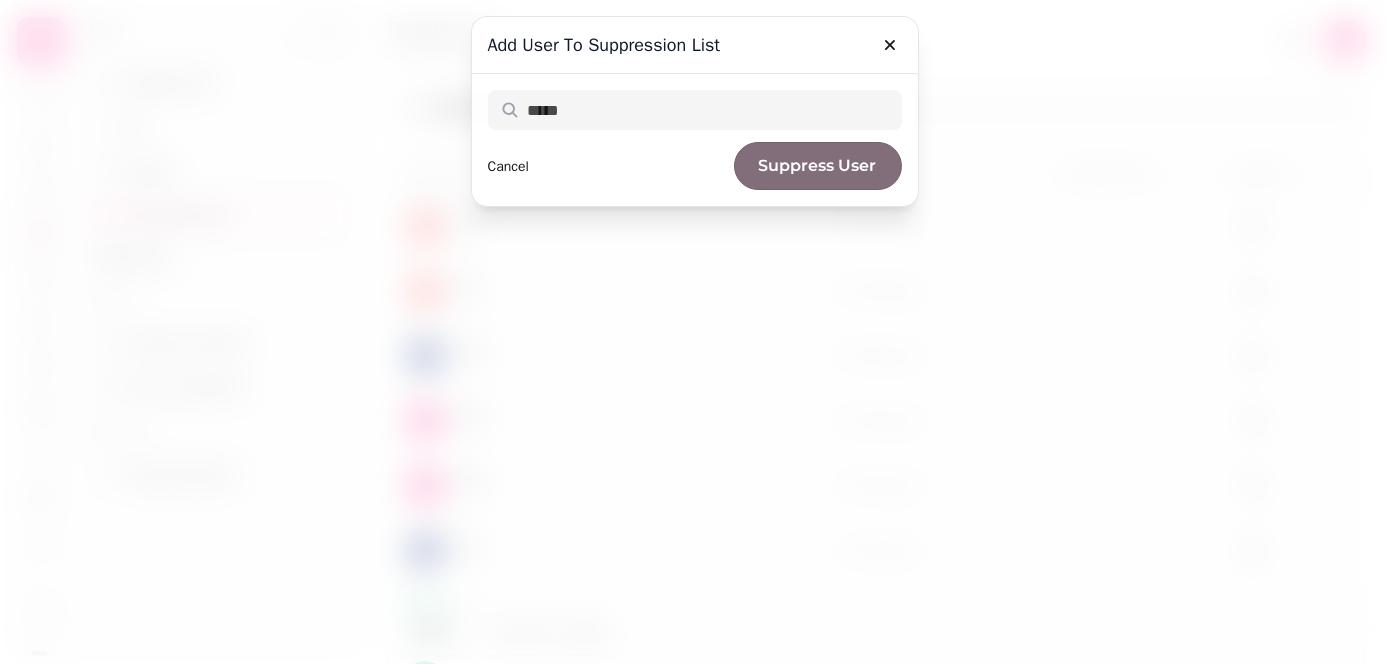 drag, startPoint x: 501, startPoint y: 166, endPoint x: 513, endPoint y: 159, distance: 13.892444 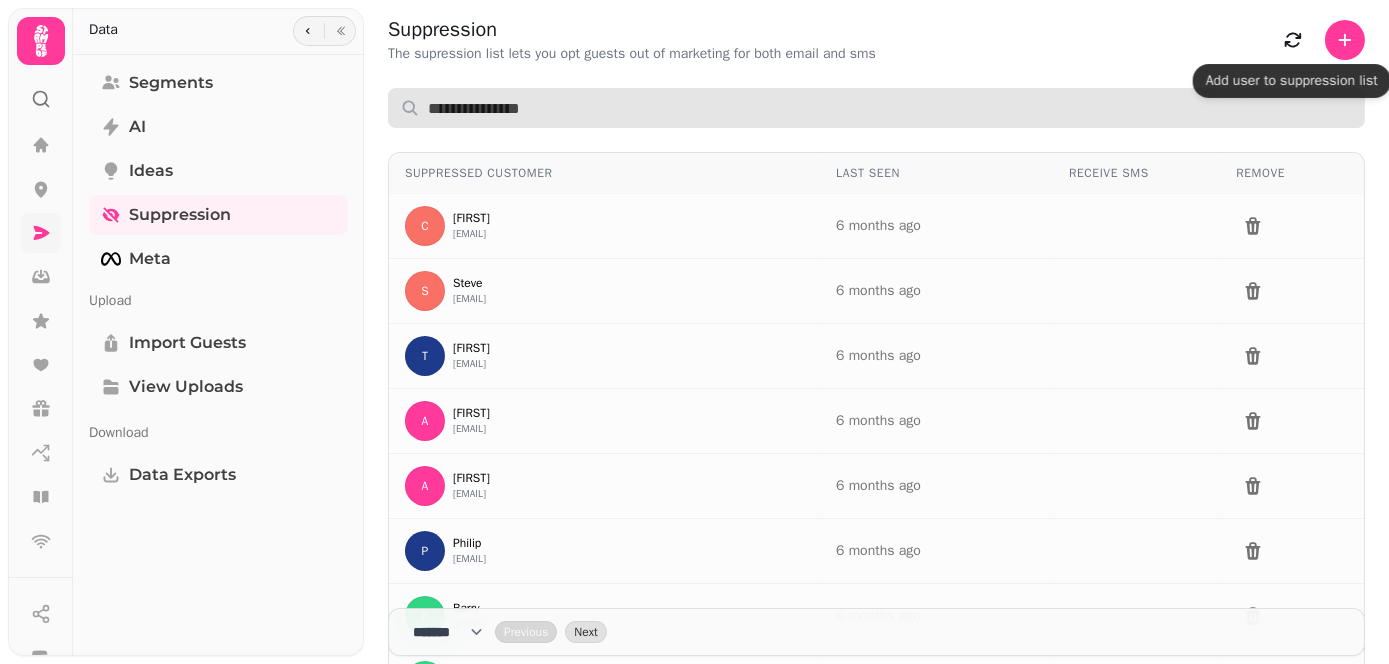 click at bounding box center [876, 108] 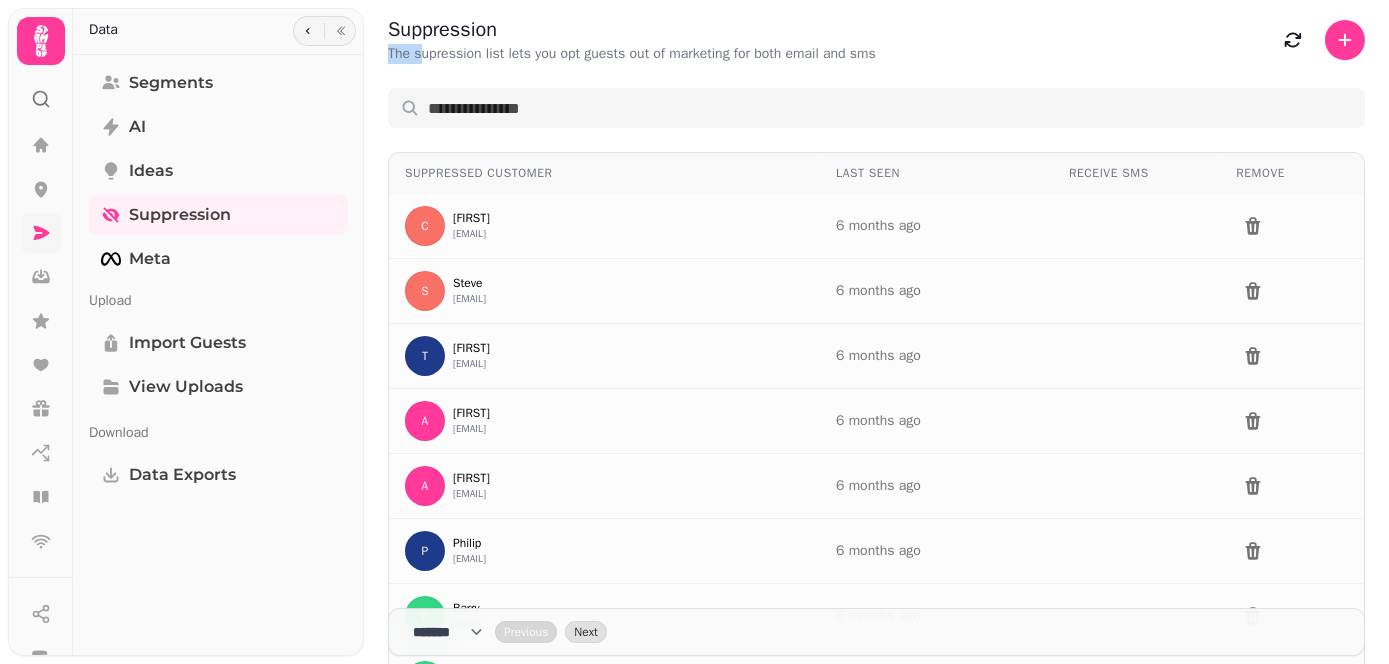 drag, startPoint x: 420, startPoint y: 46, endPoint x: 896, endPoint y: 41, distance: 476.02625 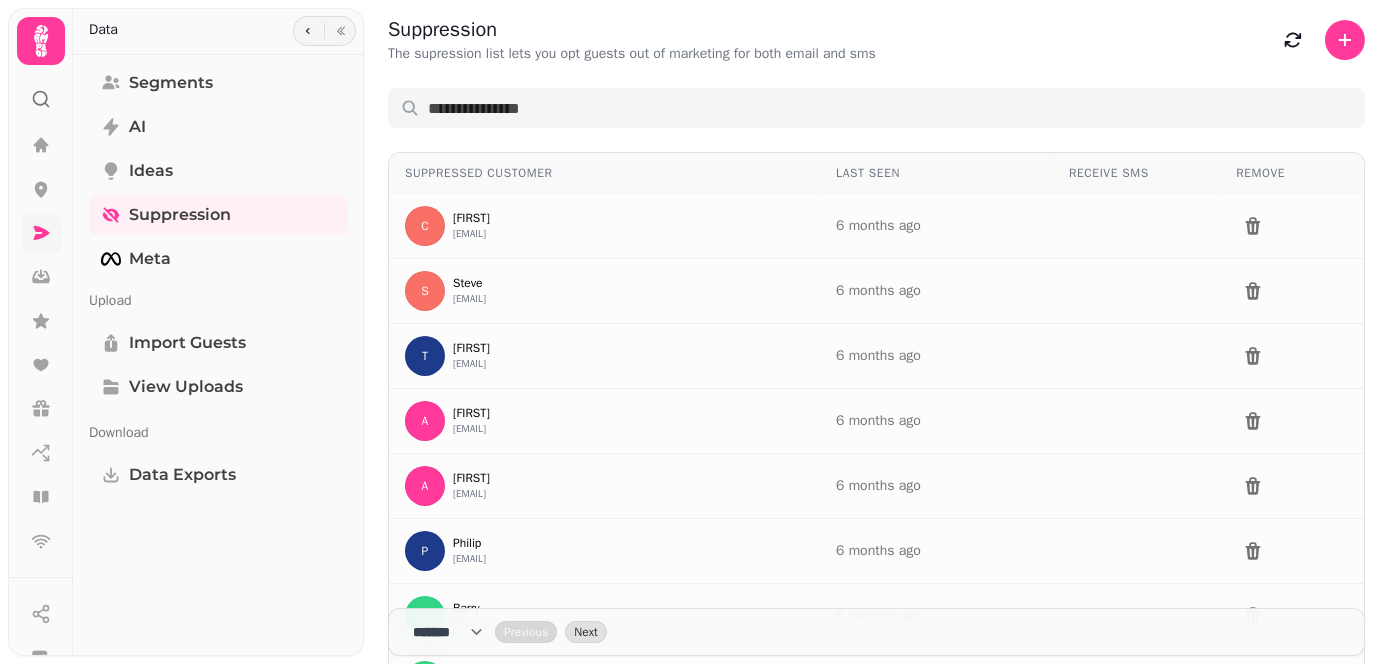 drag, startPoint x: 926, startPoint y: 61, endPoint x: 1262, endPoint y: 27, distance: 337.71585 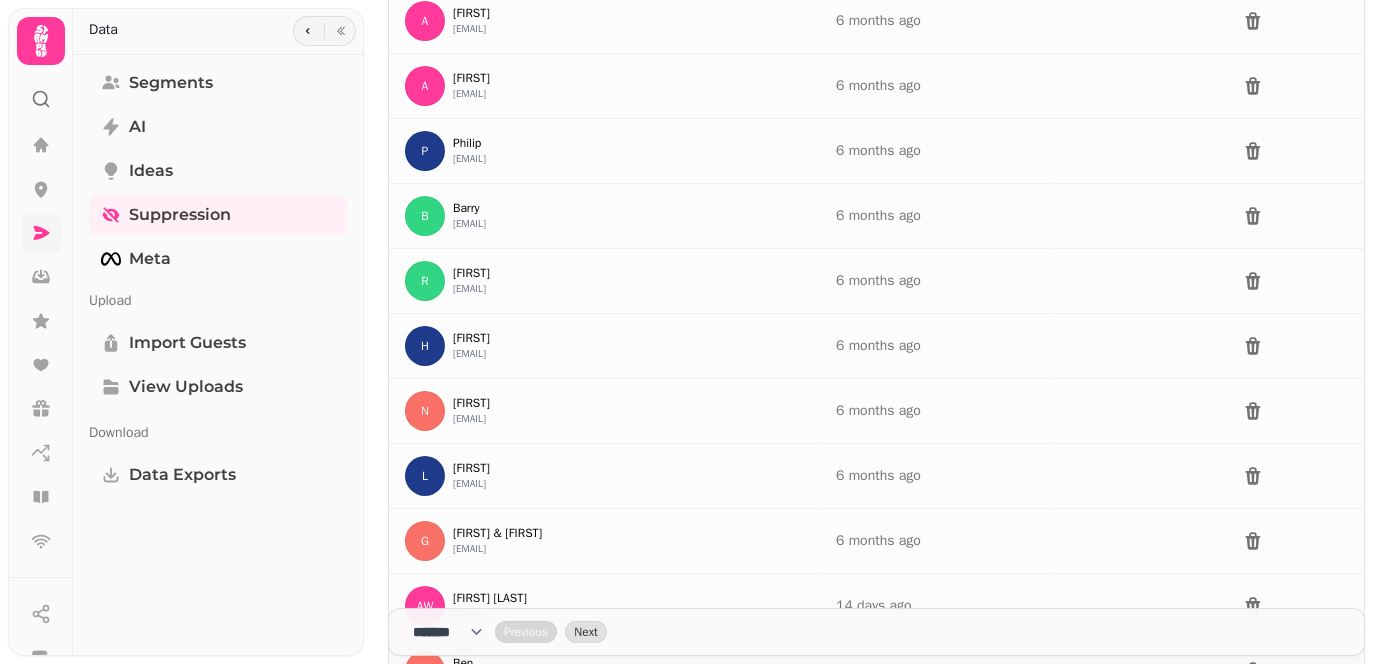 scroll, scrollTop: 700, scrollLeft: 0, axis: vertical 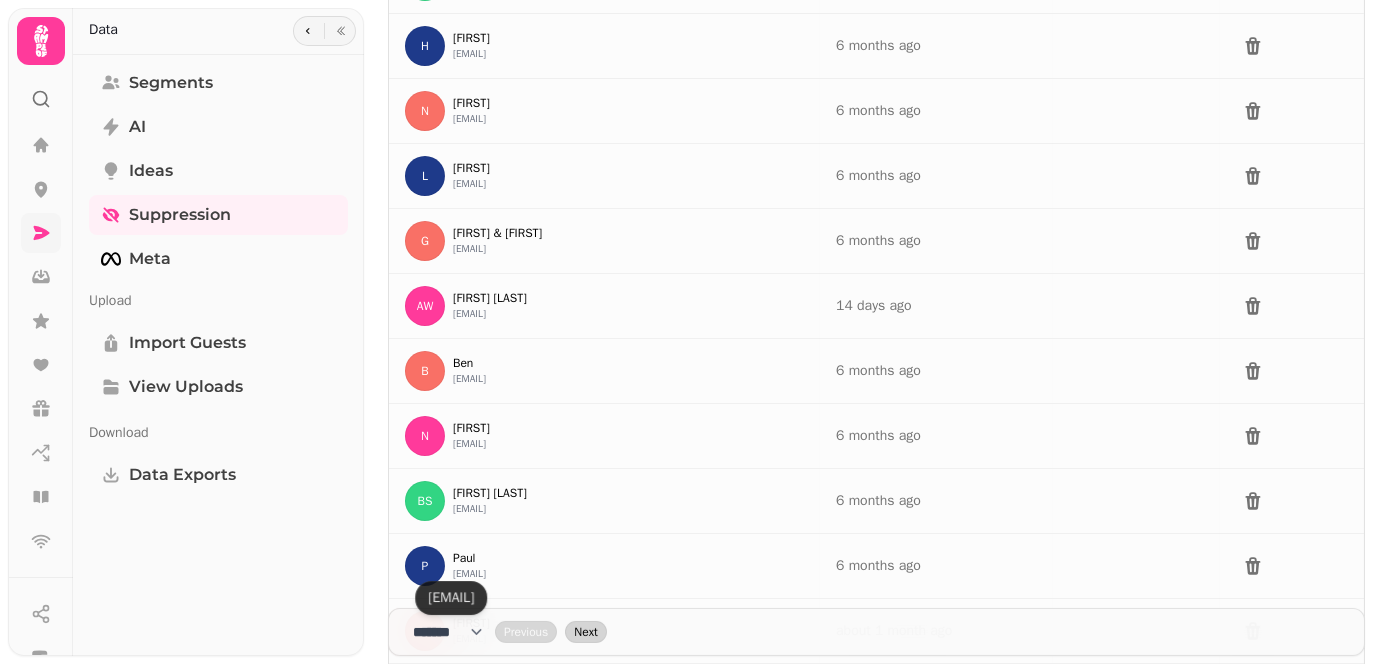 click on "Next" at bounding box center (585, 632) 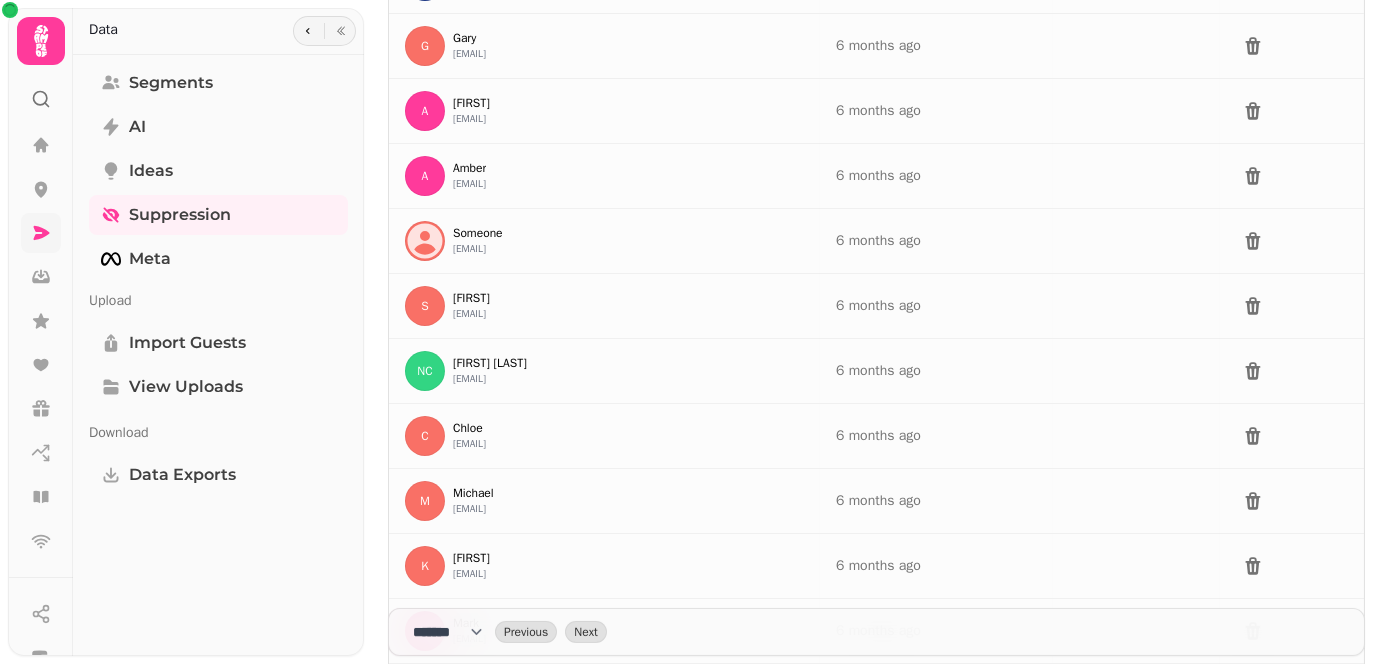 click on "**** * **** ** **** ** **** ** **** *** **** *** **** ***" at bounding box center (454, 632) 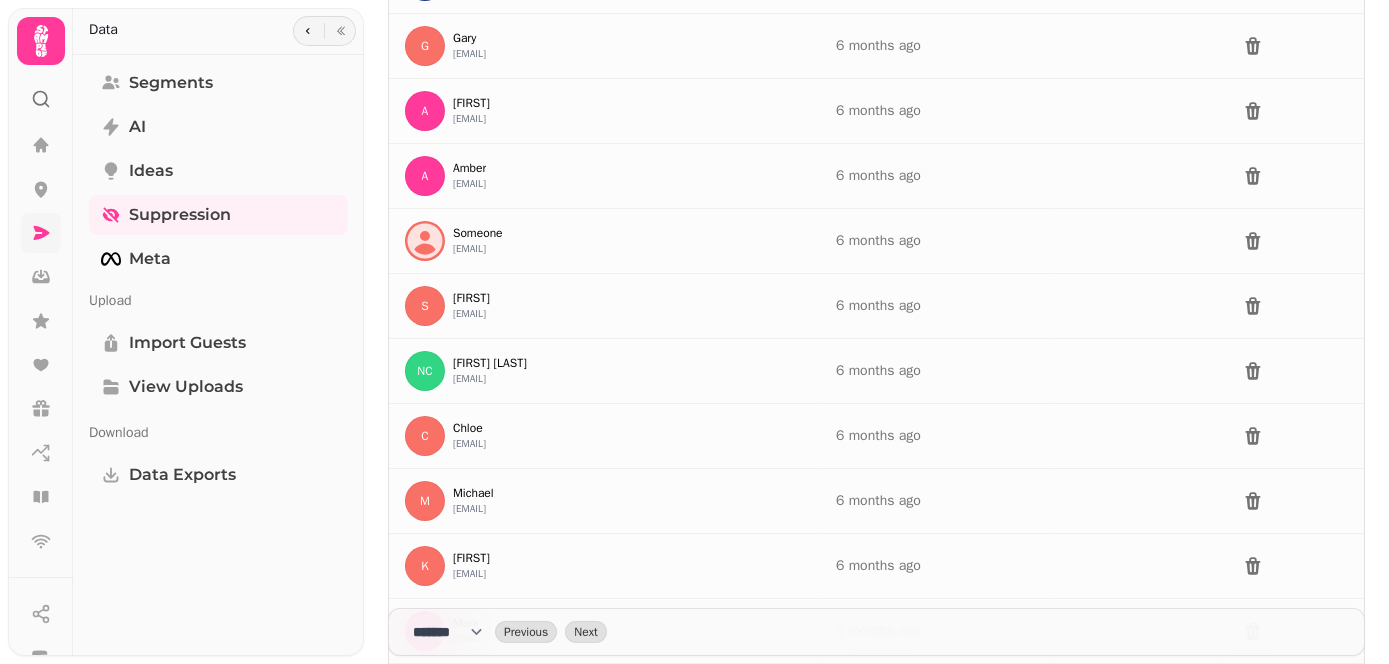 select on "***" 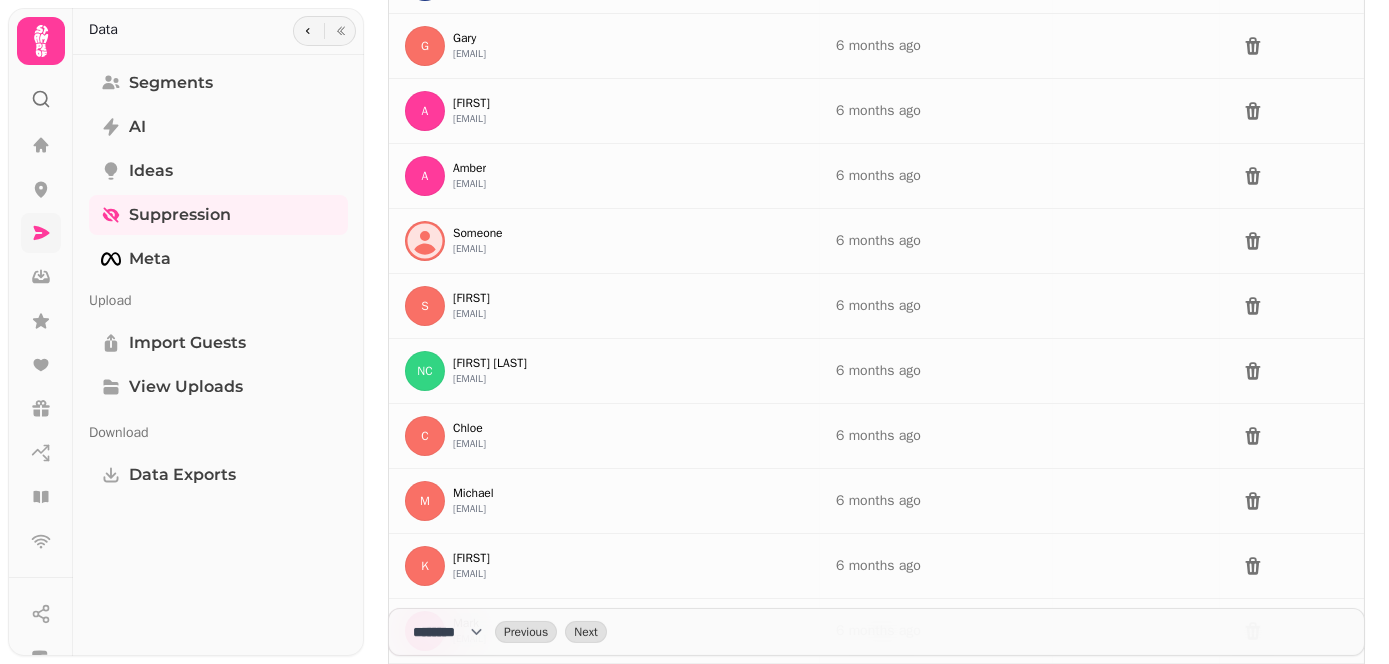 click on "**** * **** ** **** ** **** ** **** *** **** *** **** ***" at bounding box center [454, 632] 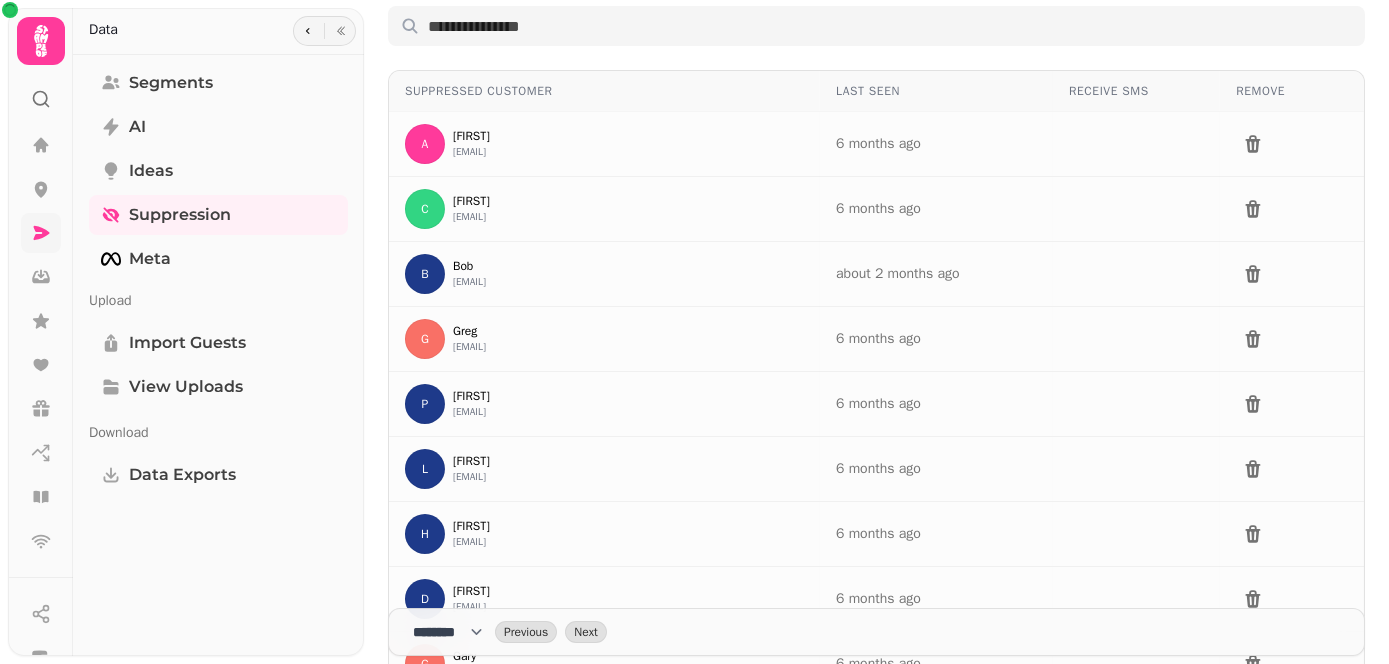 scroll, scrollTop: 0, scrollLeft: 0, axis: both 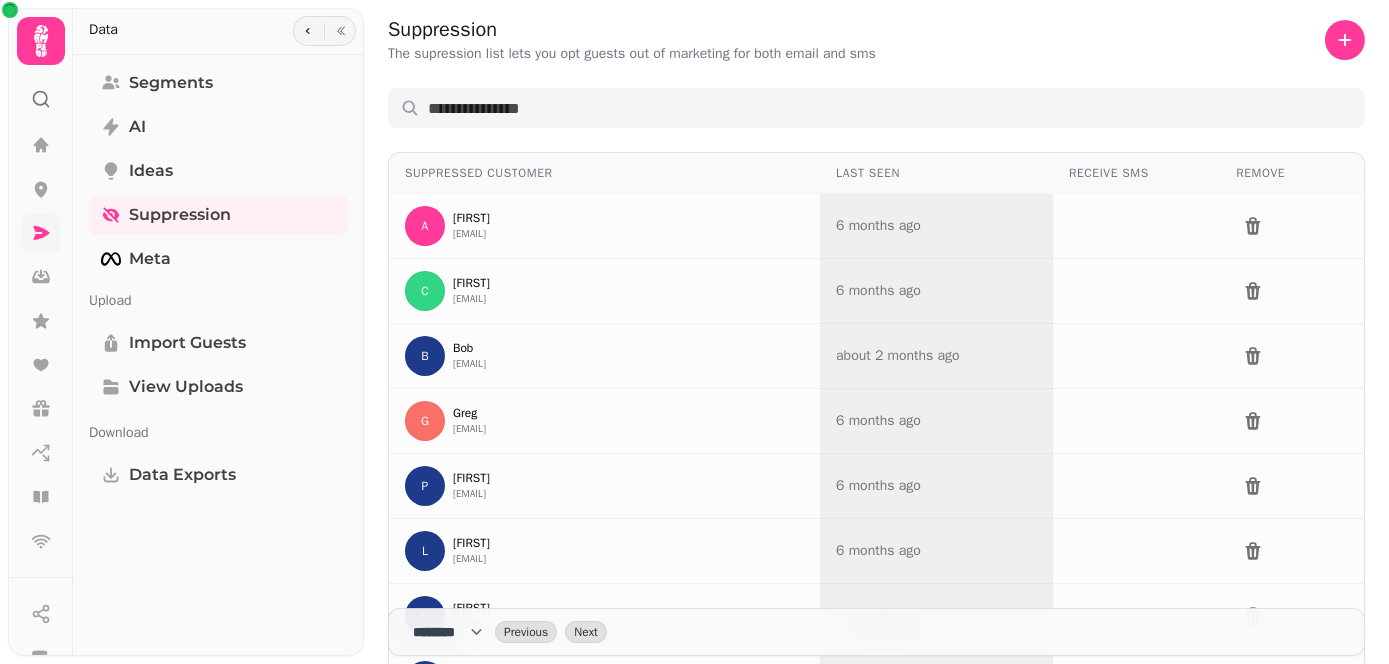 click on "Last Seen" at bounding box center (936, 173) 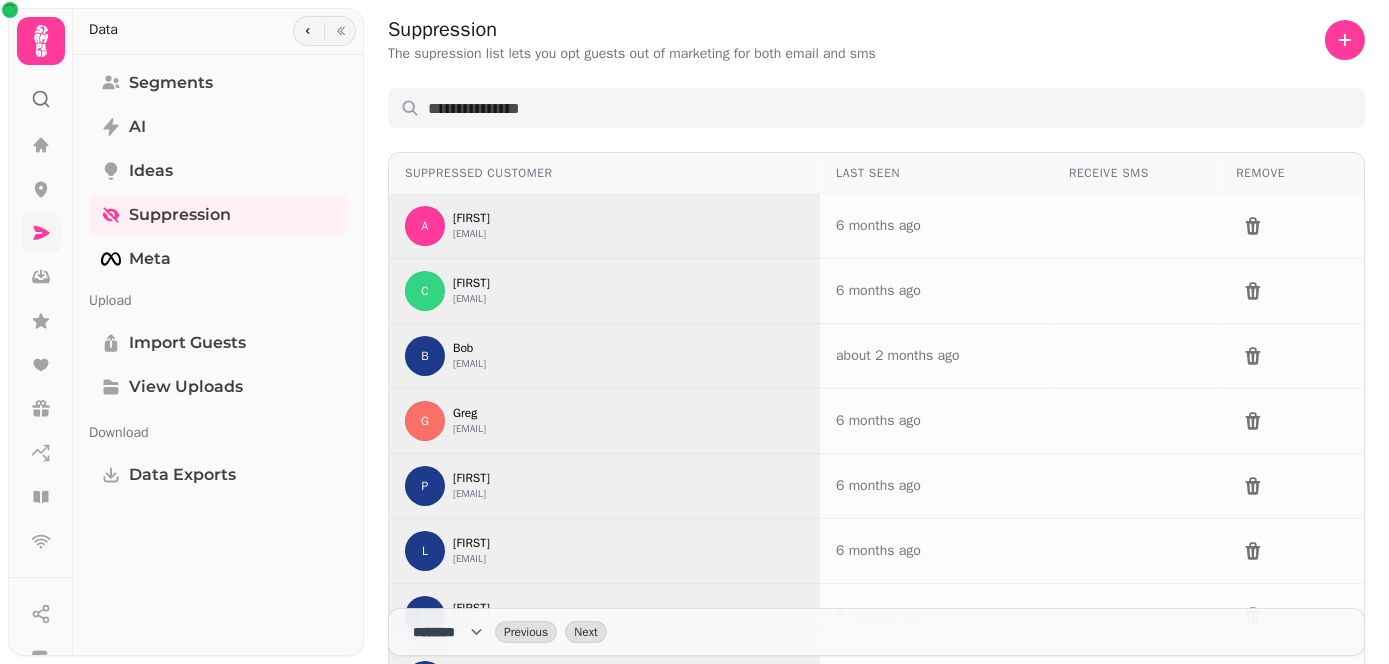 click on "Suppressed Customer" at bounding box center (604, 173) 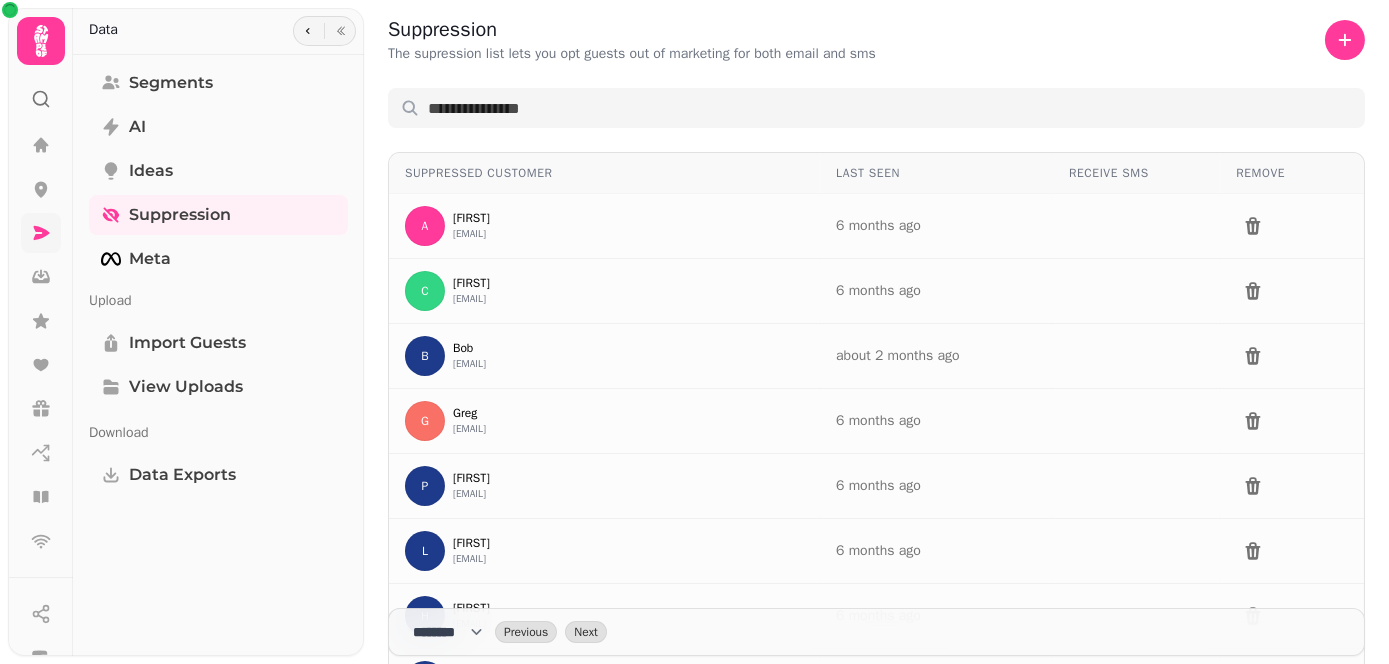 click on "Suppression The supression list lets you opt guests out of marketing for both email and sms Suppressed Customer Last Seen Receive SMS Remove A Ate  ateriah@hotmail.com 6 months ago C Chris  revchrislamb@gmail.com 6 months ago B Bob  pamwareham@virginmedia.com about 2 months ago G Greg  gregmickelborough@oureaevents.com 6 months ago P Paula  paula.g.bingham@gmail.com 6 months ago L Lesley  lesley.trigell@british-hydo.org 6 months ago H Hannah  hannahnicolasearon@gmail.com 6 months ago D Duncan  duncal1@me.com 6 months ago G Gary  selby77@gmail.com 6 months ago A Alex  alex.hill@aquila.atms.com 6 months ago A Amber  amberj78@bigpond.com 6 months ago Someone sabina.cook@alexander-square.co.uk 6 months ago S Steven  stevenj16@gmail.com 6 months ago NC Natalie Collins befreeuk@gmail.com 6 months ago C Chloe  chloedgregory1@gmail.com 6 months ago M Michael  cccxkcqrdbnhcuztev@hthlm.com 6 months ago K Kate  K.bobs@hotmail.com 6 months ago M Mark  myook1968@gmail.com 6 months ago M Marion  6 months ago K Kathryn  J P" at bounding box center (876, 332) 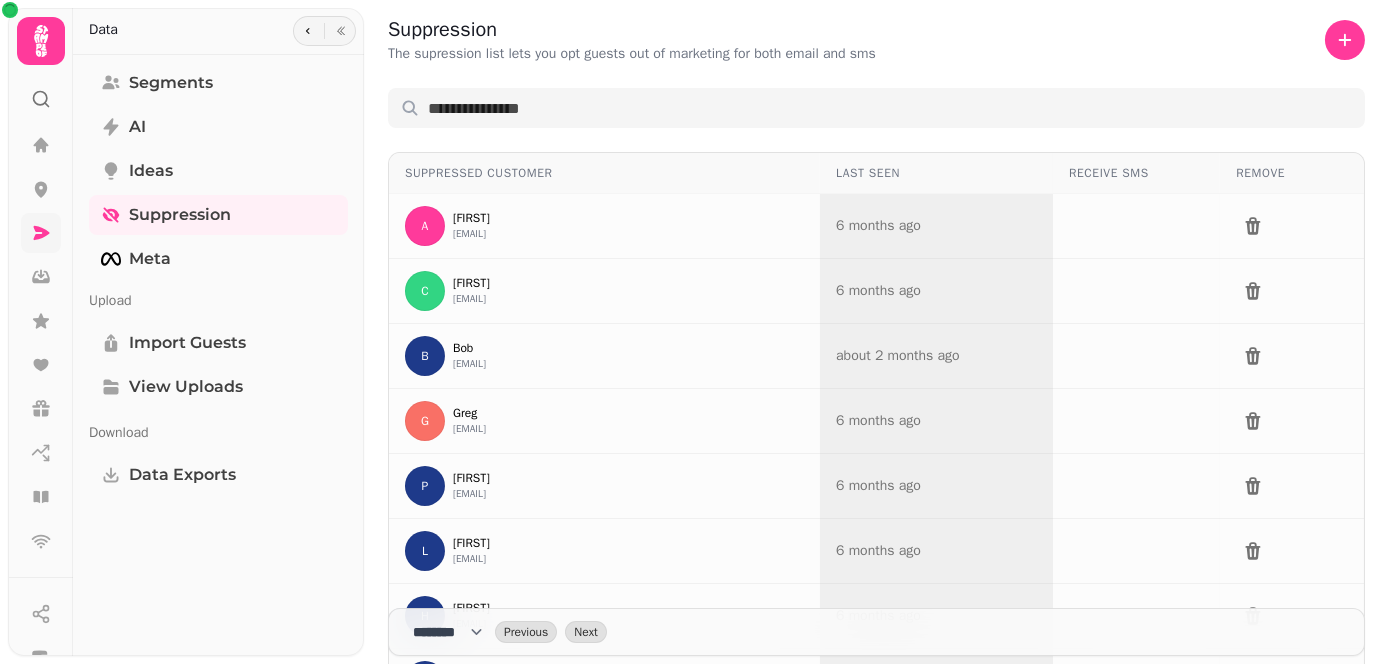 drag, startPoint x: 849, startPoint y: 163, endPoint x: 1112, endPoint y: 150, distance: 263.3211 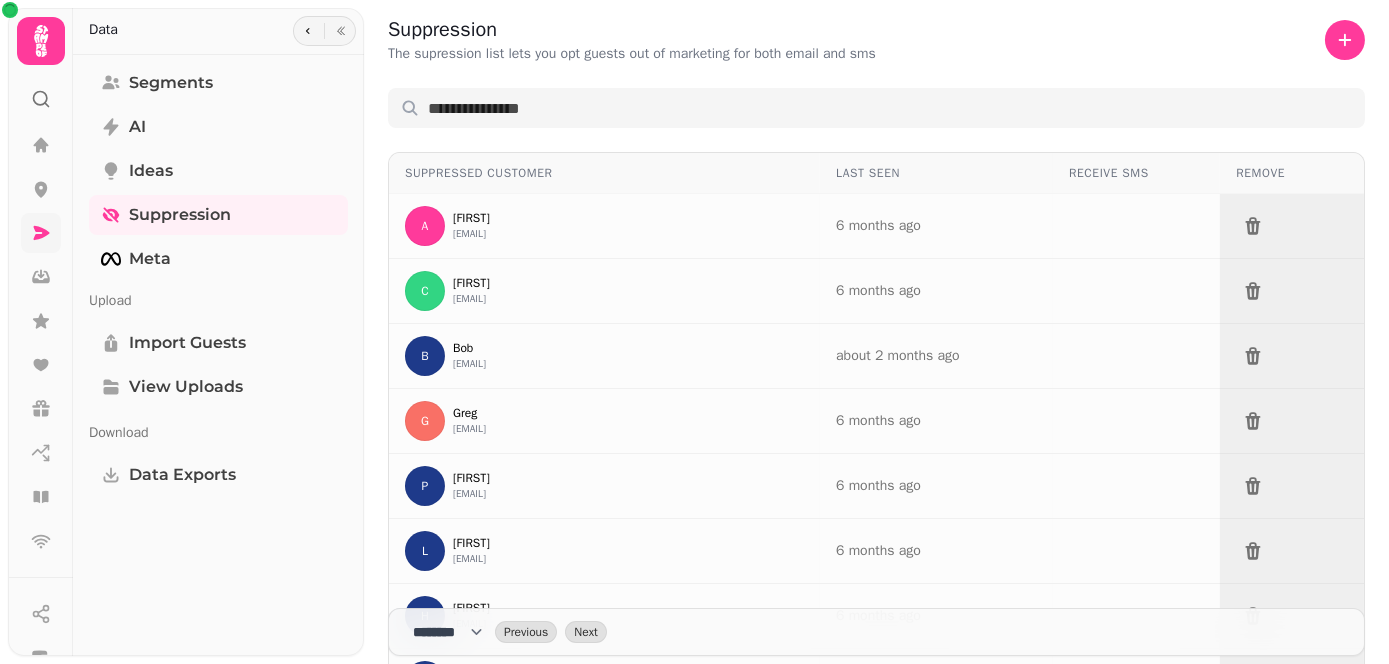 click on "Remove" at bounding box center [1292, 173] 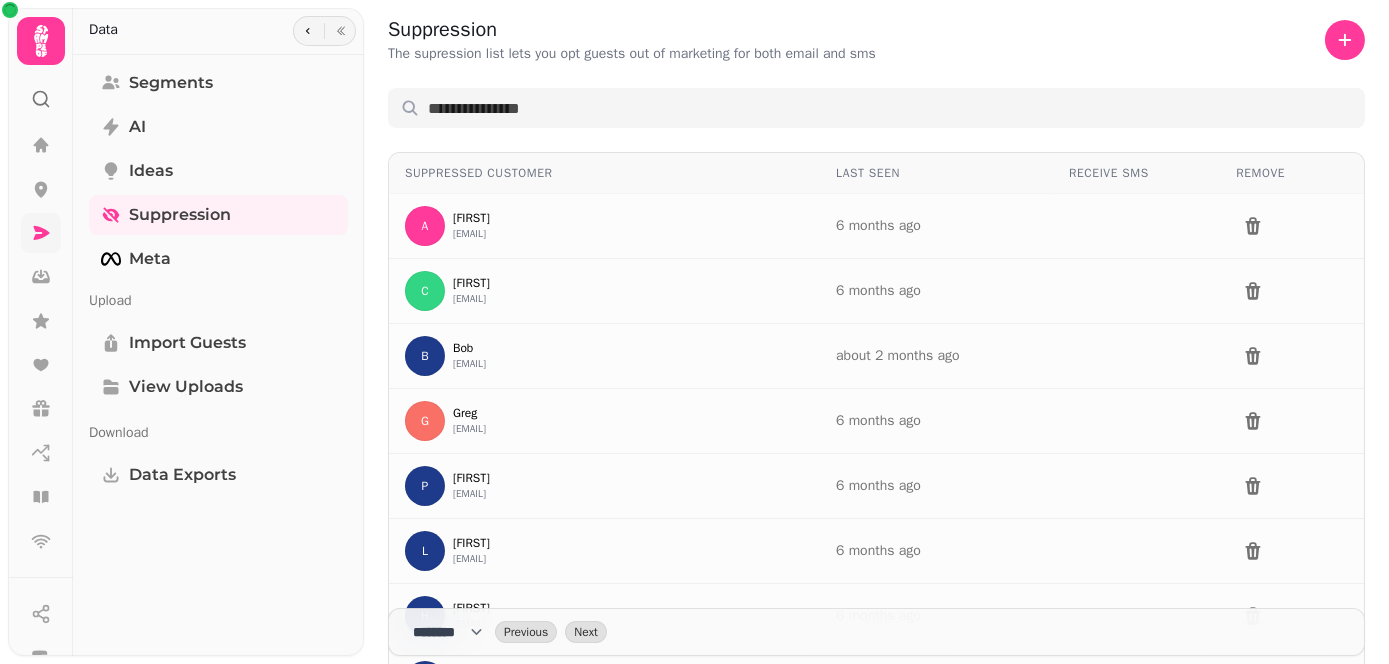 click on "Suppression The supression list lets you opt guests out of marketing for both email and sms" at bounding box center (632, 40) 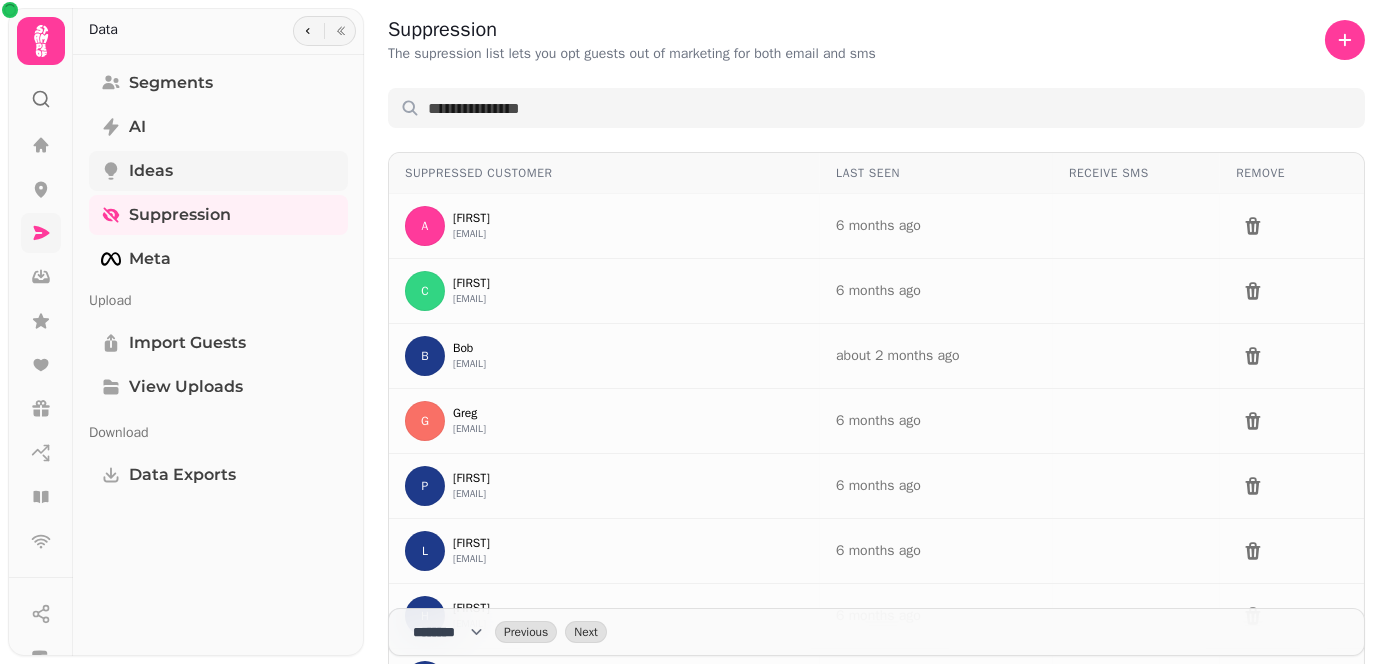 click on "Ideas" at bounding box center [151, 171] 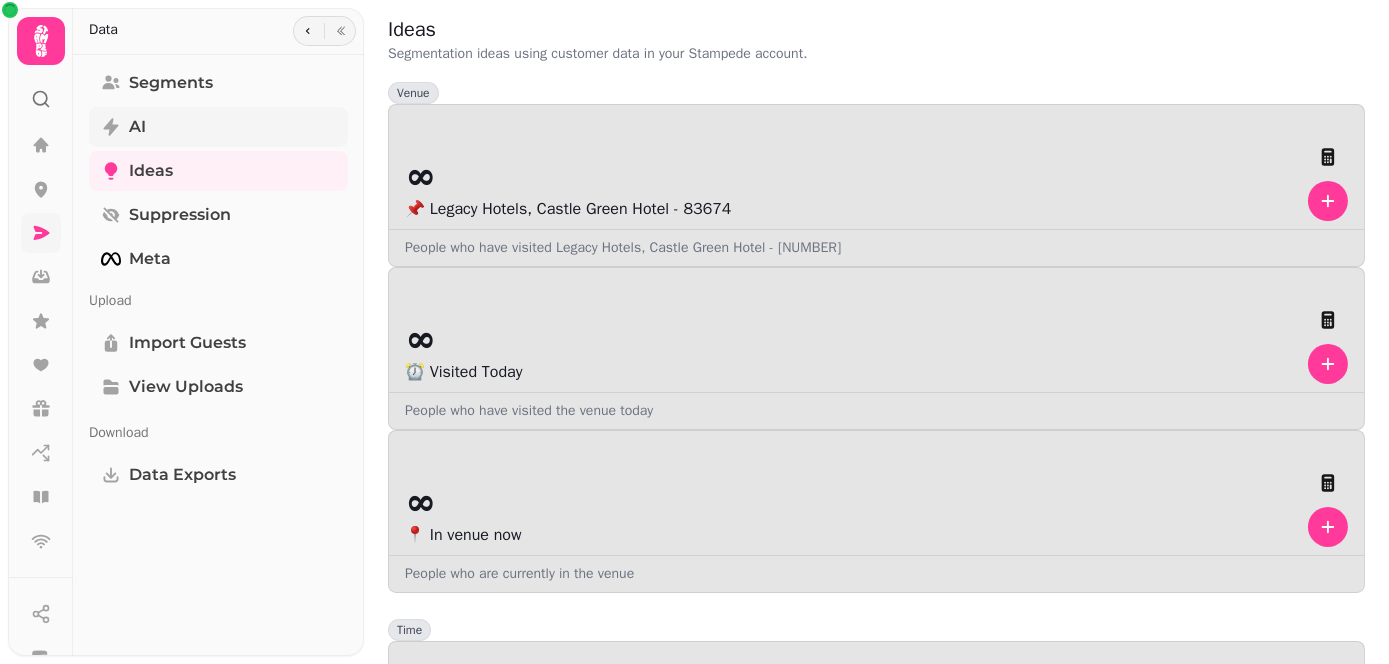 click on "AI" at bounding box center (218, 127) 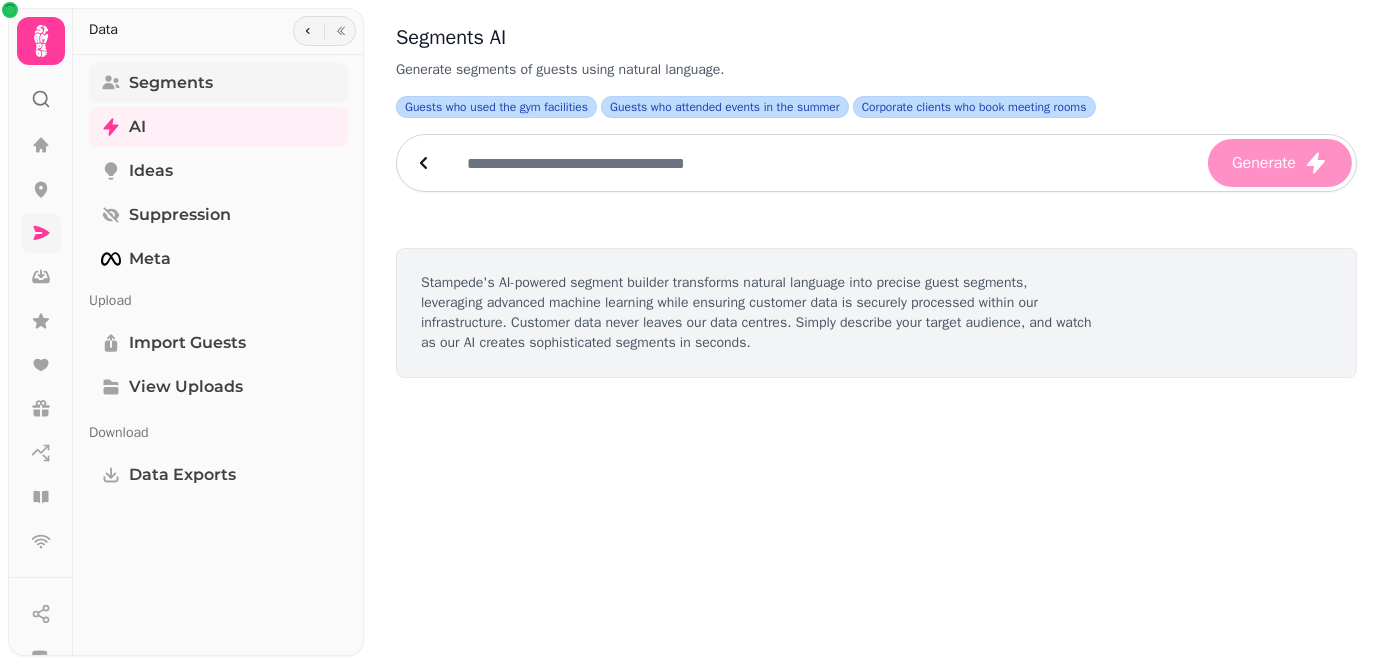 click on "Segments" at bounding box center [218, 83] 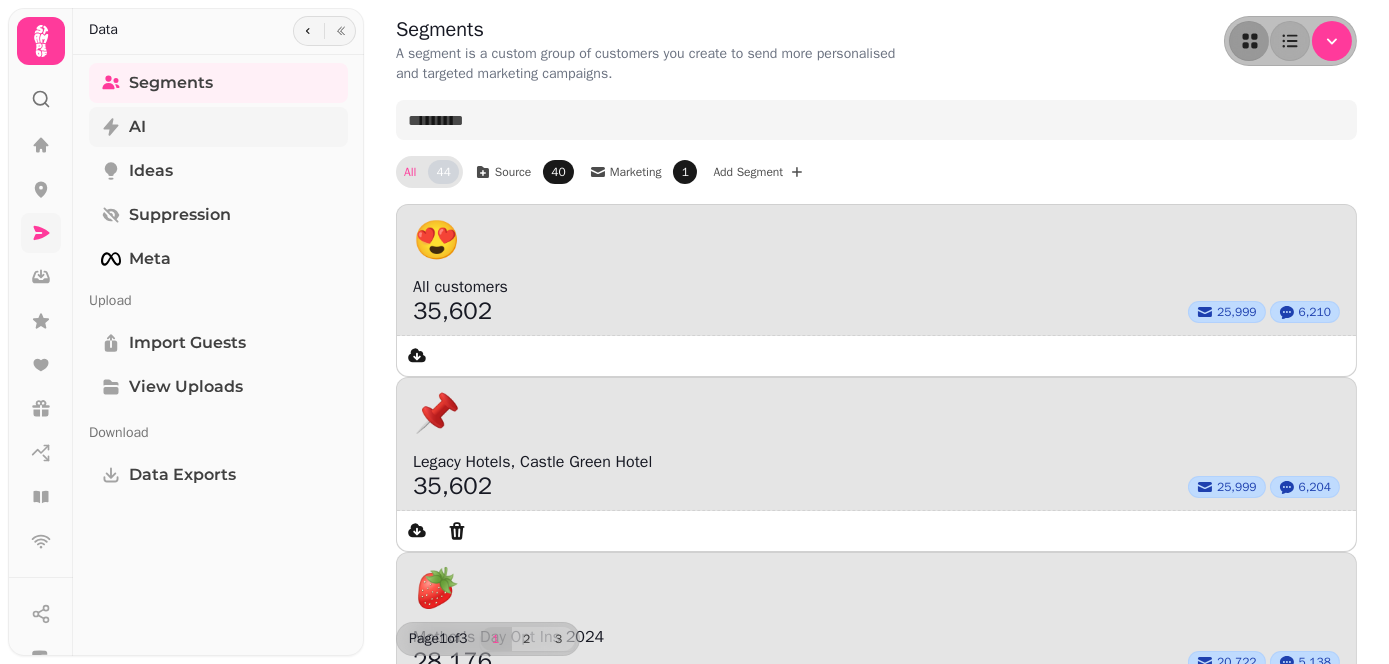 click on "AI" at bounding box center (218, 127) 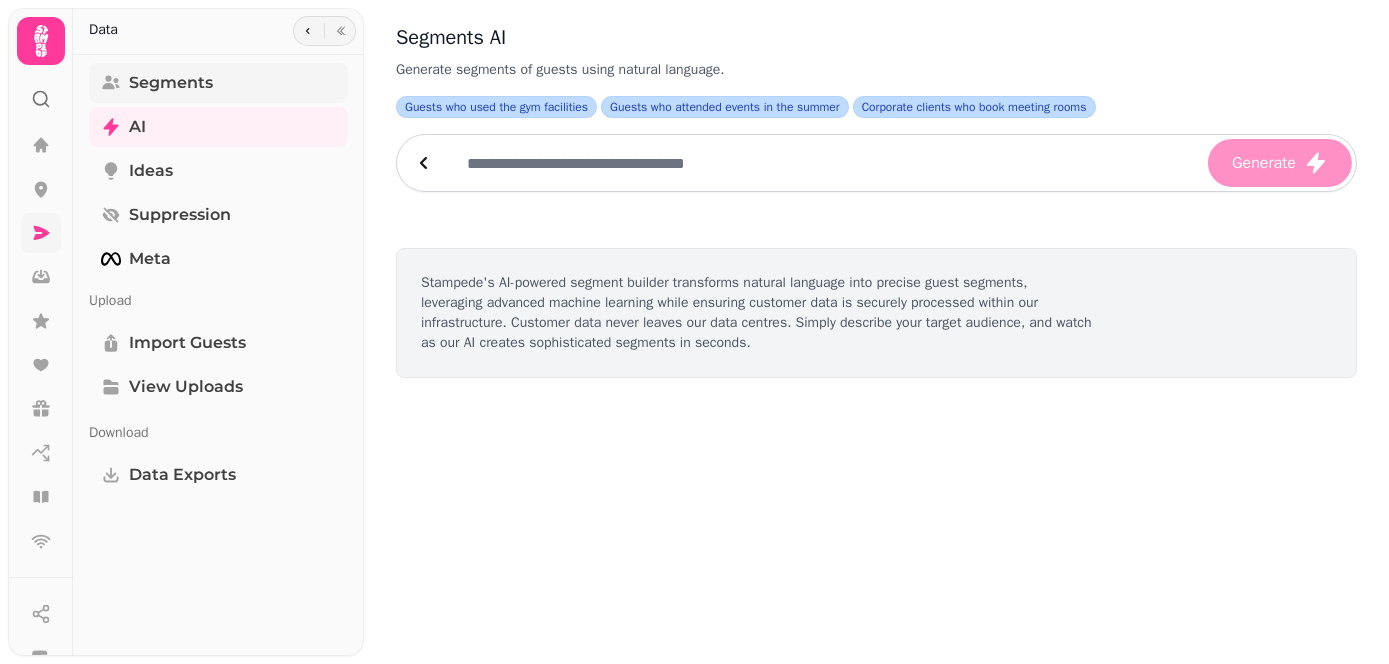 click on "Segments" at bounding box center [218, 83] 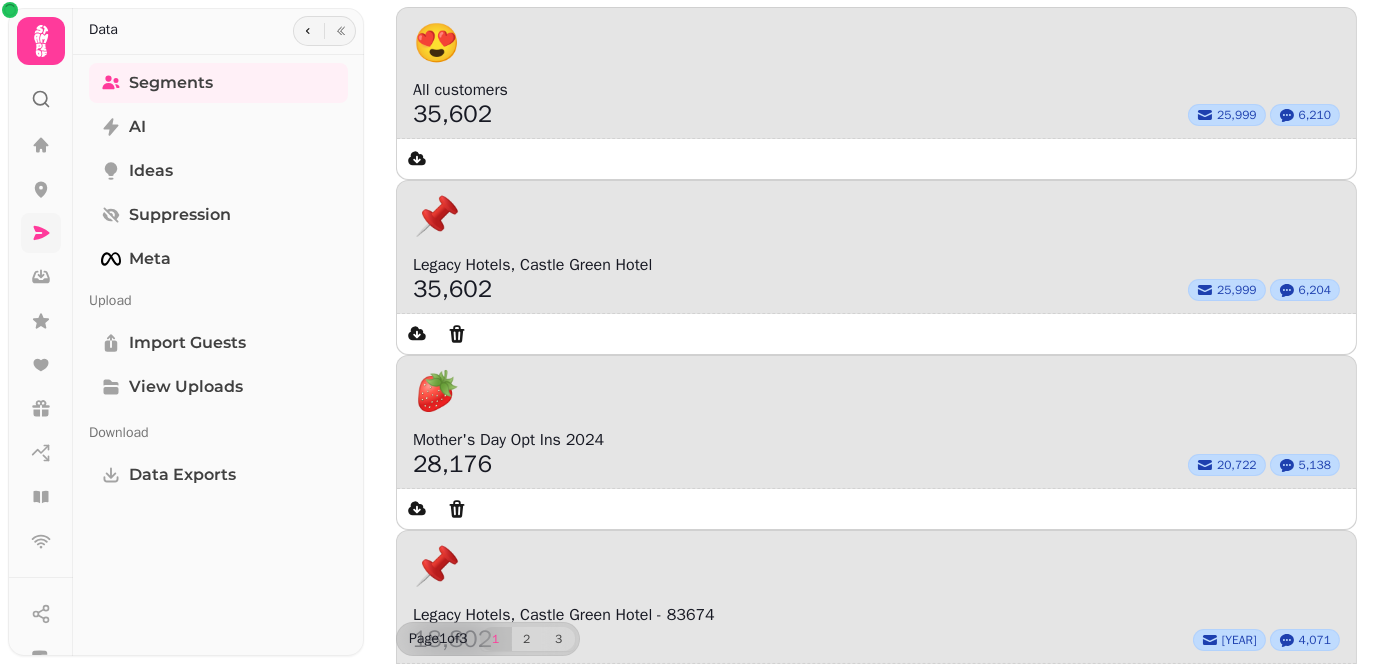 scroll, scrollTop: 200, scrollLeft: 0, axis: vertical 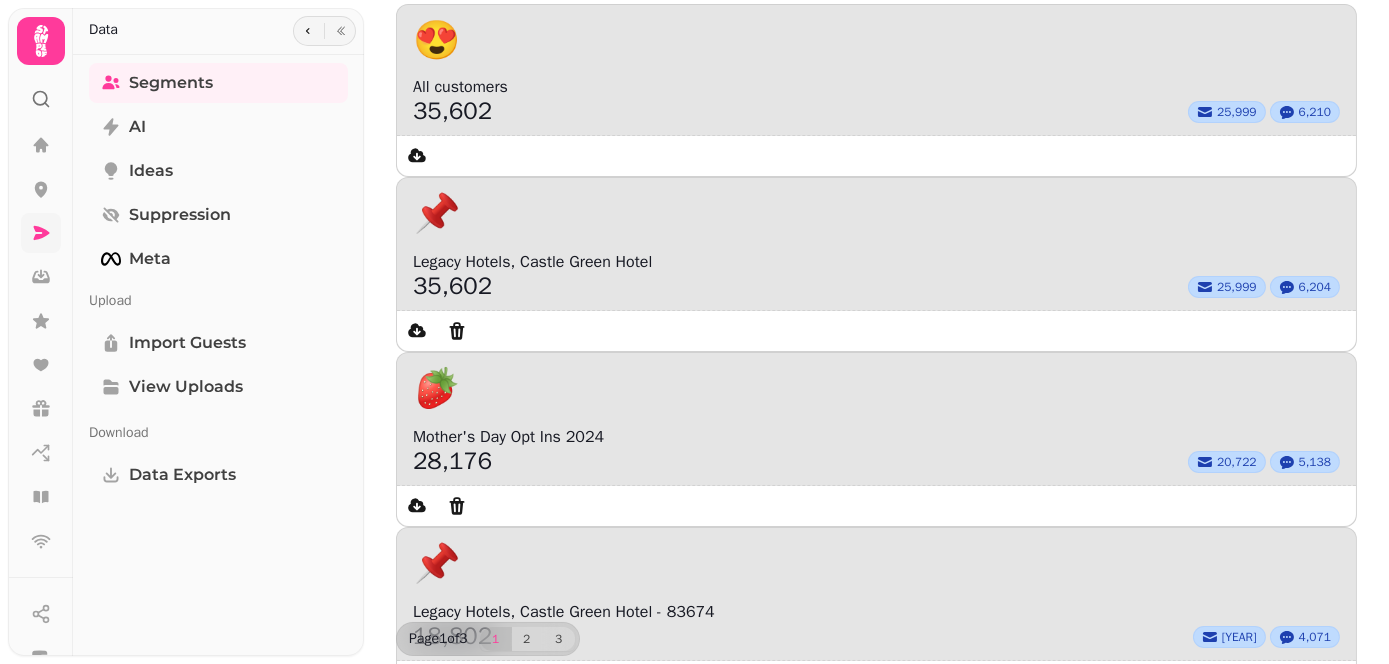 click 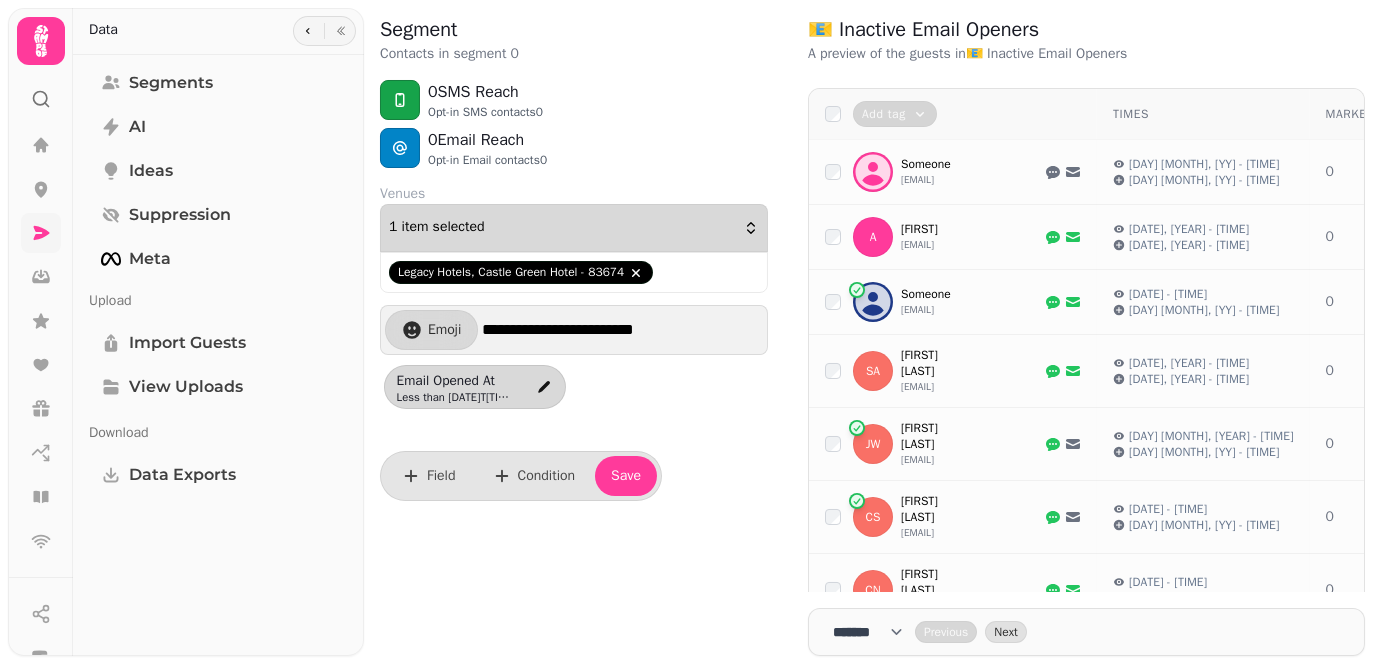 scroll, scrollTop: 0, scrollLeft: 0, axis: both 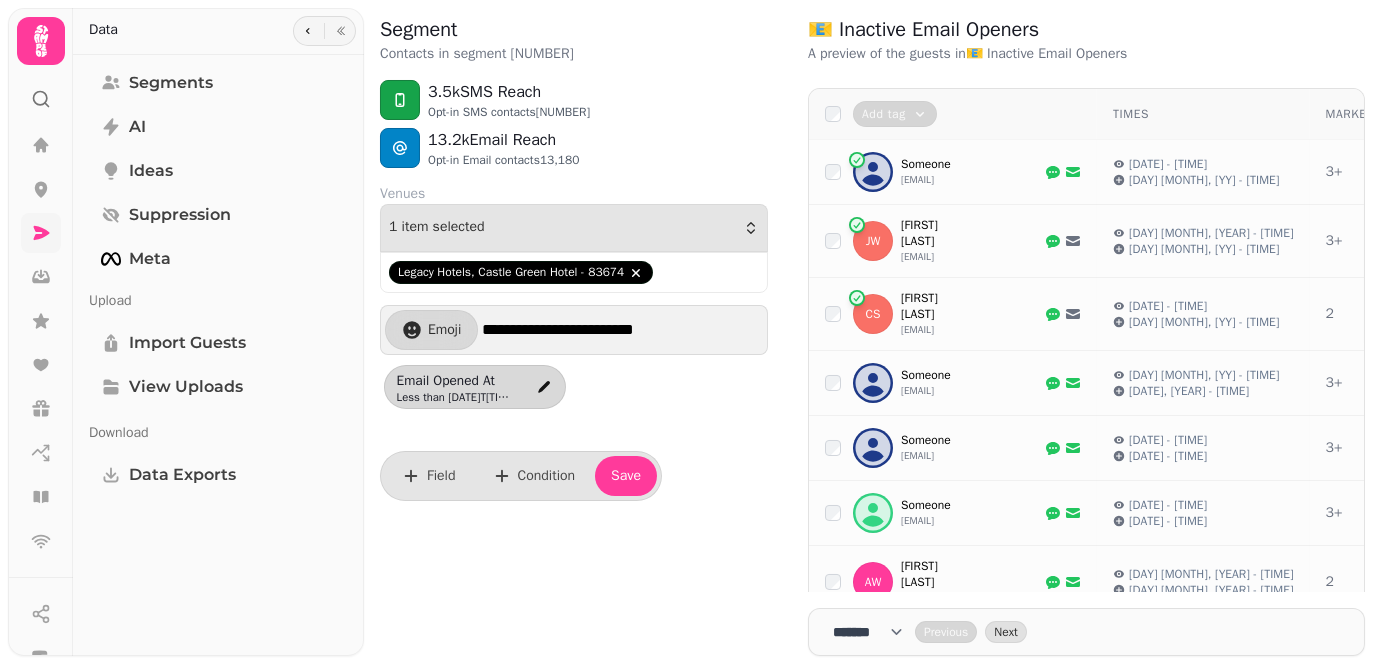 click on "**********" at bounding box center (574, 332) 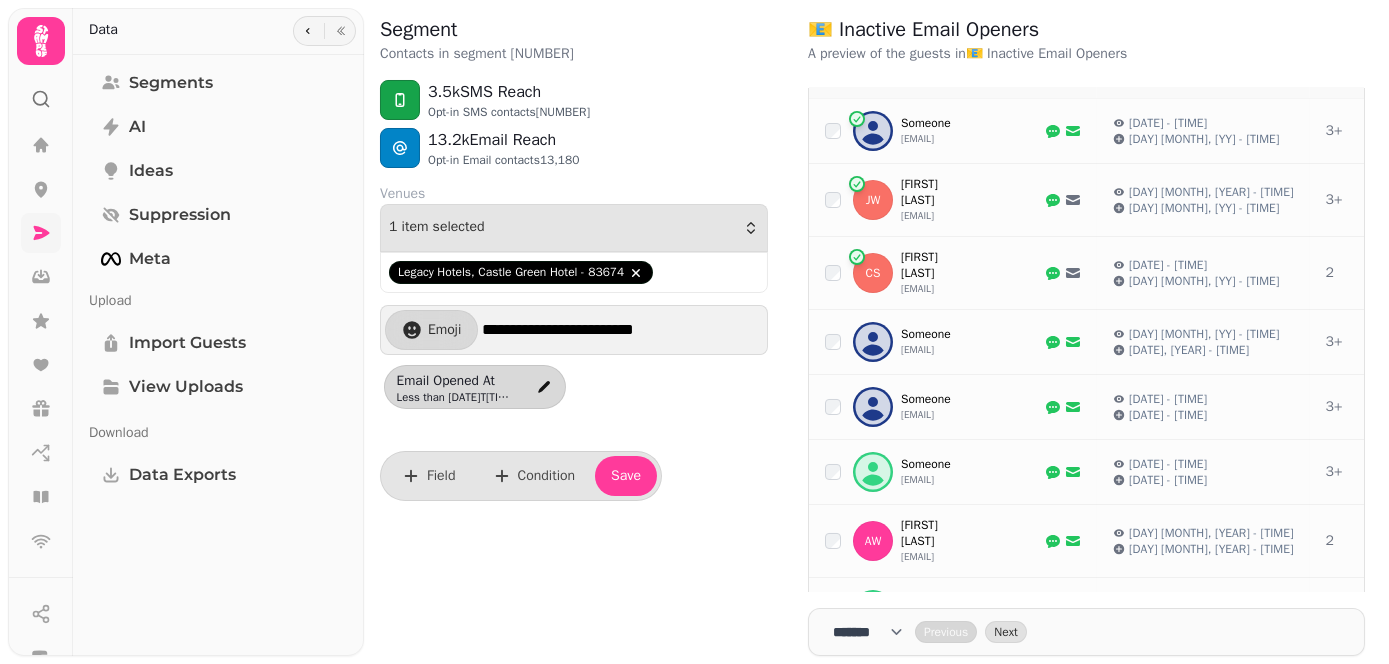 scroll, scrollTop: 0, scrollLeft: 0, axis: both 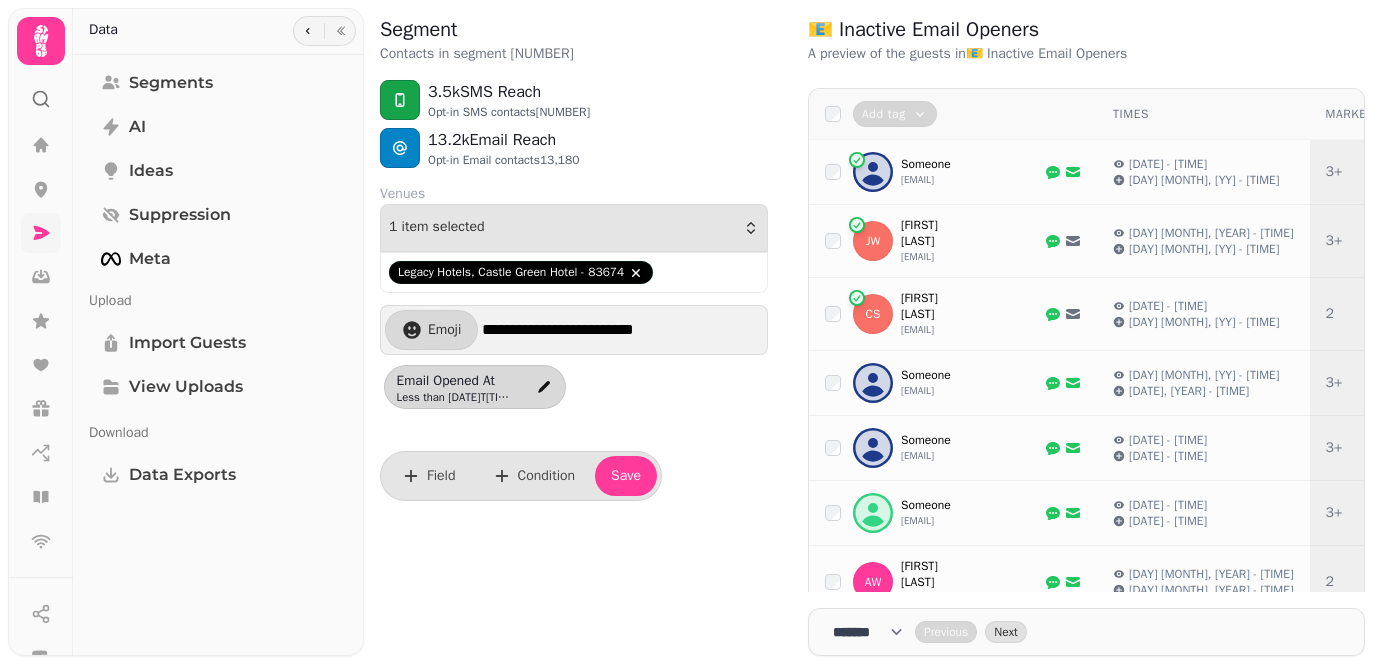 click on "Marketing" at bounding box center (1360, 114) 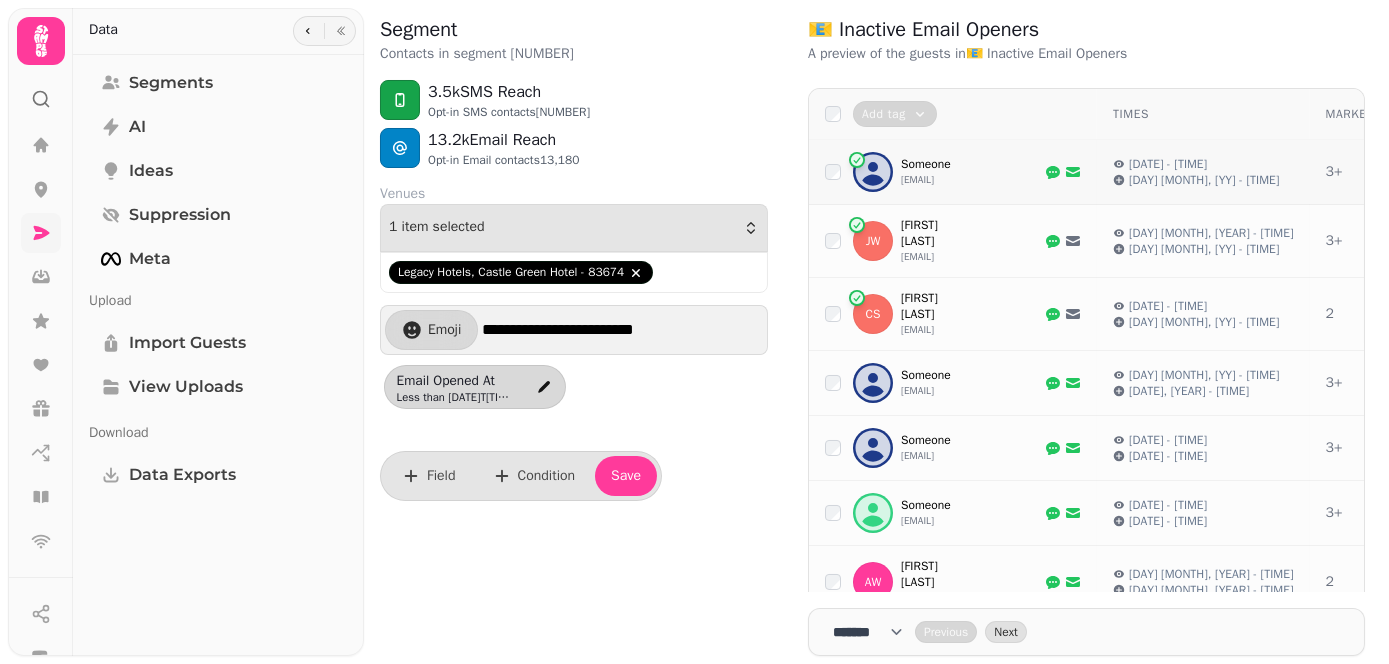 click on "3+" at bounding box center [1360, 172] 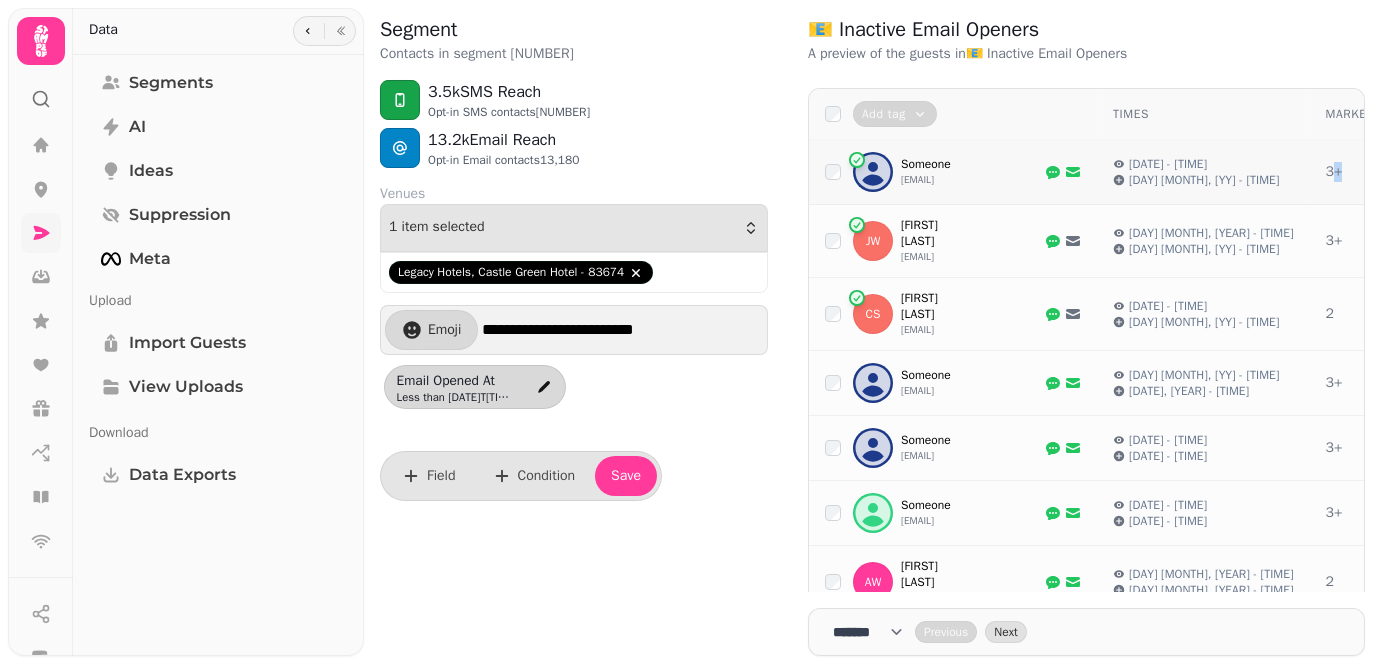 drag, startPoint x: 1275, startPoint y: 164, endPoint x: 1298, endPoint y: 160, distance: 23.345236 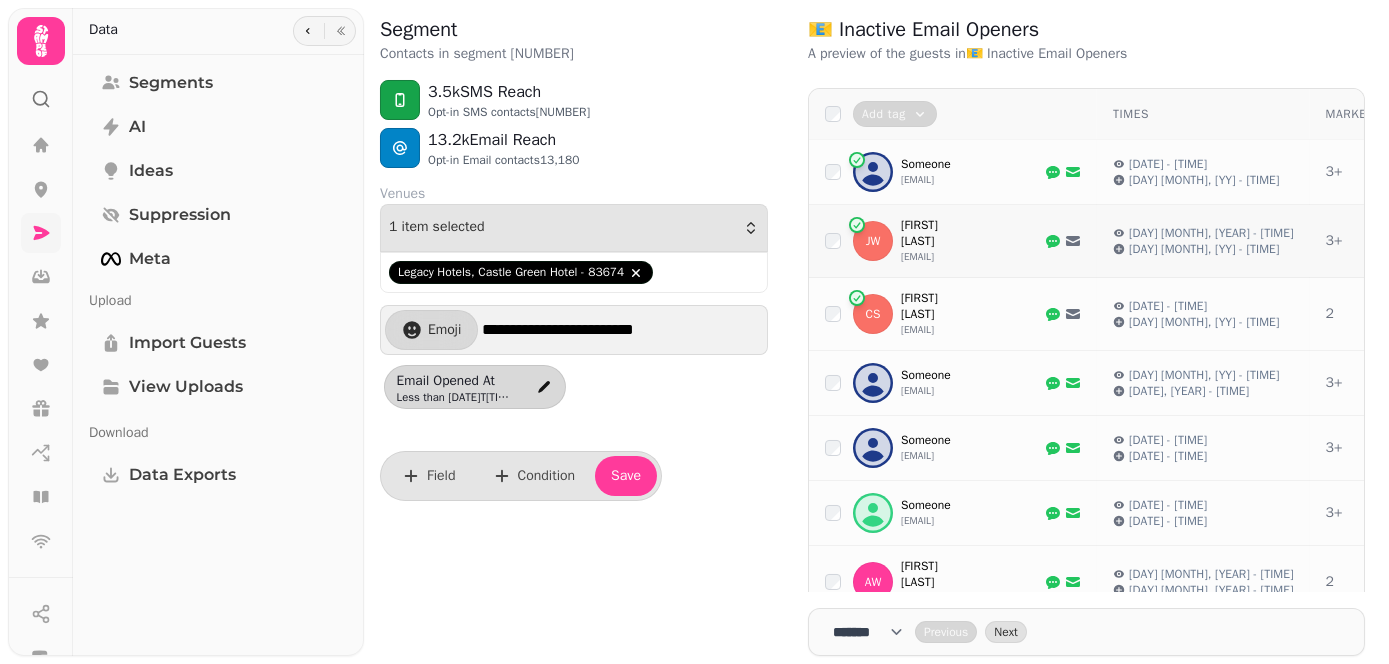 click on "3+" at bounding box center (1360, 241) 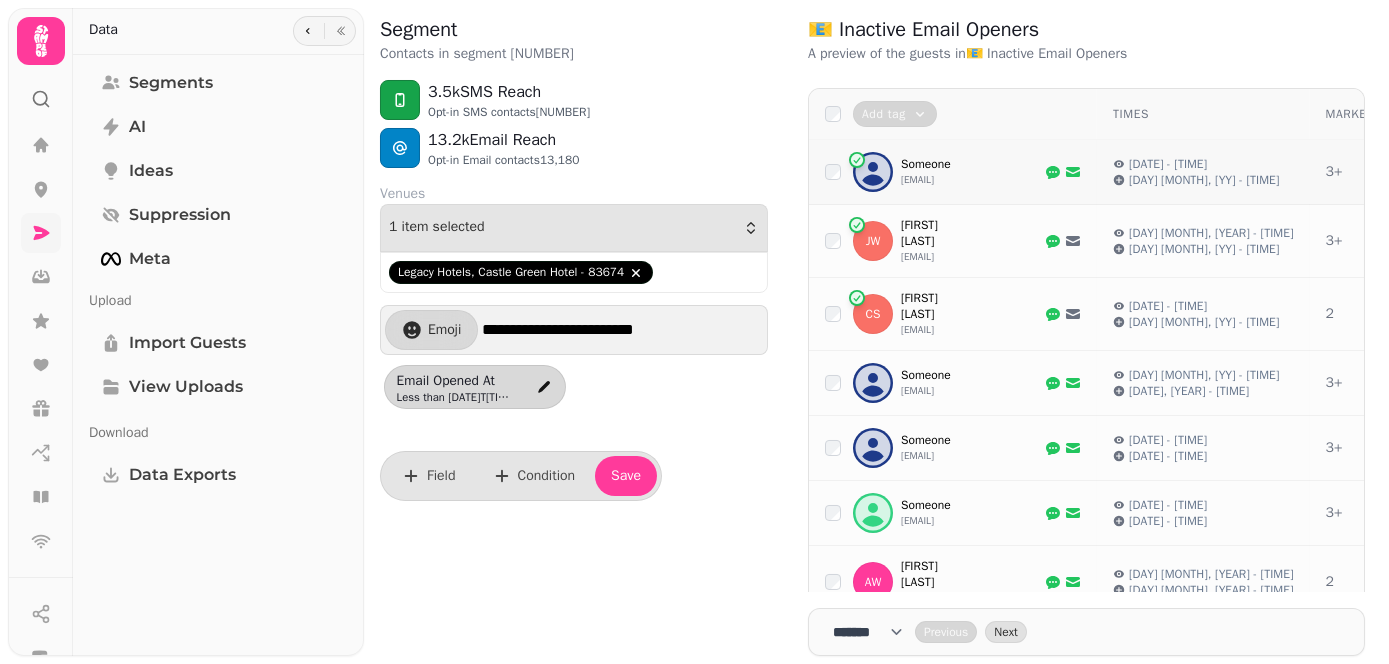 click 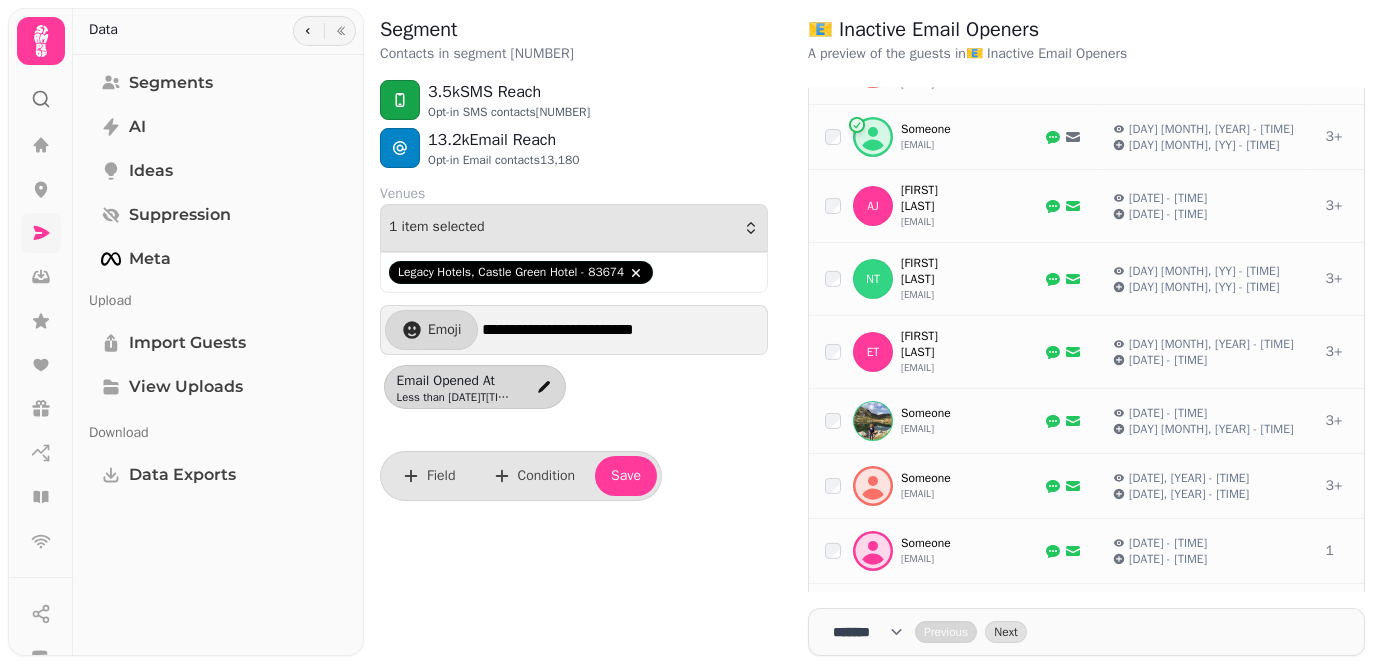 scroll, scrollTop: 1163, scrollLeft: 0, axis: vertical 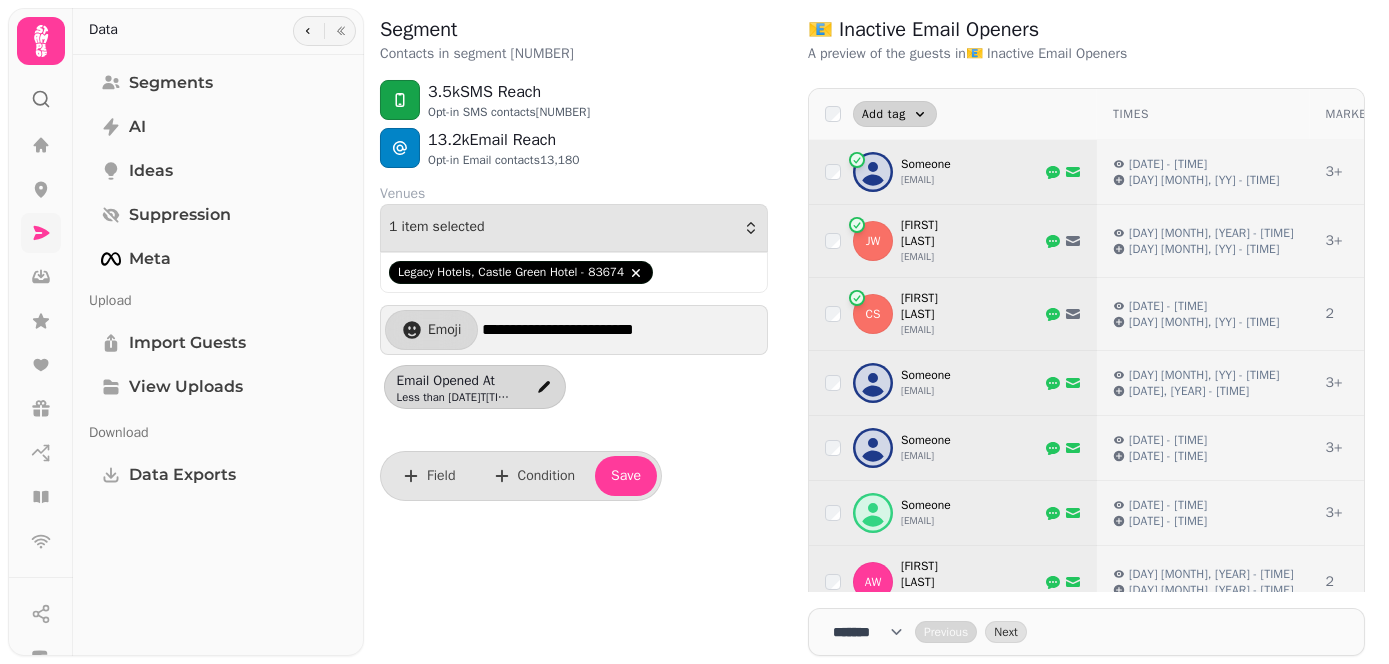 click on "Add tag" at bounding box center [884, 114] 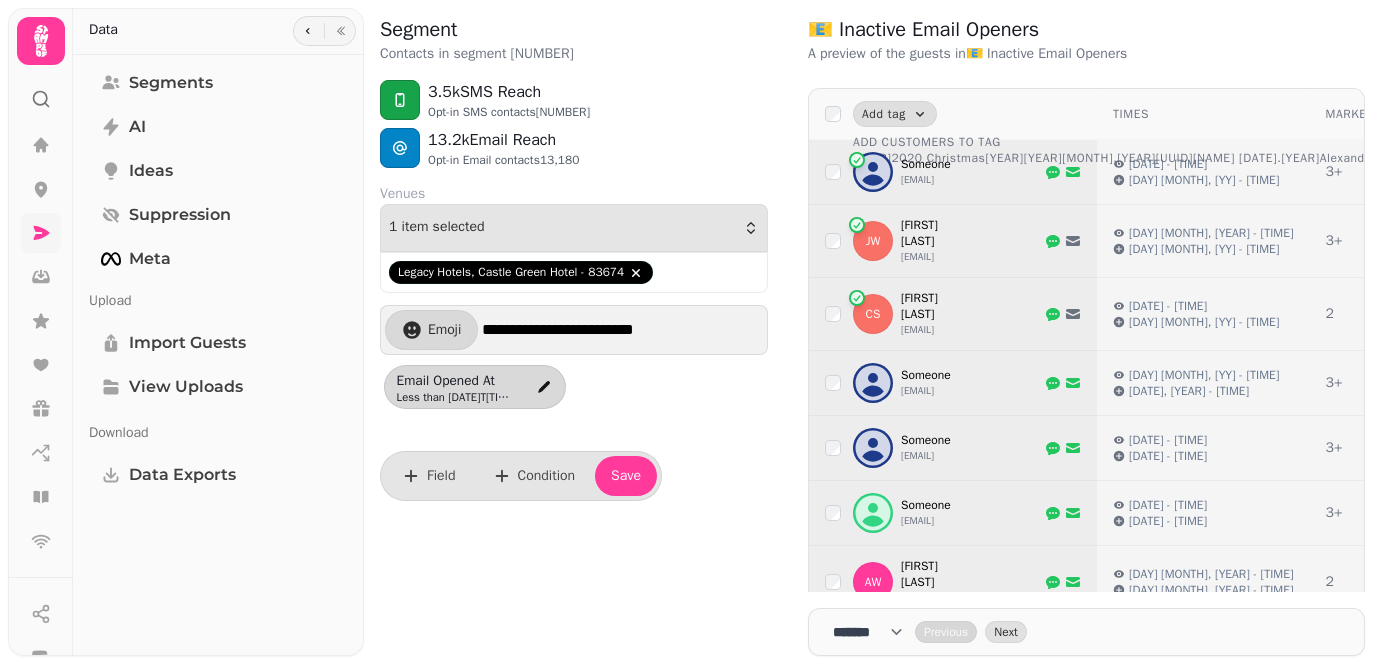 scroll, scrollTop: 0, scrollLeft: 0, axis: both 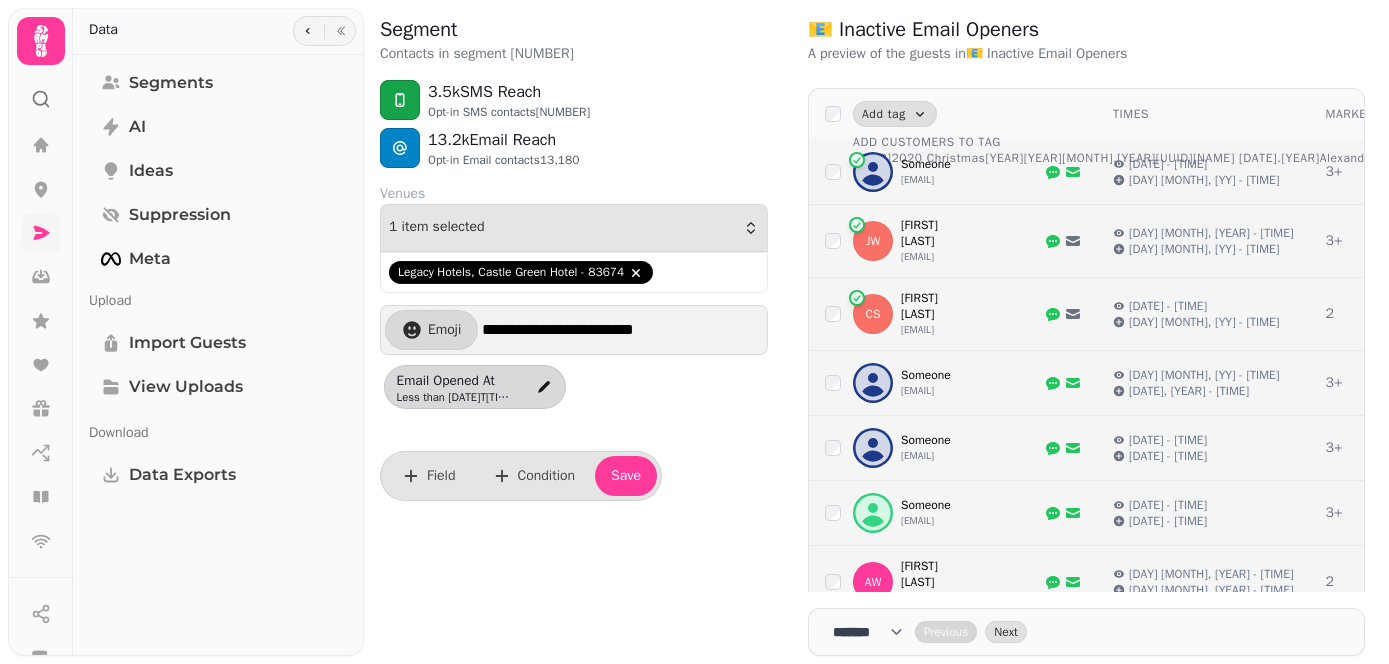 click on "📧 Inactive Email Openers A preview of the guests in  📧 Inactive Email Openers Add tag Add customers to tag 2019 Christmas 2020 Christmas 2021 Christmas 2023 christmas 26.08.22 open weddings 469dd50a-57a9-11ee-9116-0a58a9feac02 Alexanders 20.4.23 Alexanders 2023 Alexanders 2024 Alexanders 24.4.23 Alexanders Locals Database 10.10.24 N.csv April Showround Day 2024 Black Friday Sunday Saver for upload (3).csv Book1.csv Castle Green Email Signup CastleGreen.csv Chilworht Manor Newsletter Signup Christmas 2022 and 2023 Christmas 2022 bookers Christmas 24 Christmas 24 data base uploaded 25.07.25.csv Christmas 6.9.23 Christmas bookings for pre orders 2022 Christmas email from Resylnx Christmas non-residents Christmas Party Bookers 2024  Christmas Party Bookers 2024 .csv Christmas VIP 2021 Couples already booked 16.9.24 Couples already booked 3.csv csv.csv Cumbria Toursim opt ins Current Open Weddings current weddings 17.8.22 Customer database 01.01.25 -30.06.25.csv Example fdee7648-6829-11ee-a3f4-0a4ff77e4c81 2" at bounding box center (1086, 332) 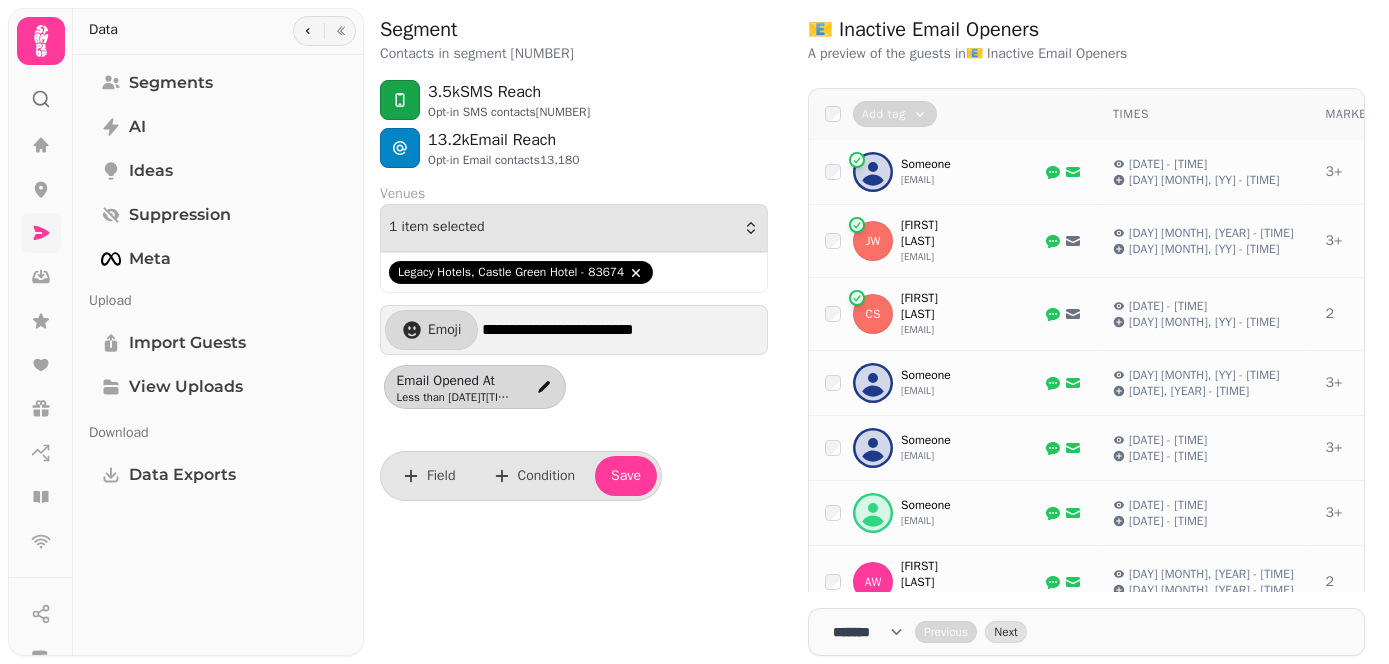 click on "3.5k  SMS Reach Opt-in SMS contacts  3,451" at bounding box center (574, 100) 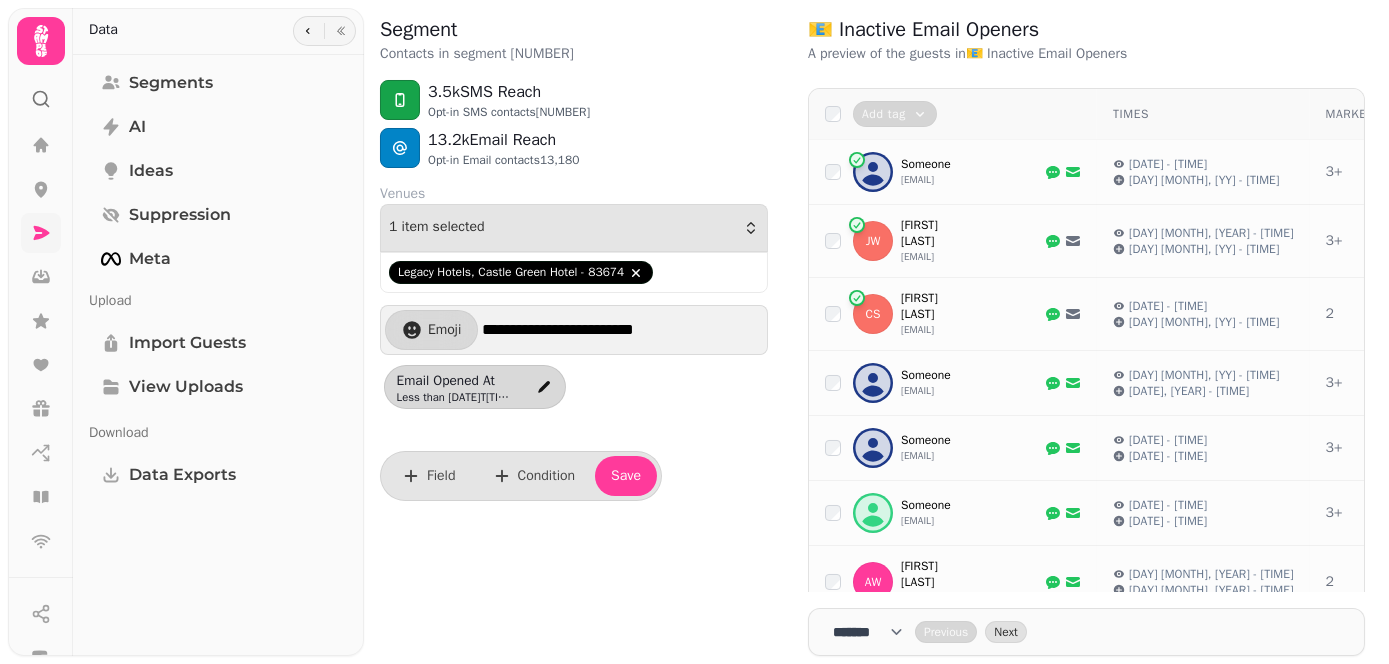 click on "Venues" at bounding box center (574, 194) 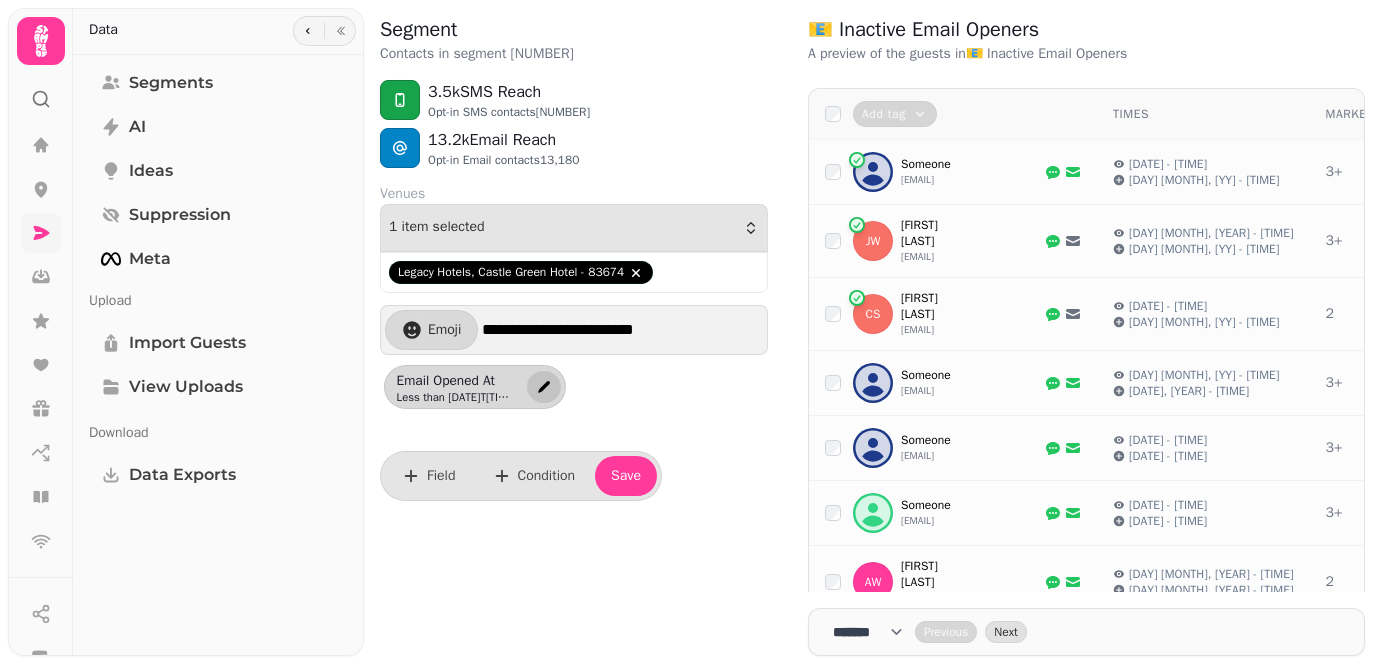 click 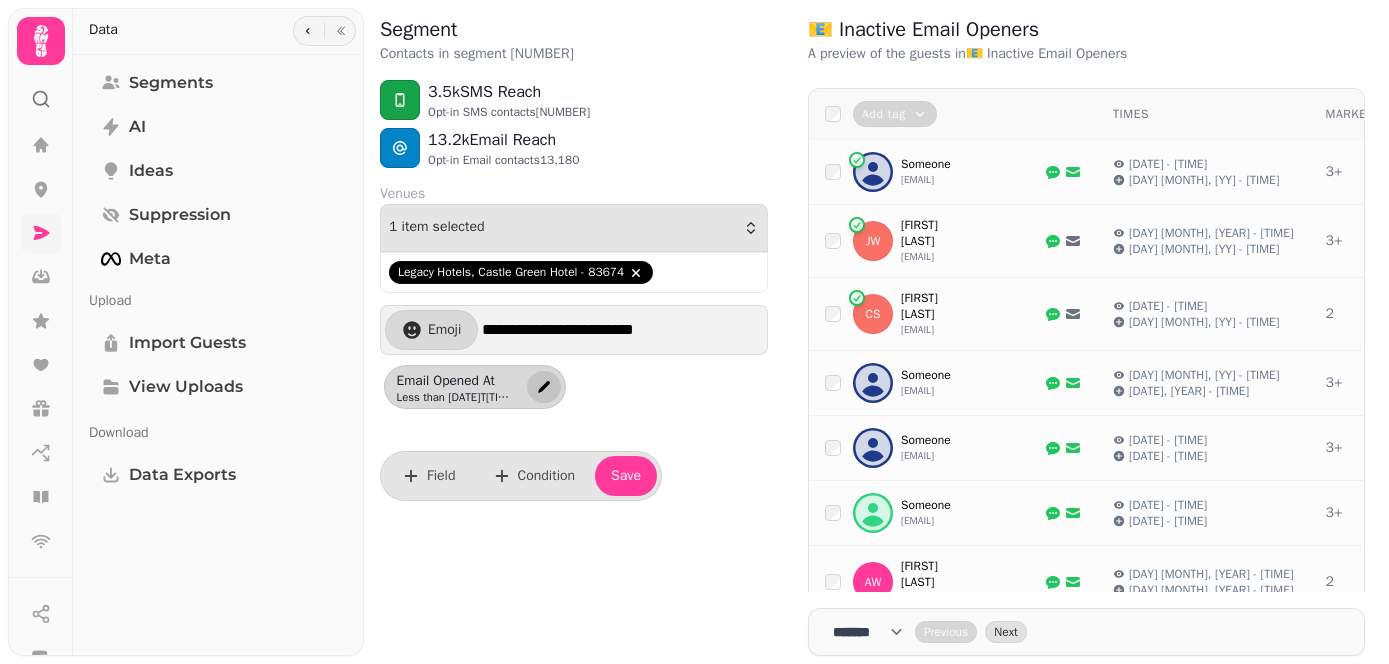 select on "**********" 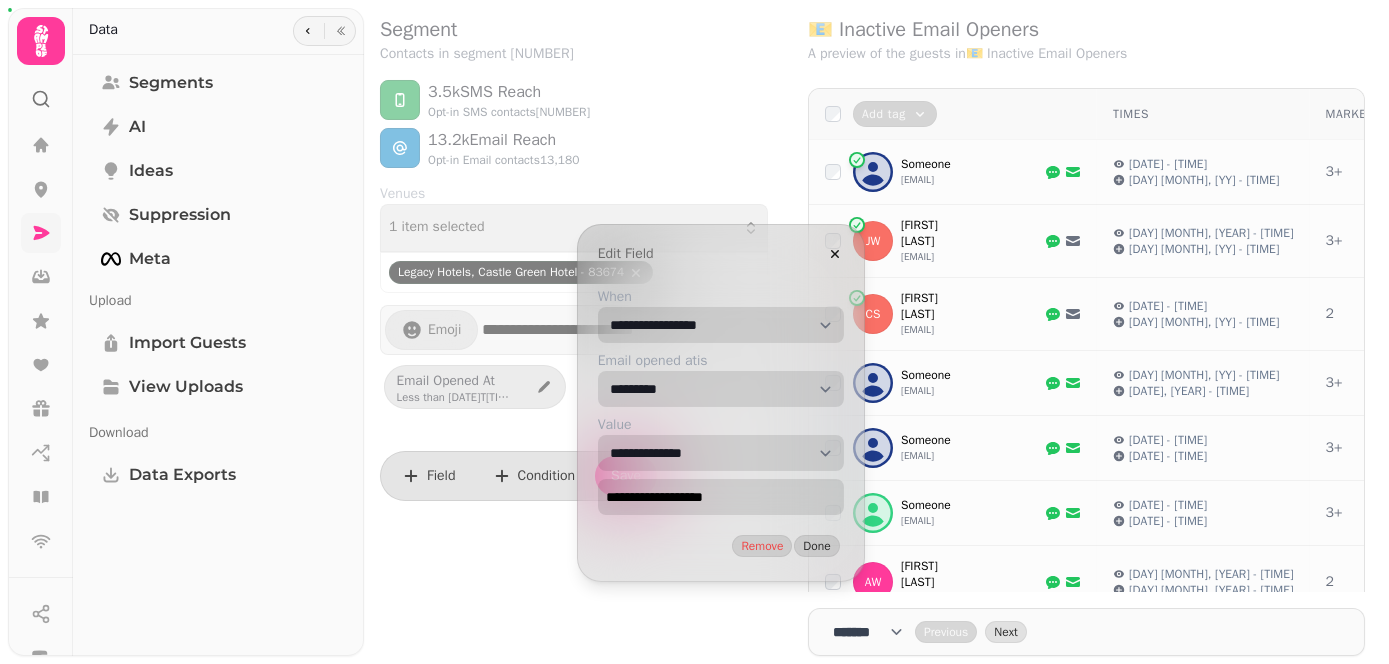 click on "**********" at bounding box center [721, 325] 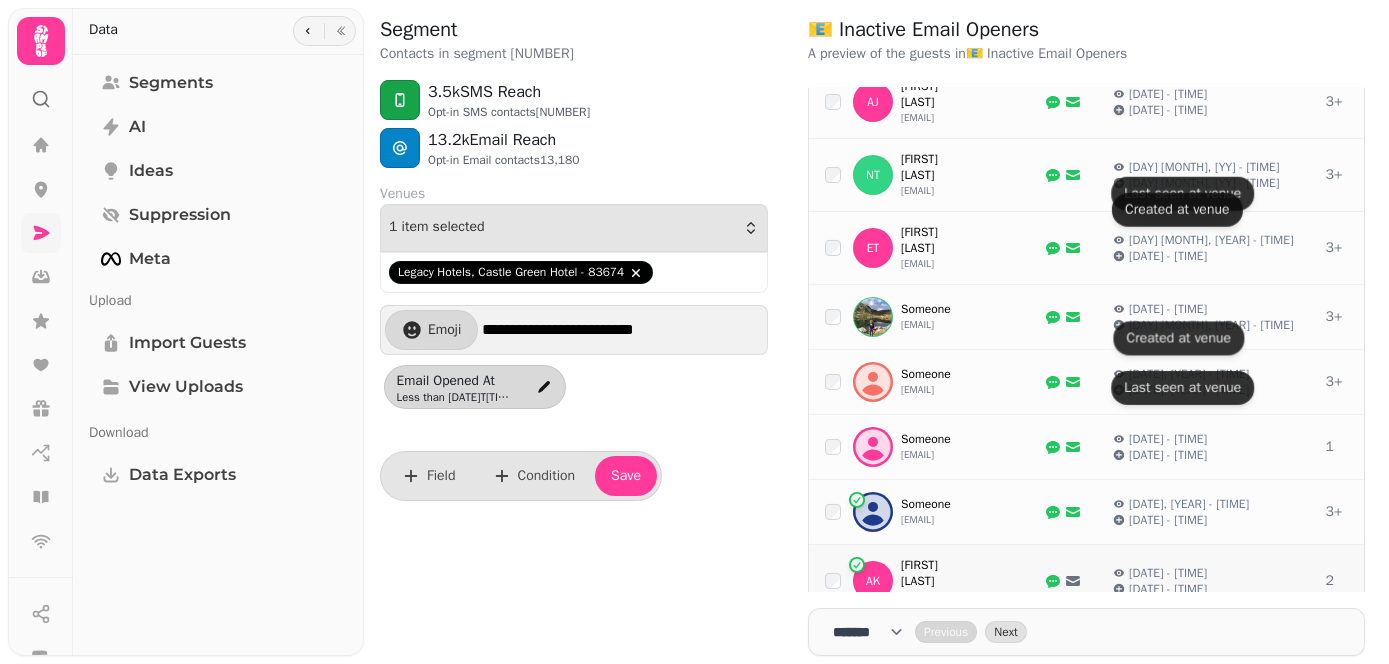 scroll, scrollTop: 1163, scrollLeft: 0, axis: vertical 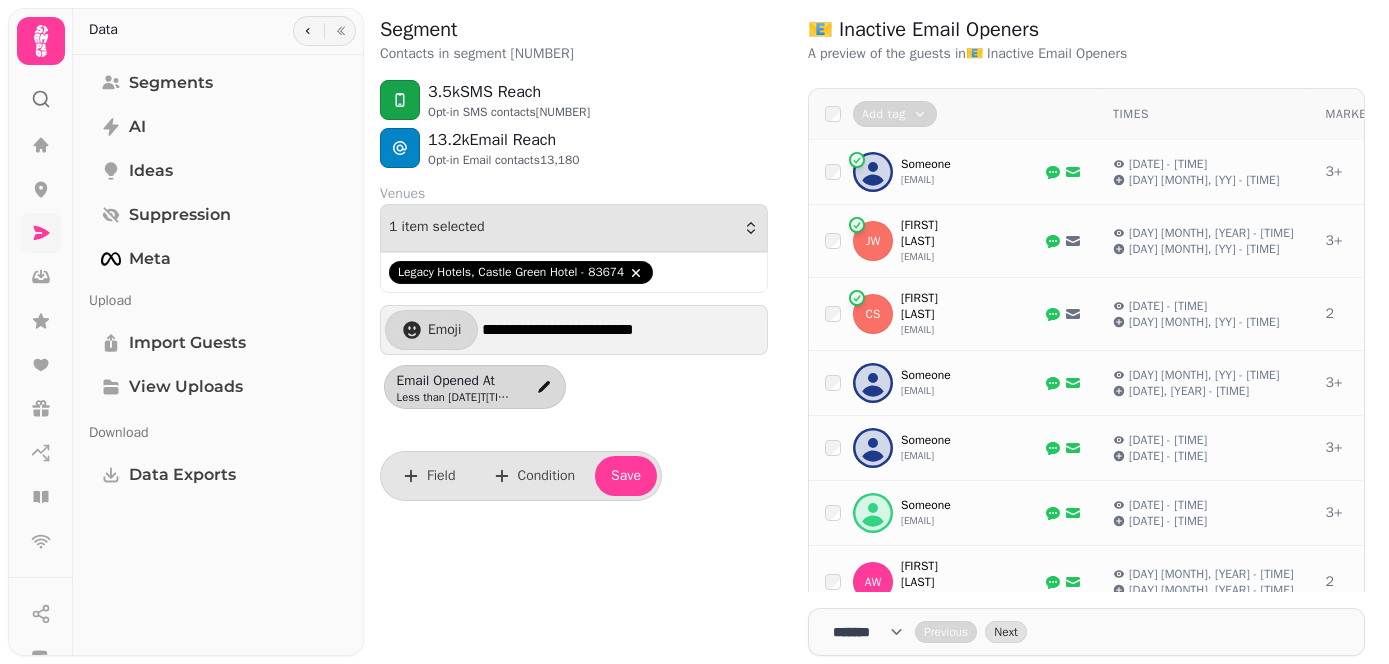 click on "3.5k  SMS Reach Opt-in SMS contacts  3,451" at bounding box center (574, 100) 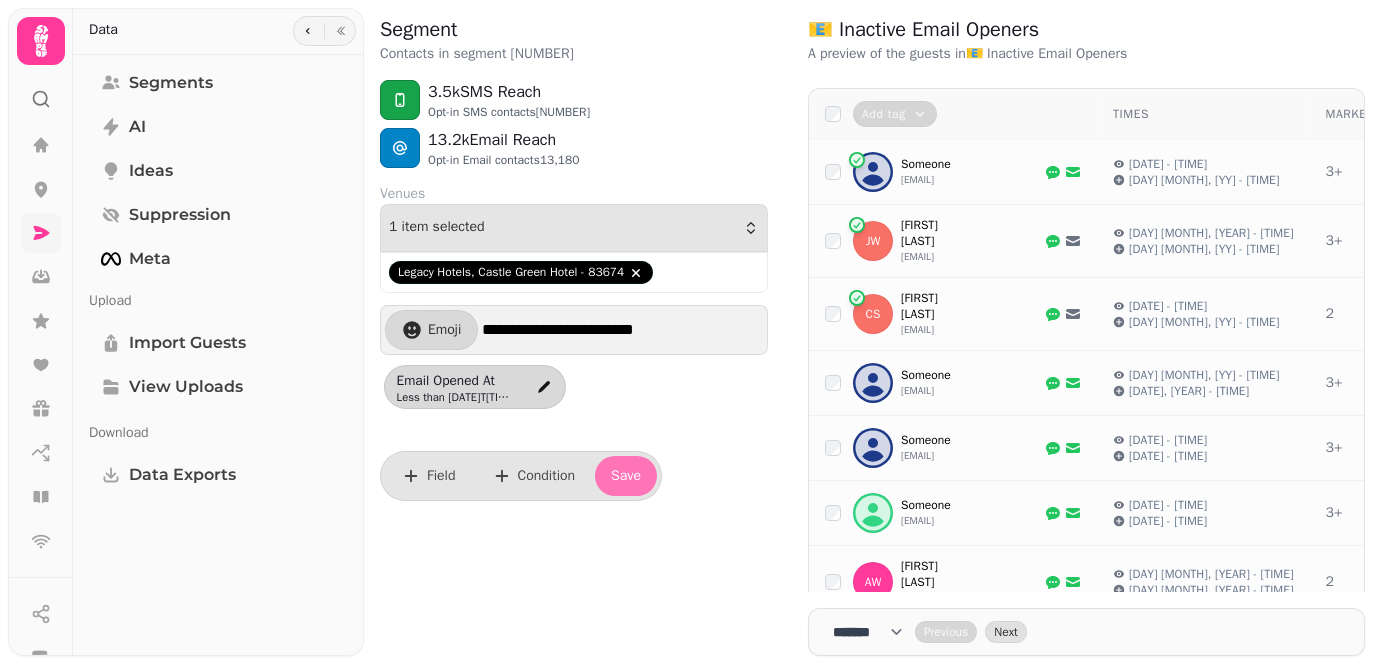 click on "Save" at bounding box center (626, 476) 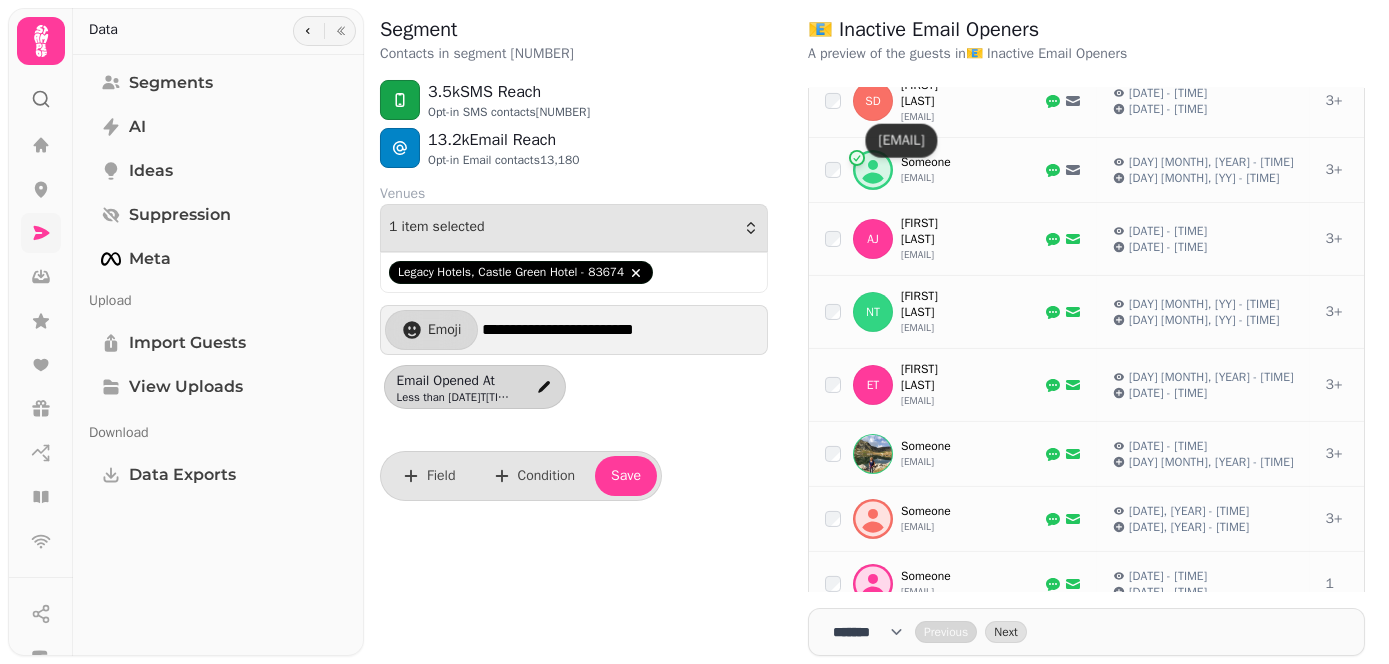 scroll, scrollTop: 1178, scrollLeft: 0, axis: vertical 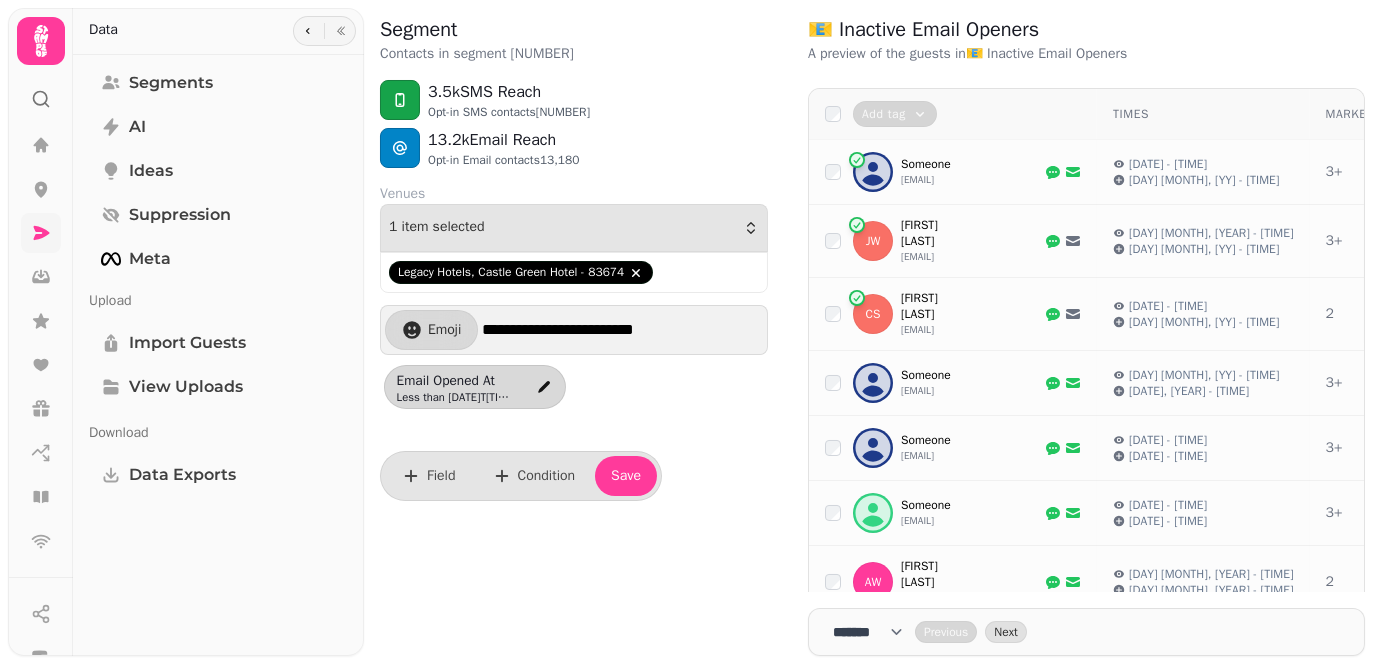 click on "3.5k  SMS Reach Opt-in SMS contacts  3,451" at bounding box center (574, 100) 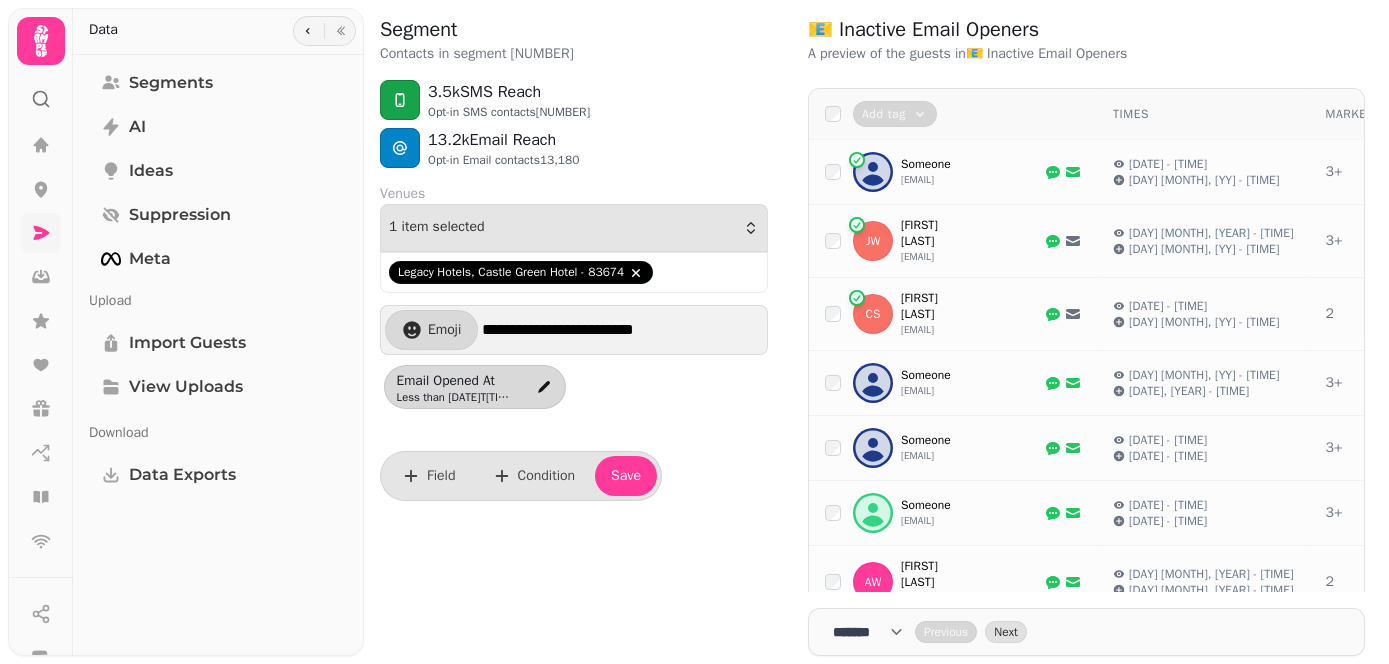 click on "📧 Inactive Email Openers" at bounding box center (1000, 30) 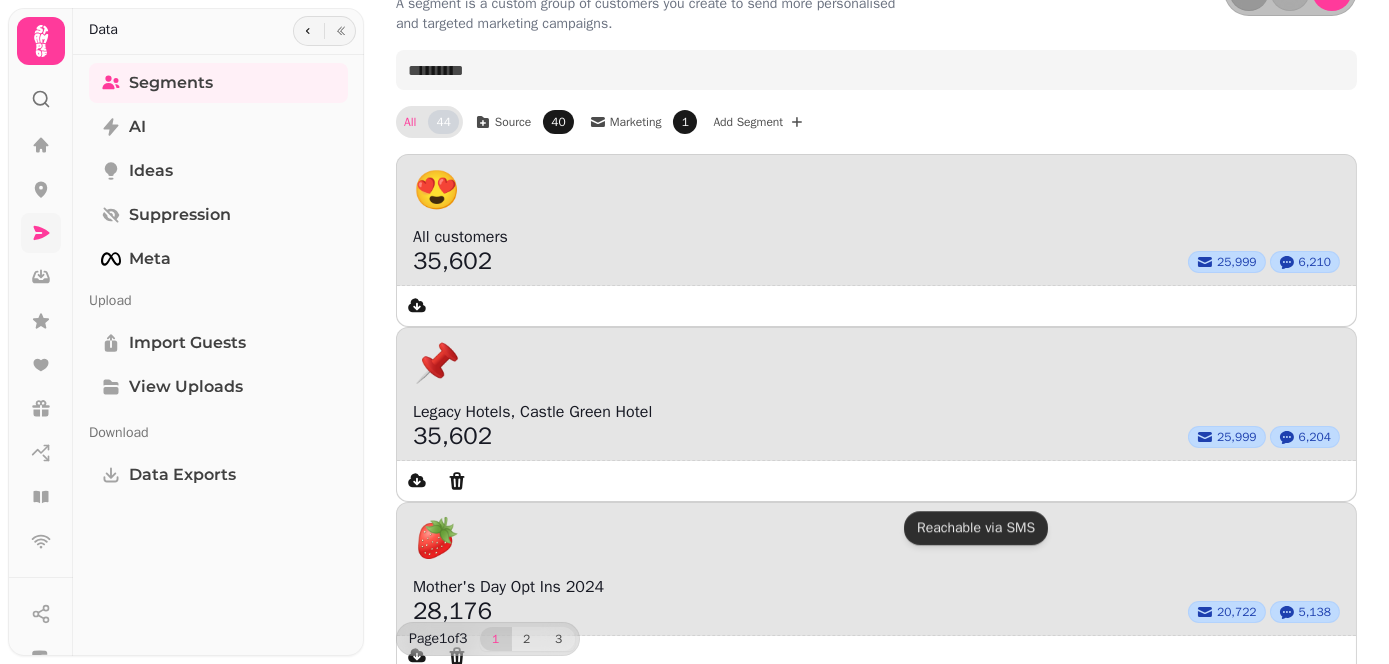 scroll, scrollTop: 0, scrollLeft: 0, axis: both 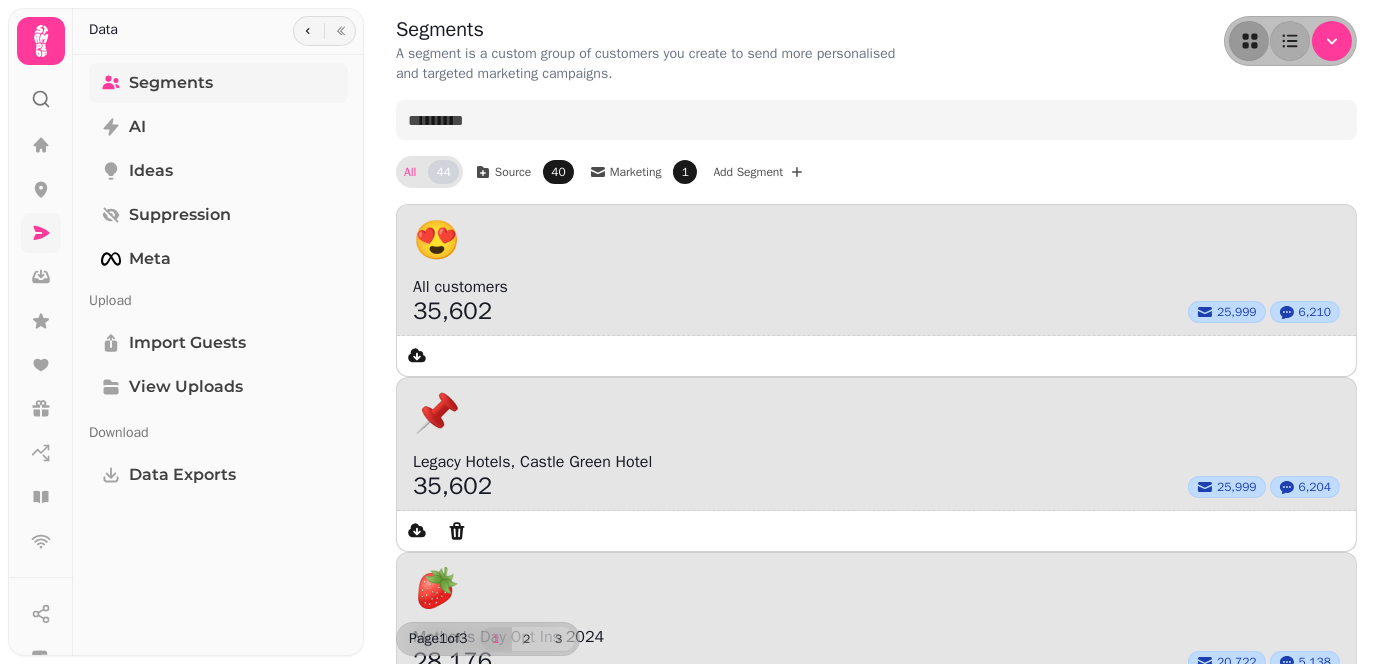 click on "Segments" at bounding box center (171, 83) 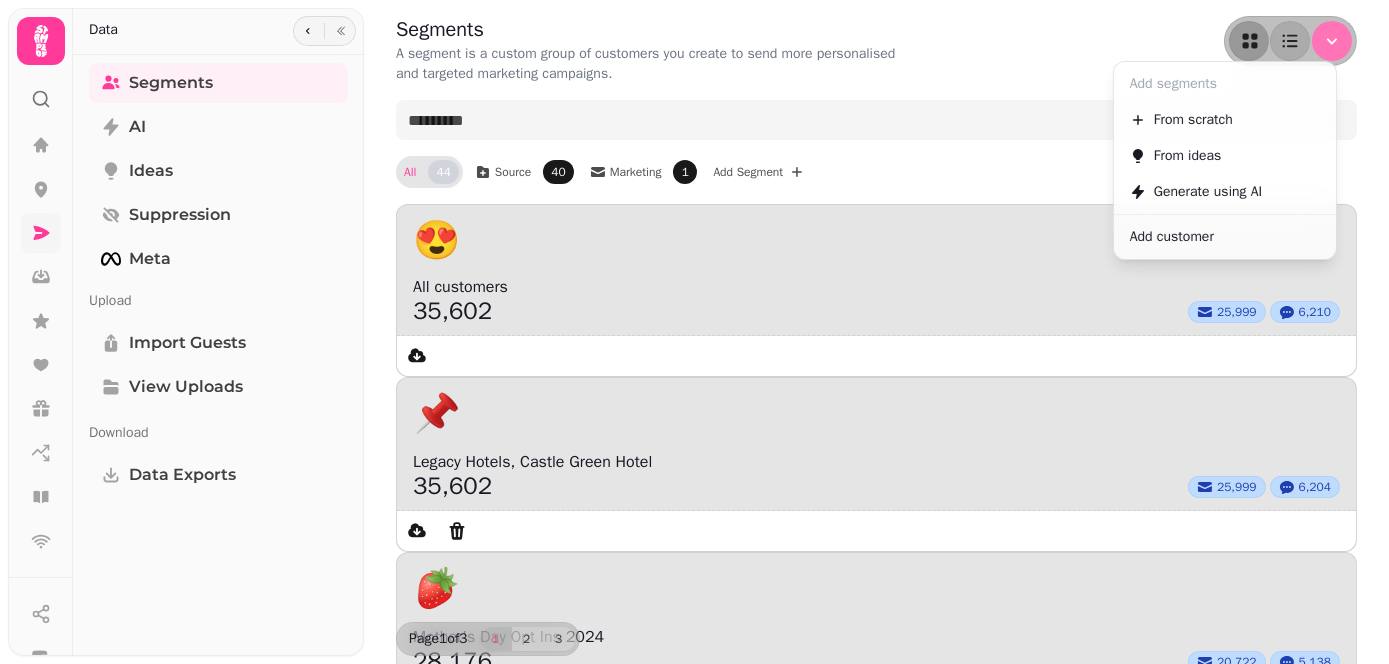 click 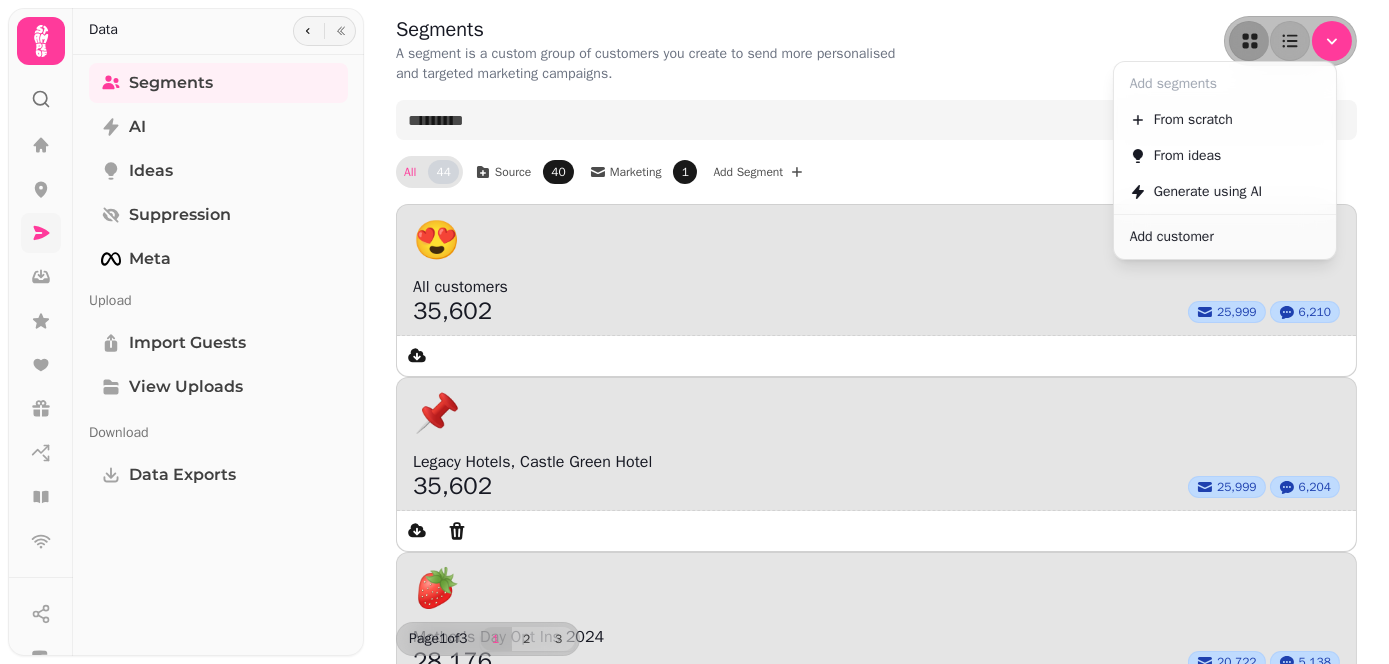 click 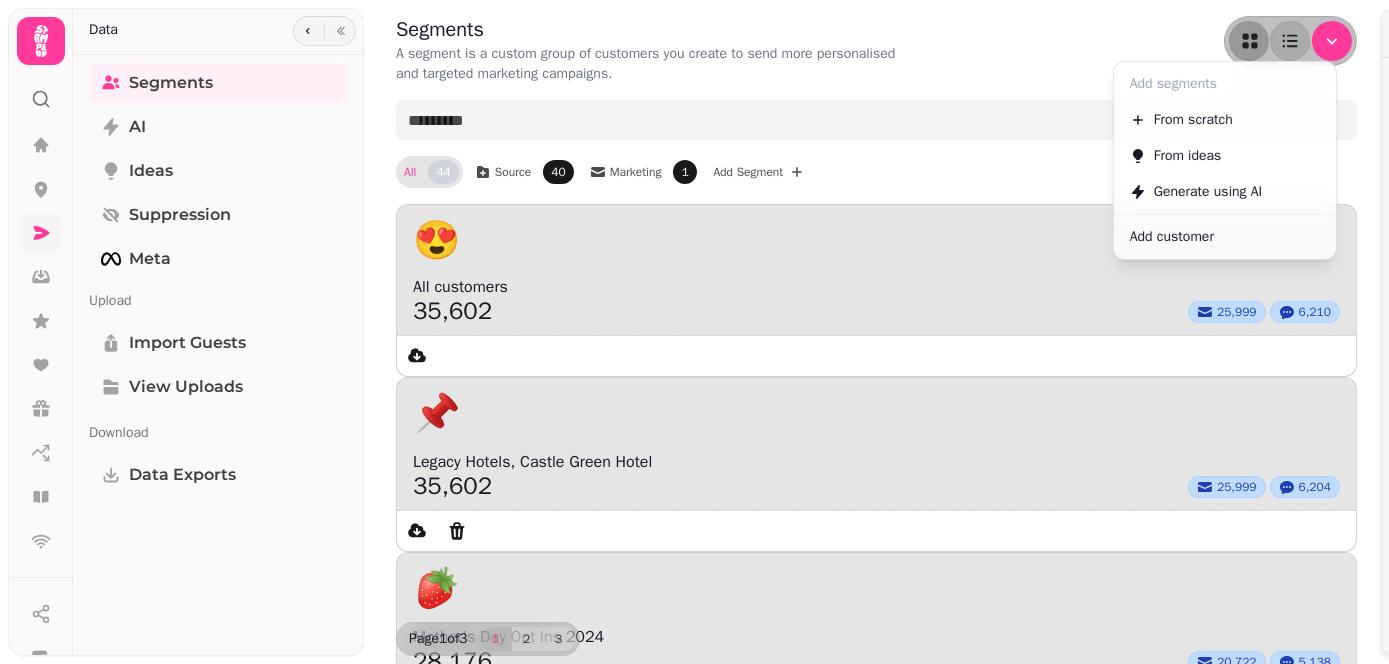 select on "**" 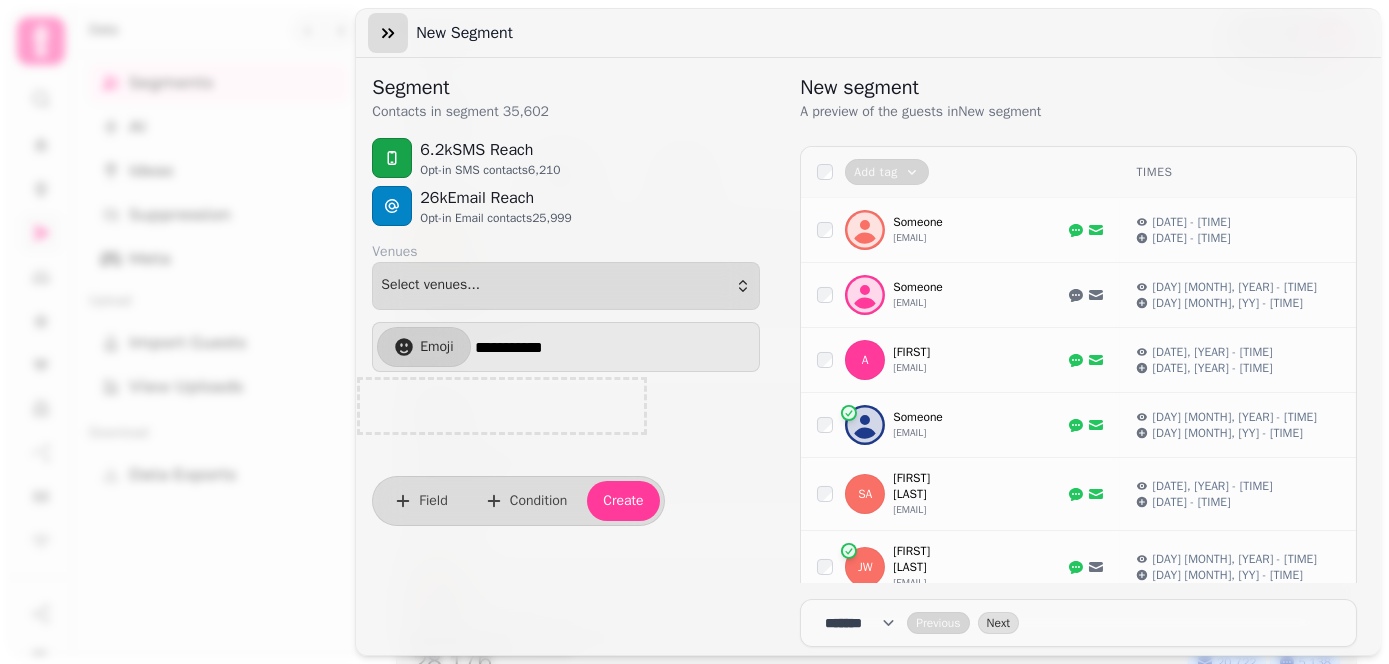 click 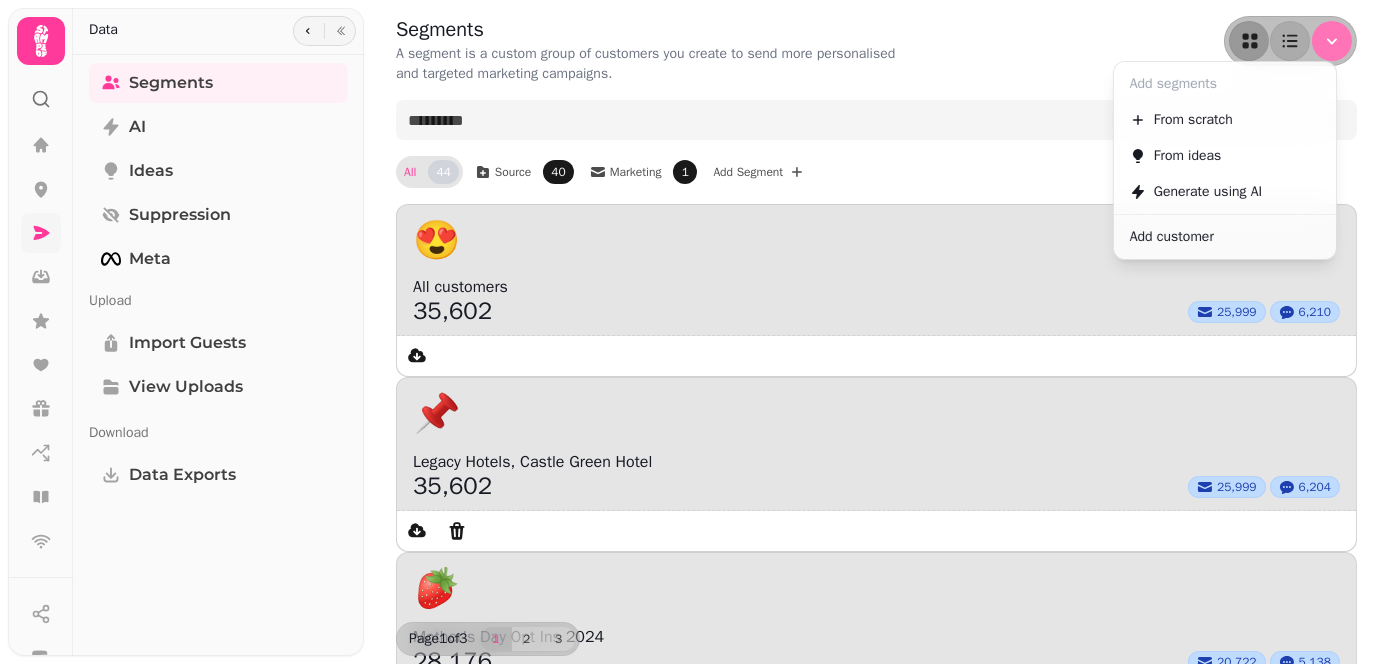 click 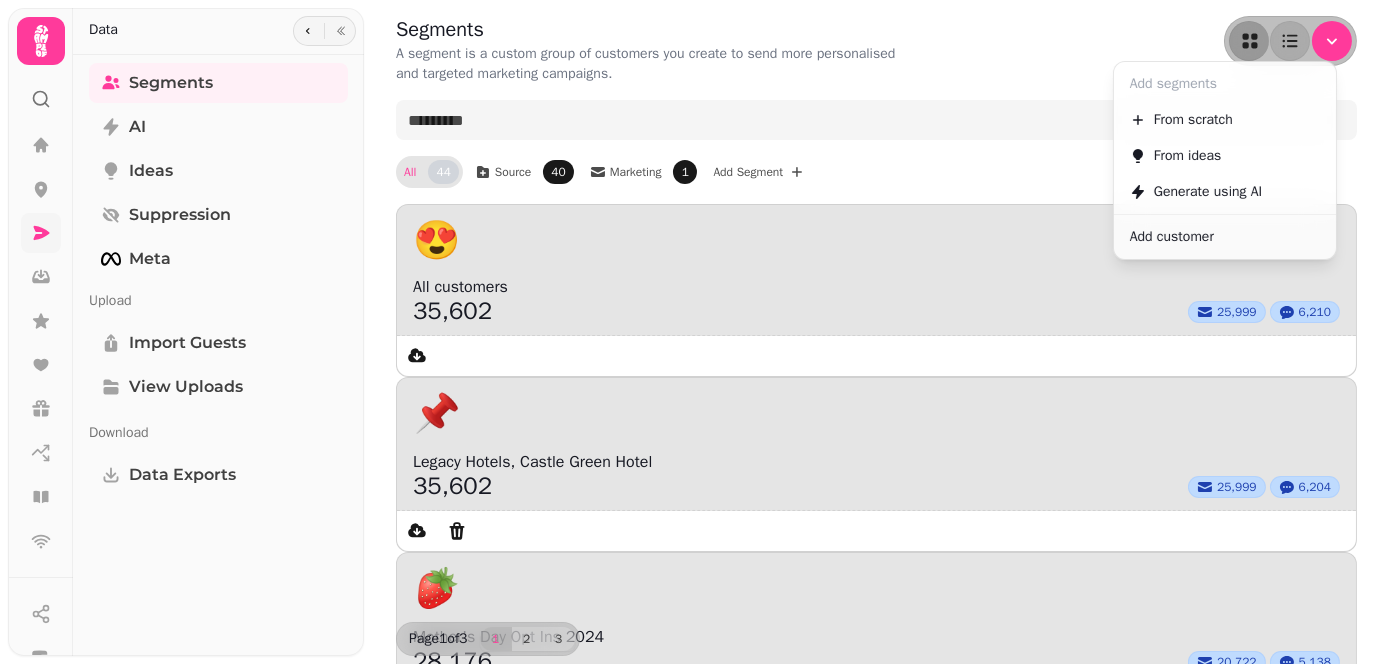 click on "Generate using AI" at bounding box center (1208, 192) 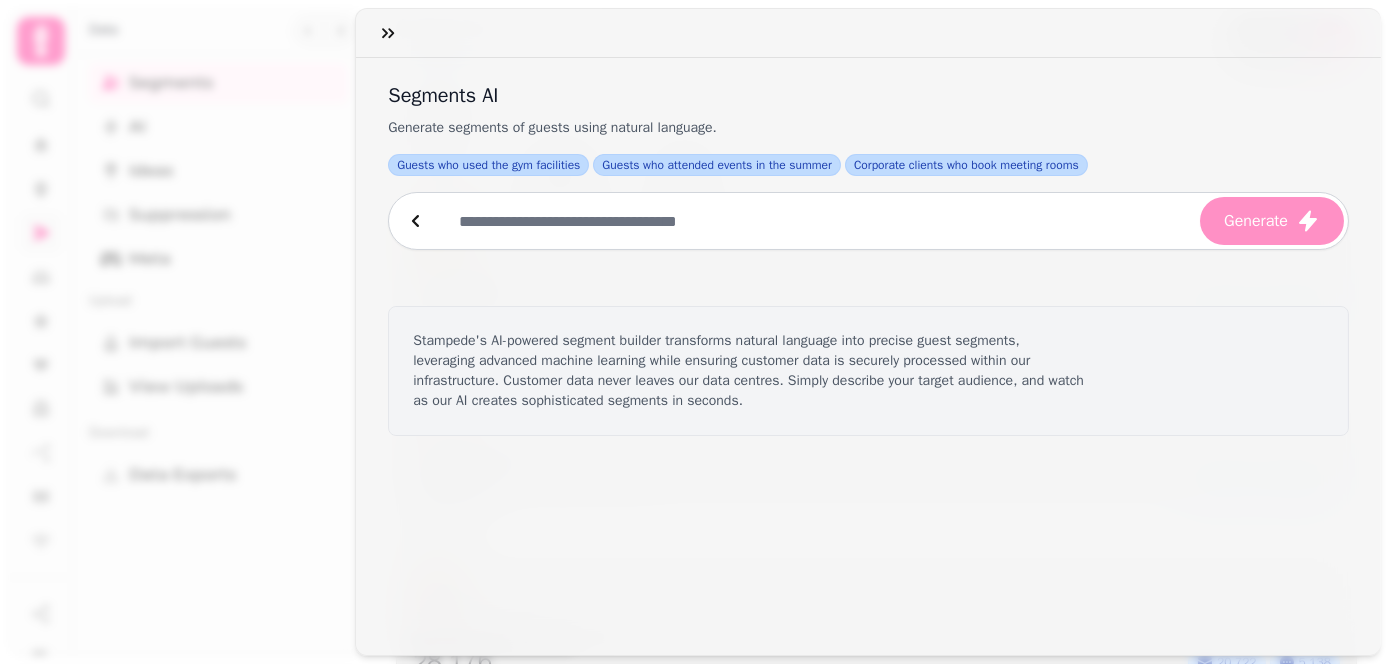 click at bounding box center [819, 221] 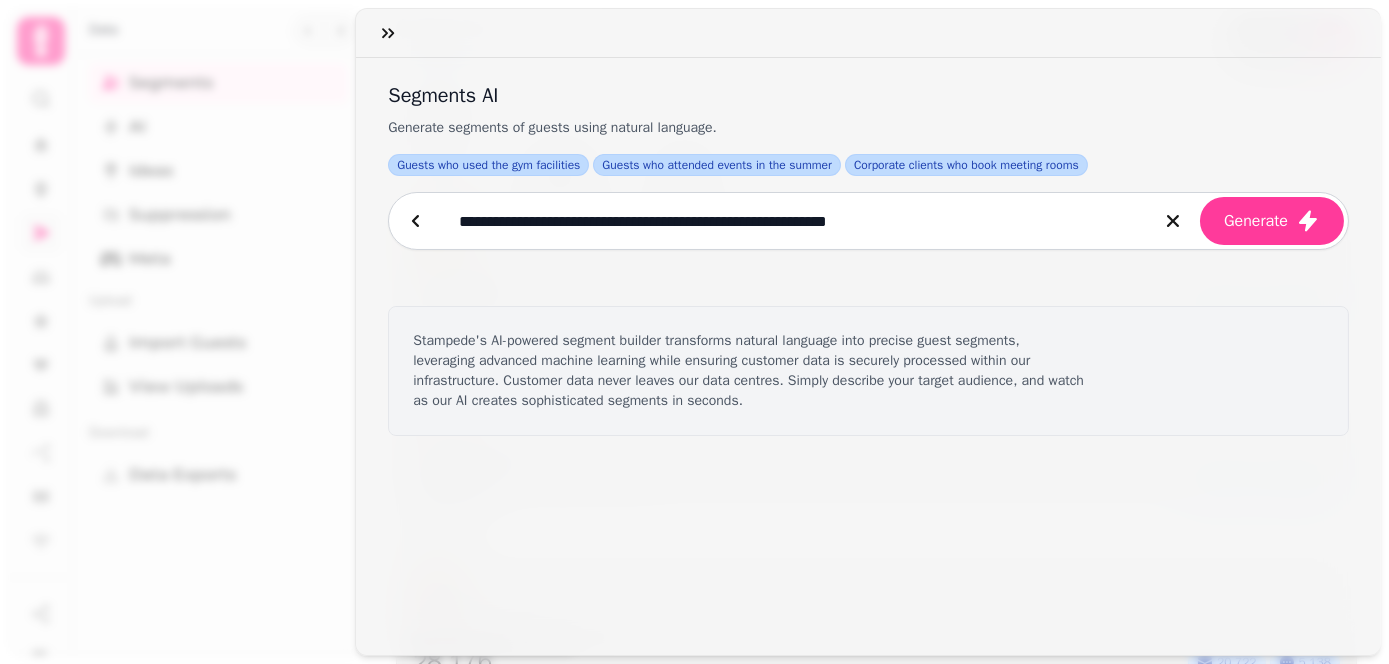 click on "**********" at bounding box center [794, 221] 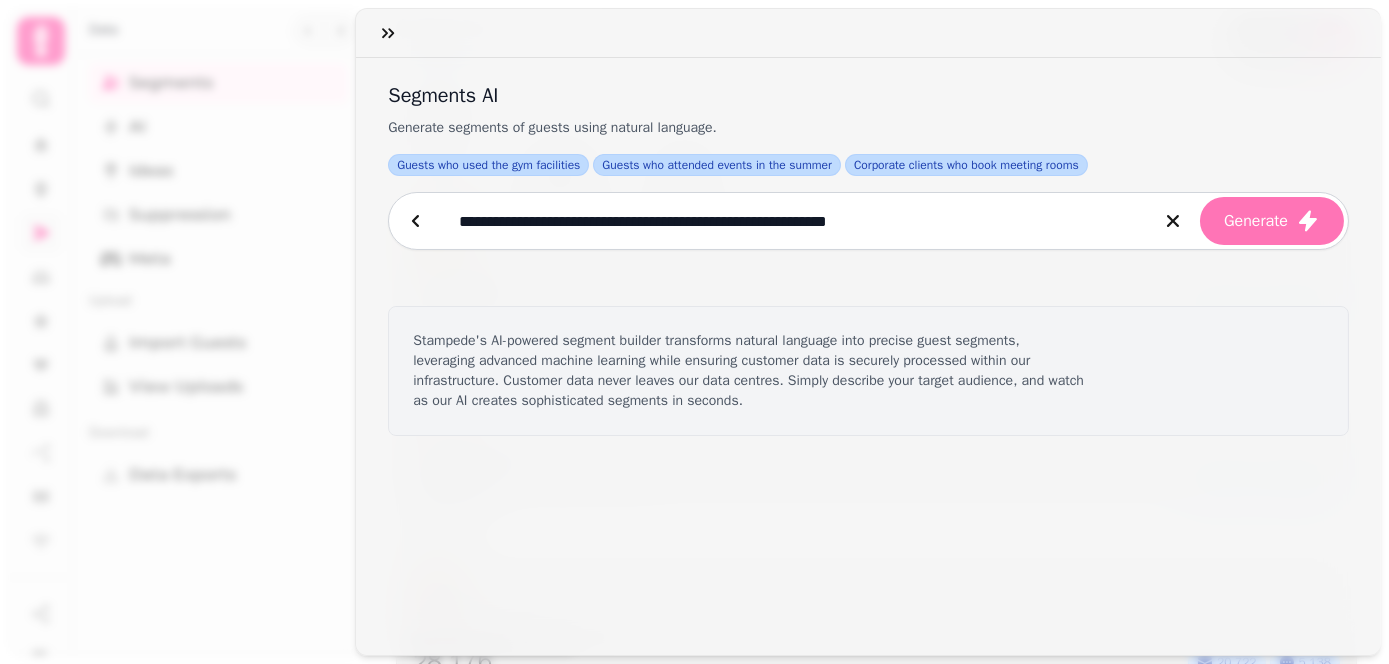 type on "**********" 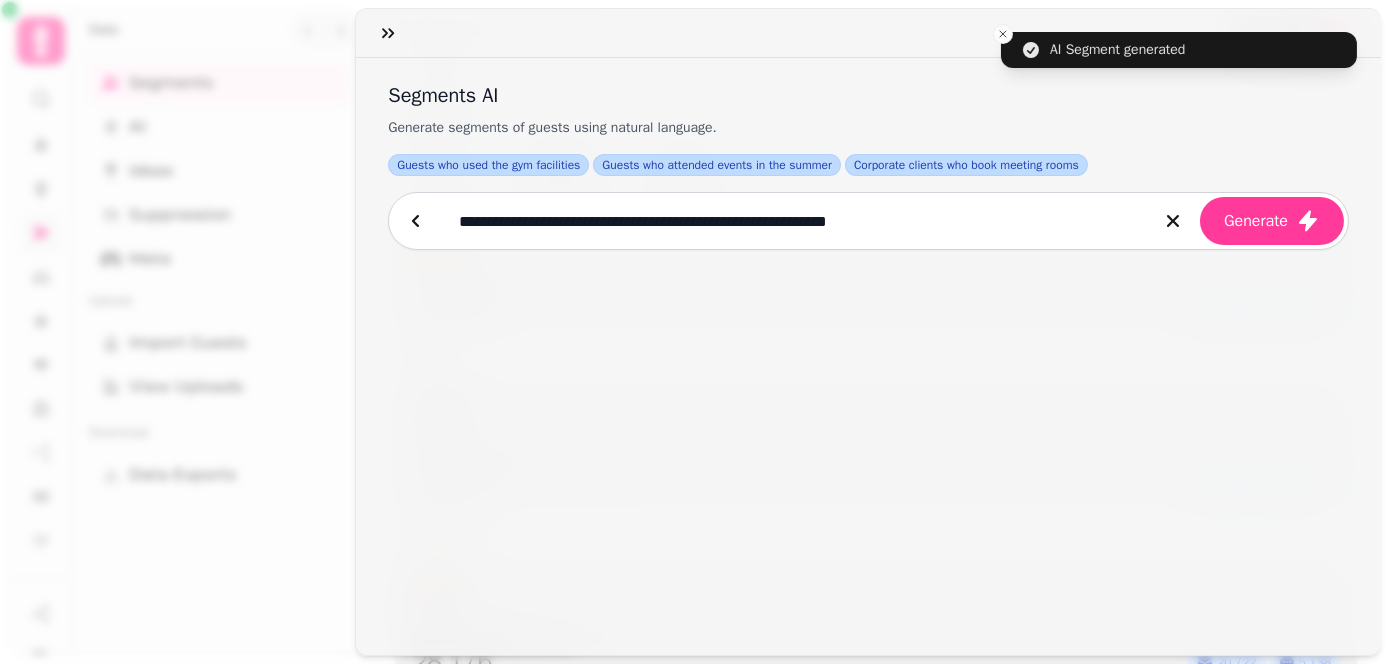 select on "**" 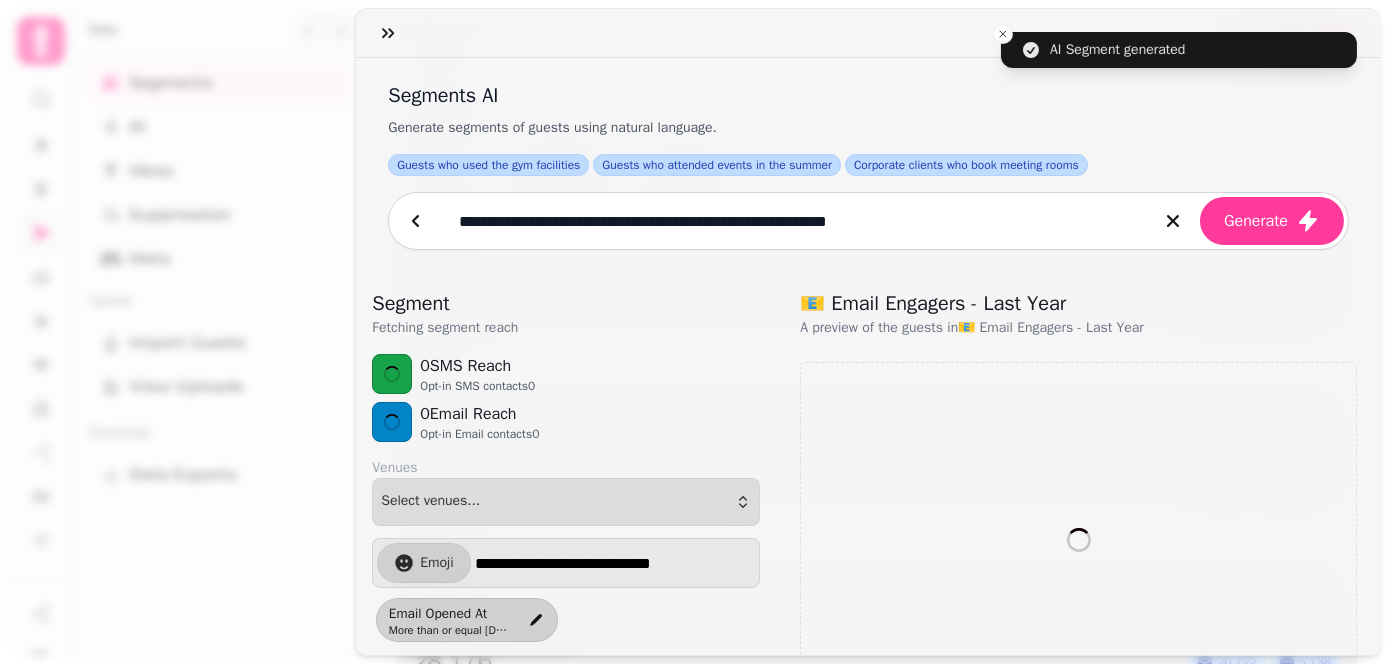 select on "**" 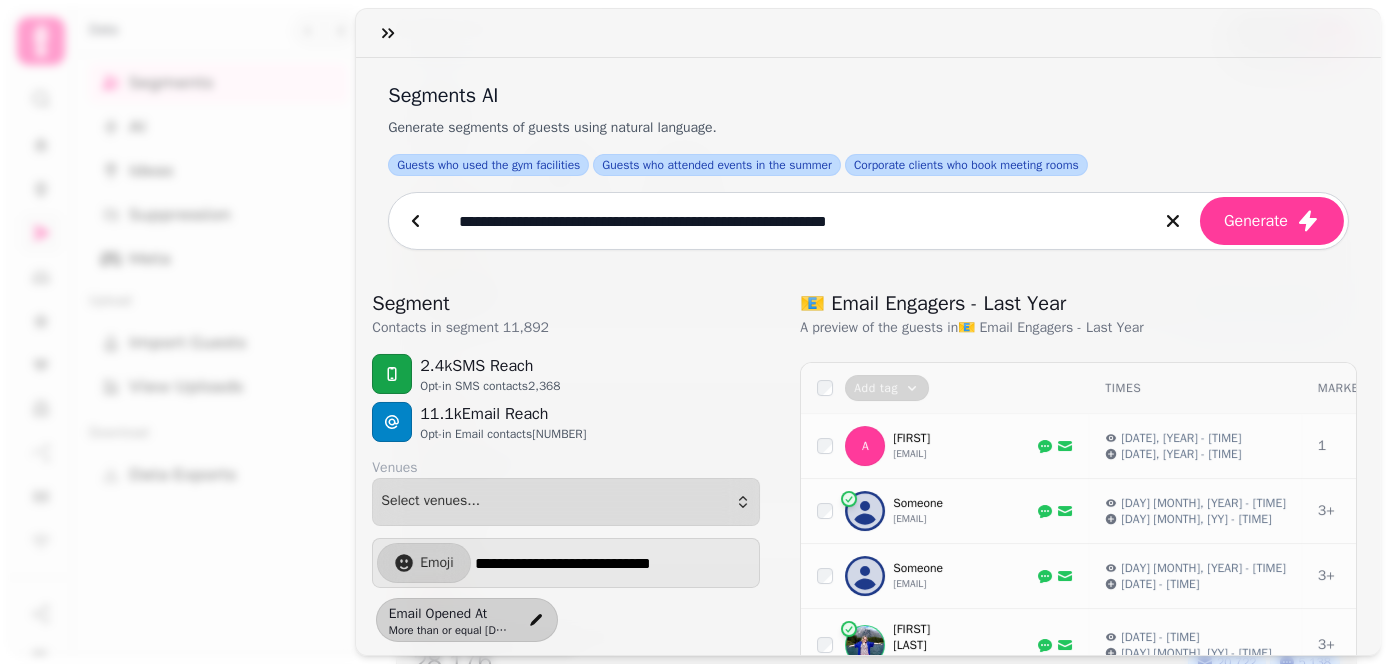 scroll, scrollTop: 200, scrollLeft: 0, axis: vertical 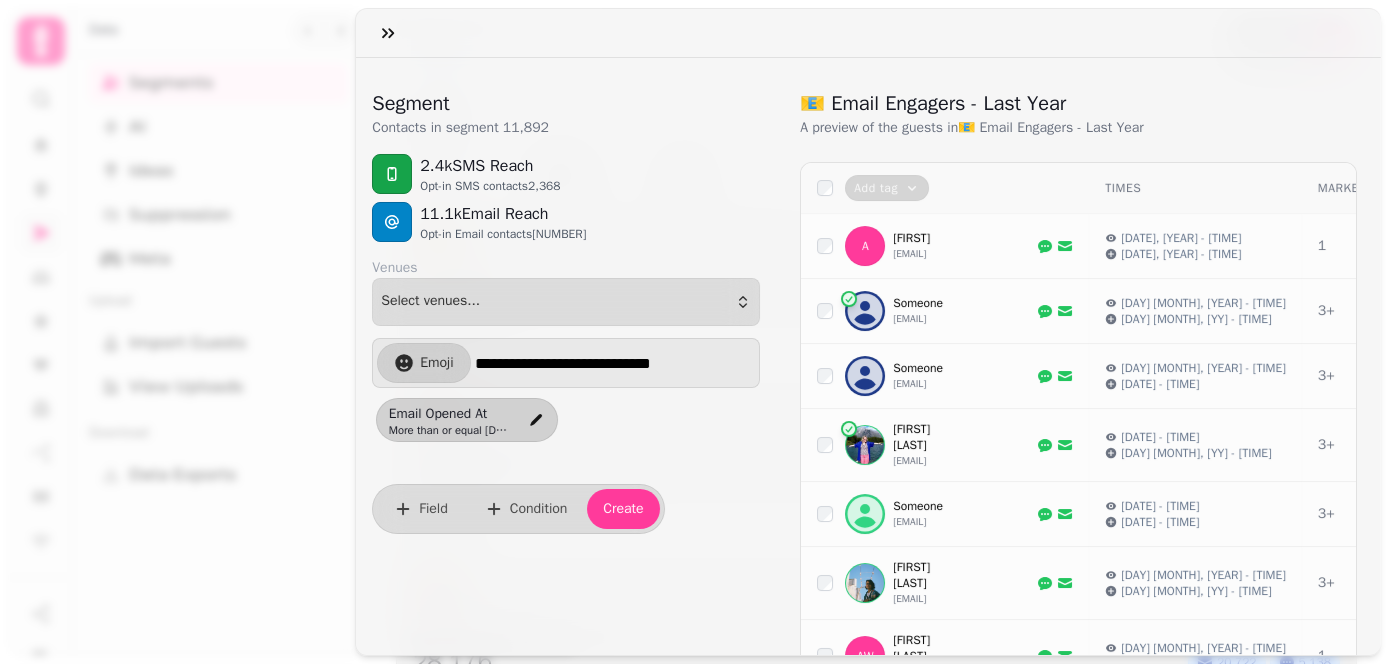 click on "**********" at bounding box center [615, 363] 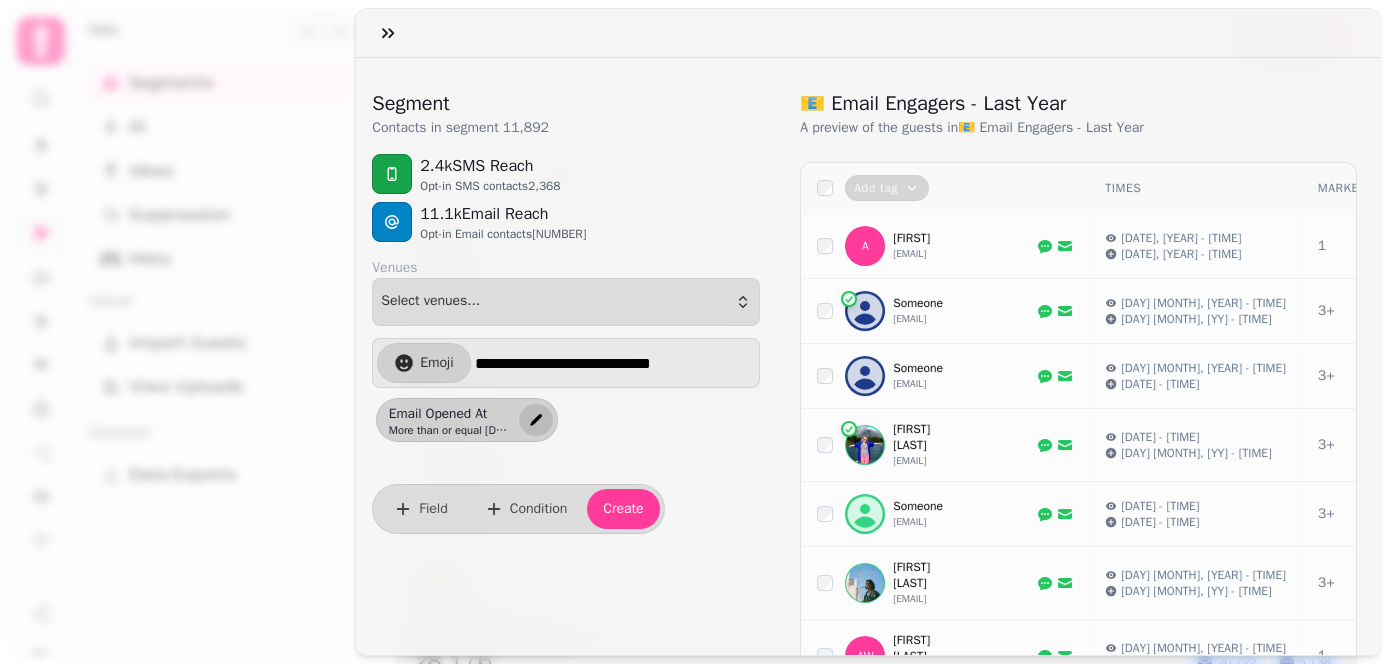 click 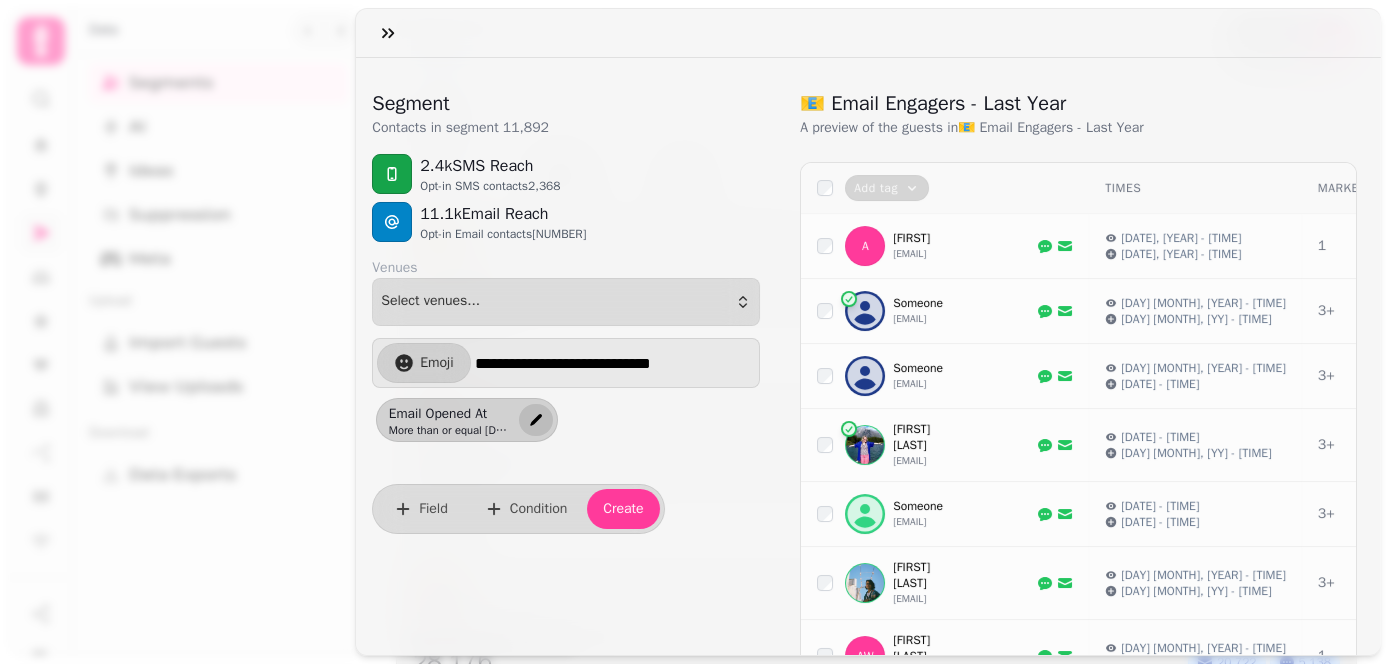 select on "**********" 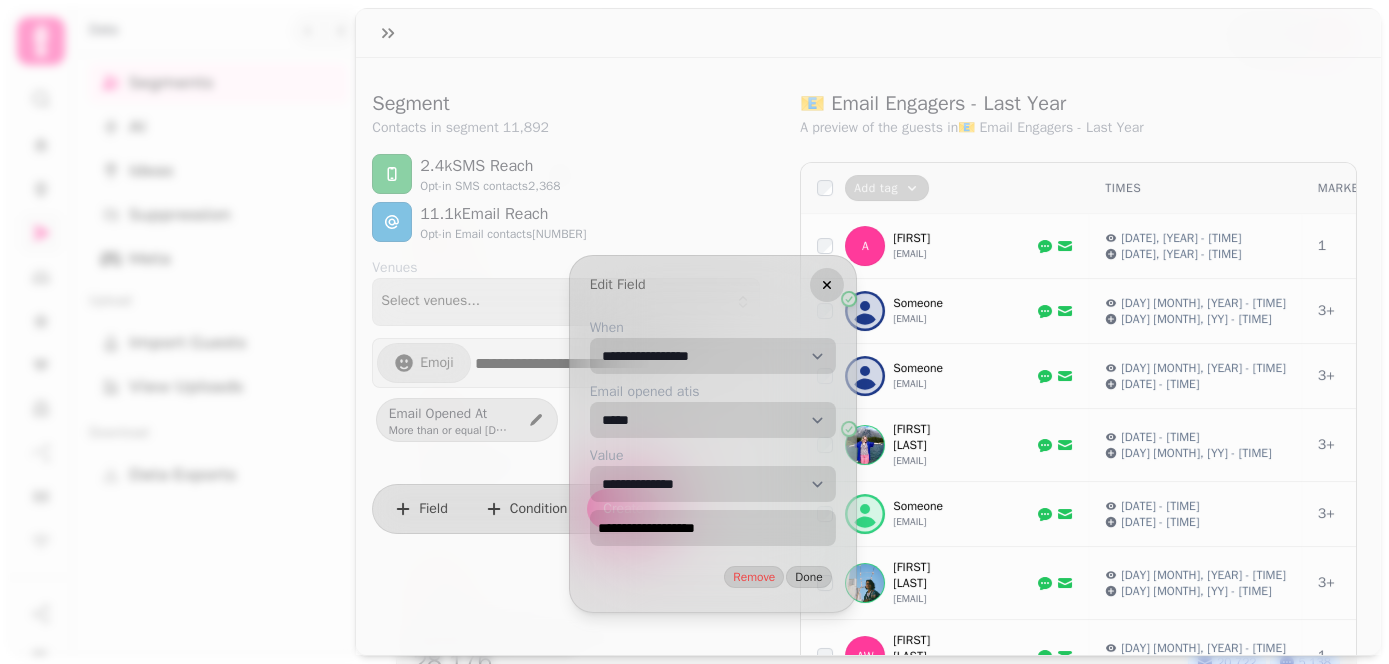 click 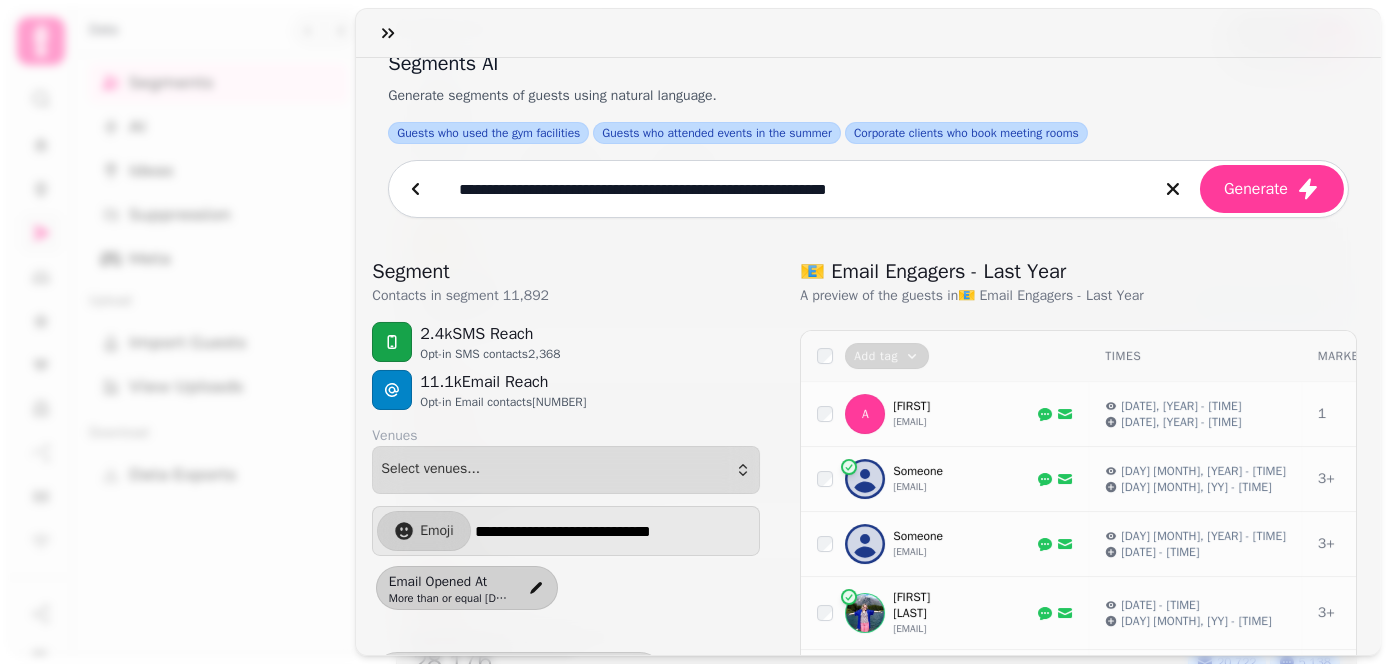 scroll, scrollTop: 0, scrollLeft: 0, axis: both 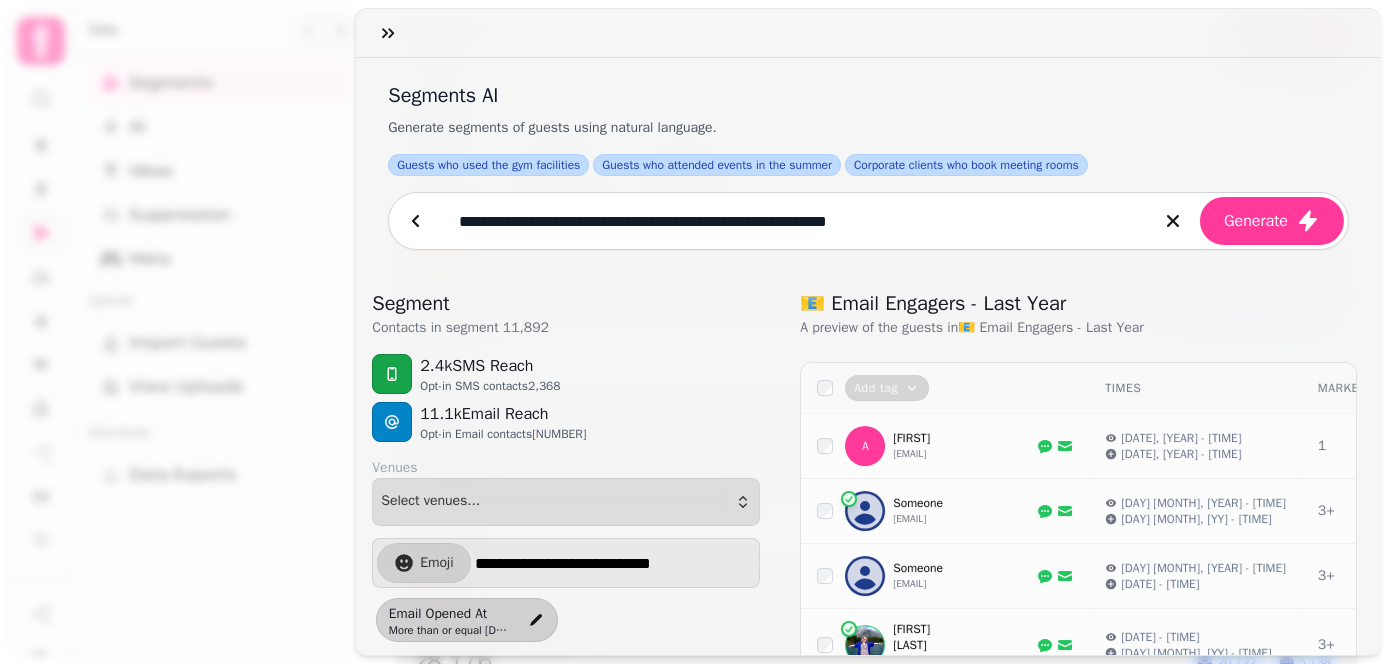 click on "**********" at bounding box center [794, 221] 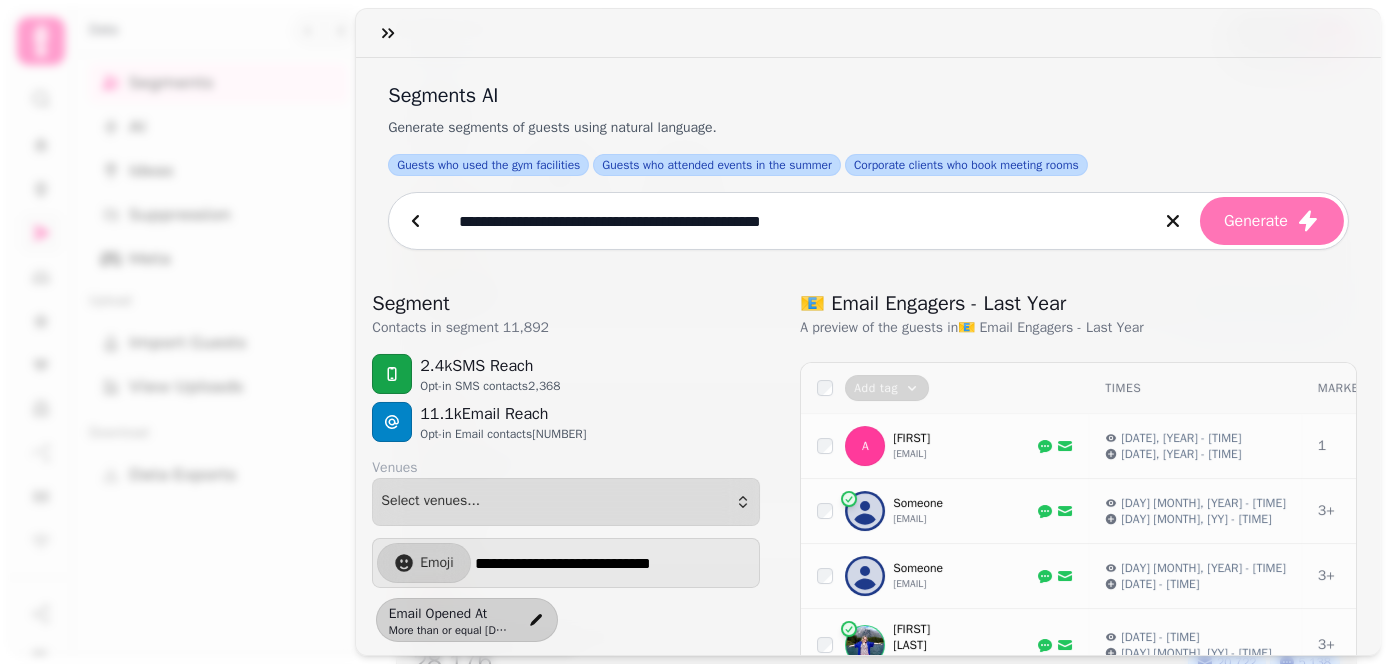type on "**********" 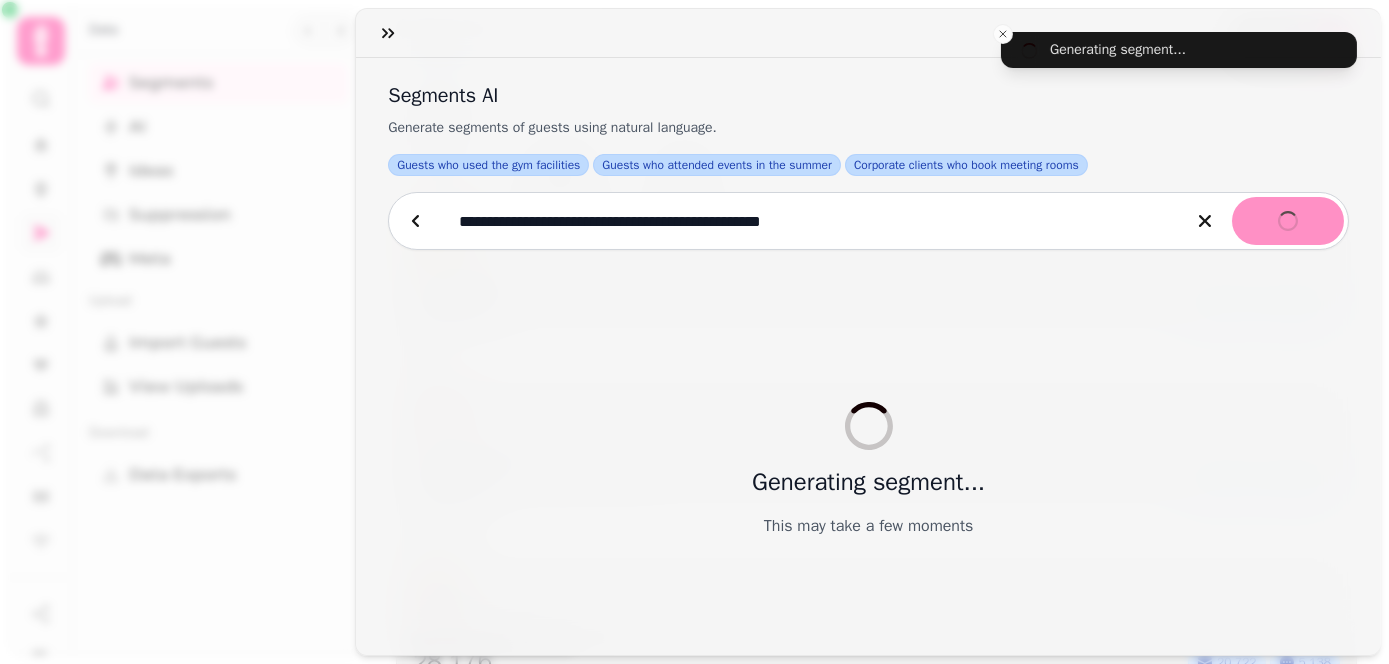 click on "**********" at bounding box center [810, 221] 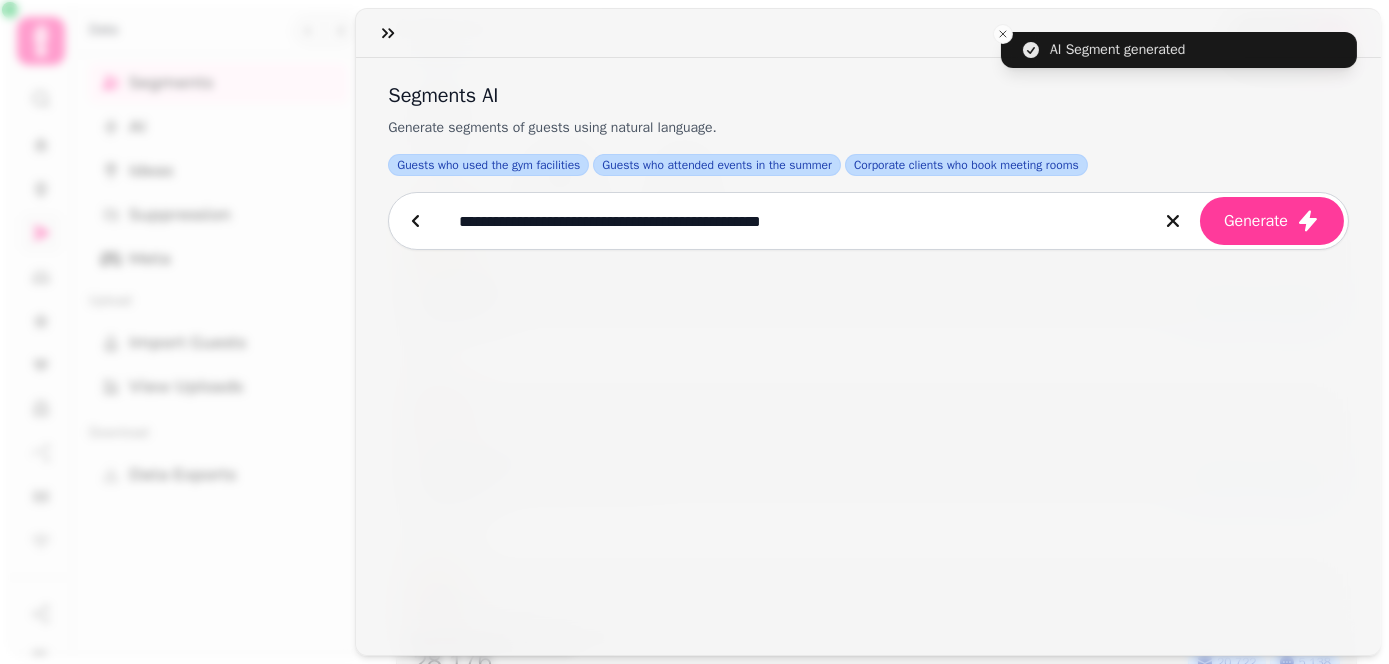 select on "**" 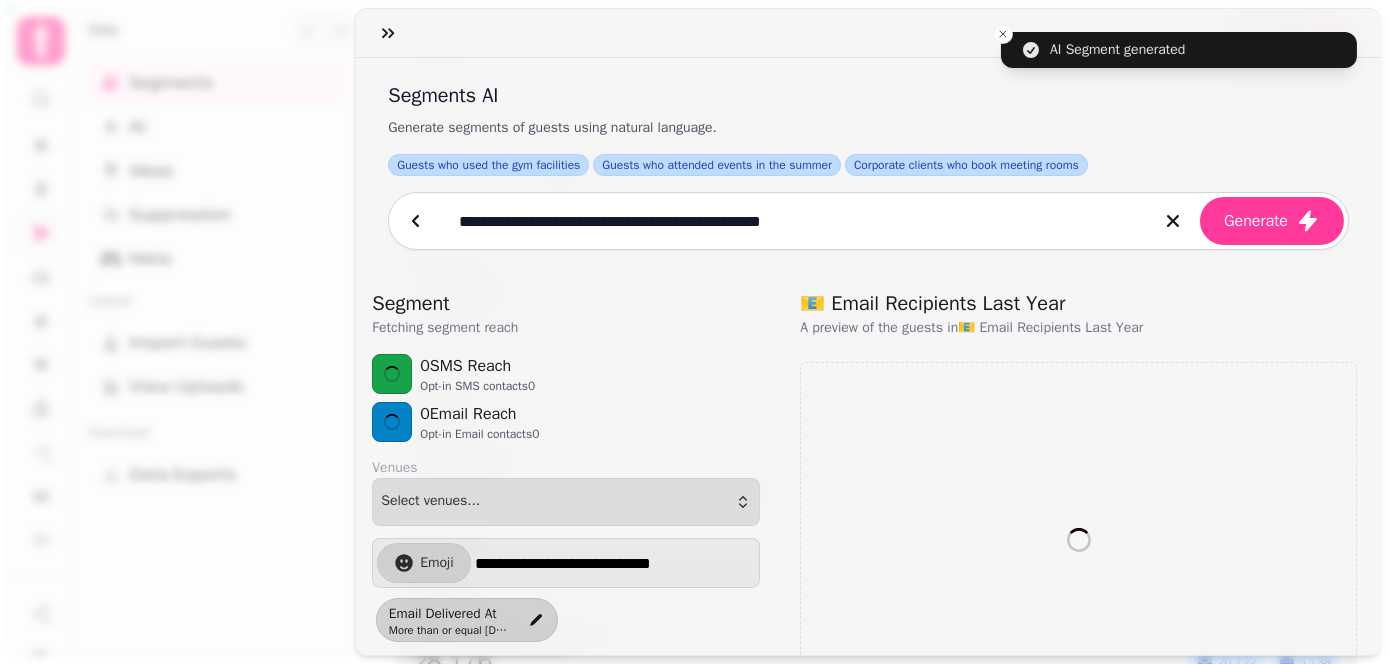 select on "**" 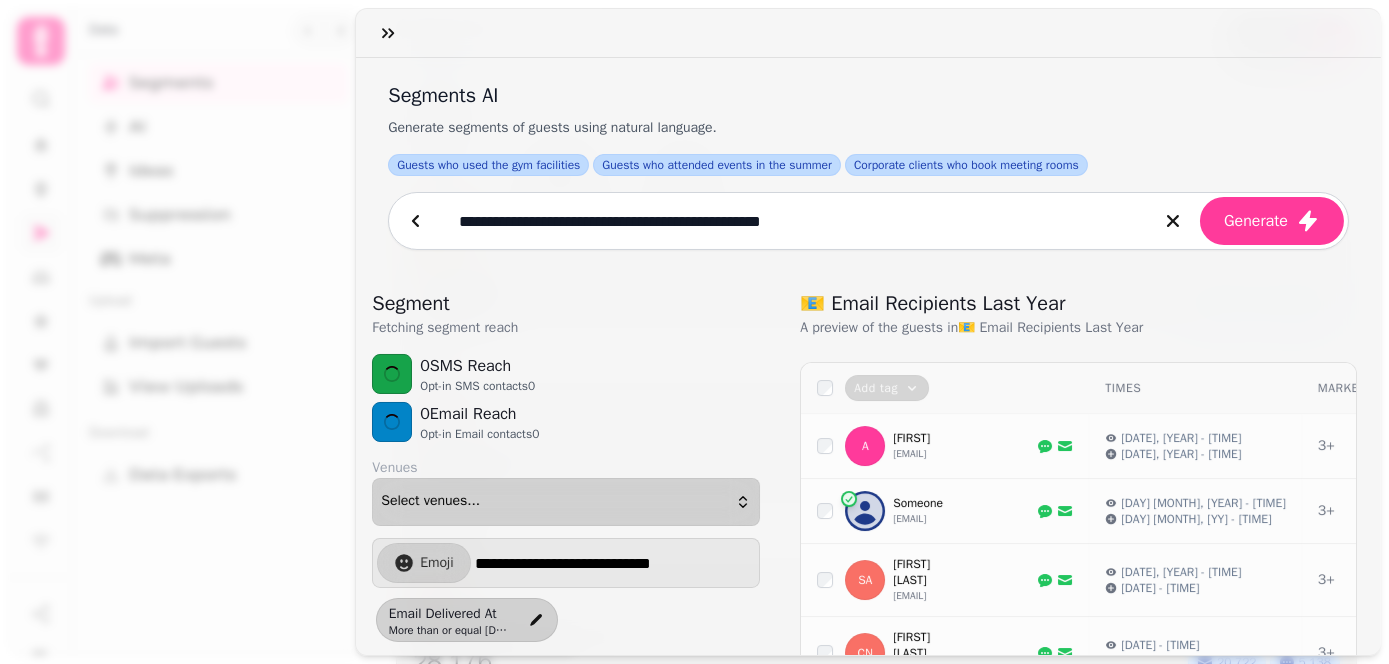 click on "Select venues..." at bounding box center (566, 502) 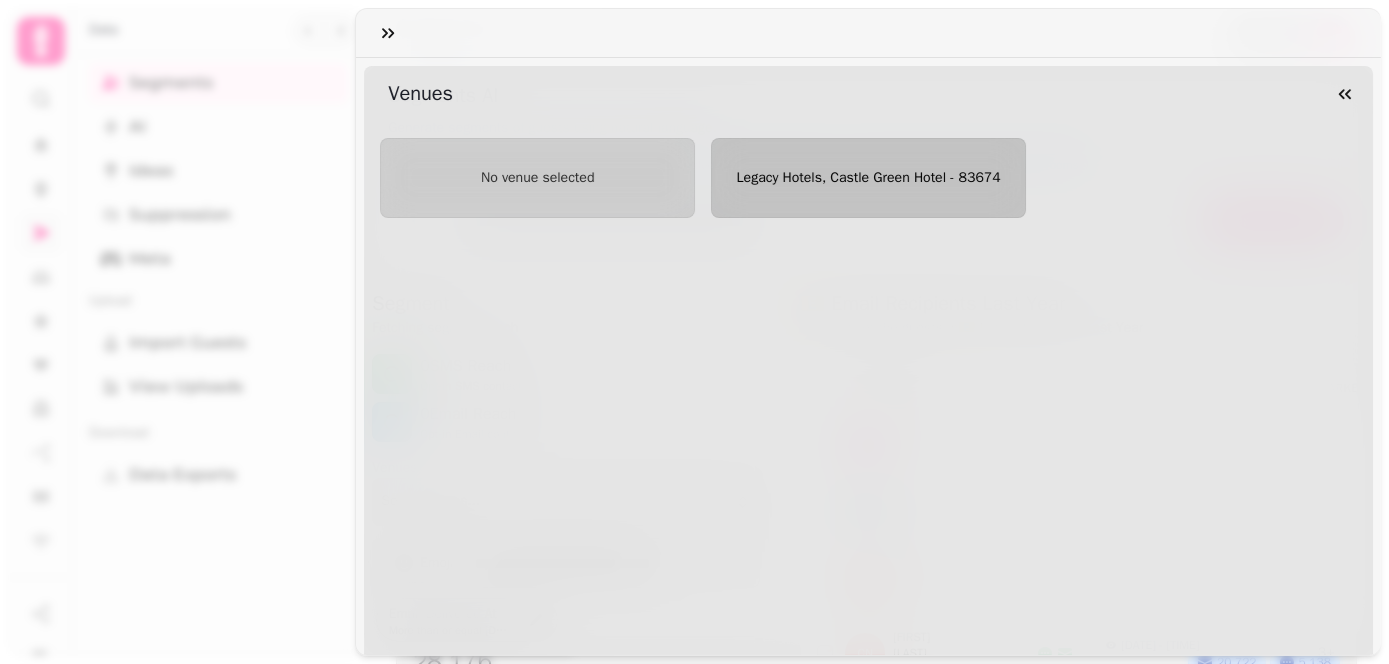 click on "Legacy Hotels, Castle Green Hotel - 83674" at bounding box center [868, 178] 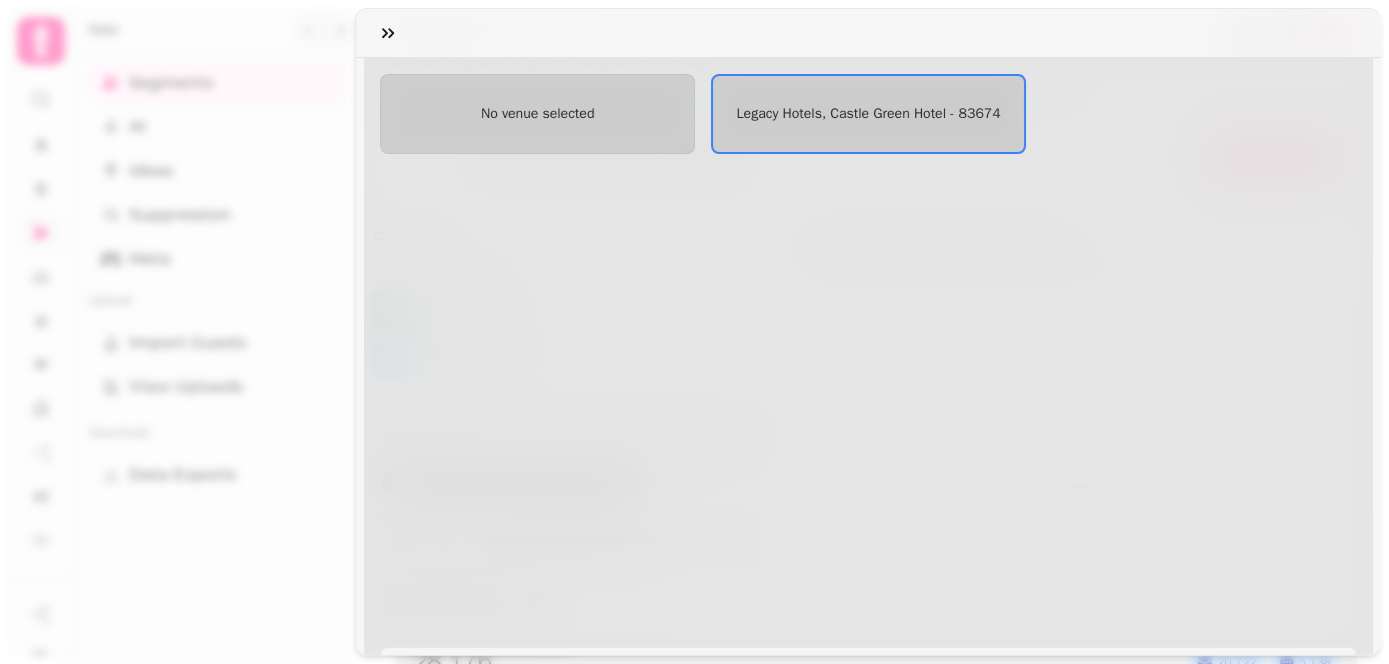 scroll, scrollTop: 132, scrollLeft: 0, axis: vertical 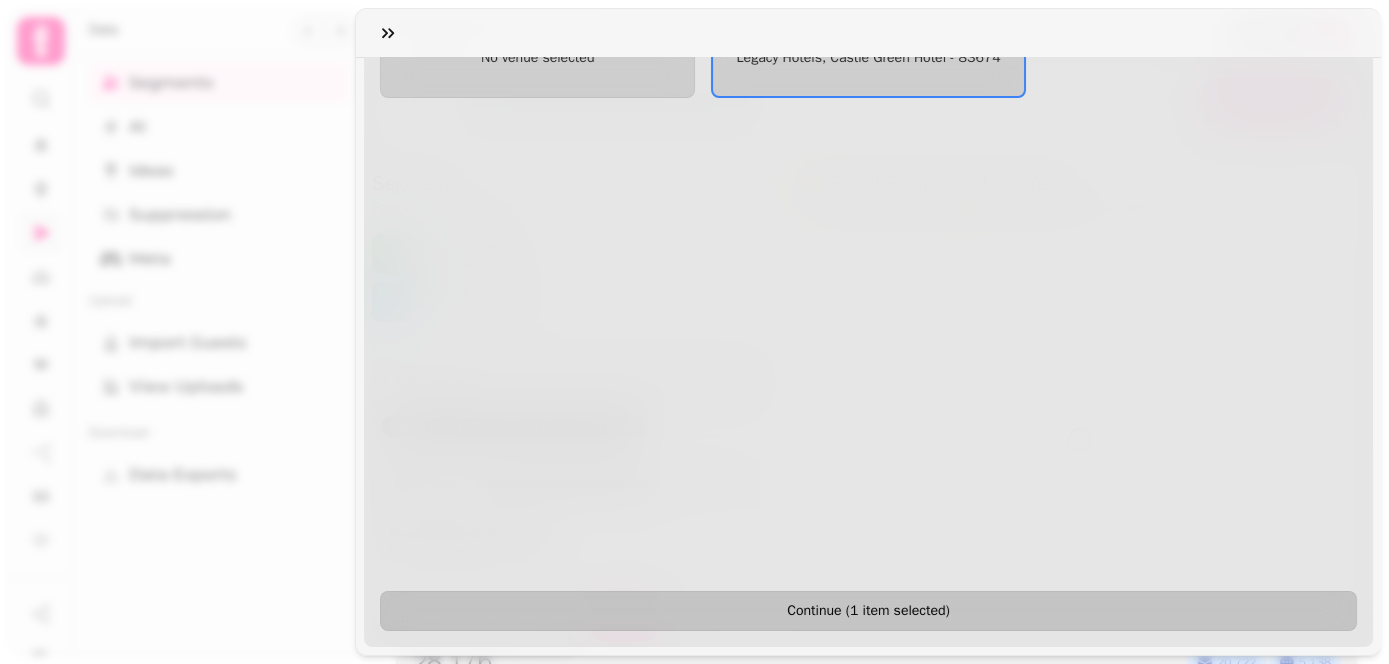 click on "Continue ( 1 item selected )" at bounding box center (868, 611) 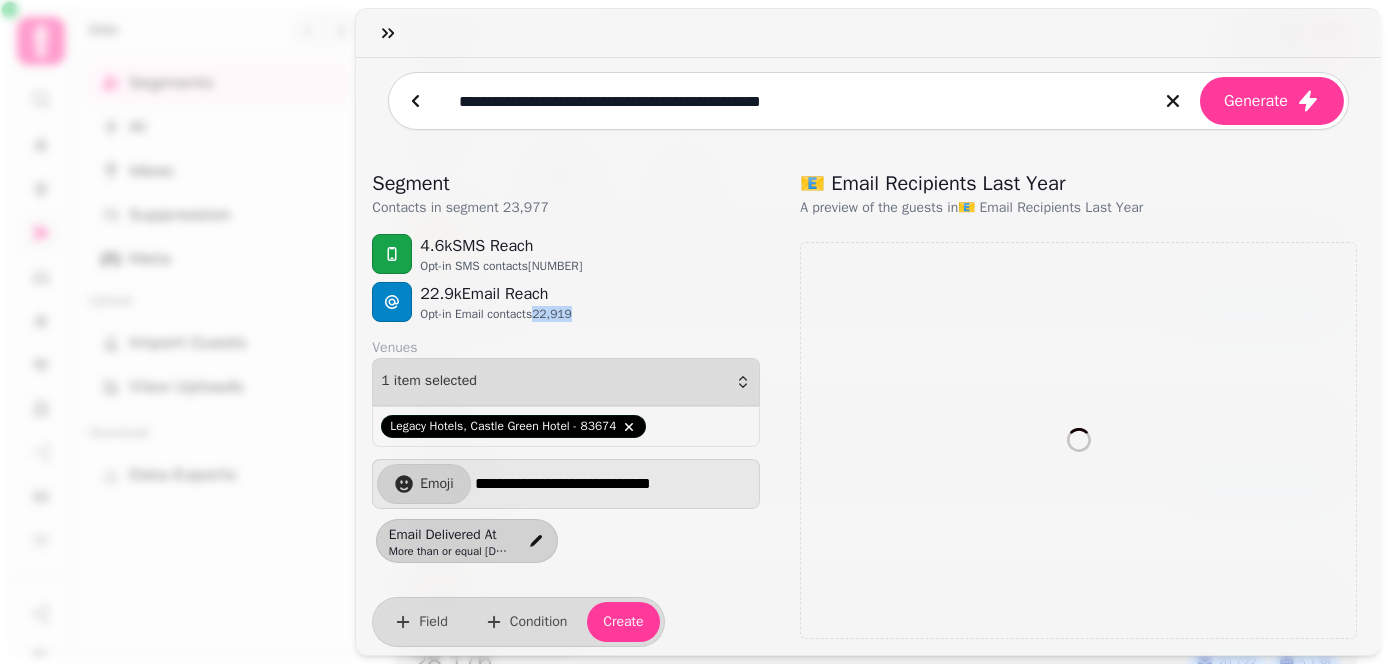 drag, startPoint x: 539, startPoint y: 302, endPoint x: 572, endPoint y: 299, distance: 33.13608 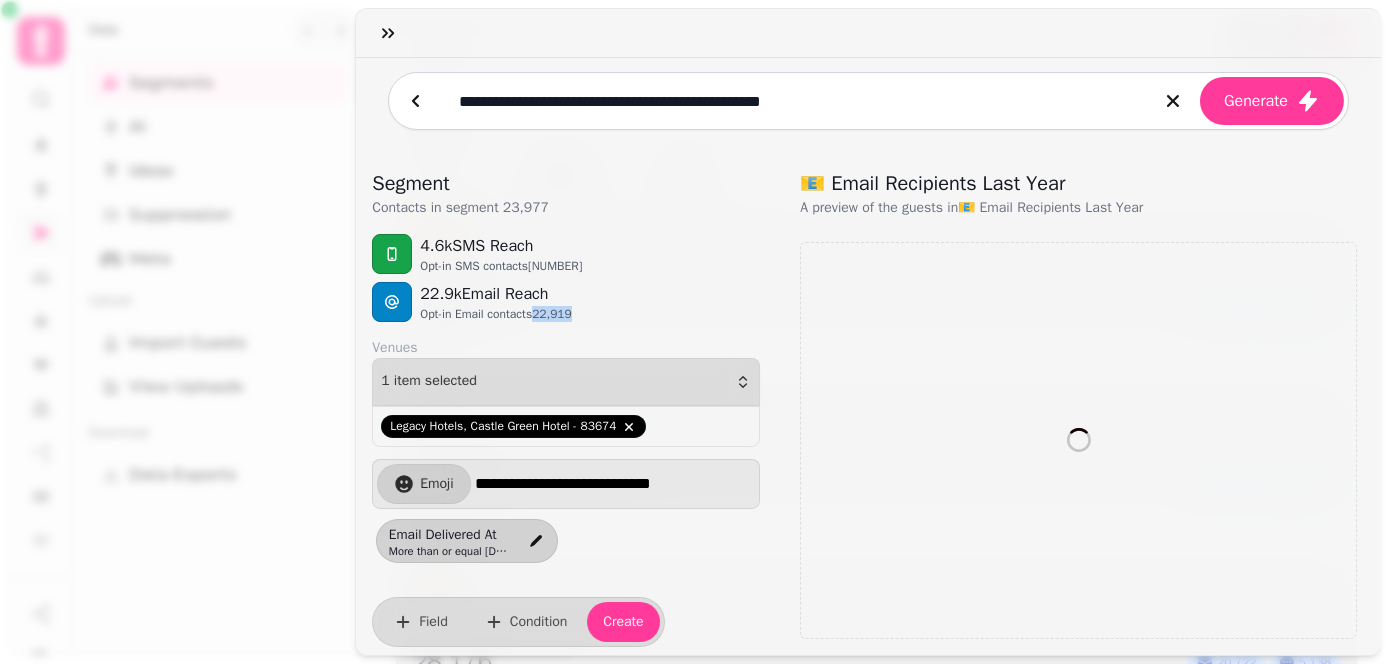 click on "Opt-in Email contacts  22,919" at bounding box center (496, 314) 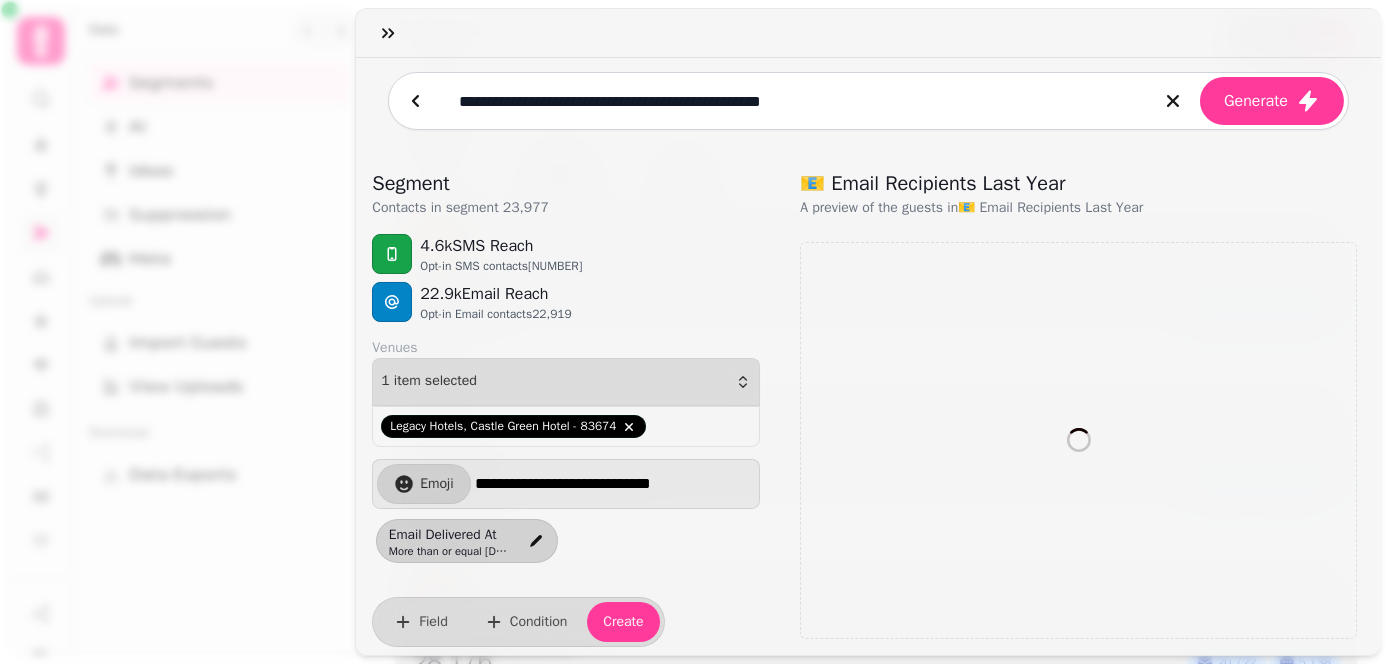 drag, startPoint x: 572, startPoint y: 299, endPoint x: 596, endPoint y: 318, distance: 30.610456 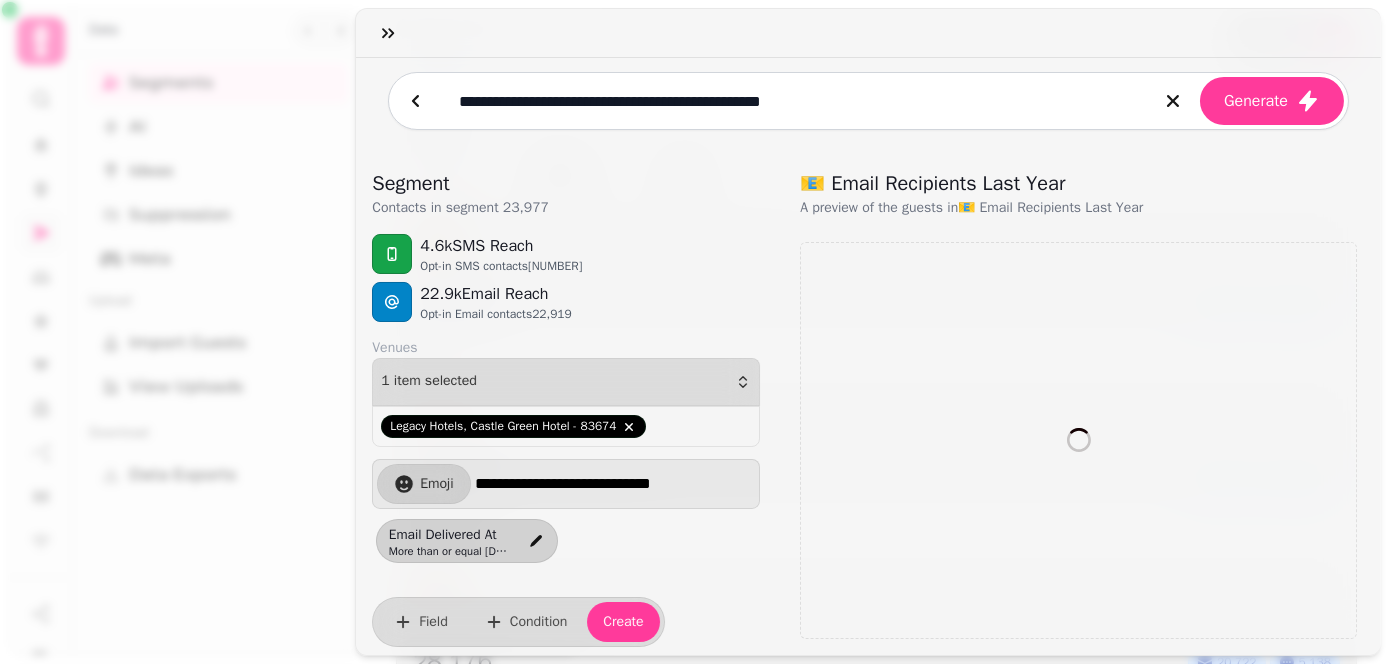 click on "**********" at bounding box center [794, 101] 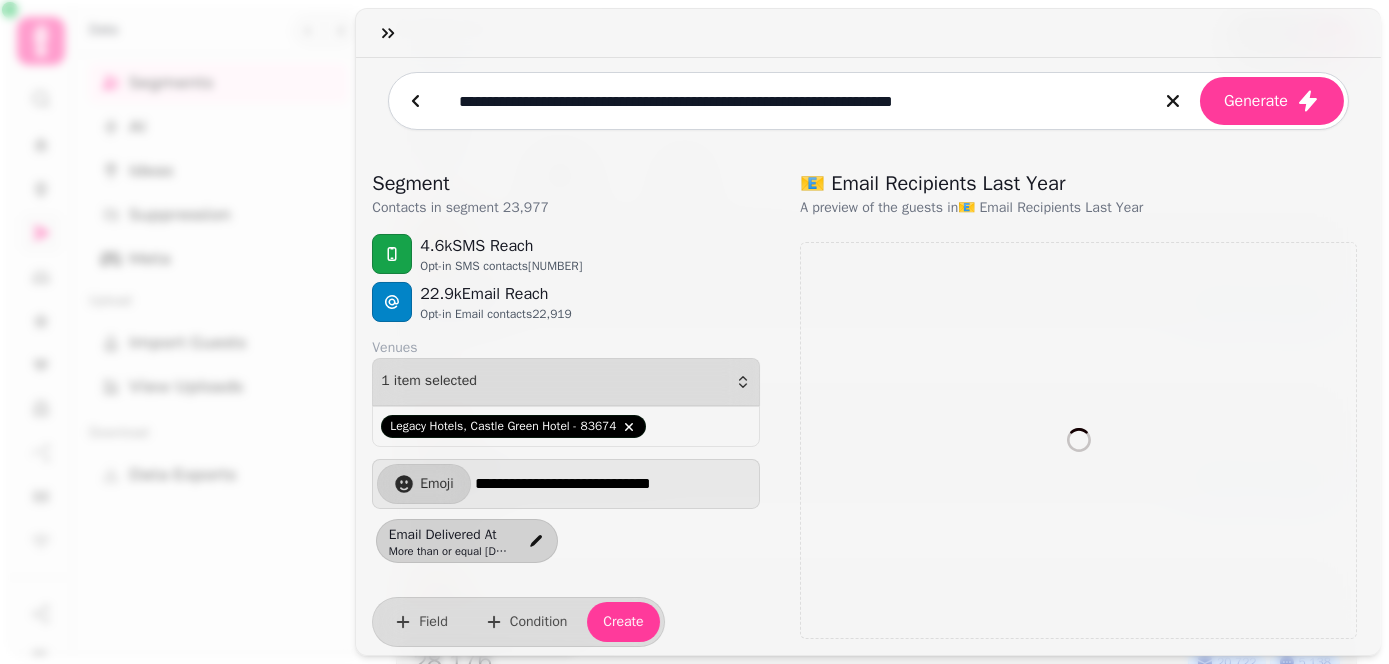 type on "**********" 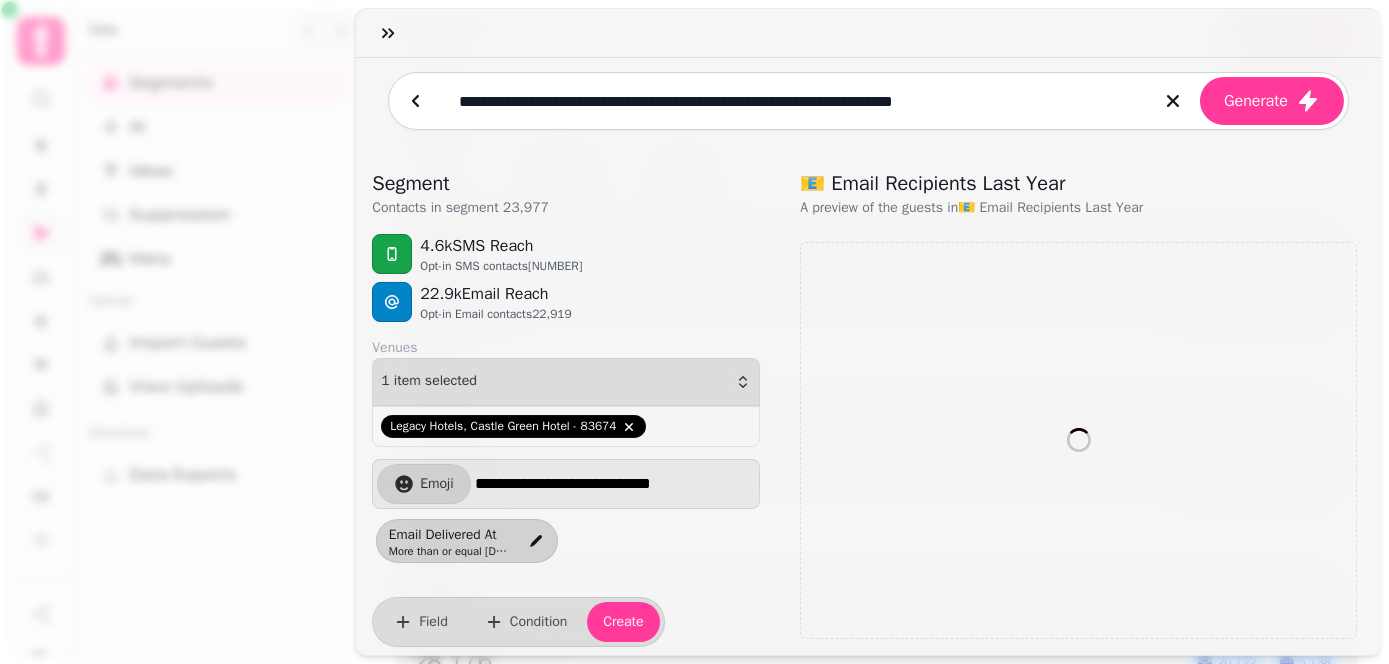 click on "Generate" at bounding box center (1272, 101) 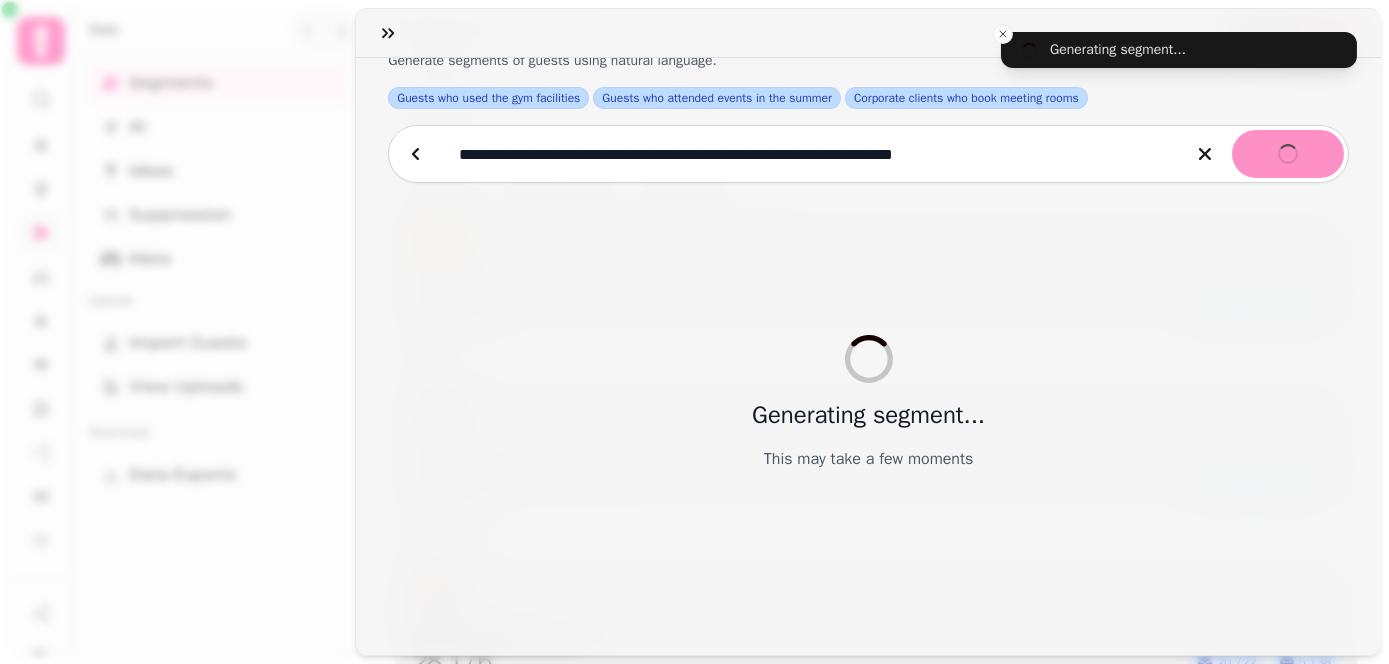 scroll, scrollTop: 81, scrollLeft: 0, axis: vertical 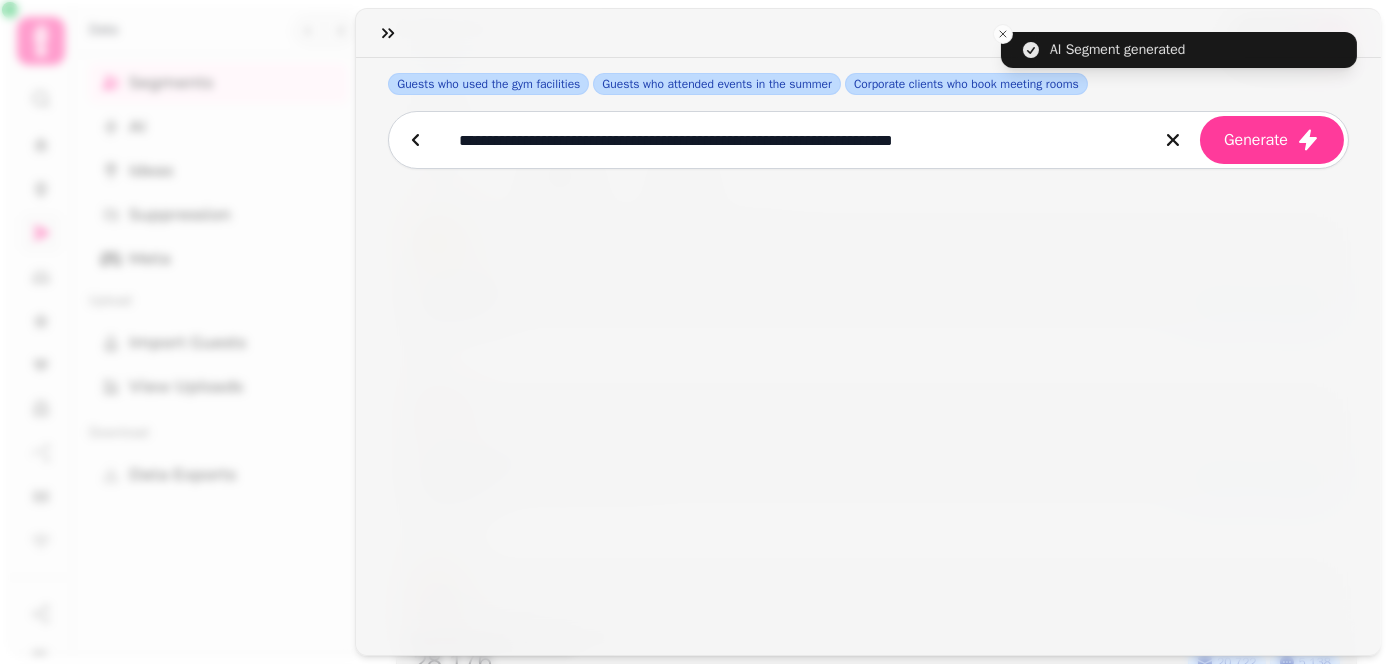 select on "**" 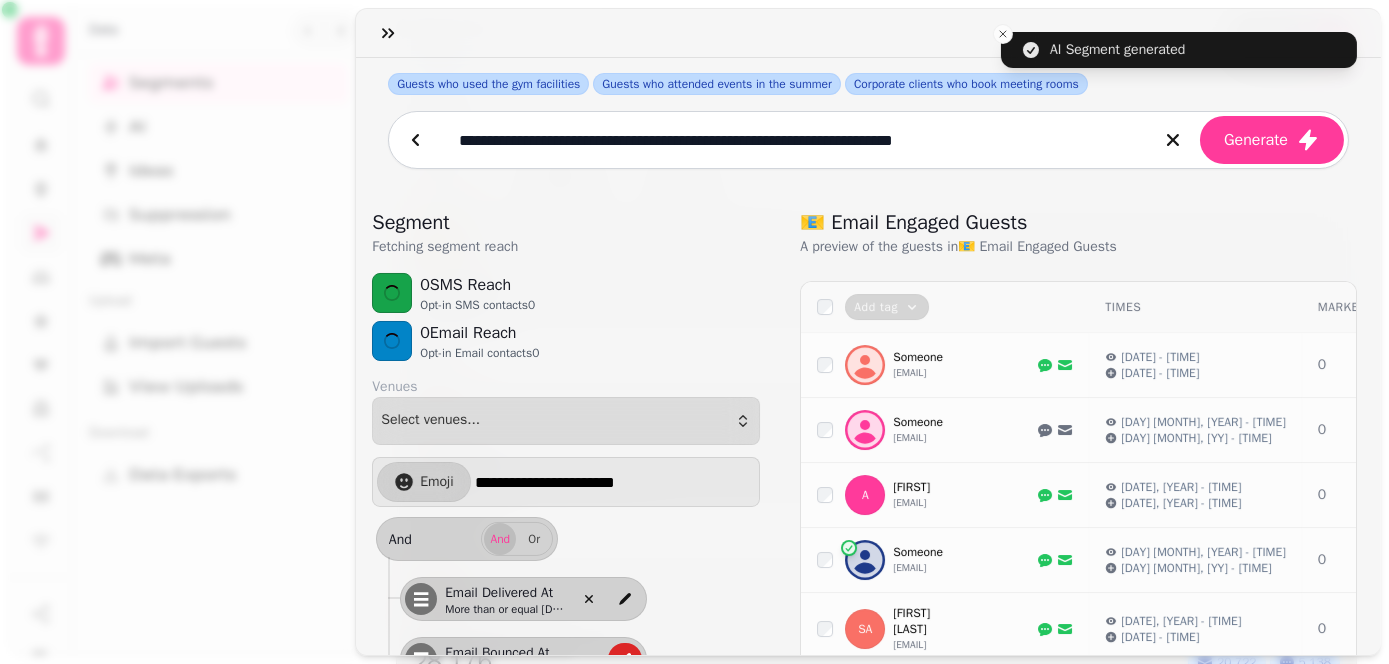 scroll, scrollTop: 132, scrollLeft: 0, axis: vertical 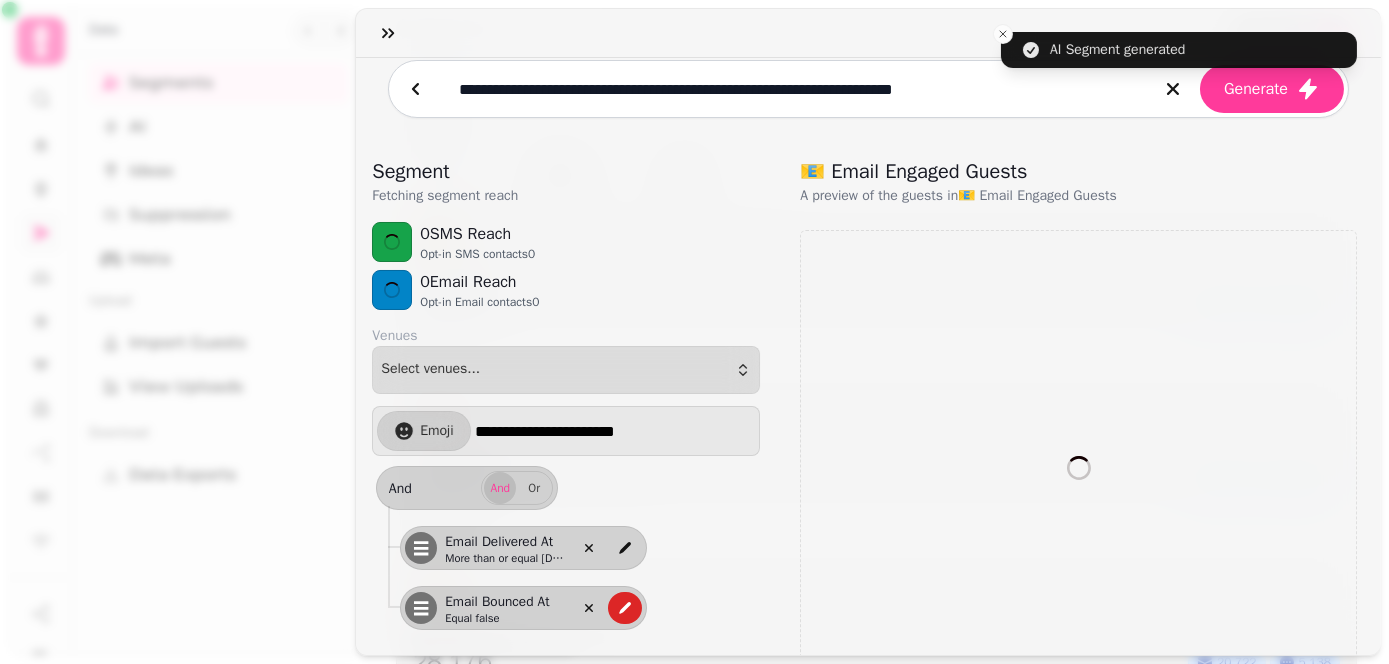 select on "**" 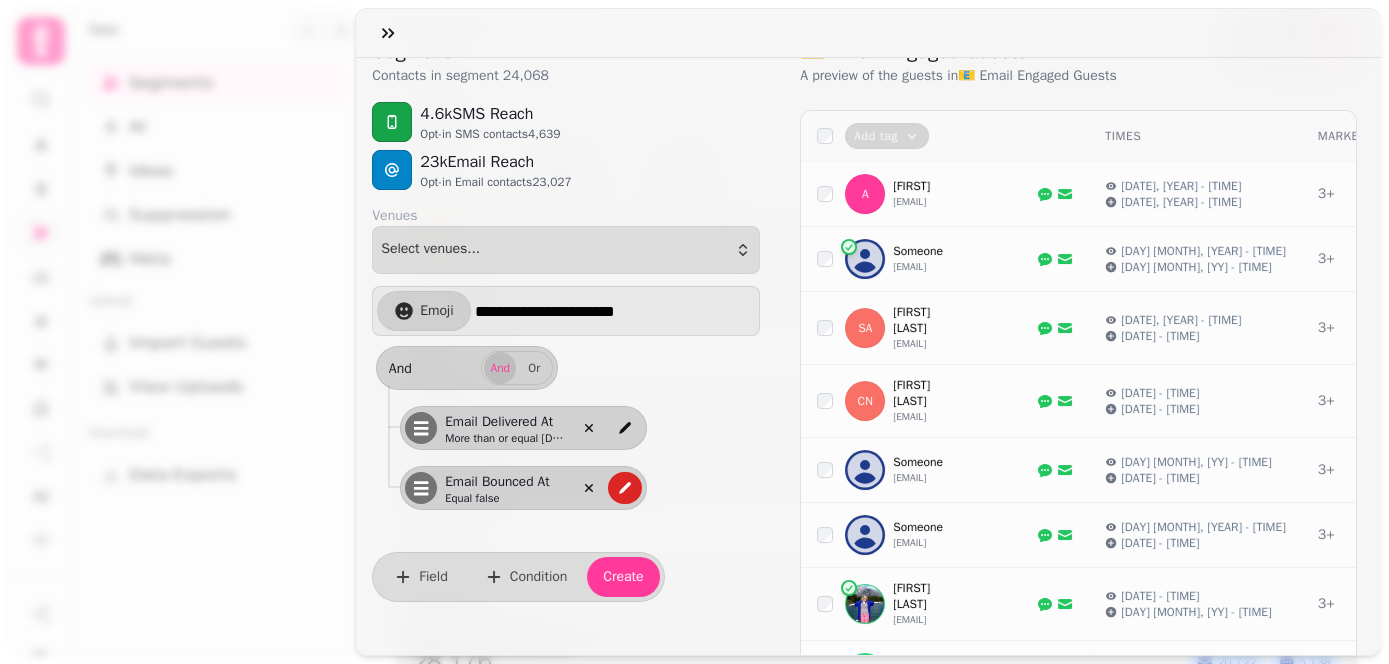 scroll, scrollTop: 500, scrollLeft: 0, axis: vertical 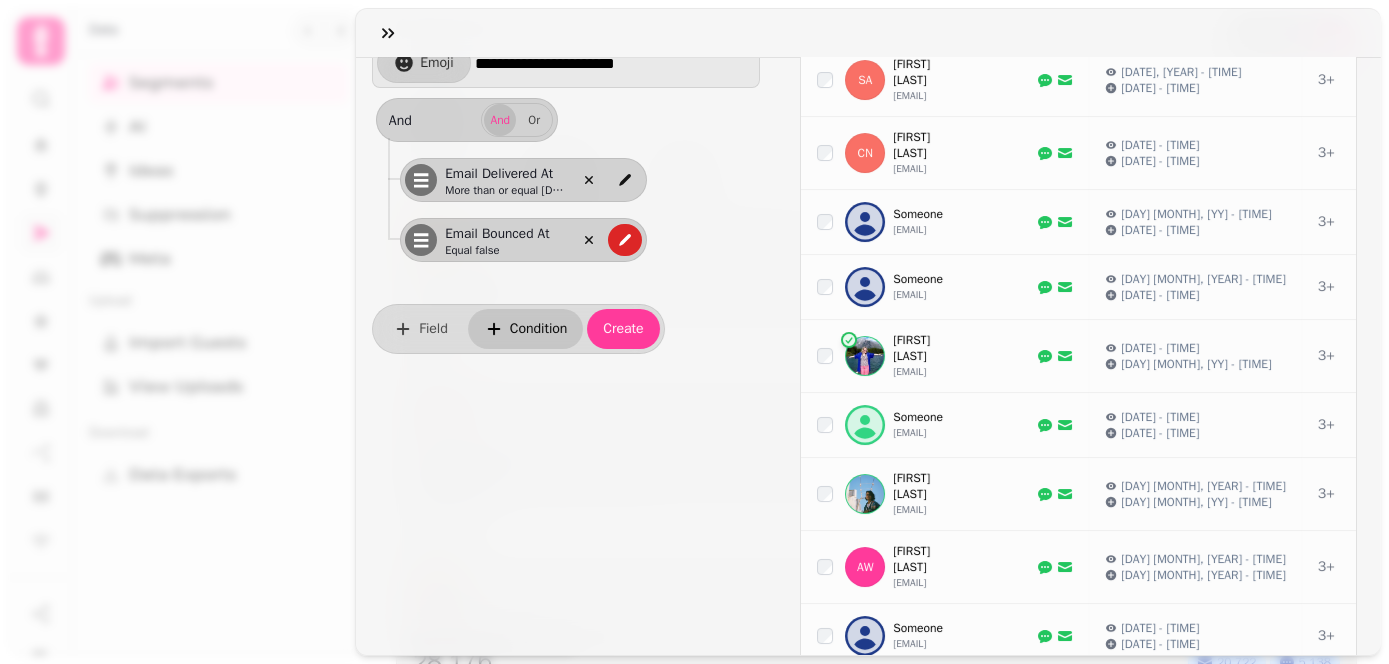 click on "Condition" at bounding box center (539, 329) 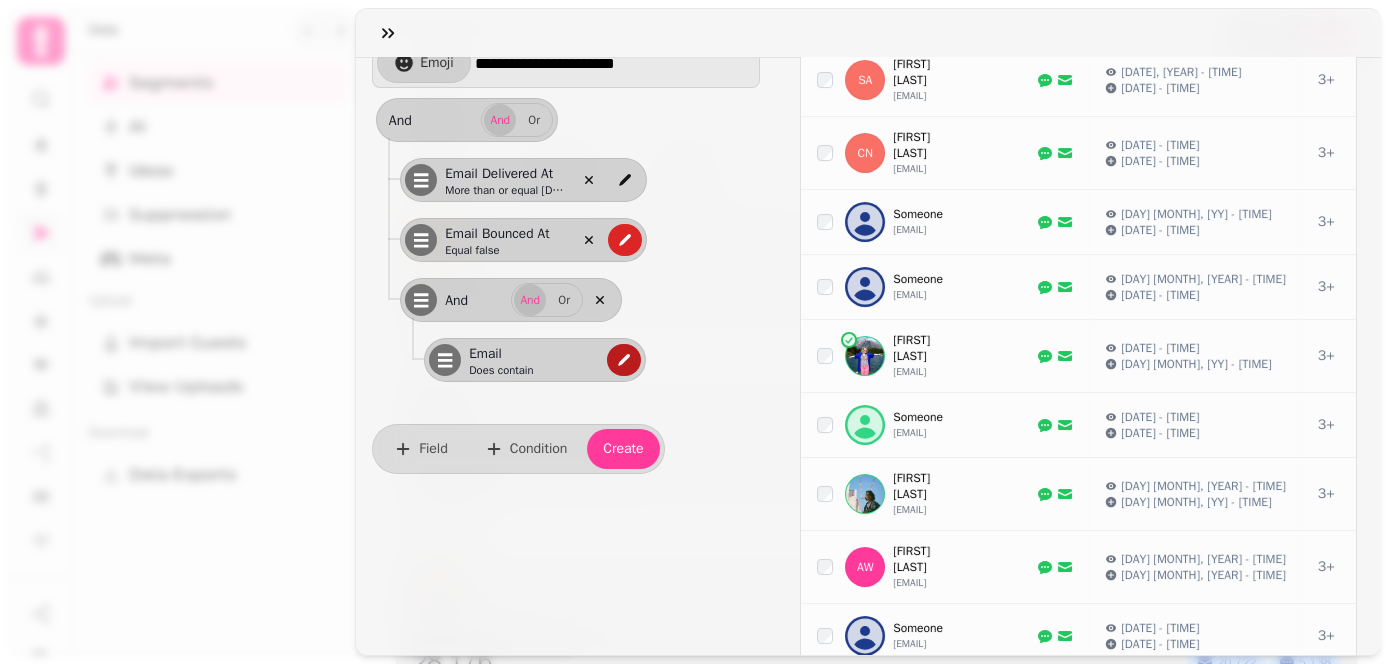 scroll, scrollTop: 331, scrollLeft: 0, axis: vertical 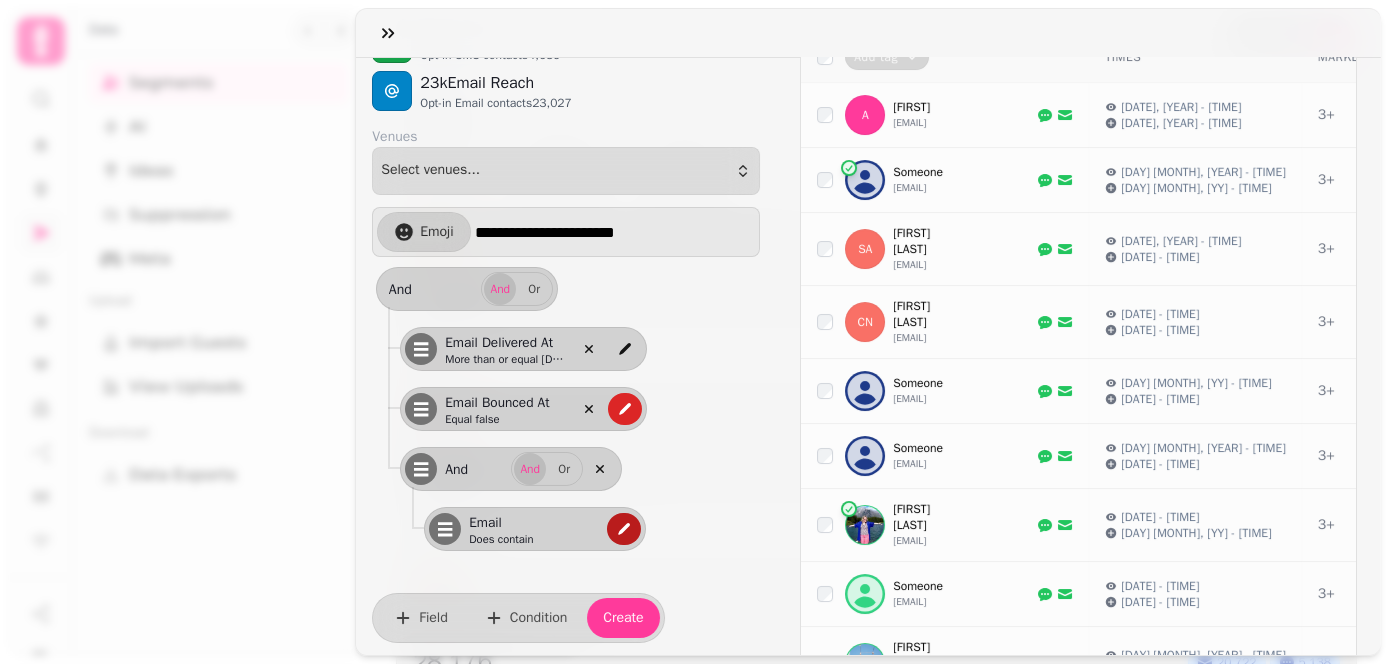 click at bounding box center (625, 349) 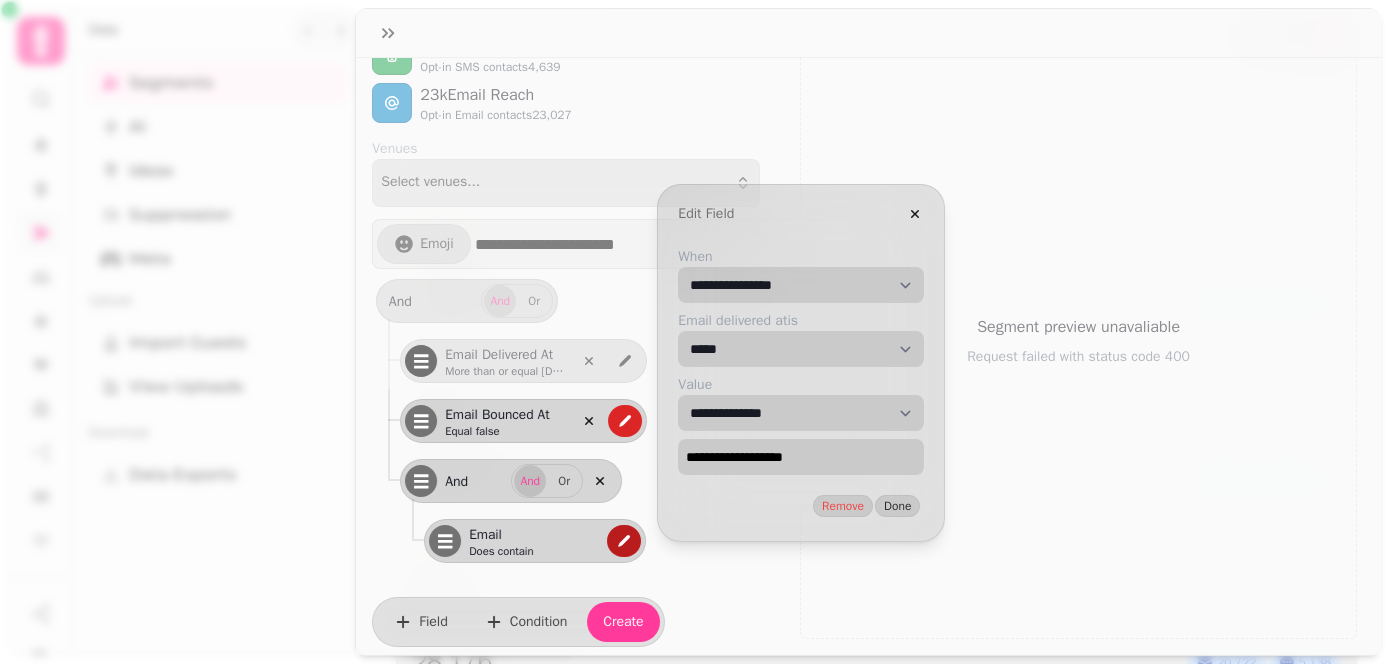 click 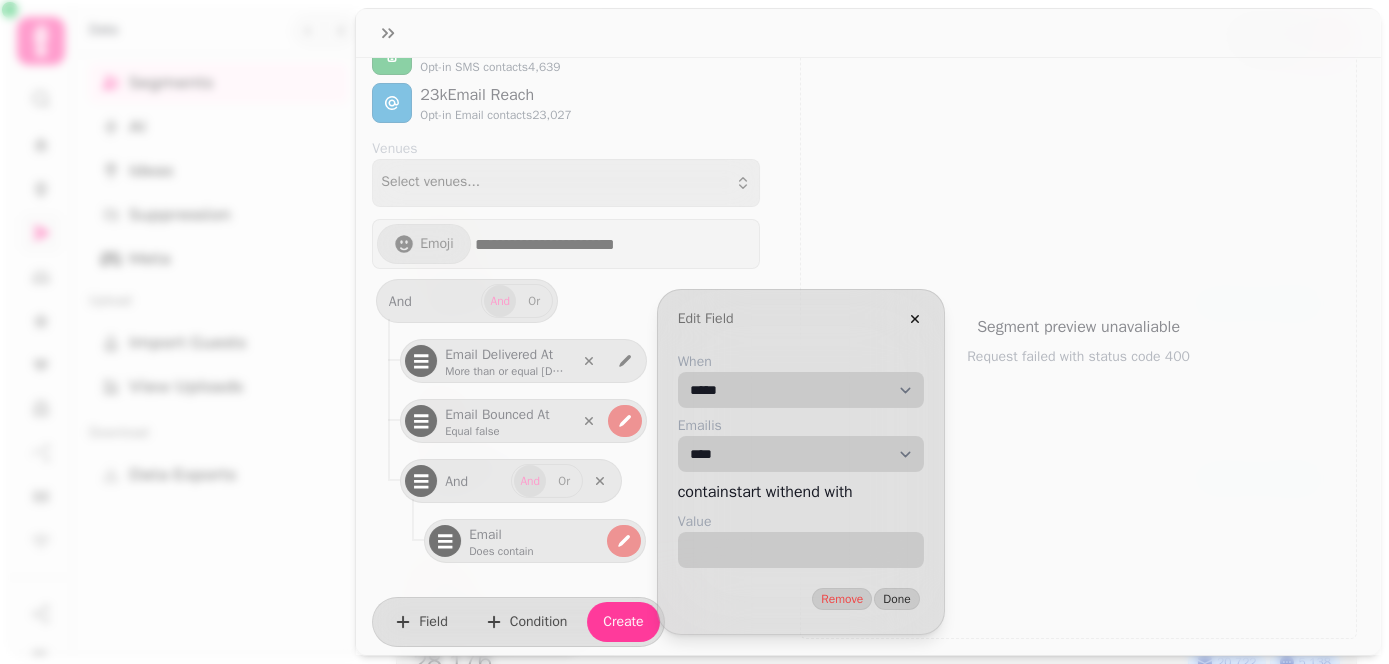 click on "**********" at bounding box center [801, 390] 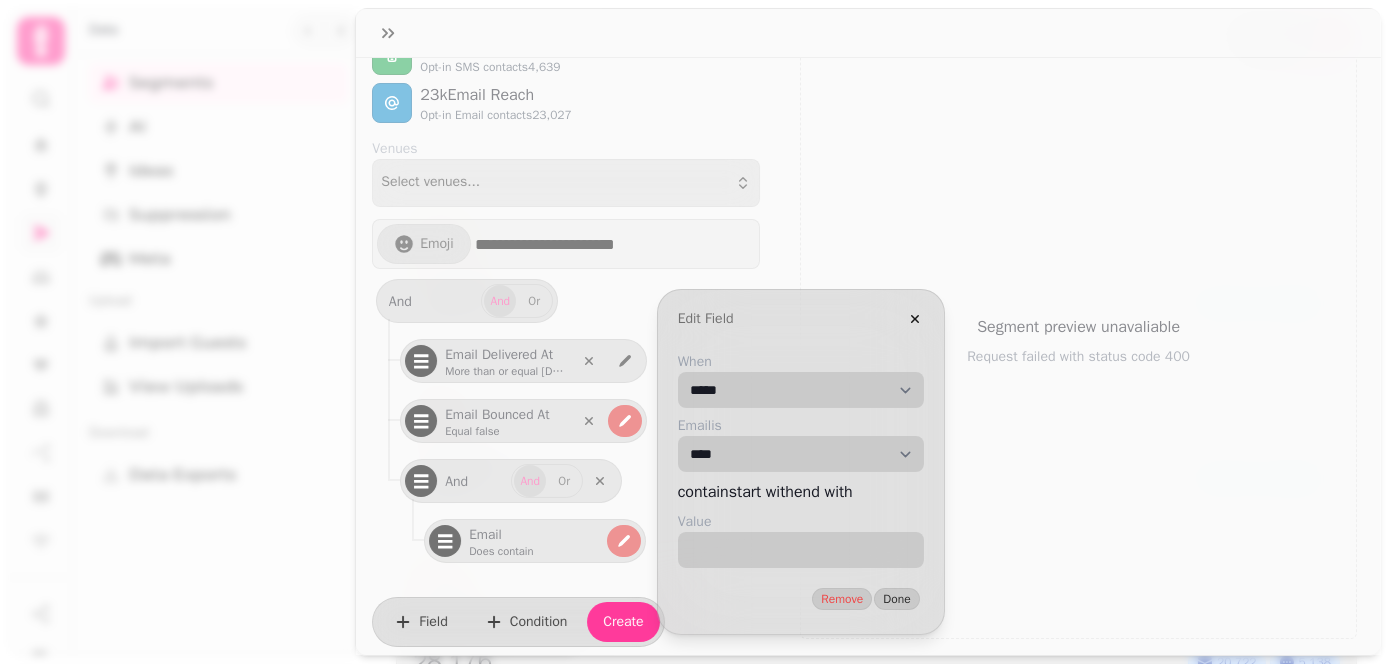 select on "**********" 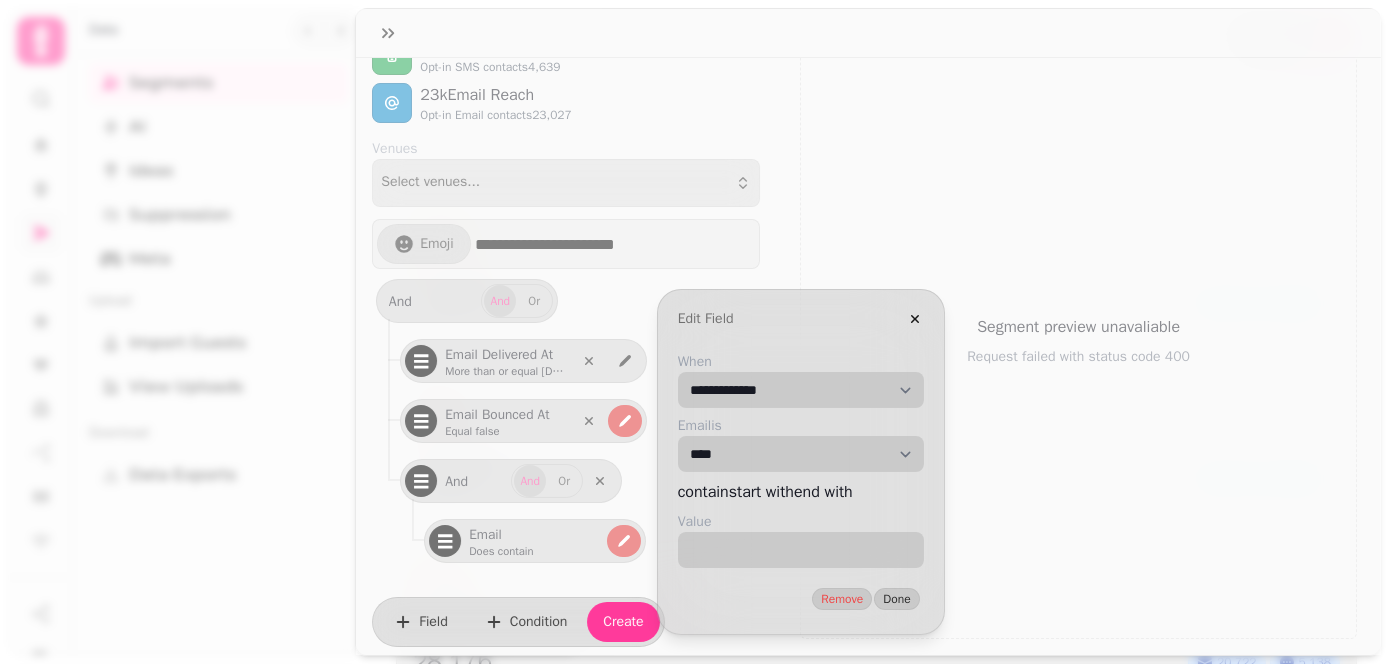 click on "**********" at bounding box center [801, 390] 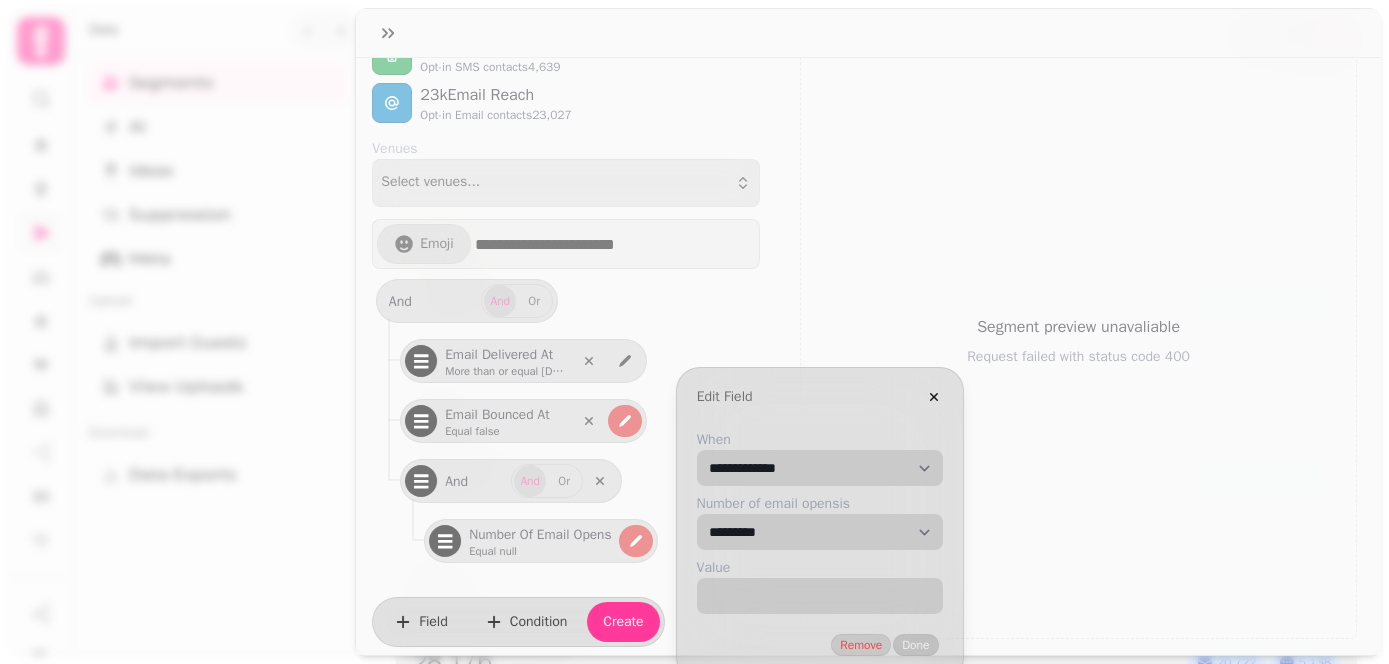 click on "**********" at bounding box center (820, 468) 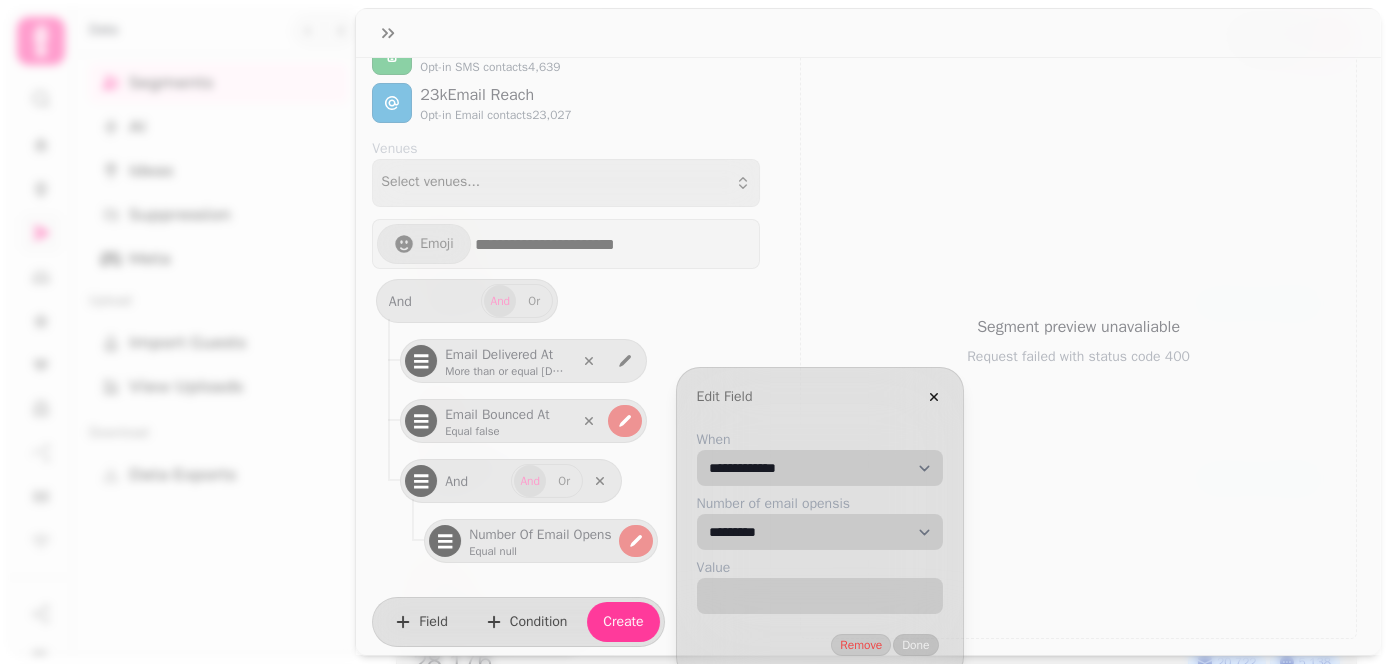 select on "*" 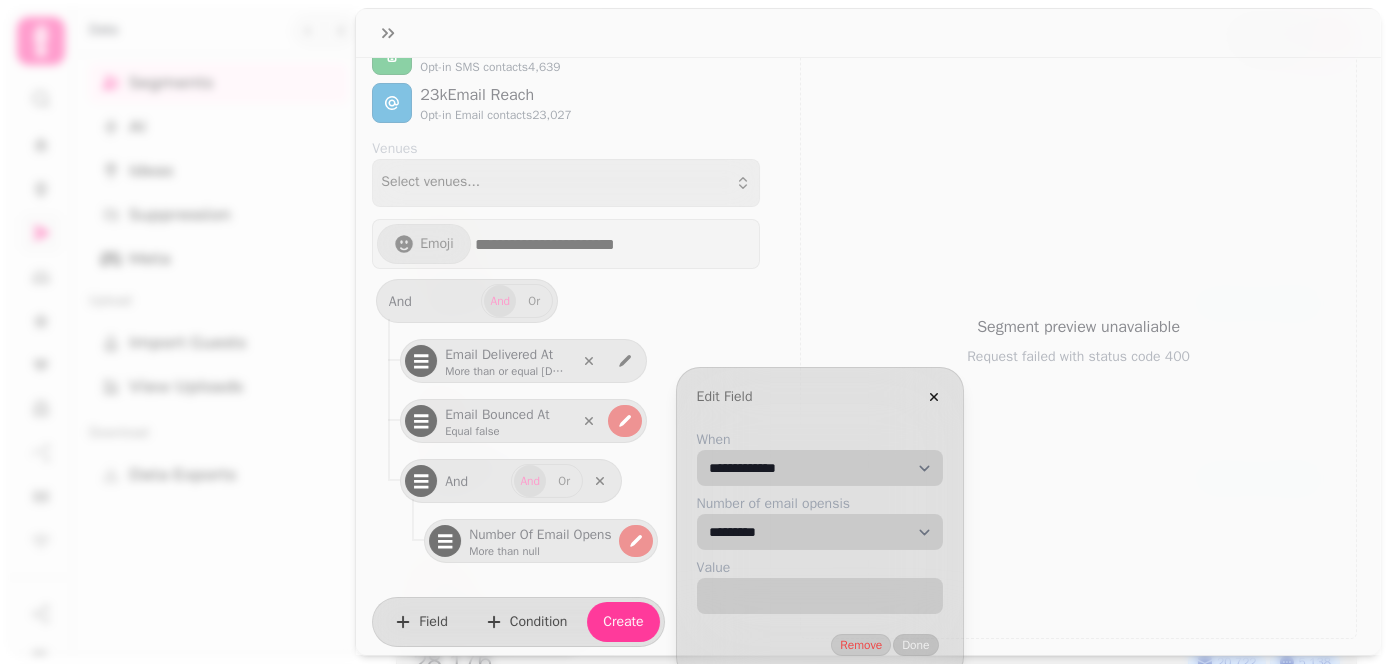 click on "When" at bounding box center (820, 596) 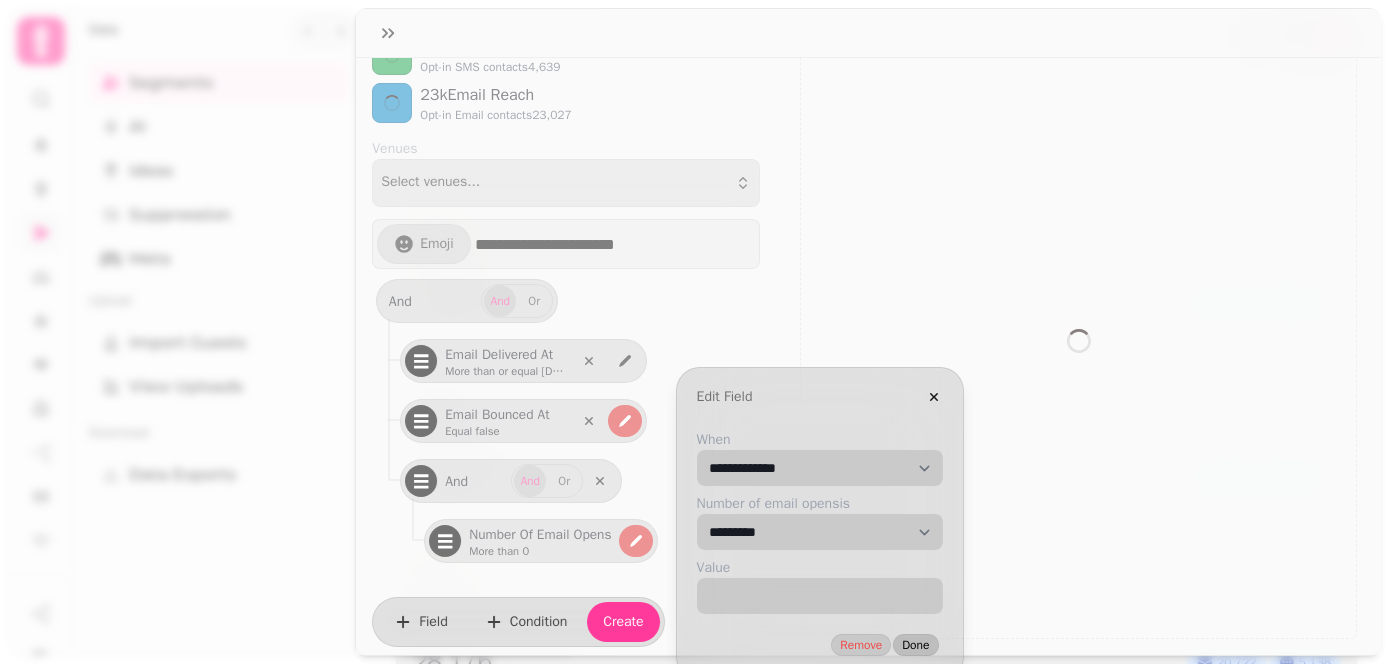 type on "*" 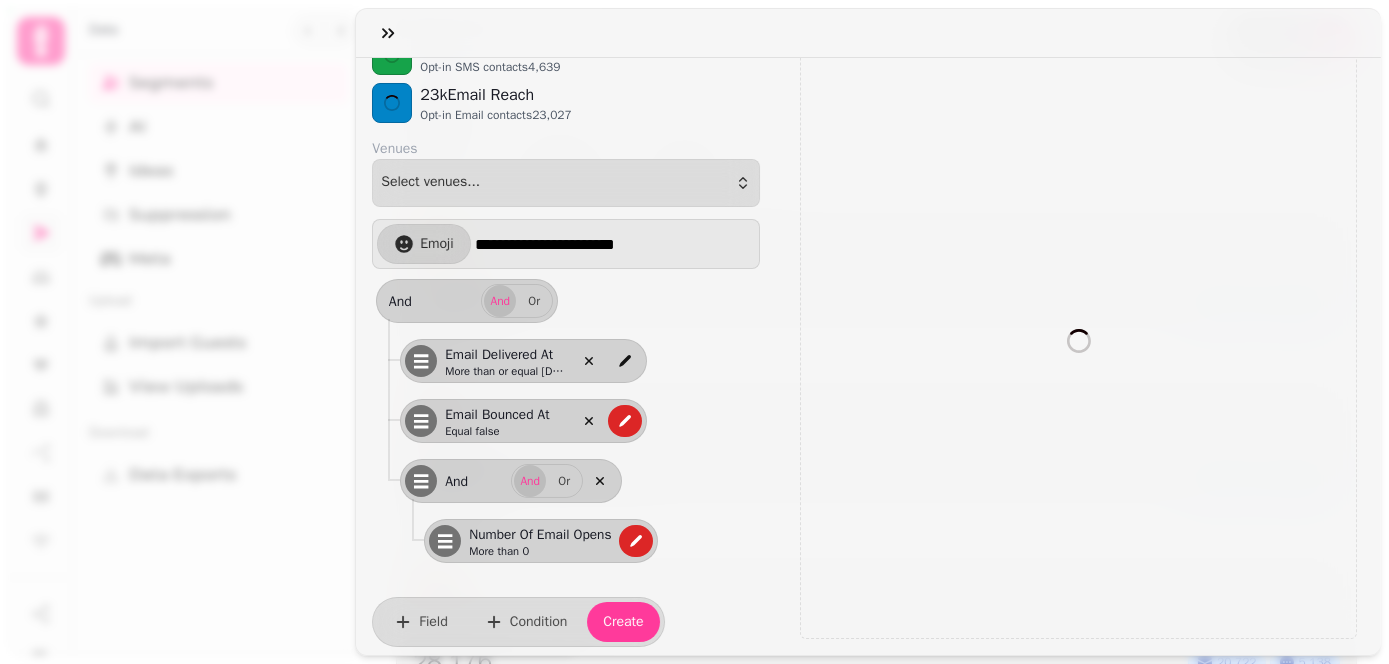select on "**" 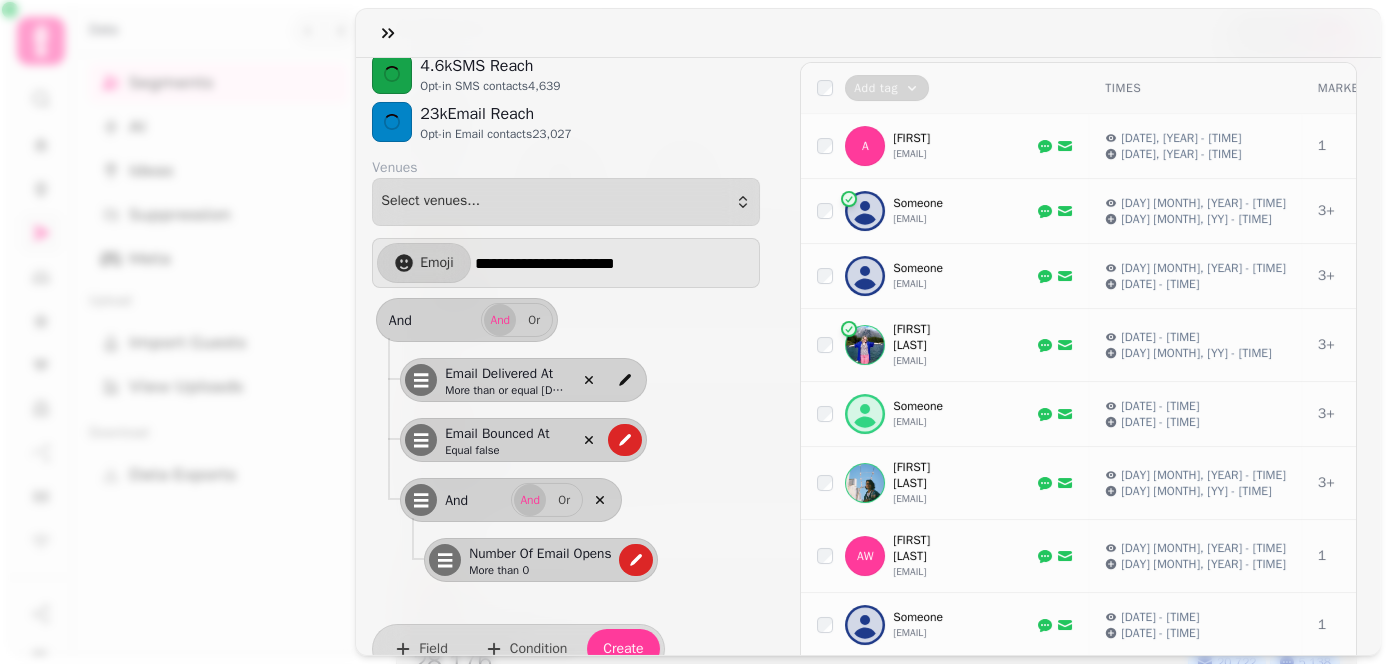 scroll, scrollTop: 331, scrollLeft: 0, axis: vertical 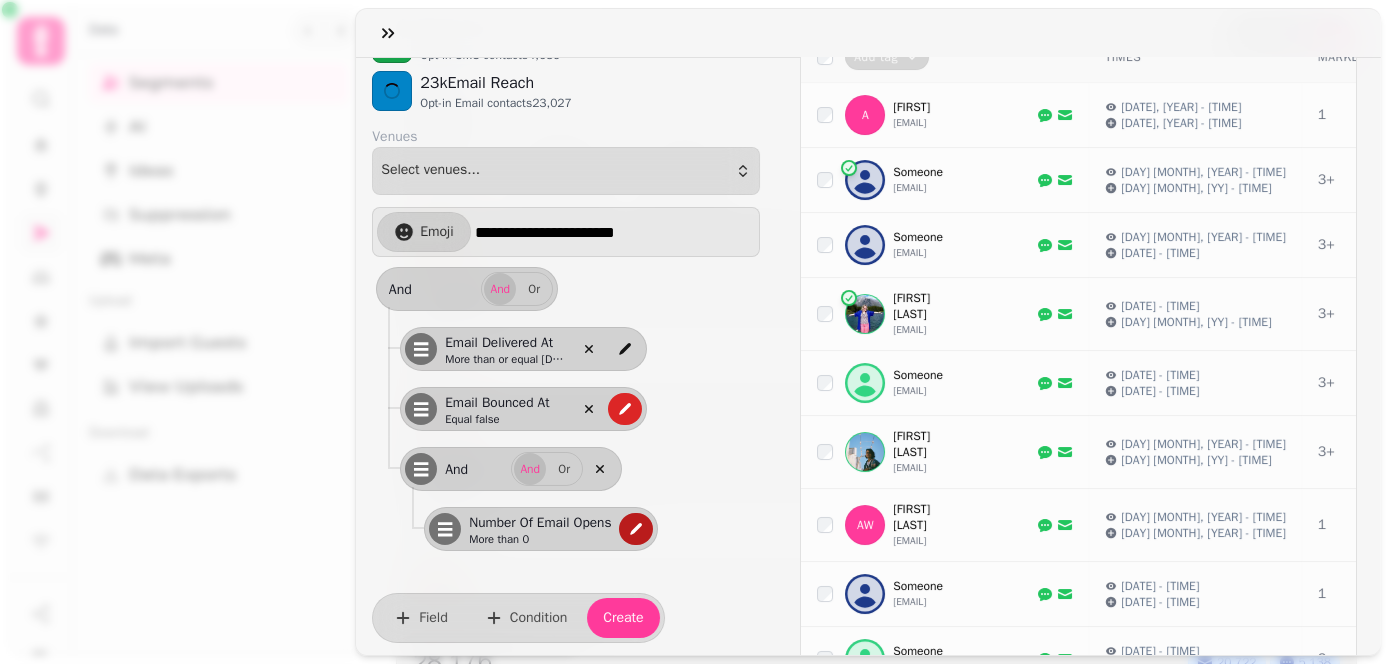 click at bounding box center (636, 529) 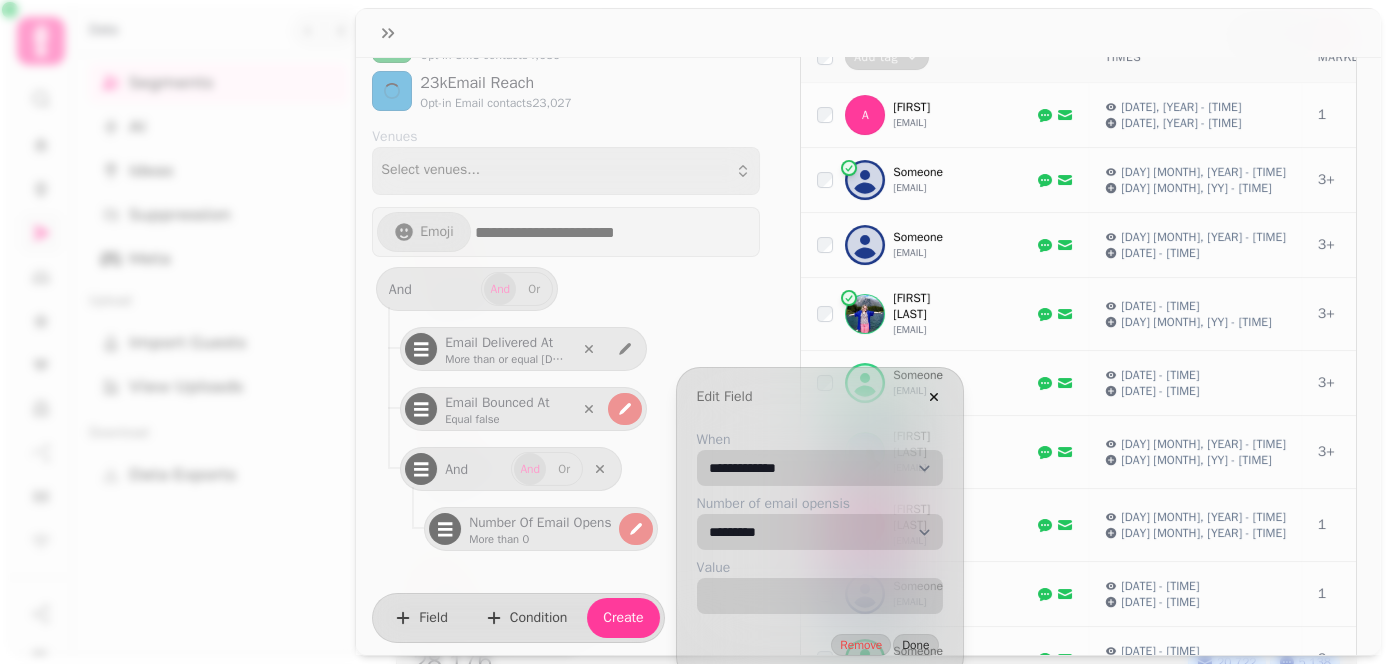 click on "**********" at bounding box center (820, 468) 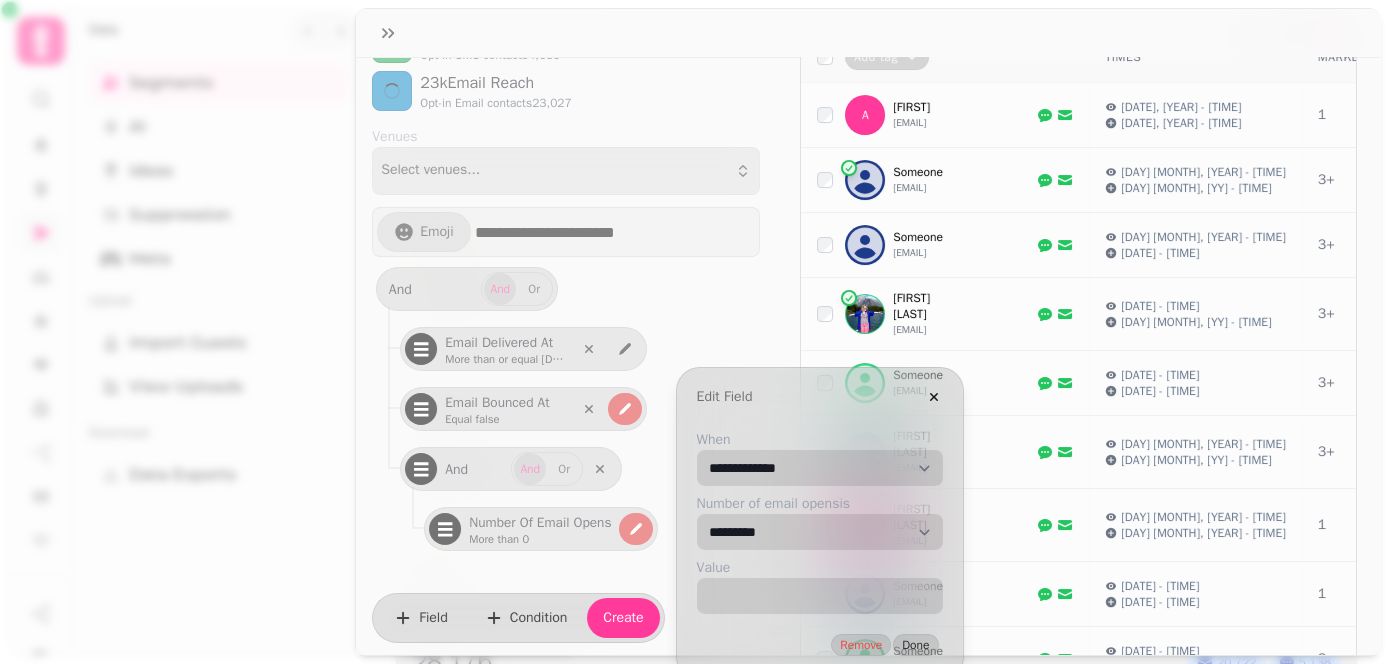 select on "**" 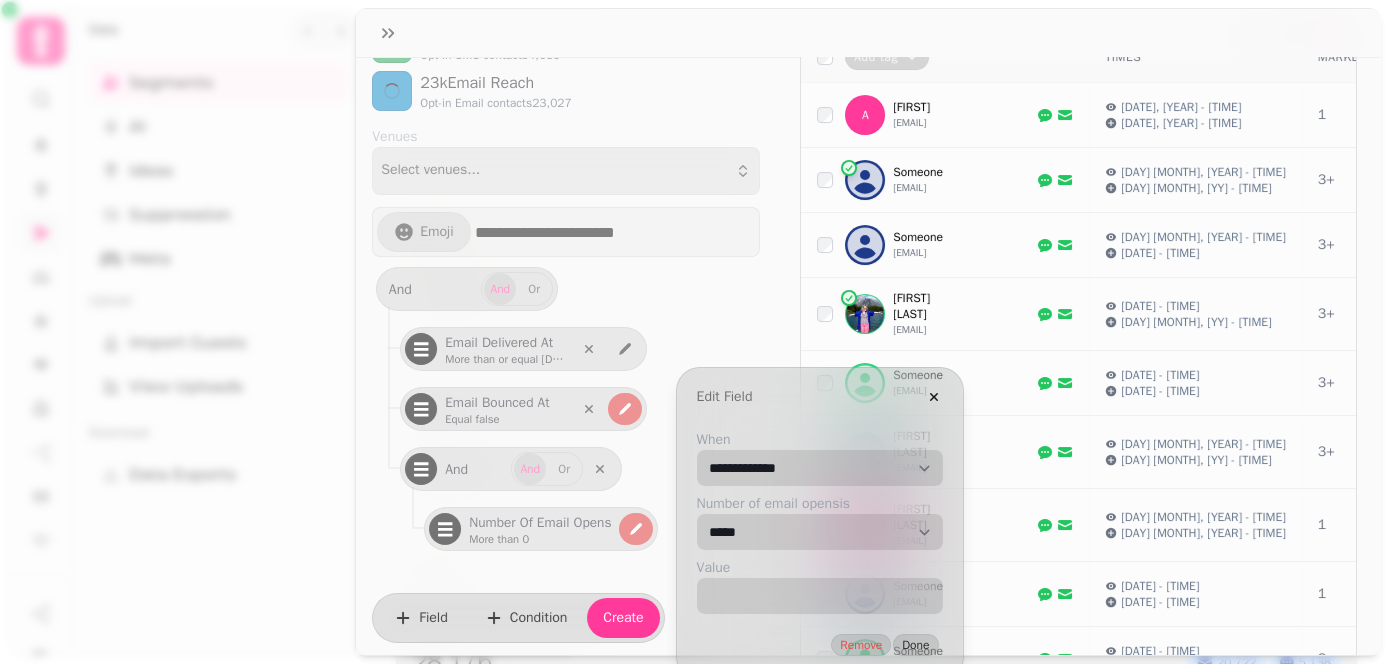 click on "**********" at bounding box center [820, 468] 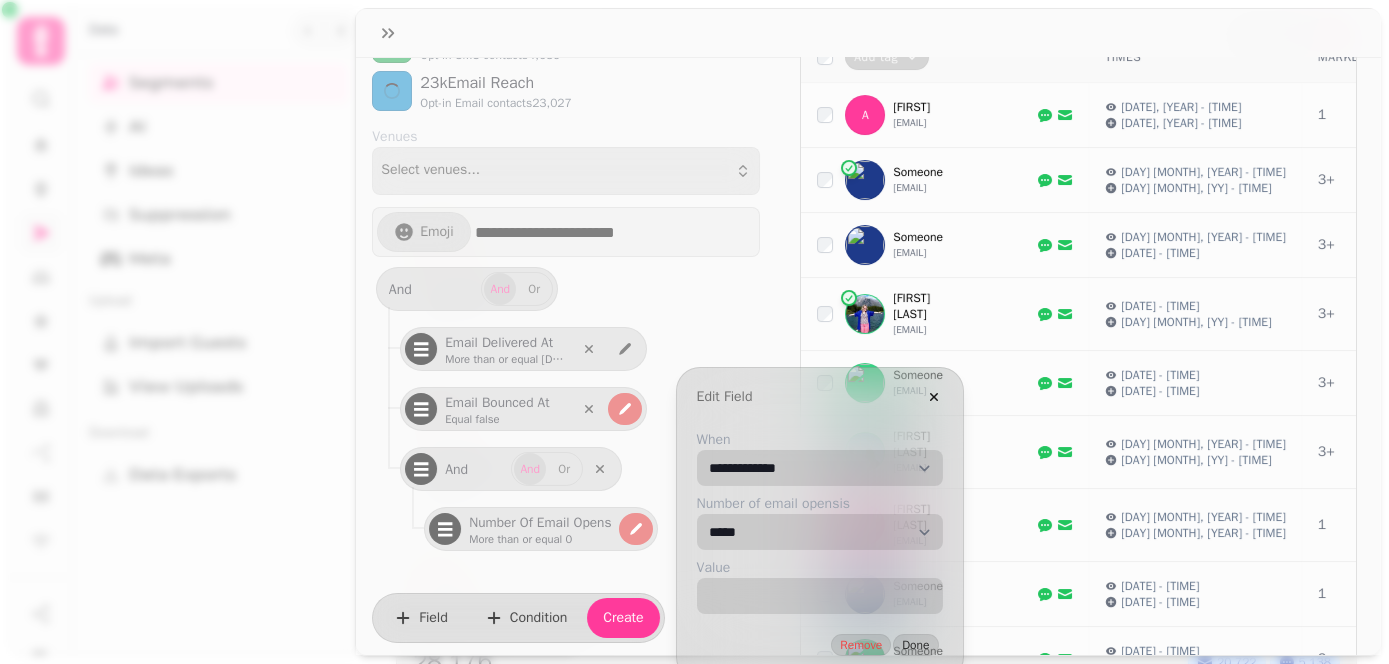 click on "*" at bounding box center (820, 596) 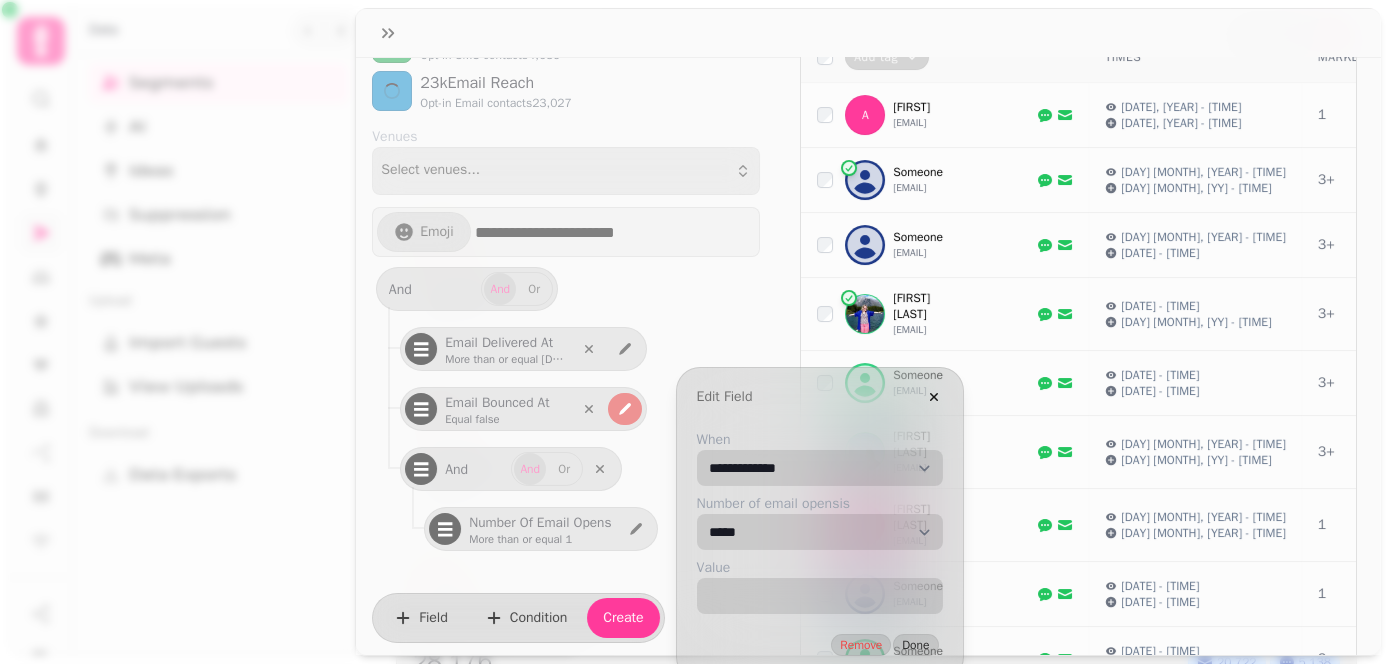 drag, startPoint x: 725, startPoint y: 595, endPoint x: 705, endPoint y: 603, distance: 21.540659 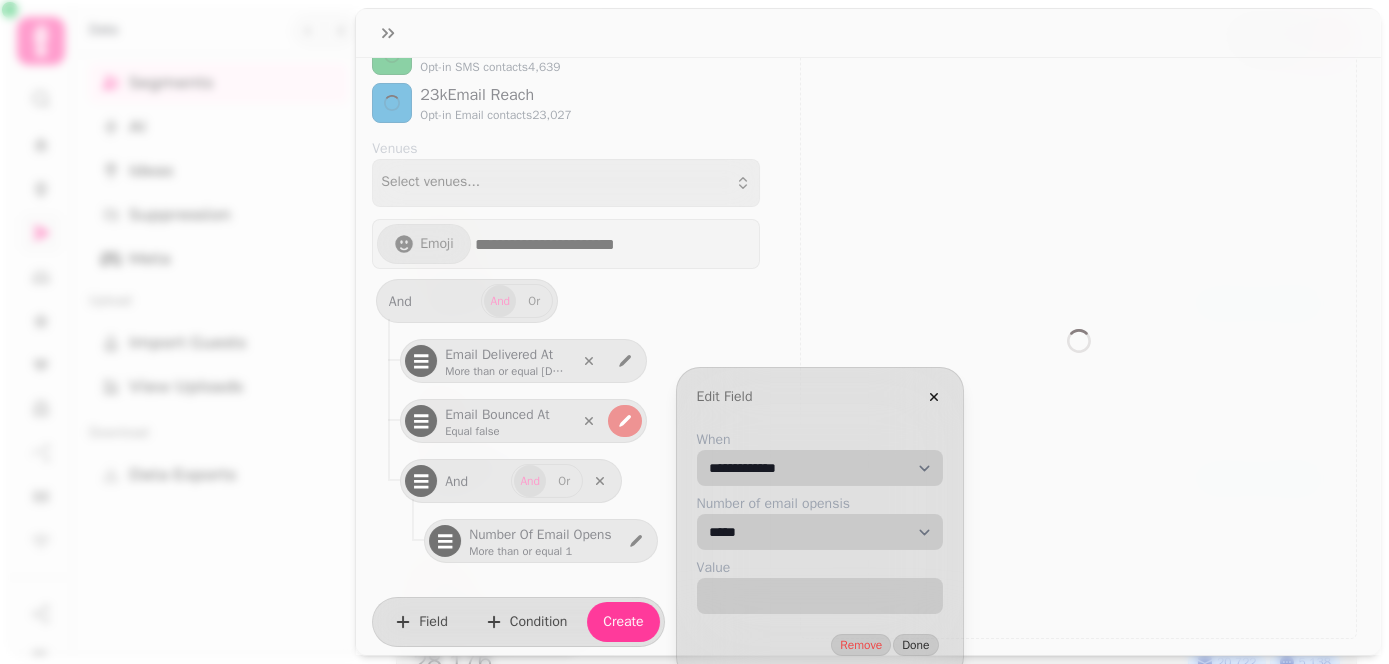 type on "*" 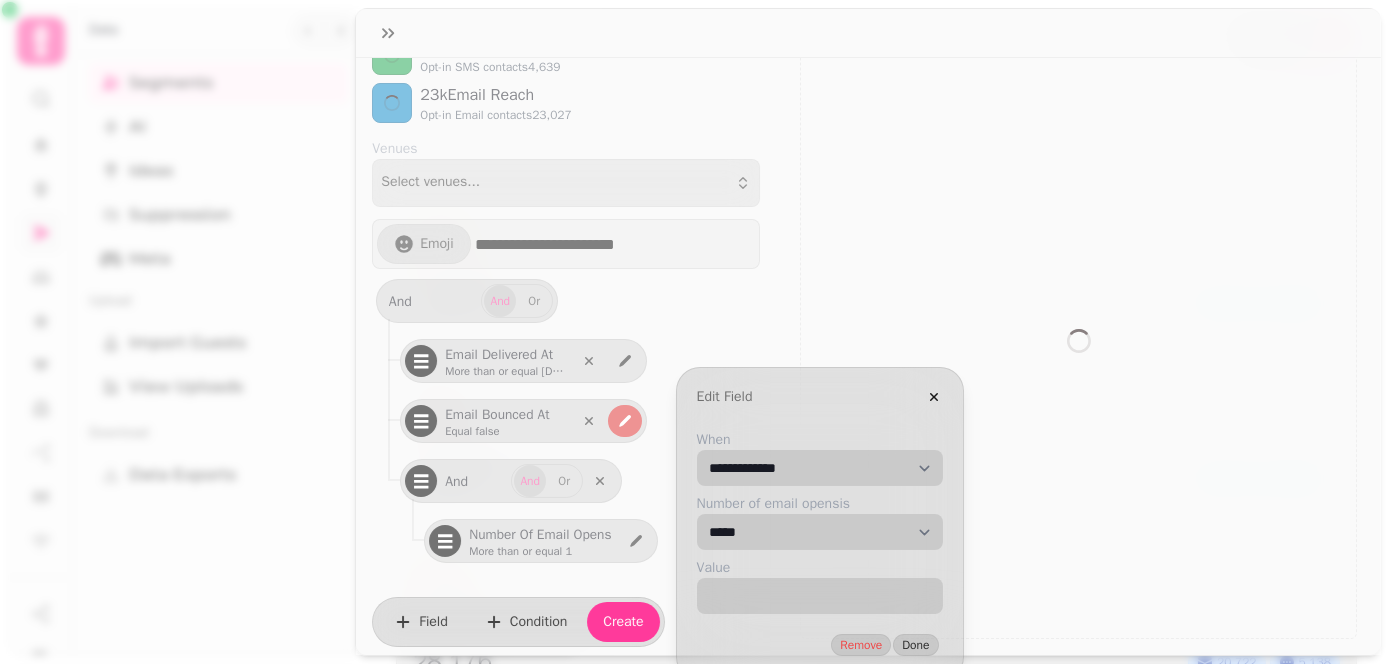 select on "**" 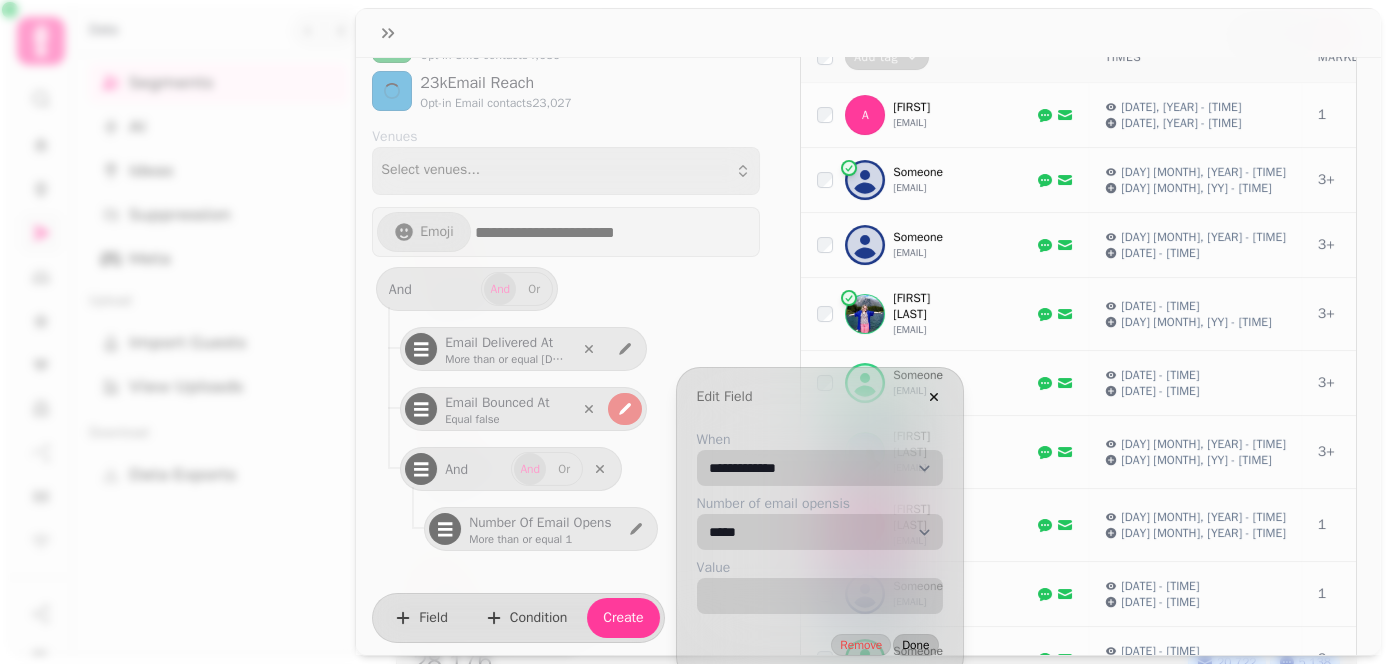 type on "*" 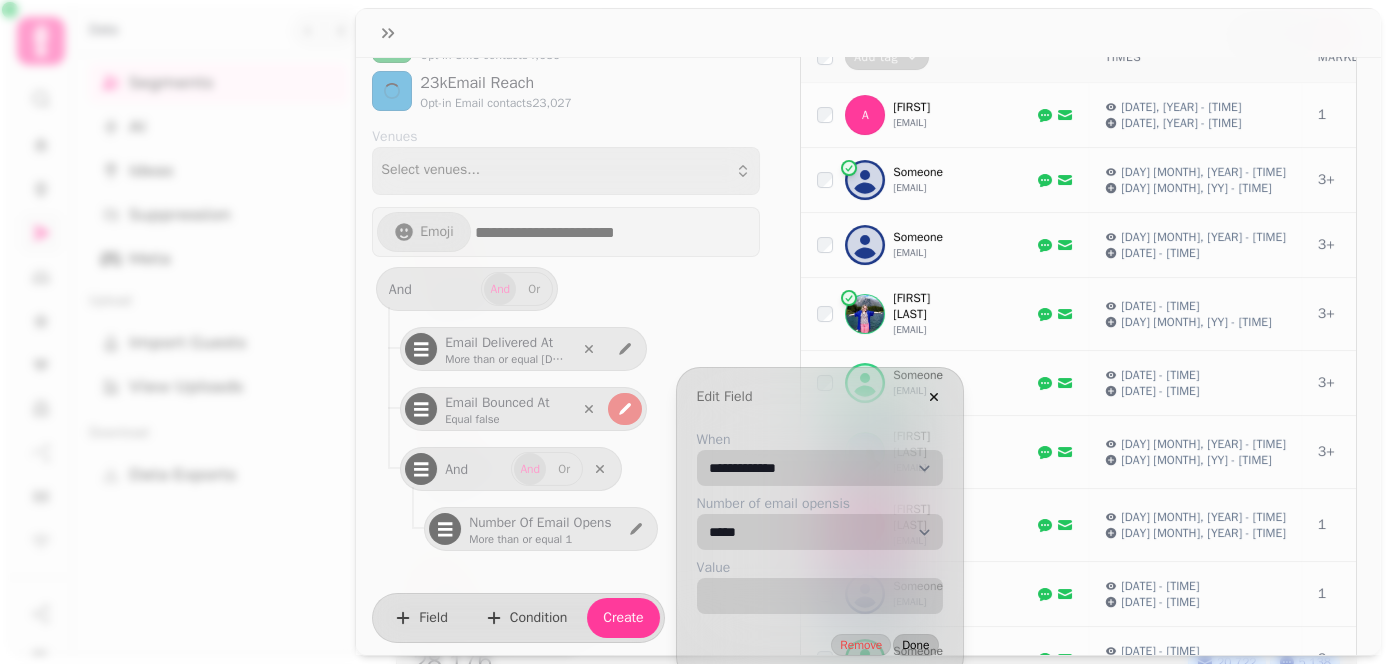 click on "Done" at bounding box center [915, 645] 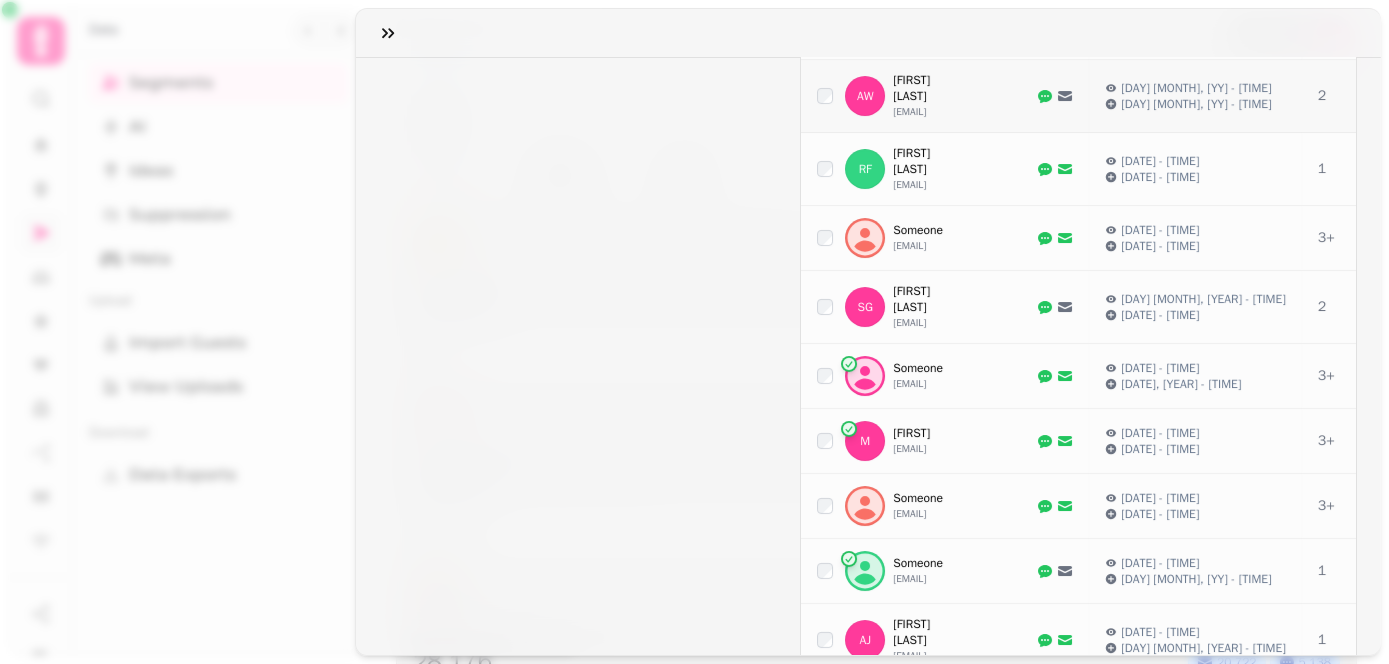 scroll, scrollTop: 1475, scrollLeft: 0, axis: vertical 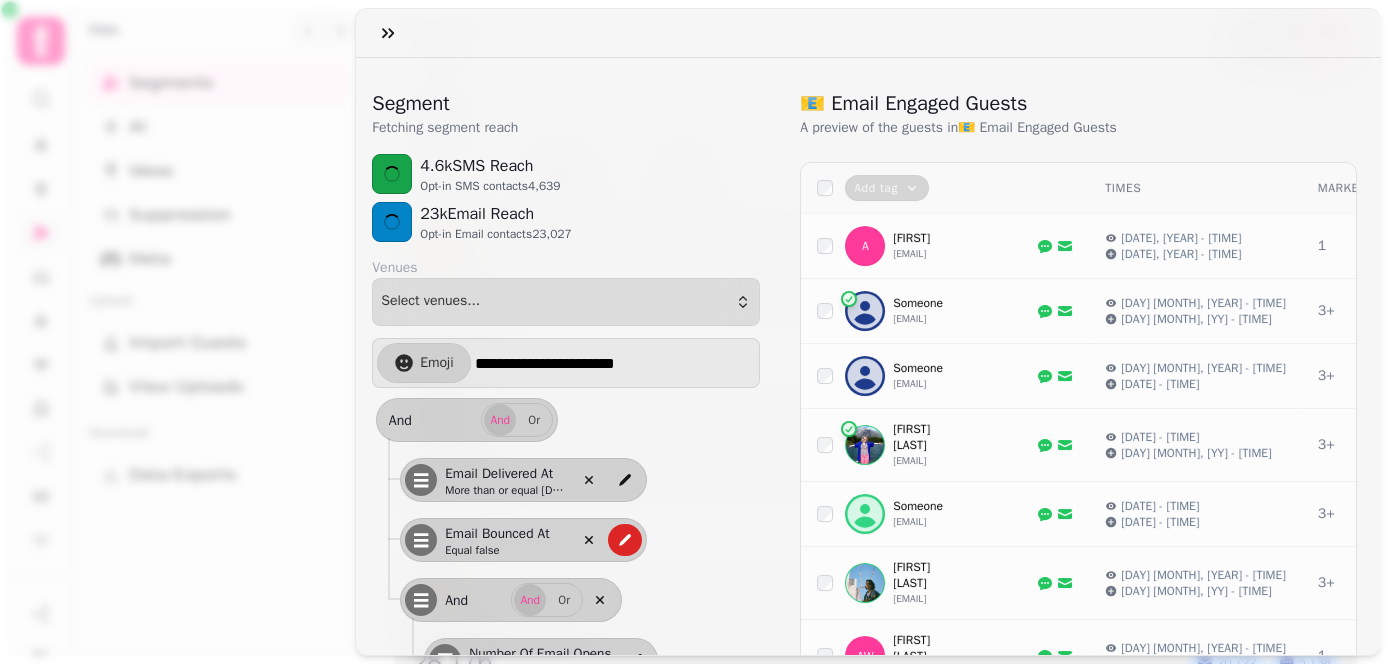 click on "23k  Email Reach Opt-in Email contacts  23,027" at bounding box center [566, 222] 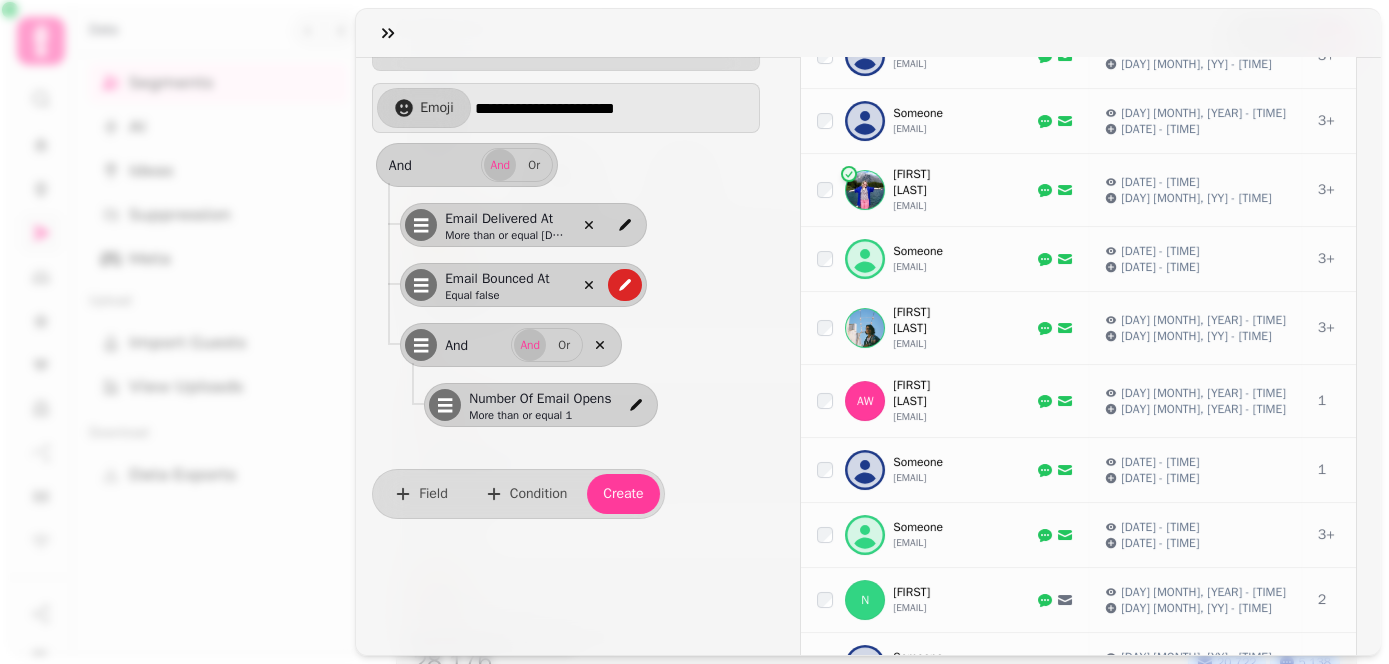 scroll, scrollTop: 600, scrollLeft: 0, axis: vertical 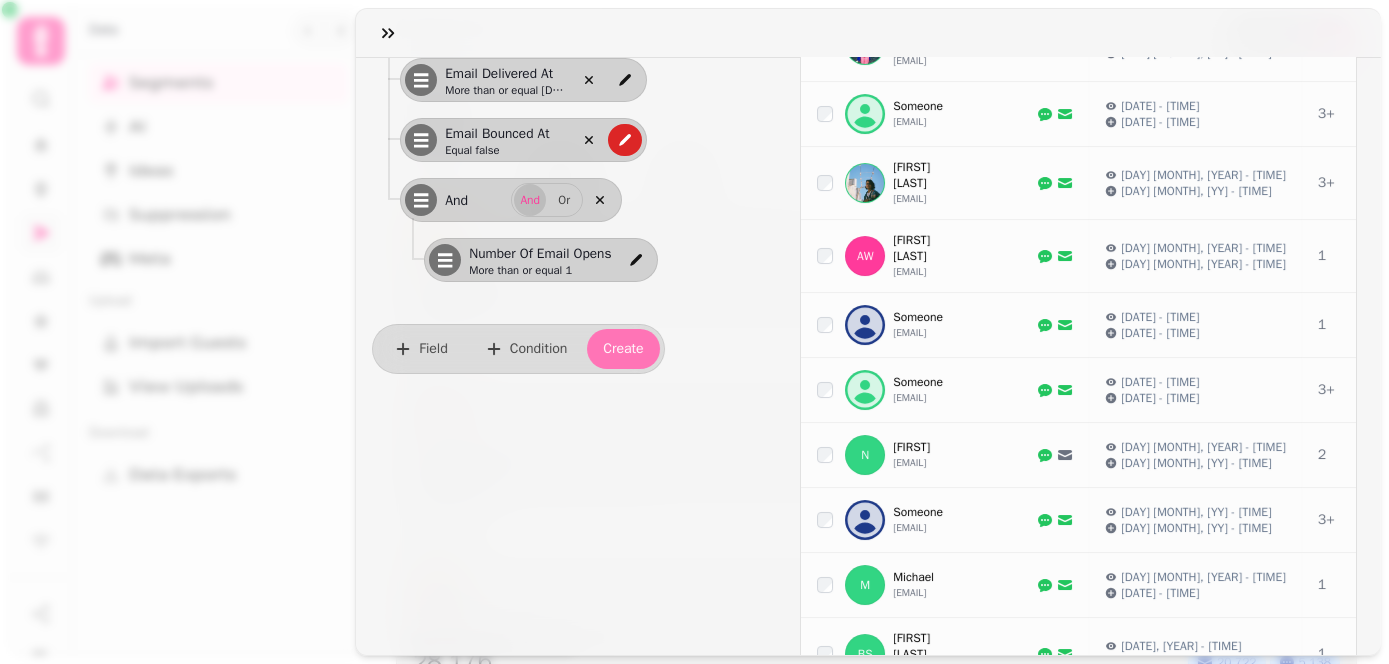 click on "Create" at bounding box center (623, 349) 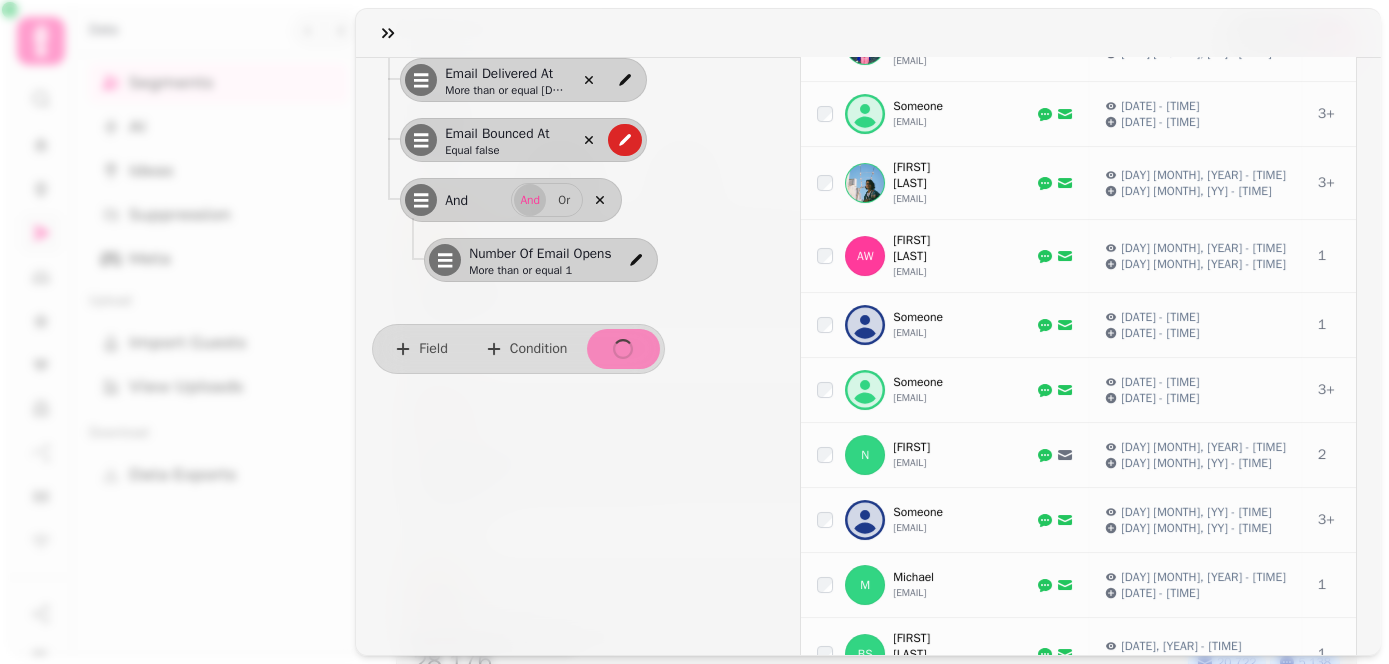 type 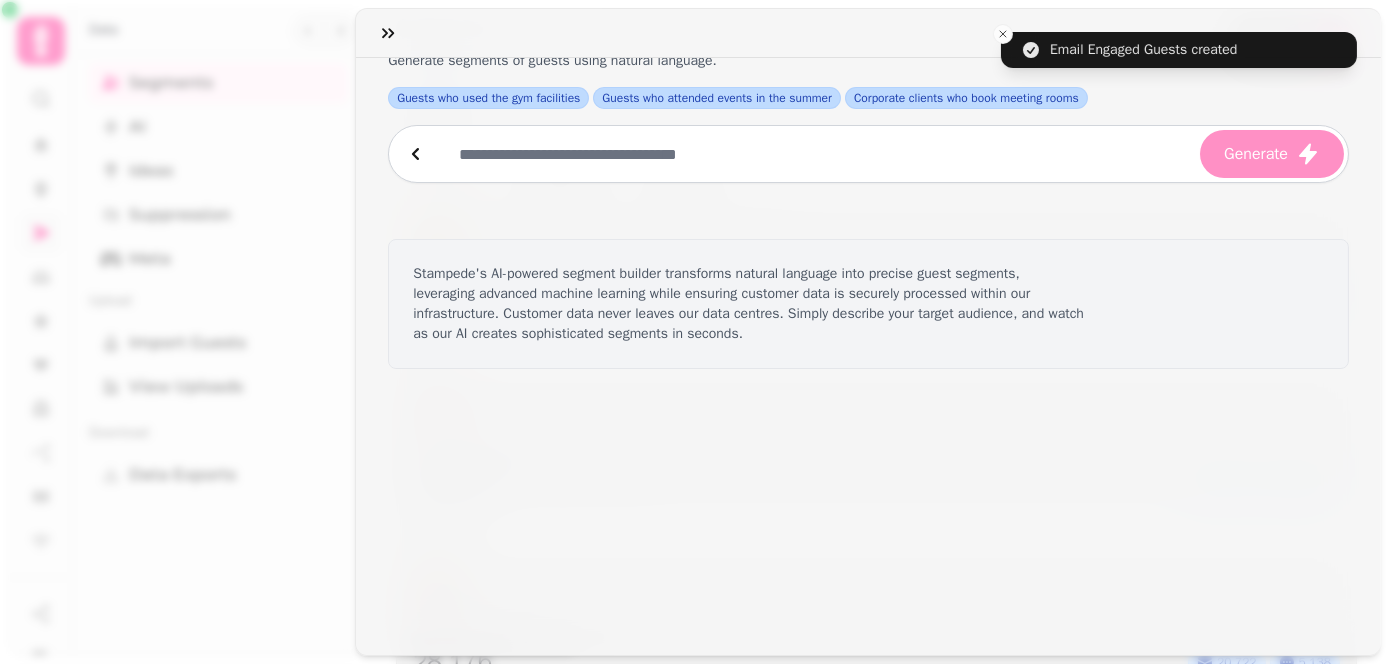 scroll, scrollTop: 0, scrollLeft: 0, axis: both 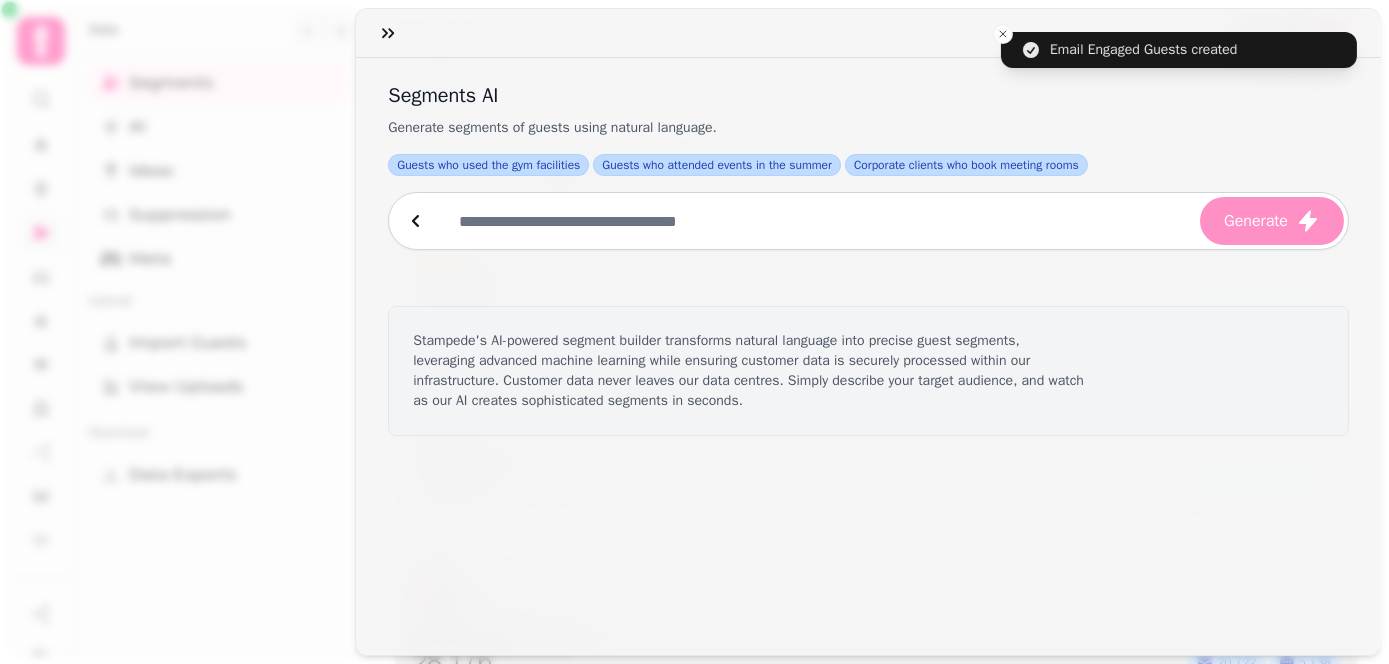 click at bounding box center (868, 33) 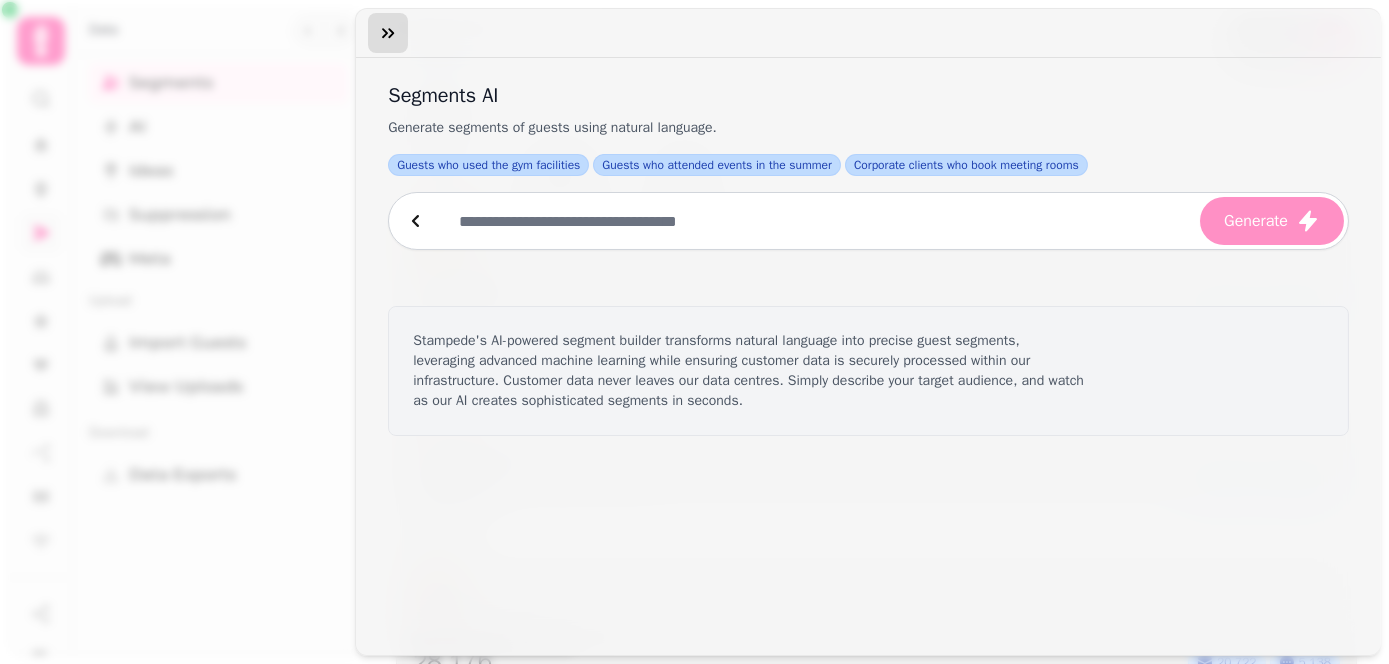 click 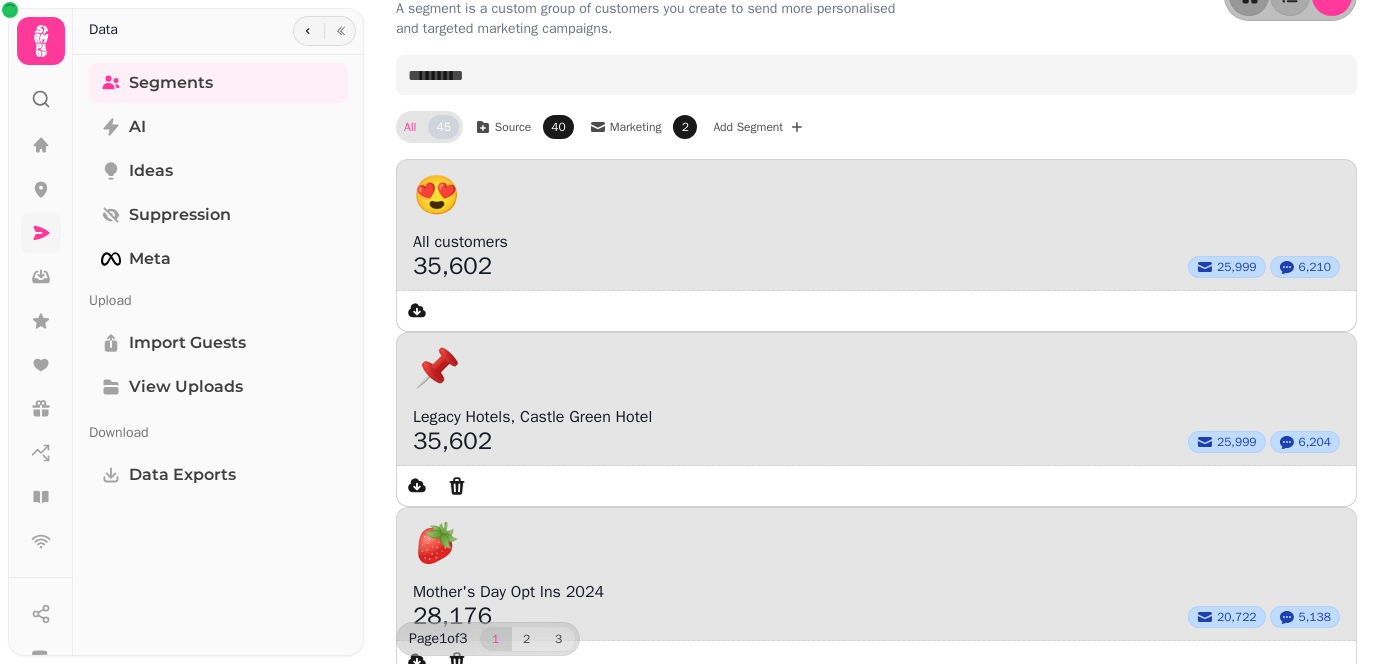 scroll, scrollTop: 0, scrollLeft: 0, axis: both 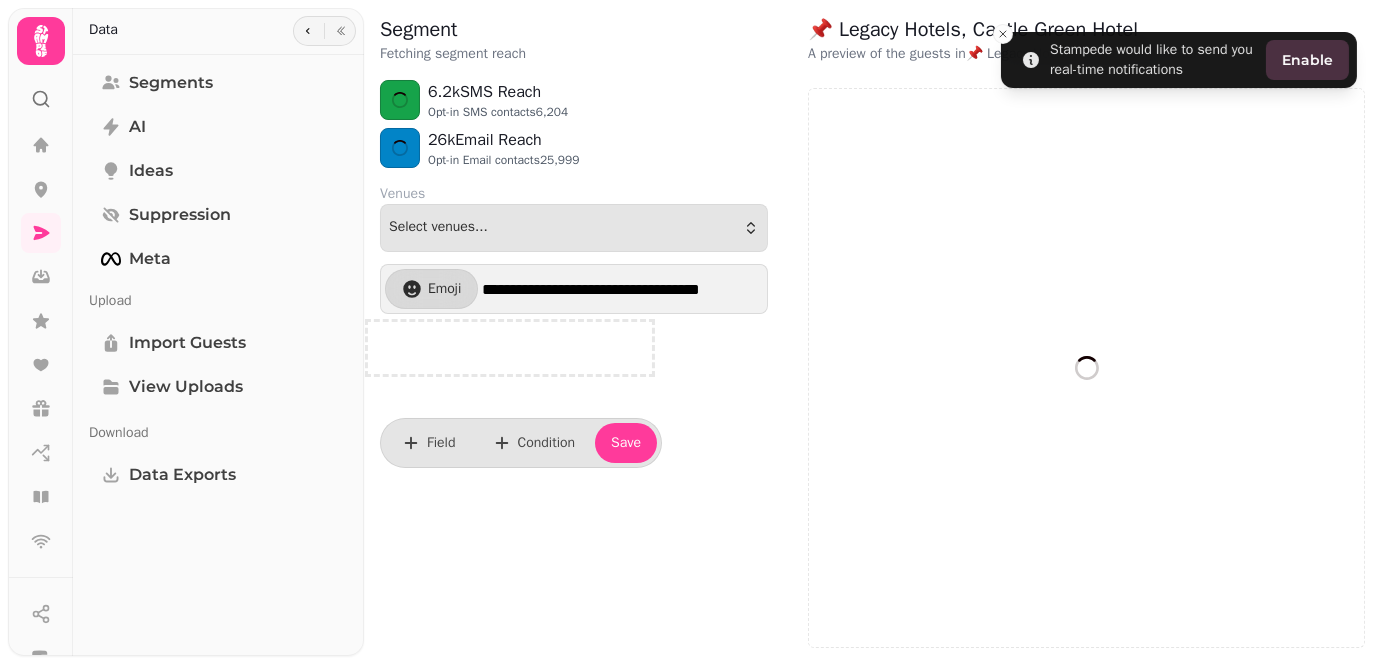 select on "**" 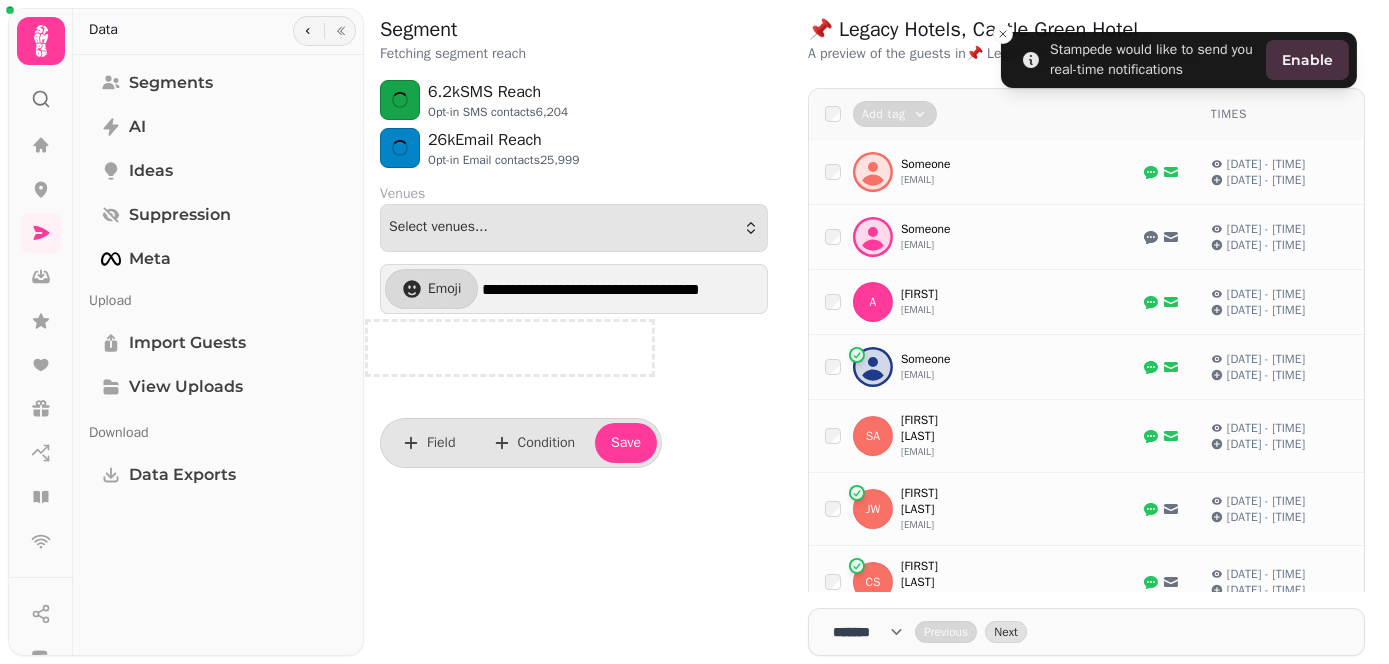 scroll, scrollTop: 0, scrollLeft: 0, axis: both 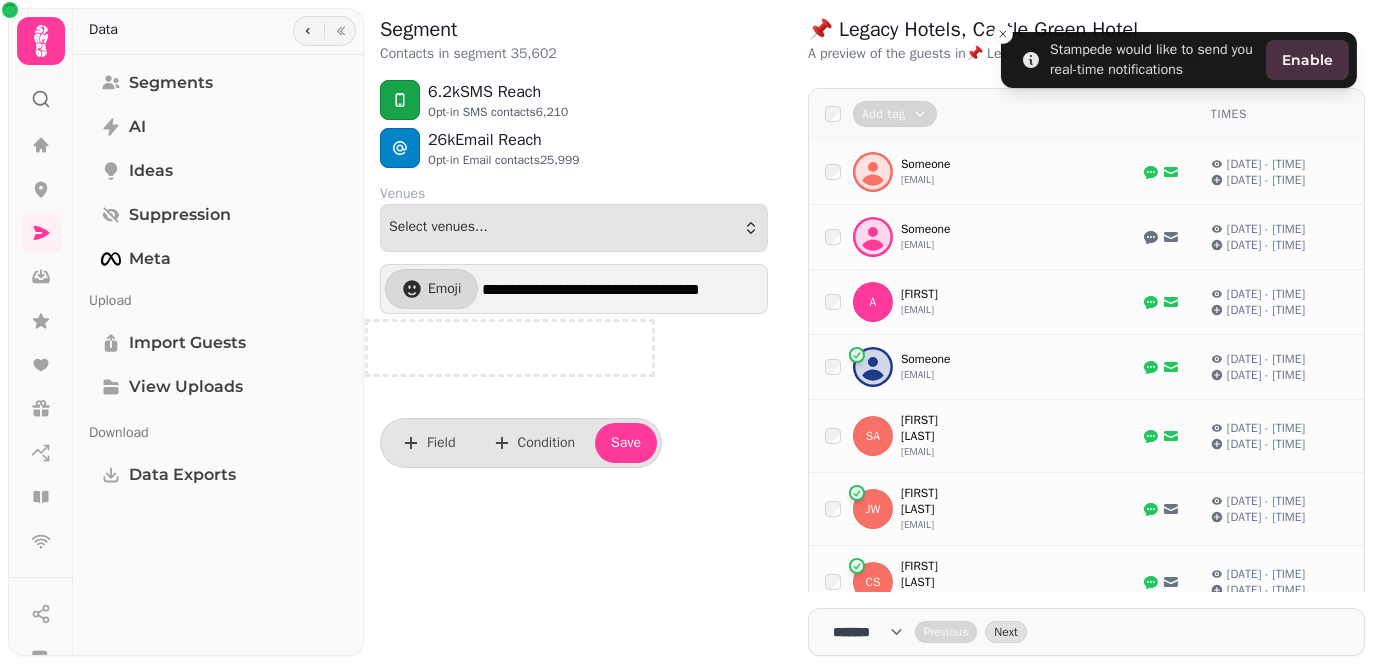 click on "6.2k  SMS Reach Opt-in SMS contacts  6,210" at bounding box center [574, 100] 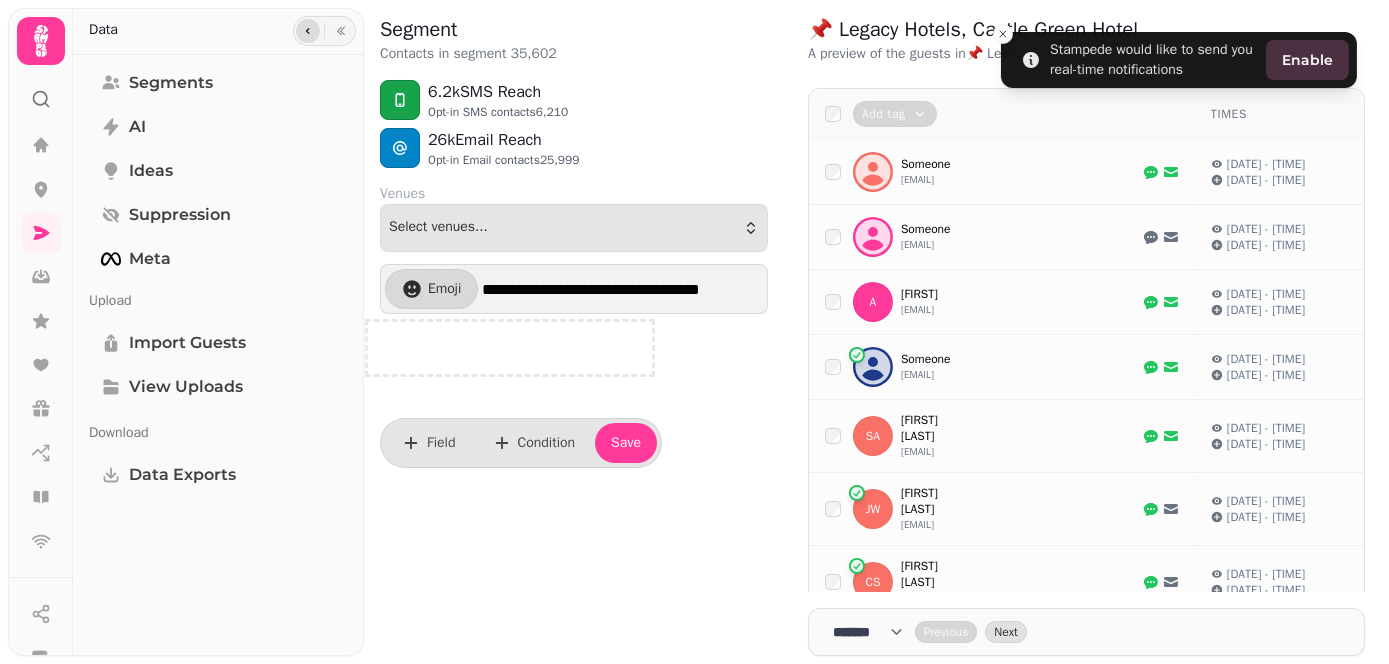click at bounding box center [308, 31] 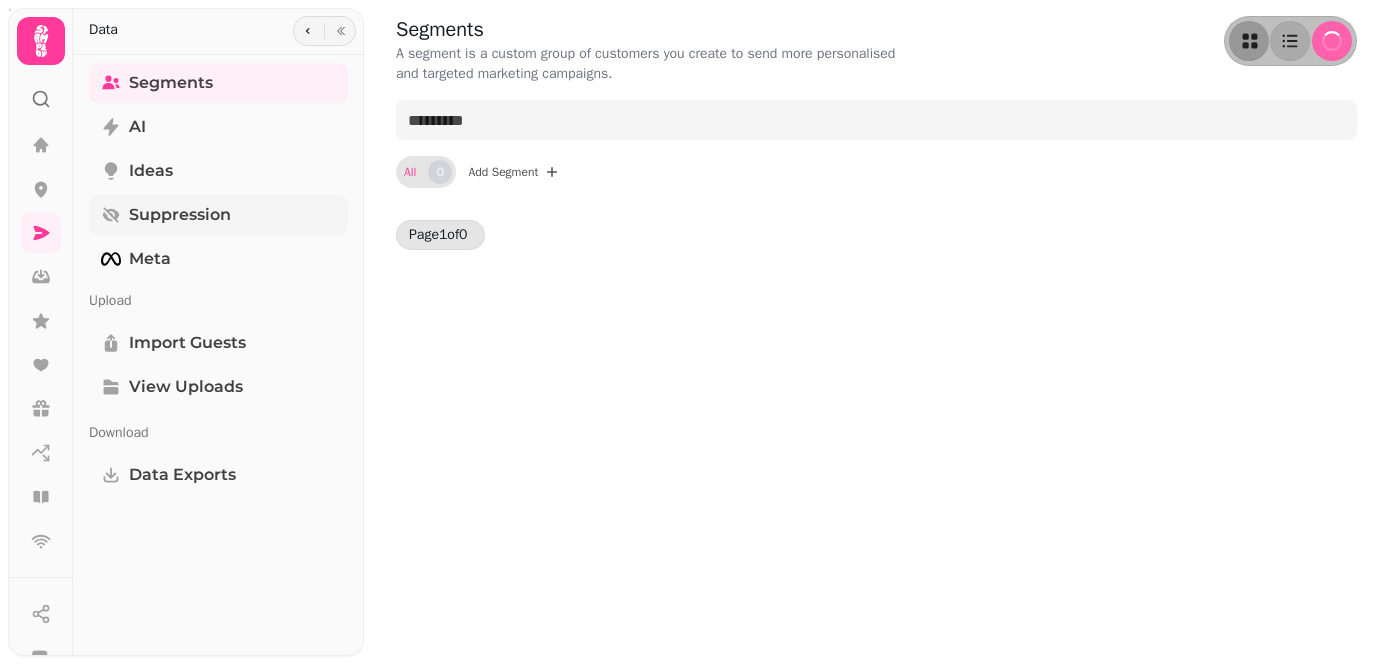 scroll, scrollTop: 0, scrollLeft: 0, axis: both 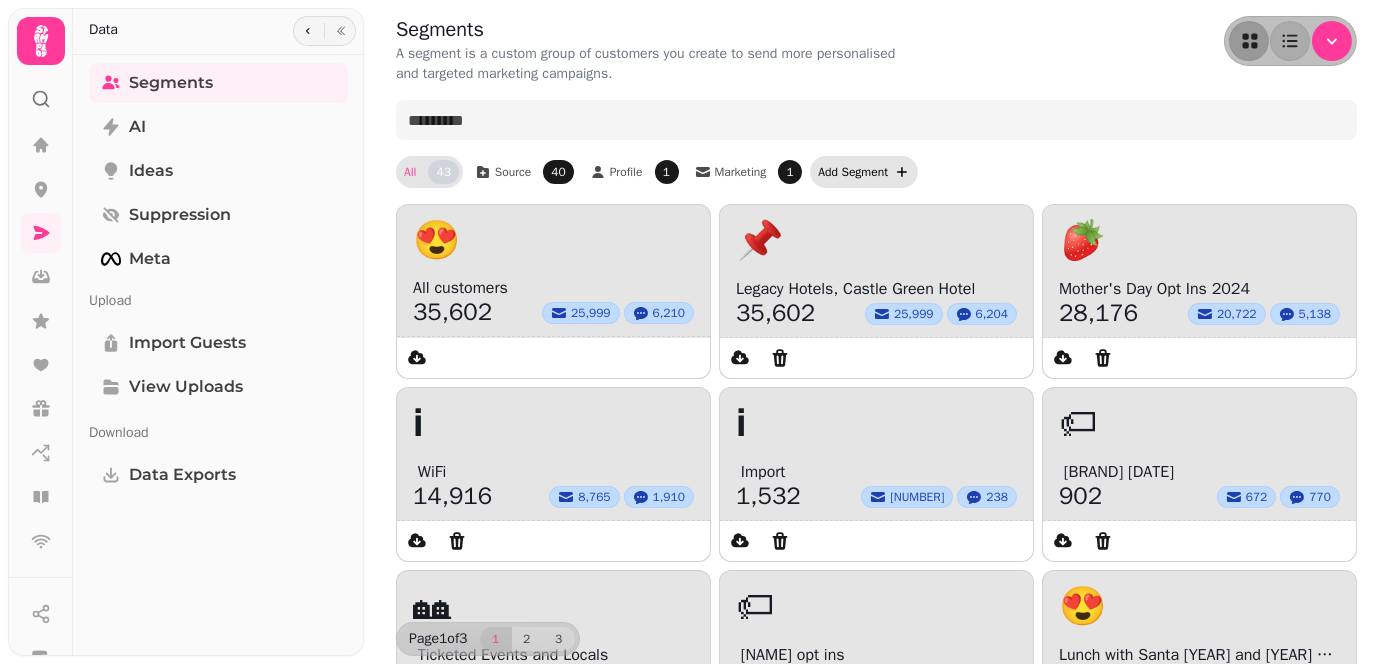 click on "Add Segment" at bounding box center [853, 172] 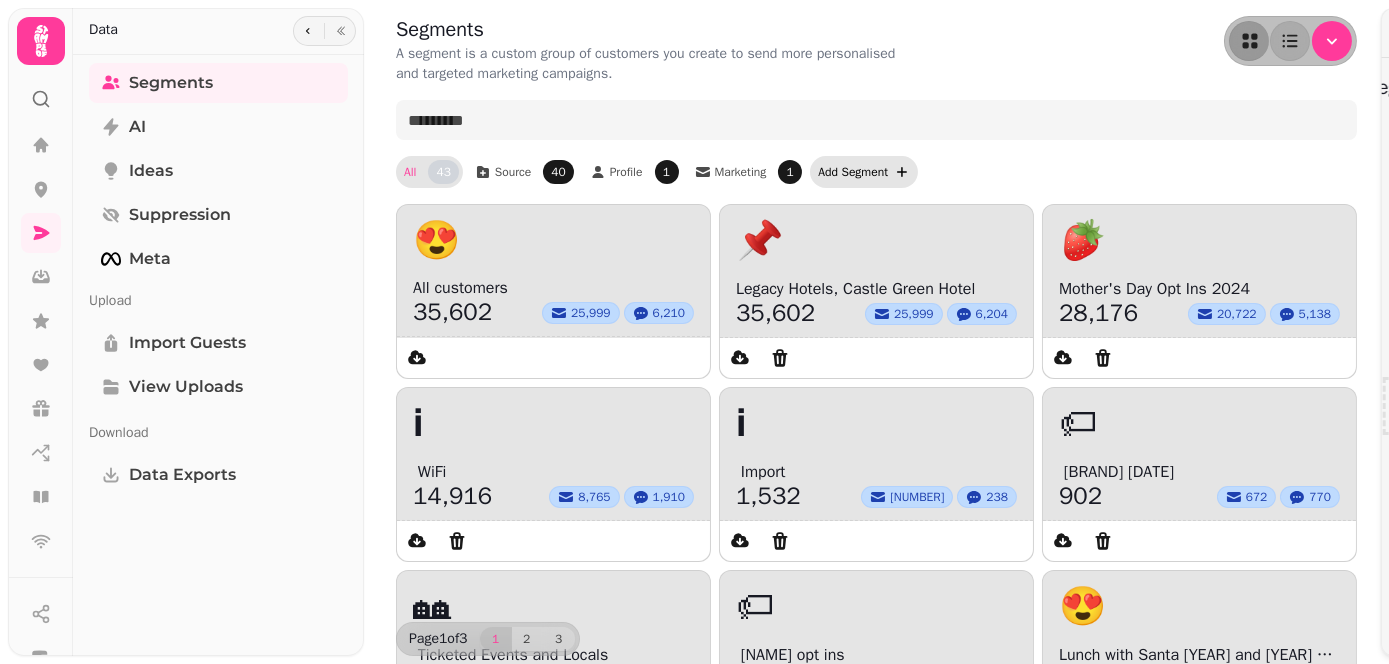 select on "**" 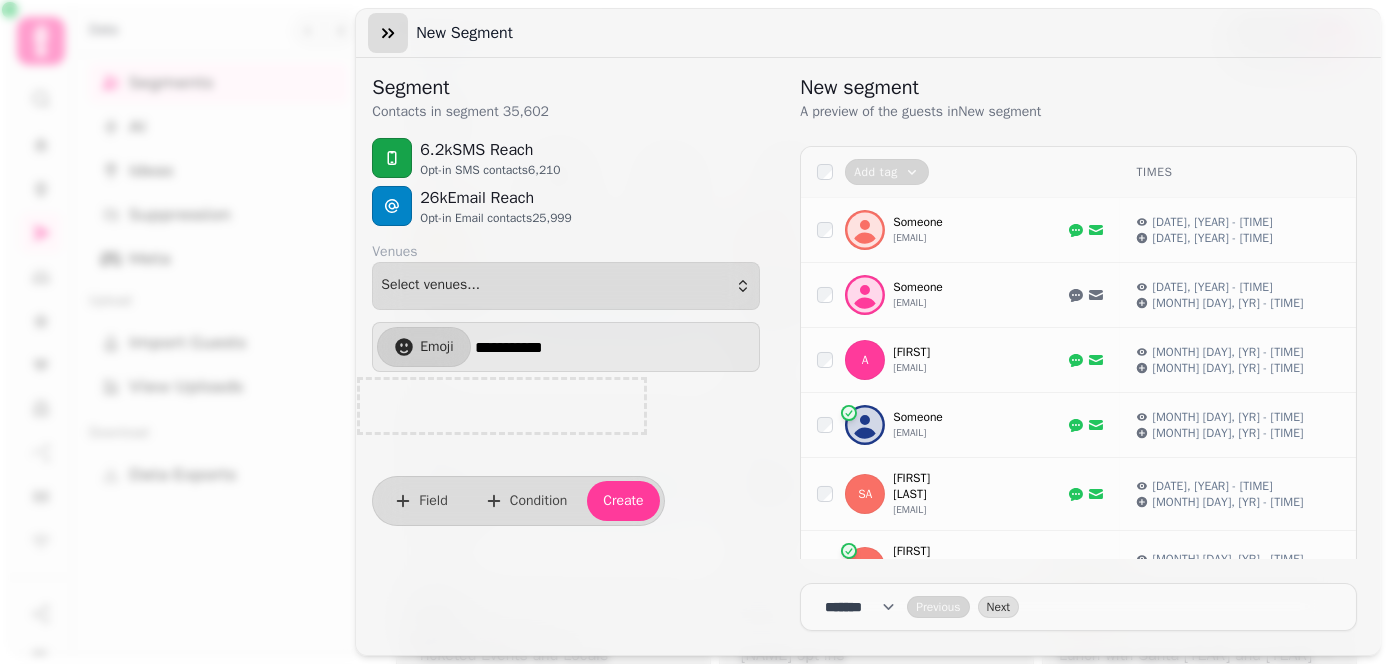 click 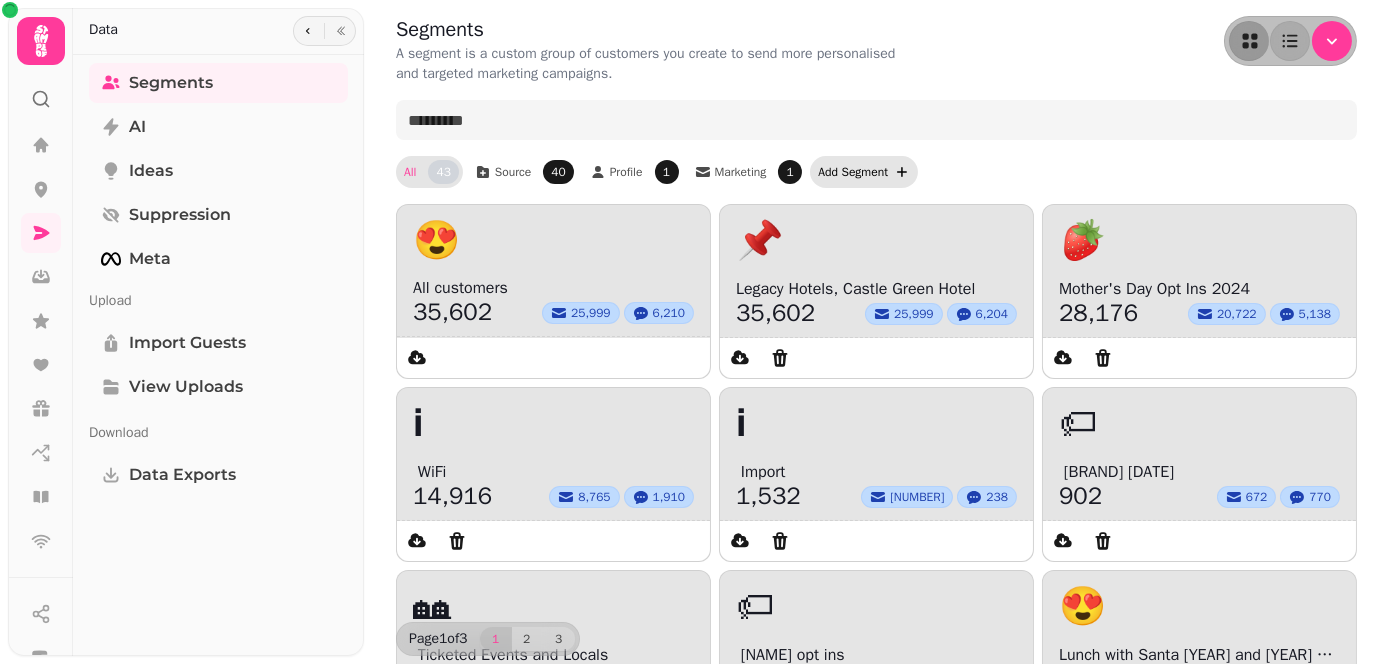 click on "Add Segment" at bounding box center [853, 172] 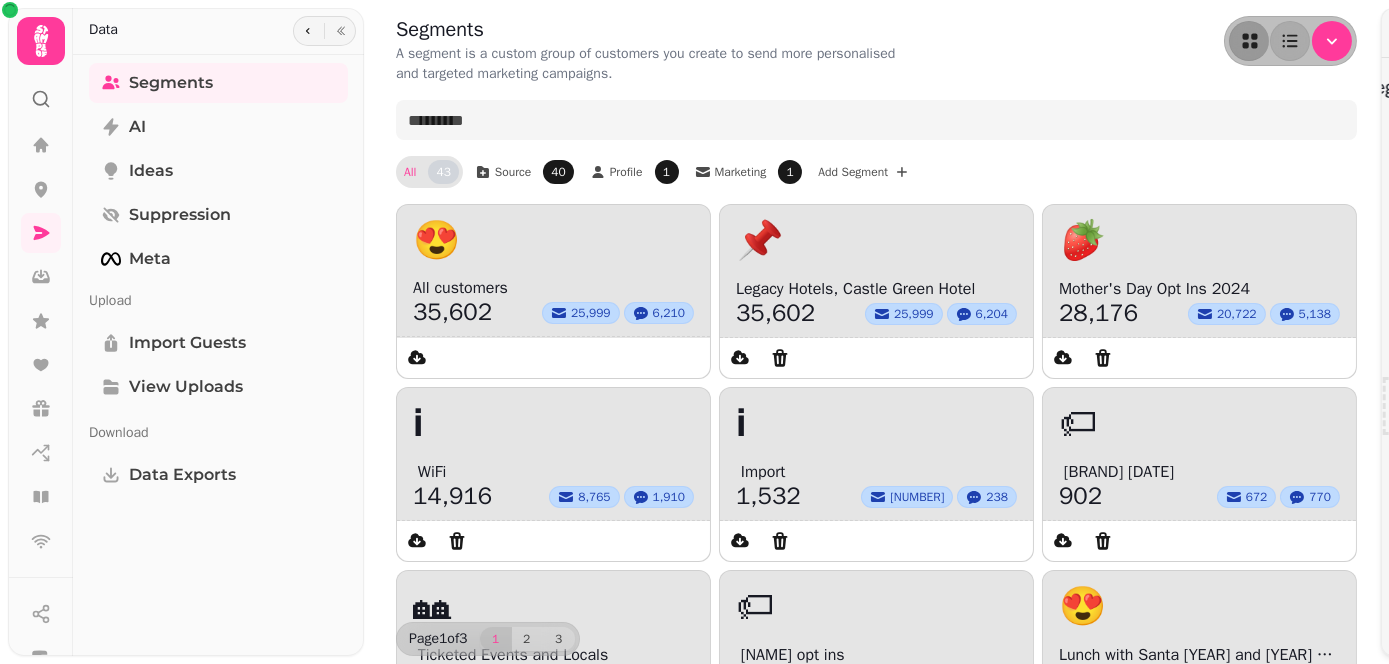 select on "**" 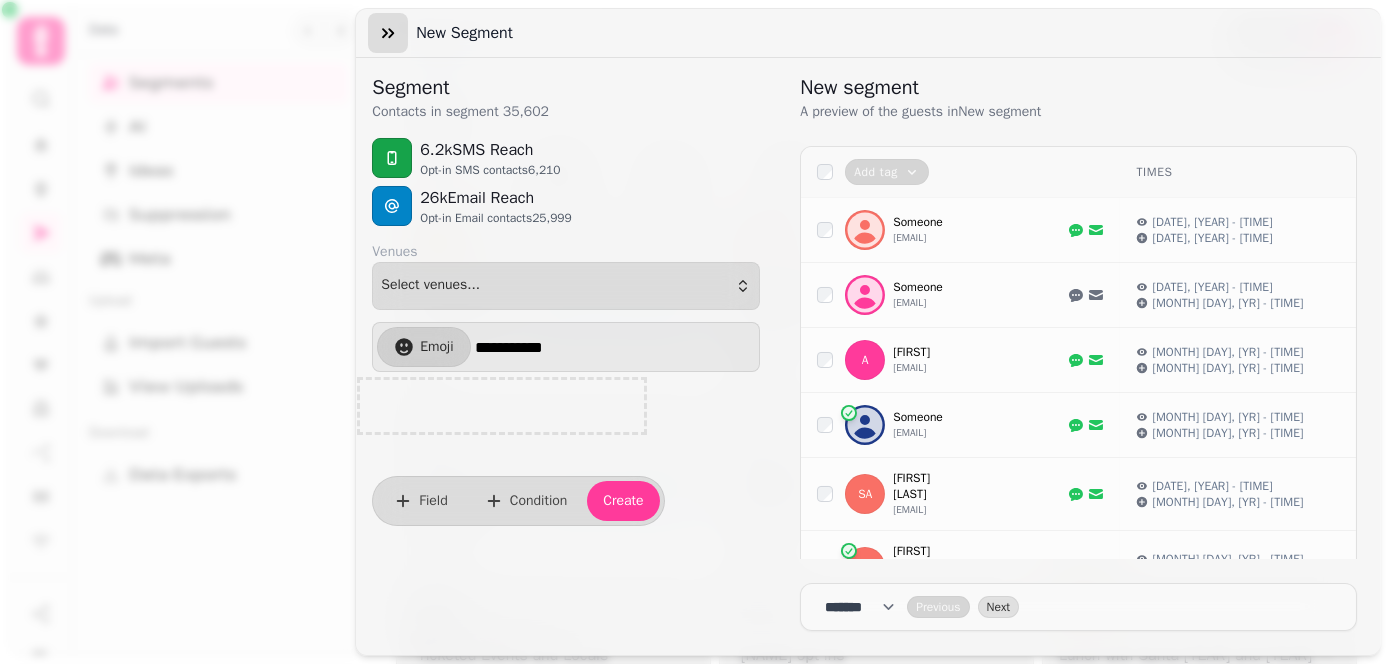 click 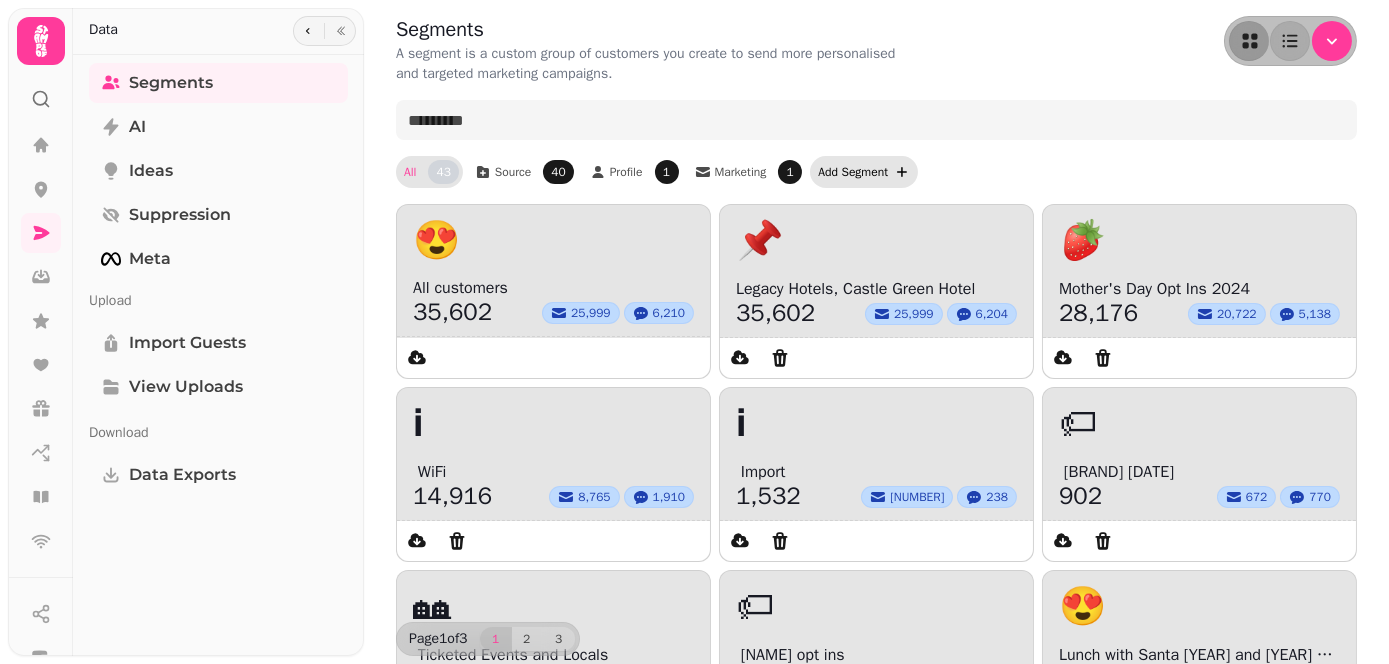 click on "Add Segment" at bounding box center (853, 172) 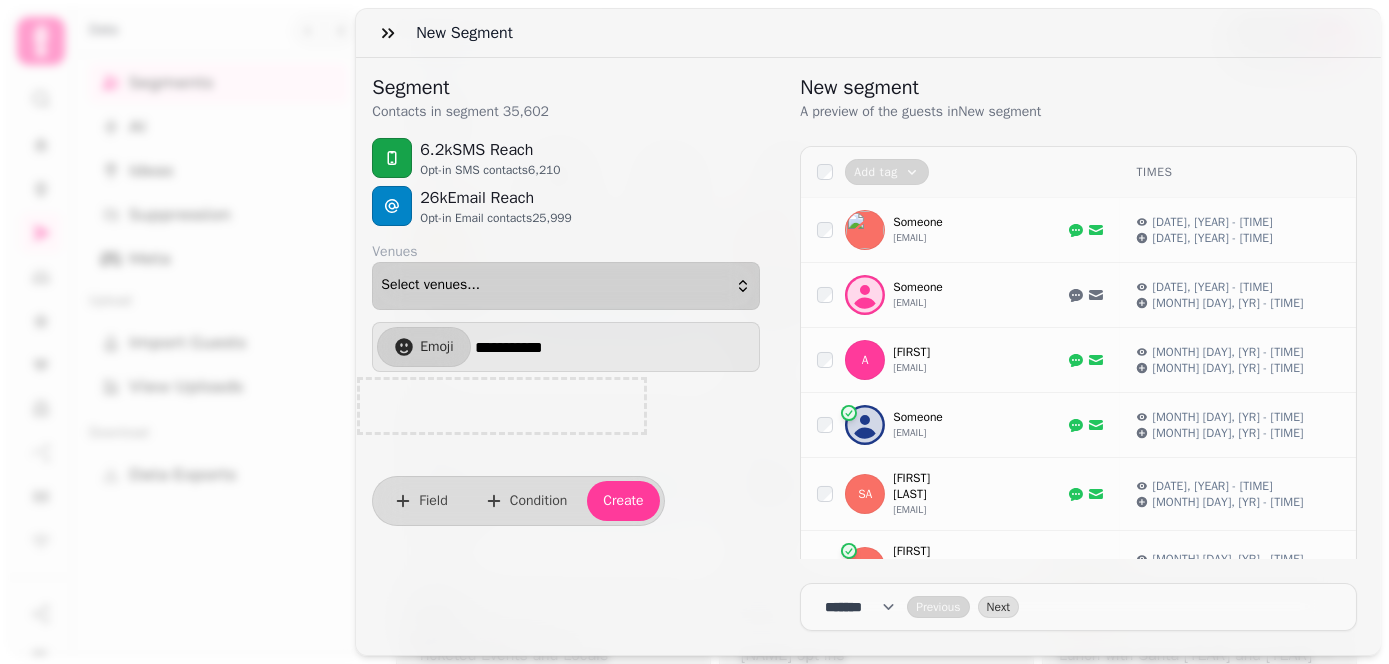click on "Select venues..." at bounding box center (566, 286) 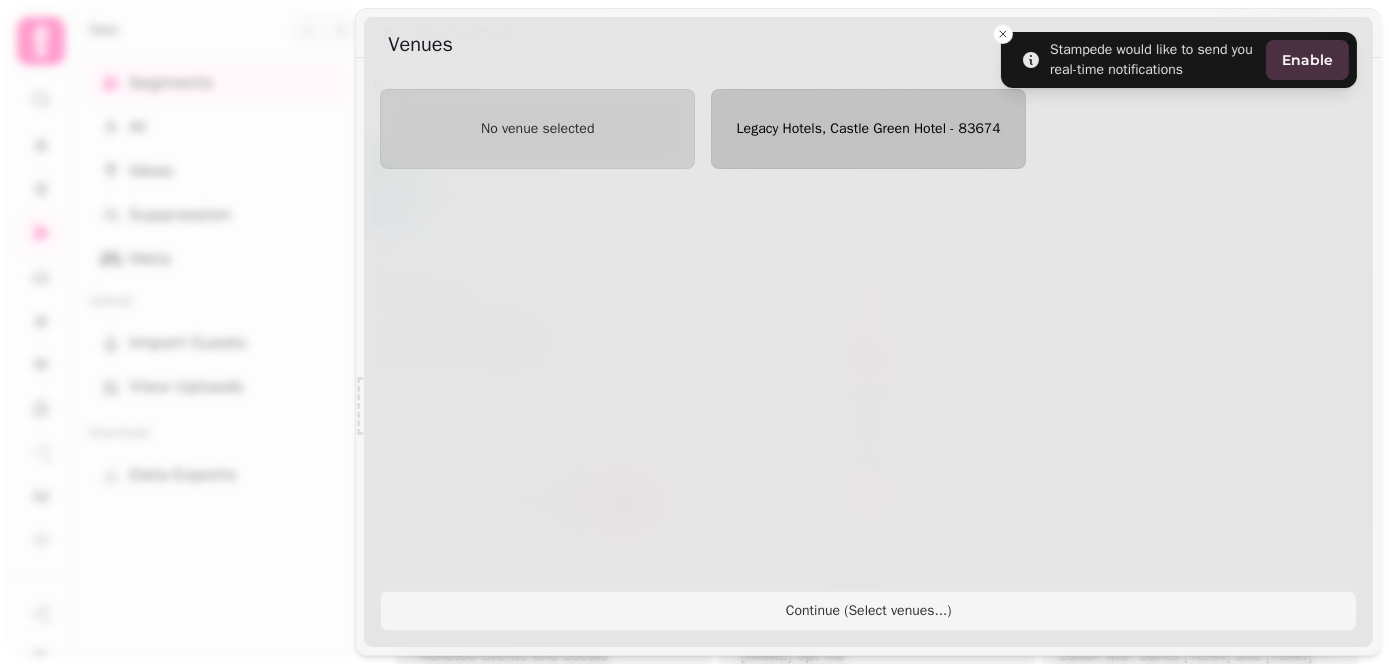 click on "Legacy Hotels, Castle Green Hotel - 83674" at bounding box center [868, 129] 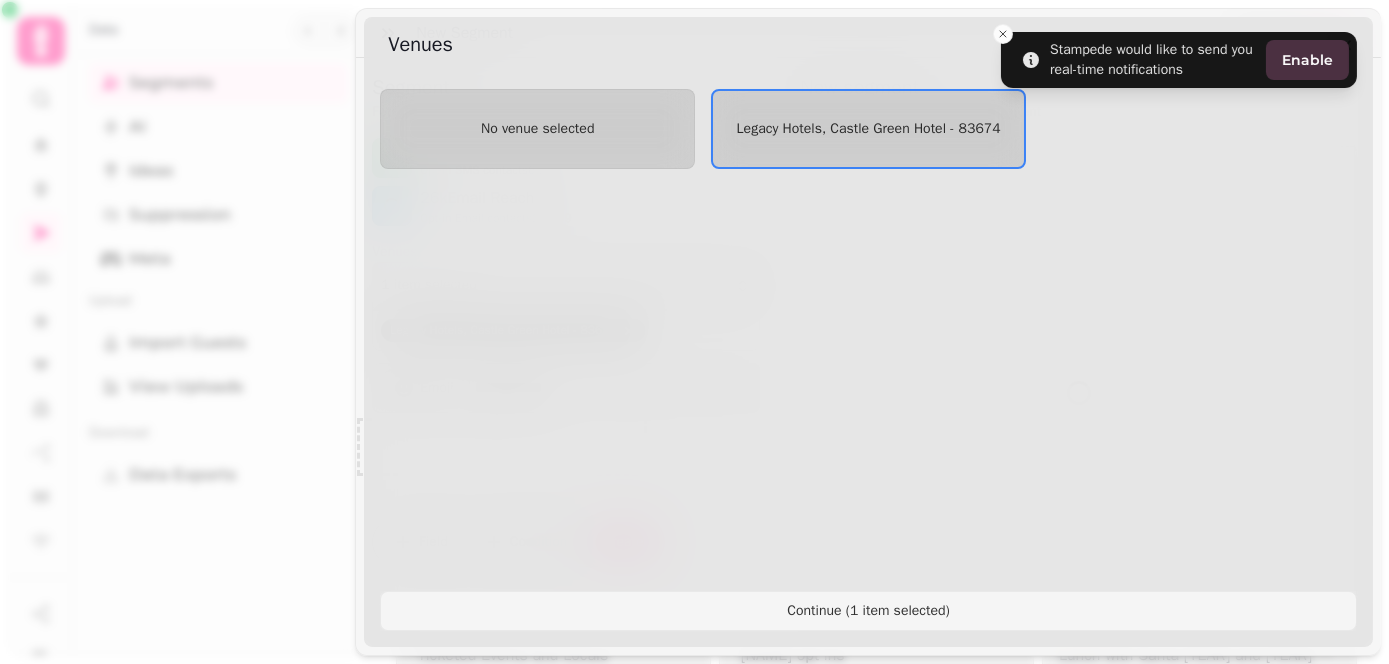 click on "Venues" at bounding box center (868, 45) 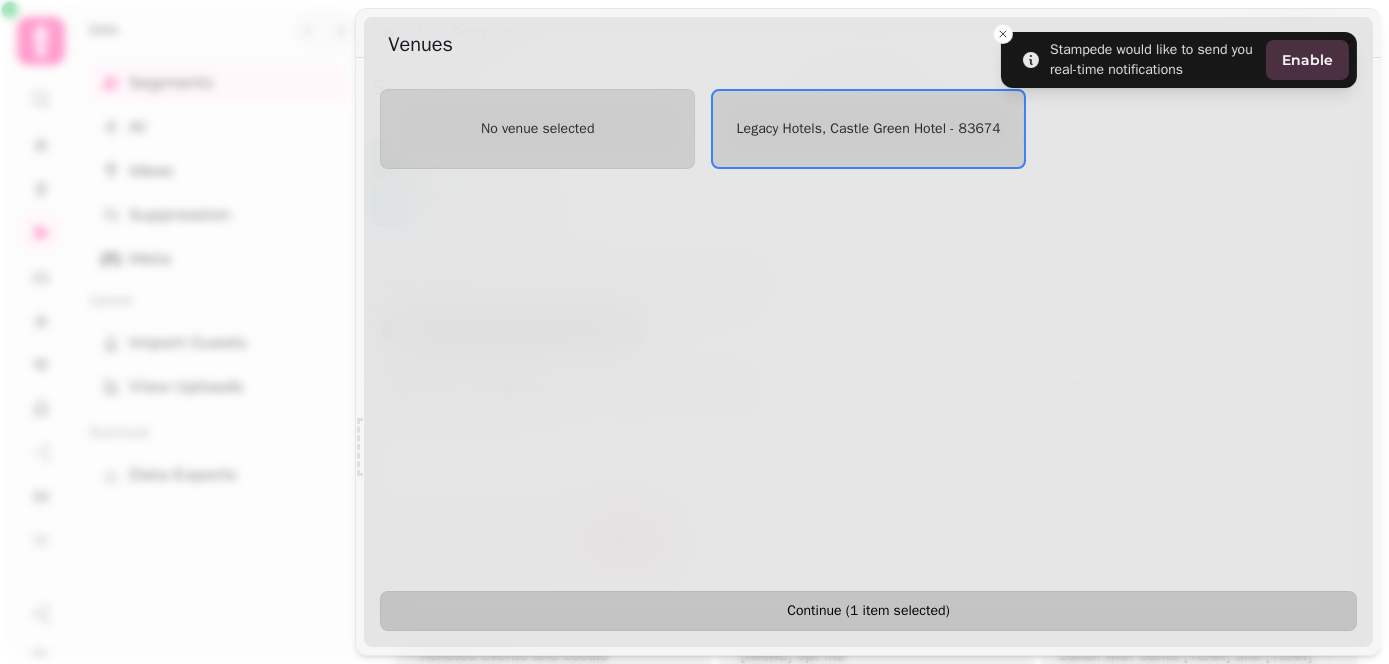 click on "Continue ( 1 item selected )" at bounding box center [868, 611] 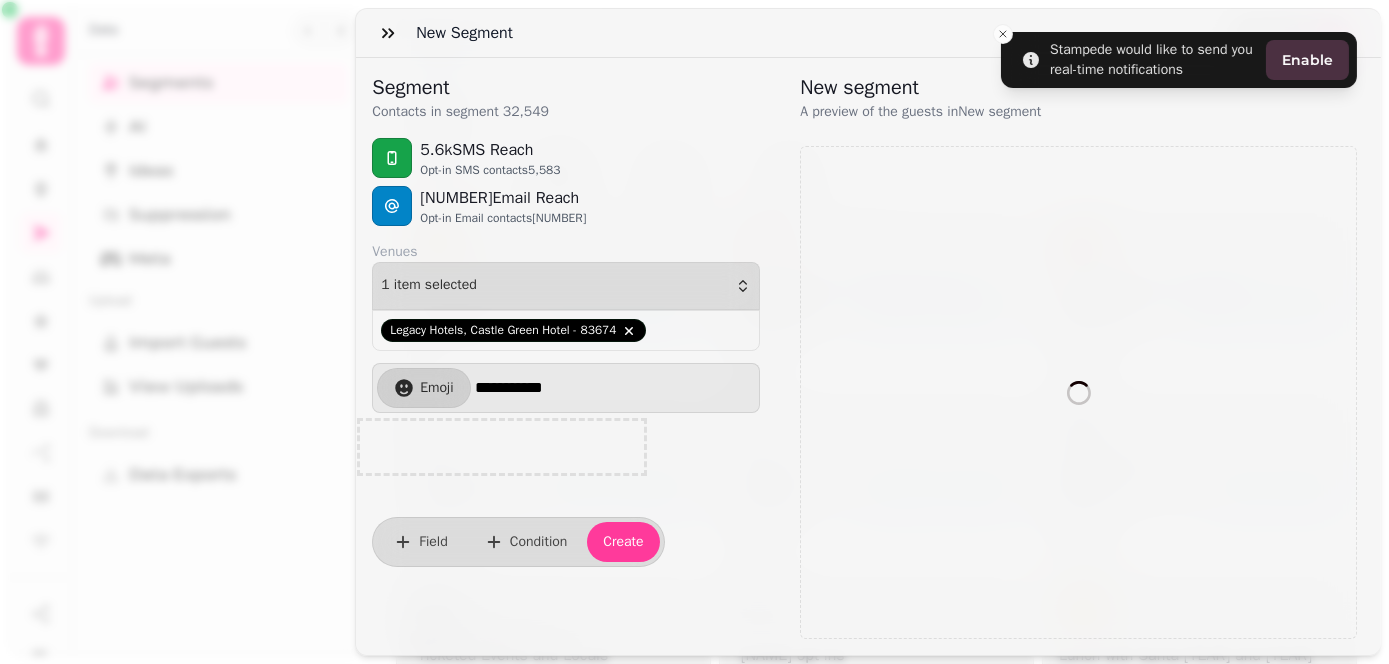 select on "**" 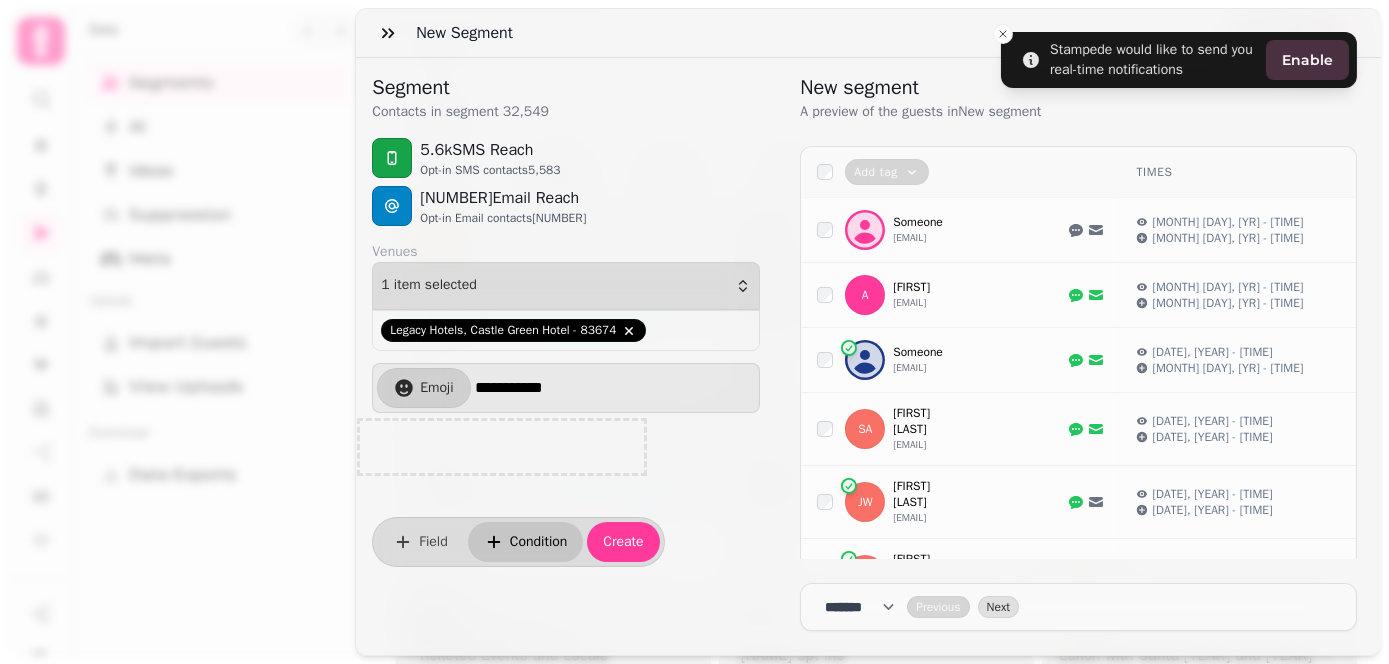 click on "Condition" at bounding box center [526, 542] 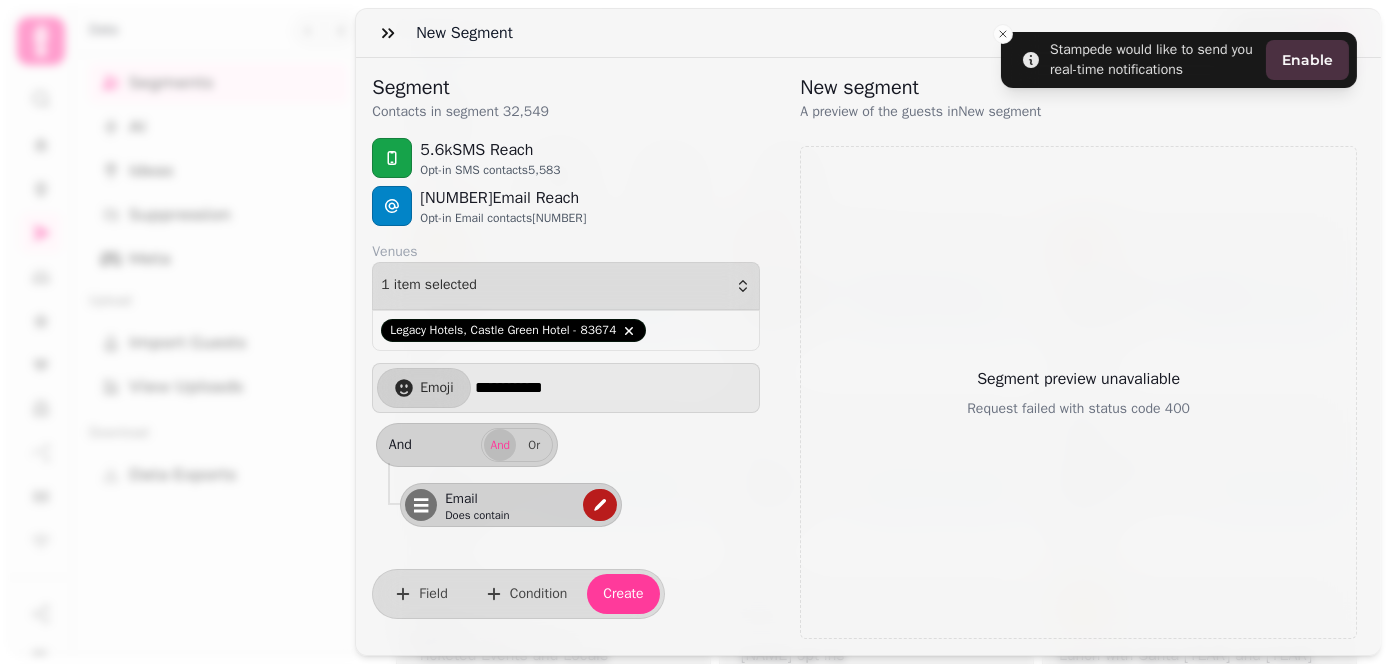click 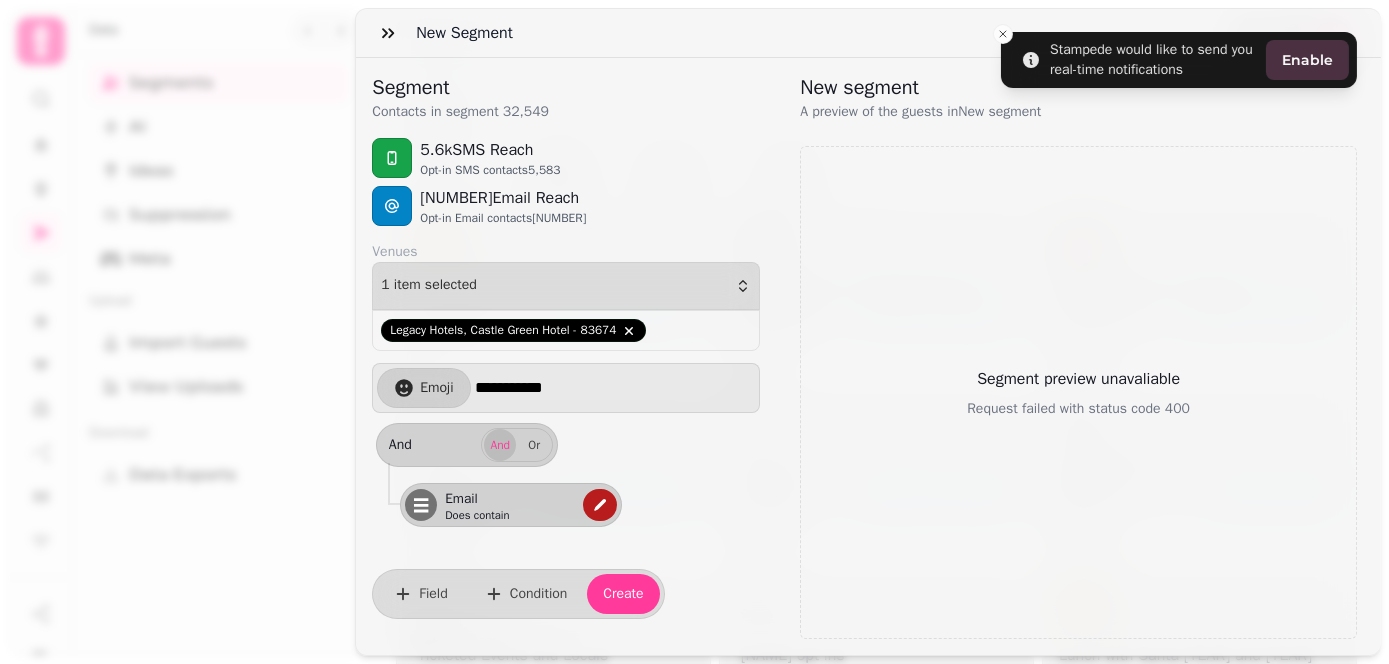 select on "*****" 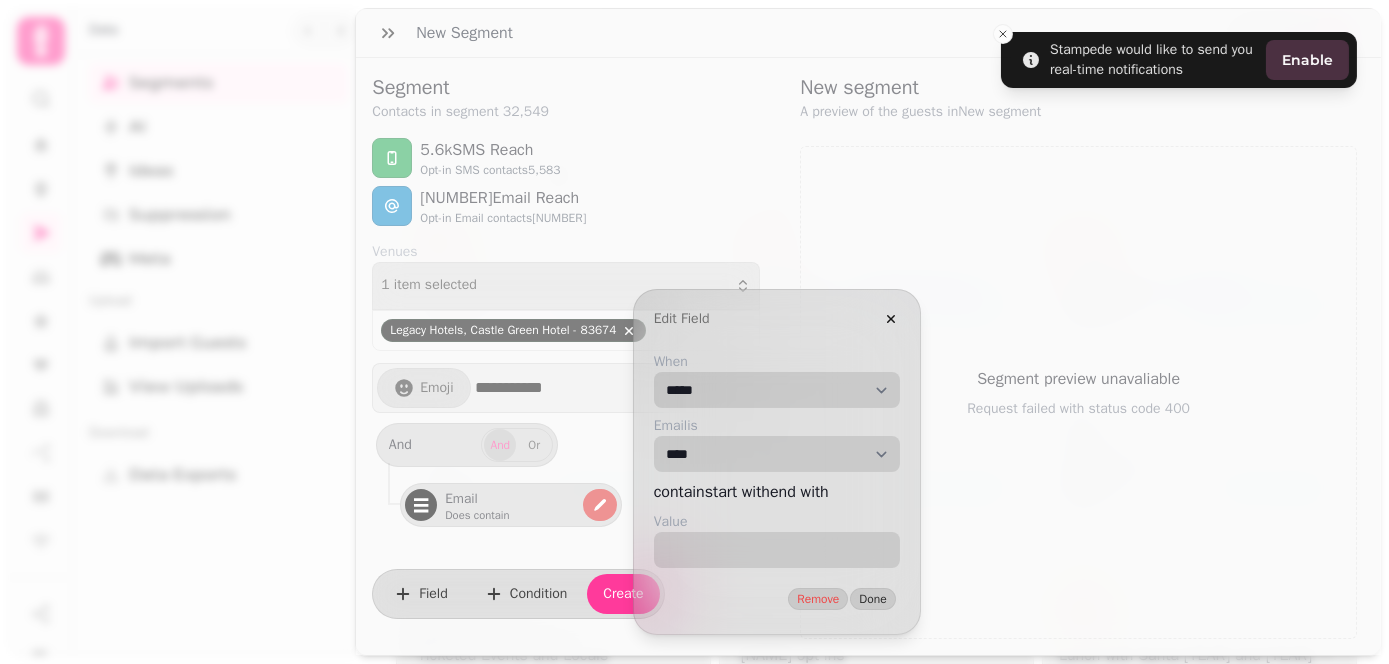 click on "**********" at bounding box center [777, 390] 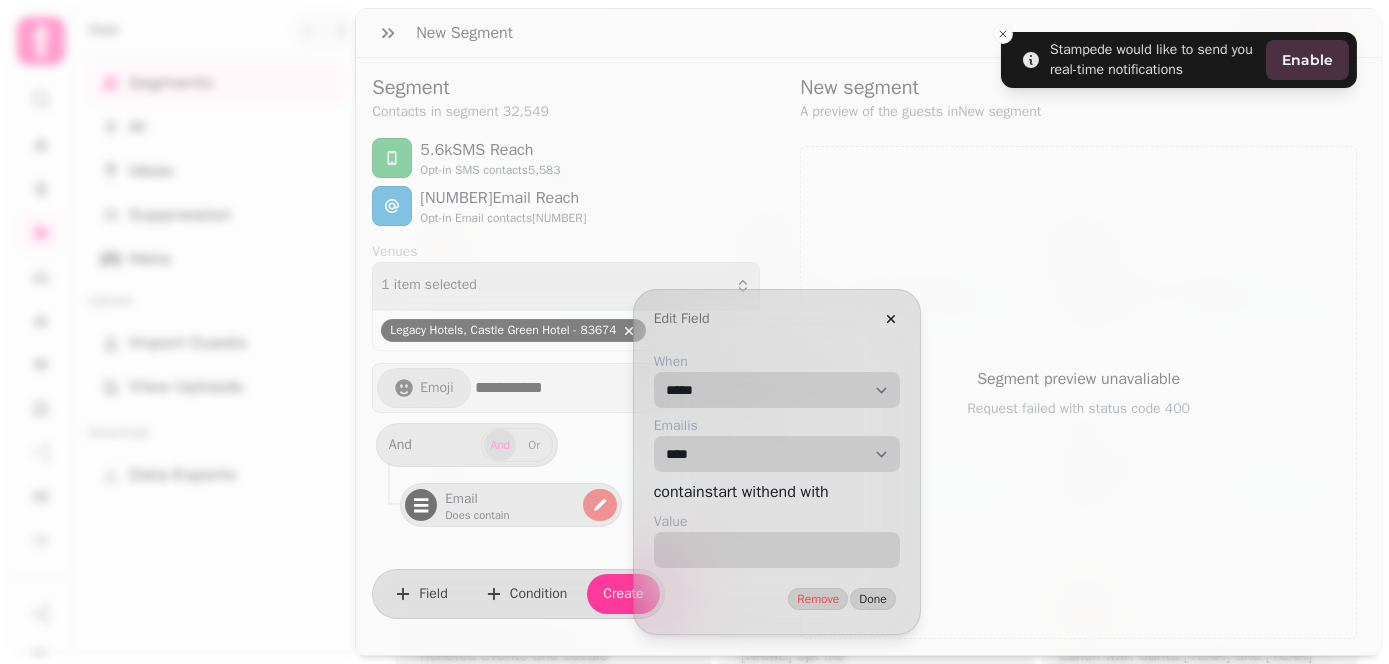 click on "**********" at bounding box center (777, 390) 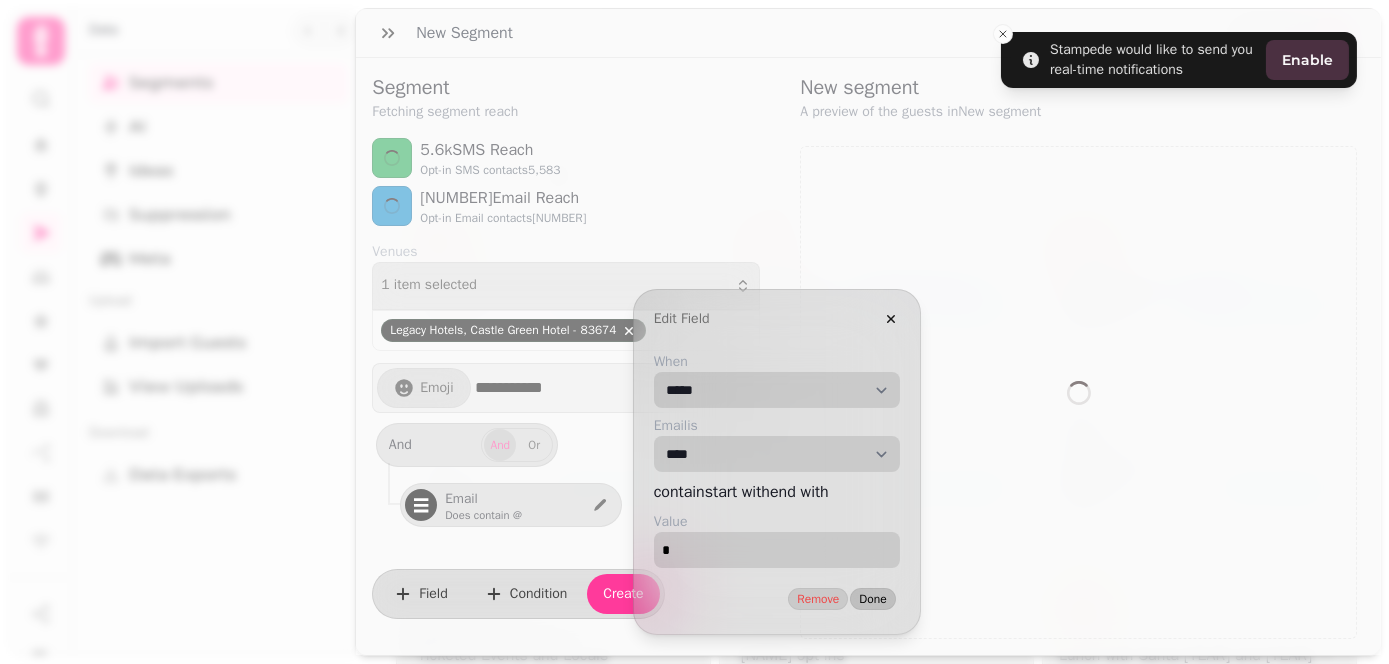 type on "*" 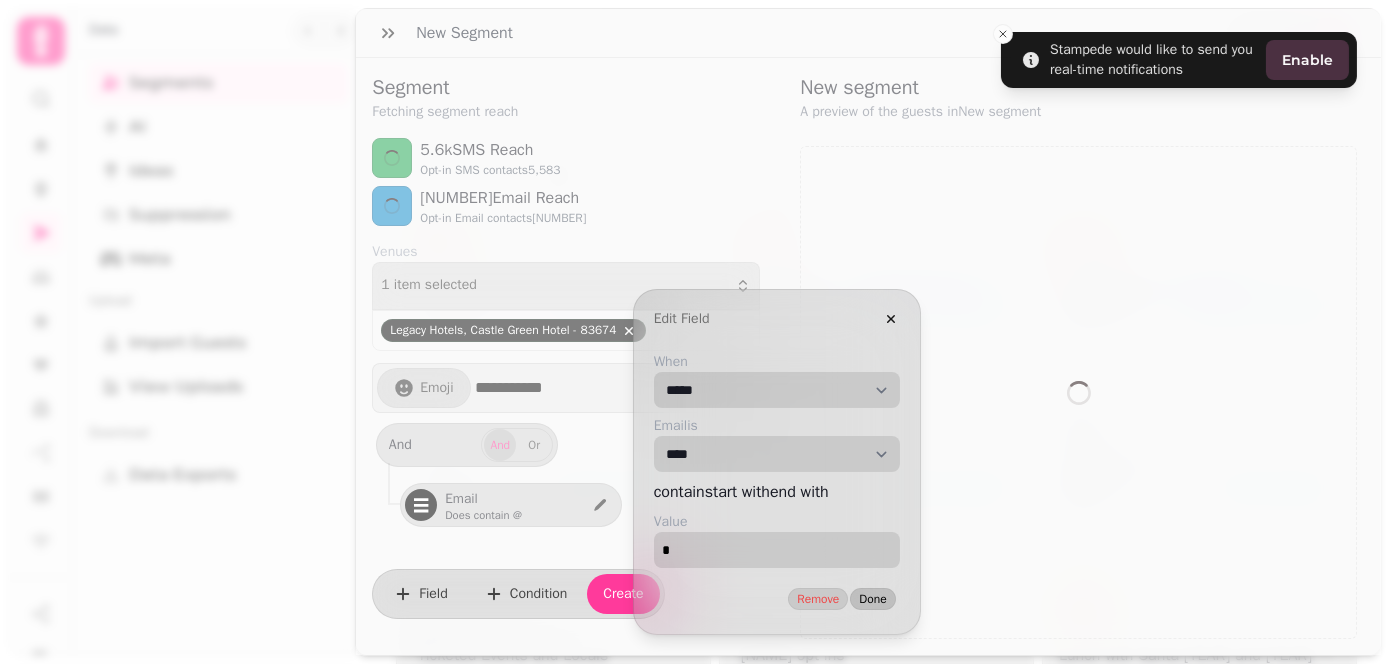 click on "Done" at bounding box center [872, 599] 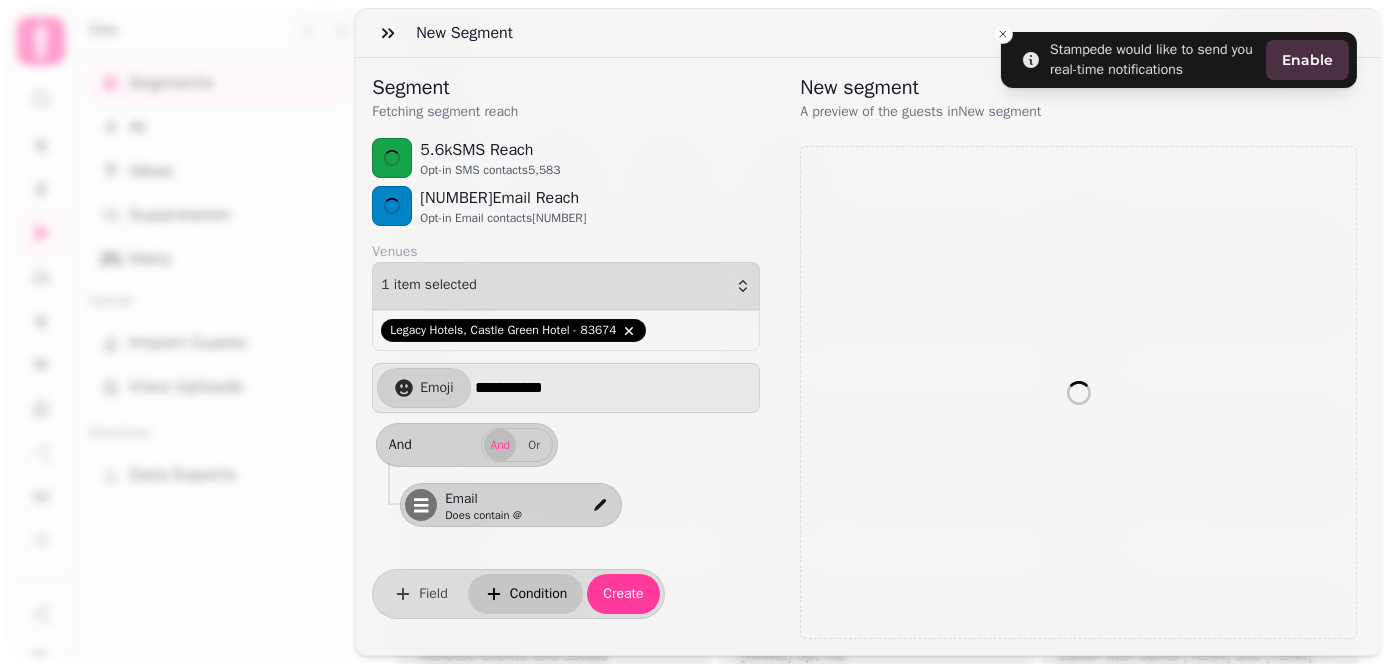 click on "Condition" at bounding box center (539, 594) 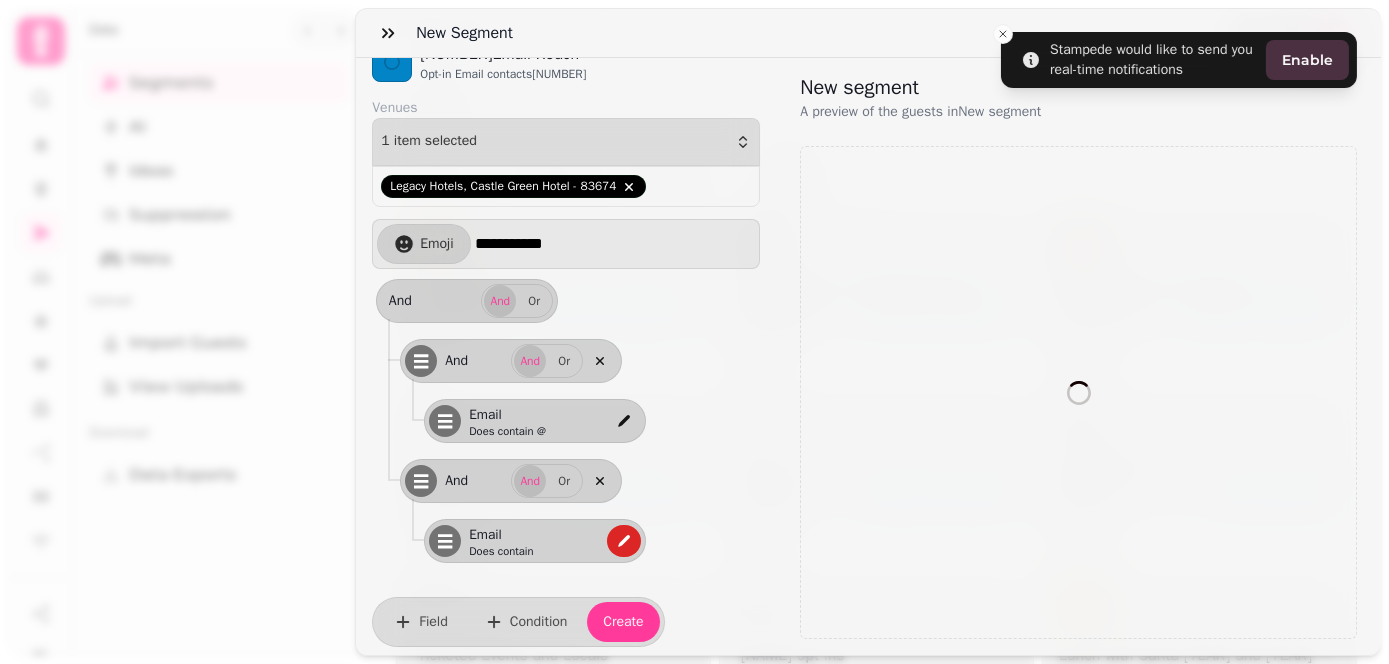 scroll, scrollTop: 157, scrollLeft: 0, axis: vertical 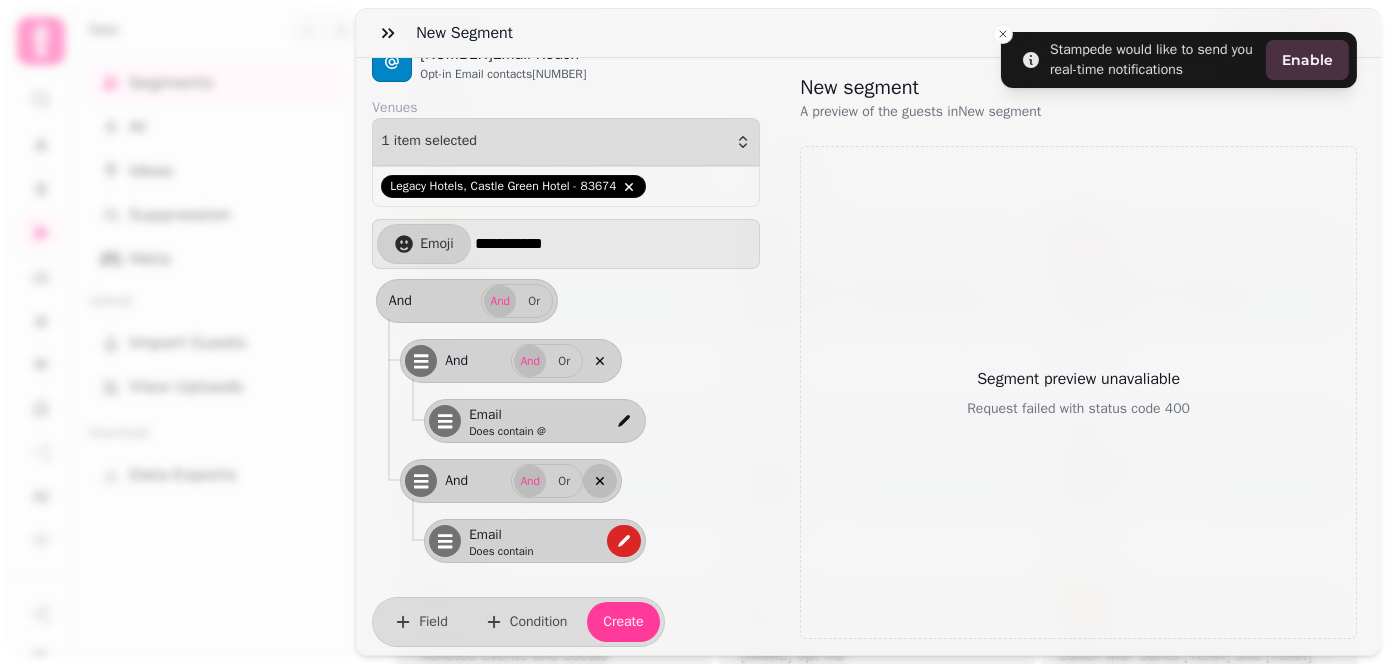 click 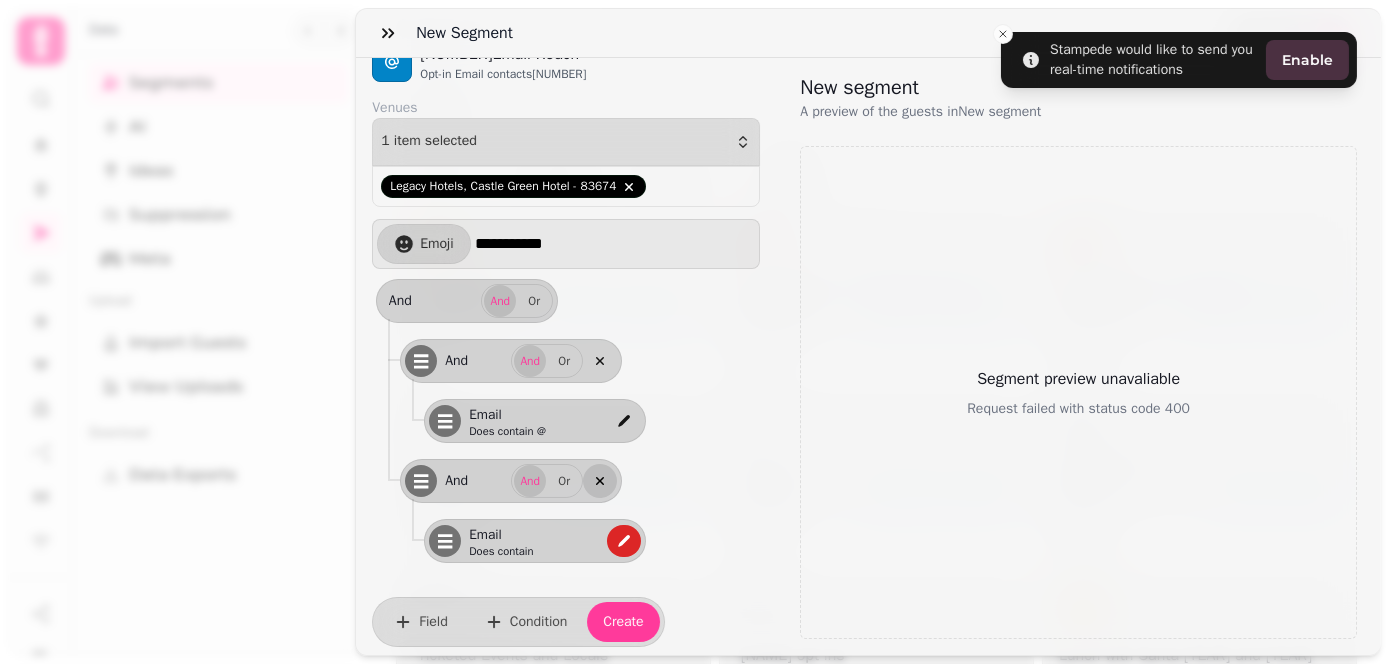 scroll, scrollTop: 0, scrollLeft: 0, axis: both 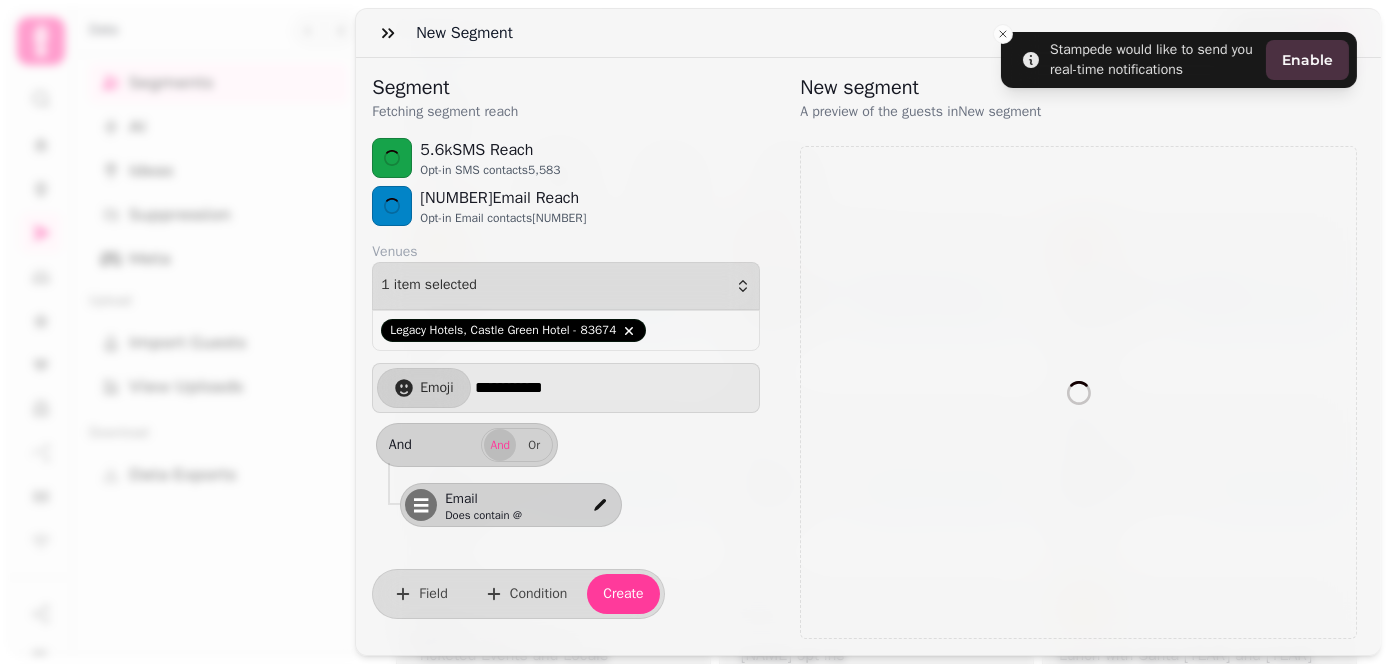 click on "New segment" at bounding box center [992, 88] 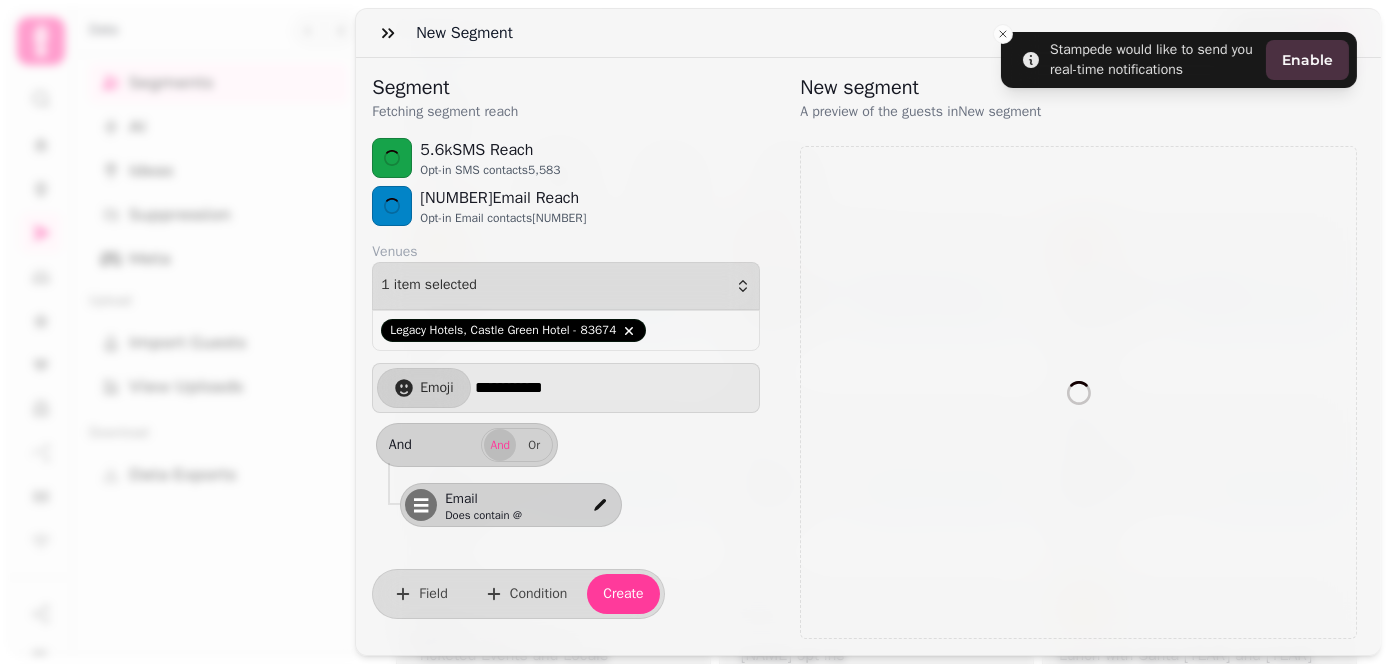 click on "New Segment" at bounding box center [868, 33] 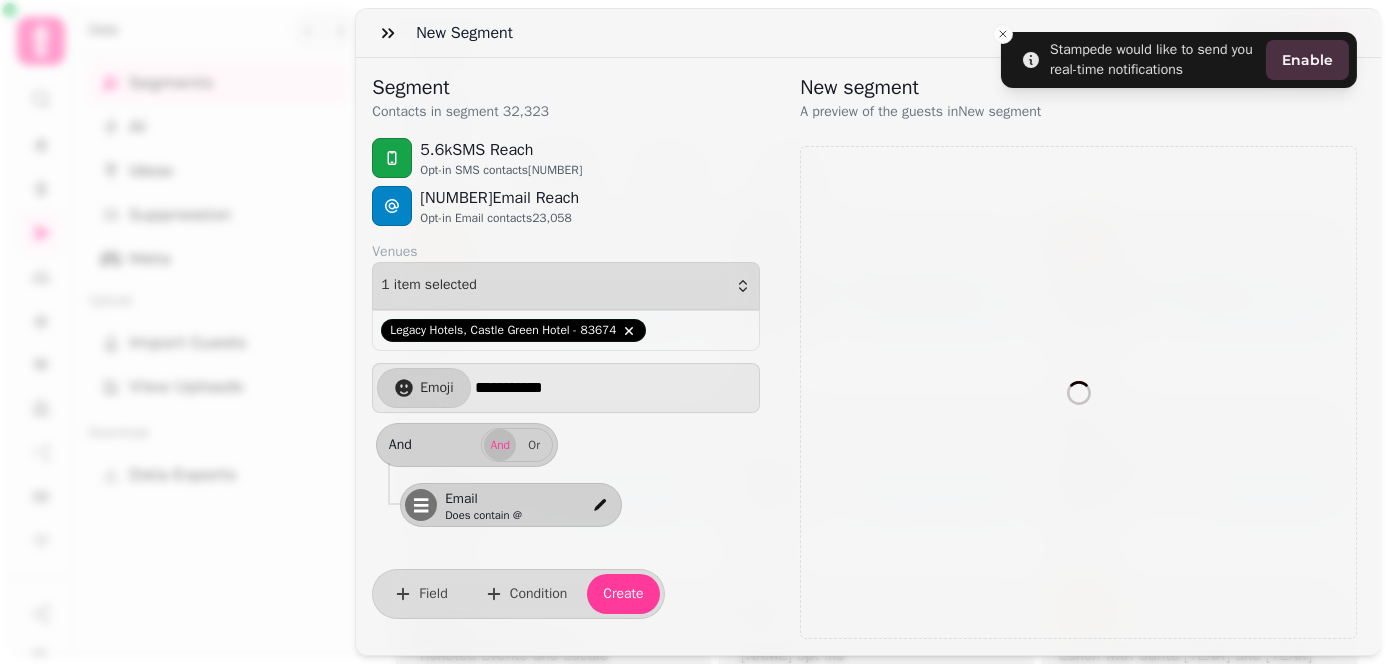 select on "**" 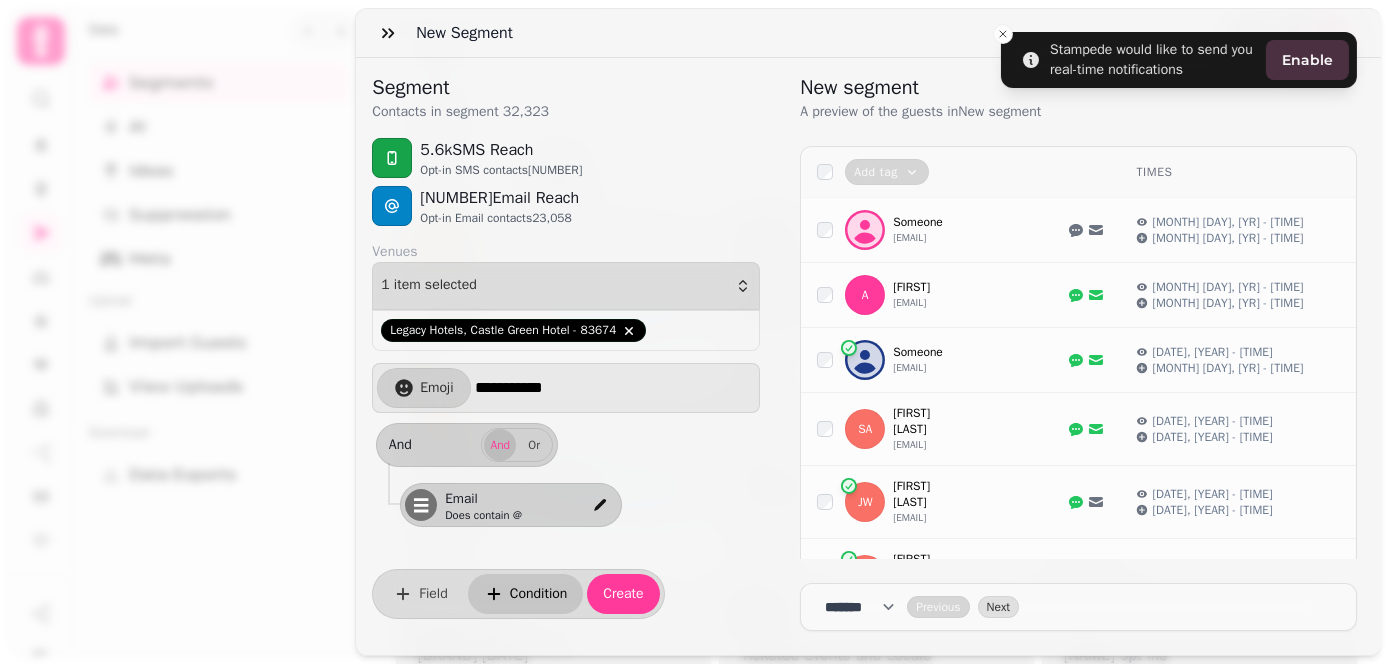 click 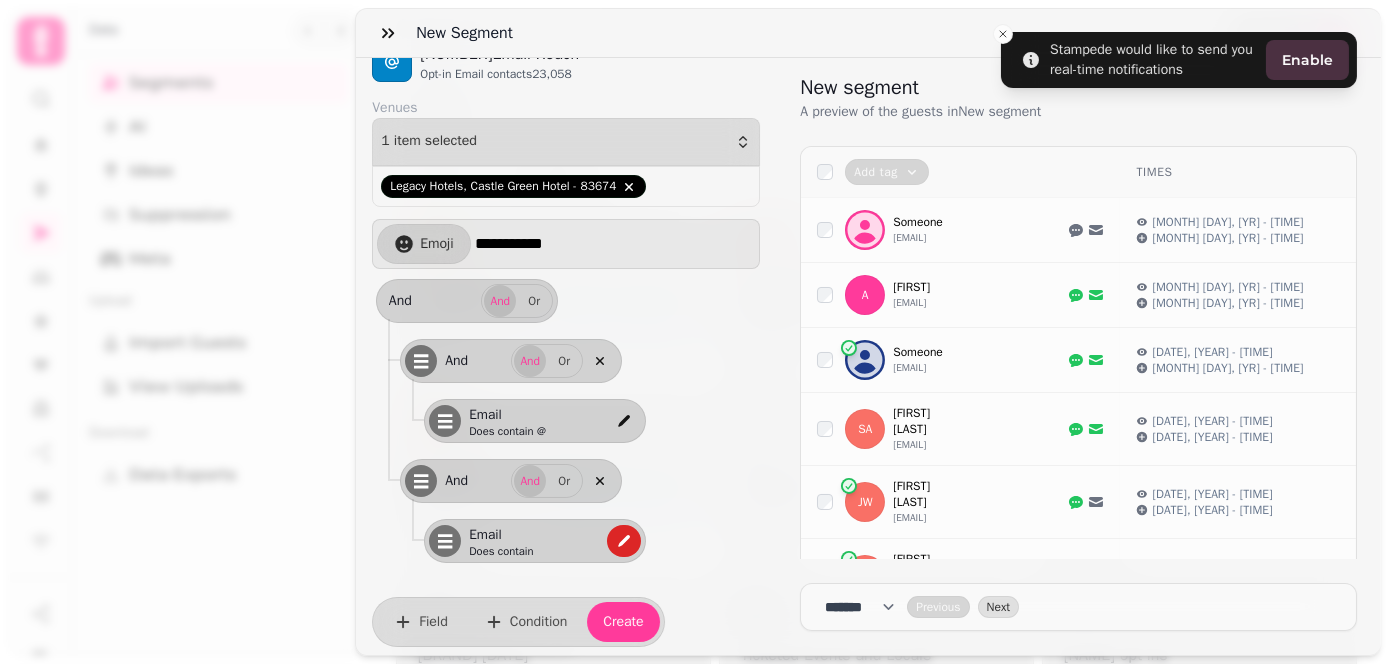 scroll, scrollTop: 157, scrollLeft: 0, axis: vertical 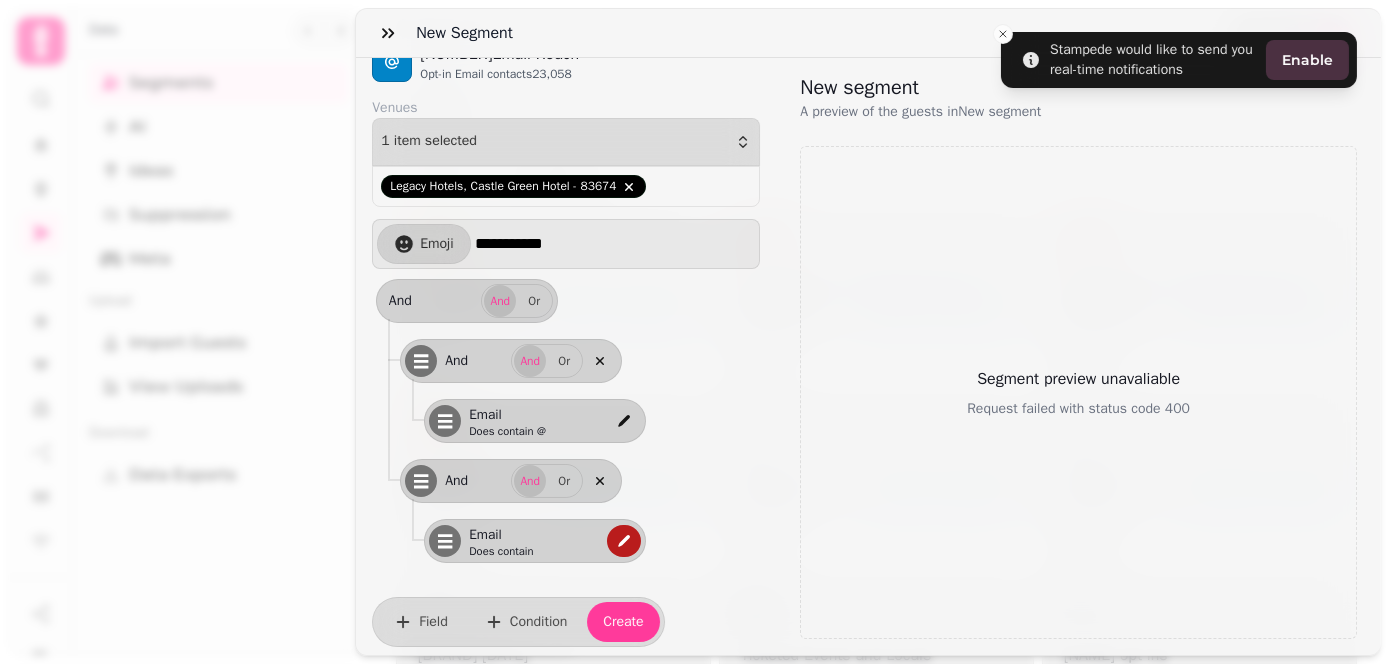 click 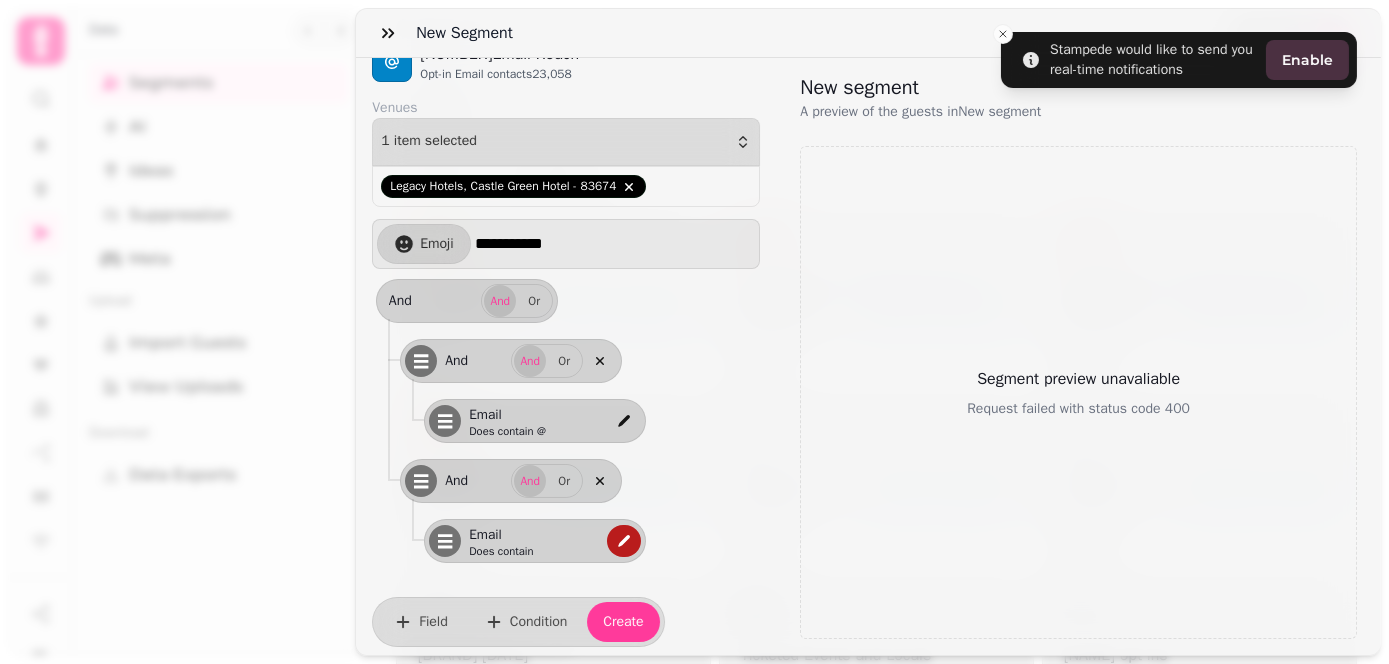 select on "*****" 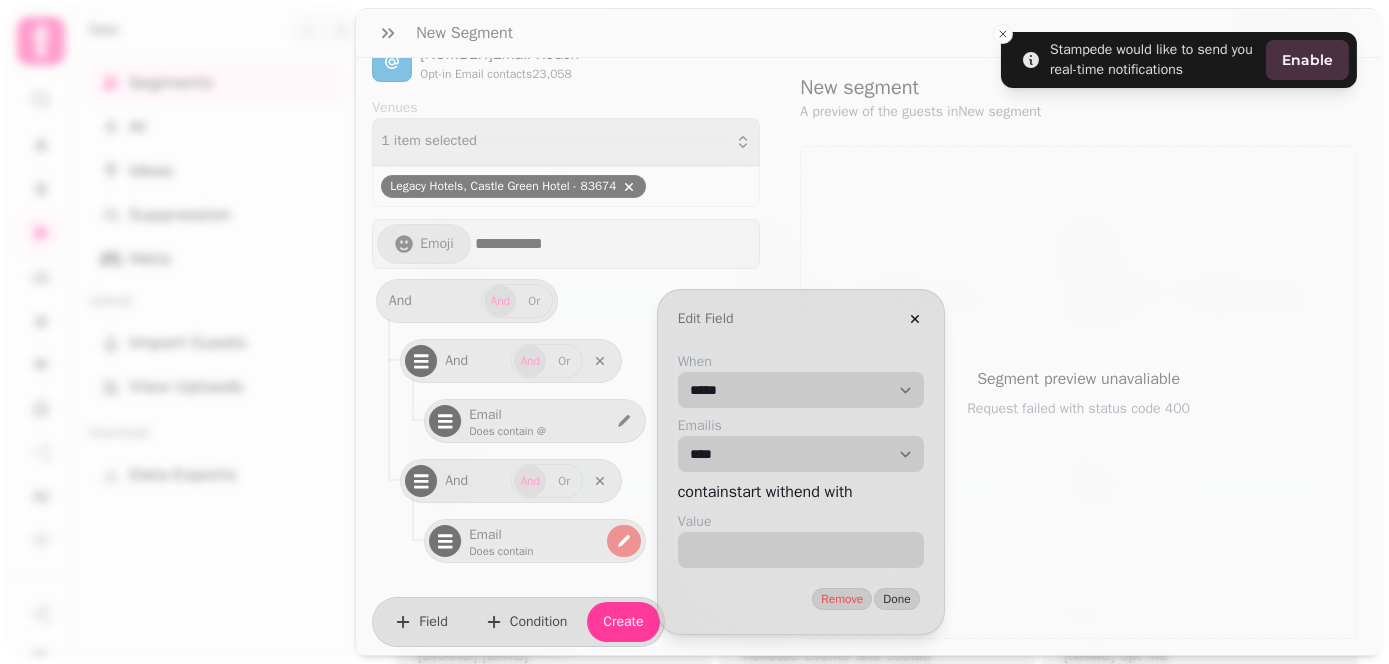 click on "**********" at bounding box center (801, 390) 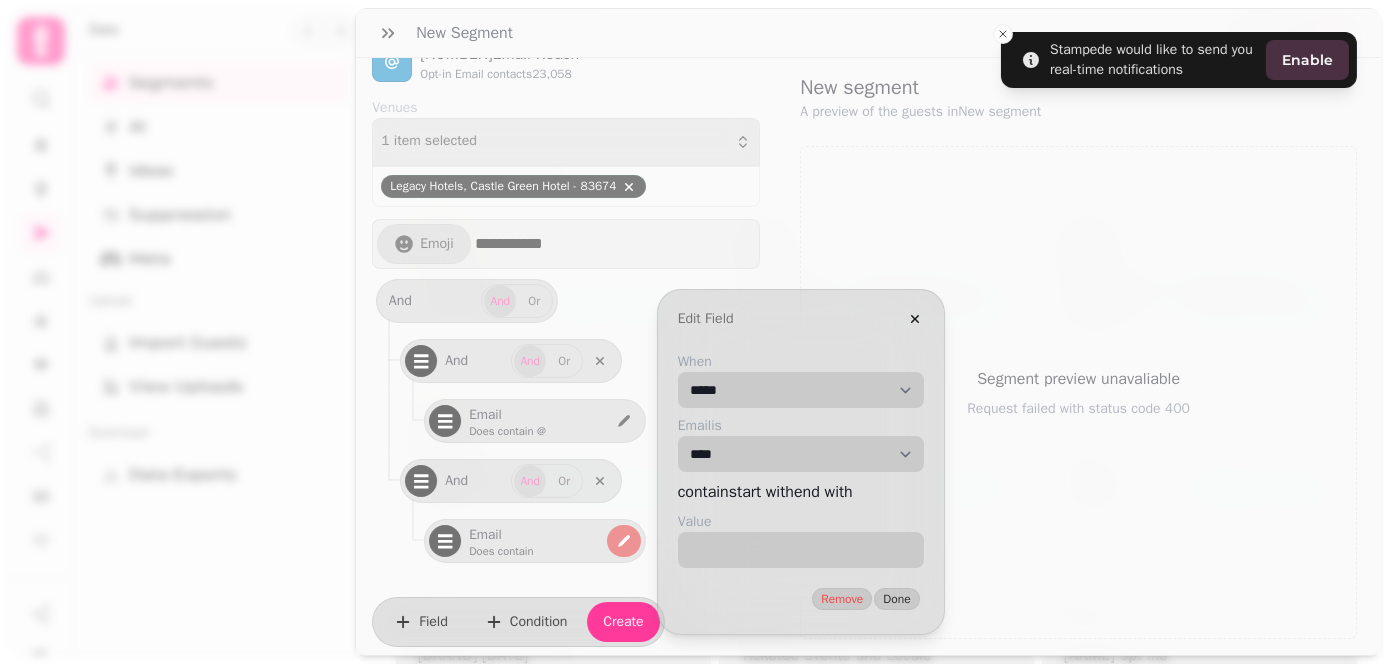 select on "**********" 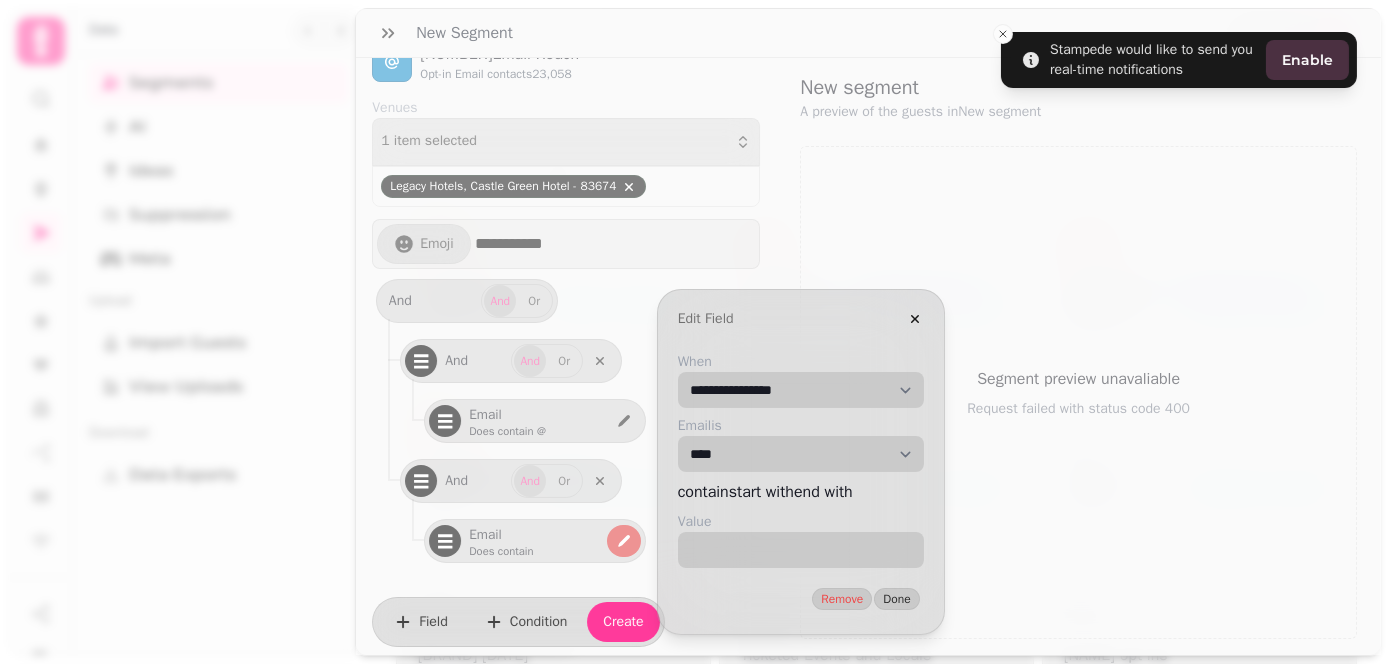 click on "**********" at bounding box center [801, 390] 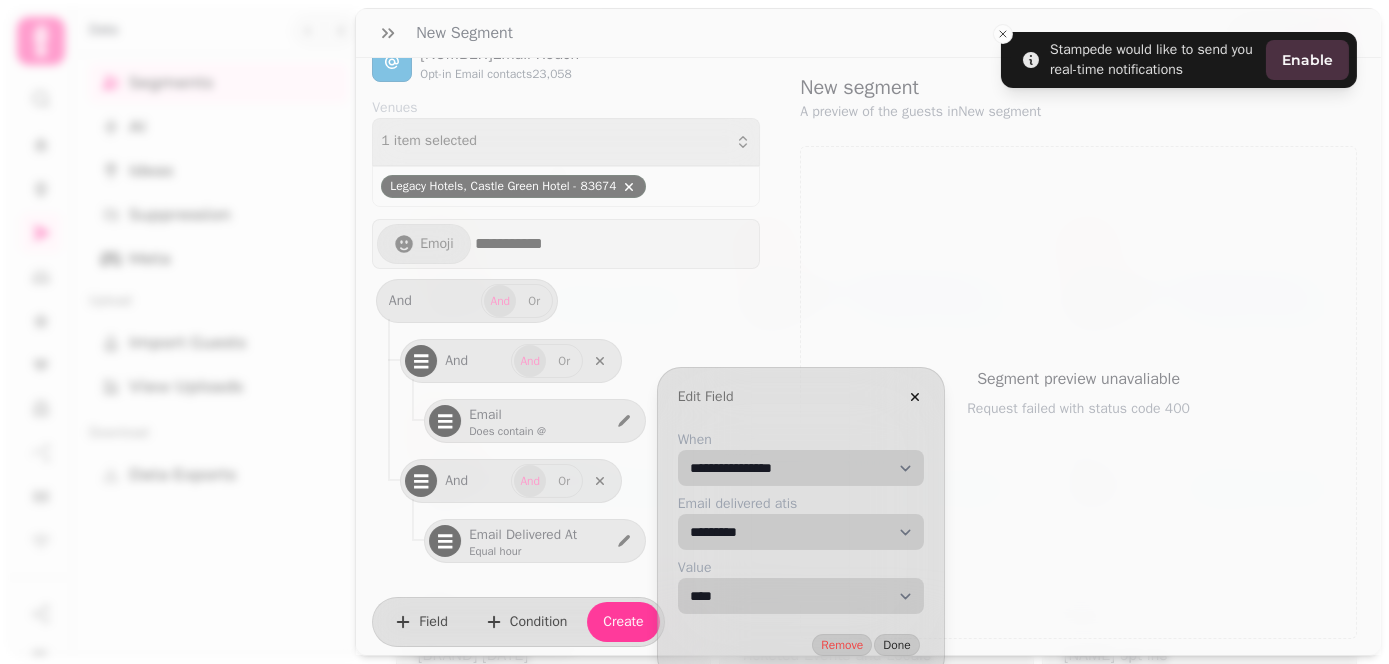 click on "**********" at bounding box center [801, 468] 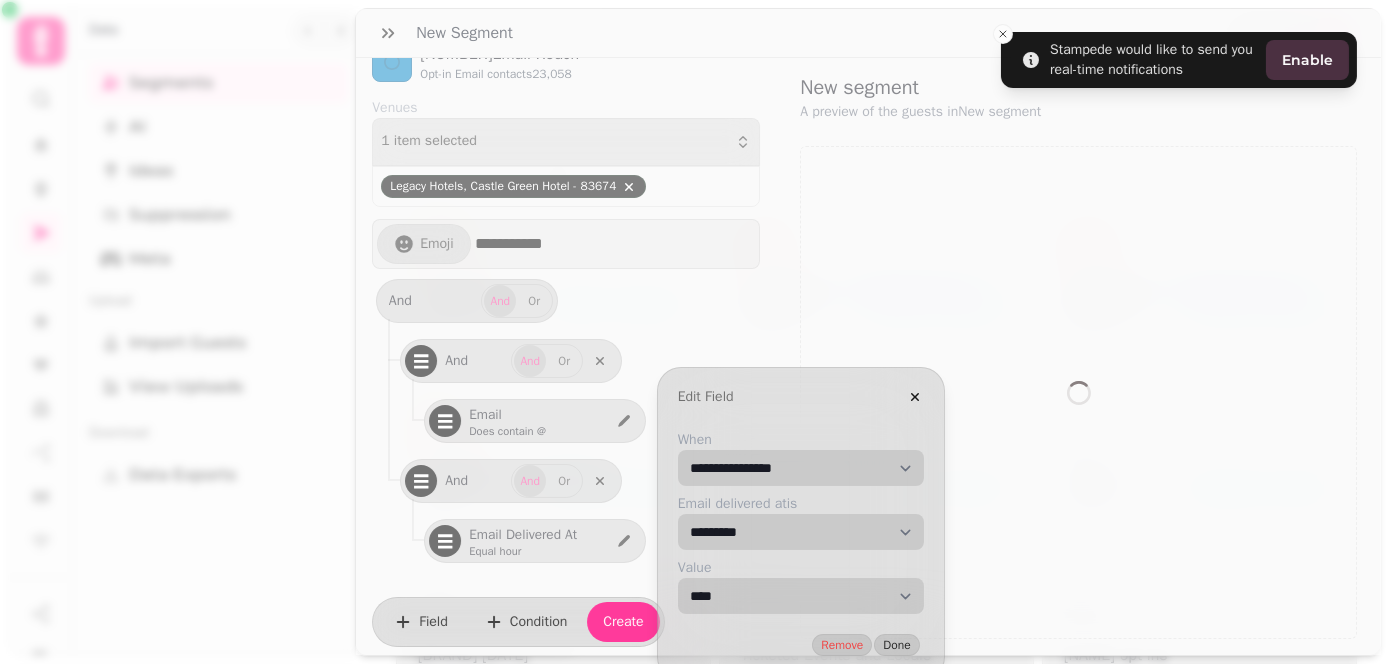 click on "**********" at bounding box center [801, 596] 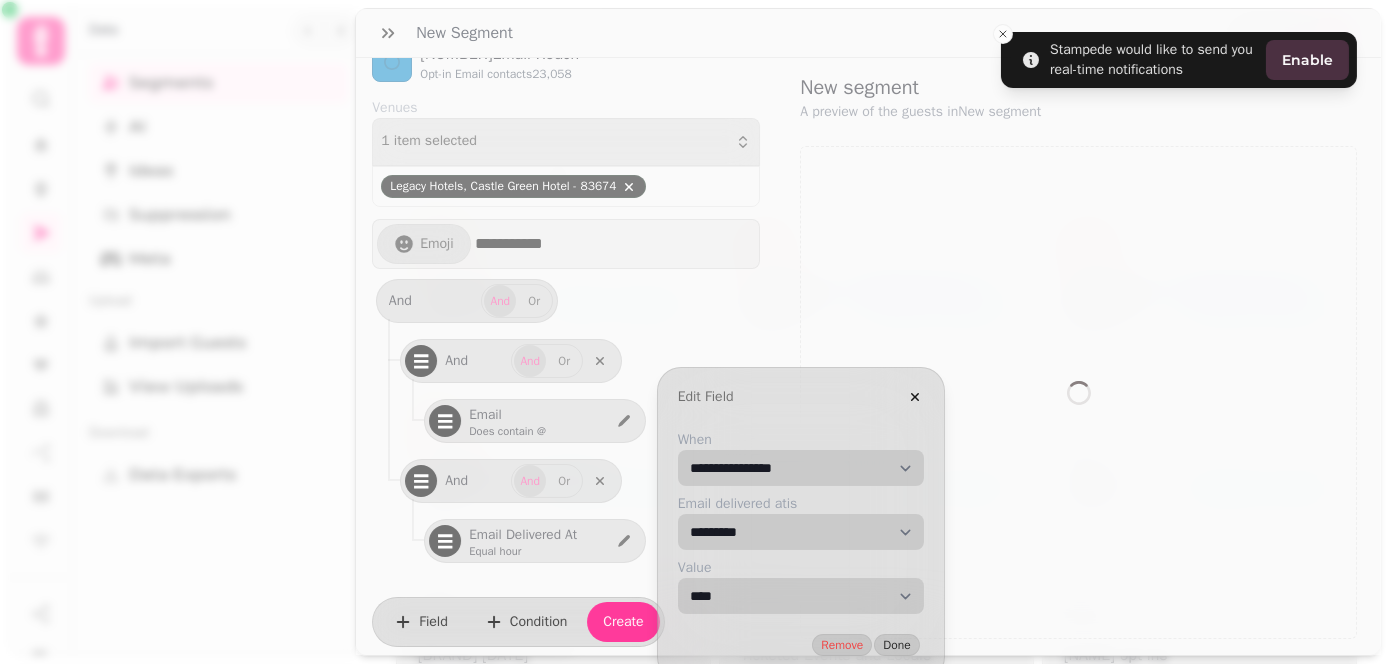 select on "*****" 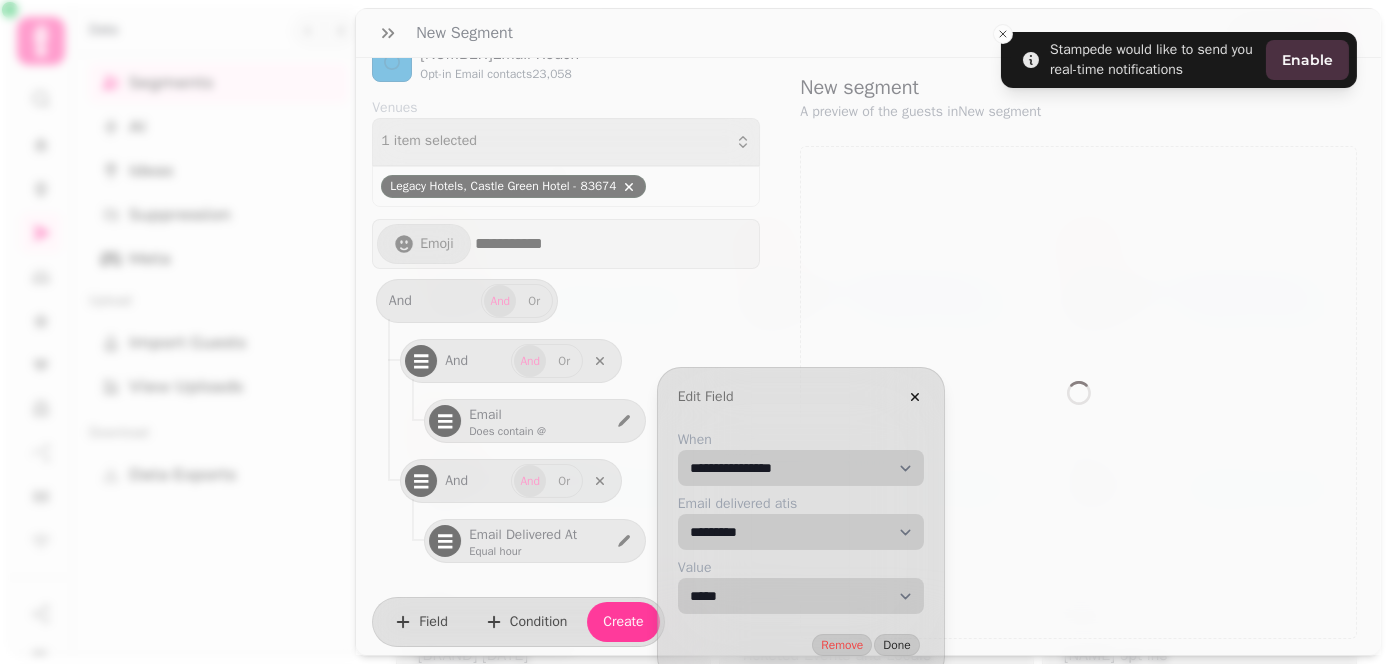 click on "**********" at bounding box center (801, 596) 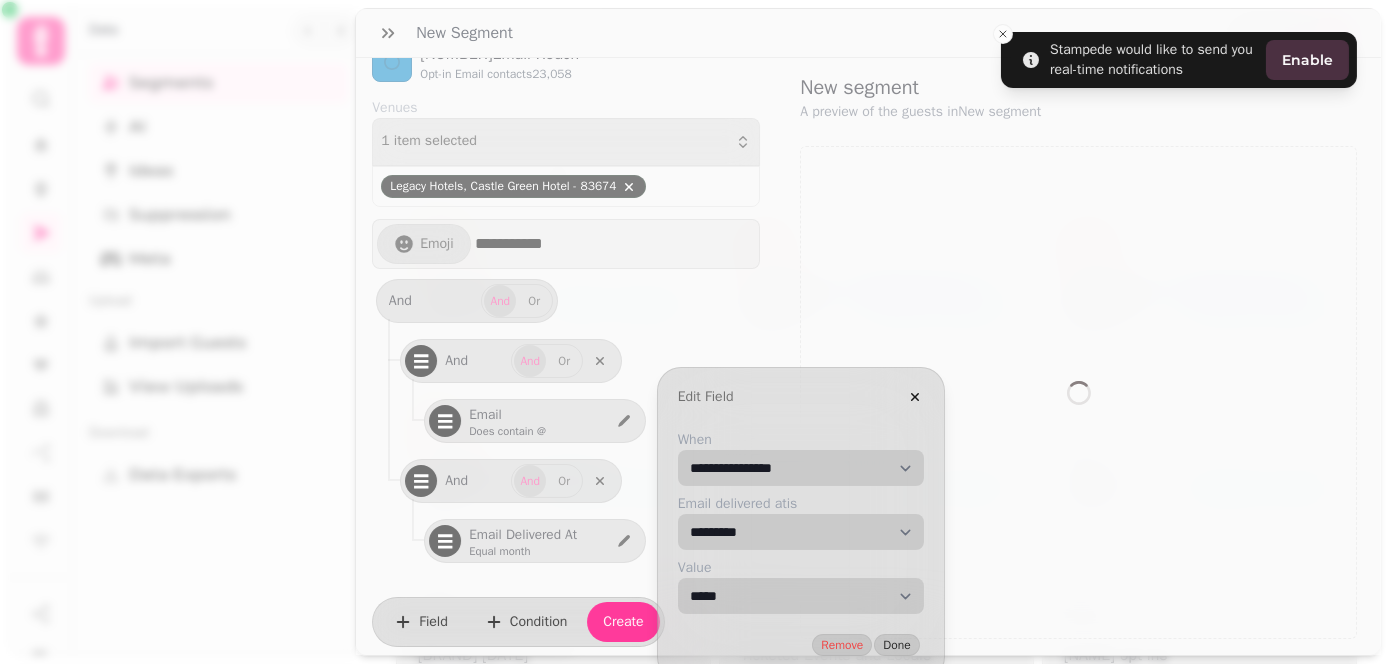 click on "**********" at bounding box center (801, 468) 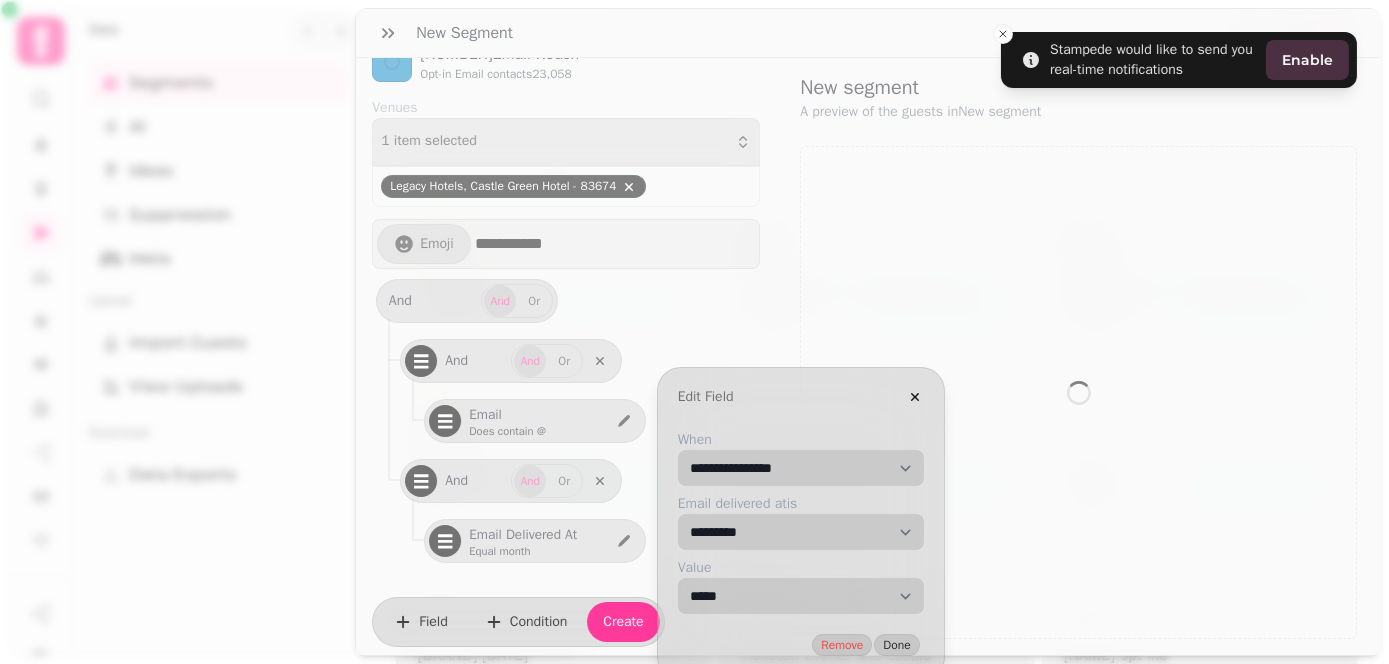 select on "**" 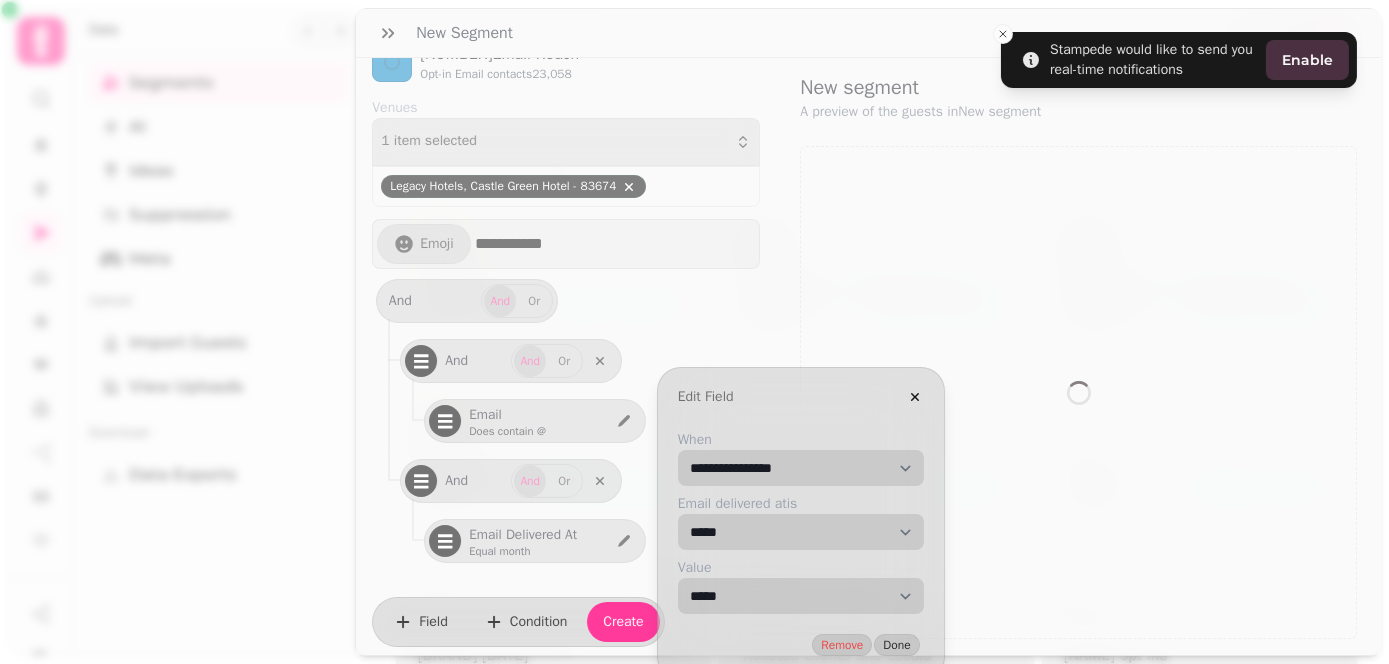 click on "**********" at bounding box center (801, 468) 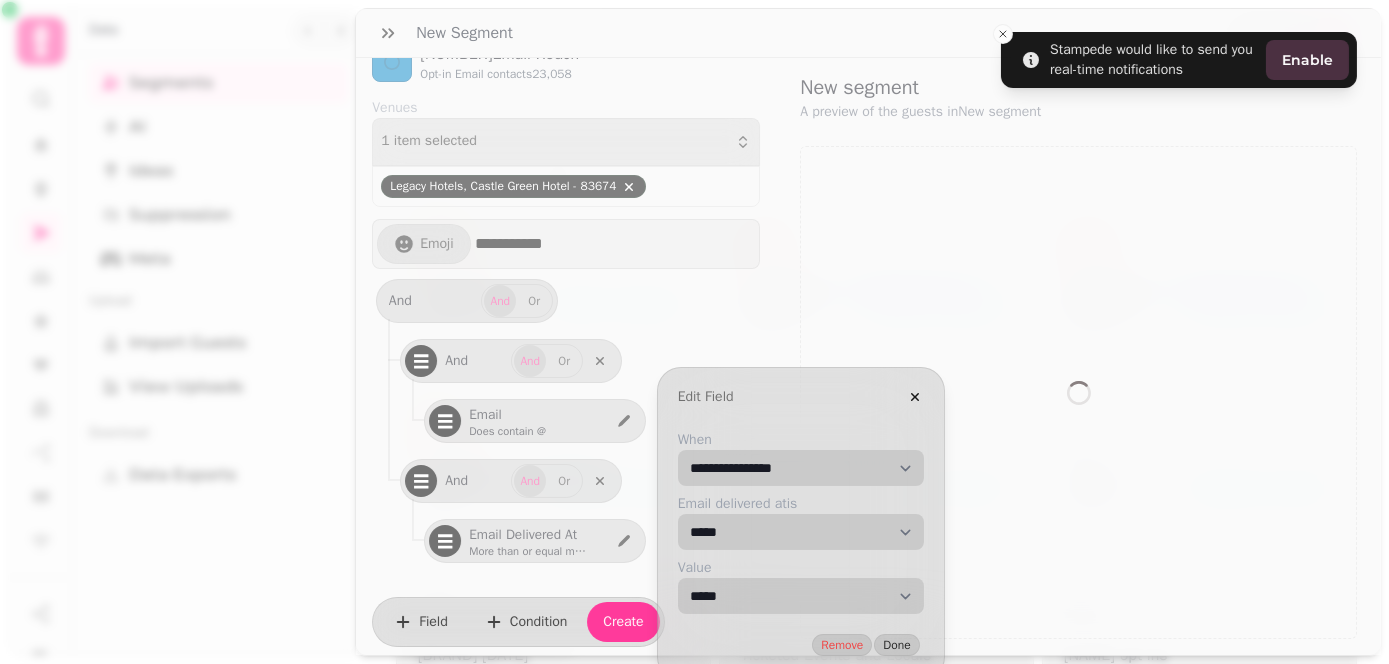 click on "**********" at bounding box center [801, 596] 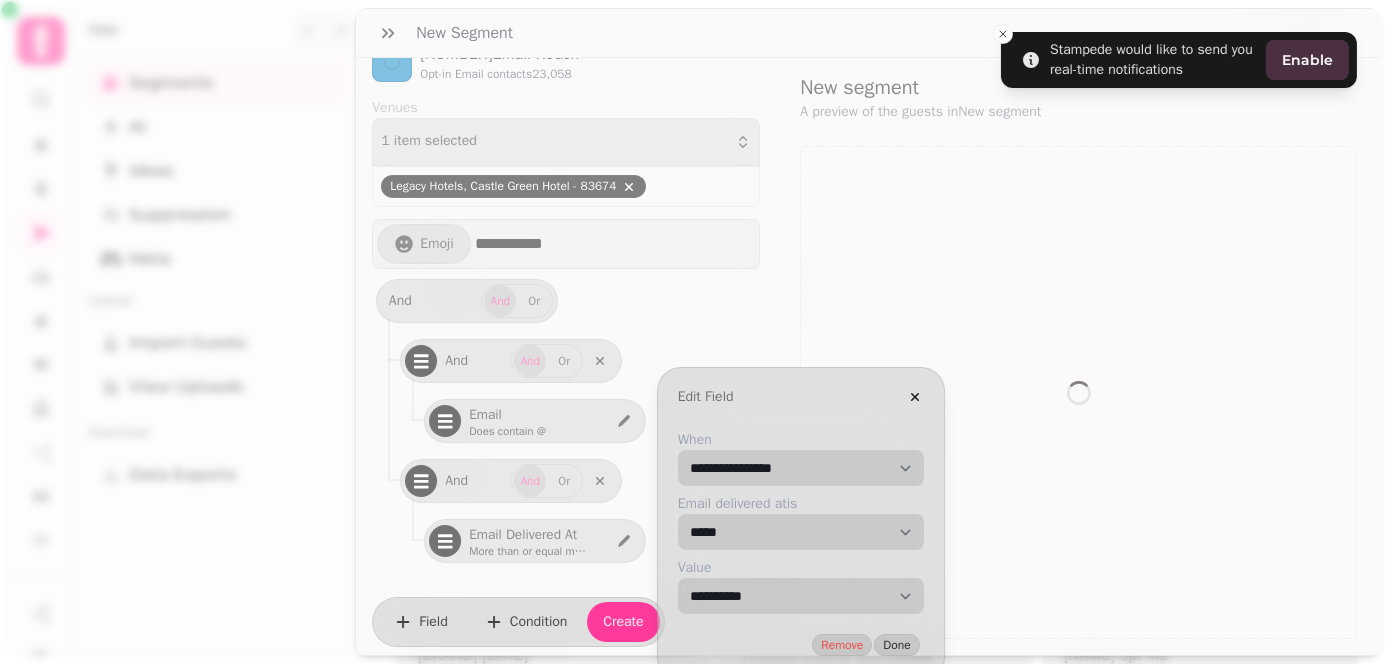 click on "**********" at bounding box center [801, 596] 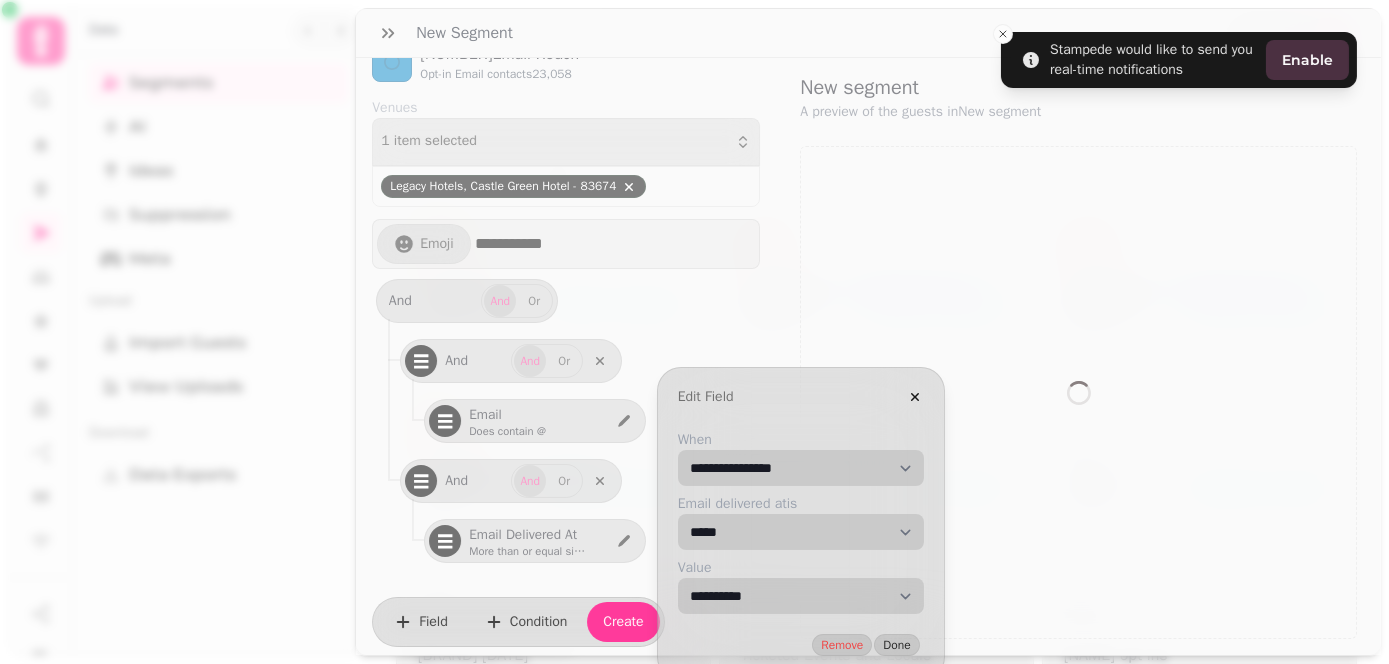 click on "**********" at bounding box center [801, 596] 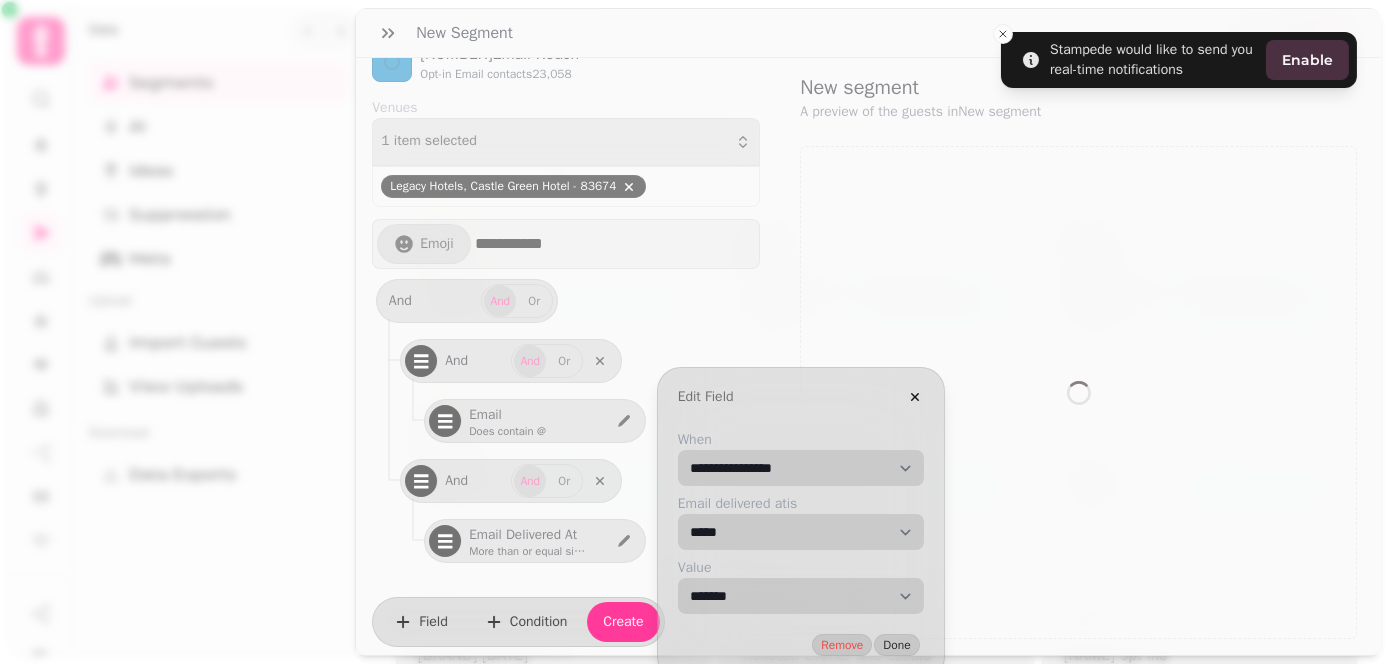click on "**********" at bounding box center [801, 596] 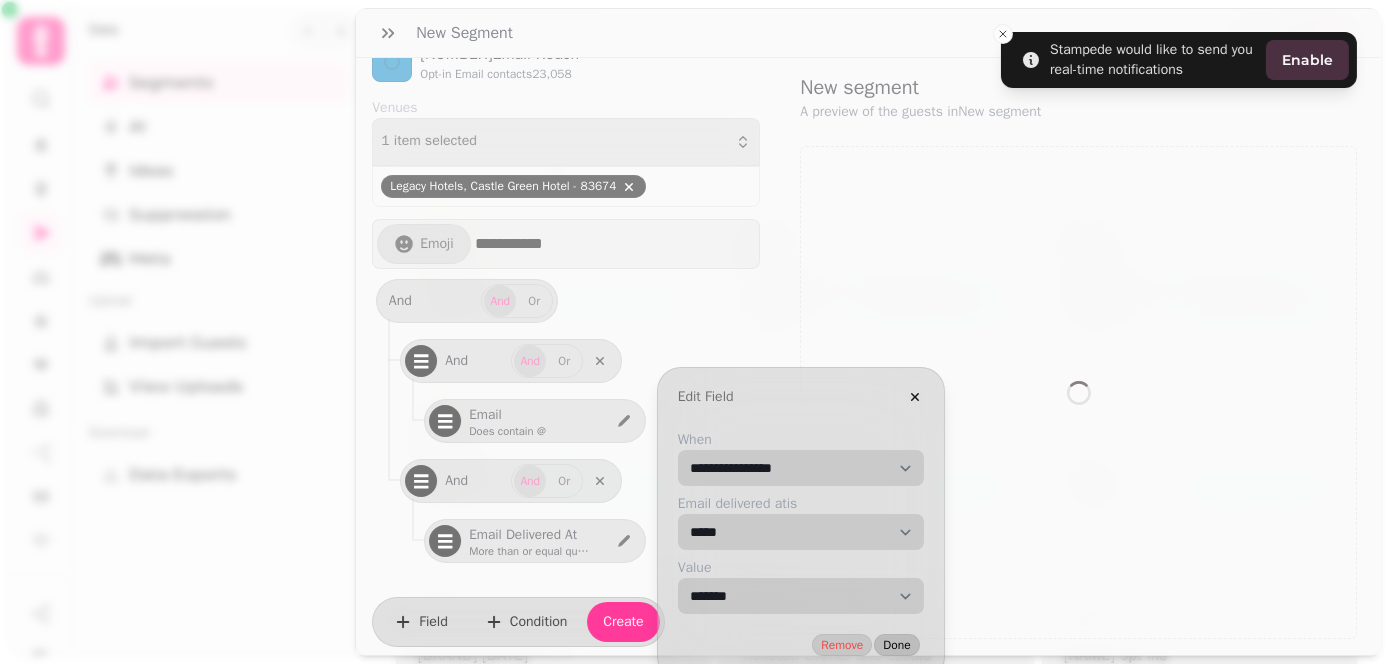 click on "Done" at bounding box center (896, 645) 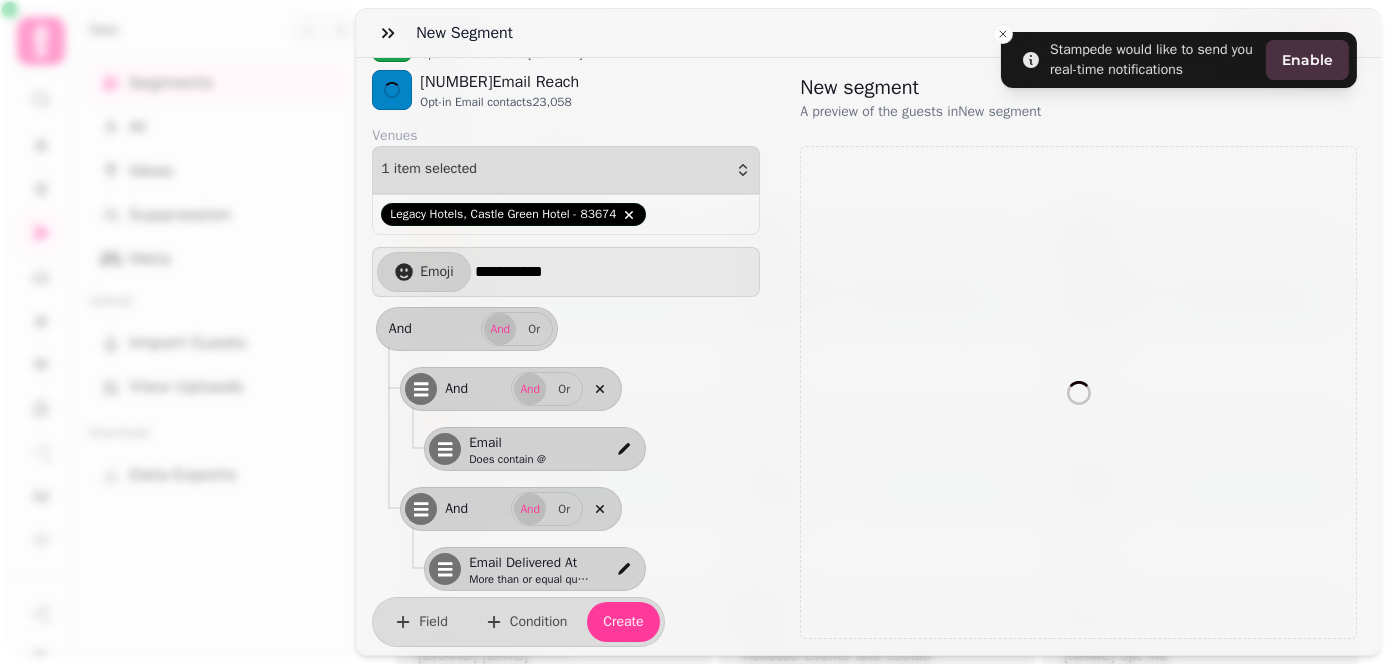 scroll, scrollTop: 157, scrollLeft: 0, axis: vertical 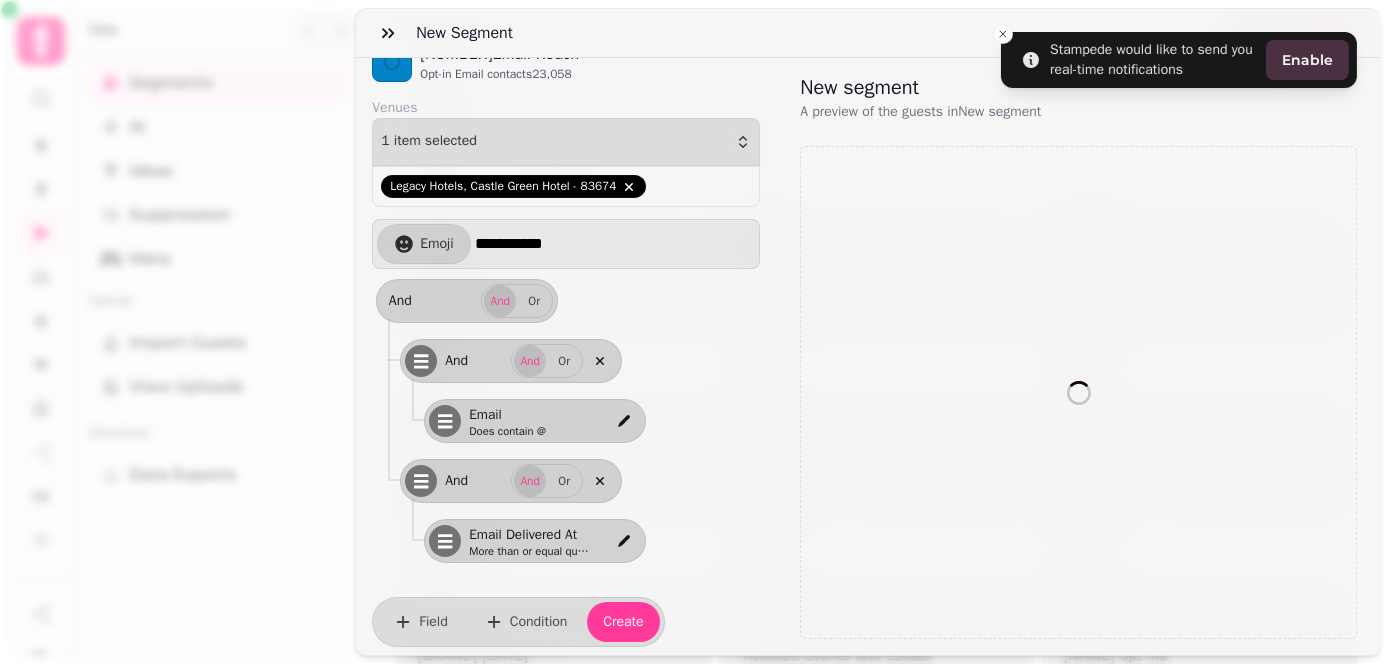 click on "and And Or" at bounding box center [556, 479] 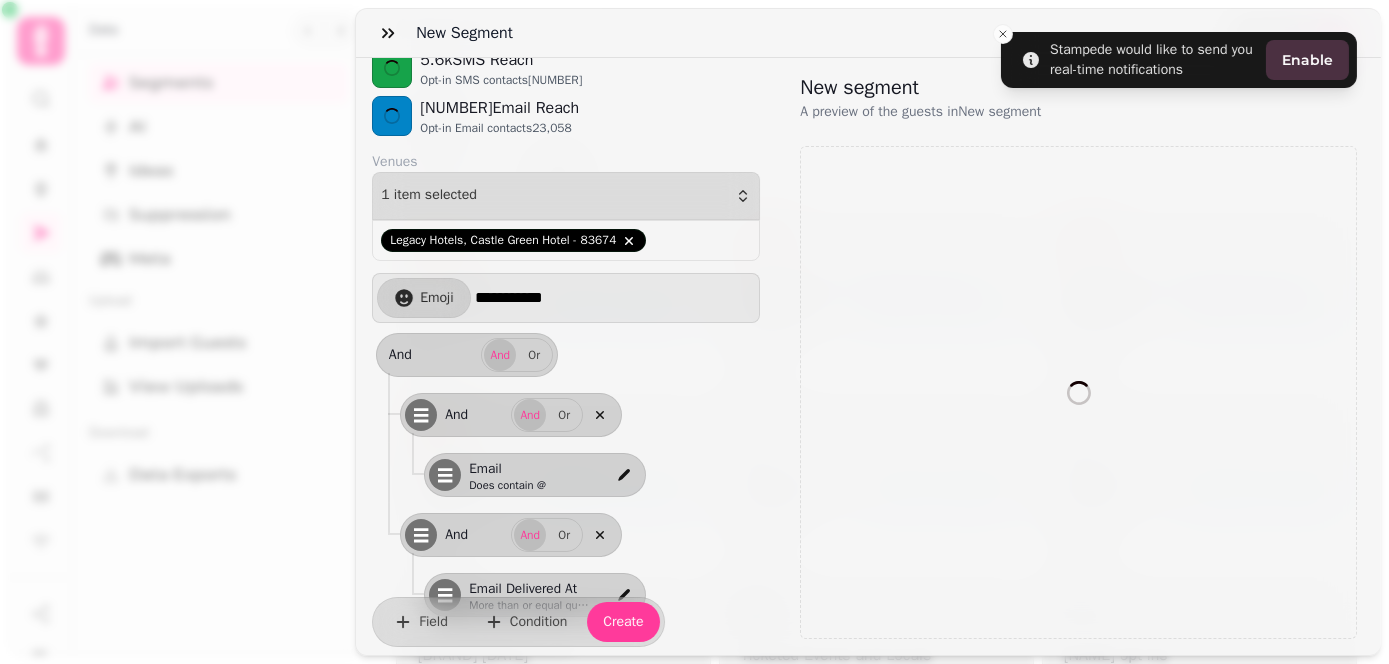 scroll, scrollTop: 157, scrollLeft: 0, axis: vertical 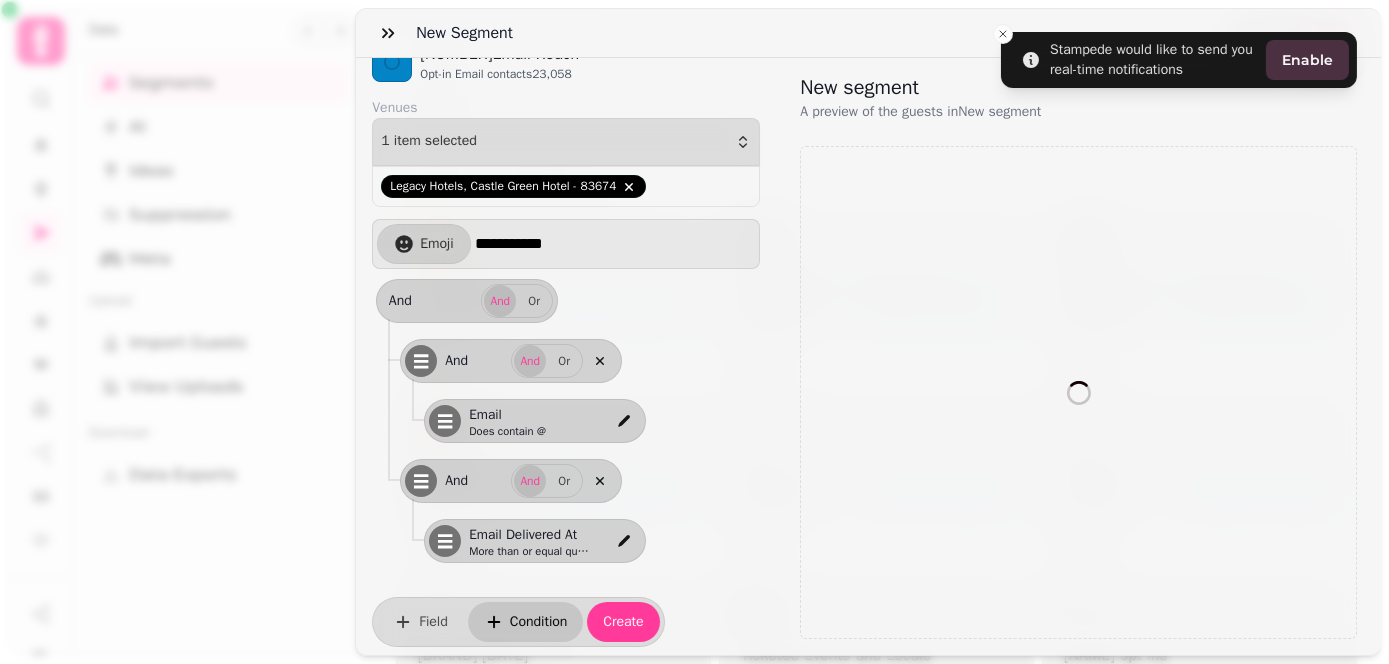 click on "Condition" at bounding box center (539, 622) 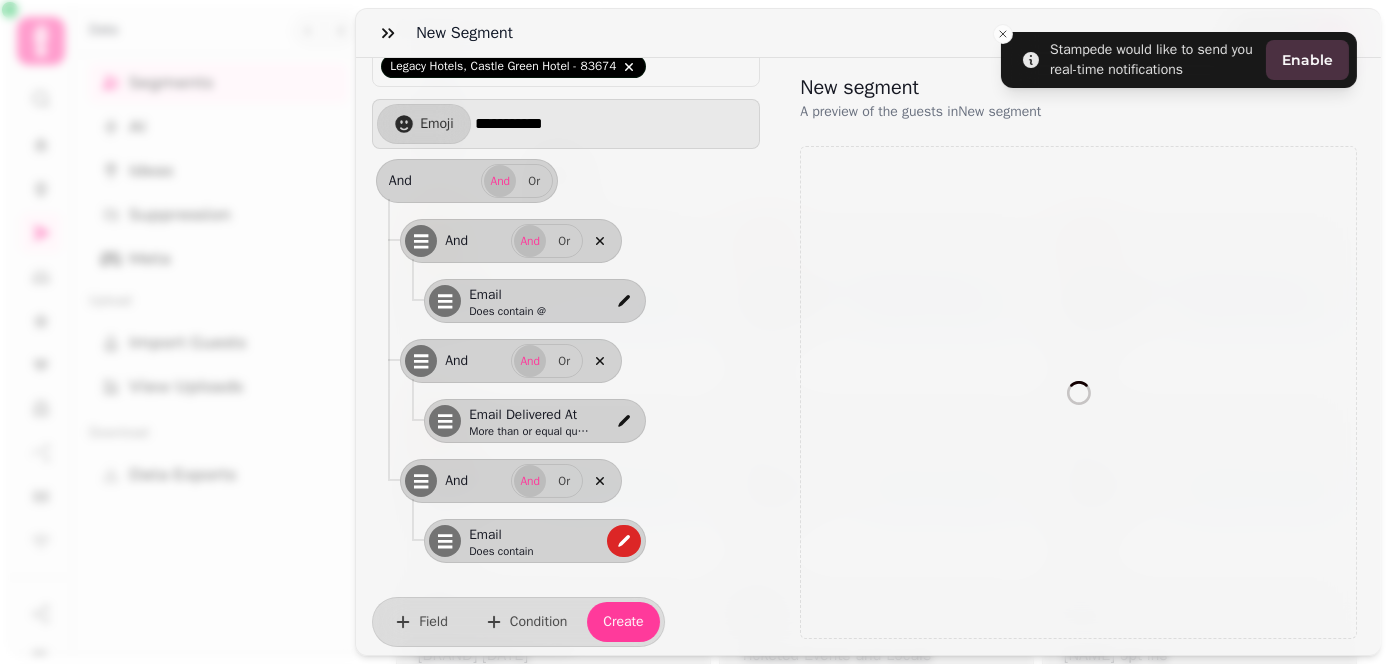 scroll, scrollTop: 277, scrollLeft: 0, axis: vertical 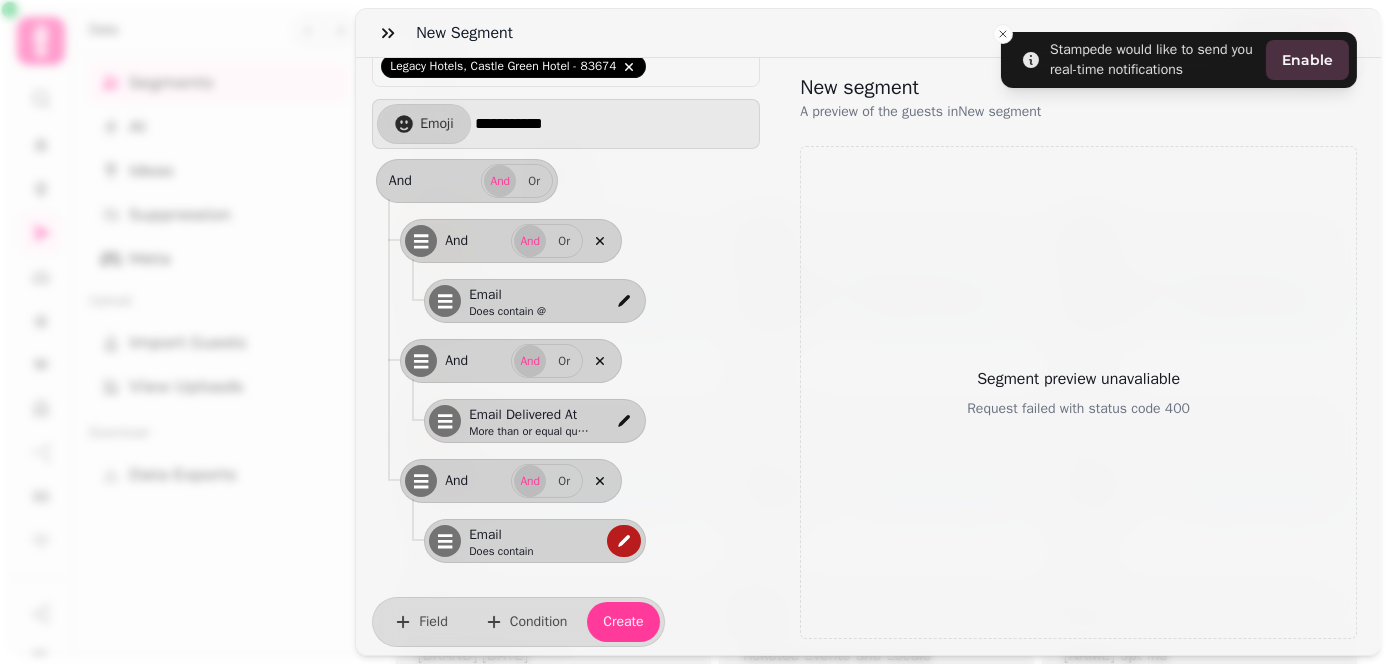 click 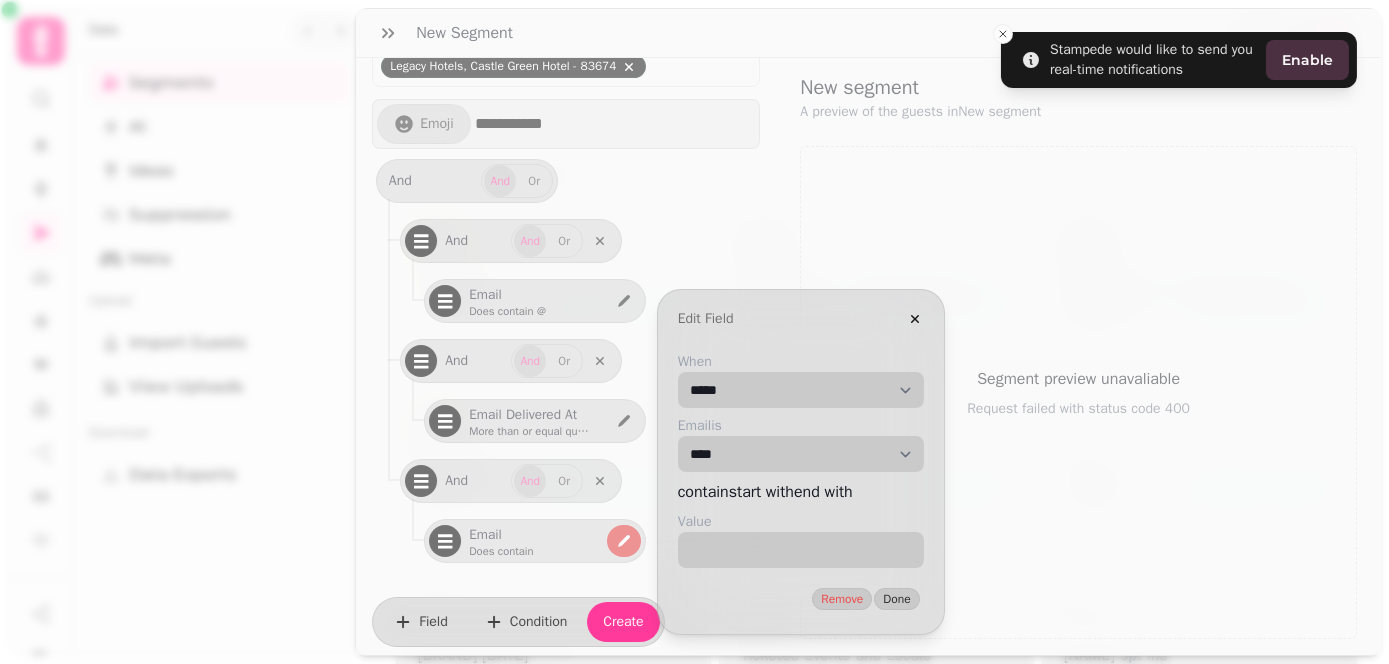 click on "**********" at bounding box center [801, 390] 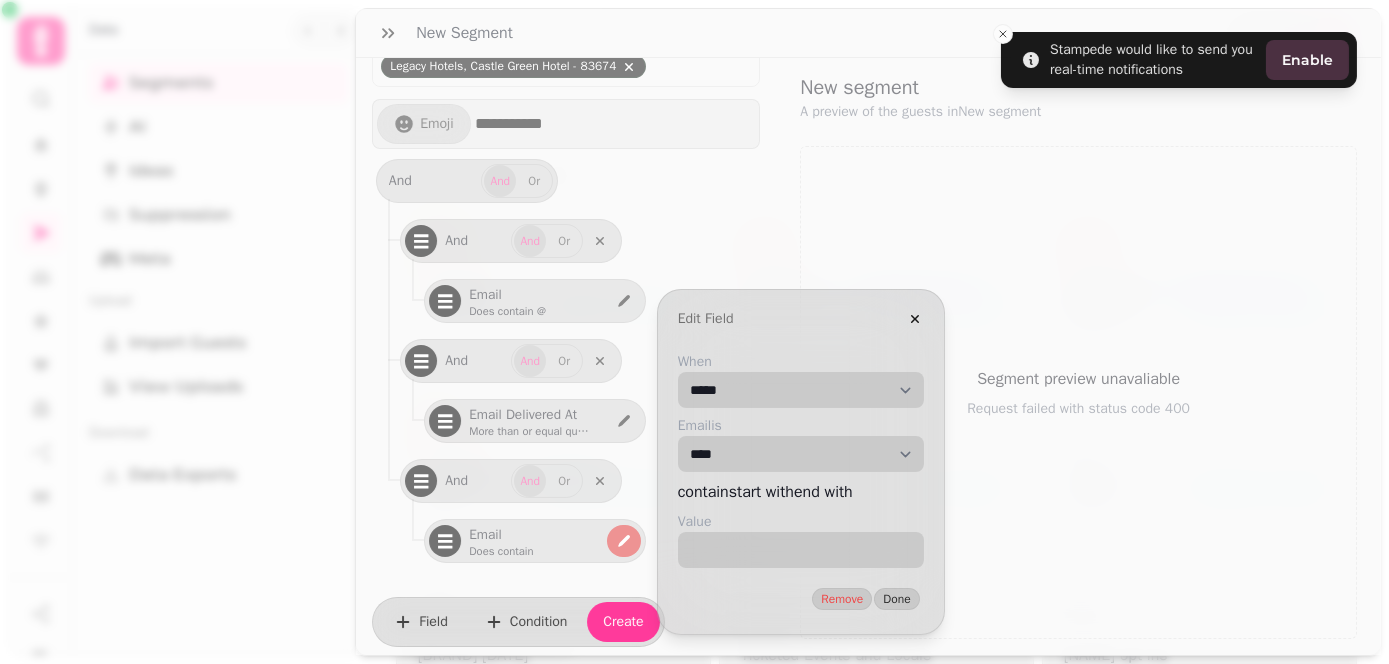 select on "**********" 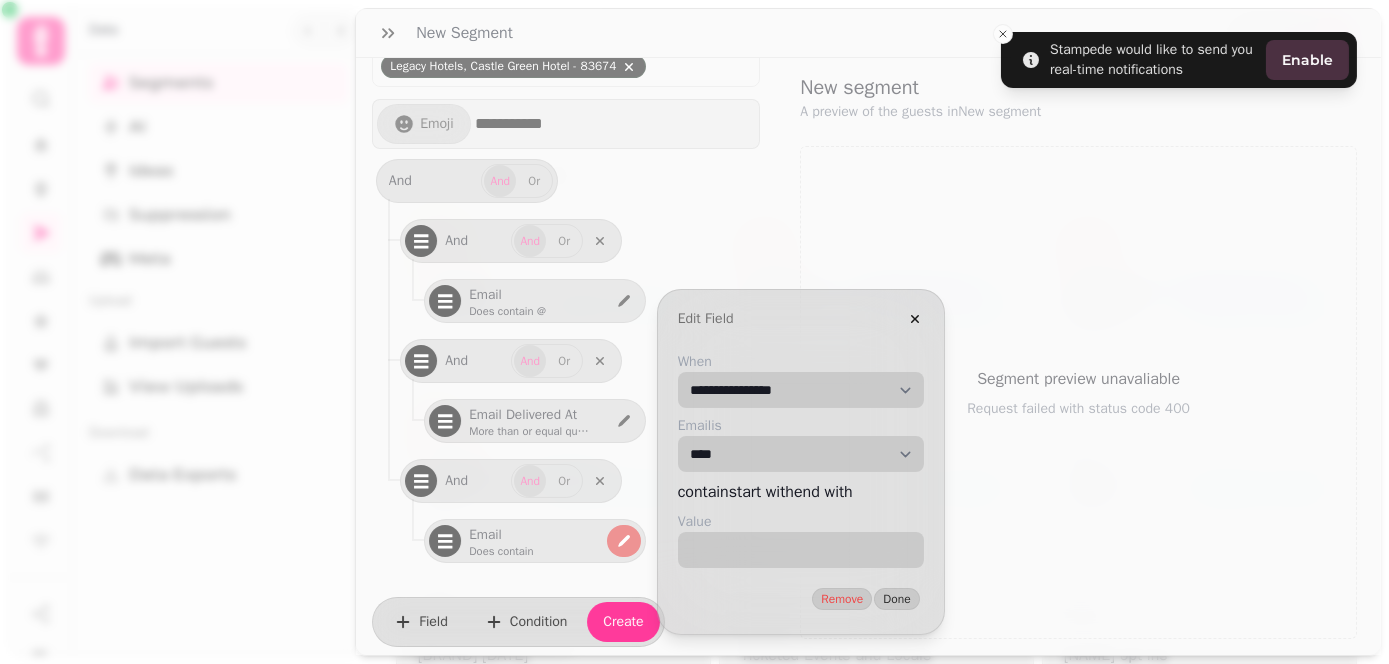 click on "**********" at bounding box center (801, 390) 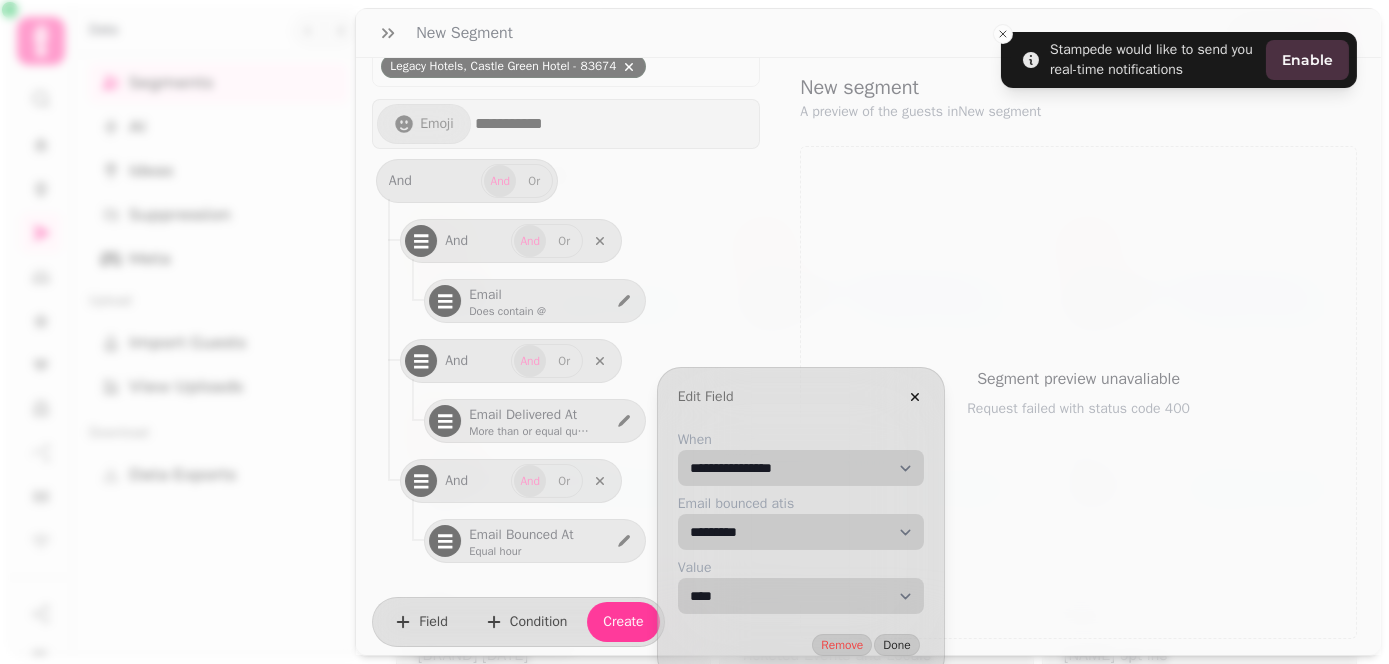 click on "**********" at bounding box center (801, 468) 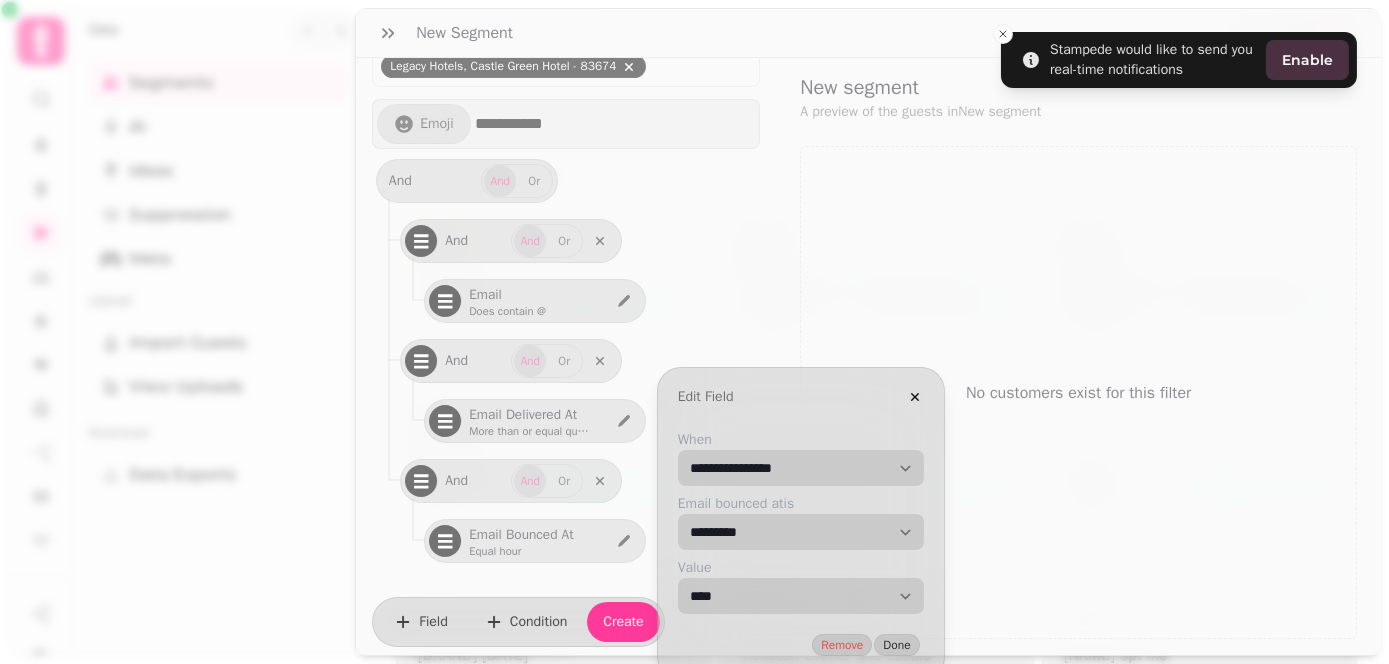 click on "**********" at bounding box center [801, 468] 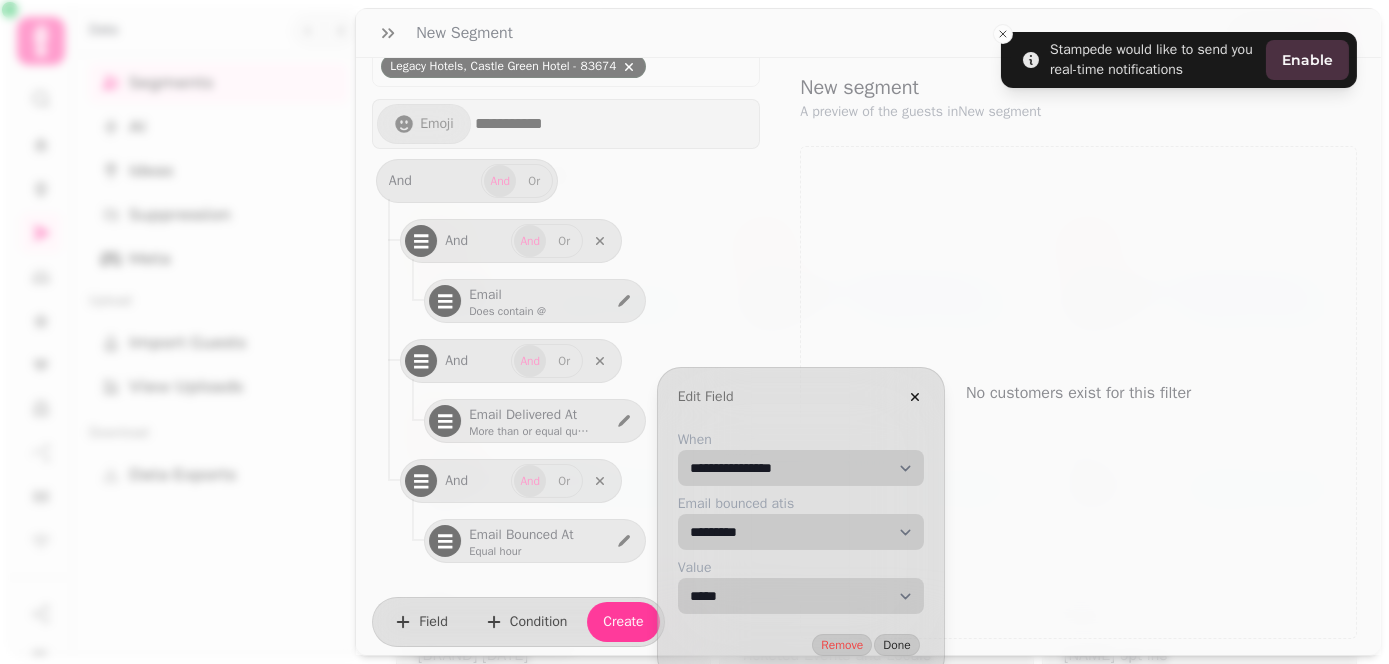 click on "**********" at bounding box center (801, 596) 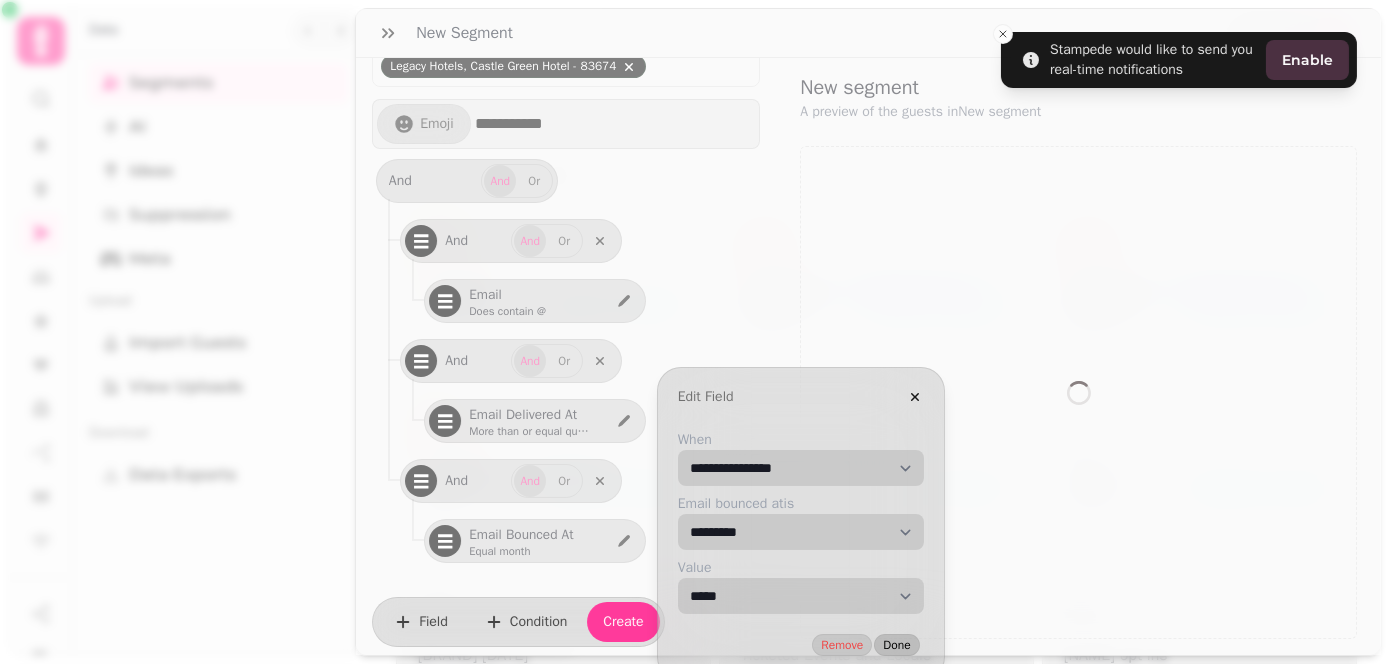 click on "Done" at bounding box center (896, 645) 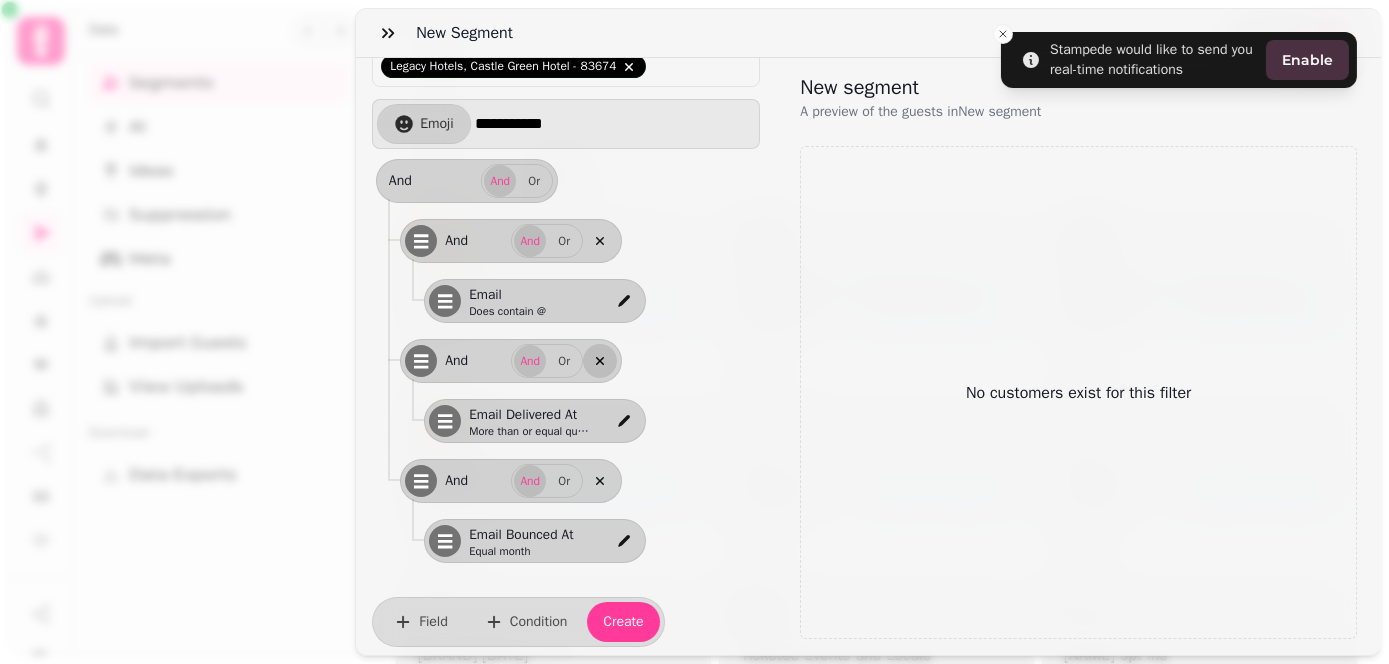 click 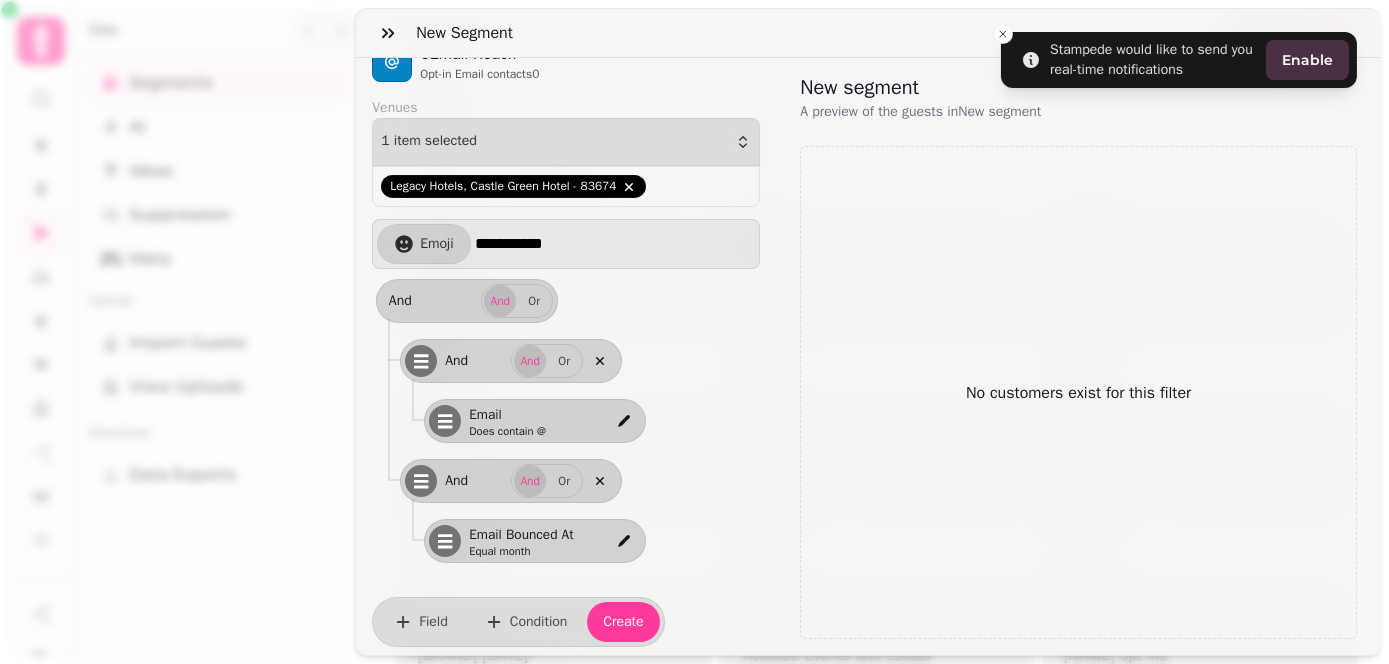 scroll, scrollTop: 157, scrollLeft: 0, axis: vertical 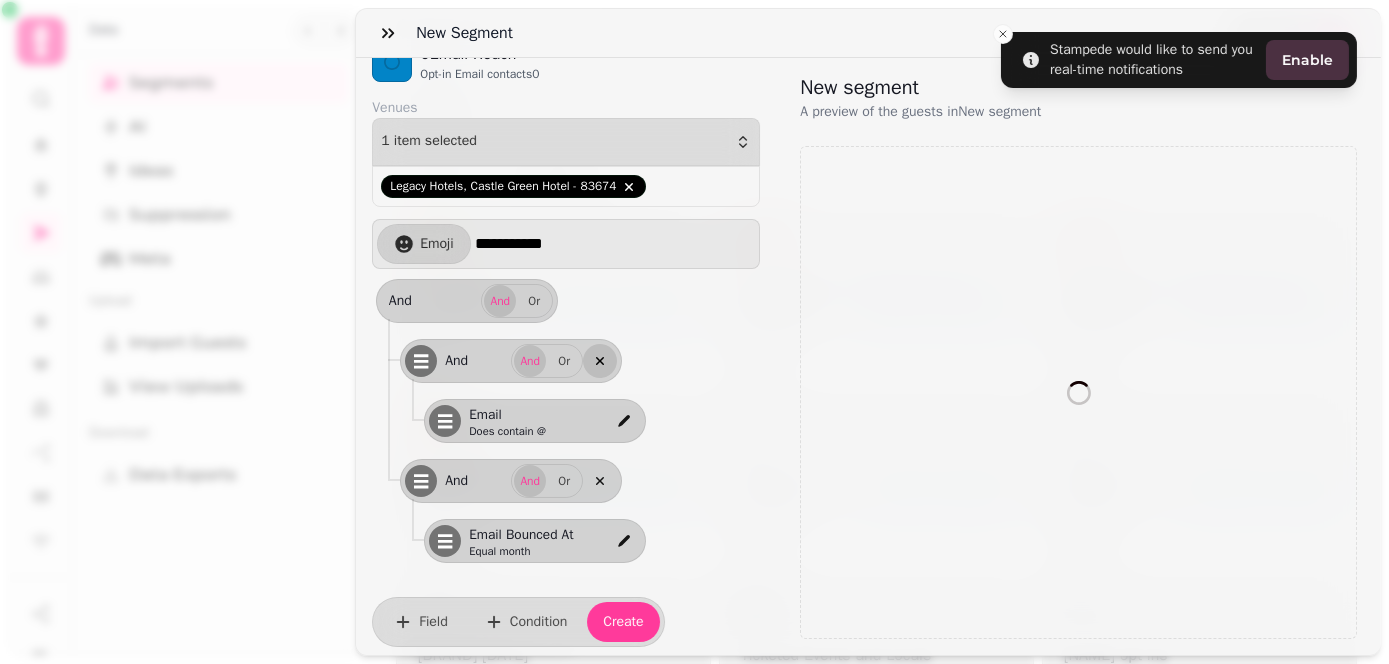 click 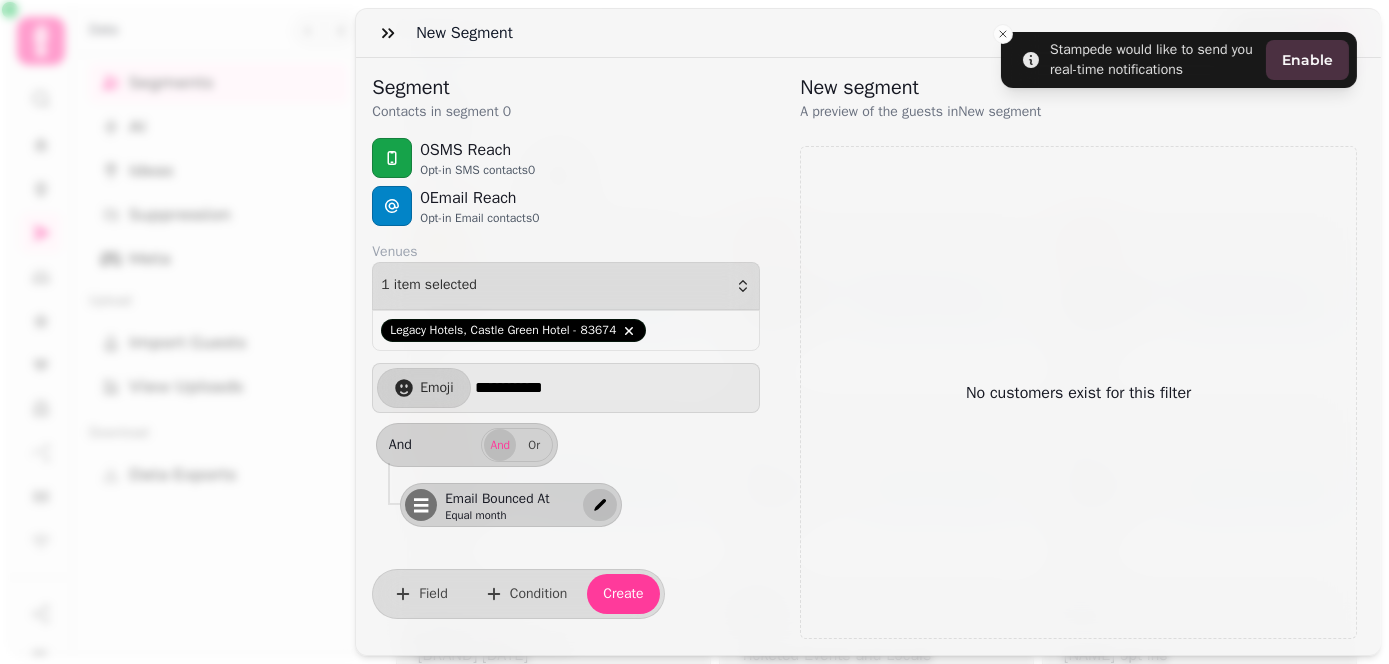 click 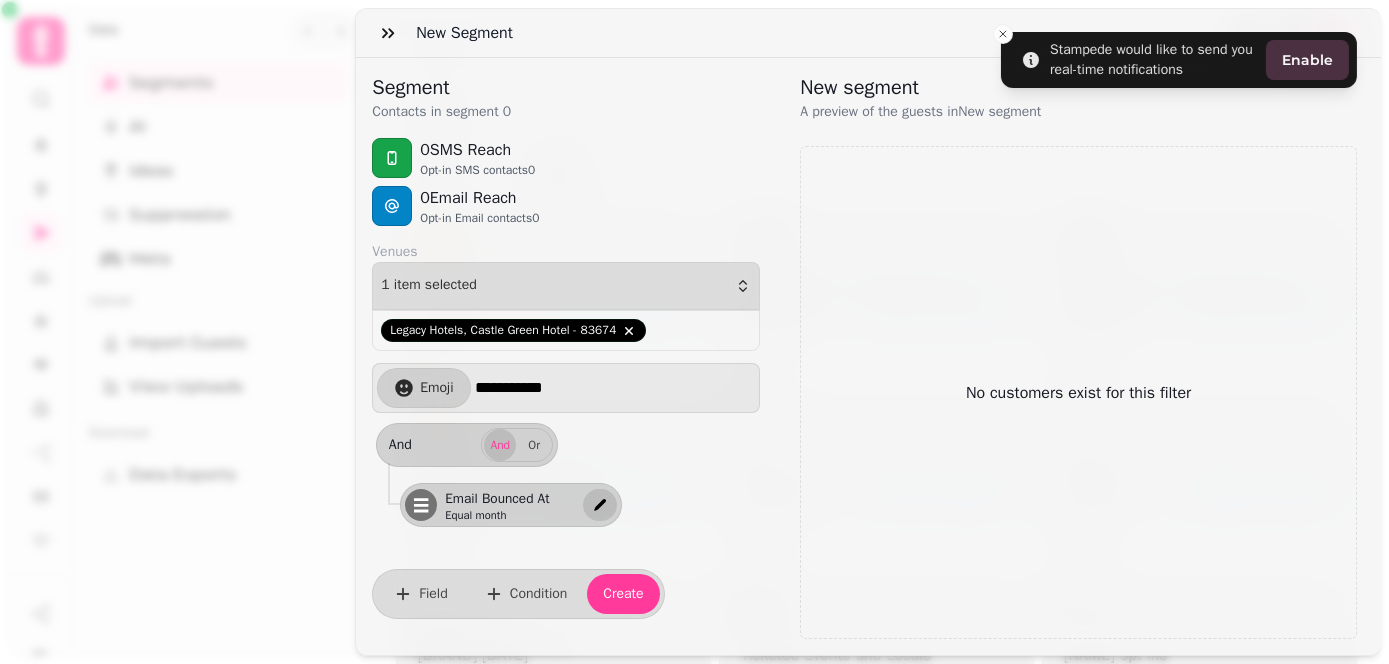 select on "**********" 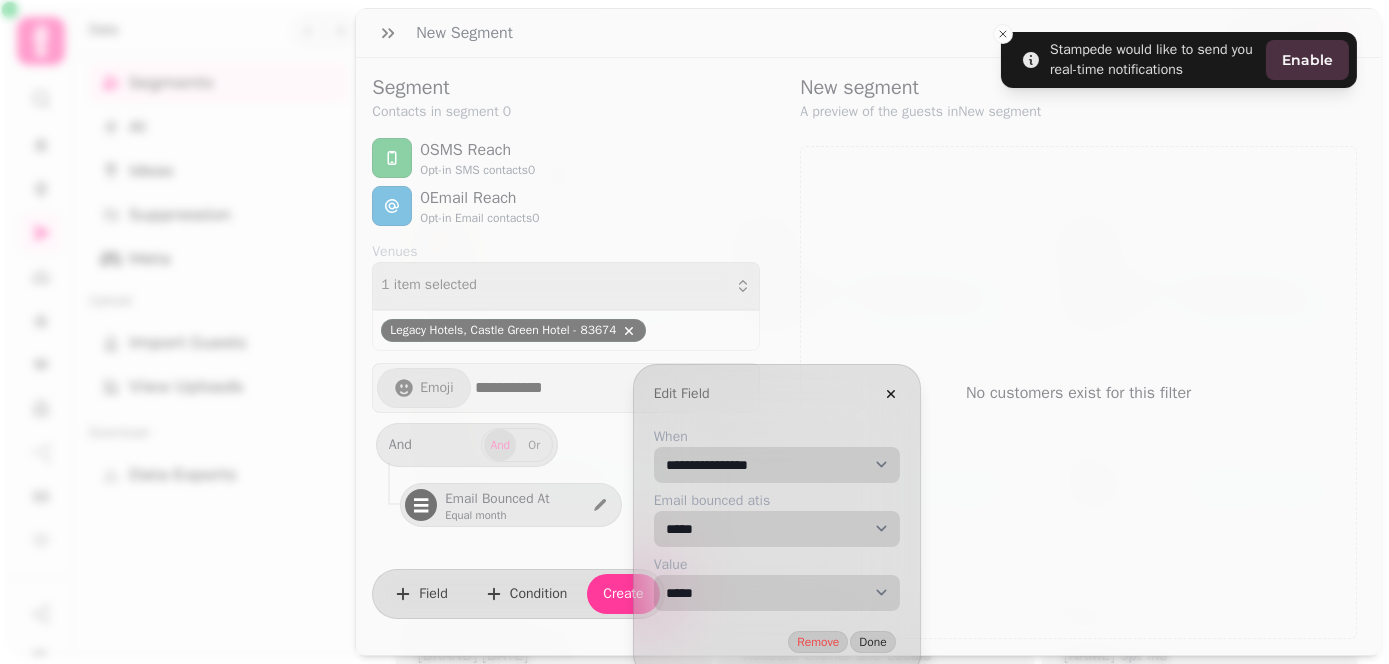 click on "**********" at bounding box center (777, 593) 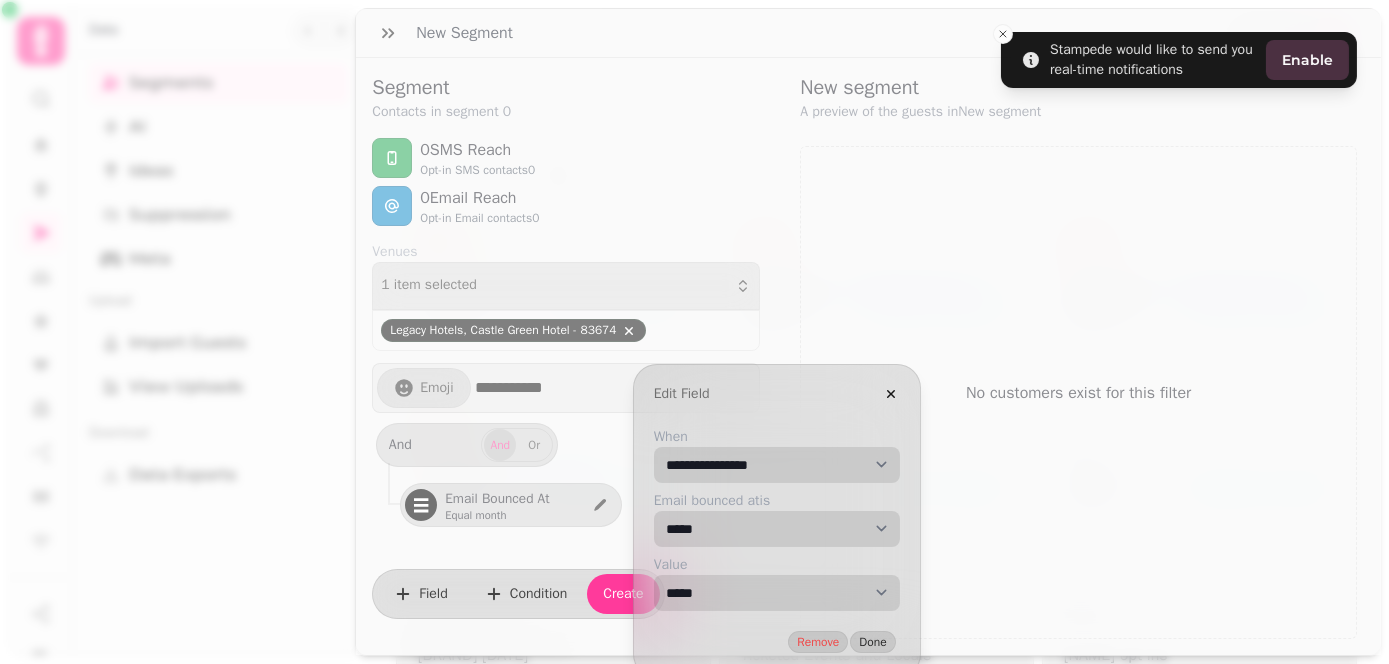 select on "**********" 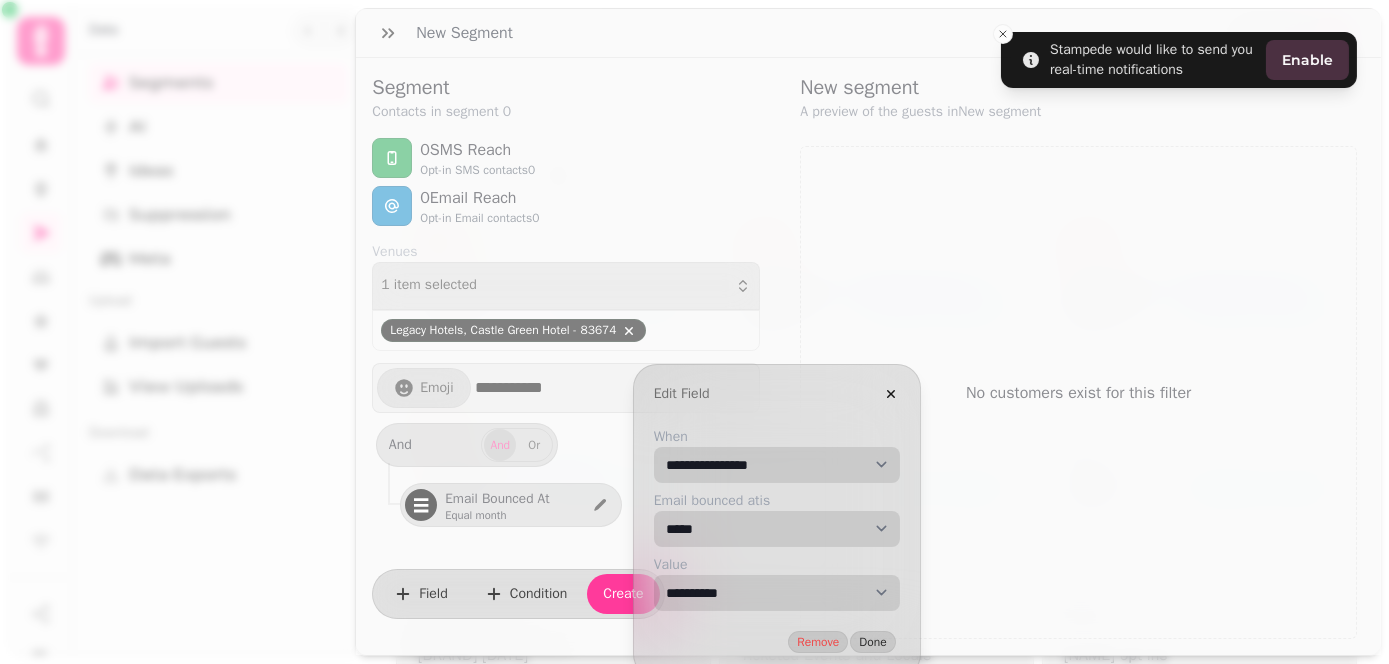 click on "**********" at bounding box center (777, 593) 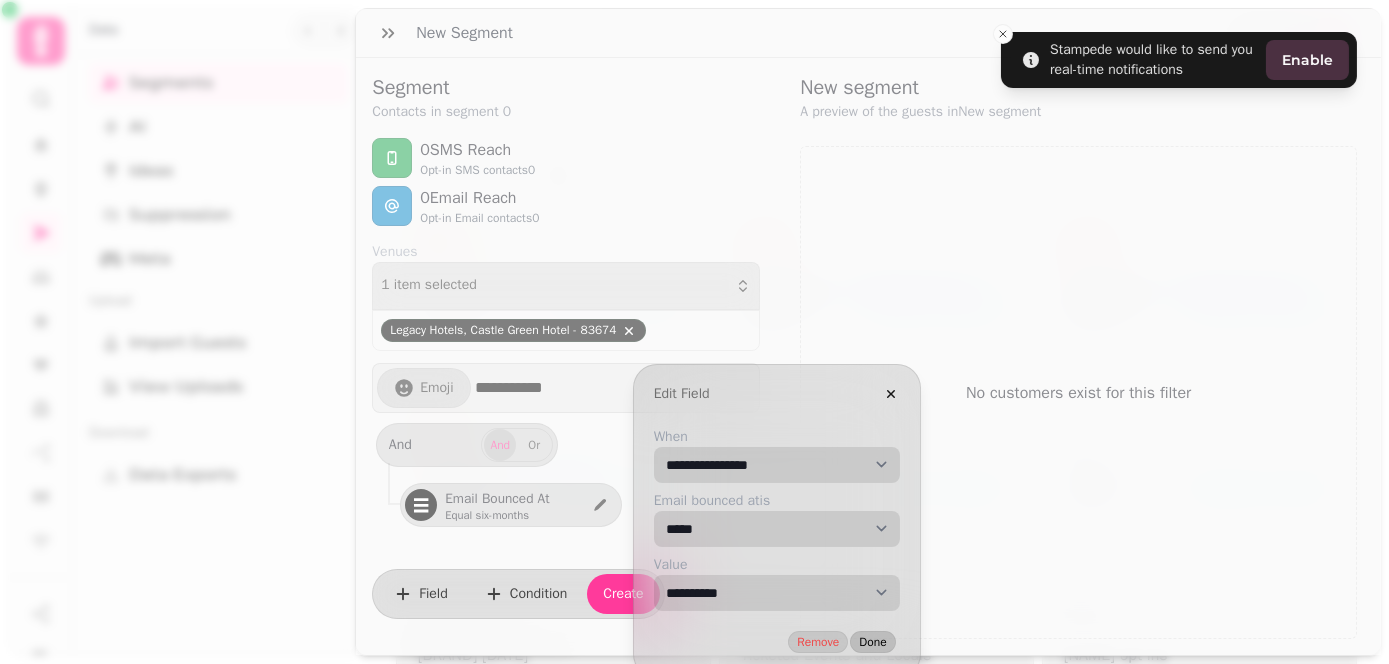 click on "Done" at bounding box center [872, 642] 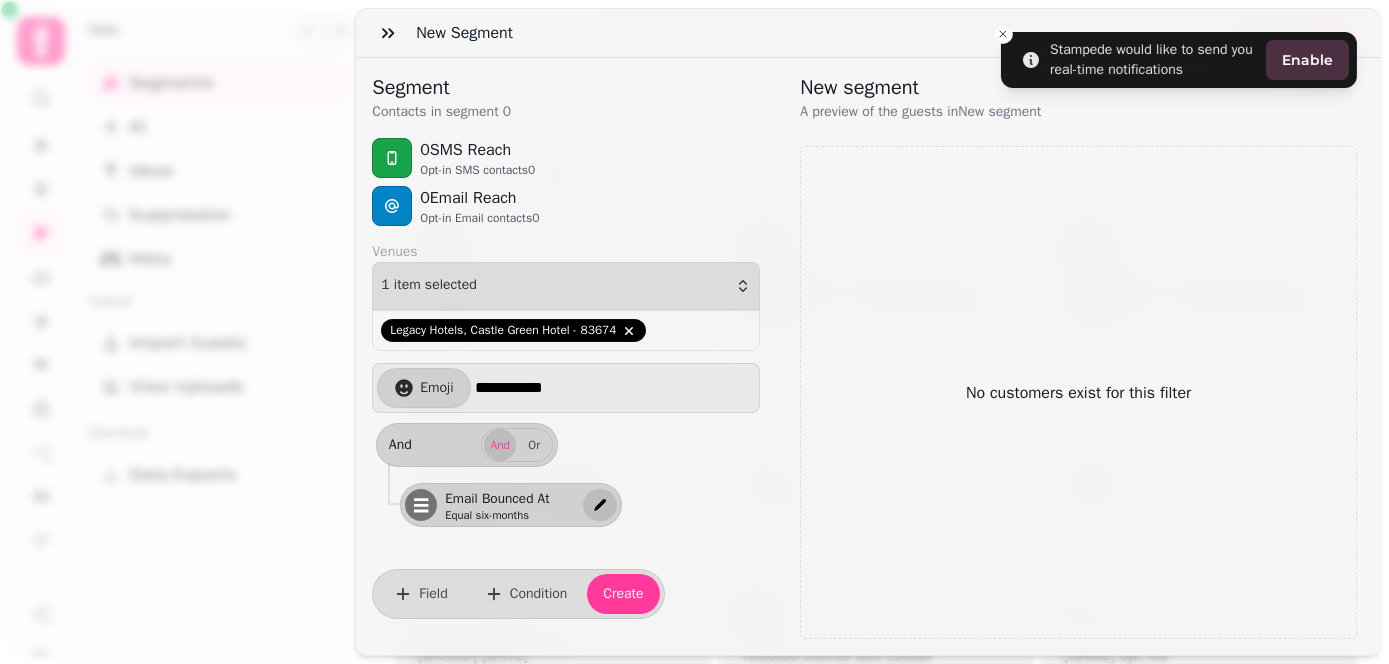 click 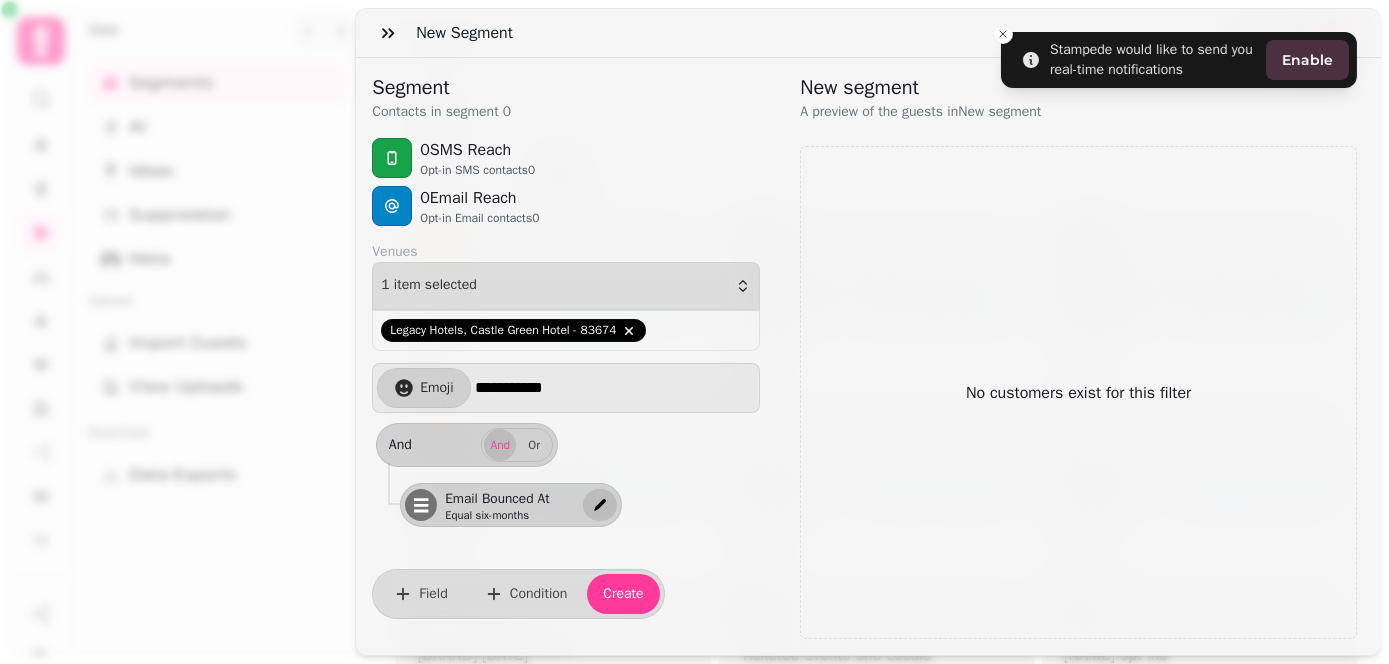 select on "**********" 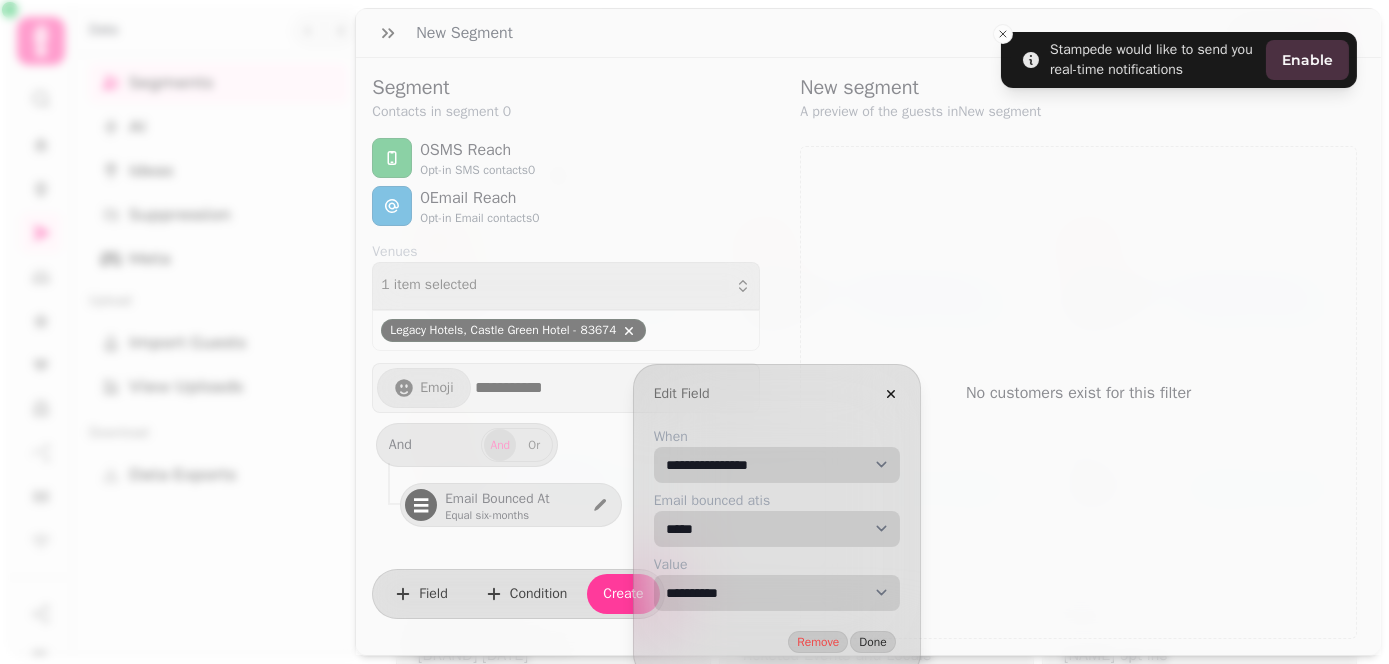 click on "**********" at bounding box center (777, 593) 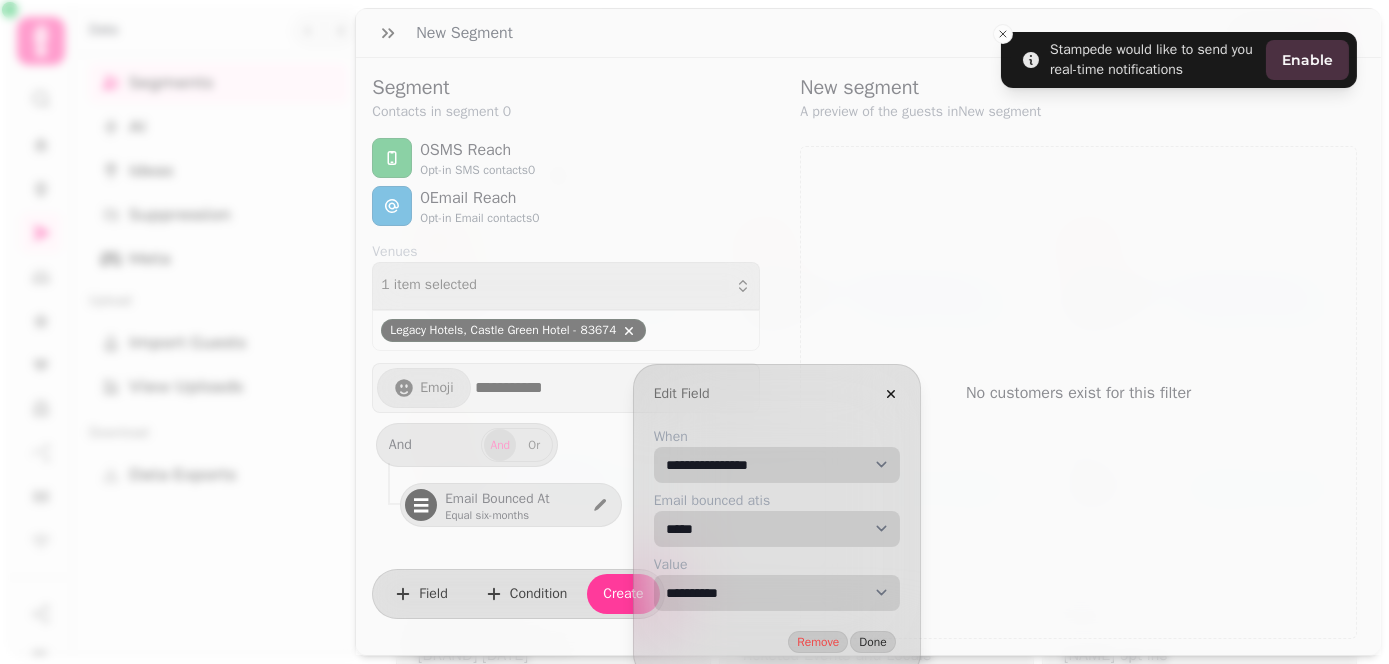 select on "*" 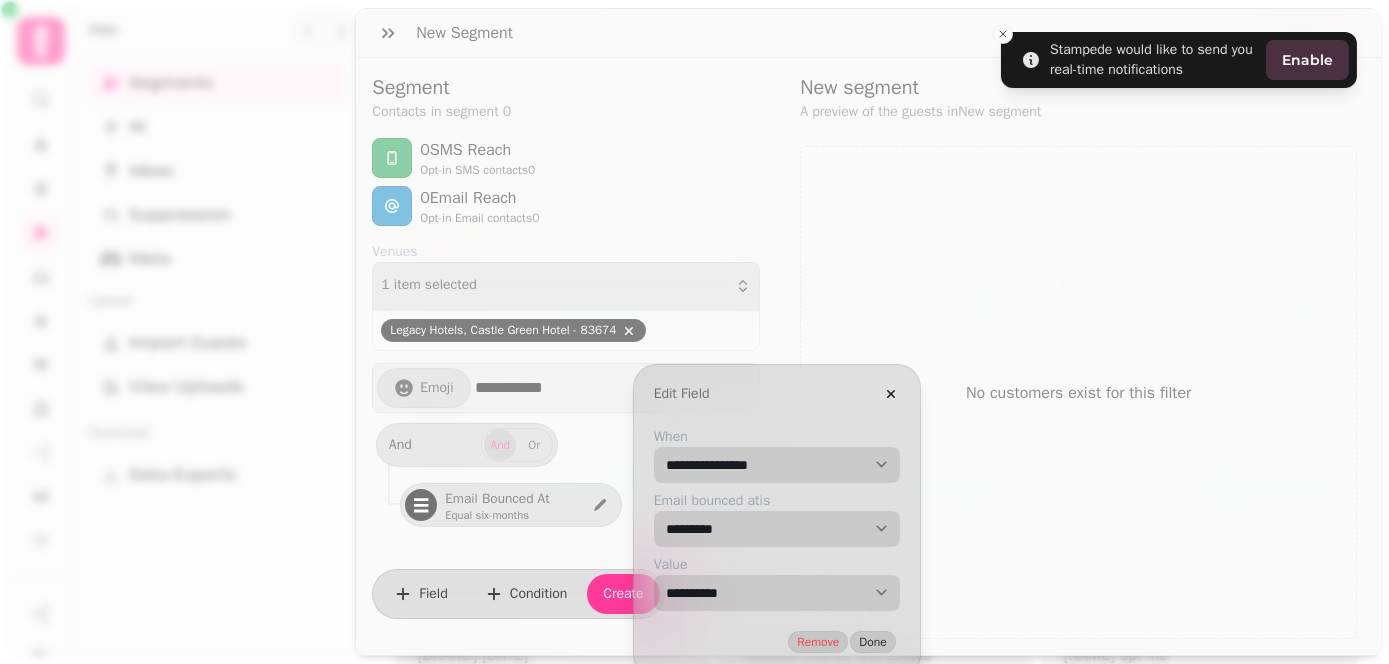 click on "**********" at bounding box center [777, 465] 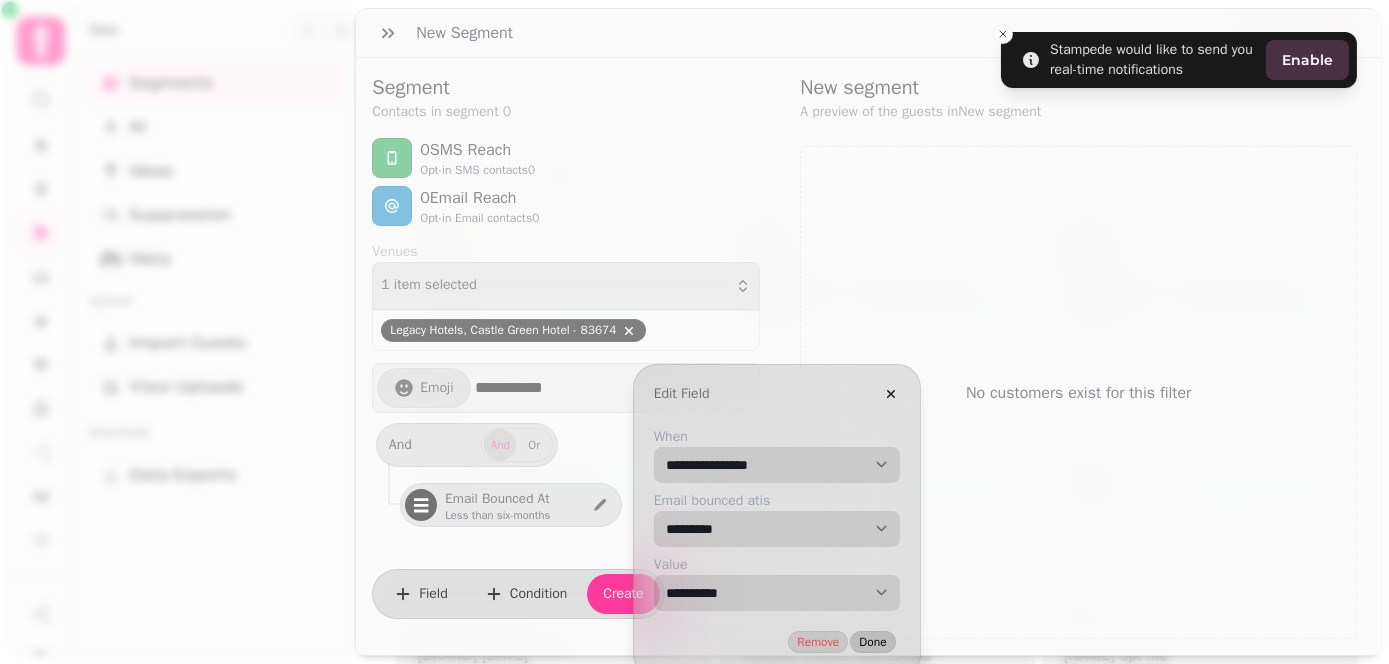 click on "Done" at bounding box center (872, 642) 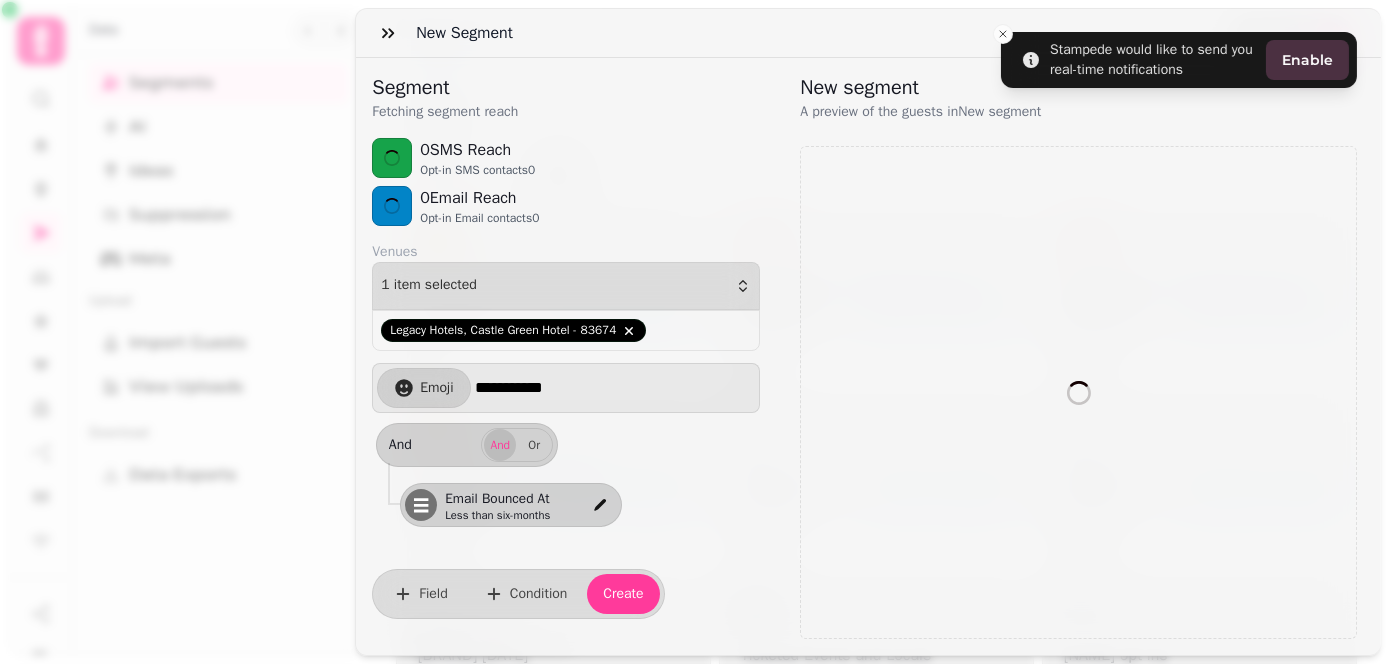 click on "New Segment" at bounding box center (868, 33) 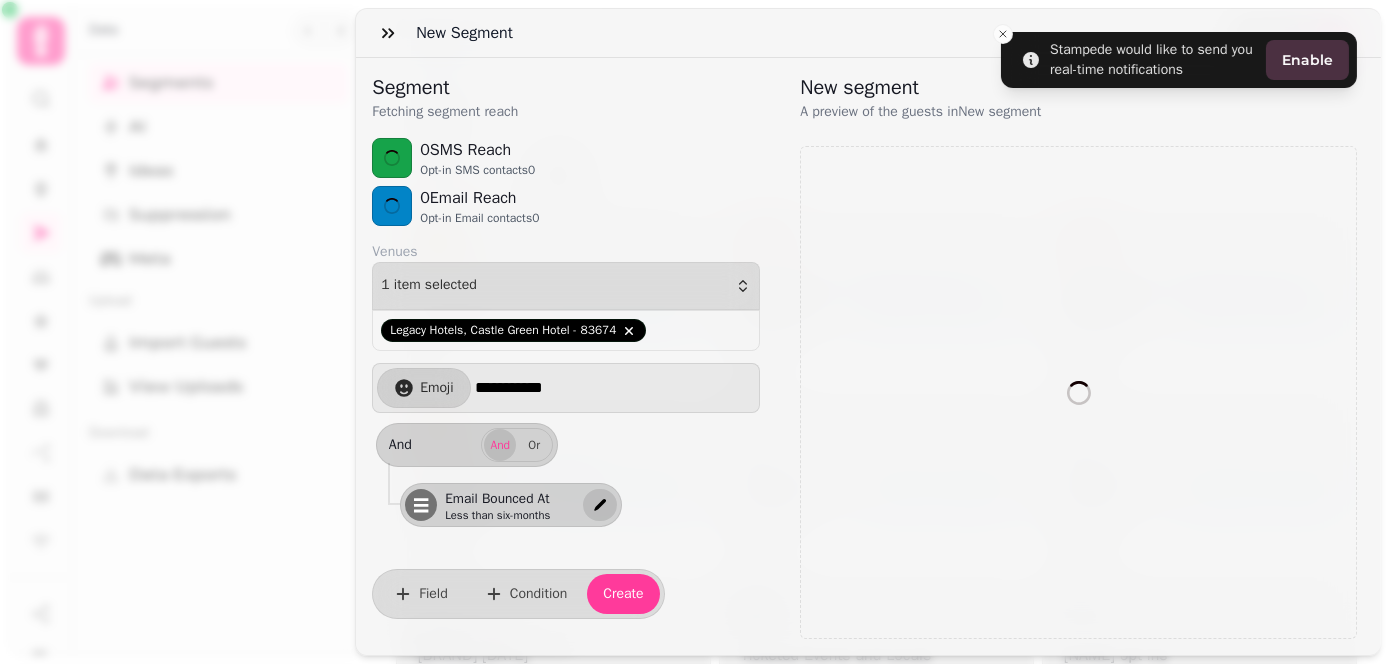 click at bounding box center (600, 505) 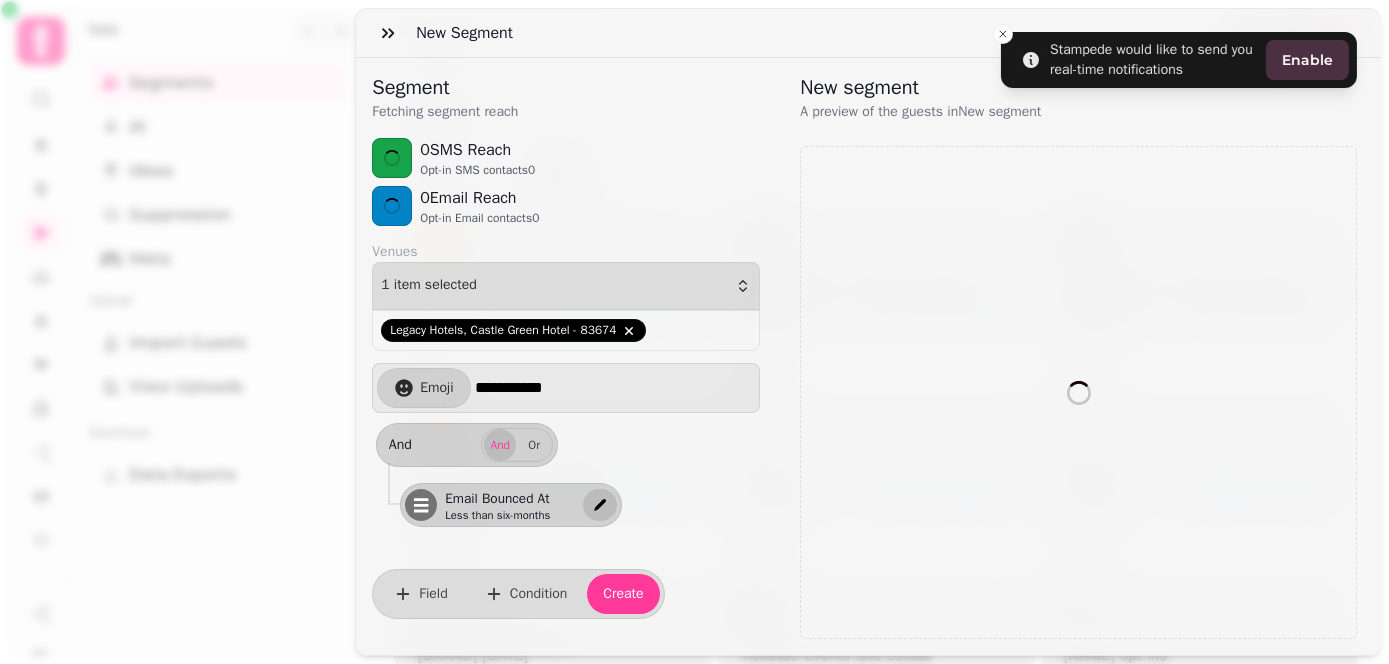 select on "**********" 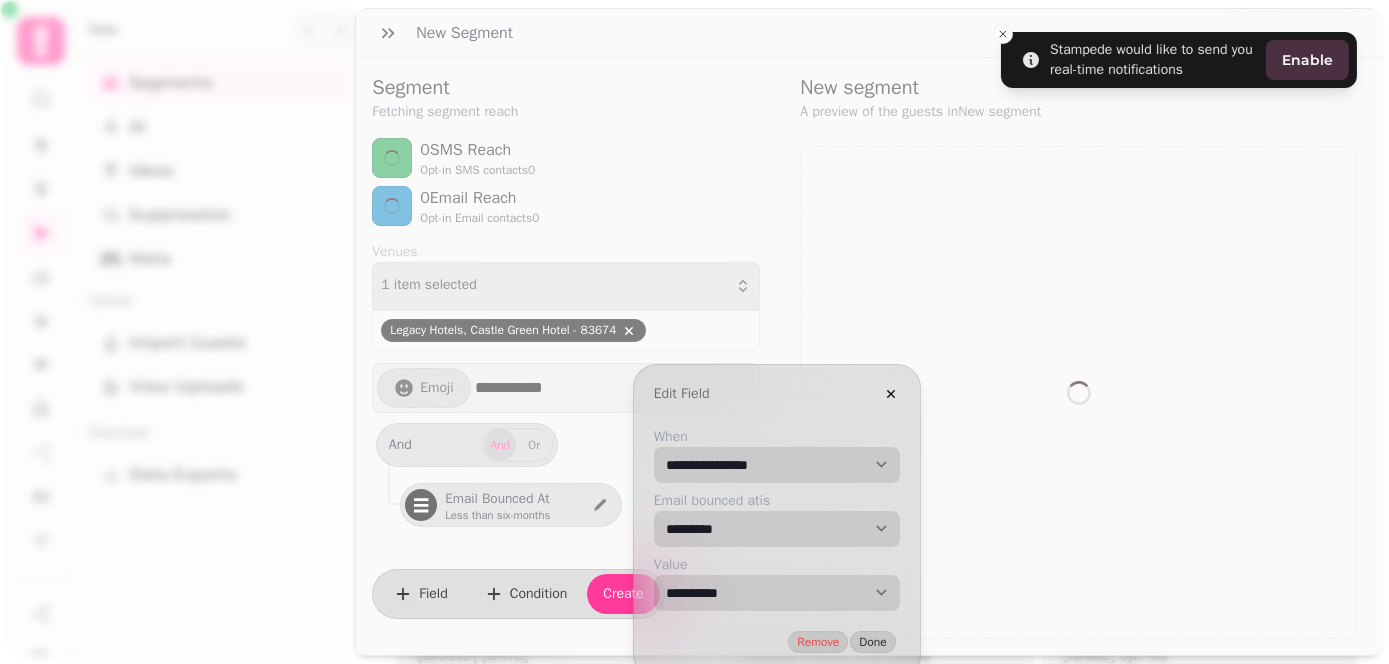click on "**********" at bounding box center (777, 465) 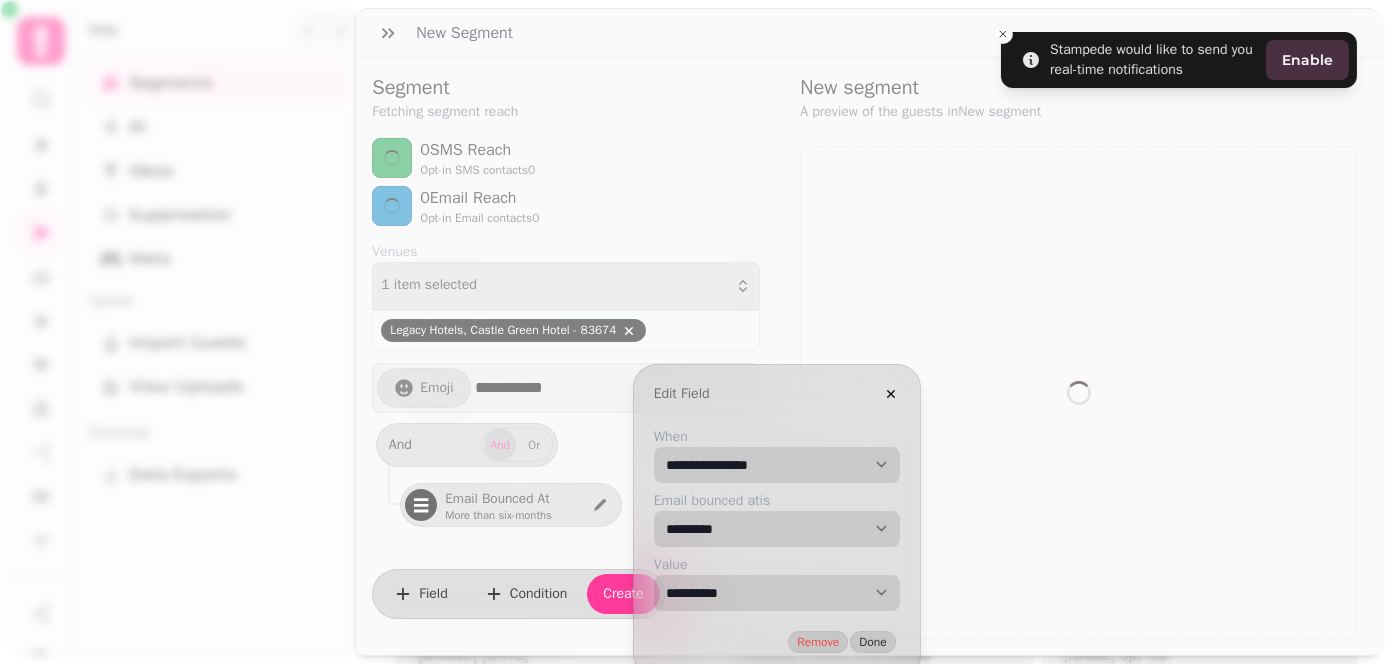 click on "**********" at bounding box center [777, 593] 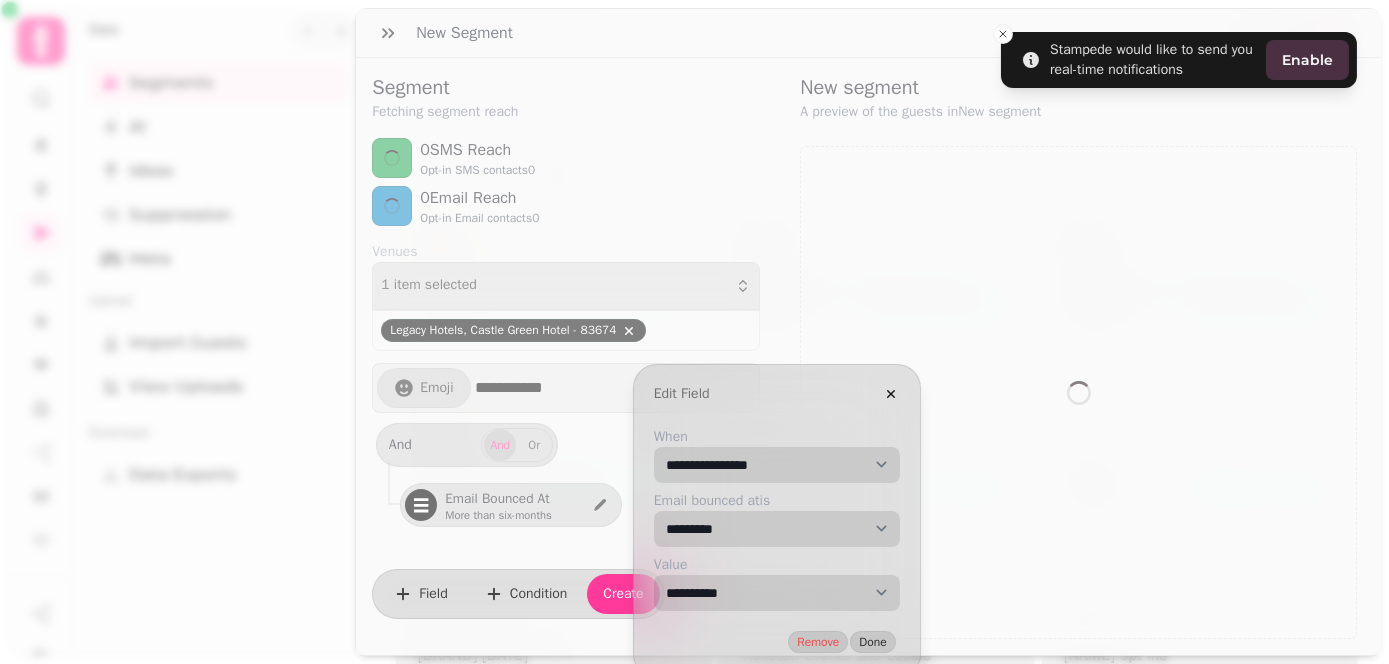 select on "***" 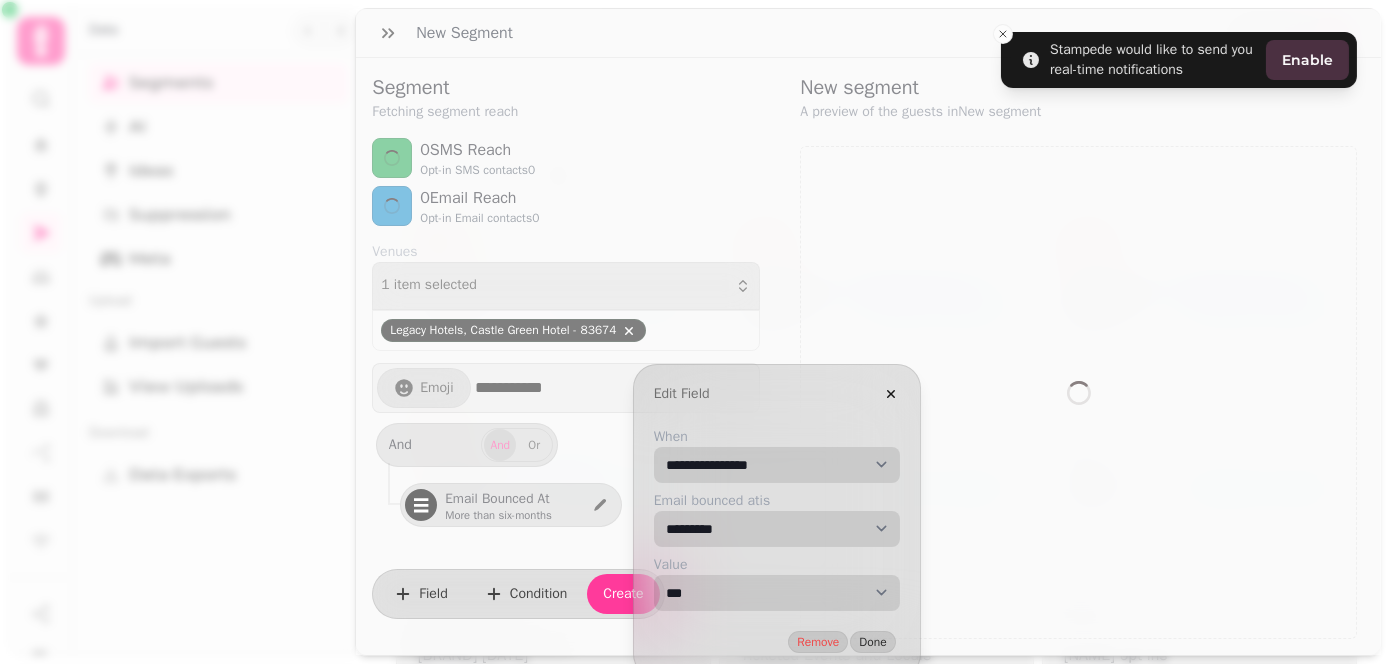 click on "**********" at bounding box center [777, 593] 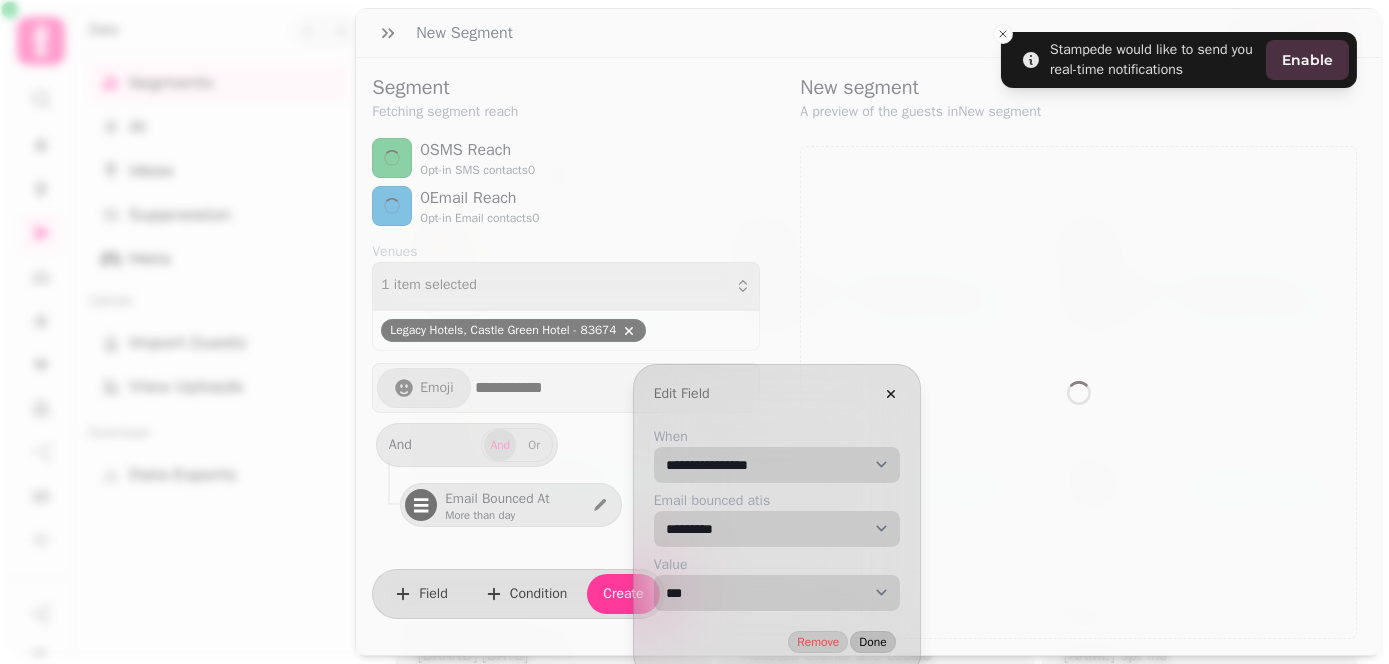 click on "Done" at bounding box center [872, 642] 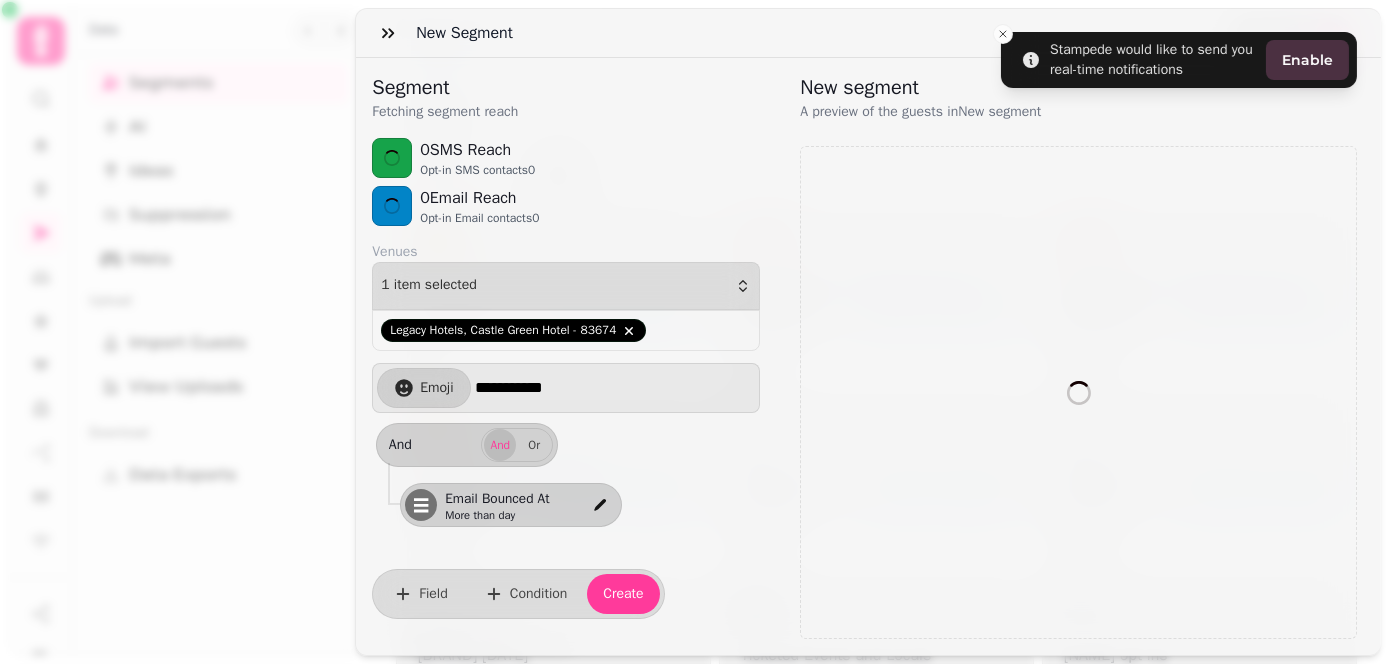 click on "New Segment" at bounding box center [868, 33] 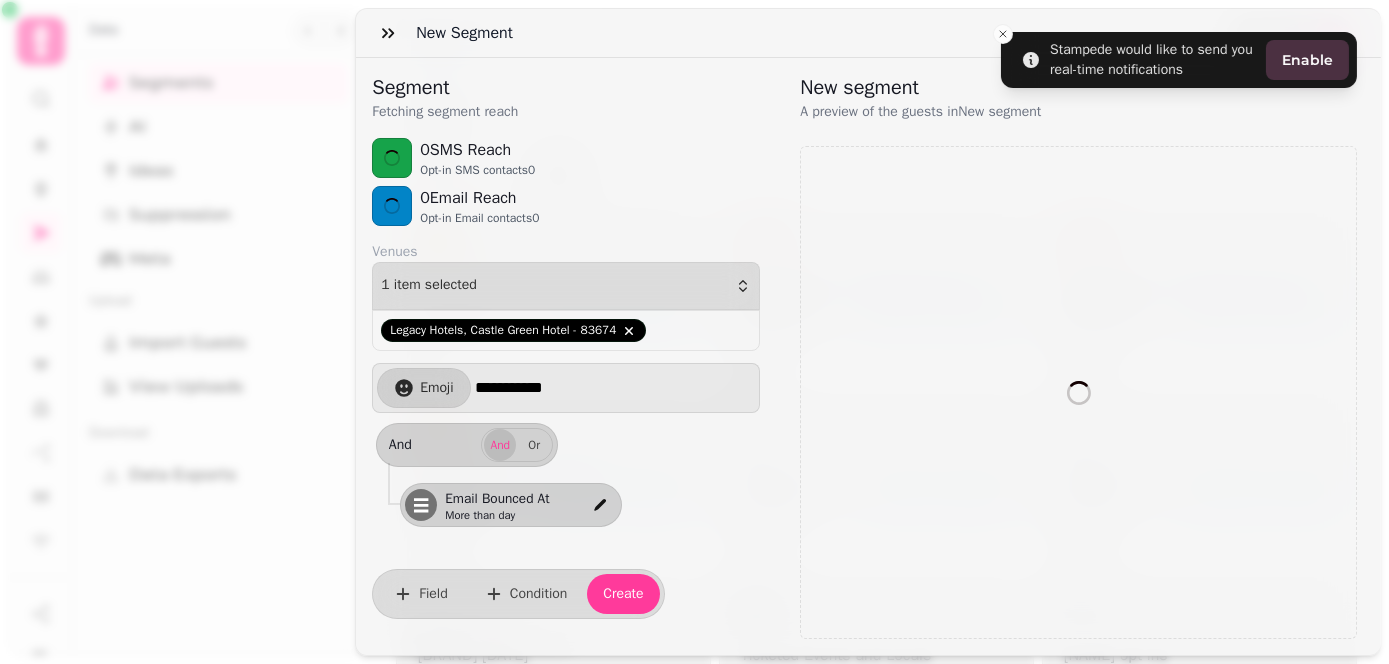 click on "New Segment" at bounding box center (868, 33) 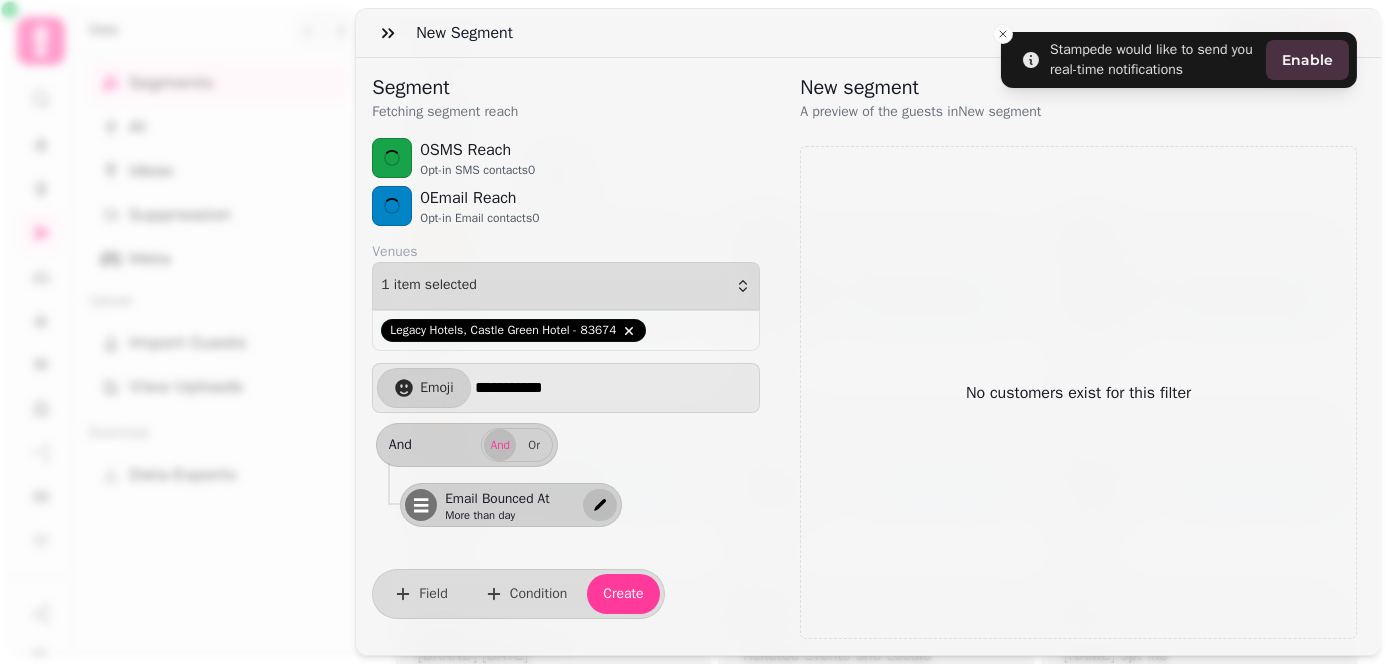 click 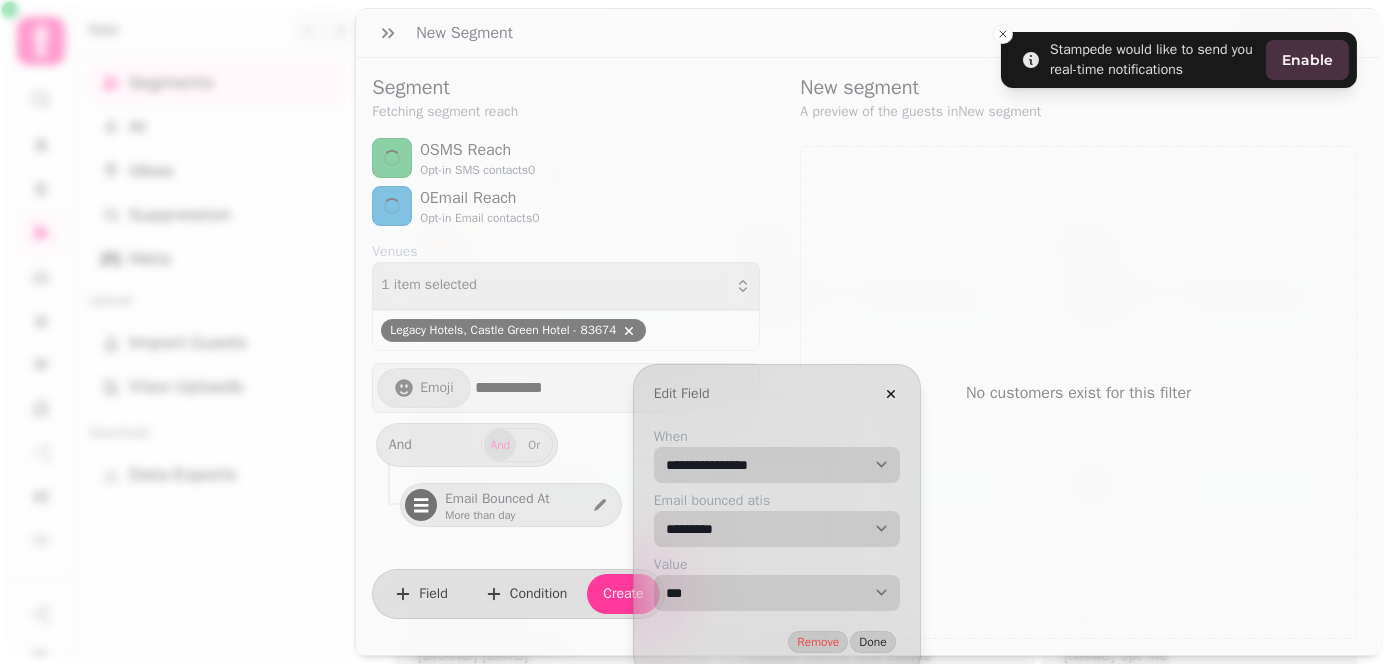 click on "**********" at bounding box center [777, 465] 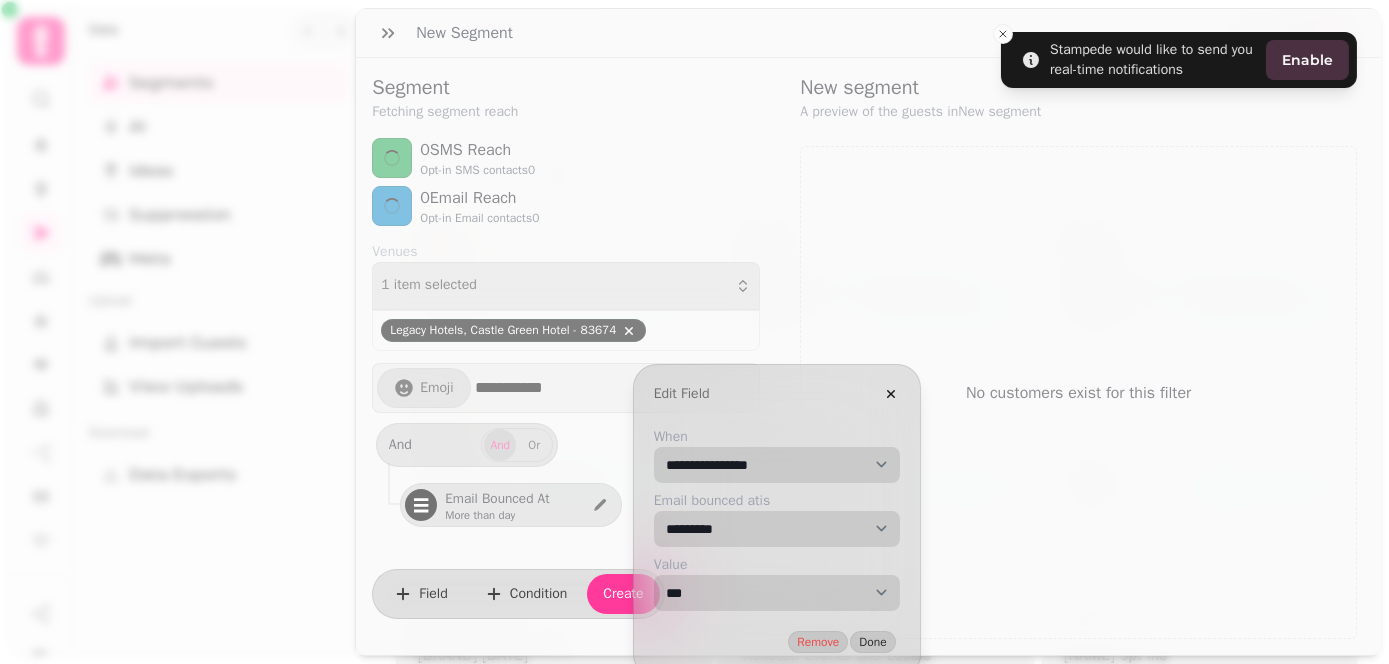select on "**" 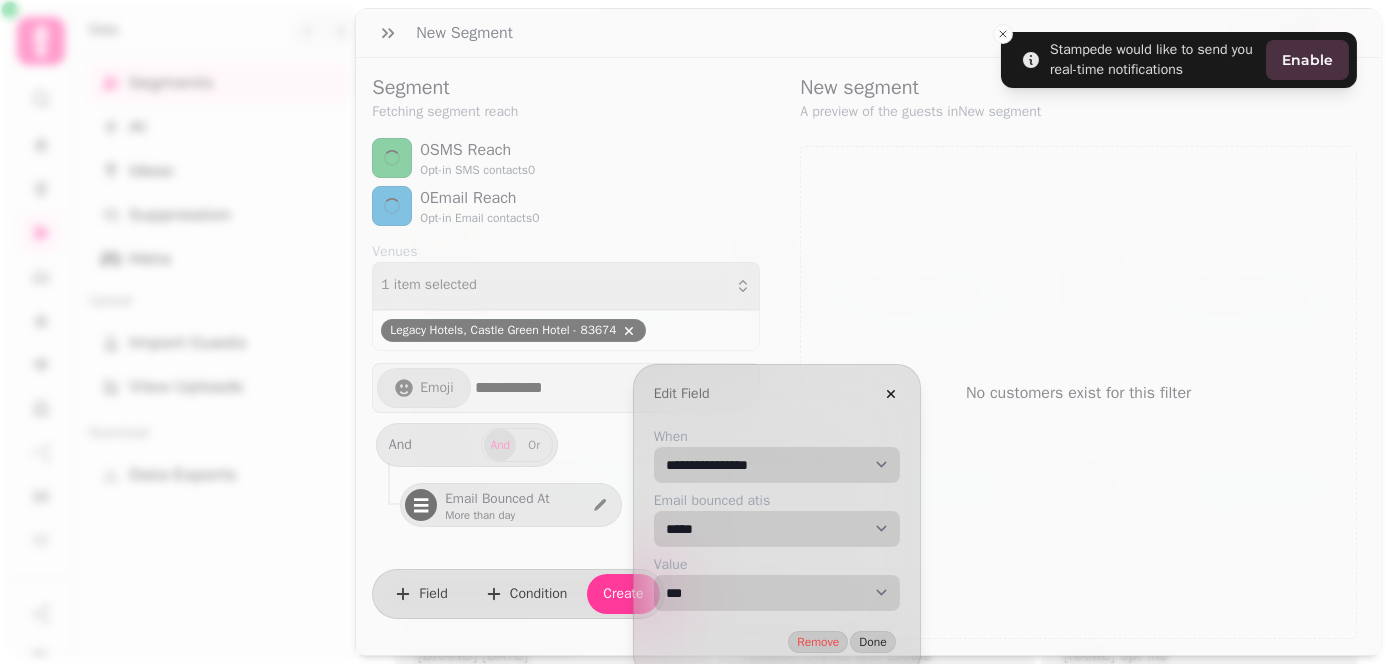 click on "**********" at bounding box center [777, 465] 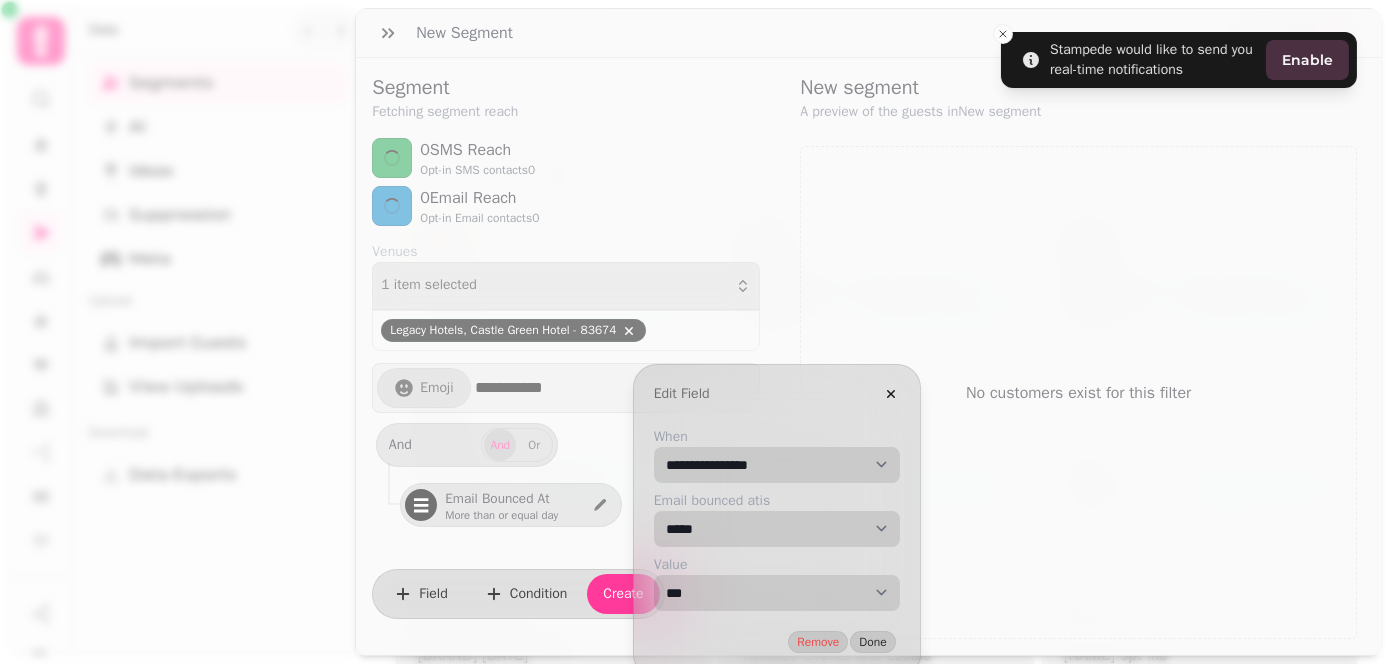 click on "**********" at bounding box center [777, 465] 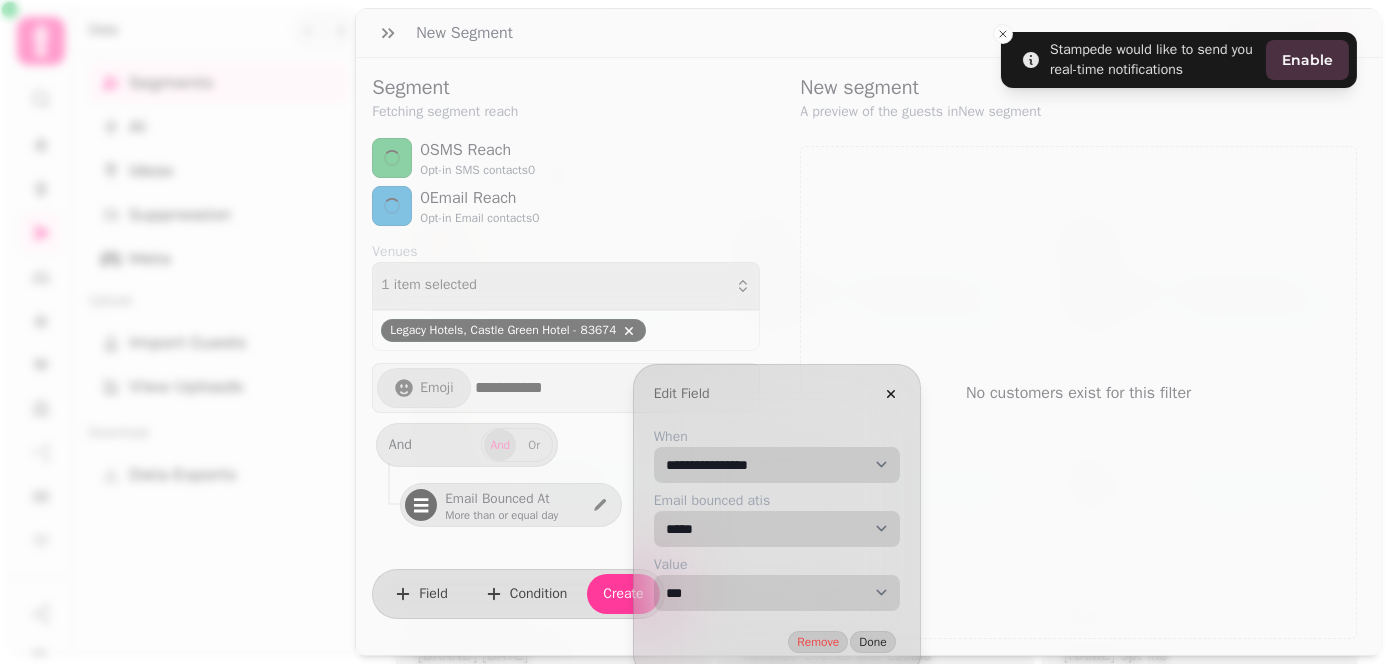 select on "*****" 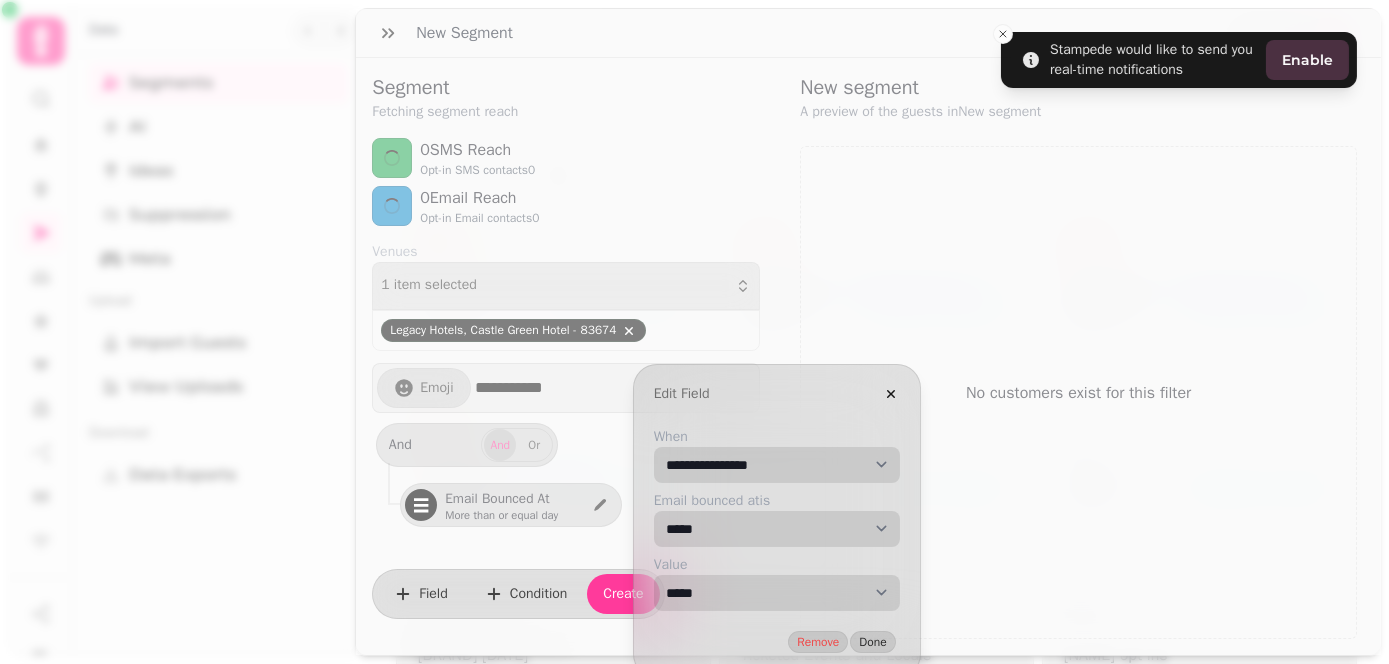 click on "**********" at bounding box center [777, 593] 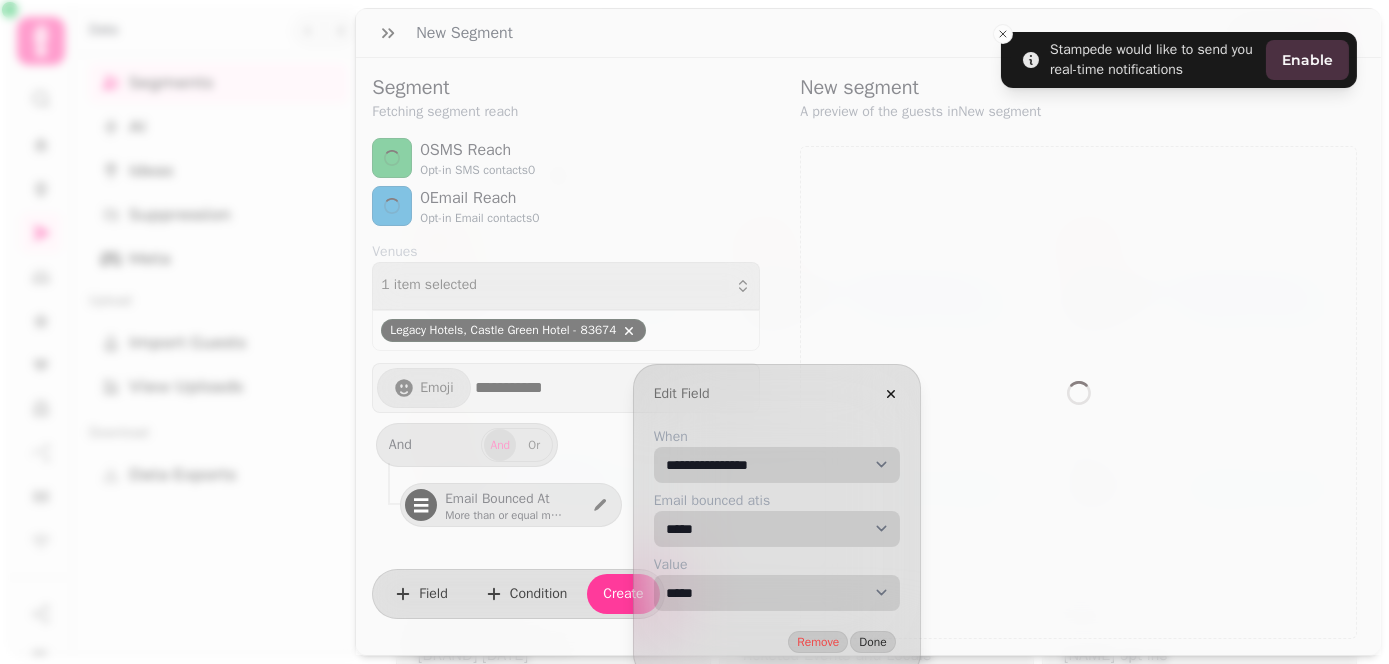 click on "**********" at bounding box center [777, 465] 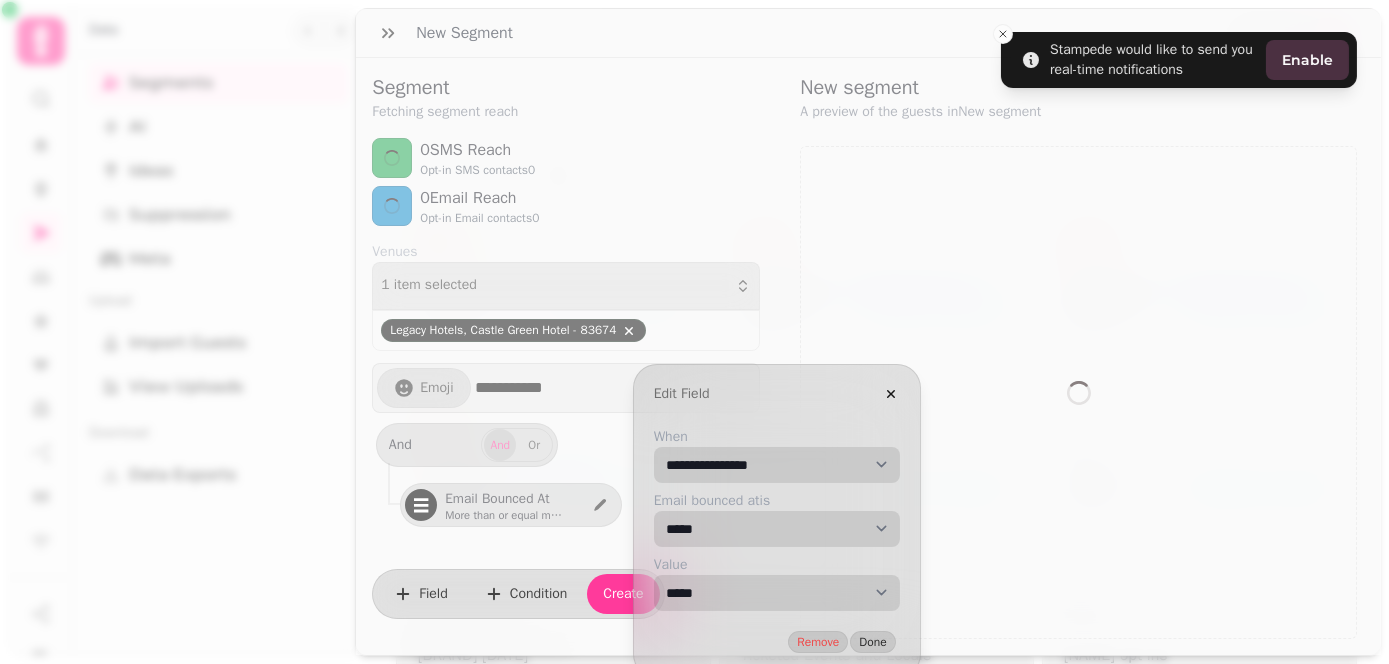 select on "*" 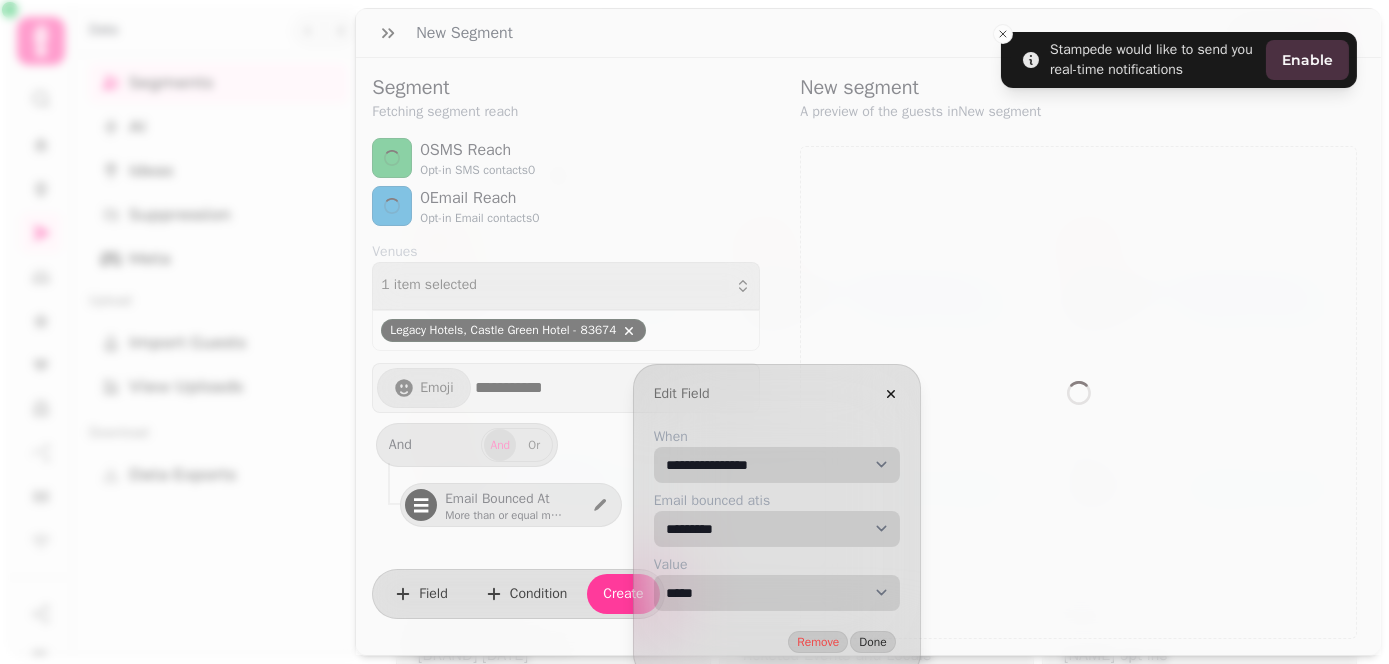 click on "**********" at bounding box center (777, 465) 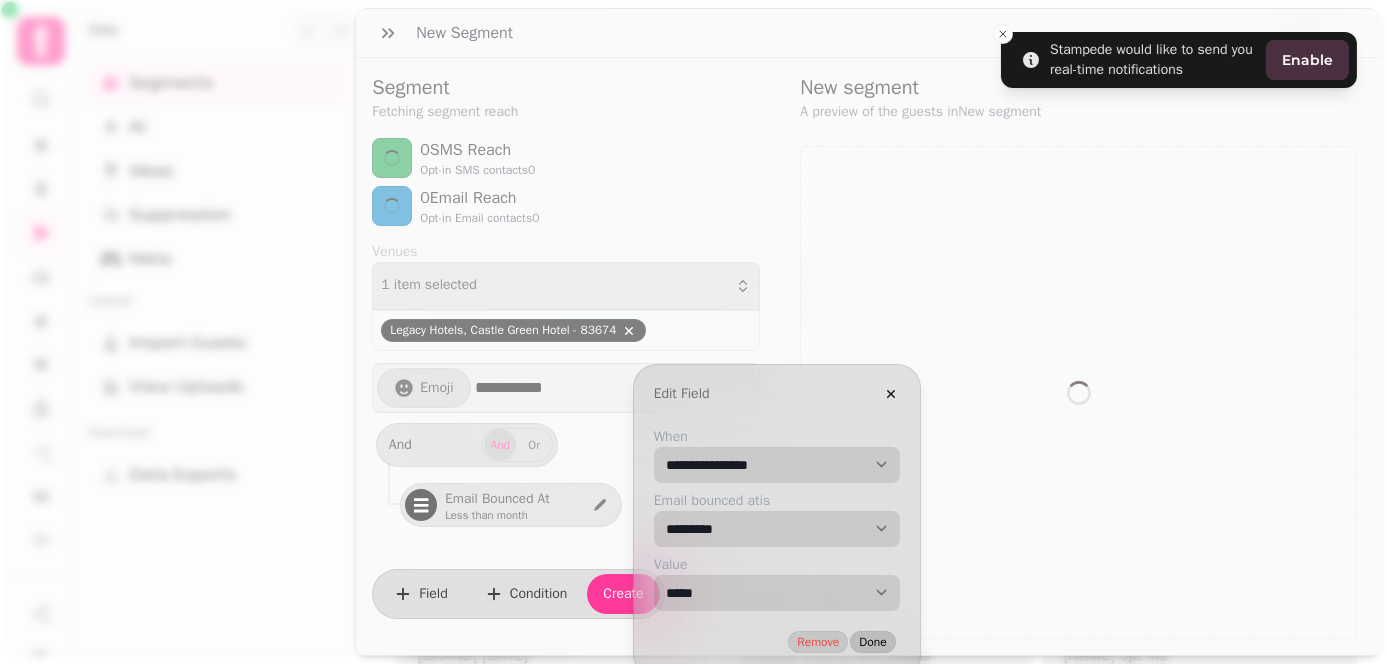 click on "Done" at bounding box center (872, 642) 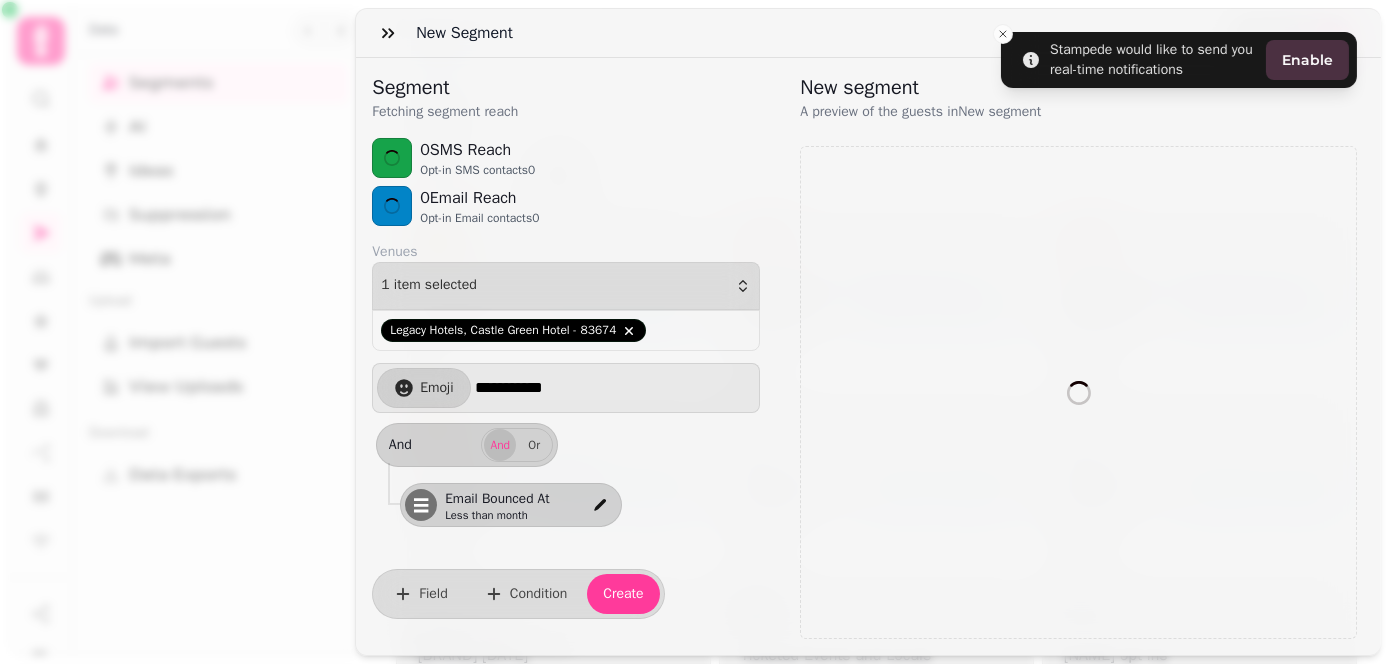 select on "**" 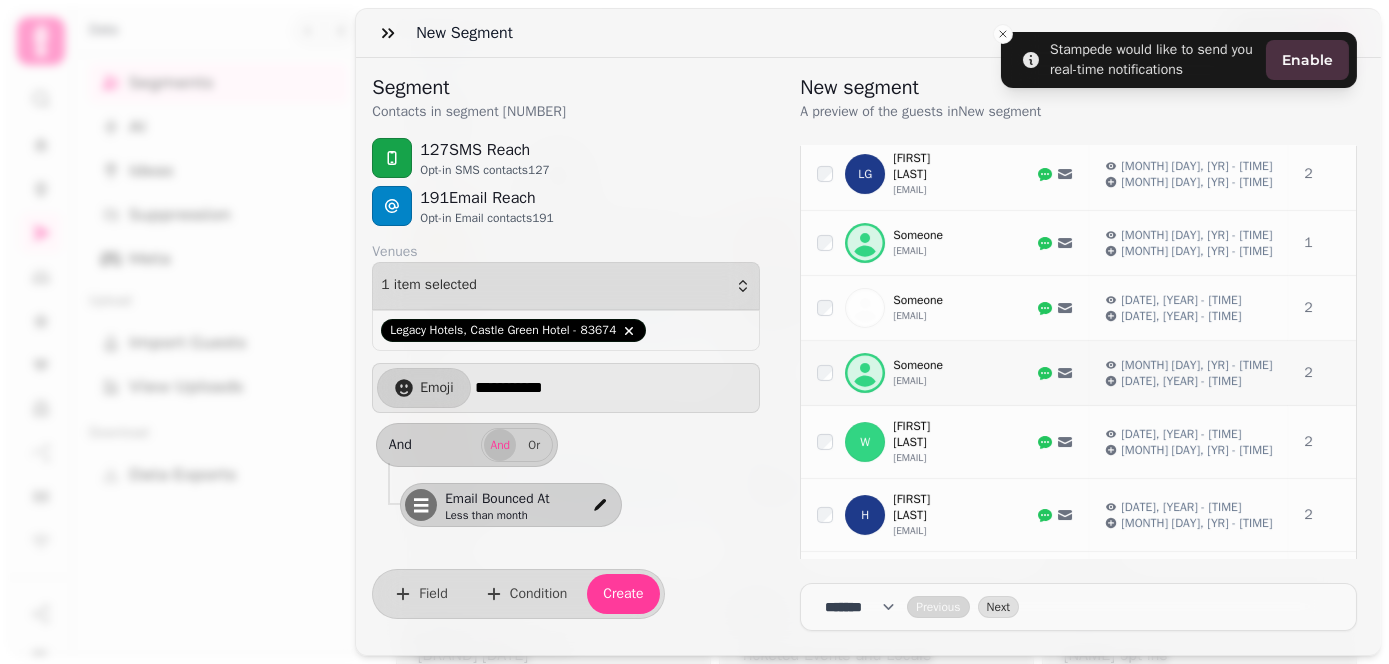 scroll, scrollTop: 1260, scrollLeft: 0, axis: vertical 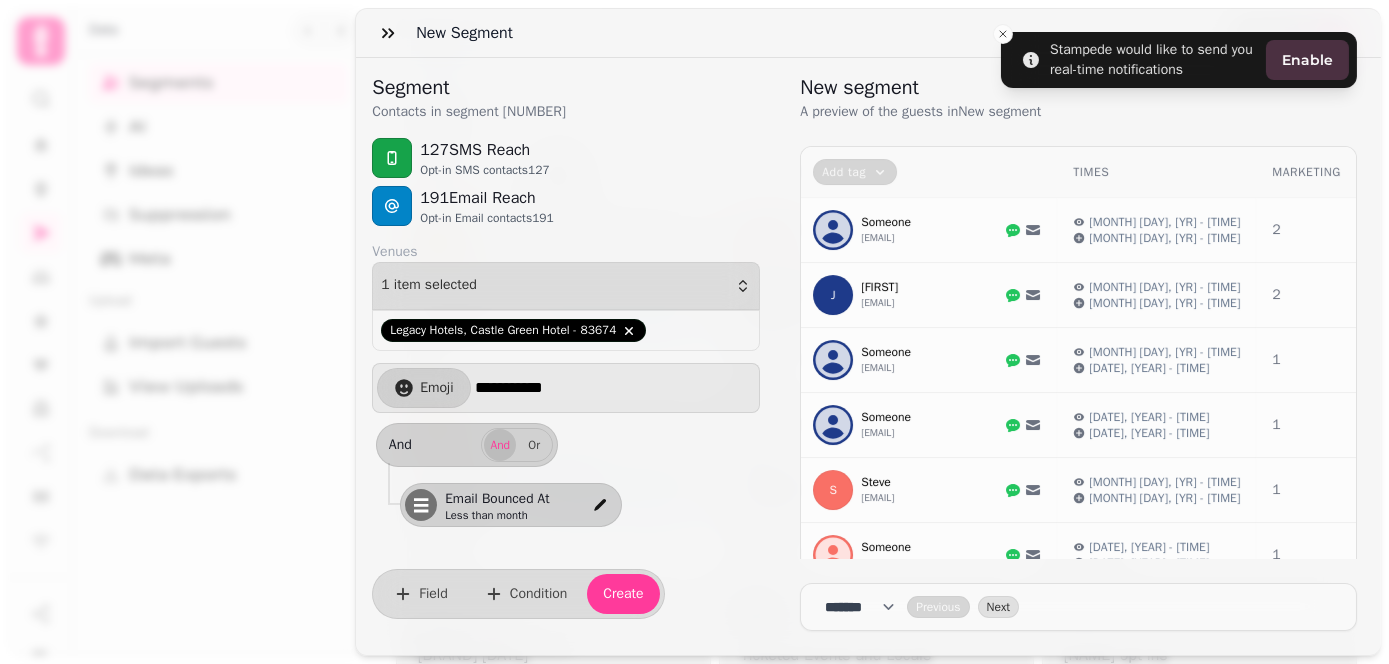 click on "New Segment" at bounding box center [868, 33] 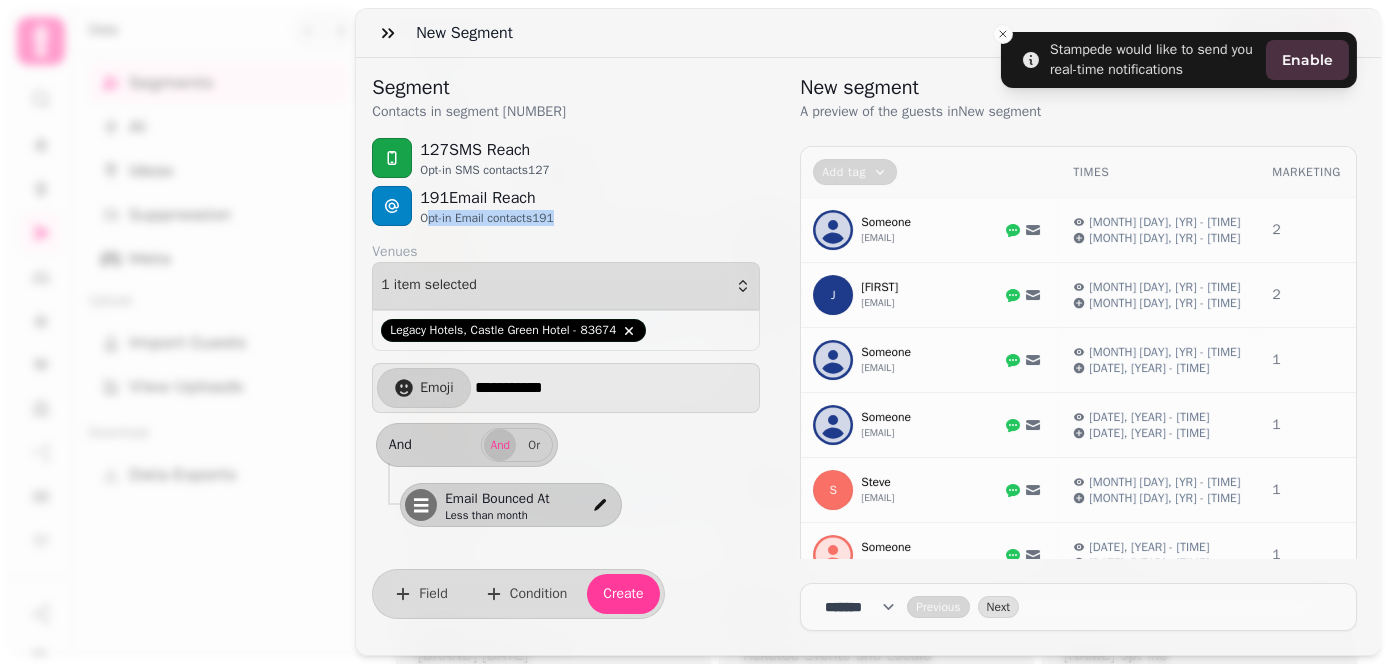 drag, startPoint x: 561, startPoint y: 218, endPoint x: 428, endPoint y: 219, distance: 133.00375 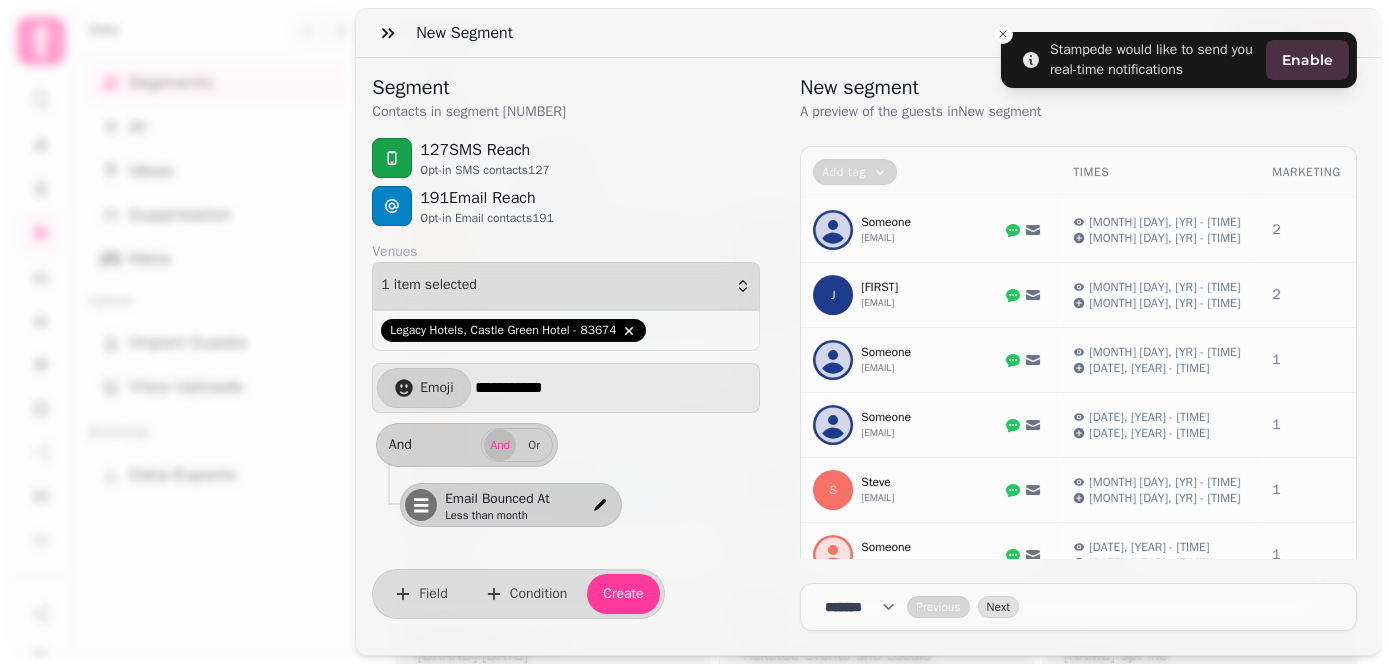 click on "127  SMS Reach Opt-in SMS contacts  127" at bounding box center (566, 158) 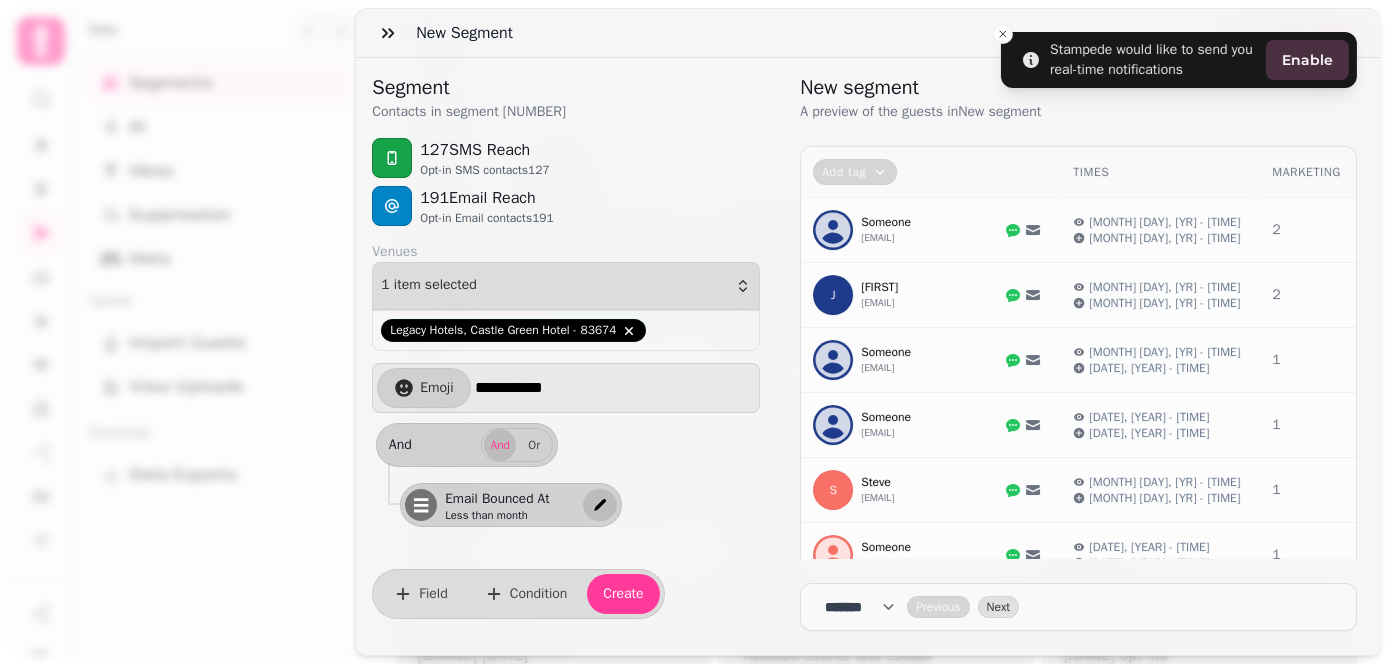 click 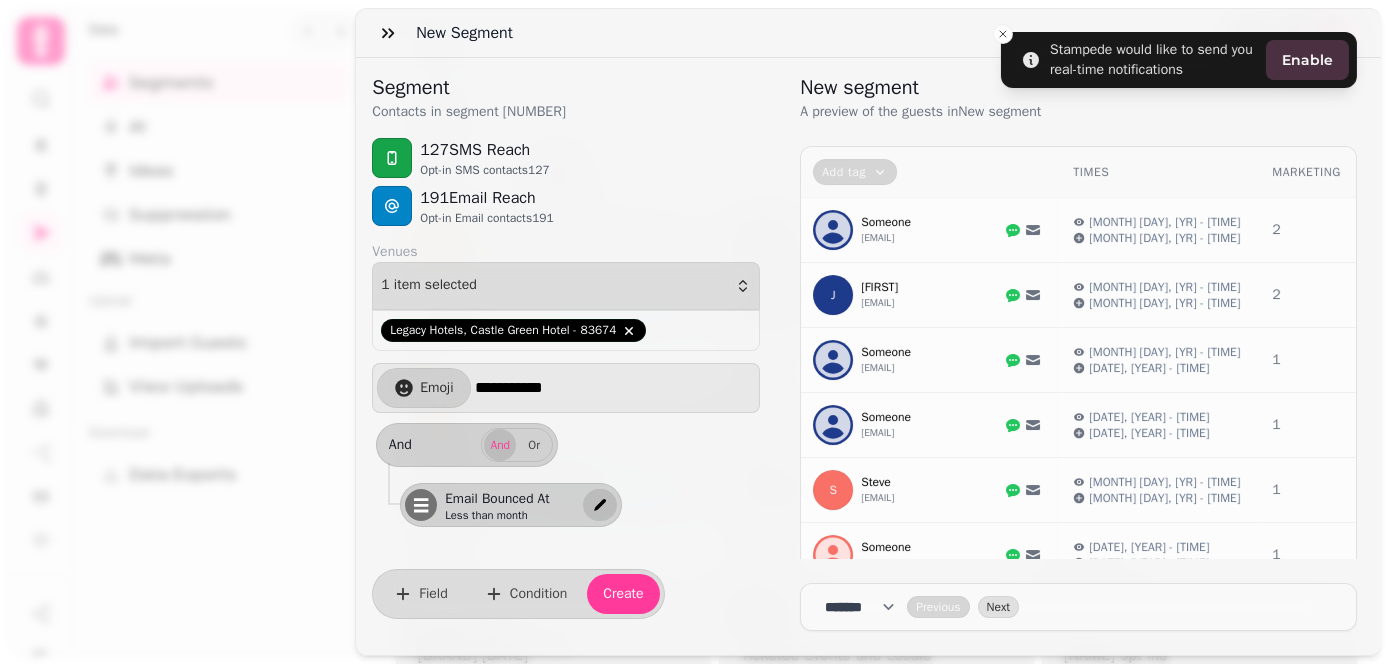 select on "**********" 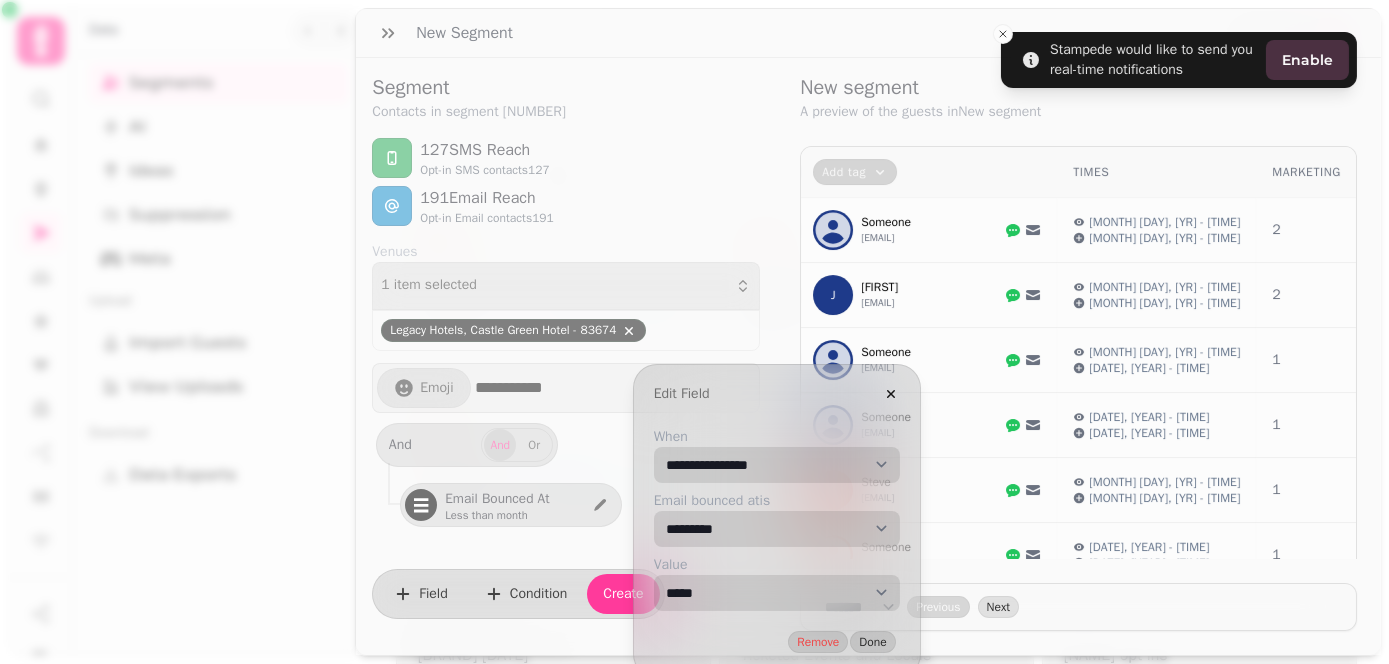 click on "**********" at bounding box center [777, 593] 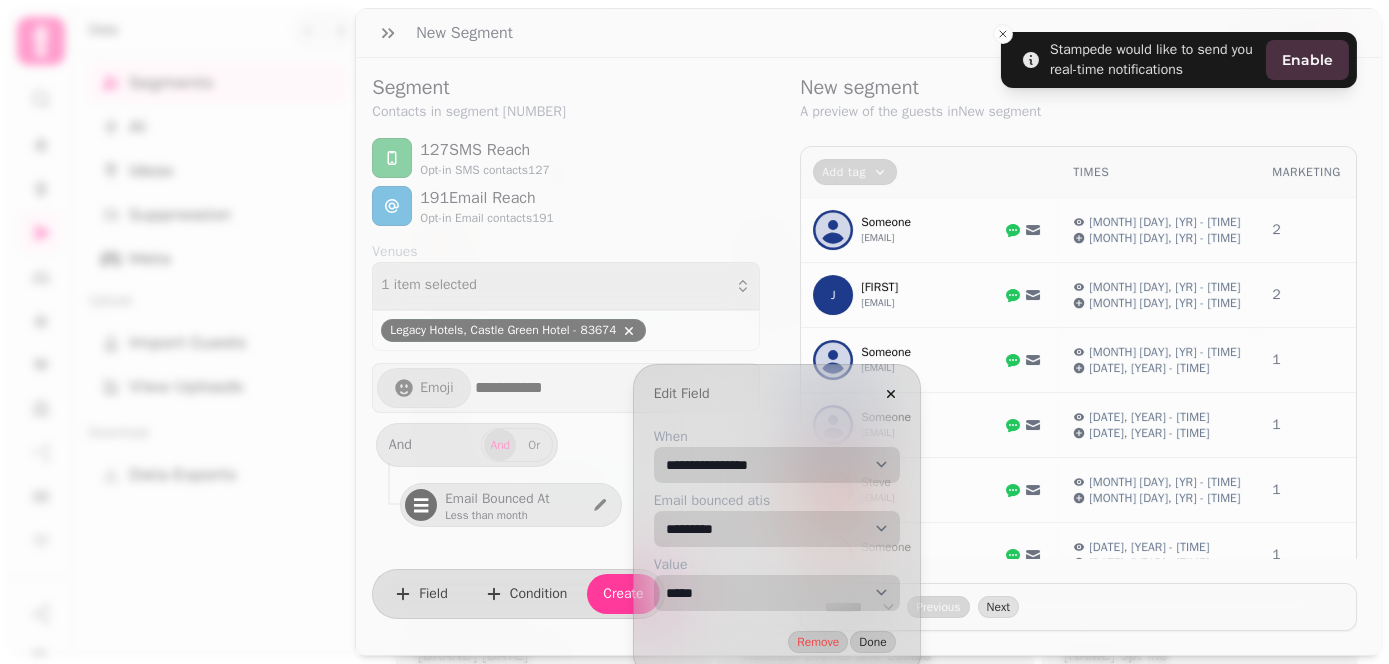 select on "**********" 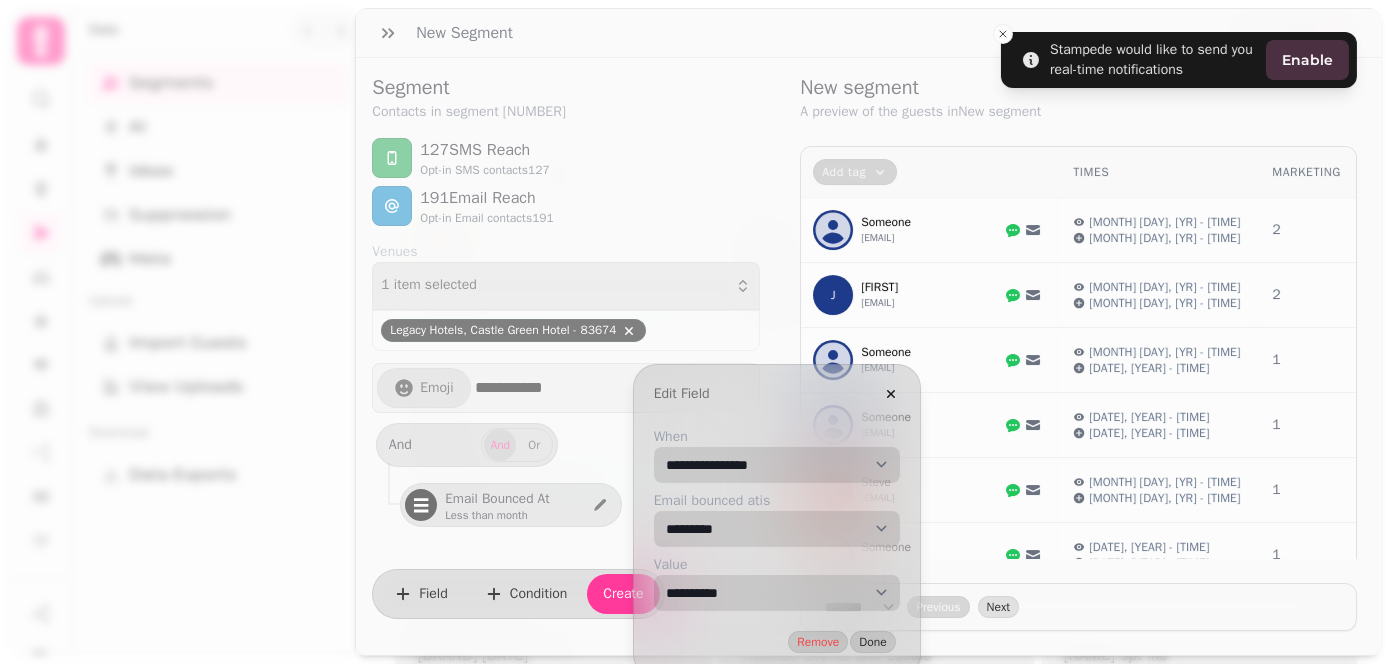 click on "**********" at bounding box center [777, 593] 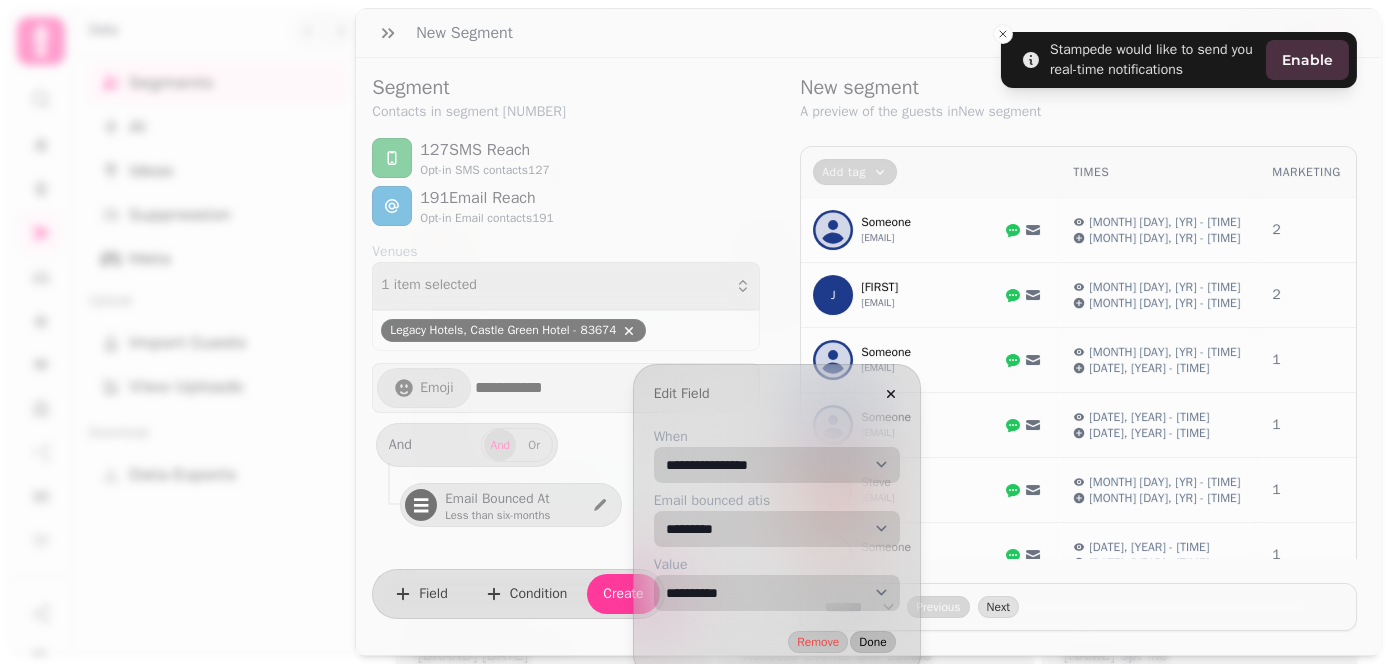 click on "Done" at bounding box center (872, 642) 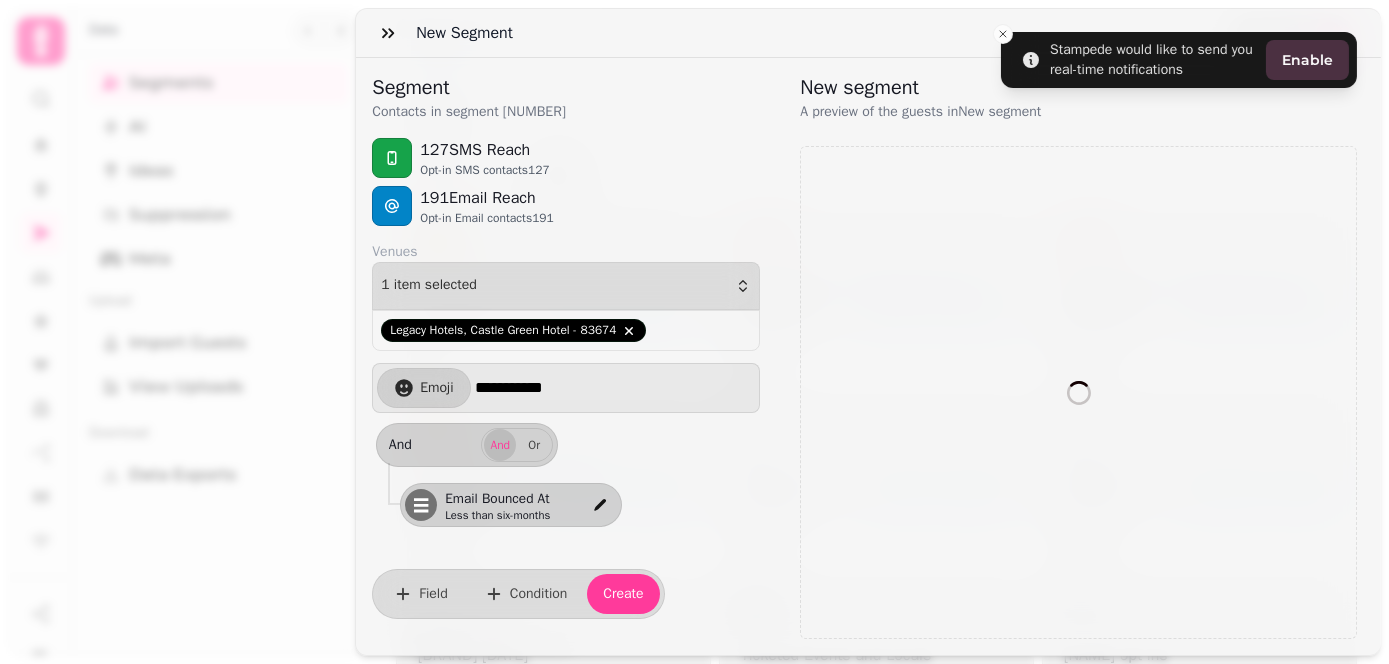 select on "**" 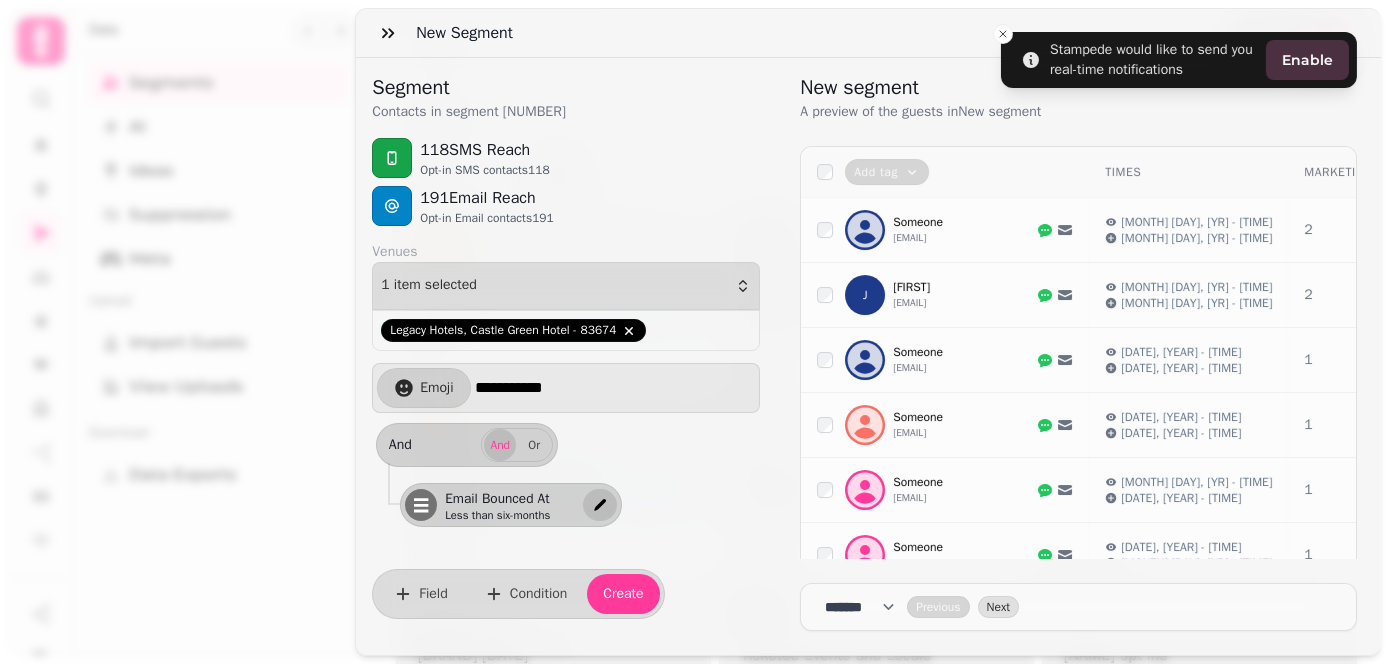 click 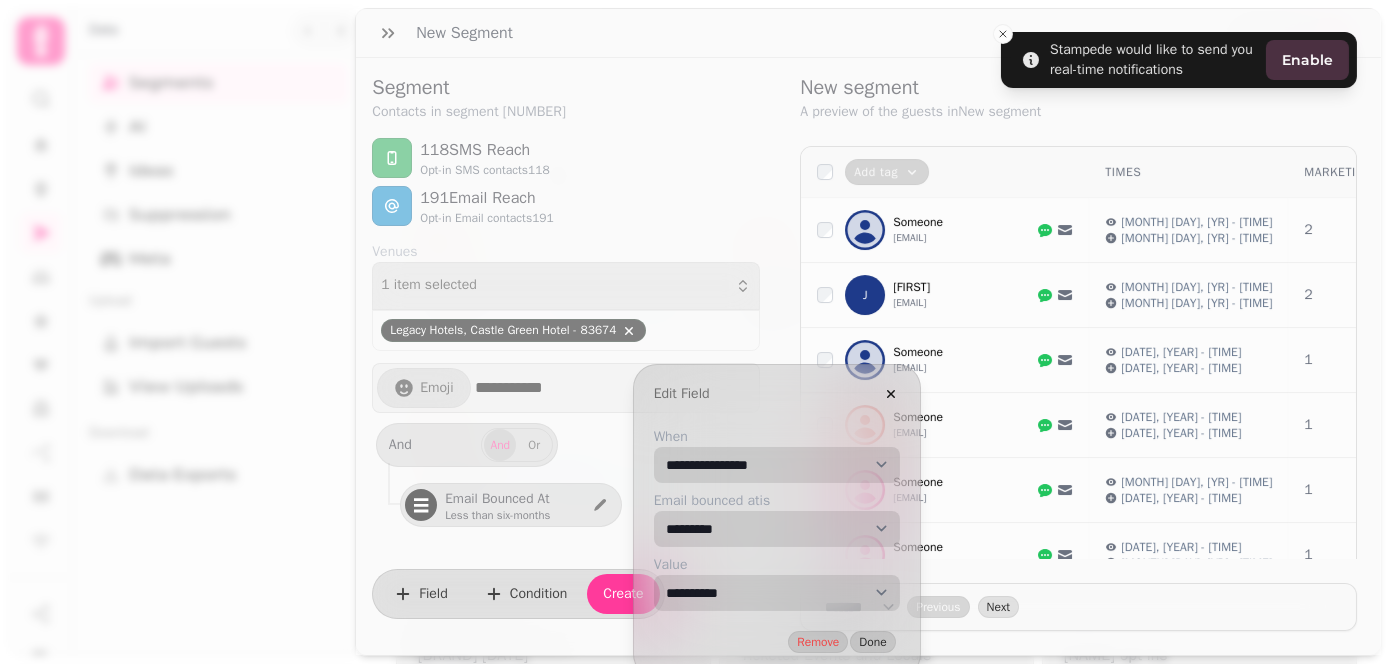click on "**********" at bounding box center (777, 465) 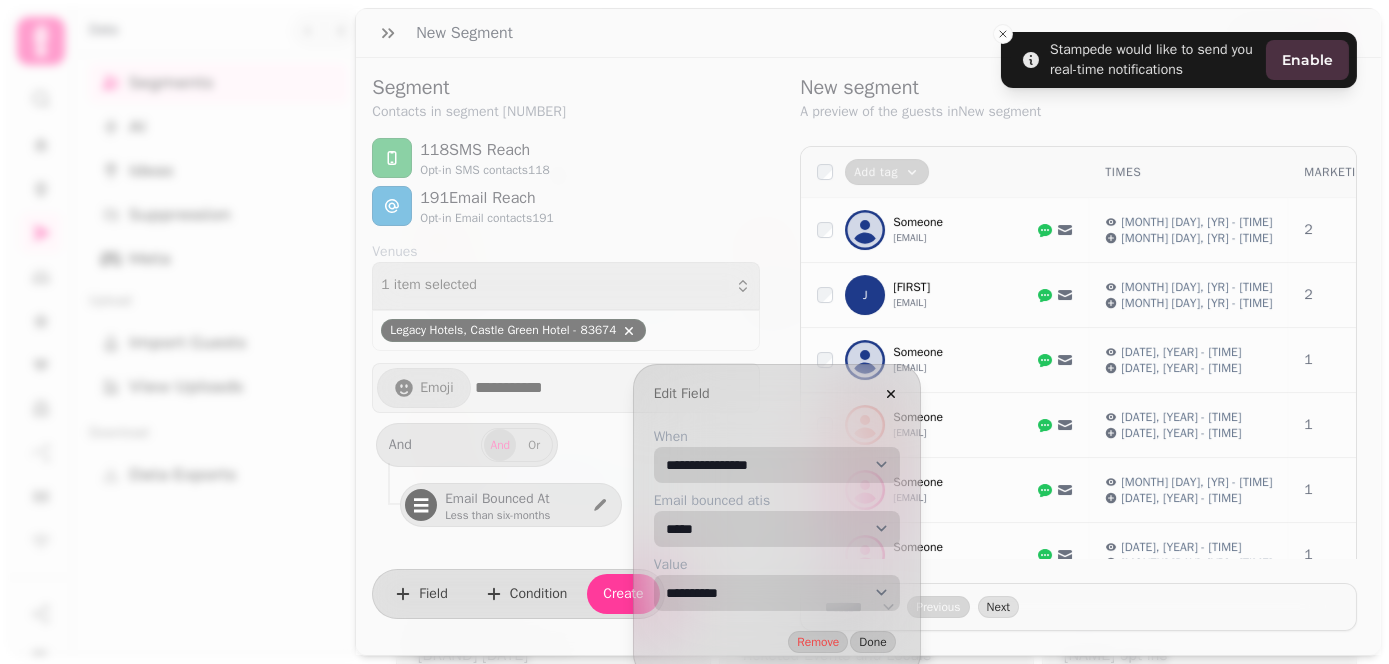 click on "**********" at bounding box center [777, 465] 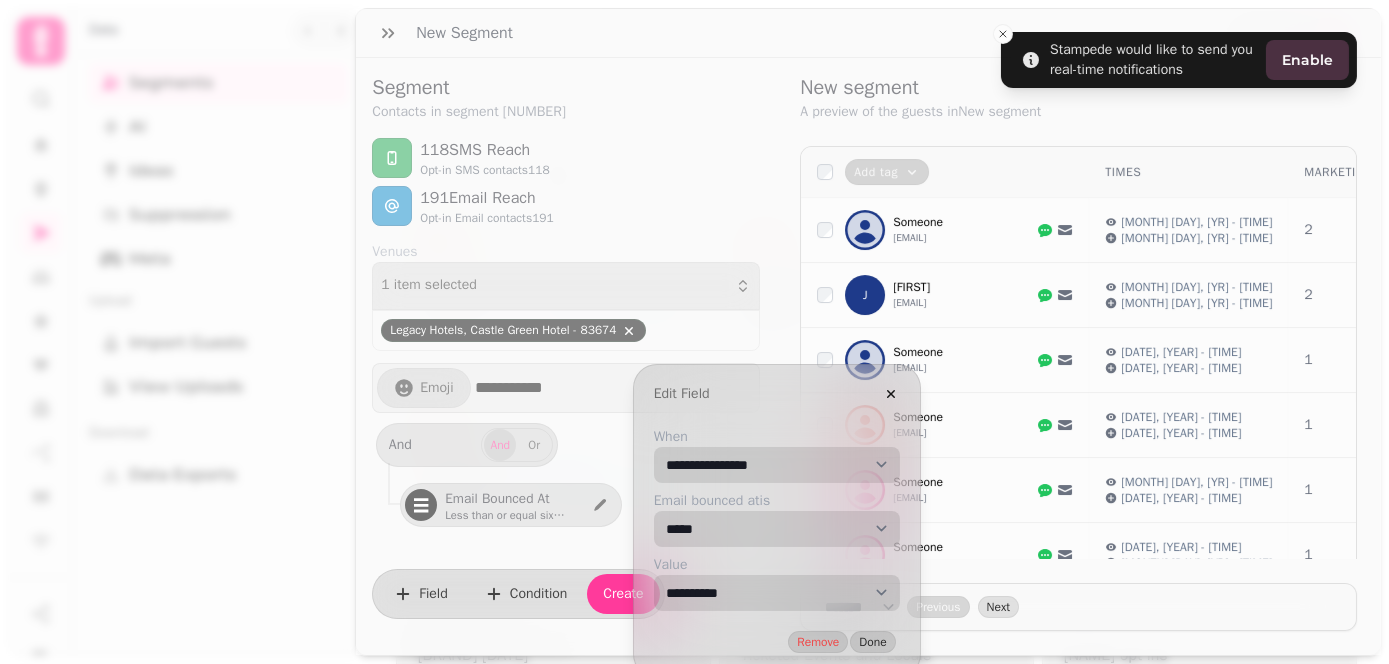 click on "**********" at bounding box center (777, 593) 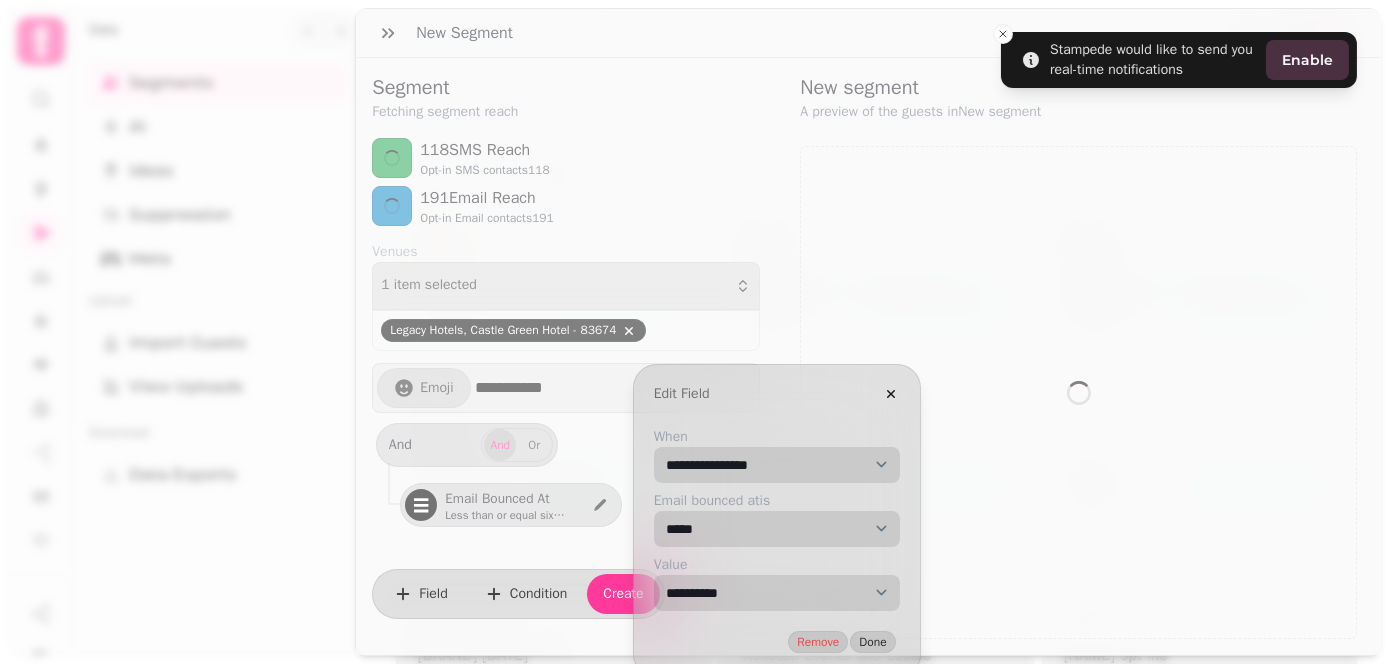 select on "*********" 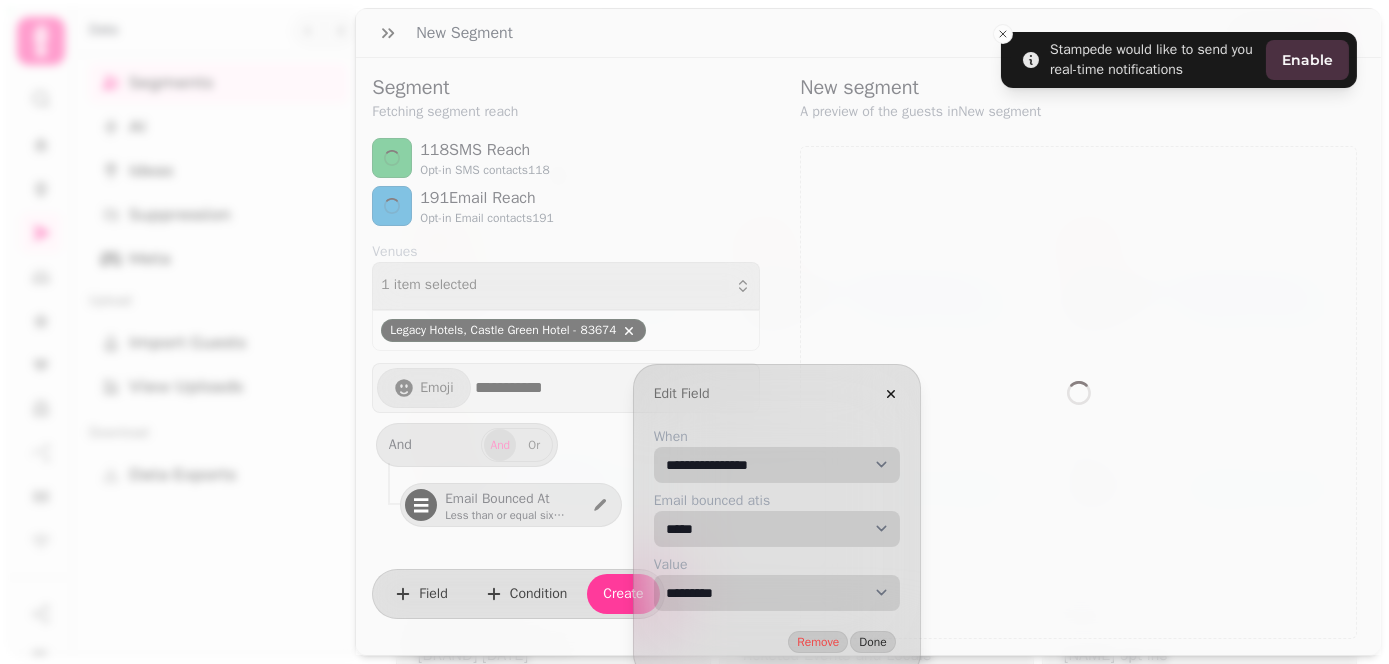 click on "**********" at bounding box center (777, 593) 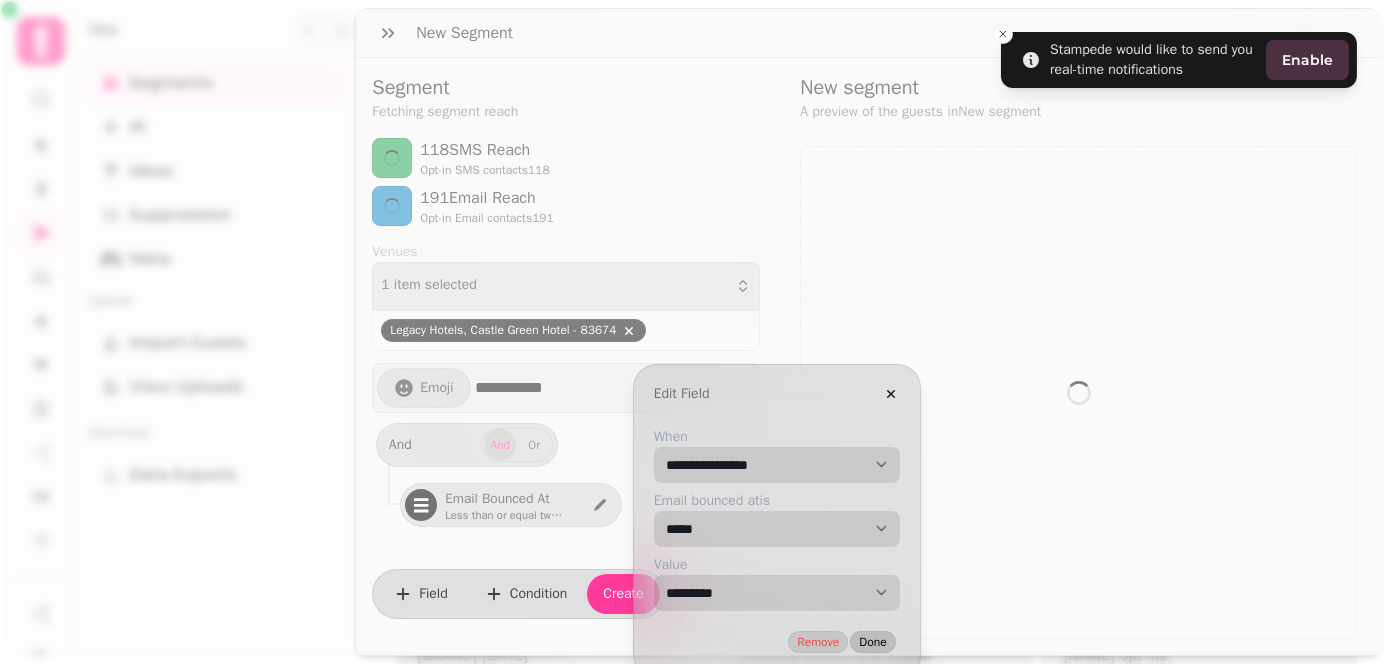 click on "Done" at bounding box center [872, 642] 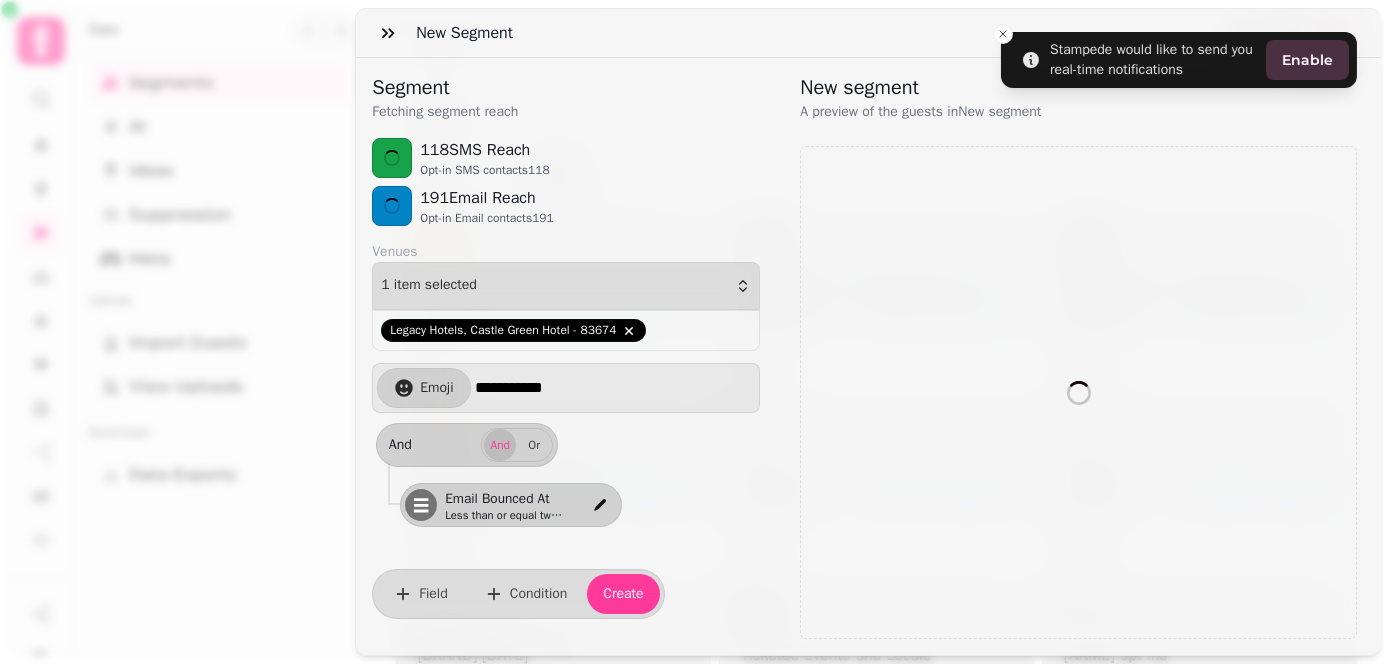 select on "**" 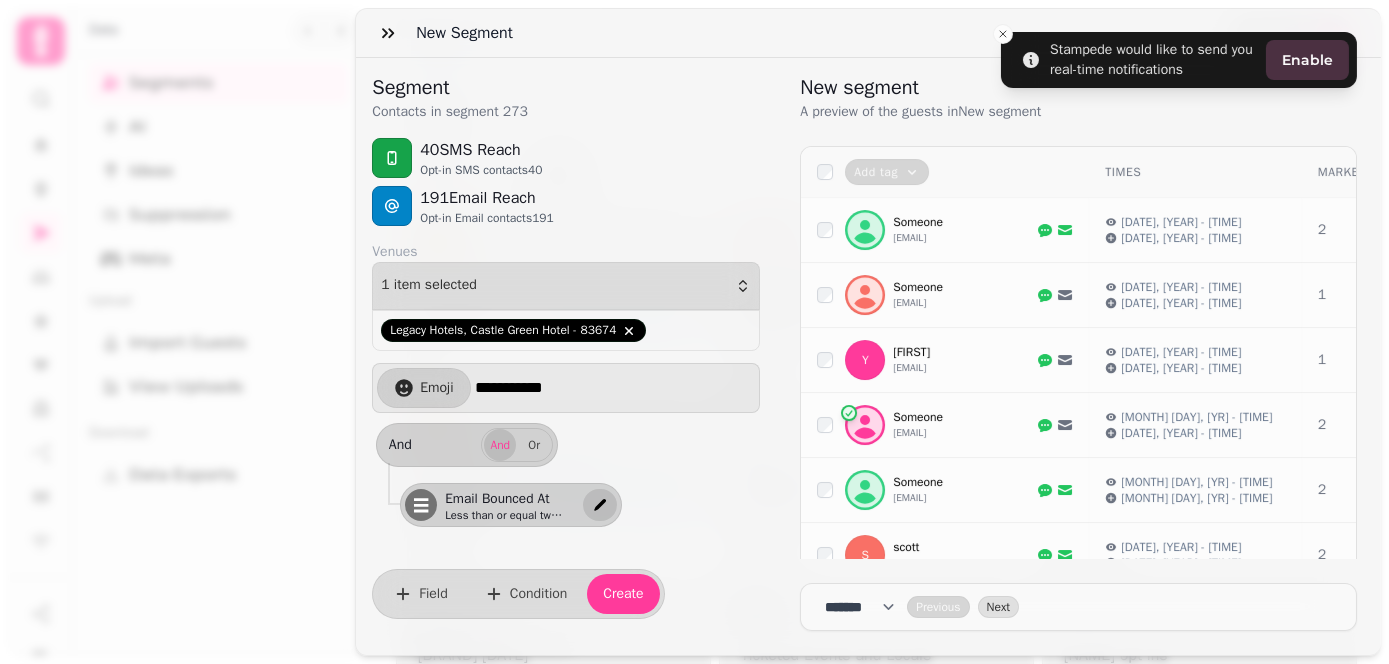 click on "Email bounced at Less than or equal two-years" at bounding box center (531, 505) 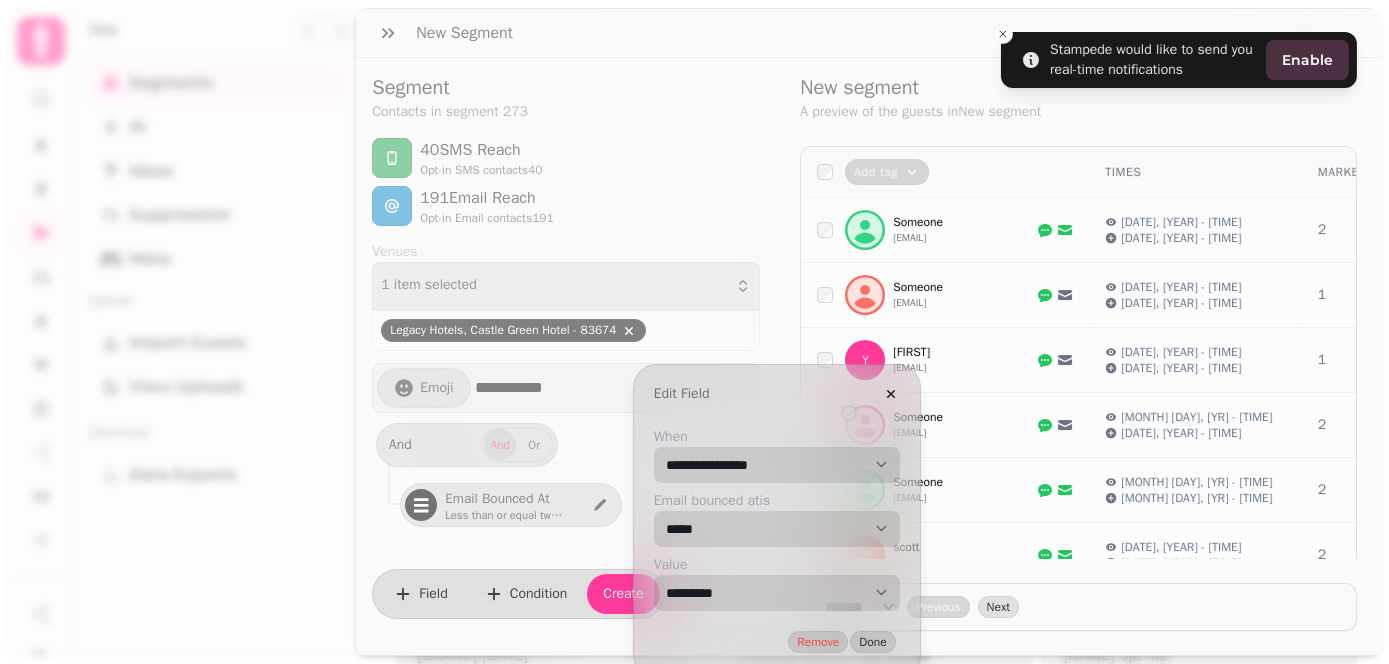 click on "**********" at bounding box center (777, 593) 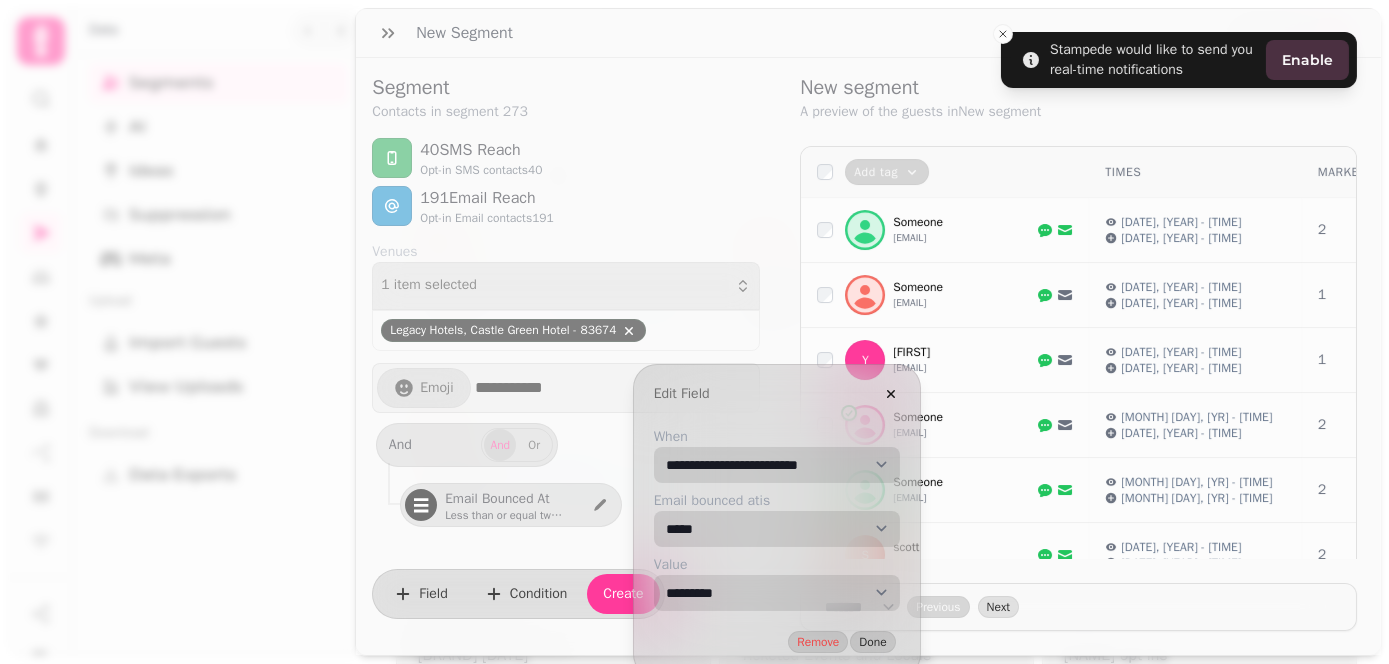 click on "**********" at bounding box center (777, 465) 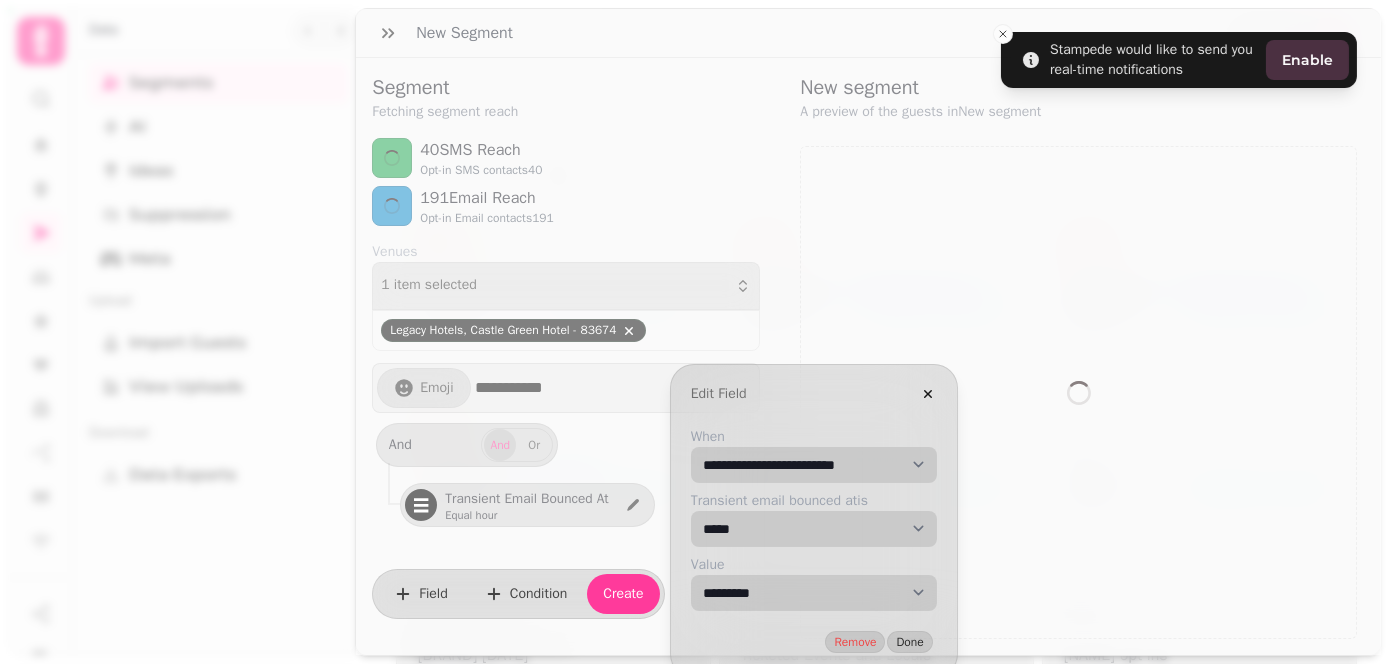 click on "**********" at bounding box center [814, 593] 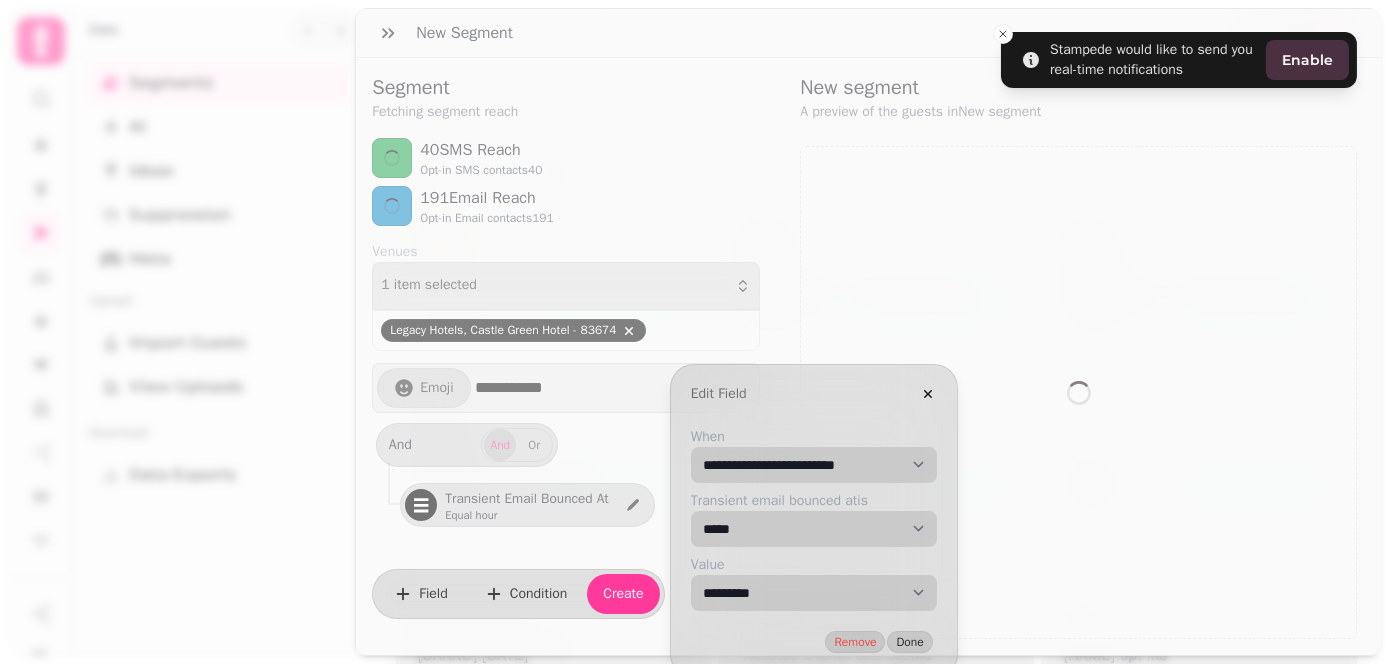 select on "**********" 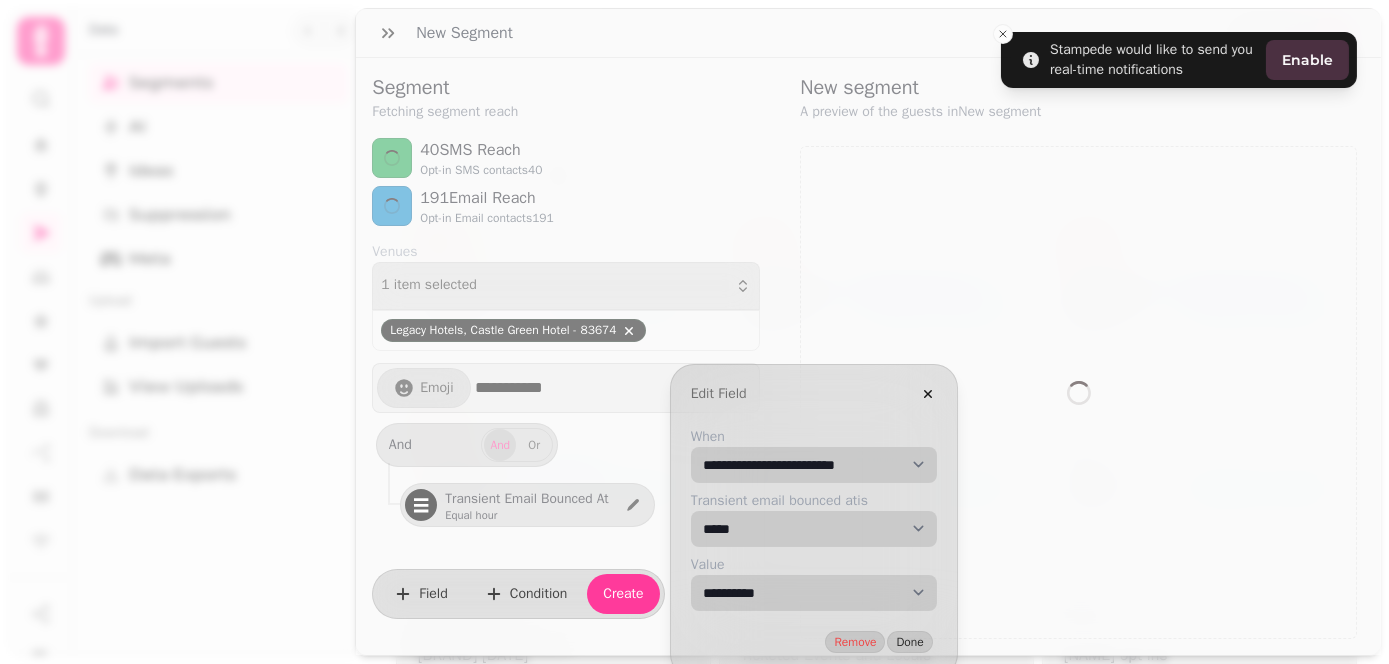 click on "**********" at bounding box center (814, 593) 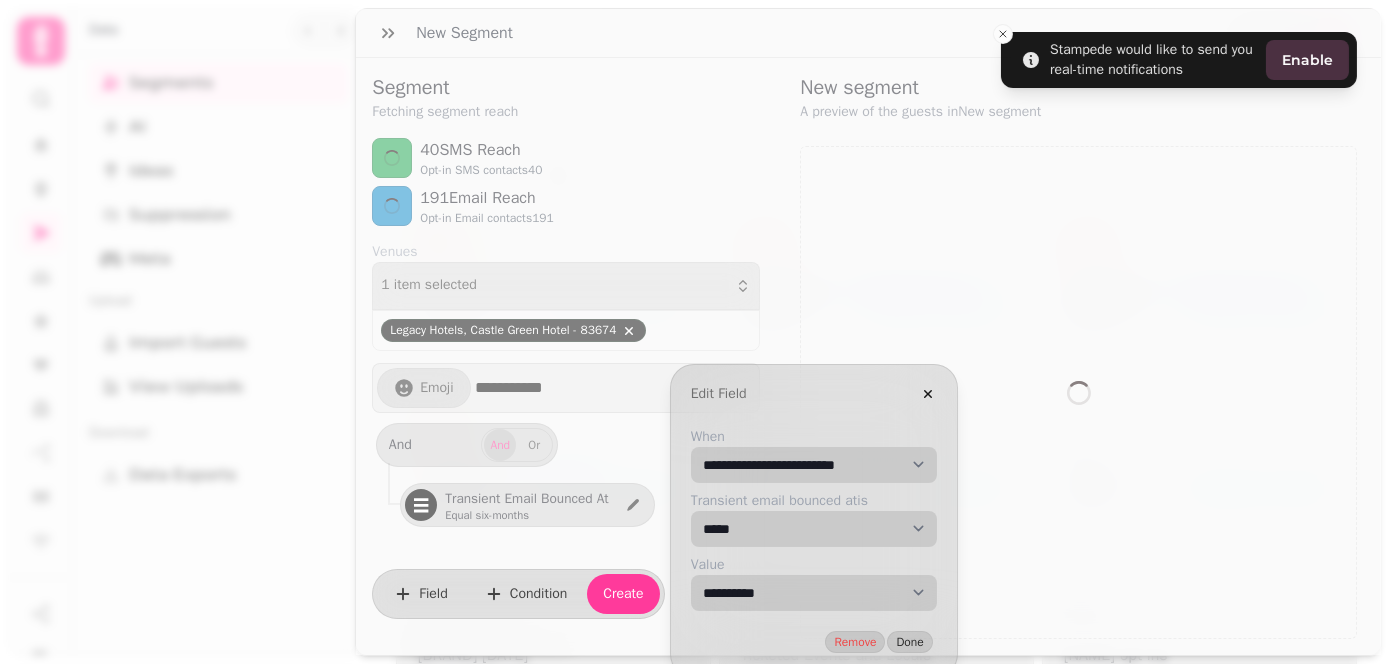 click on "**********" at bounding box center [814, 465] 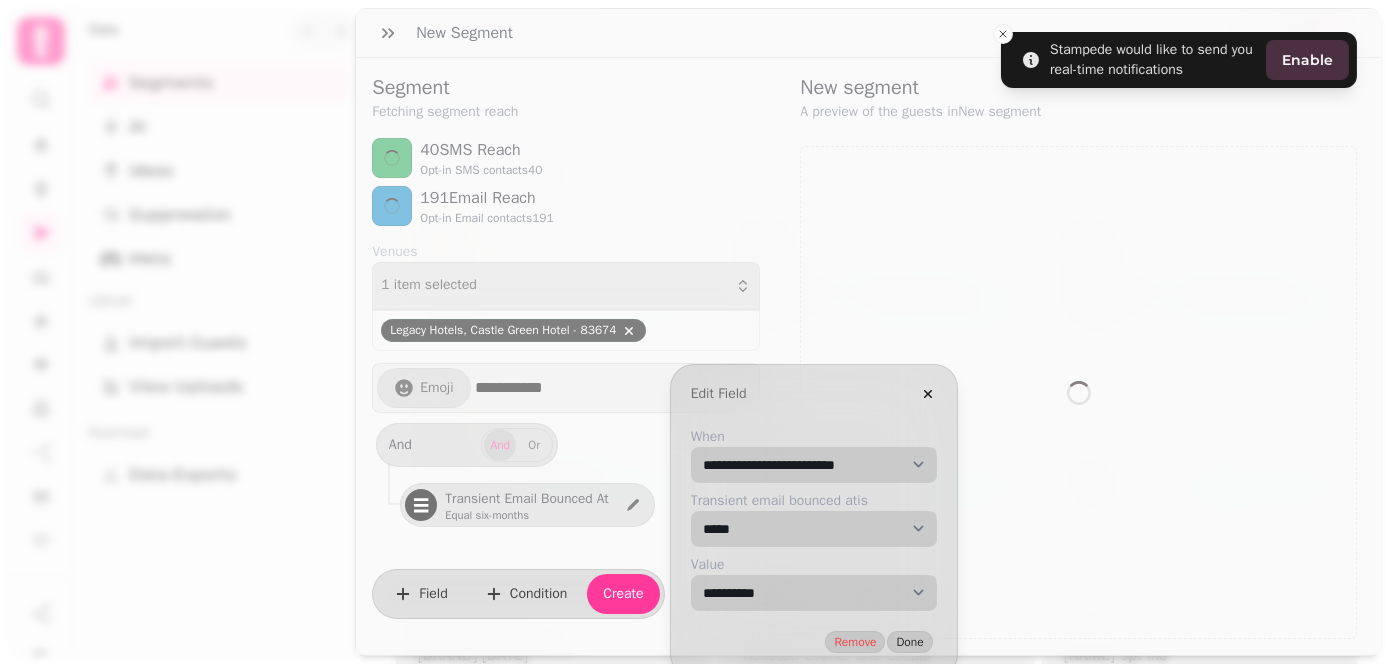 select on "*" 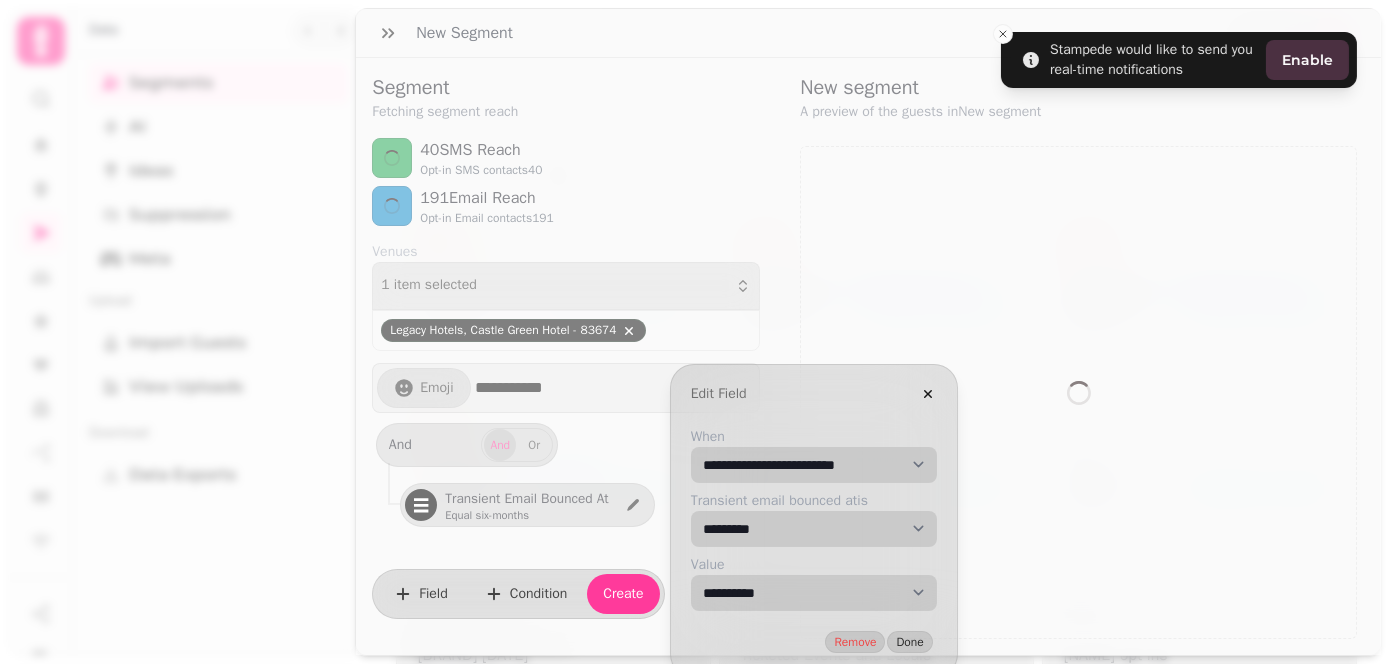 click on "**********" at bounding box center (814, 465) 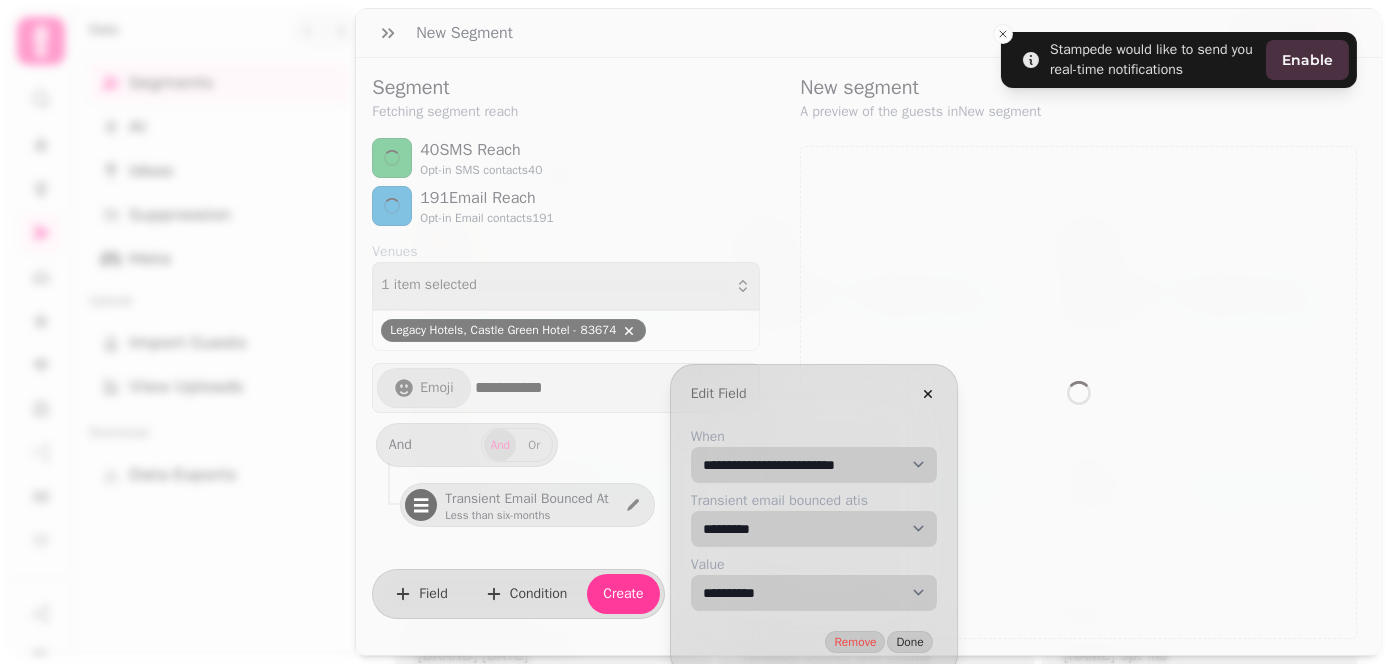 click on "**********" at bounding box center [814, 593] 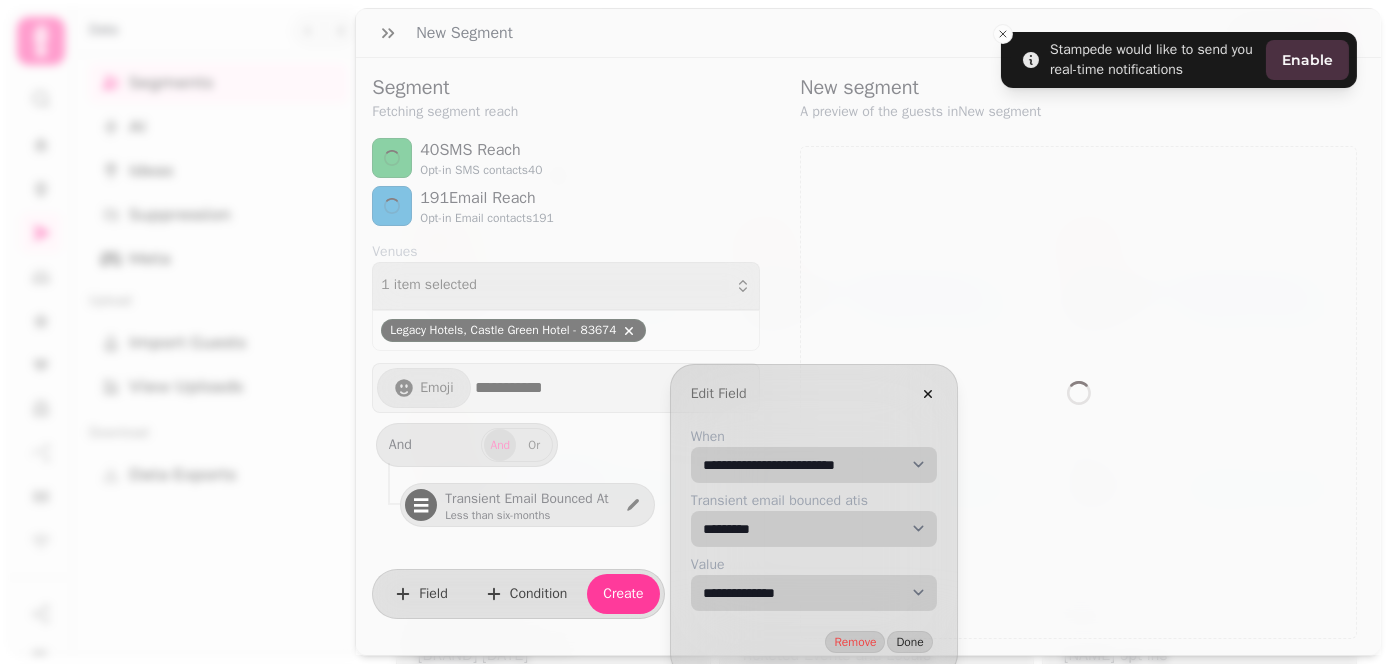 click on "**********" at bounding box center (814, 593) 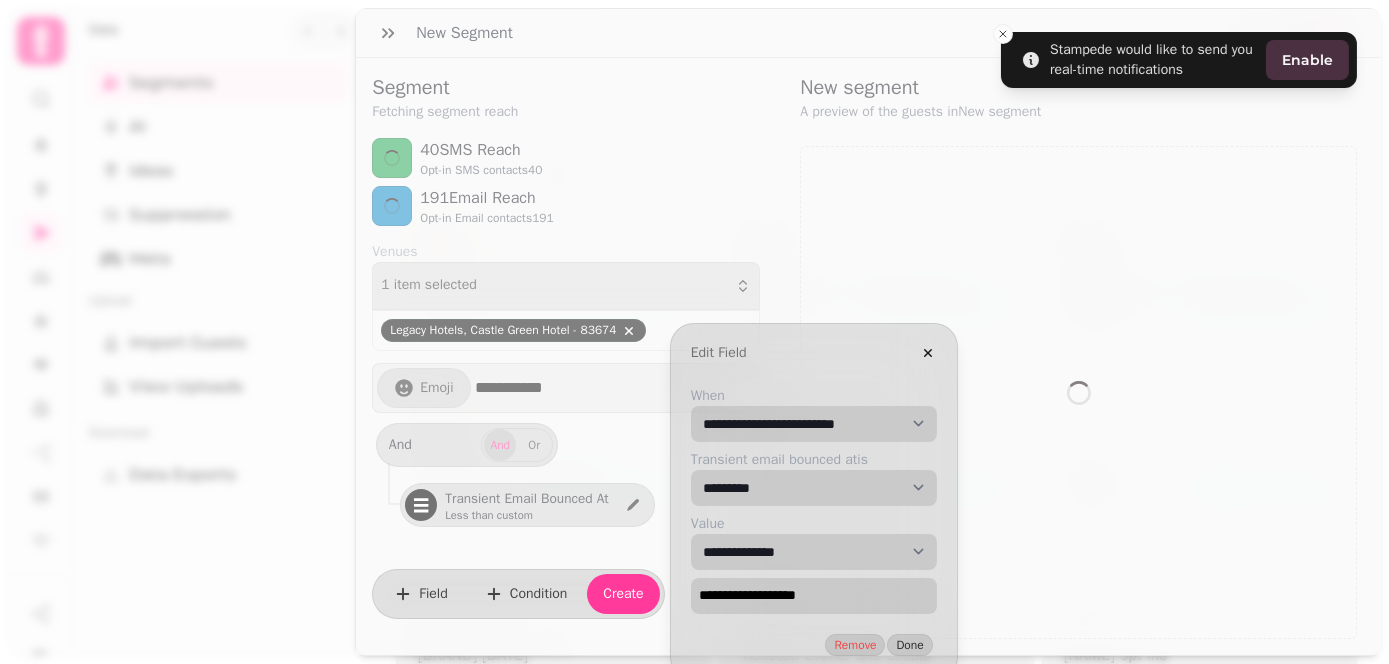 click on "**********" at bounding box center (814, 552) 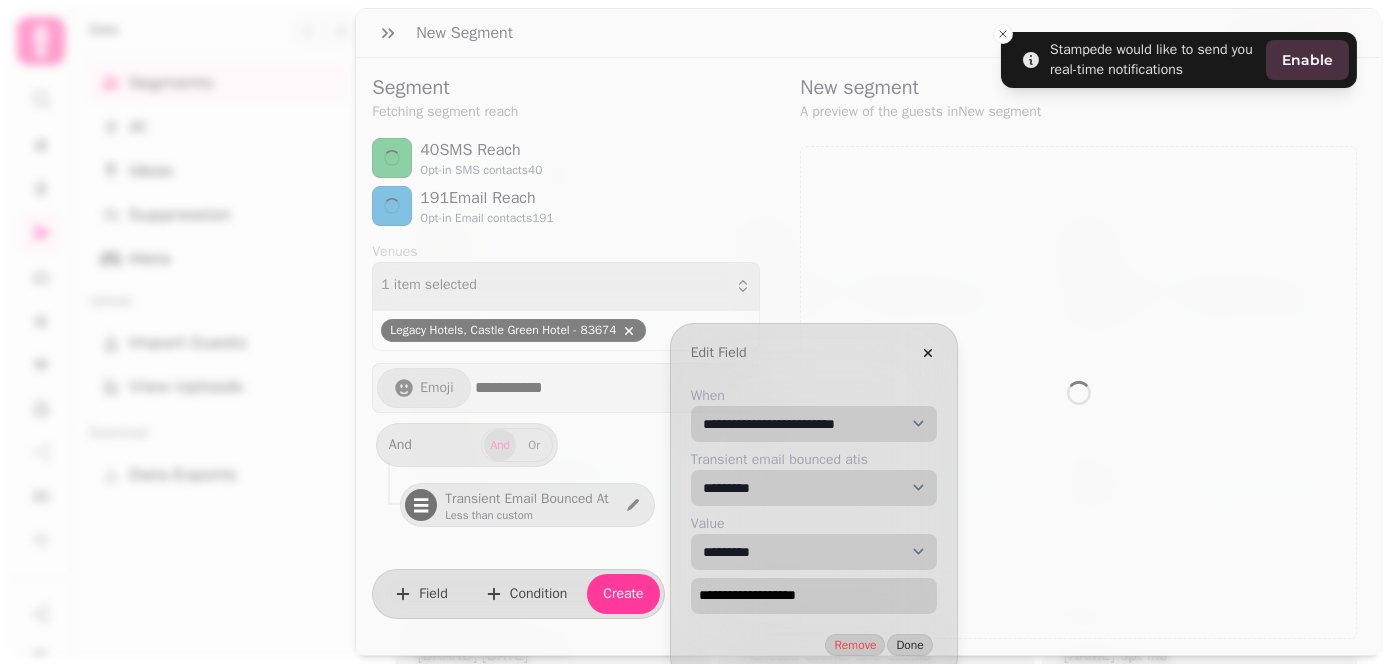 click on "**********" at bounding box center [814, 552] 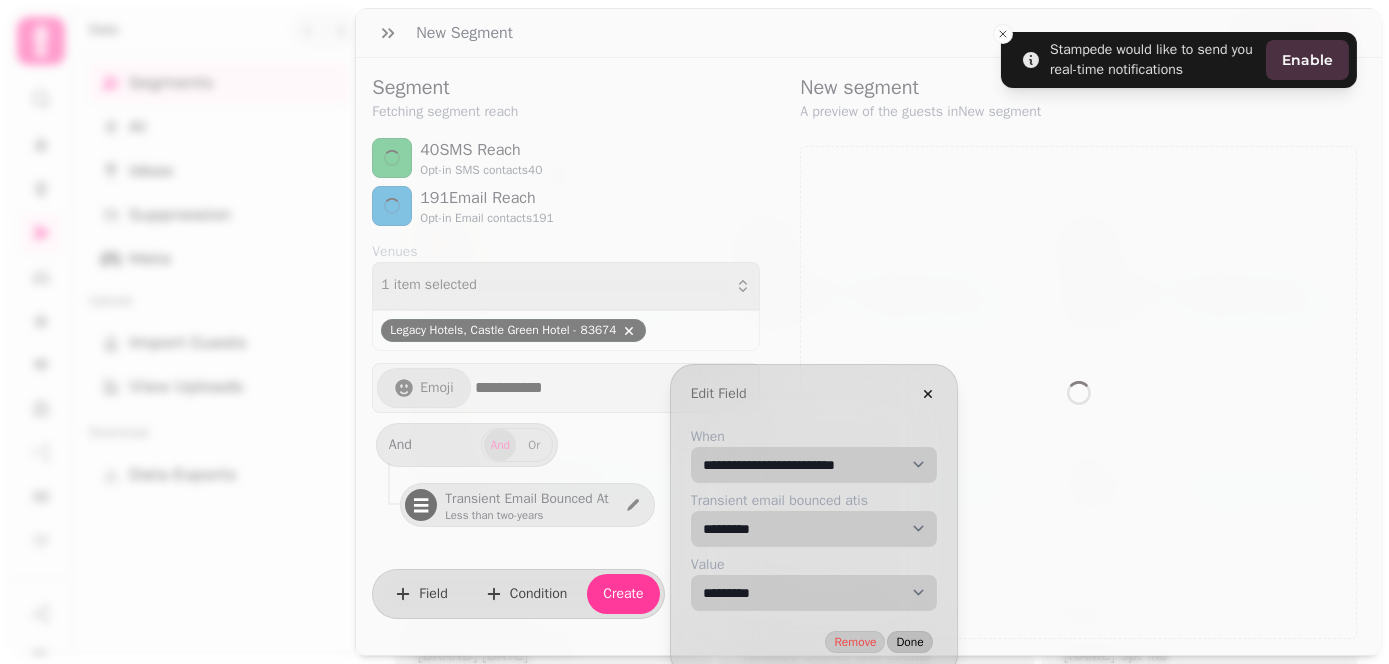 click on "Done" at bounding box center (909, 642) 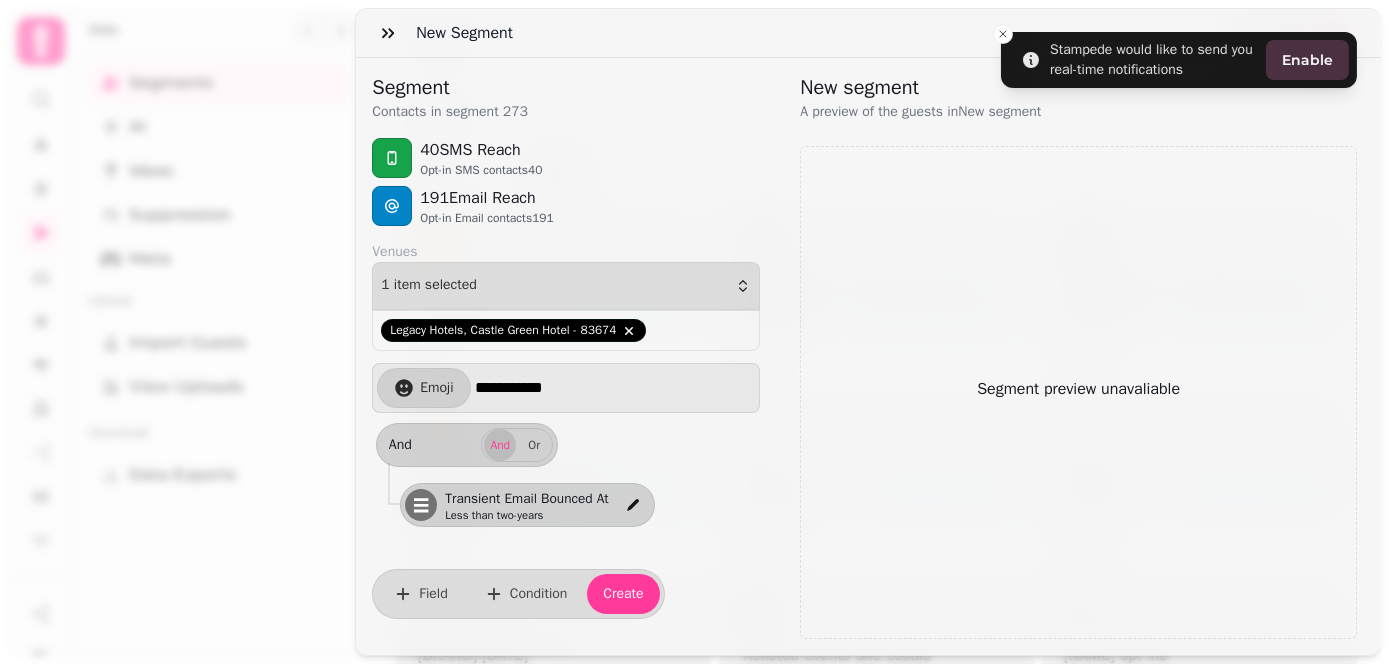 click on "New Segment" at bounding box center [868, 33] 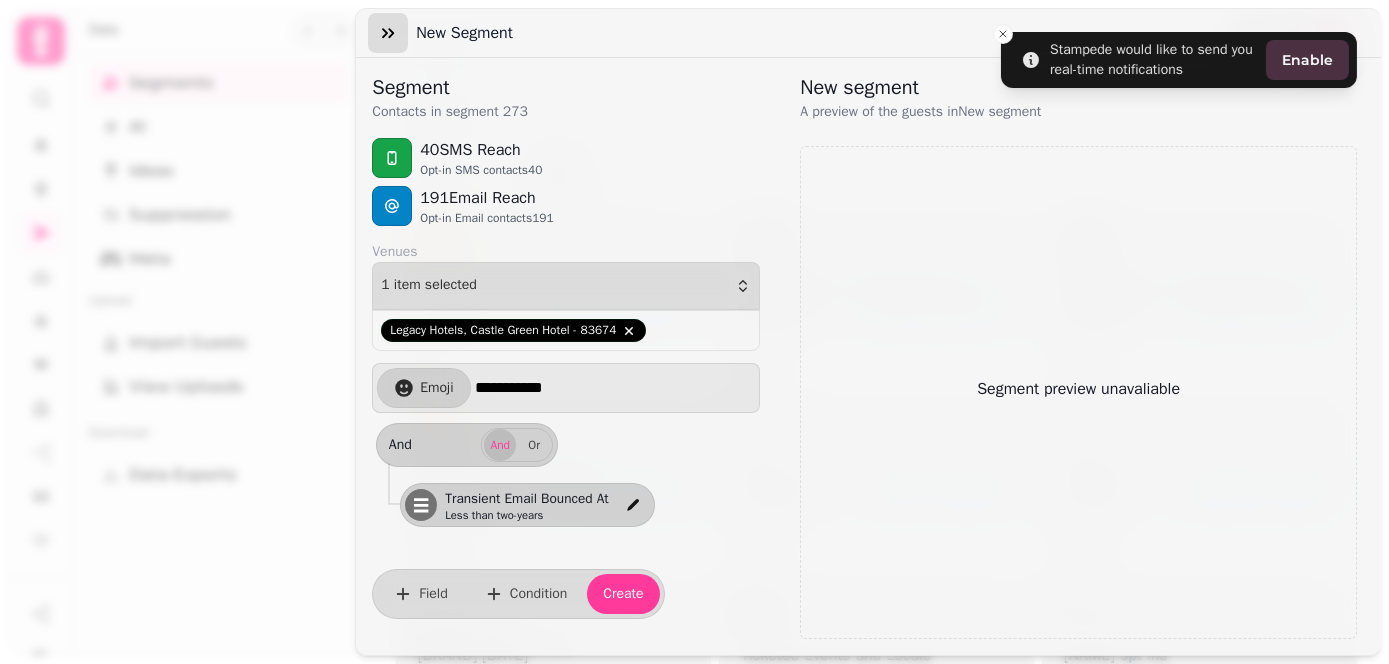 click 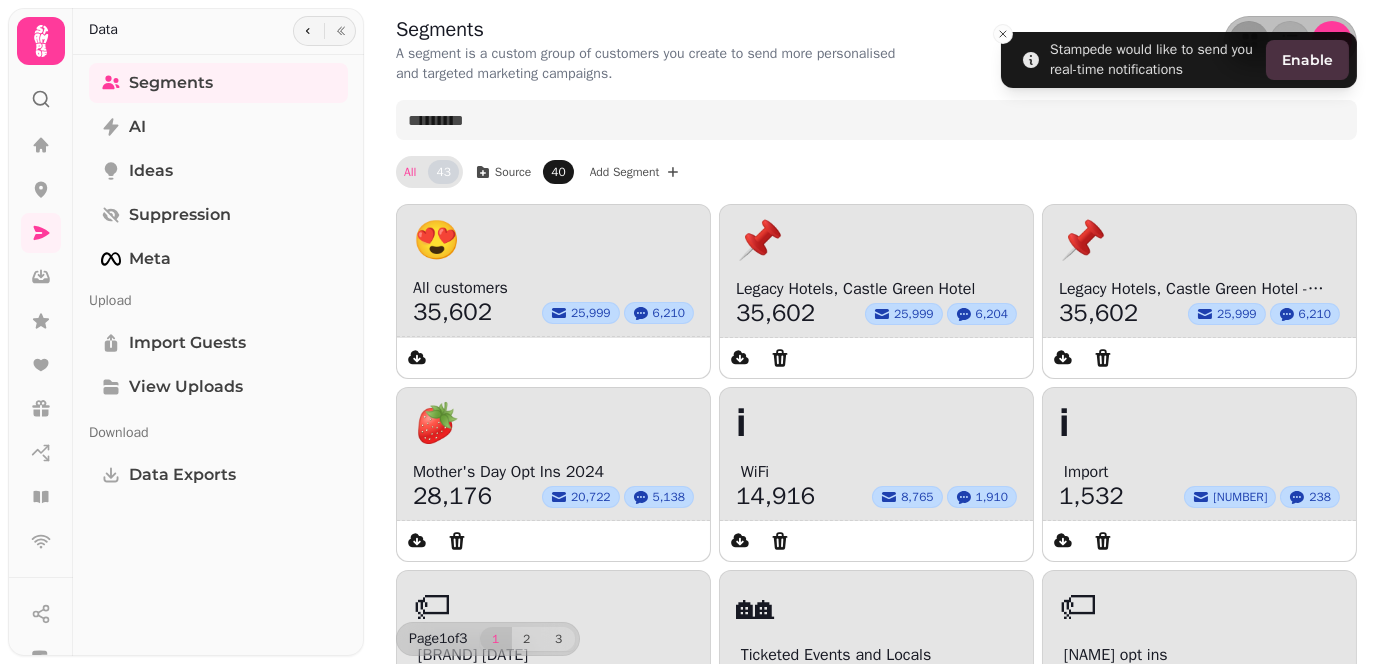drag, startPoint x: 849, startPoint y: 150, endPoint x: 804, endPoint y: 191, distance: 60.876926 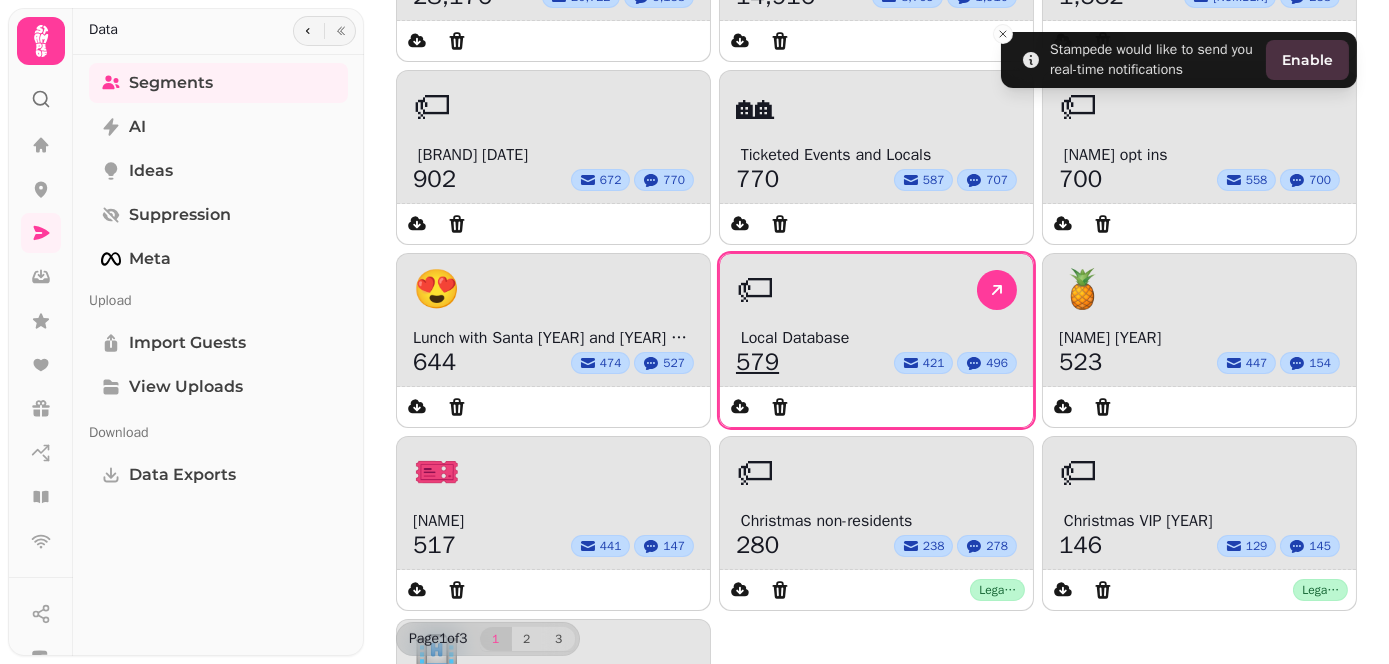 scroll, scrollTop: 690, scrollLeft: 0, axis: vertical 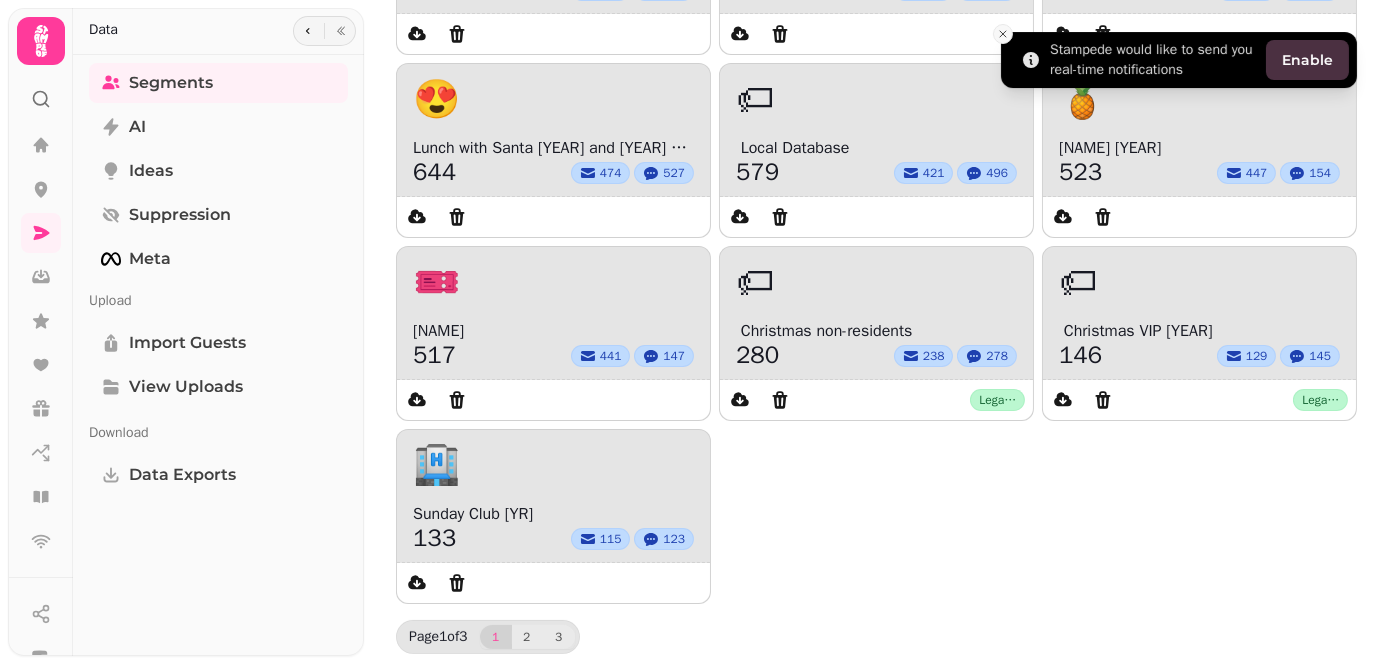 click 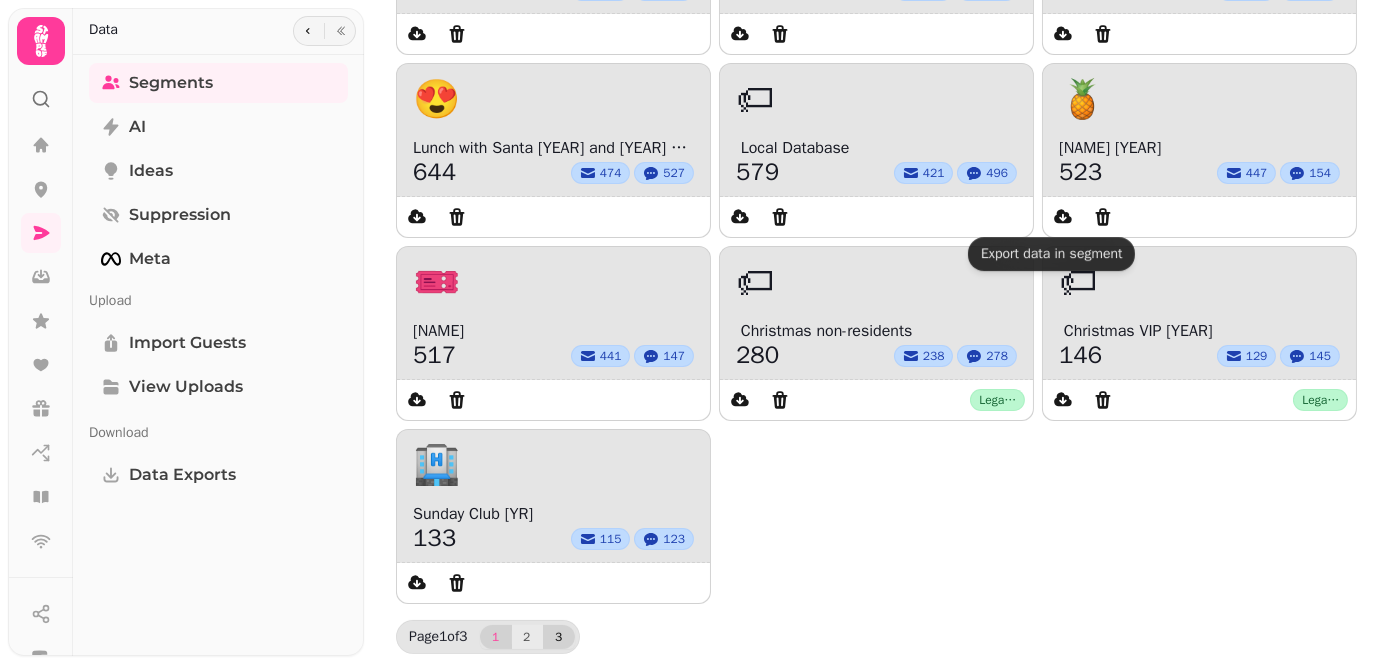 click on "3" at bounding box center [559, 637] 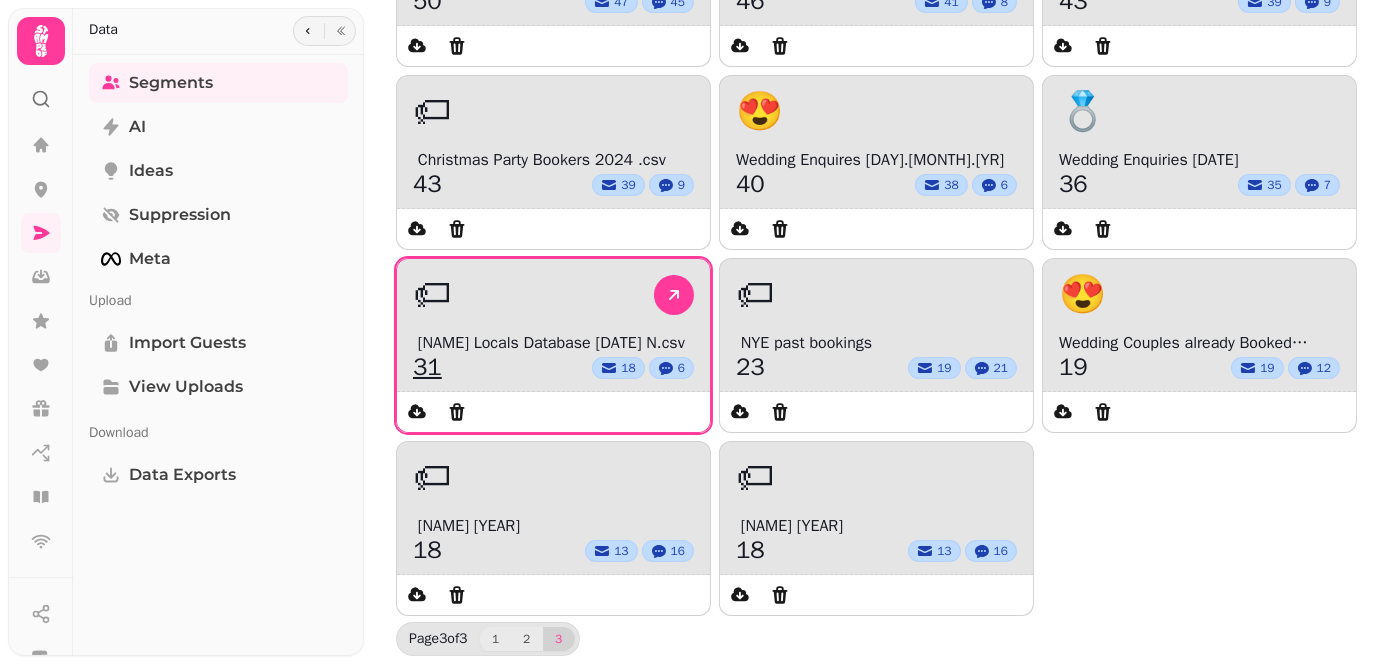 scroll, scrollTop: 326, scrollLeft: 0, axis: vertical 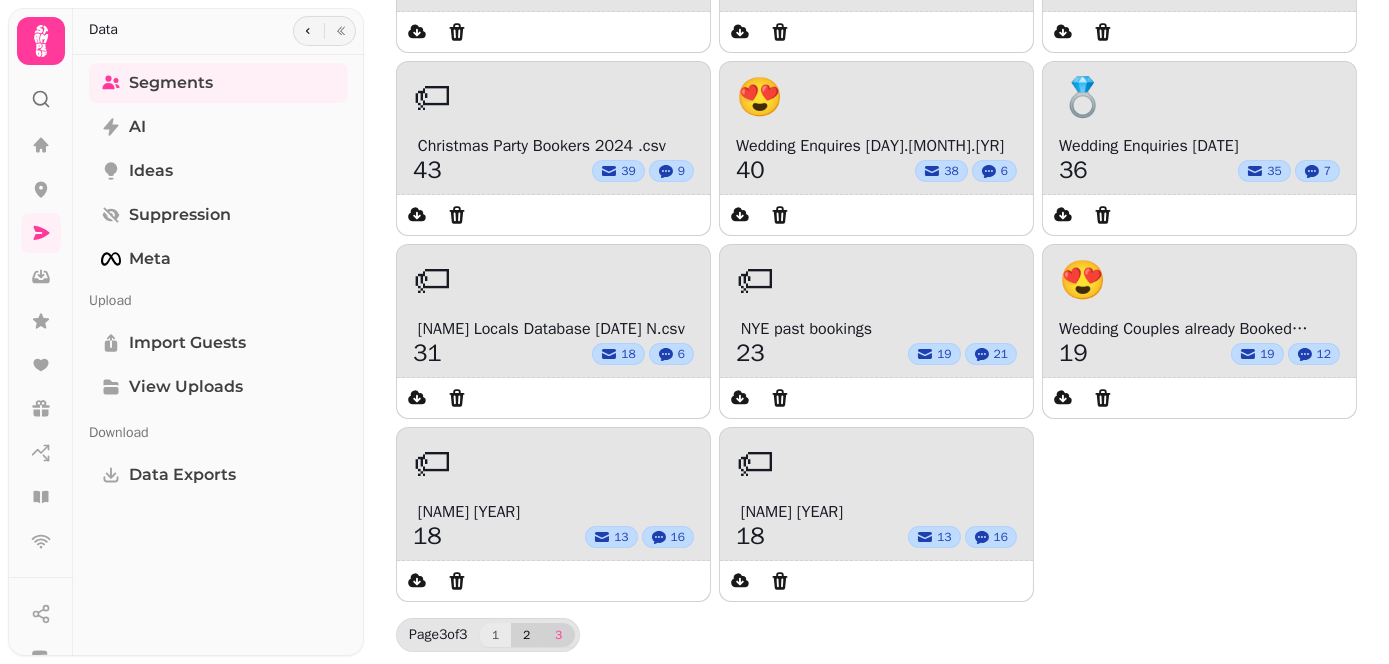 click on "2" at bounding box center [527, 635] 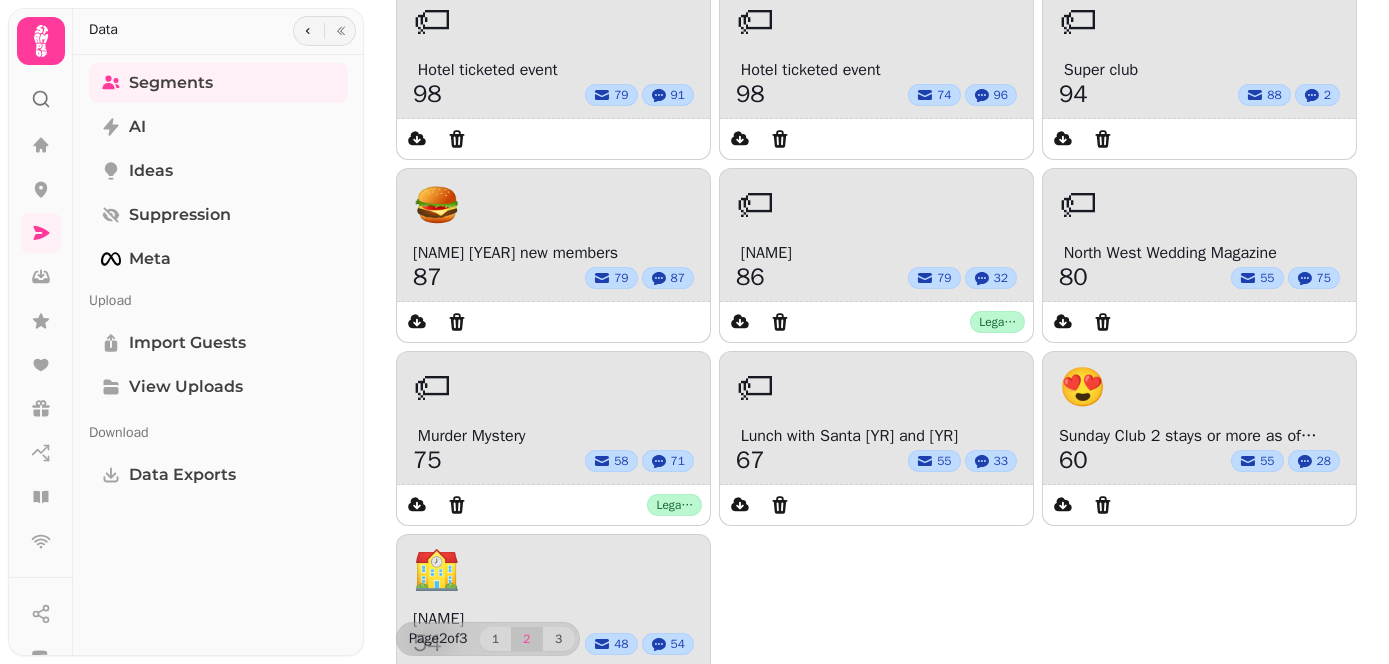 scroll, scrollTop: 690, scrollLeft: 0, axis: vertical 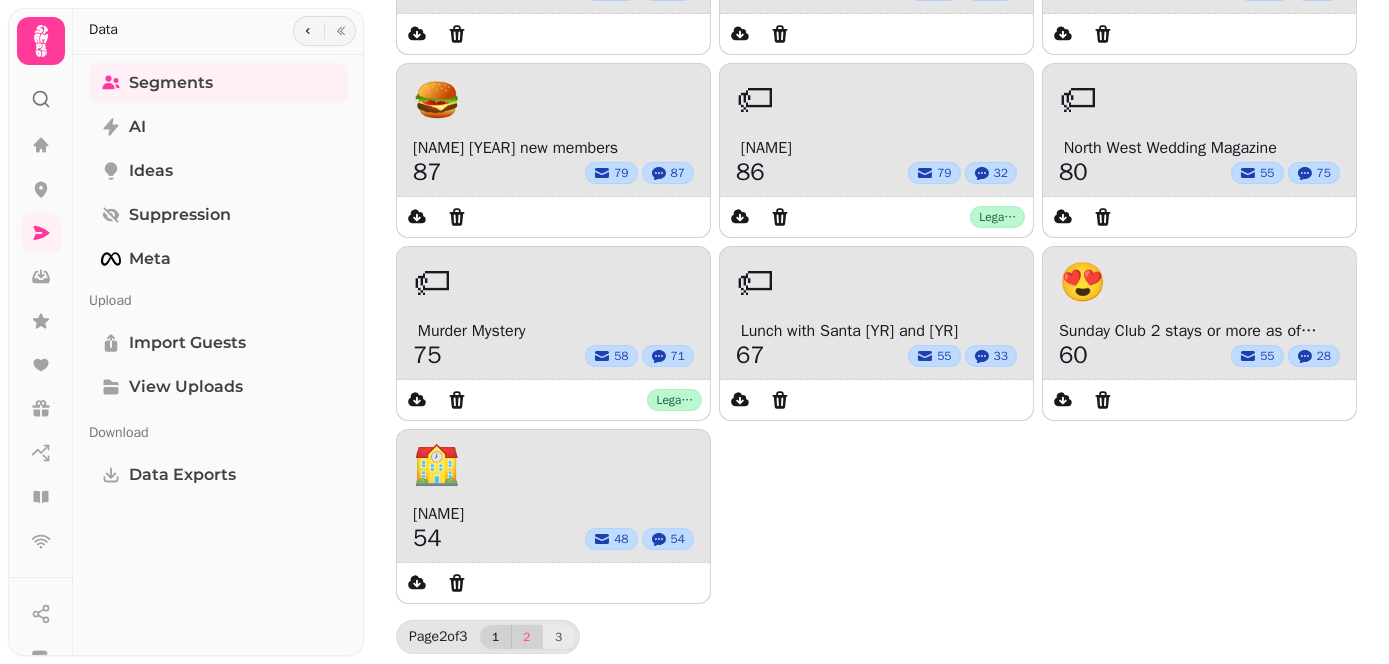 click on "1" at bounding box center [496, 637] 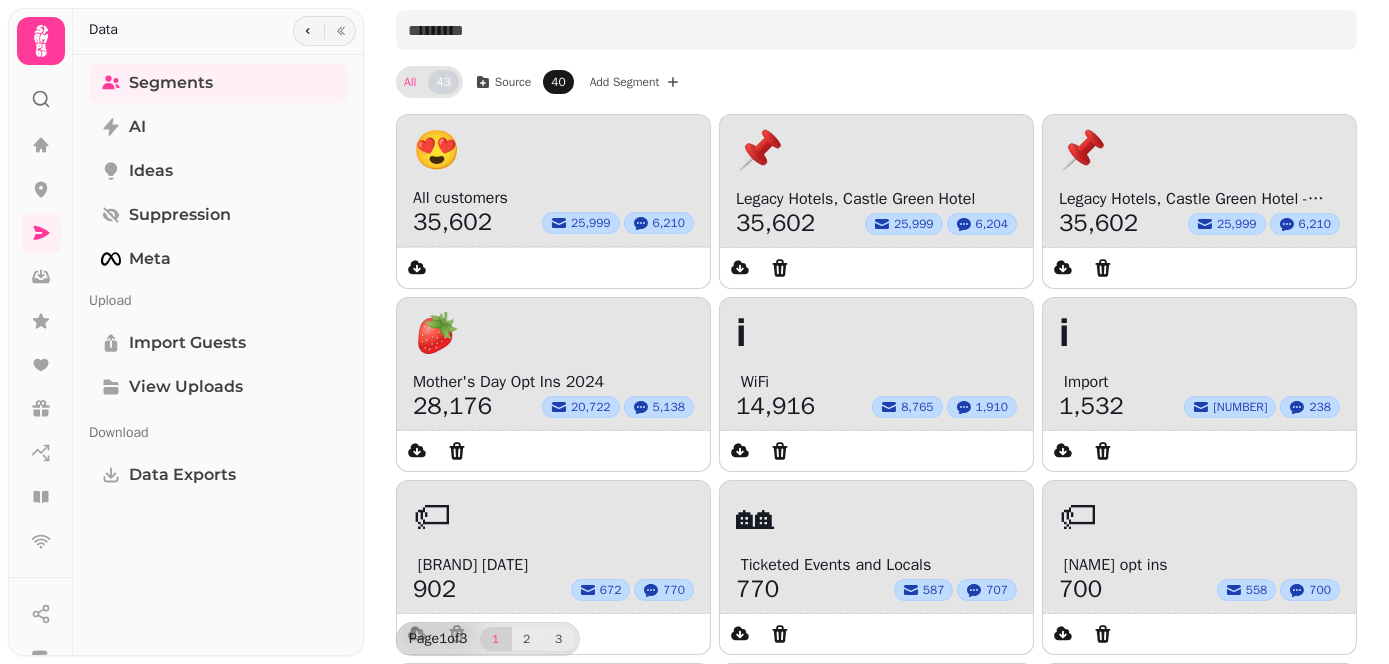 scroll, scrollTop: 0, scrollLeft: 0, axis: both 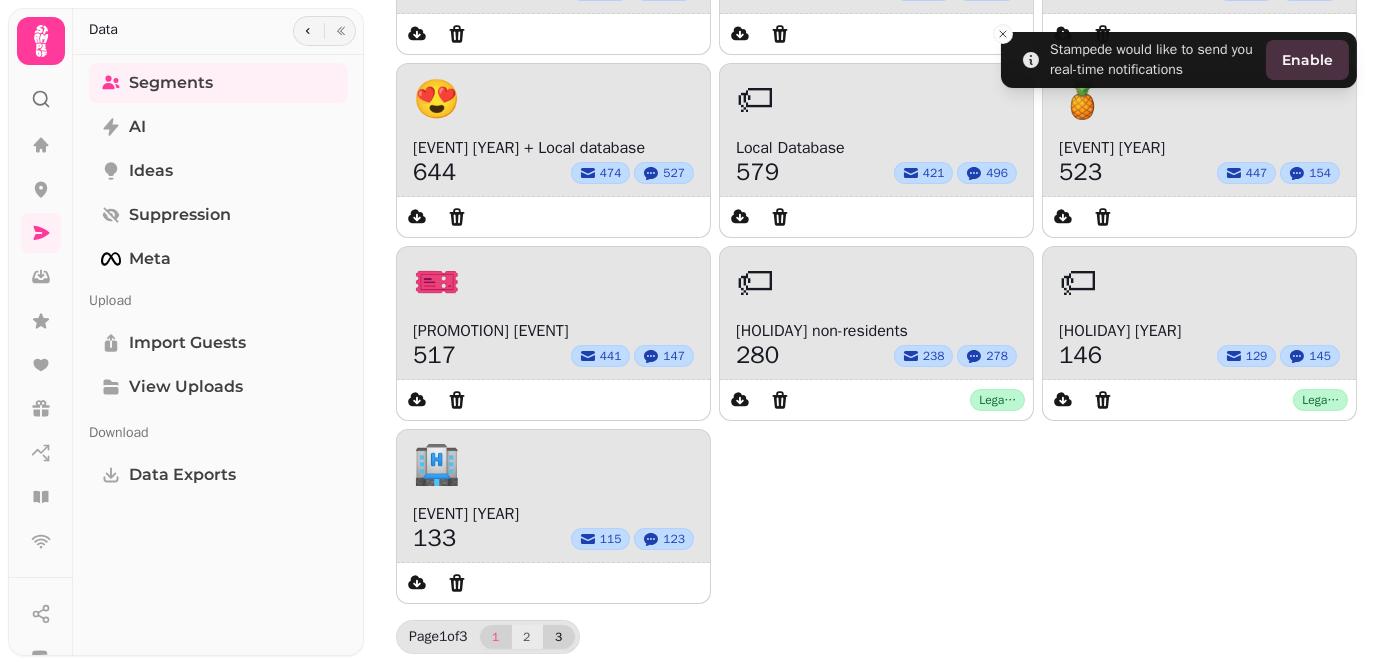 click on "3" at bounding box center (559, 637) 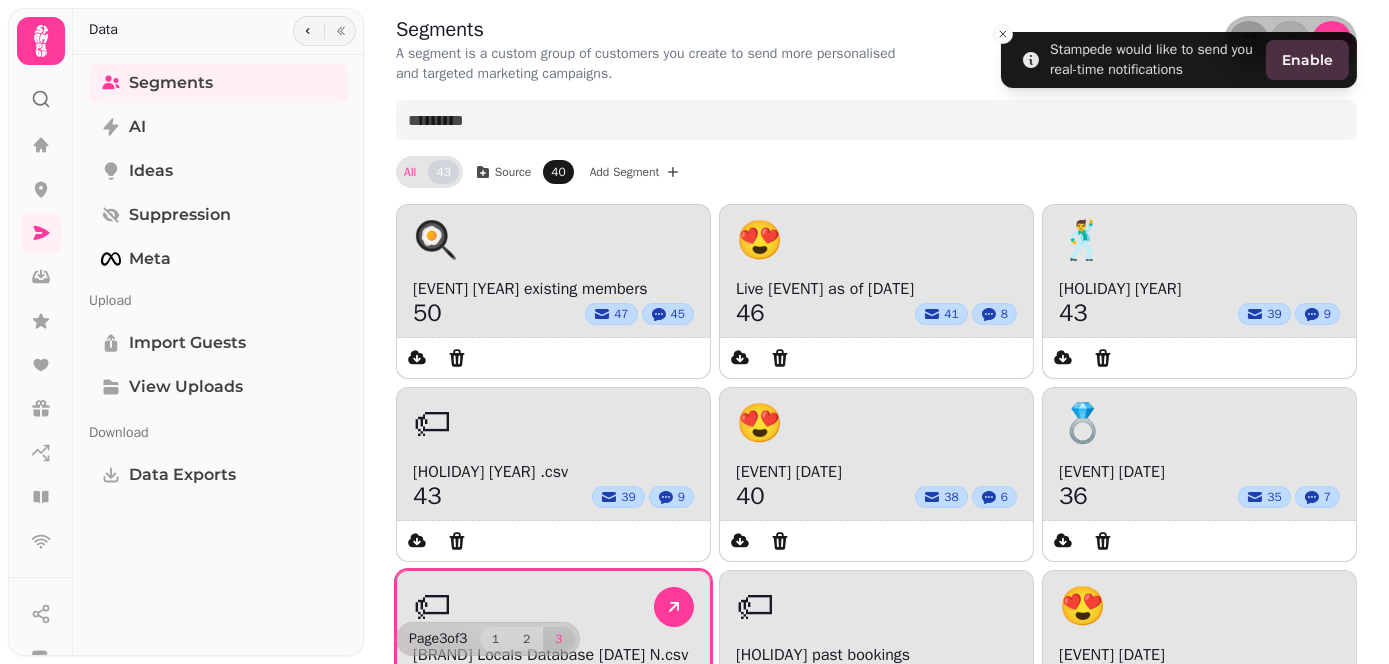 scroll, scrollTop: 326, scrollLeft: 0, axis: vertical 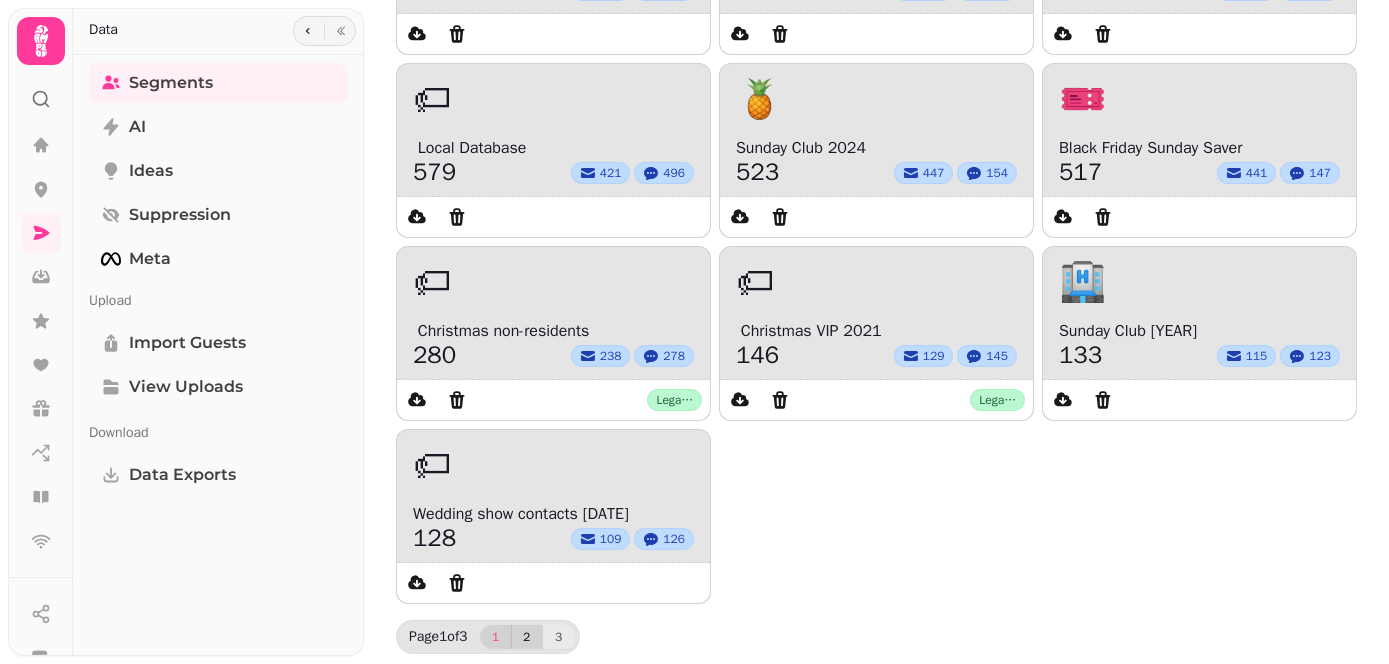 click on "1 2 3" at bounding box center [527, 637] 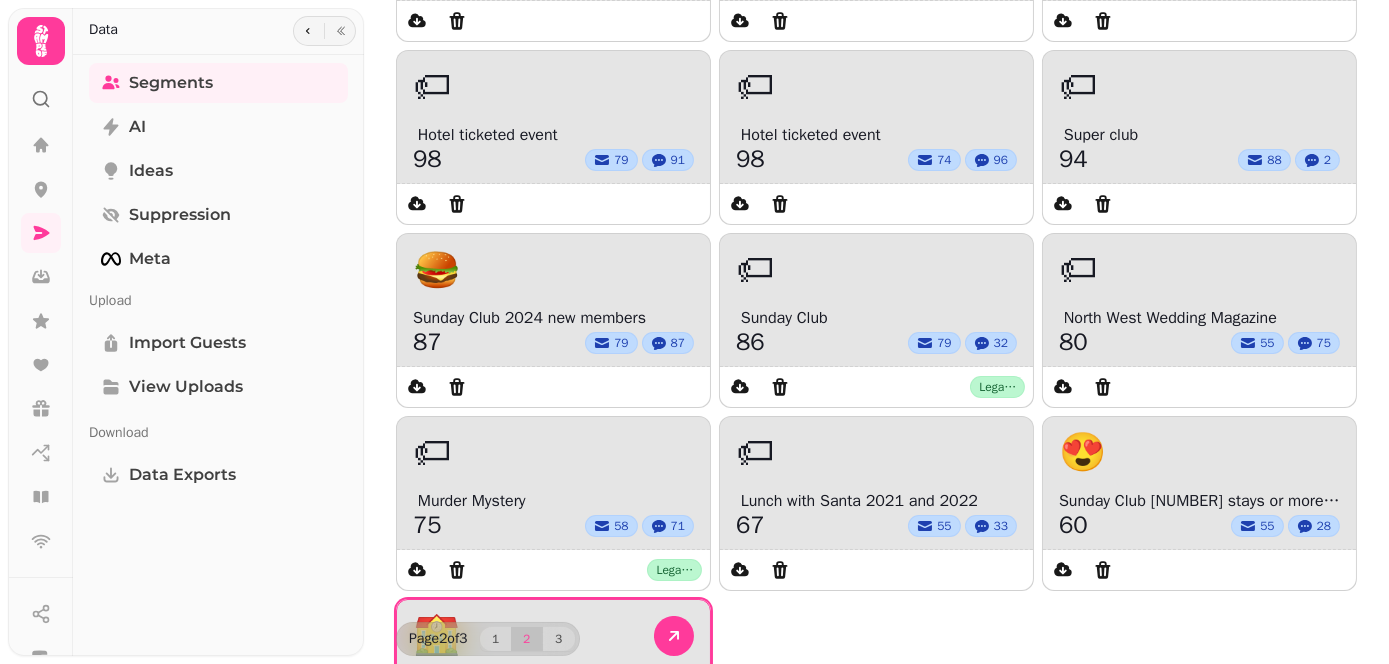 scroll, scrollTop: 690, scrollLeft: 0, axis: vertical 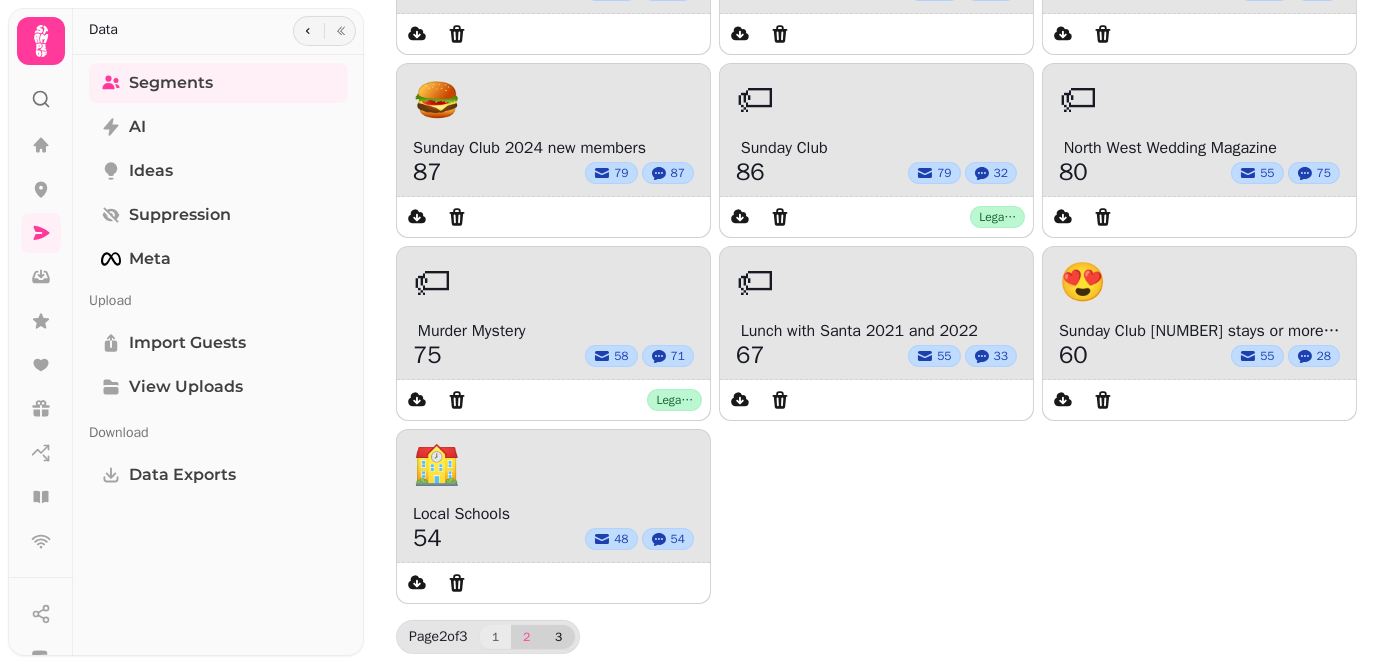 click on "3" at bounding box center [559, 637] 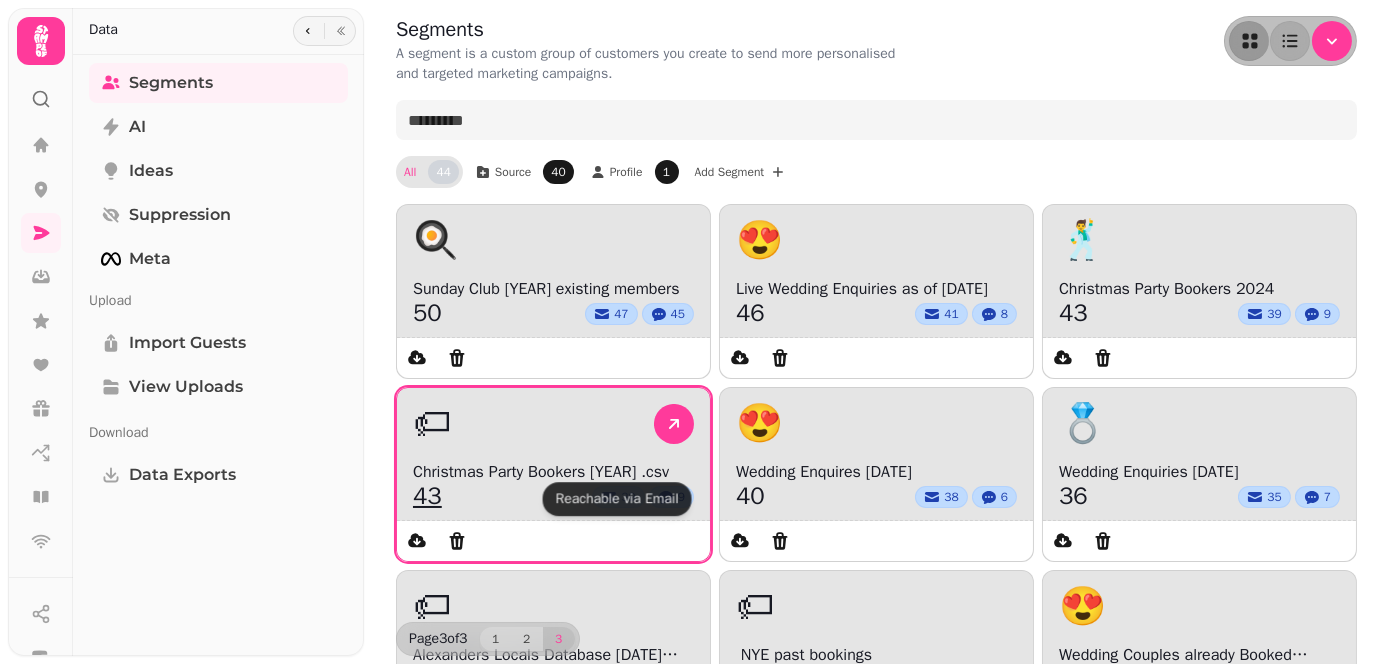 scroll, scrollTop: 326, scrollLeft: 0, axis: vertical 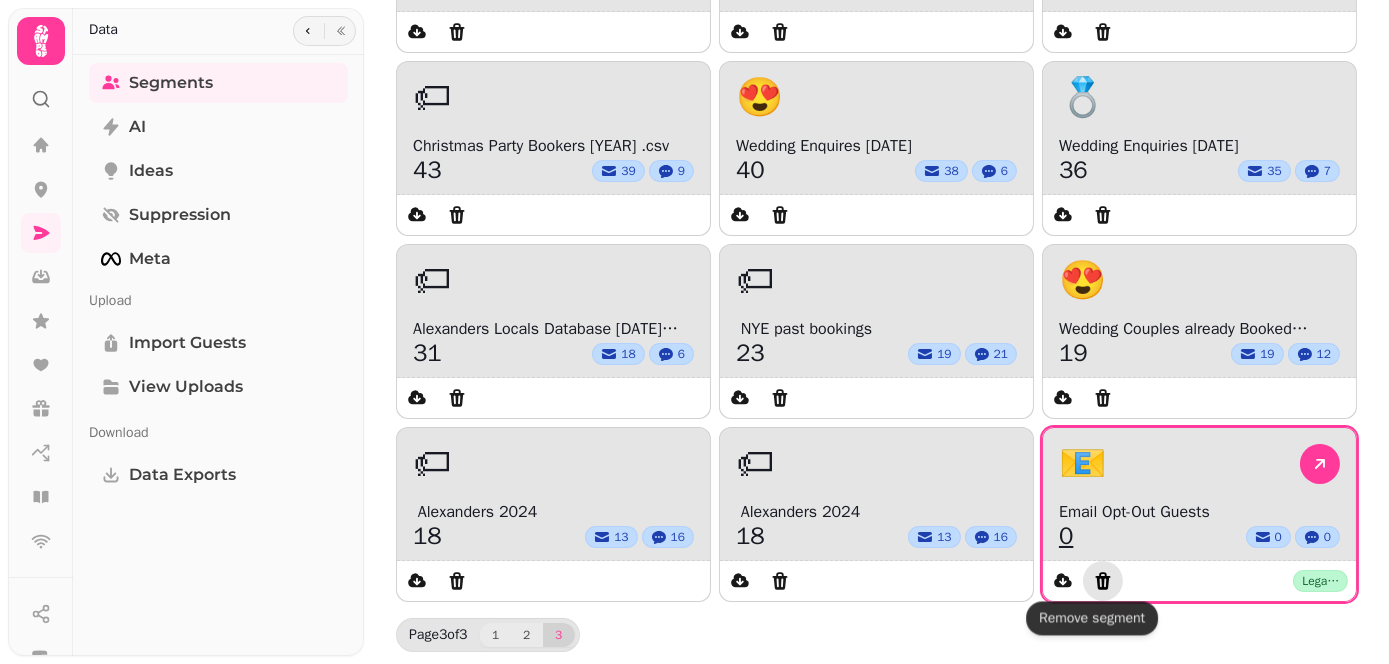 click 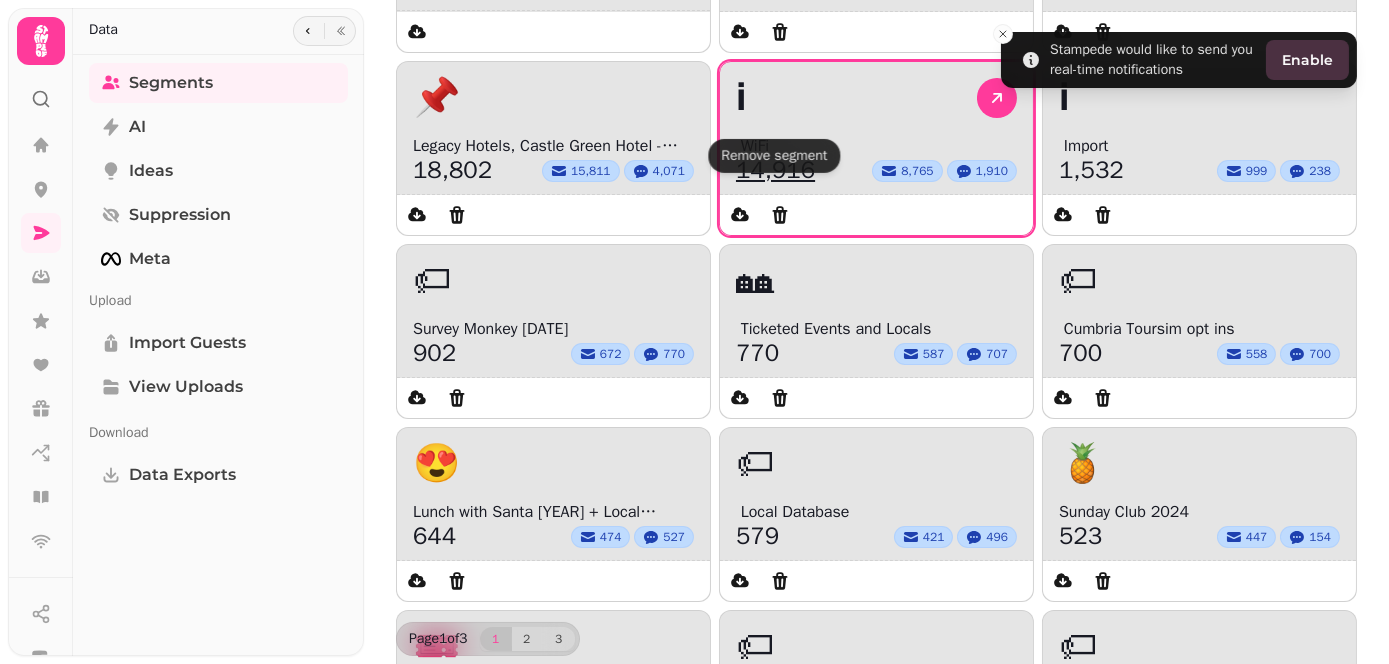 scroll, scrollTop: 0, scrollLeft: 0, axis: both 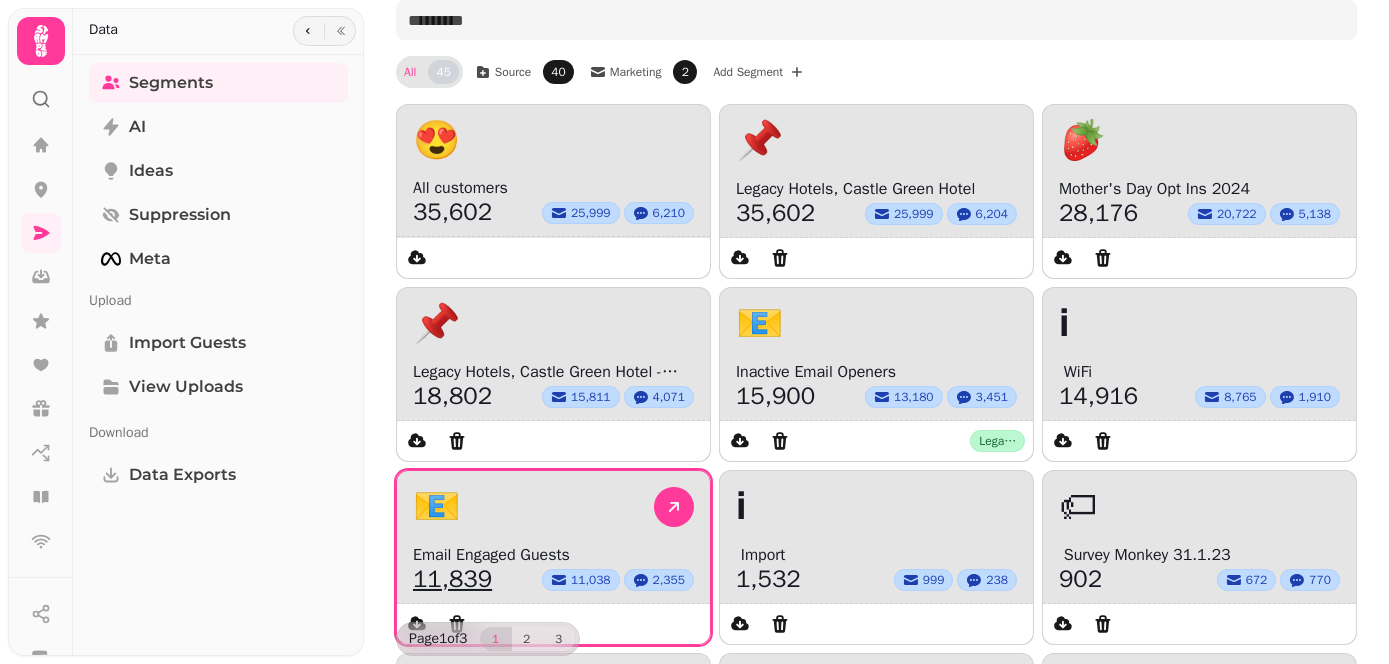 click on "11,839" at bounding box center (452, 579) 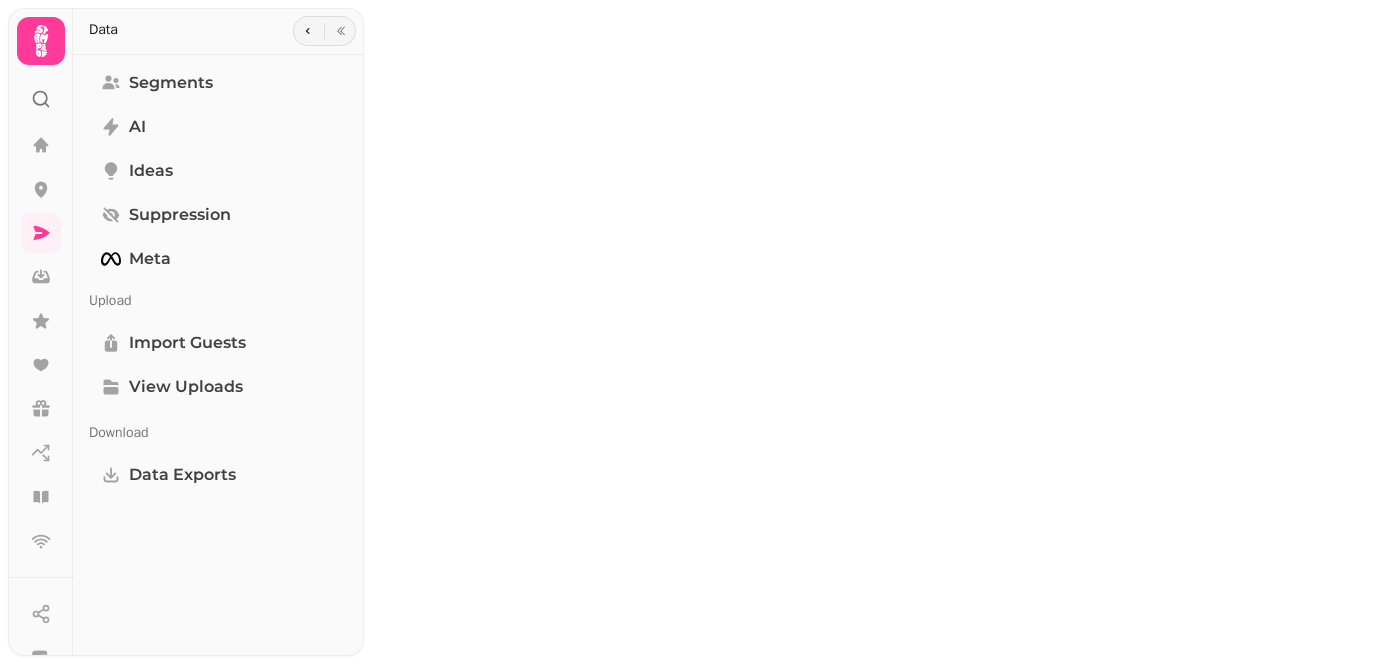 scroll, scrollTop: 0, scrollLeft: 0, axis: both 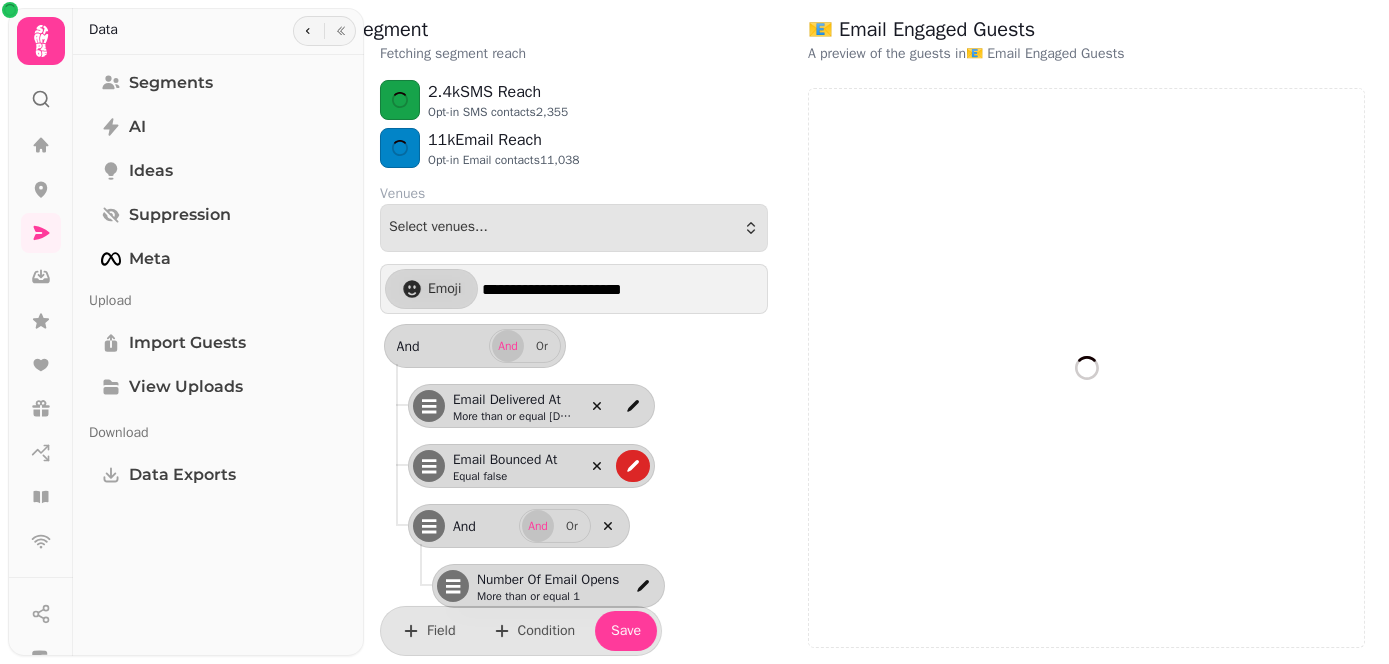select on "**" 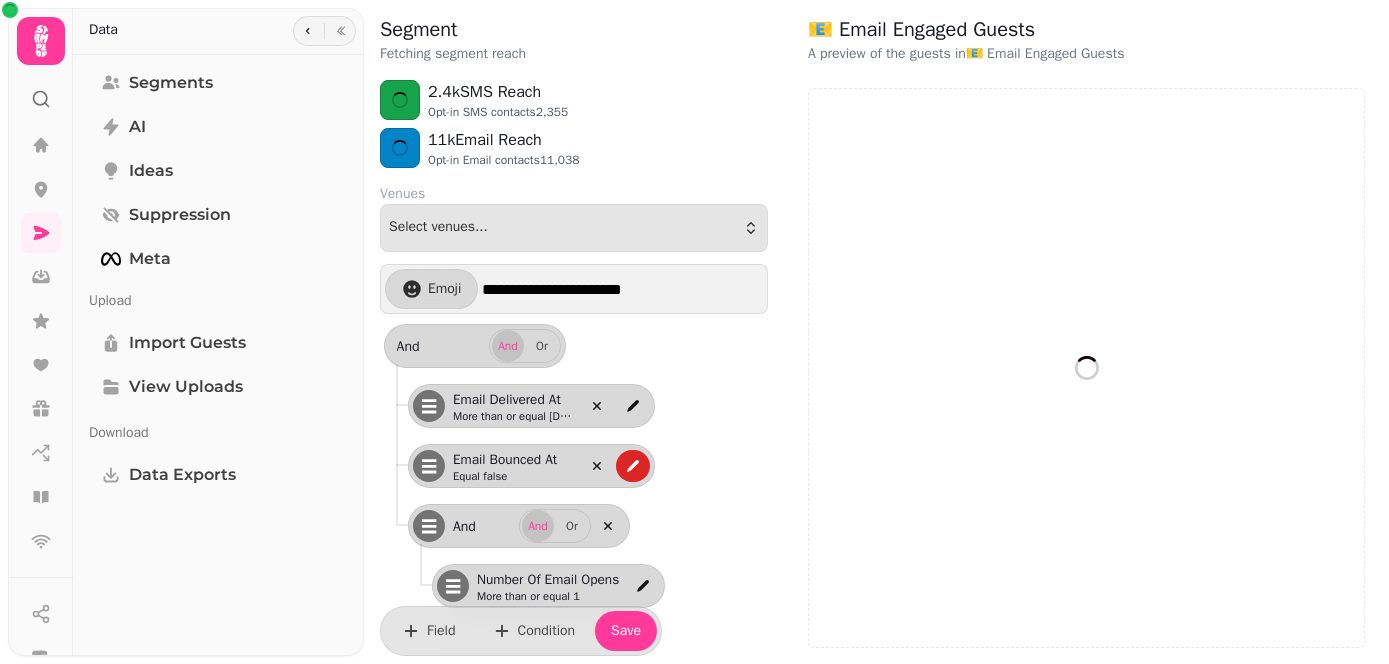 select on "**" 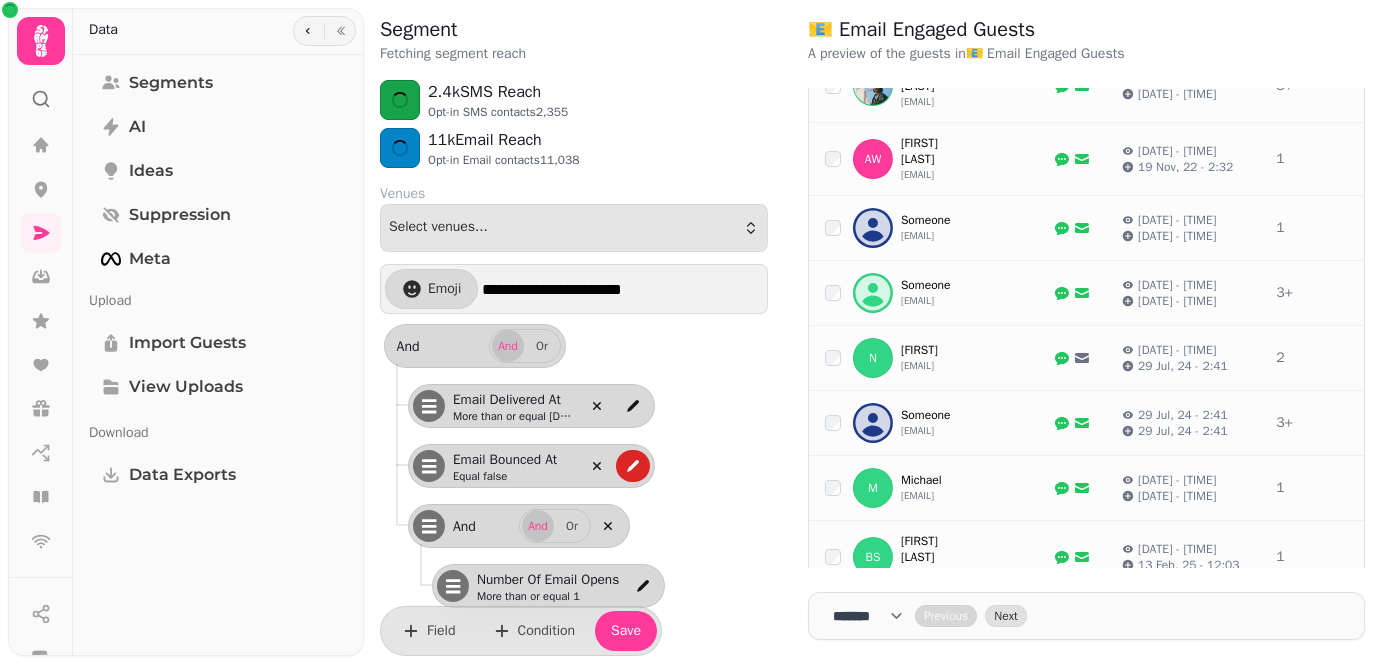 scroll, scrollTop: 0, scrollLeft: 0, axis: both 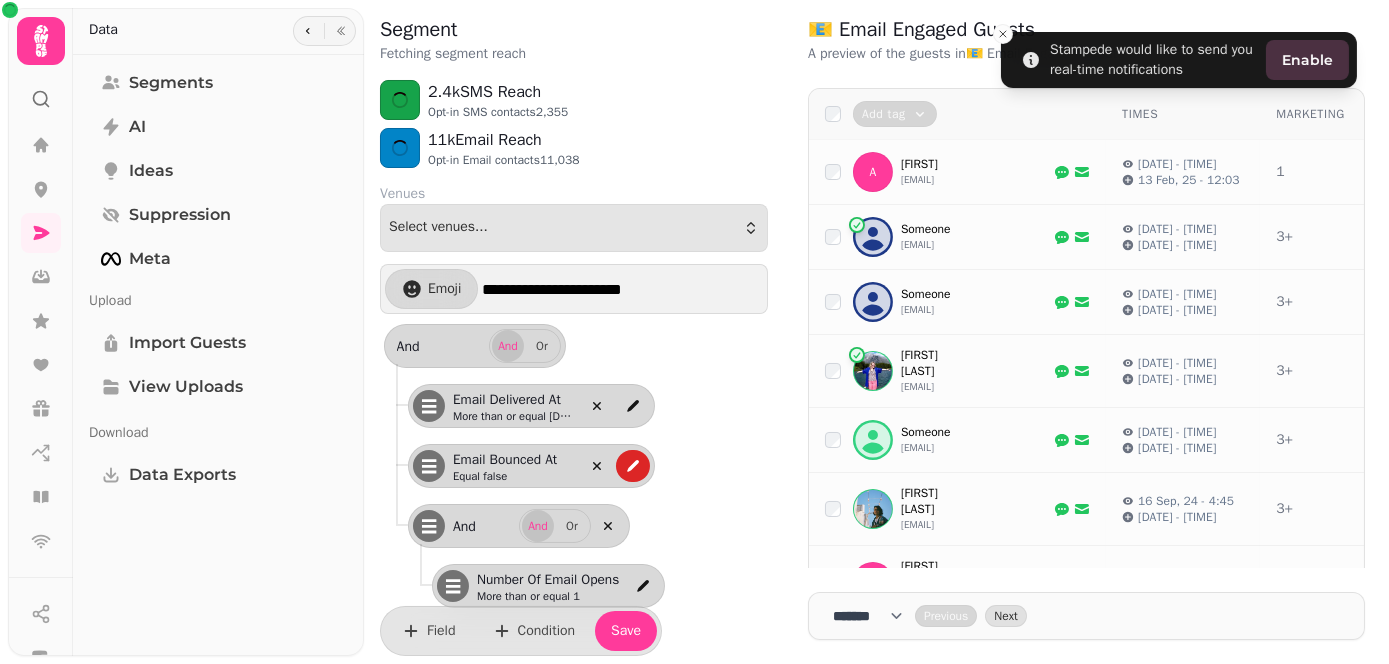 click on "[NUMBER]k SMS Reach Opt-in SMS contacts [NUMBER]" at bounding box center [574, 100] 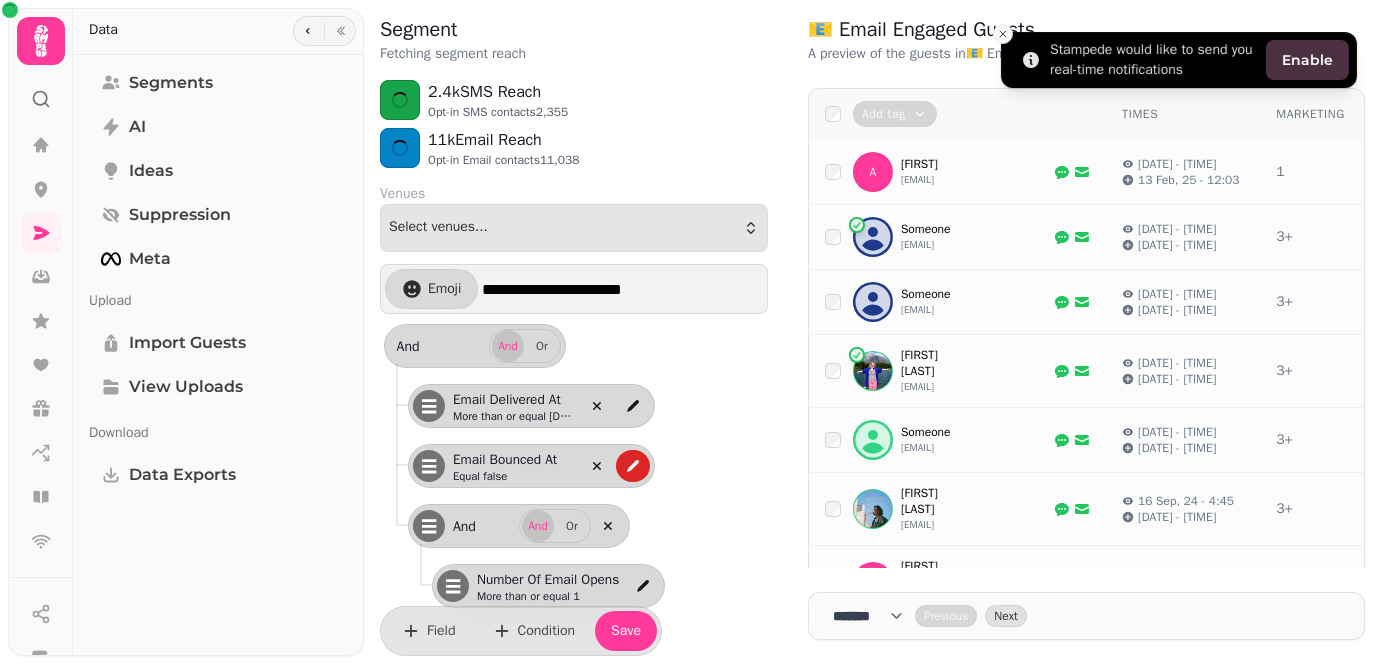 click 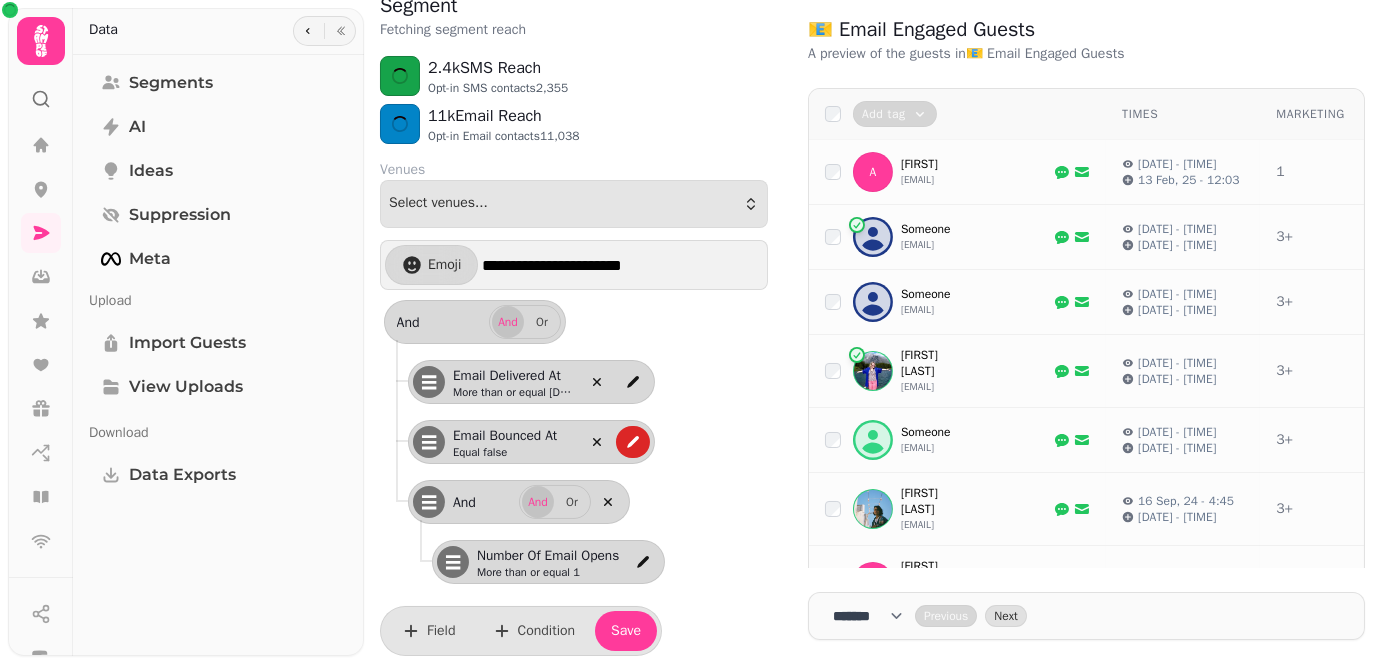 scroll, scrollTop: 34, scrollLeft: 0, axis: vertical 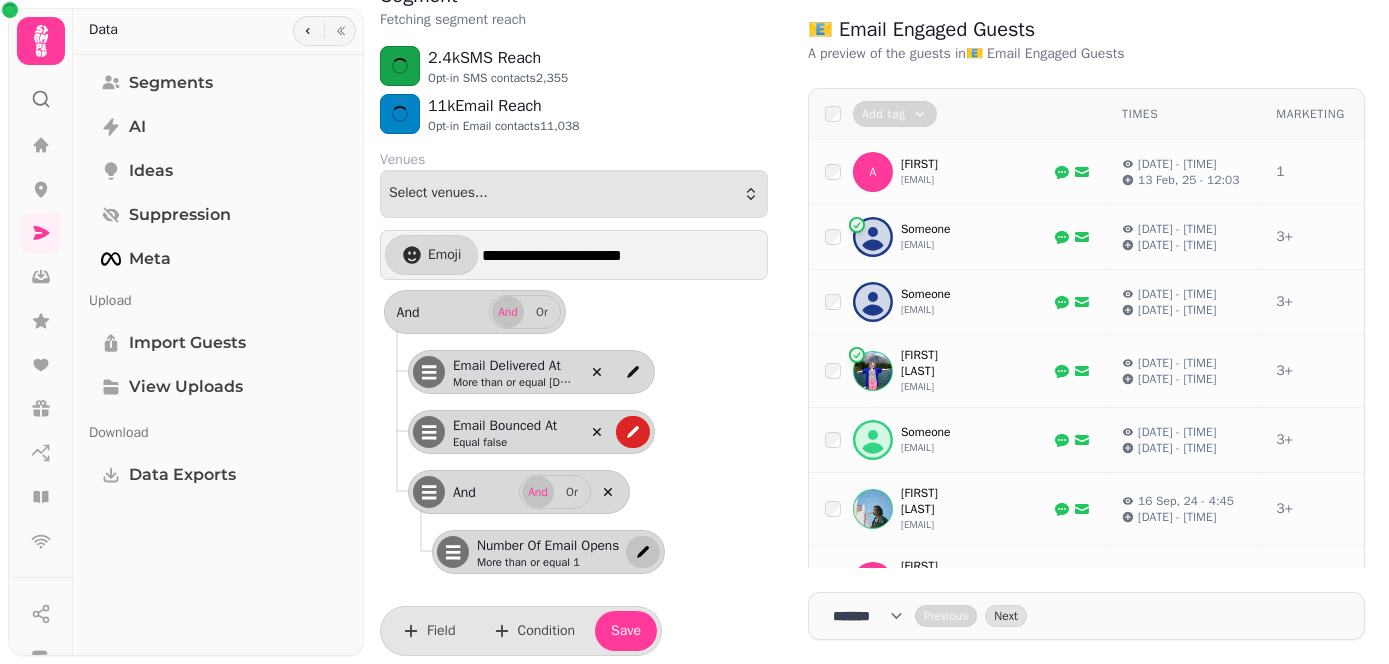 click 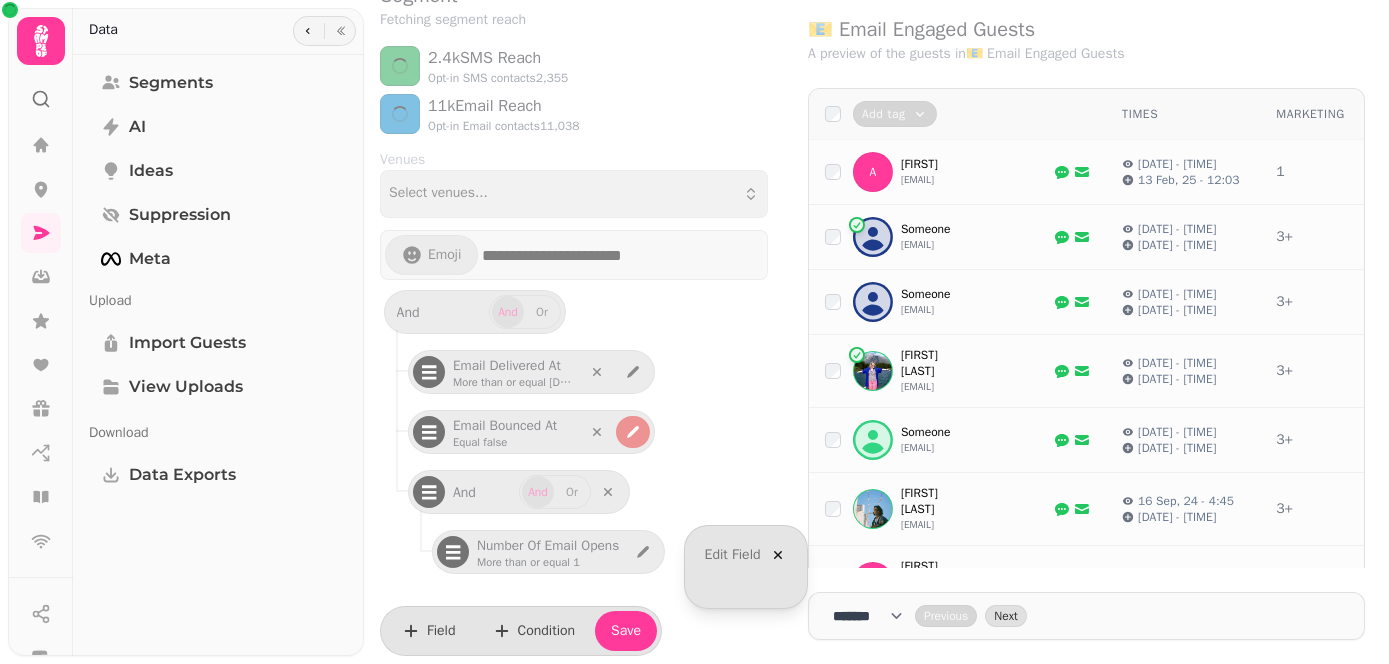select on "**********" 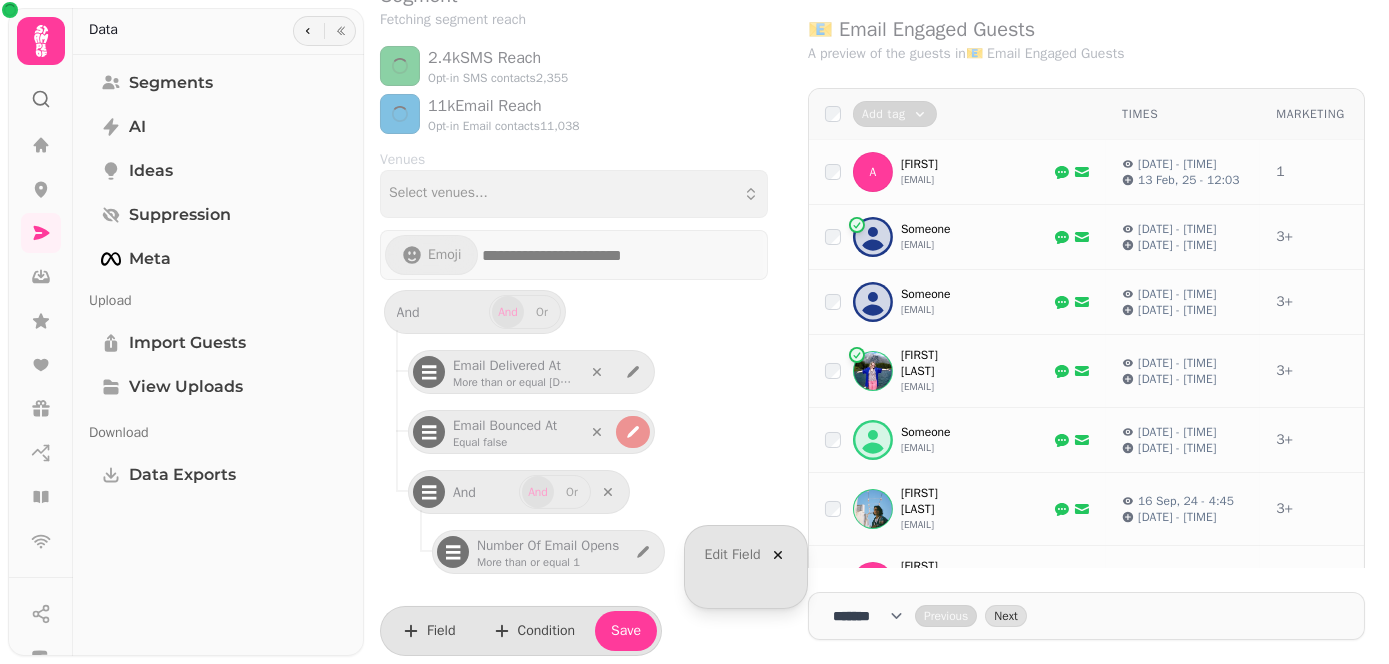 select on "**" 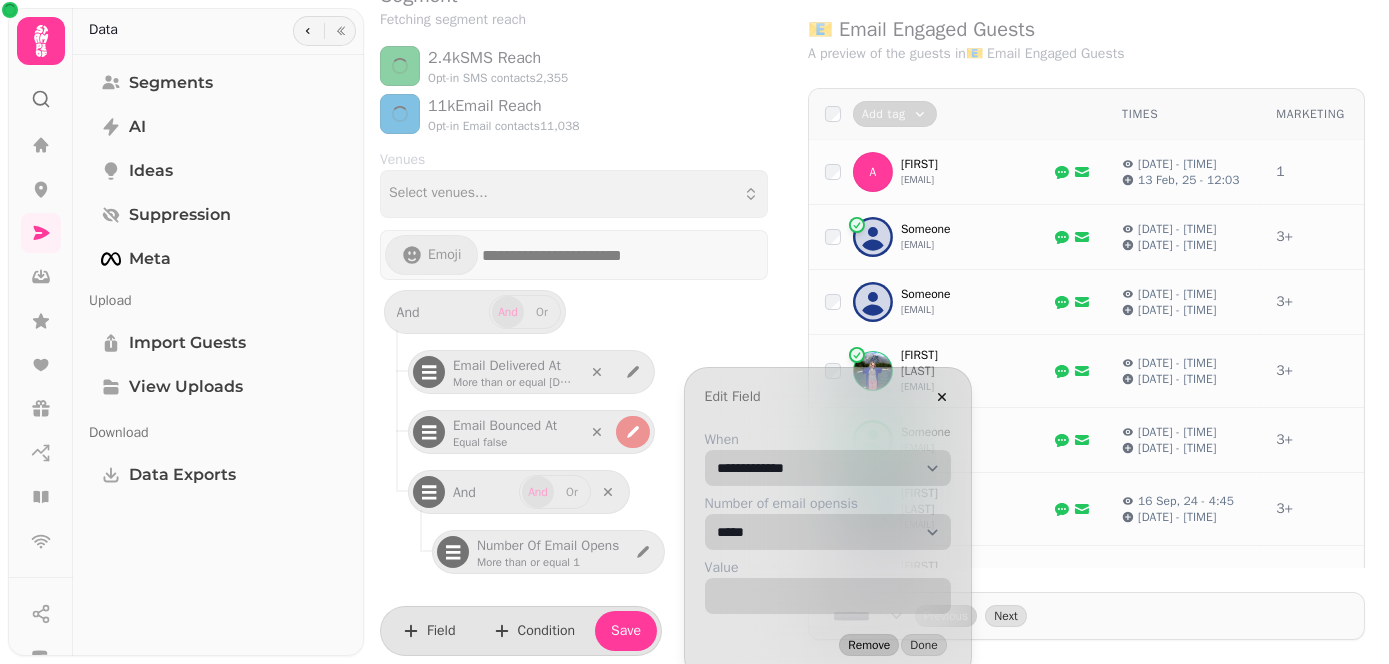 click on "Remove" at bounding box center (869, 645) 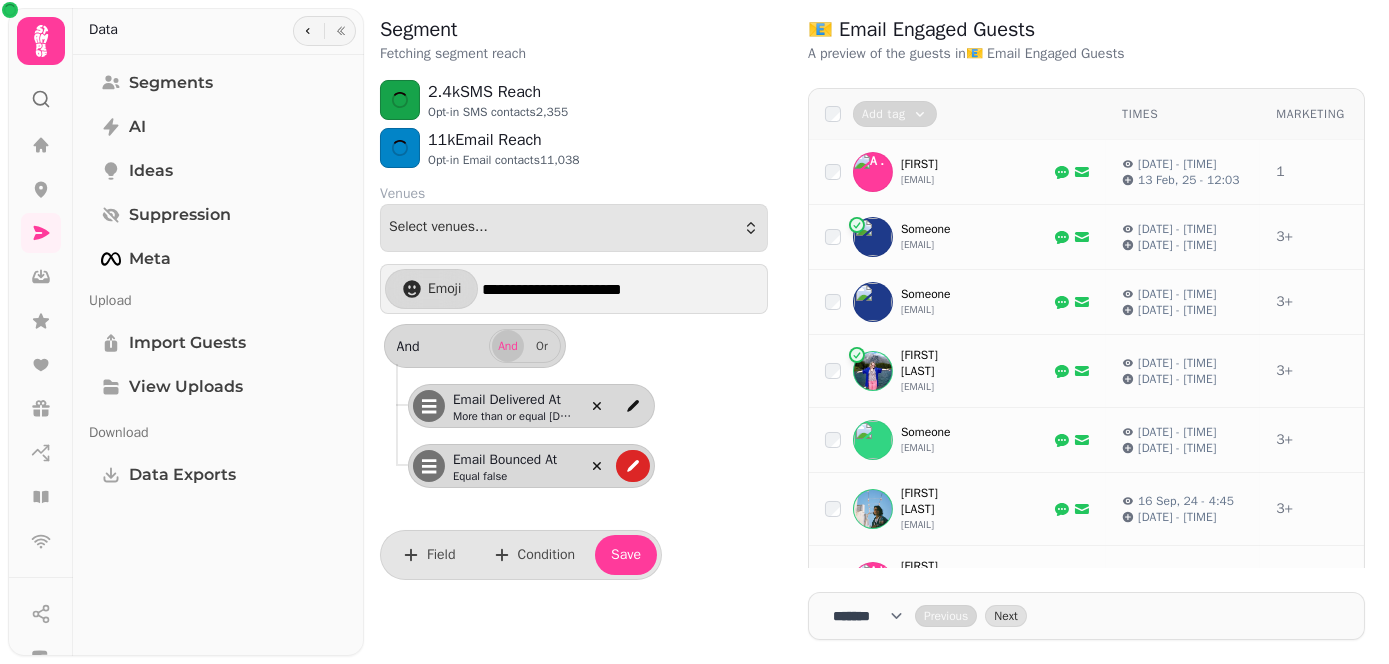 scroll, scrollTop: 0, scrollLeft: 0, axis: both 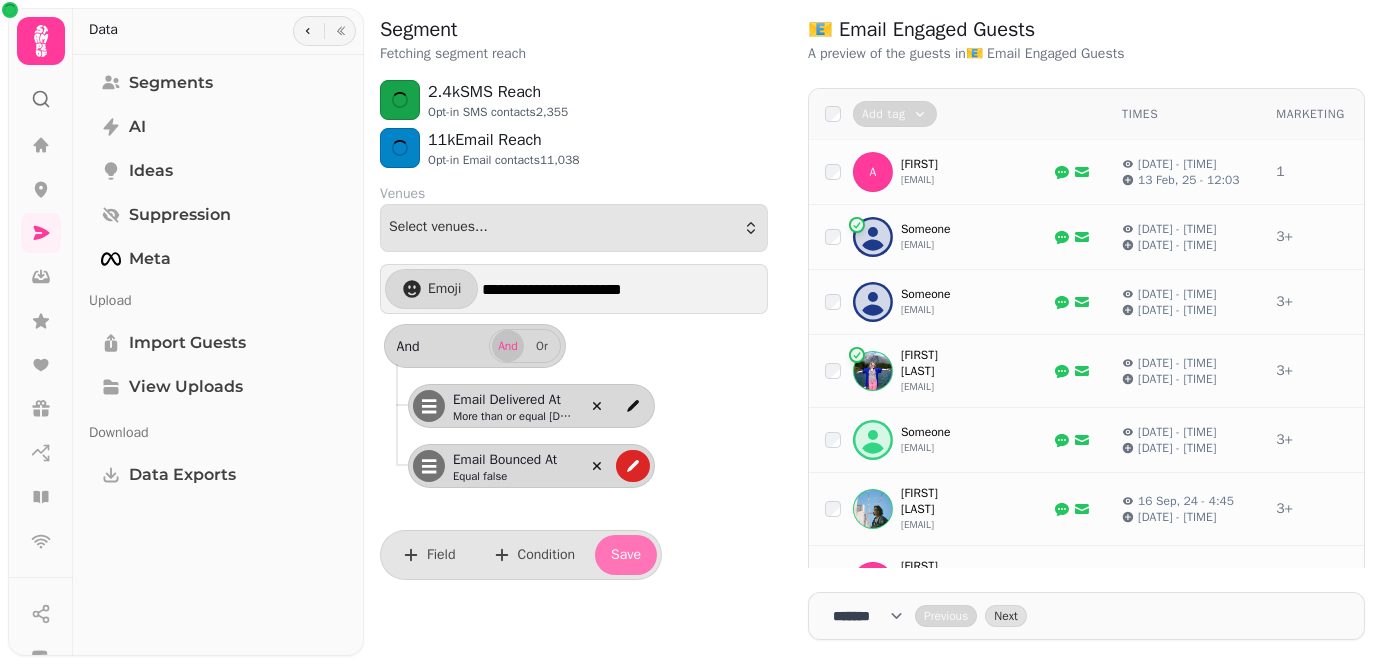 click on "Save" at bounding box center (626, 555) 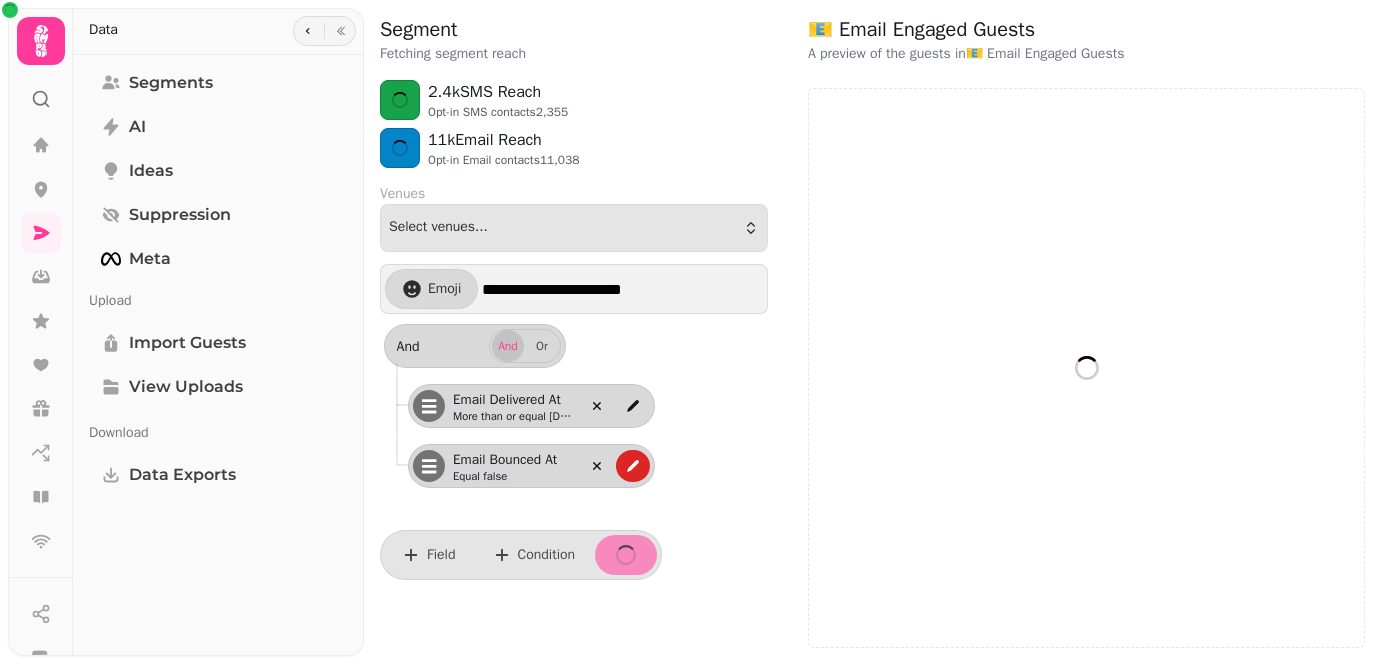select on "**" 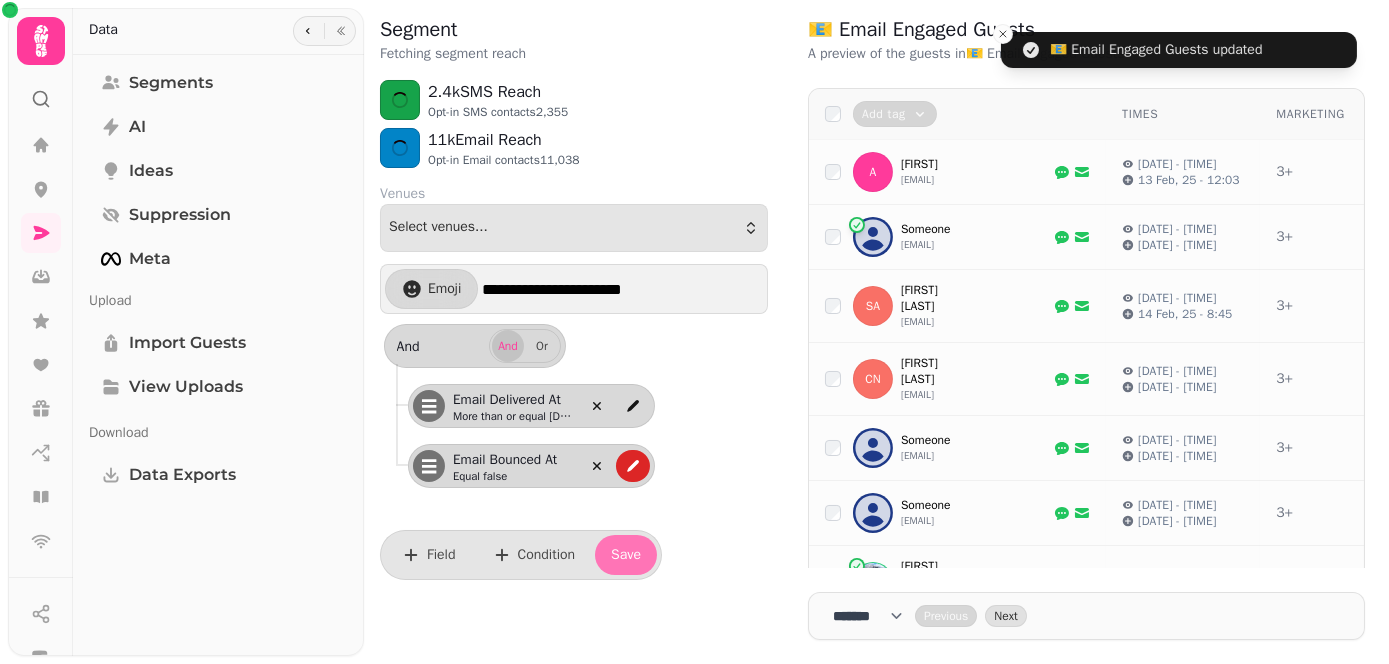 click on "Save" at bounding box center [626, 555] 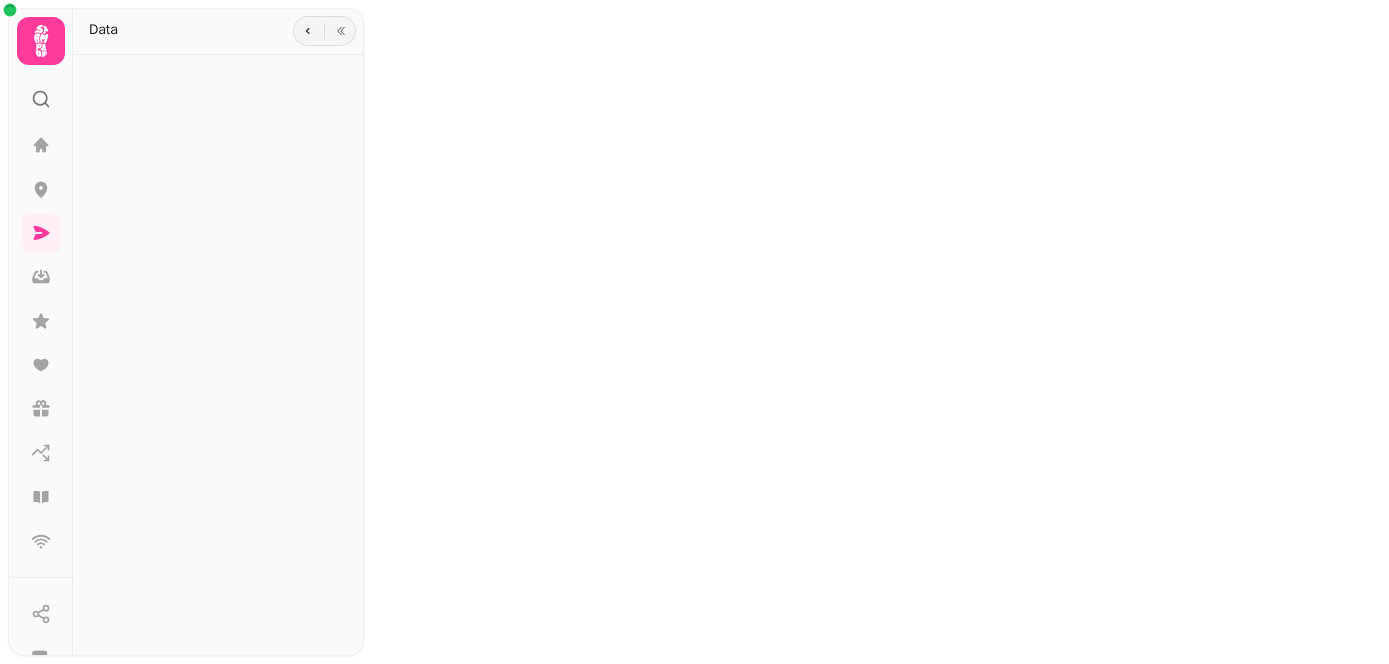 scroll, scrollTop: 0, scrollLeft: 0, axis: both 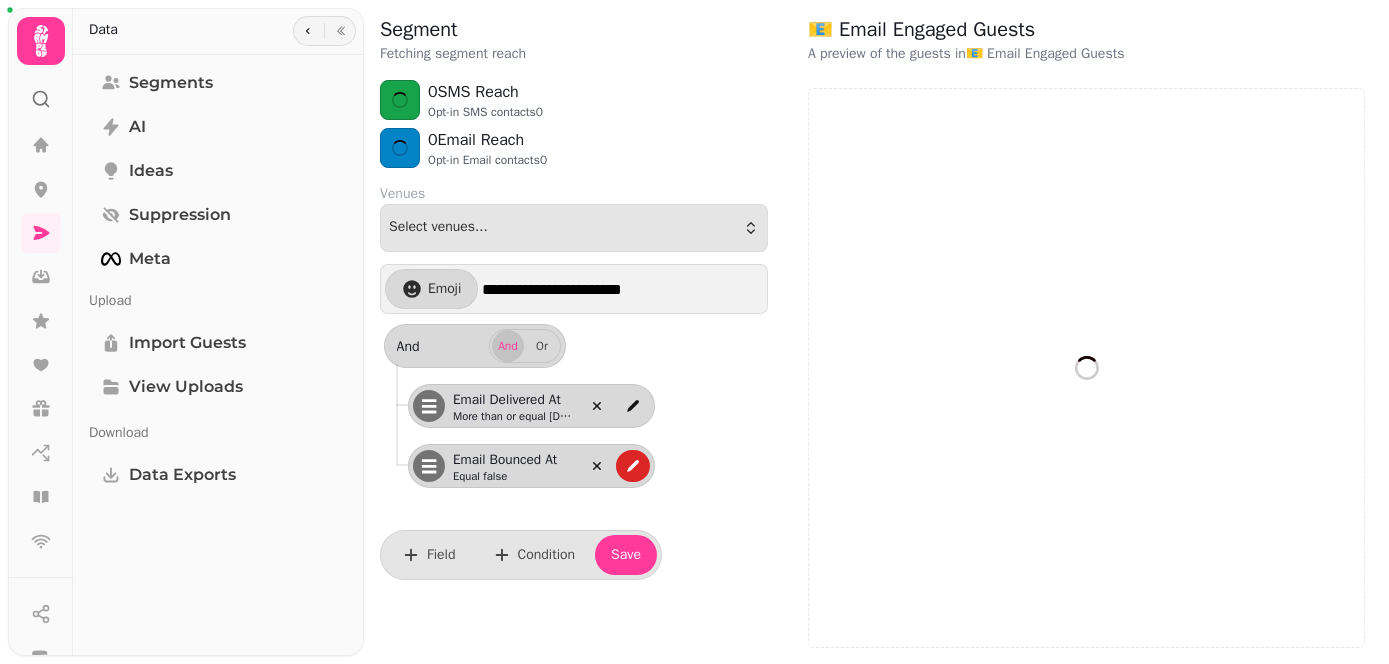 select on "**" 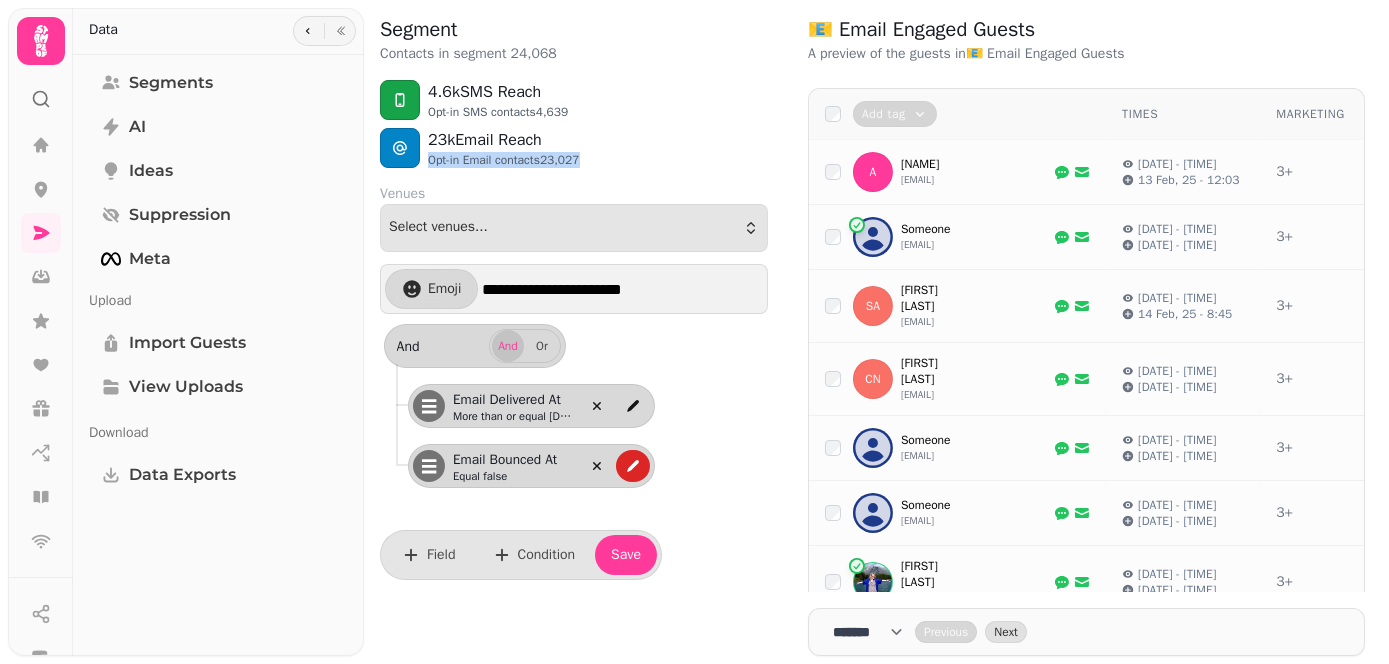drag, startPoint x: 629, startPoint y: 162, endPoint x: 430, endPoint y: 160, distance: 199.01006 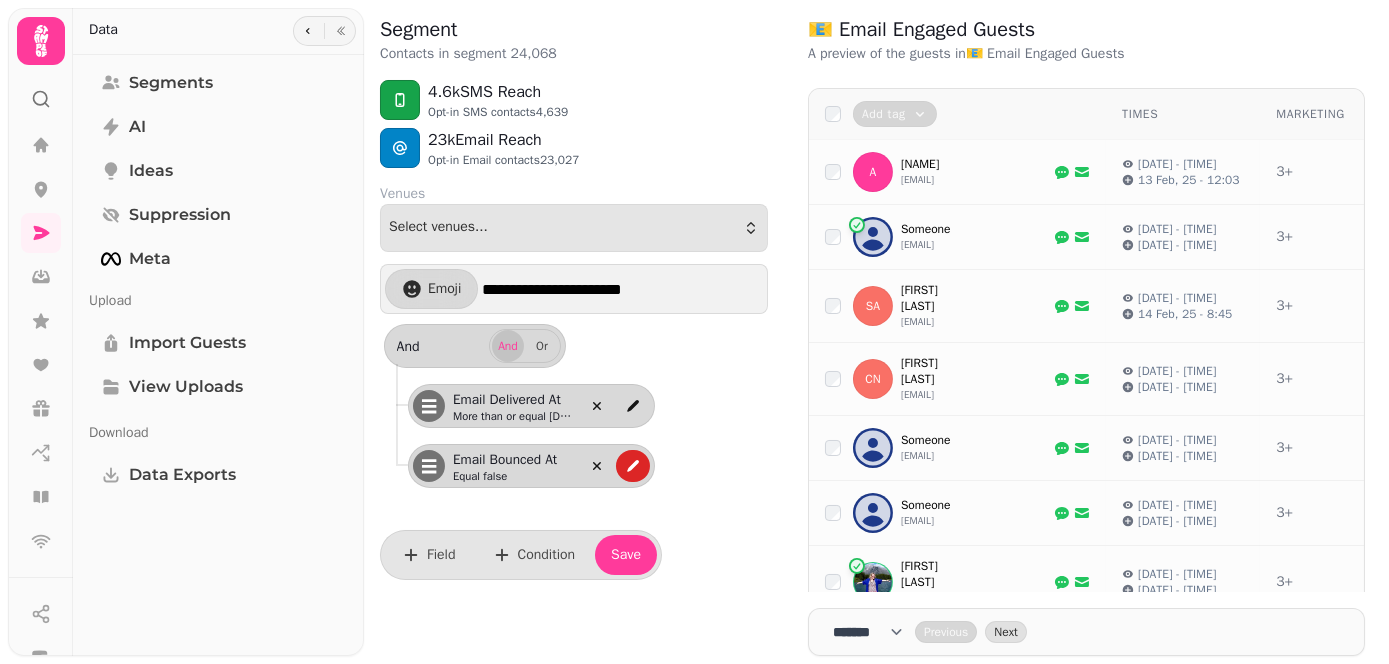 drag, startPoint x: 430, startPoint y: 160, endPoint x: 606, endPoint y: 143, distance: 176.81912 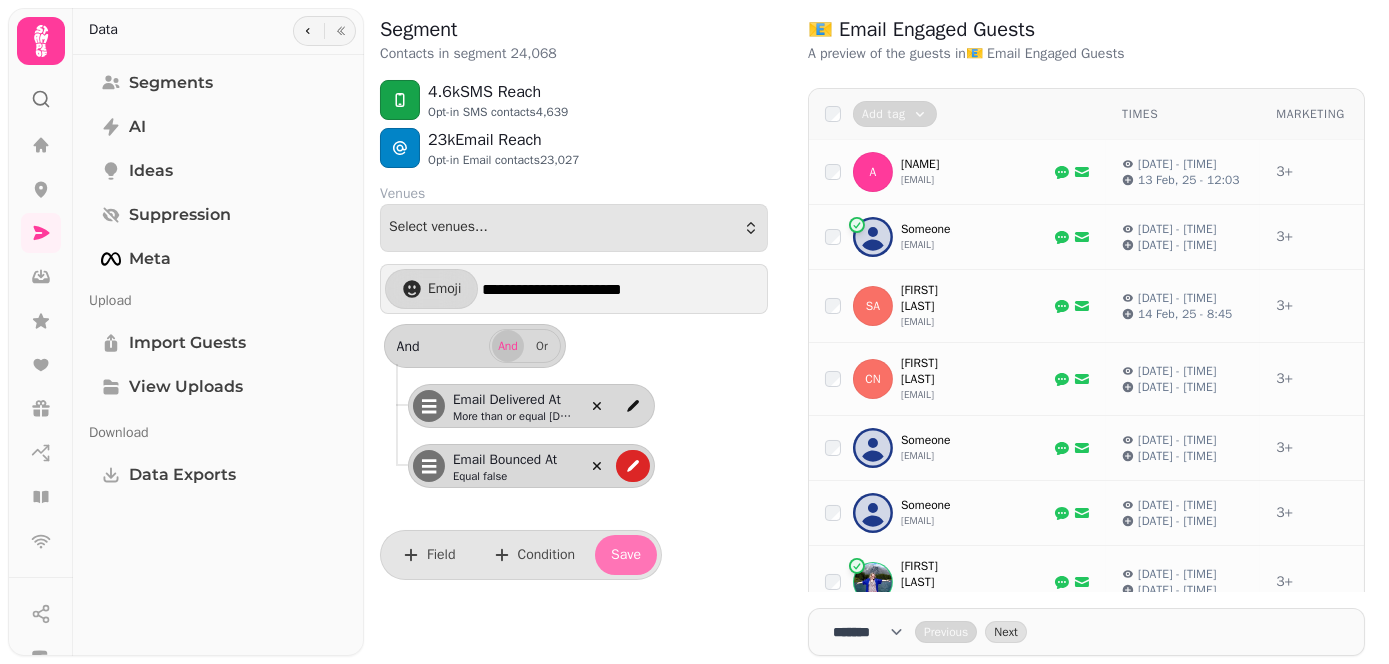 click on "Save" at bounding box center [626, 555] 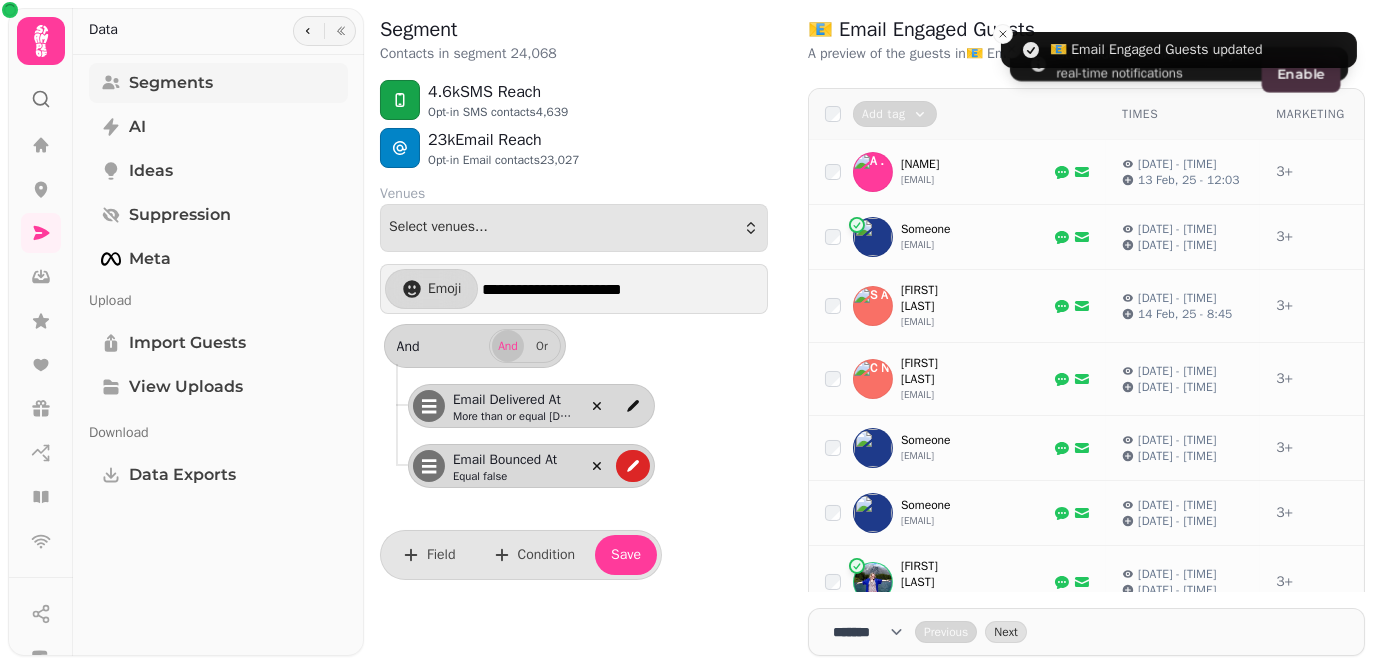 click on "Segments" at bounding box center [171, 83] 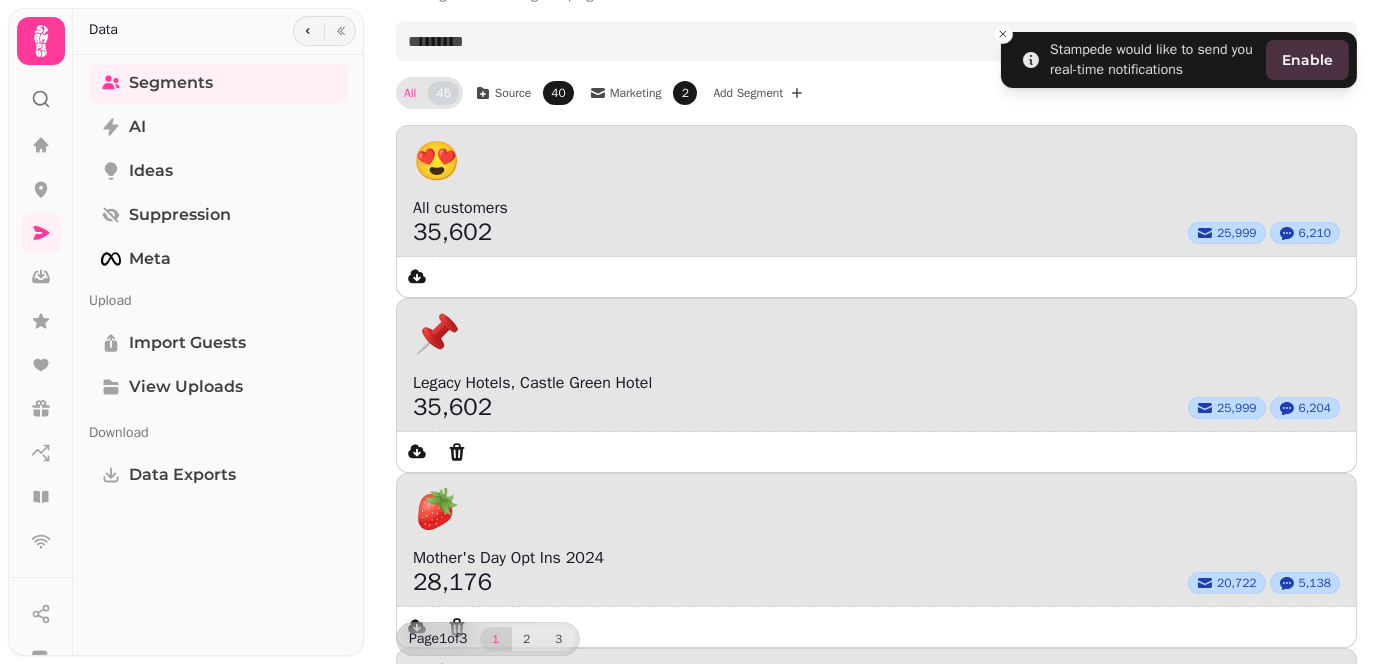 scroll, scrollTop: 0, scrollLeft: 0, axis: both 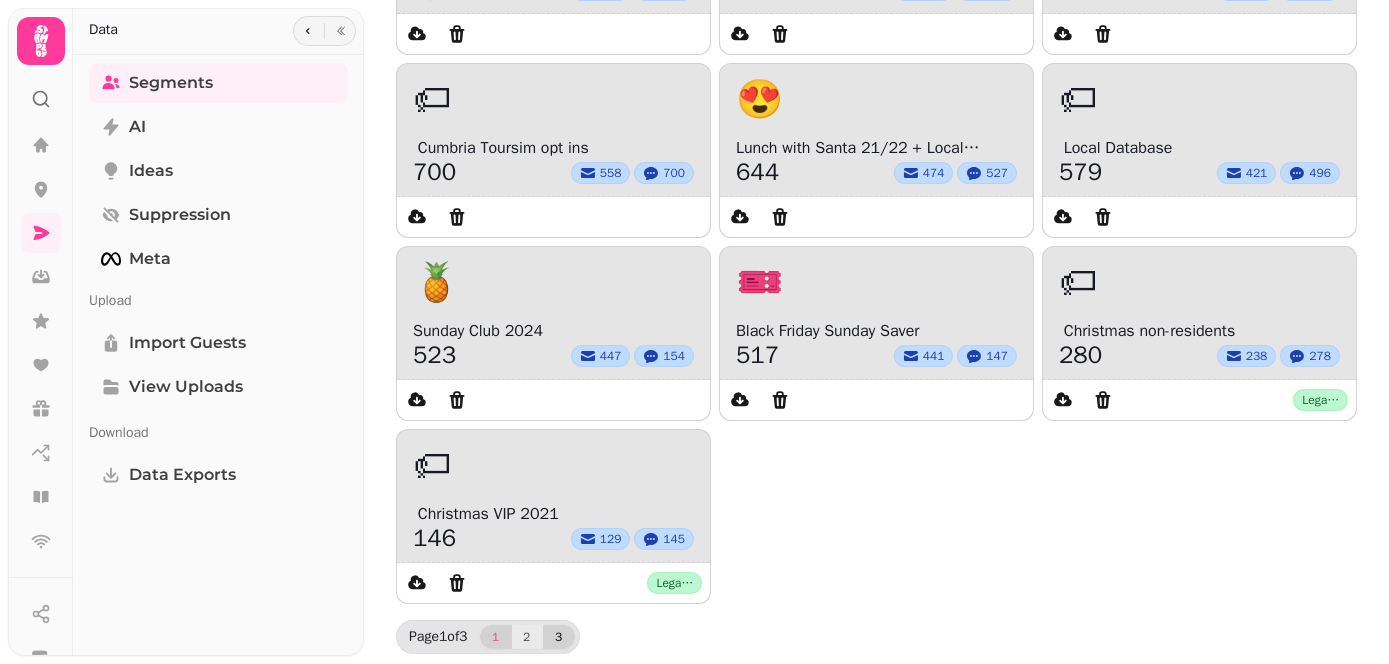 click on "3" at bounding box center (559, 637) 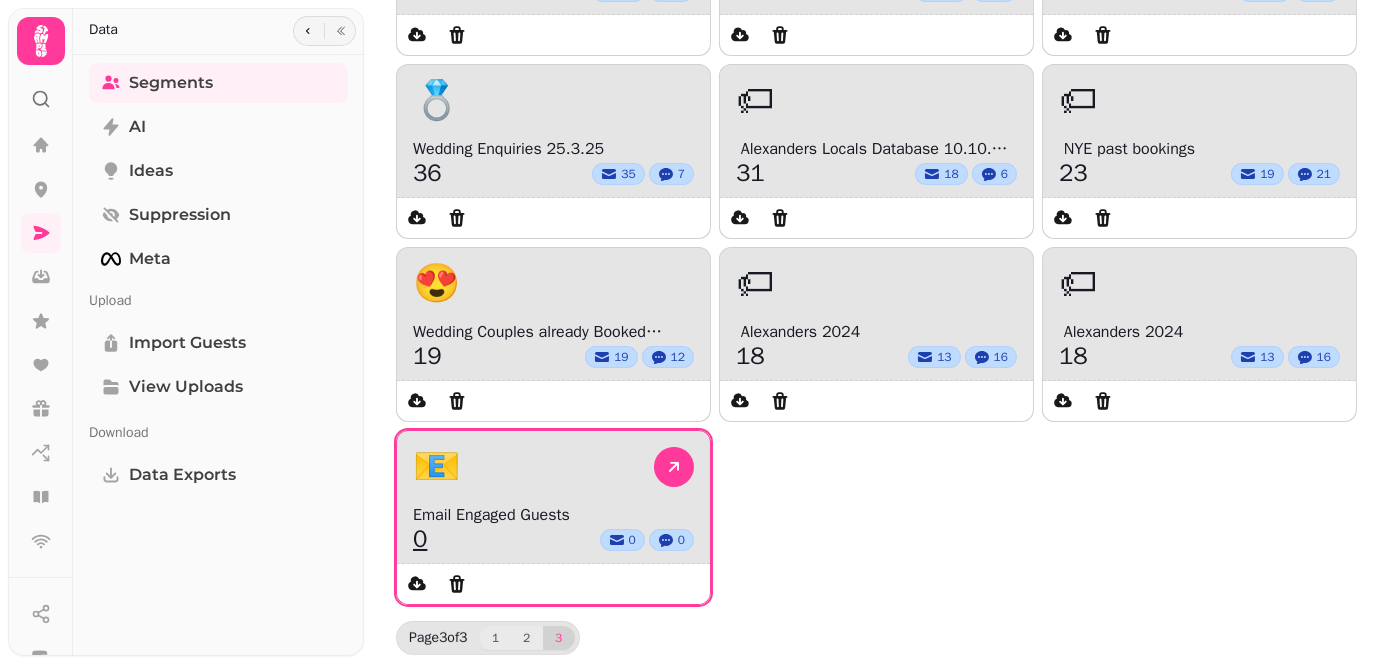 scroll, scrollTop: 508, scrollLeft: 0, axis: vertical 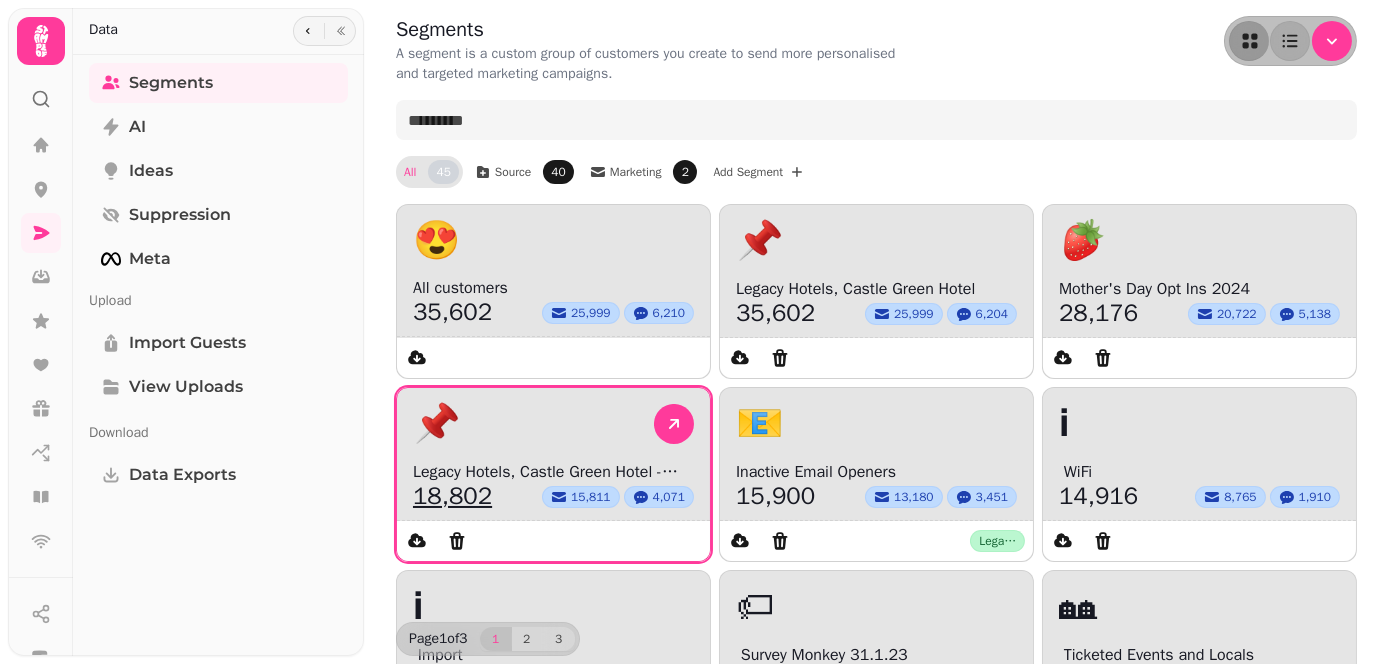 click on "18,802" at bounding box center (452, 496) 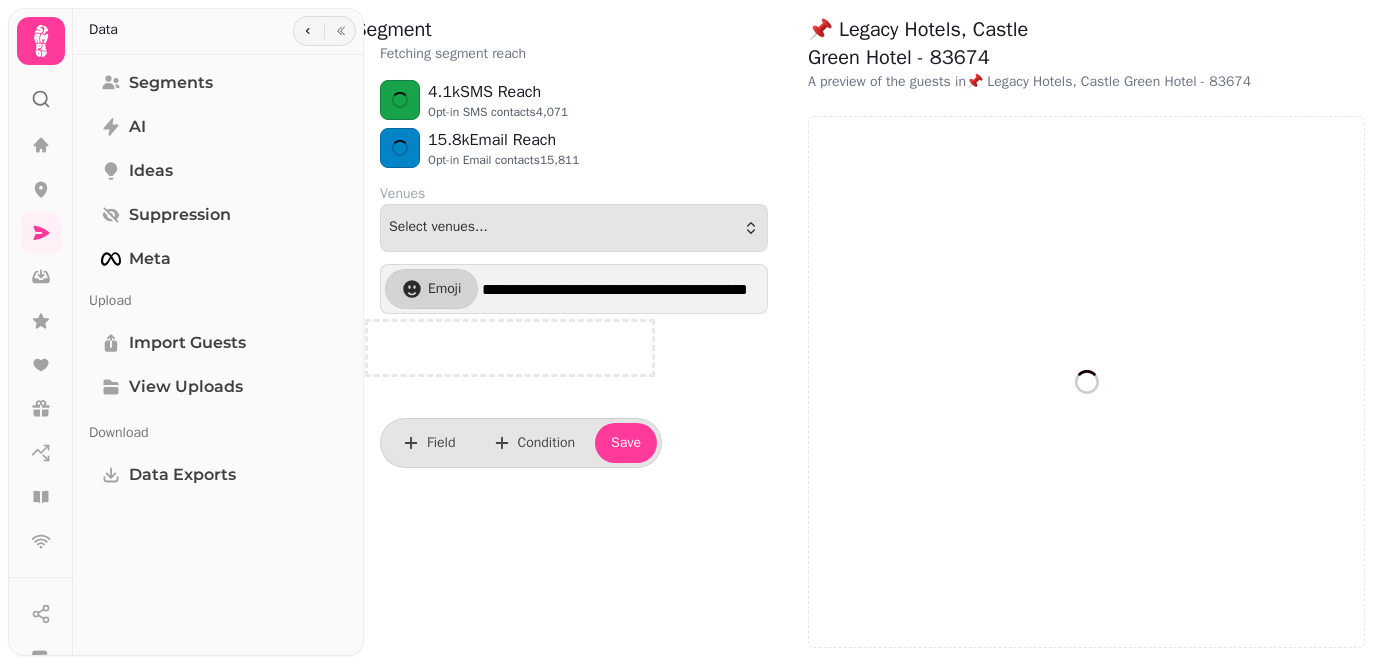 select on "**" 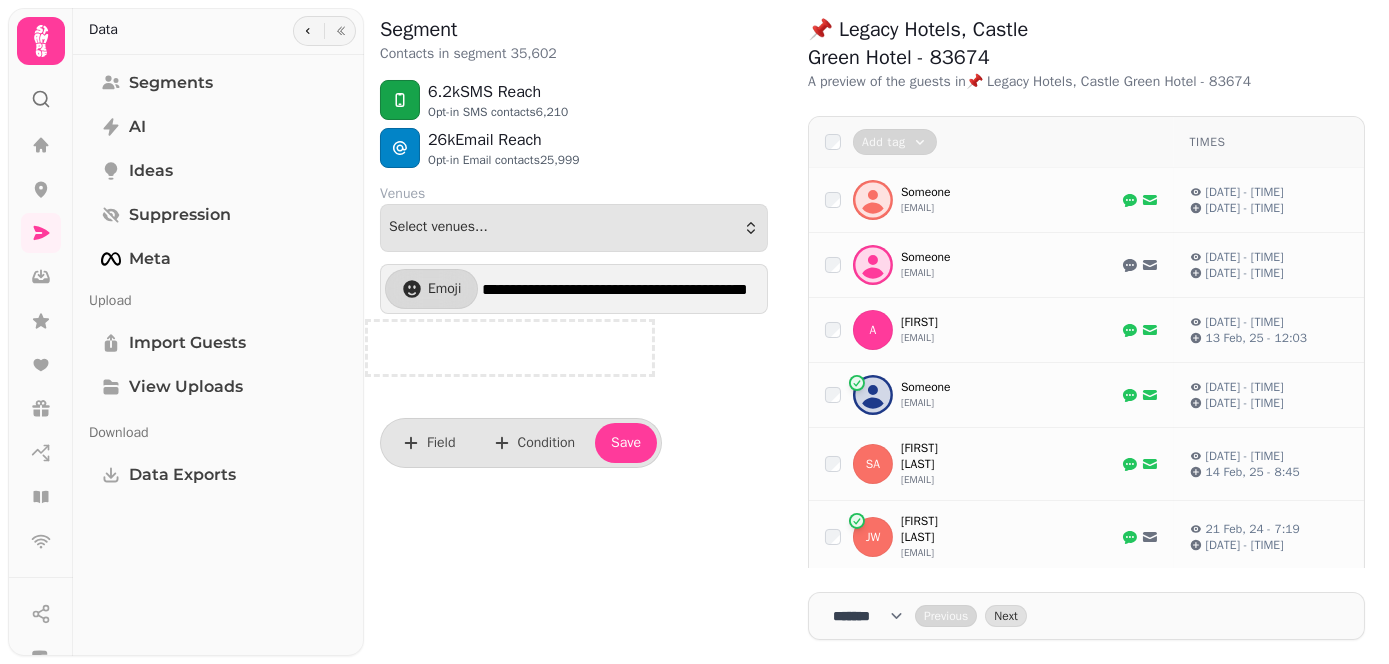 drag, startPoint x: 724, startPoint y: 368, endPoint x: 414, endPoint y: 85, distance: 419.74875 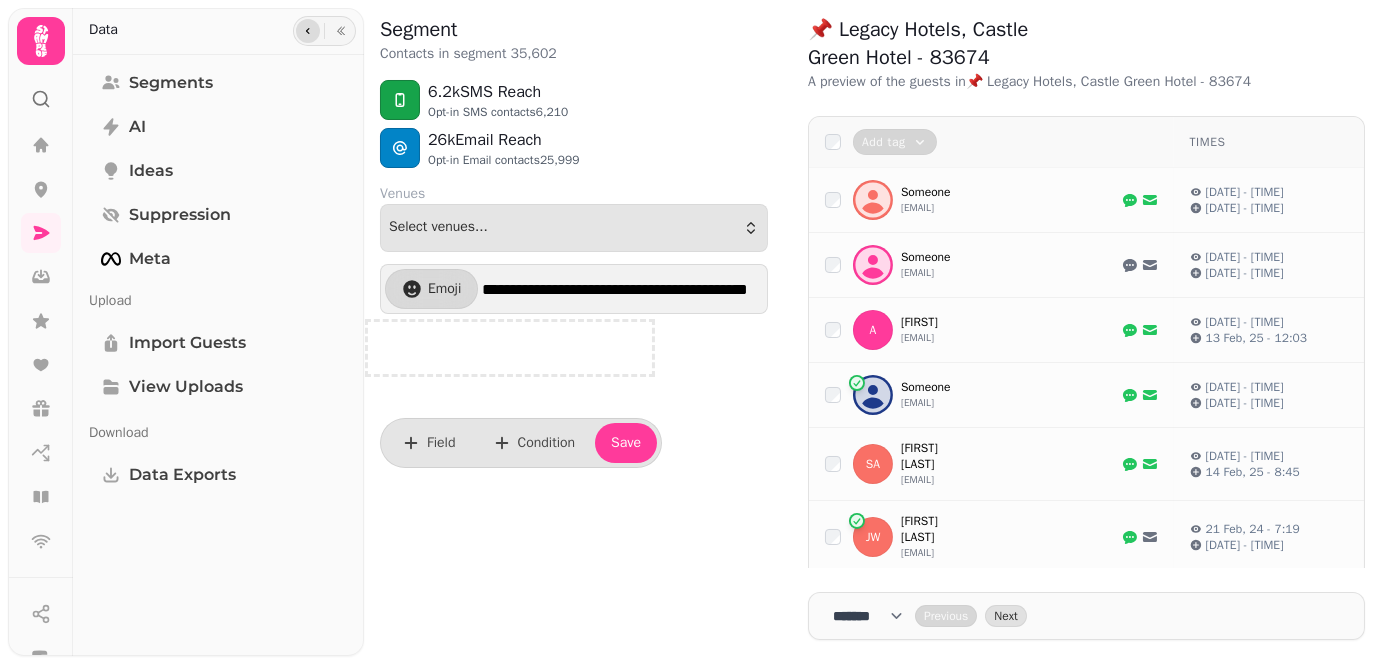 click 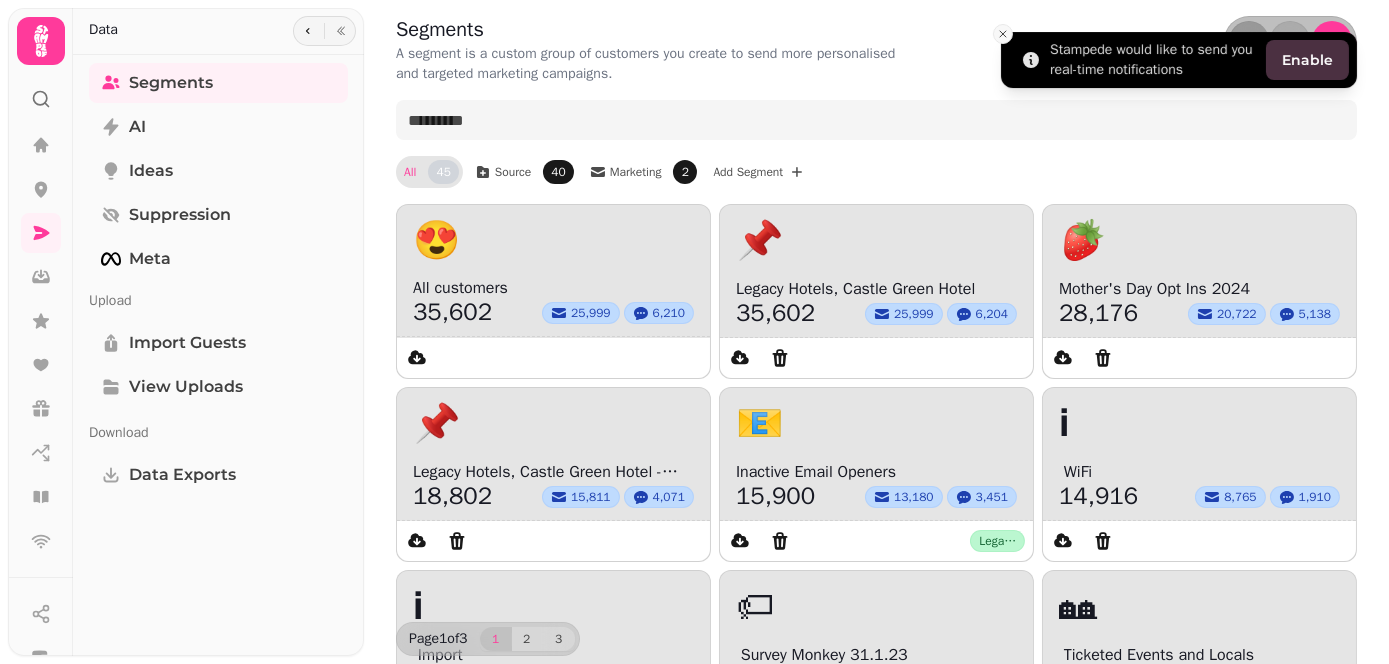 click 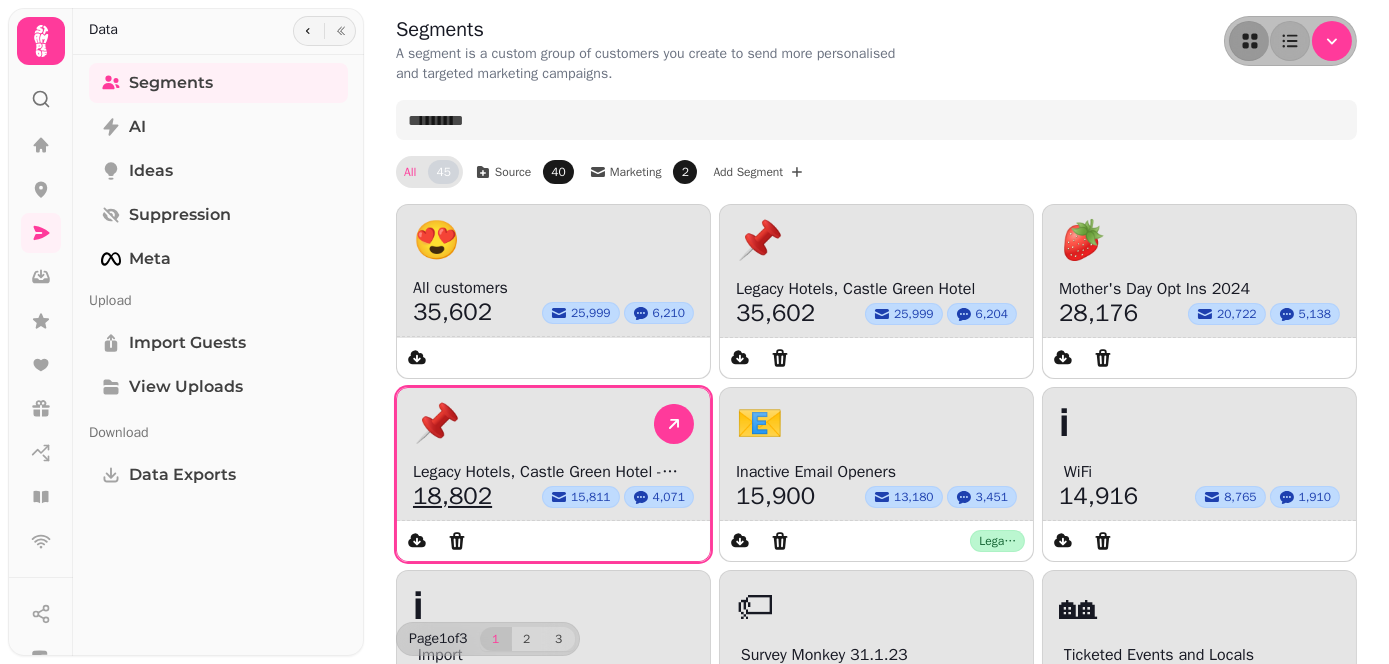 click on "18,802" at bounding box center [452, 496] 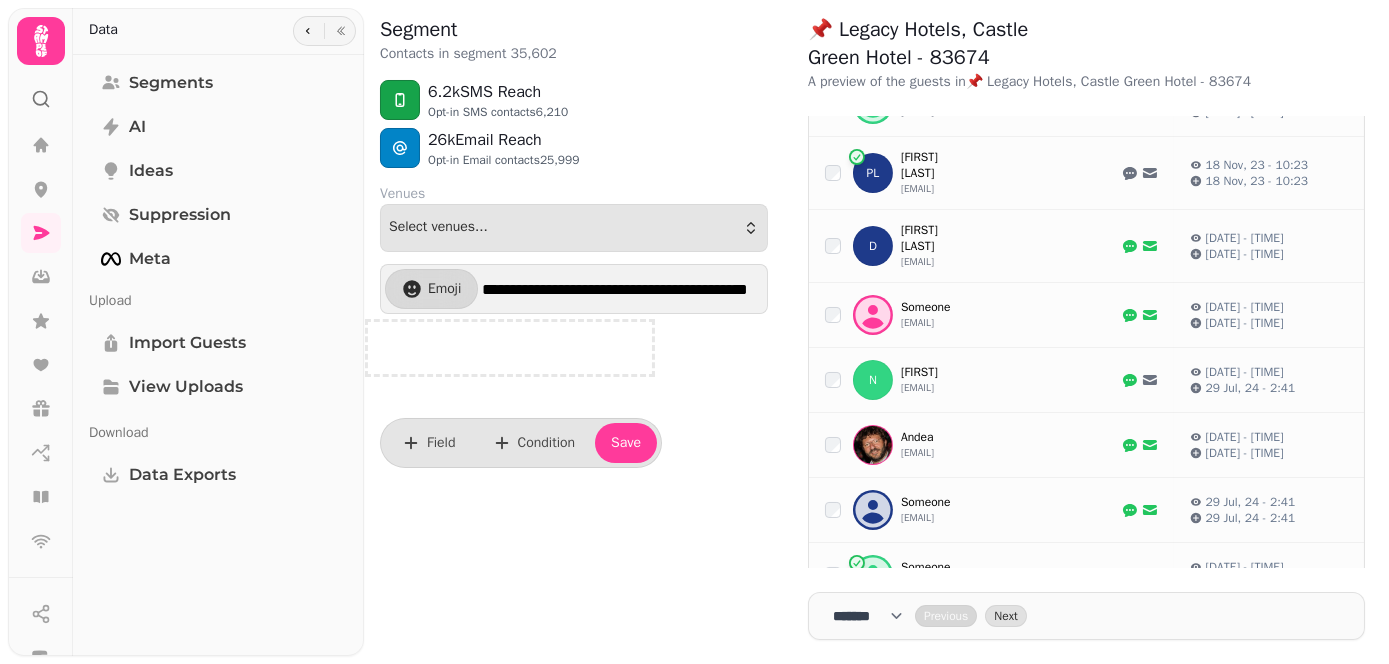 scroll, scrollTop: 0, scrollLeft: 0, axis: both 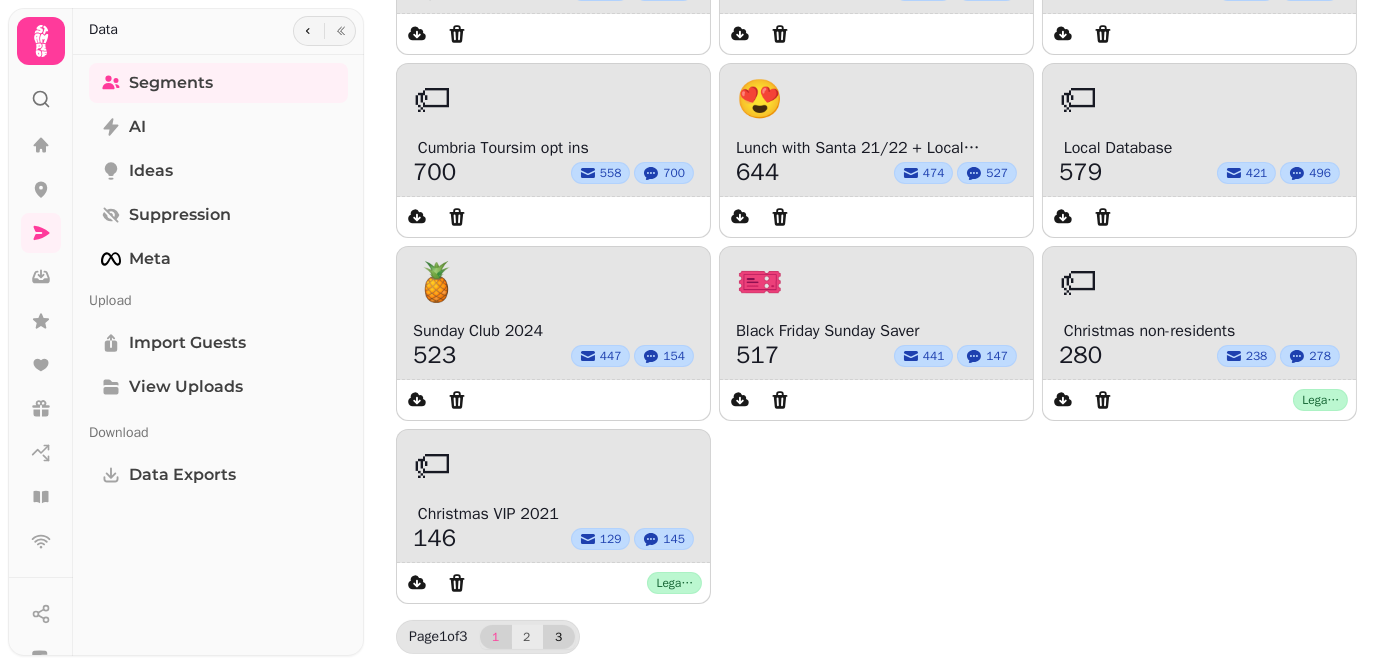 click on "3" at bounding box center (559, 637) 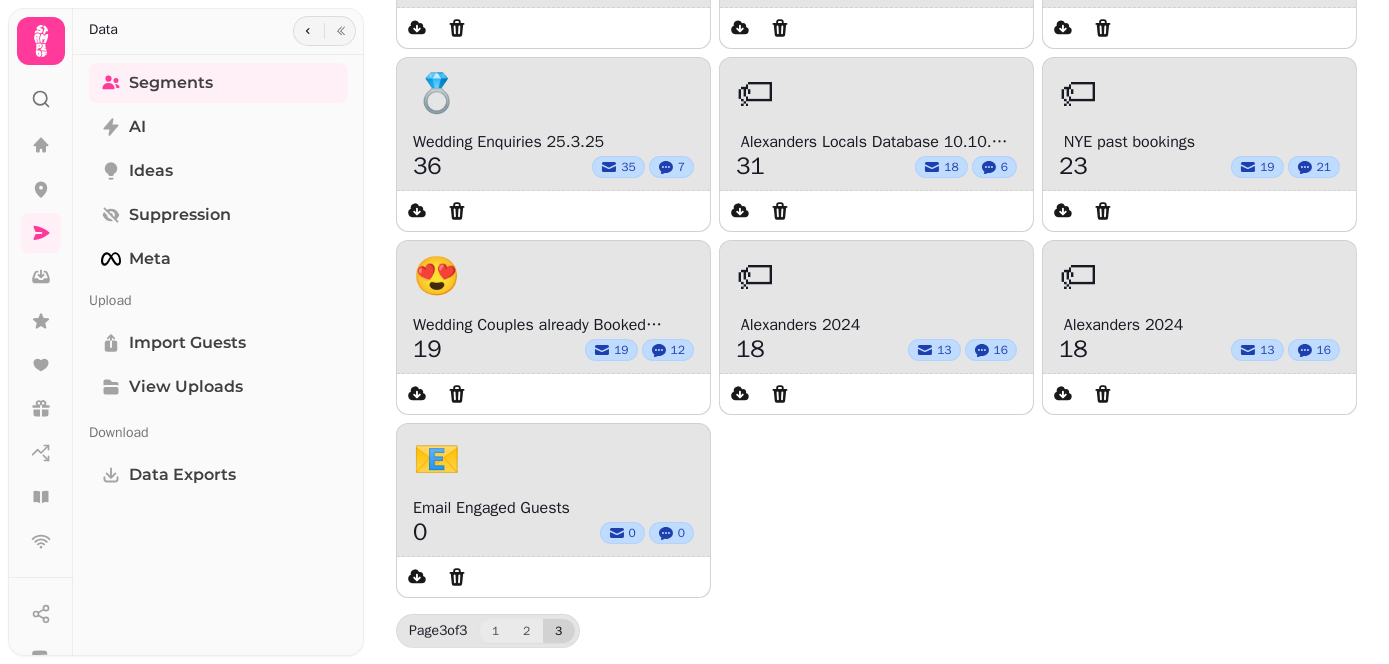 scroll, scrollTop: 508, scrollLeft: 0, axis: vertical 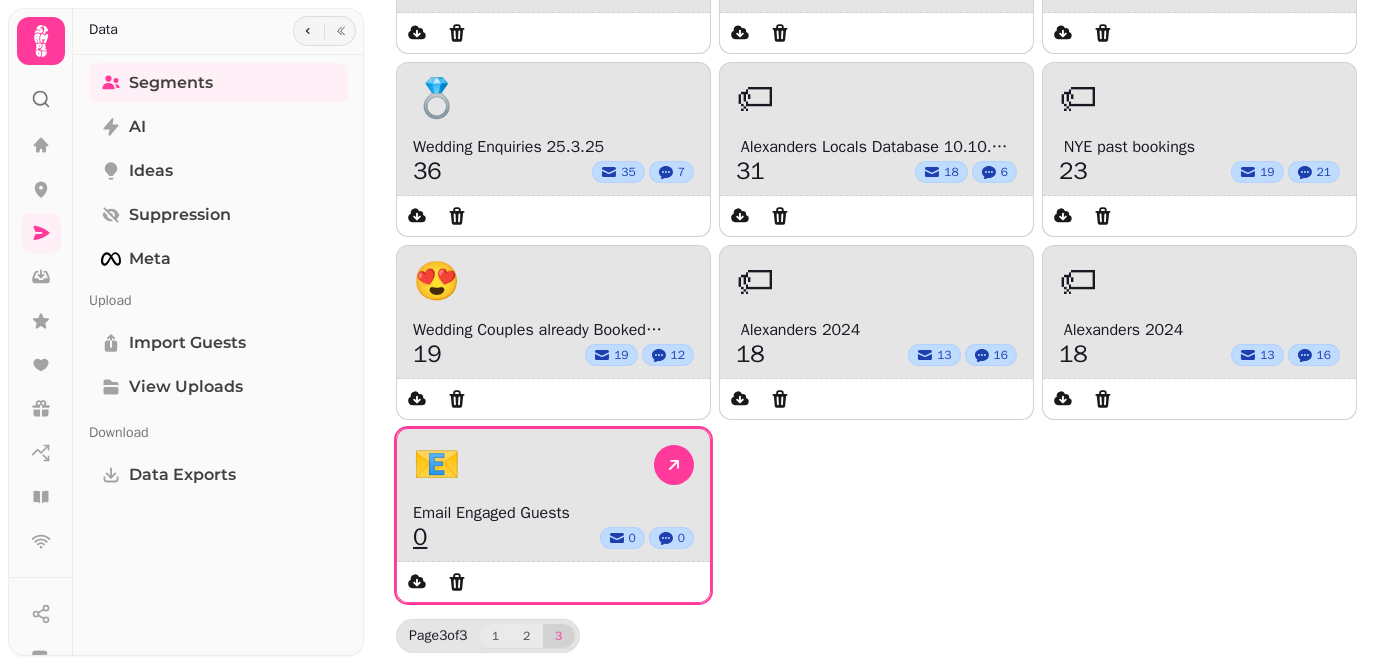 click on "Email Engaged Guests" at bounding box center (553, 513) 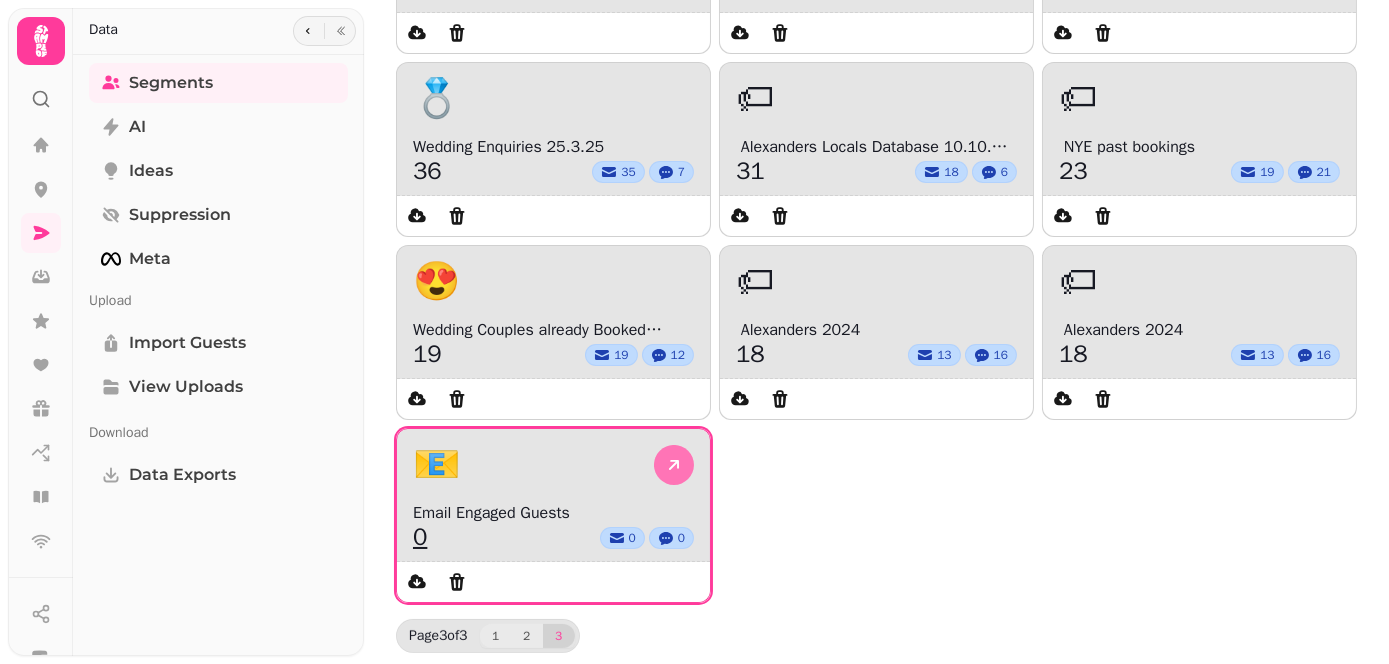 click 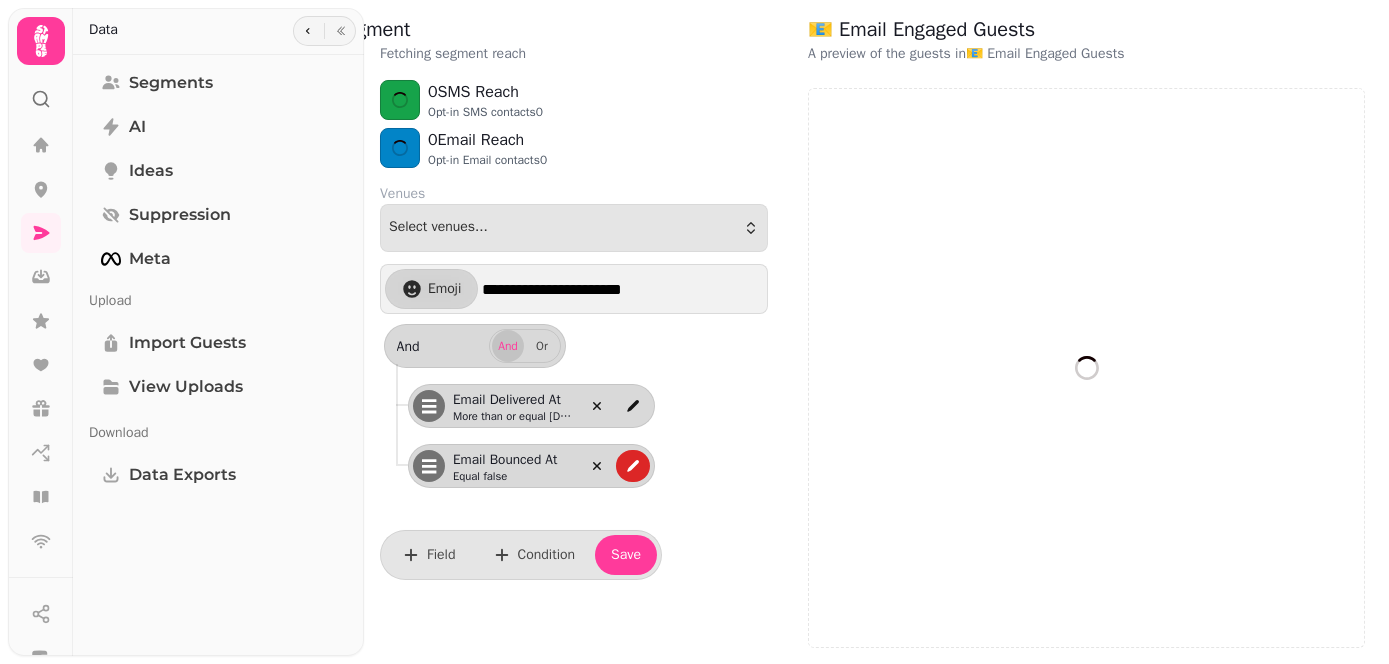 select on "**" 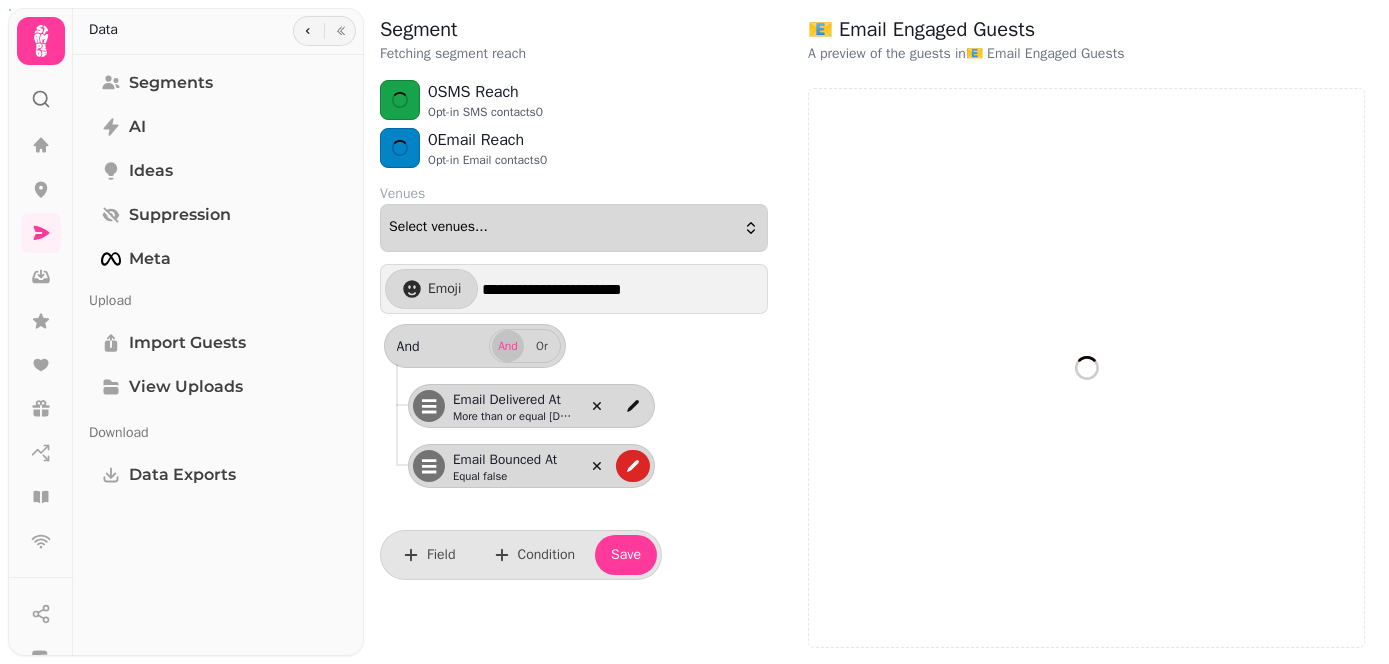 select on "**" 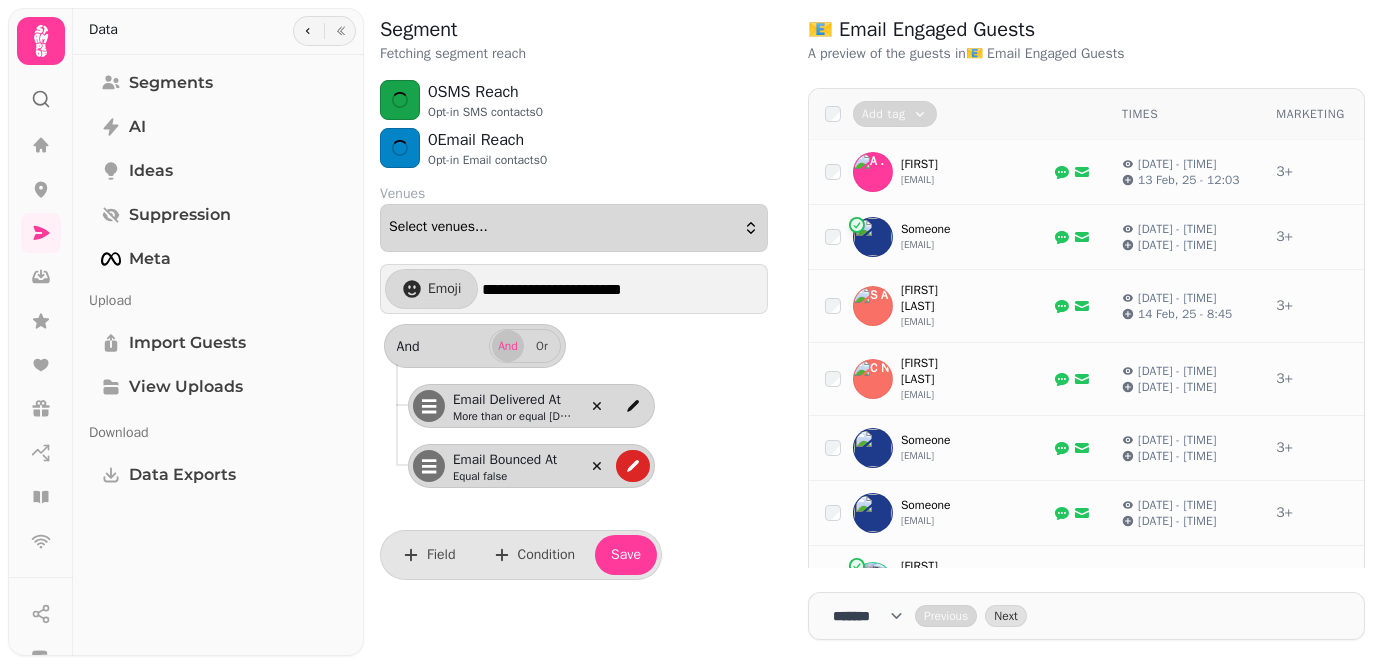 click on "Select venues..." at bounding box center (574, 228) 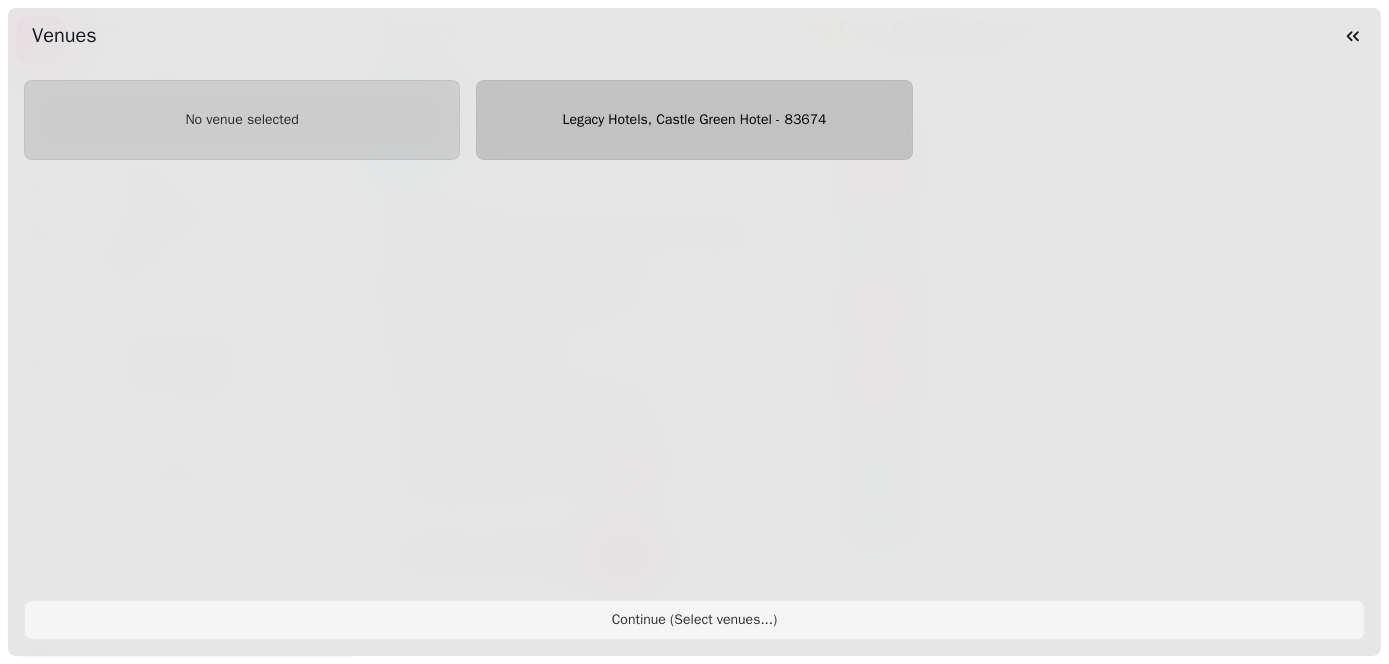 click on "Legacy Hotels, Castle Green Hotel - 83674" at bounding box center [694, 119] 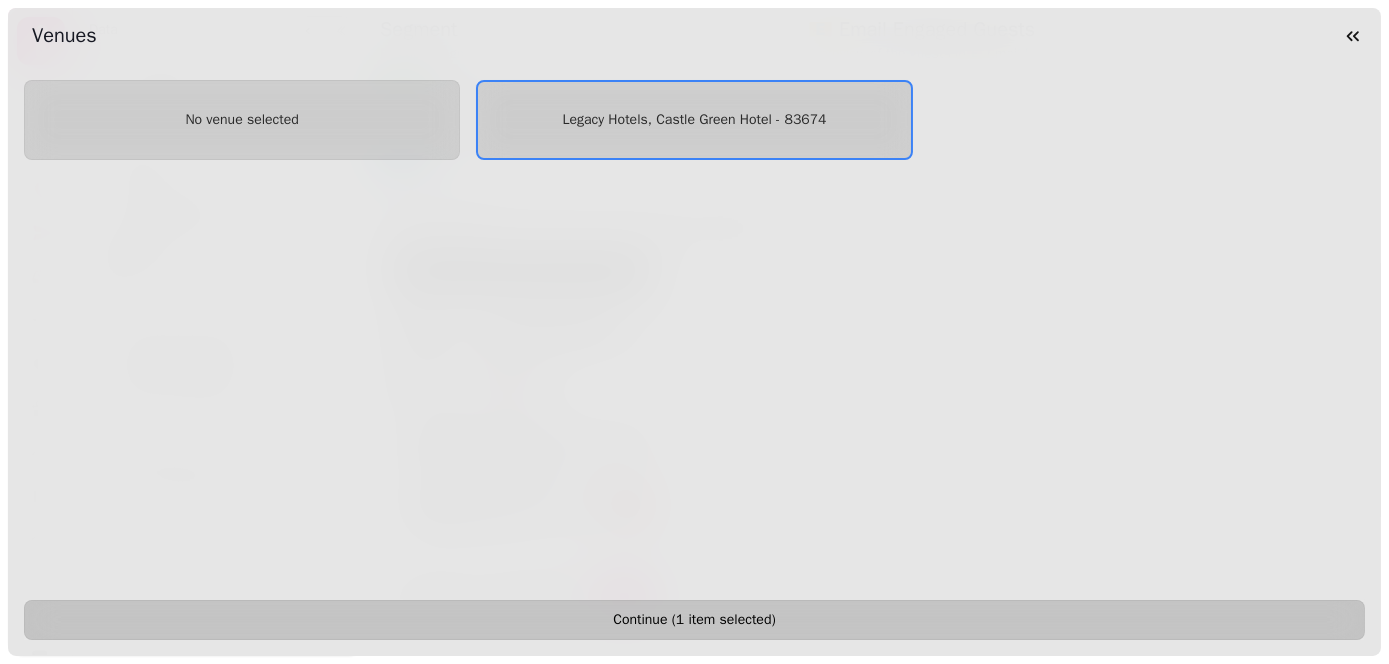 click on "Continue ( 1 item selected )" at bounding box center (694, 620) 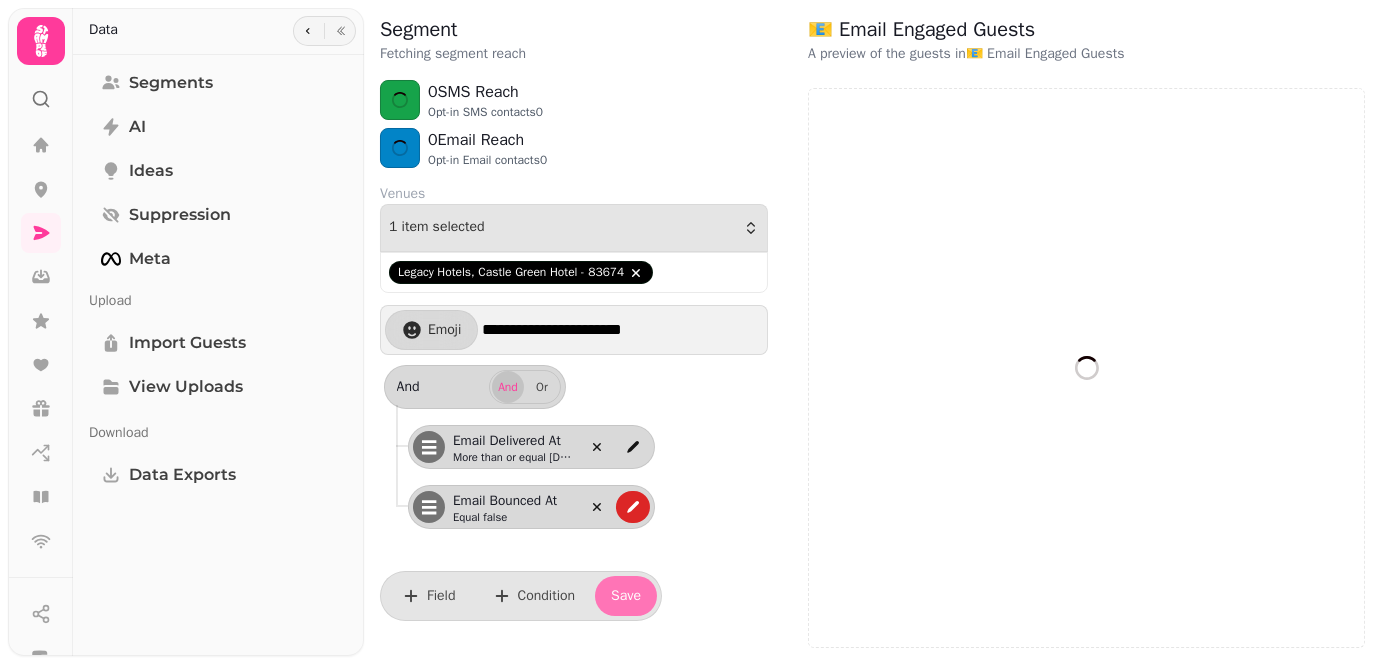 click on "Save" at bounding box center [626, 596] 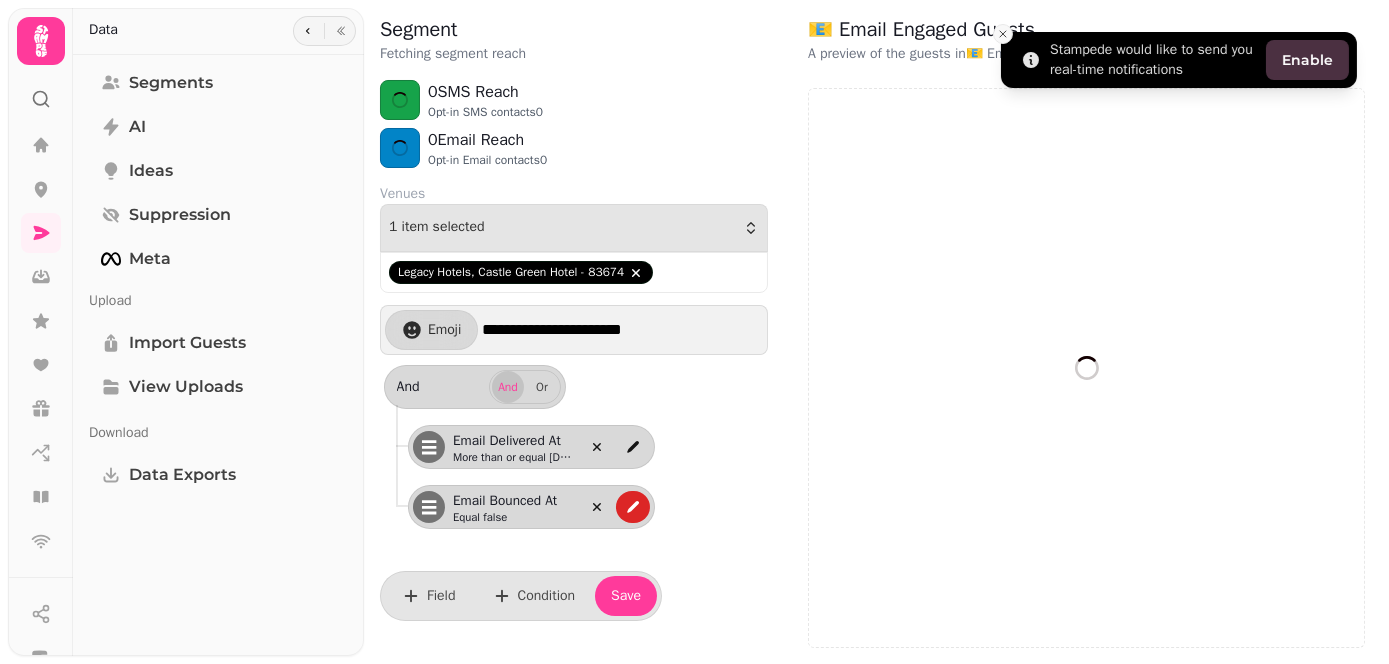 click 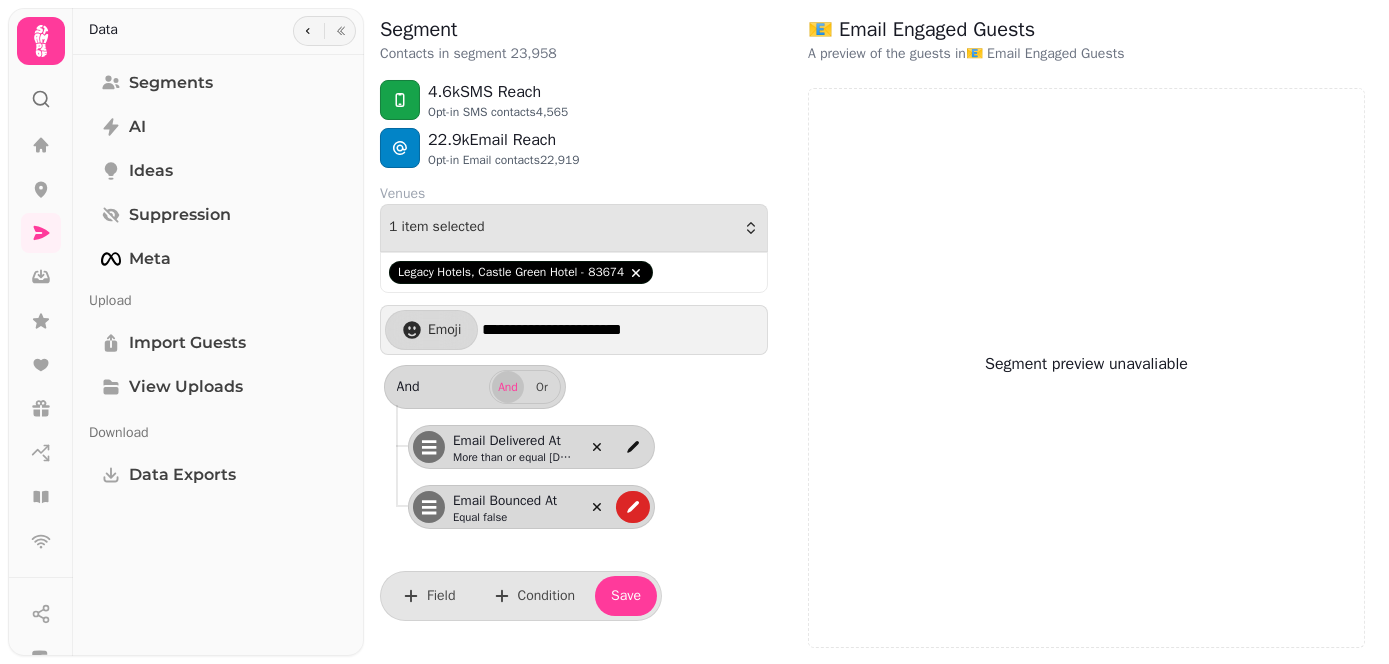 click on "4.6k  SMS Reach Opt-in SMS contacts  4,565" at bounding box center [574, 100] 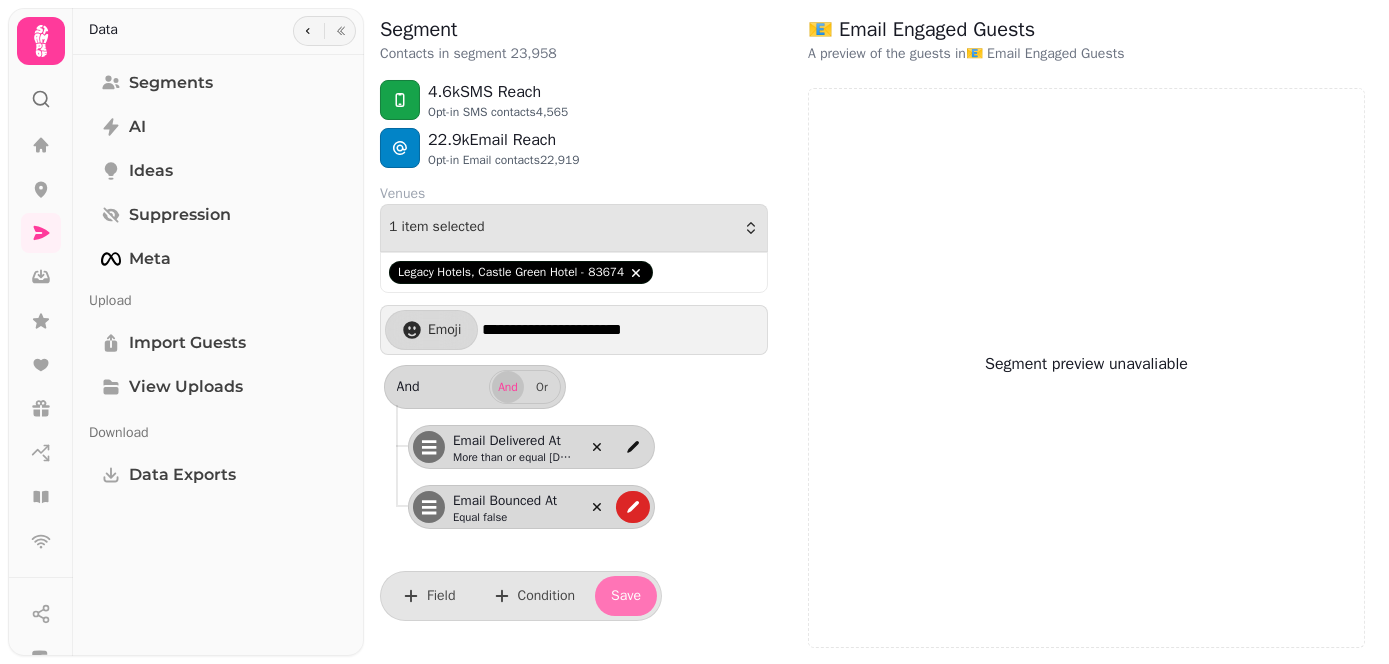 click on "Save" at bounding box center [626, 596] 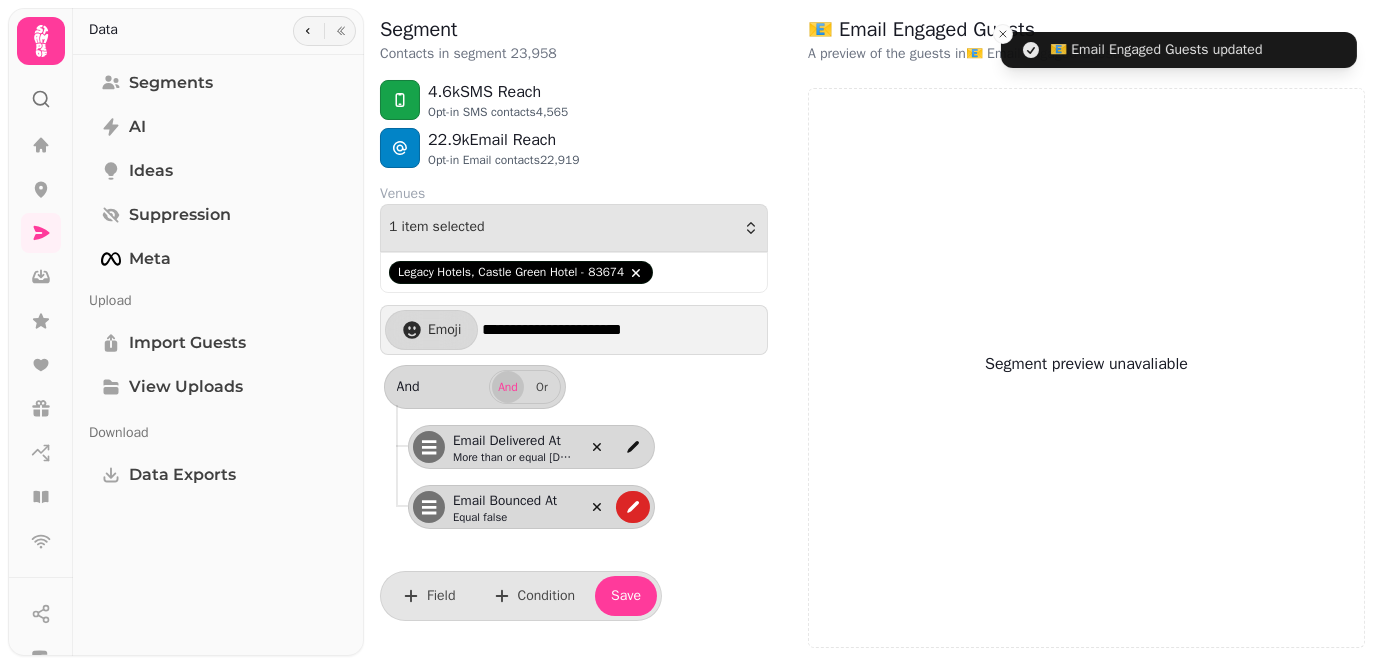 click on "Segment Contacts in segment 23,958" at bounding box center (574, 40) 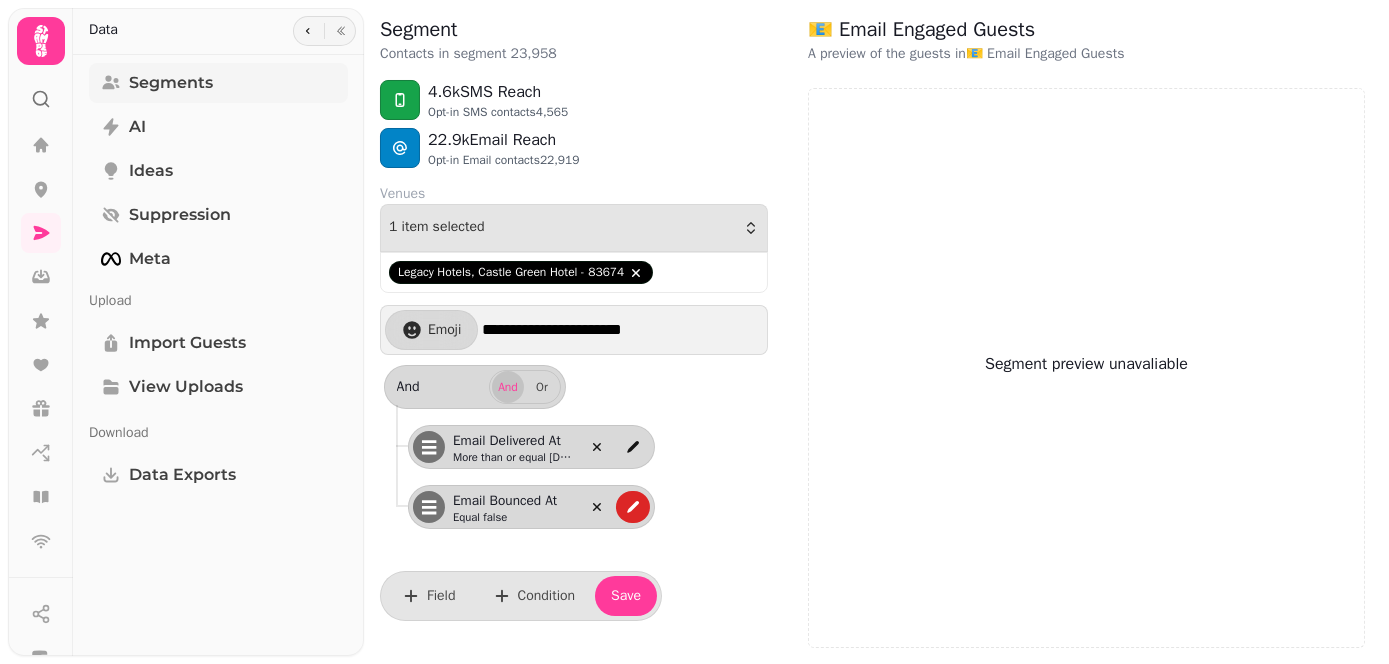 click on "Segments" at bounding box center [171, 83] 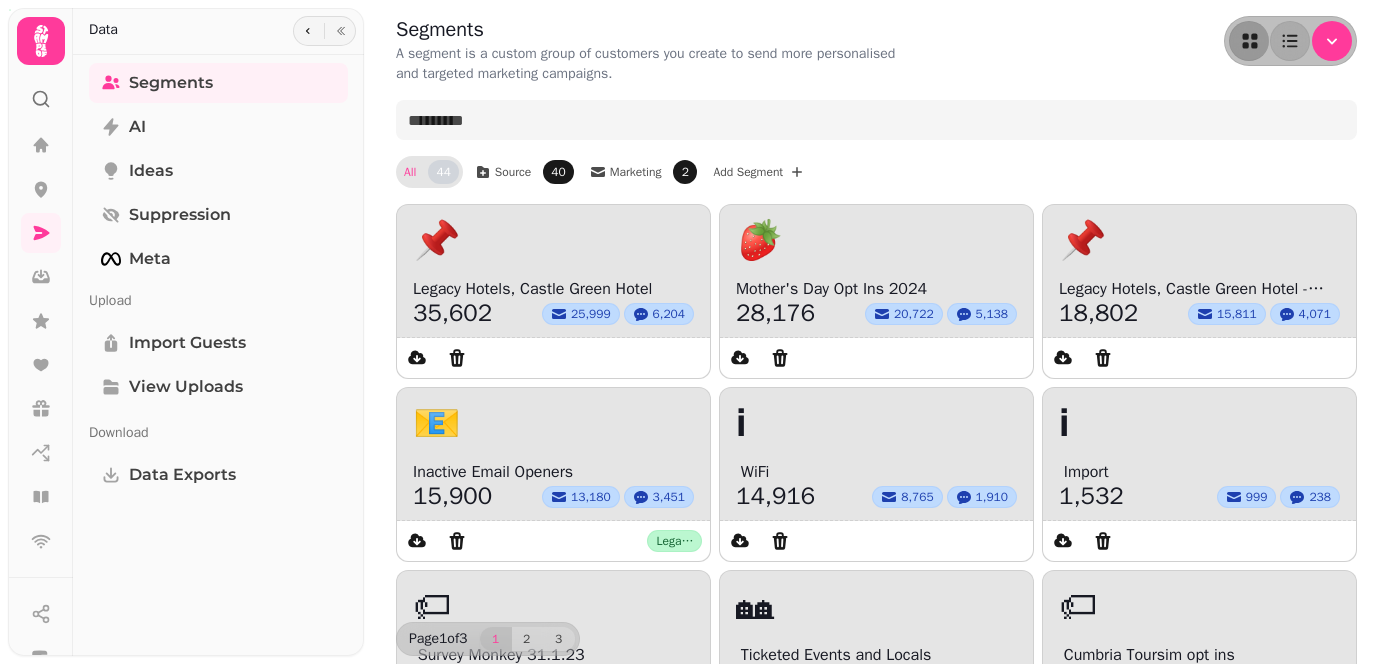 scroll, scrollTop: 0, scrollLeft: 0, axis: both 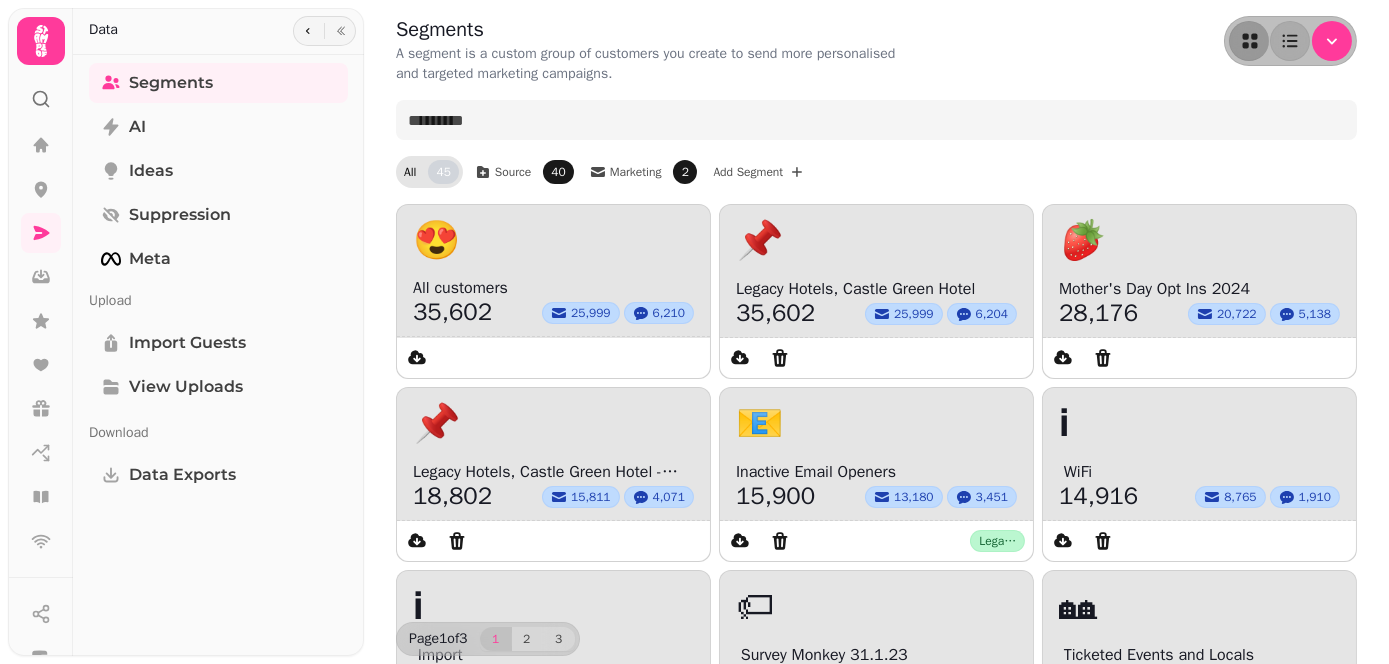 click on "All 45" at bounding box center (431, 172) 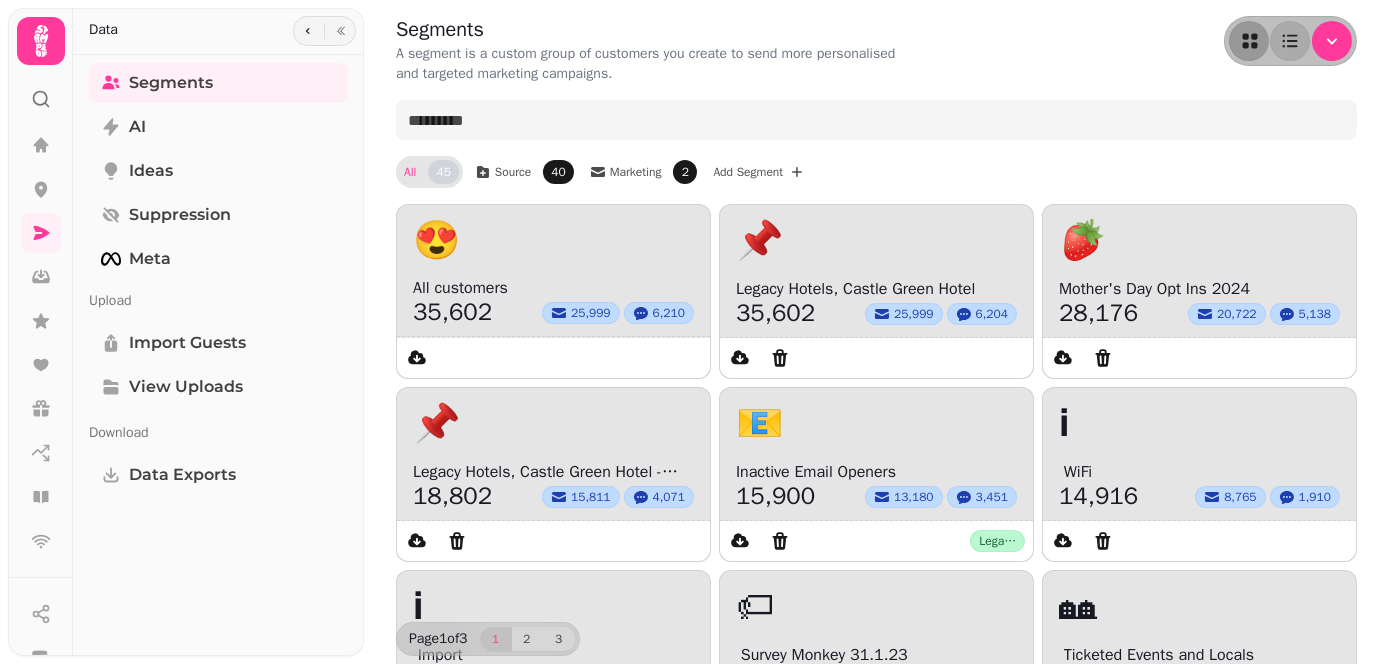 click on "All 45 Source 40 Marketing 2 Add Segment" at bounding box center [876, 172] 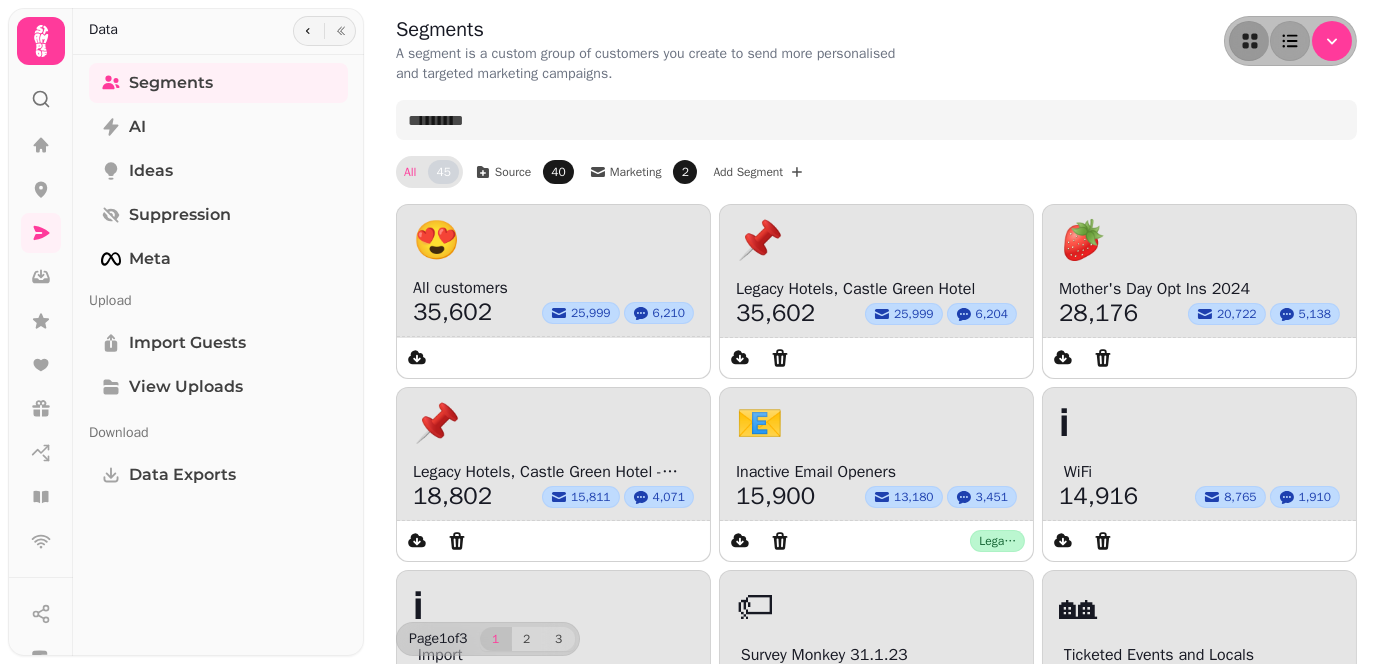 click 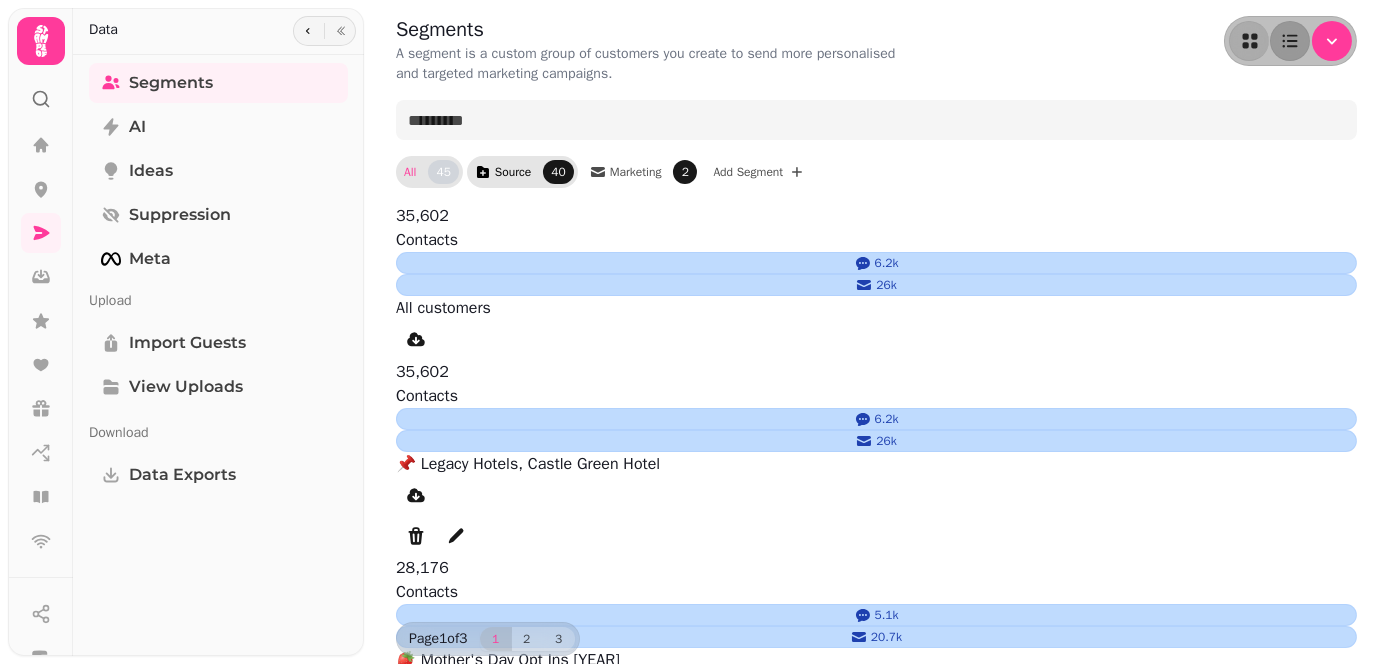 click on "Source 40" at bounding box center (534, 172) 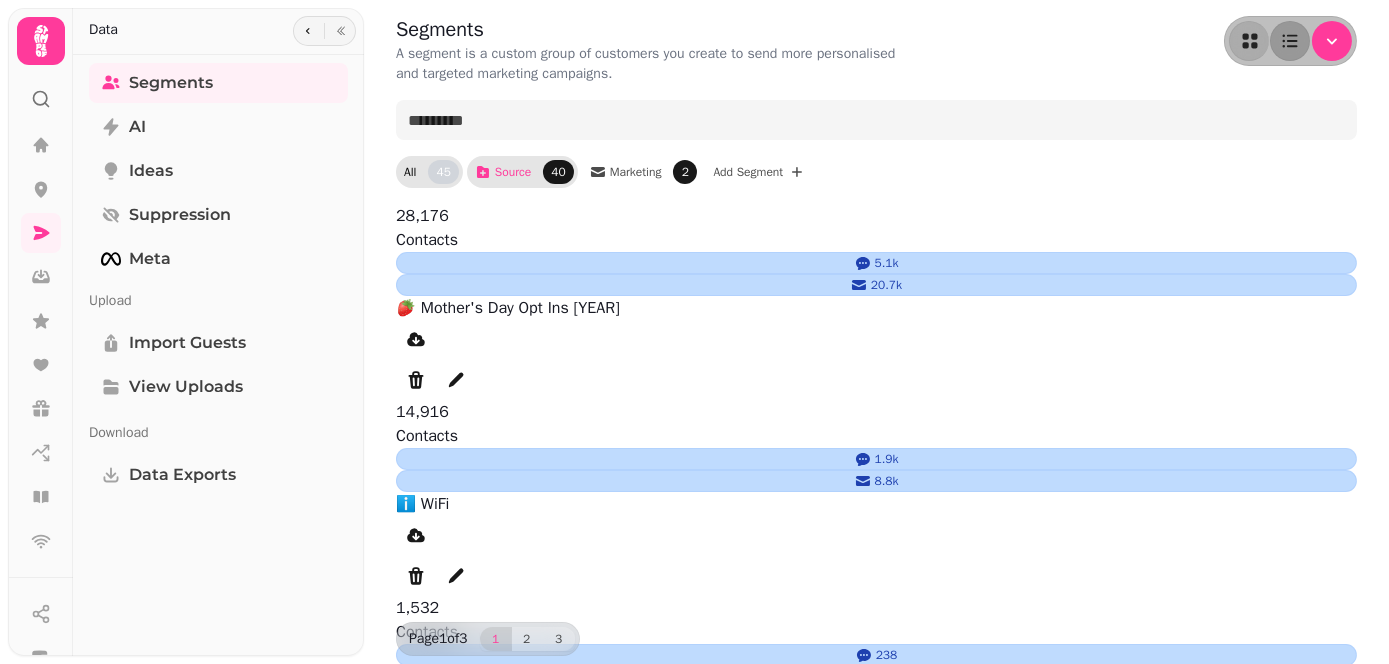 click on "All 45" at bounding box center (431, 172) 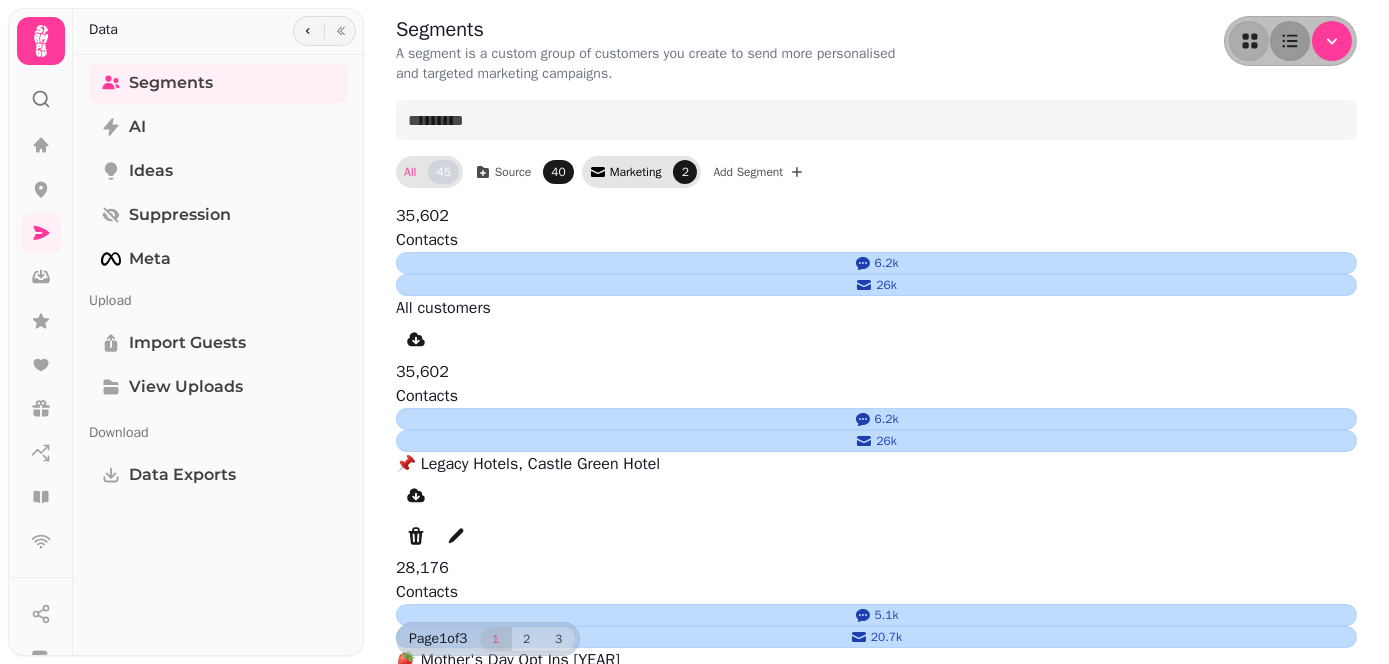 click on "Marketing" at bounding box center [636, 172] 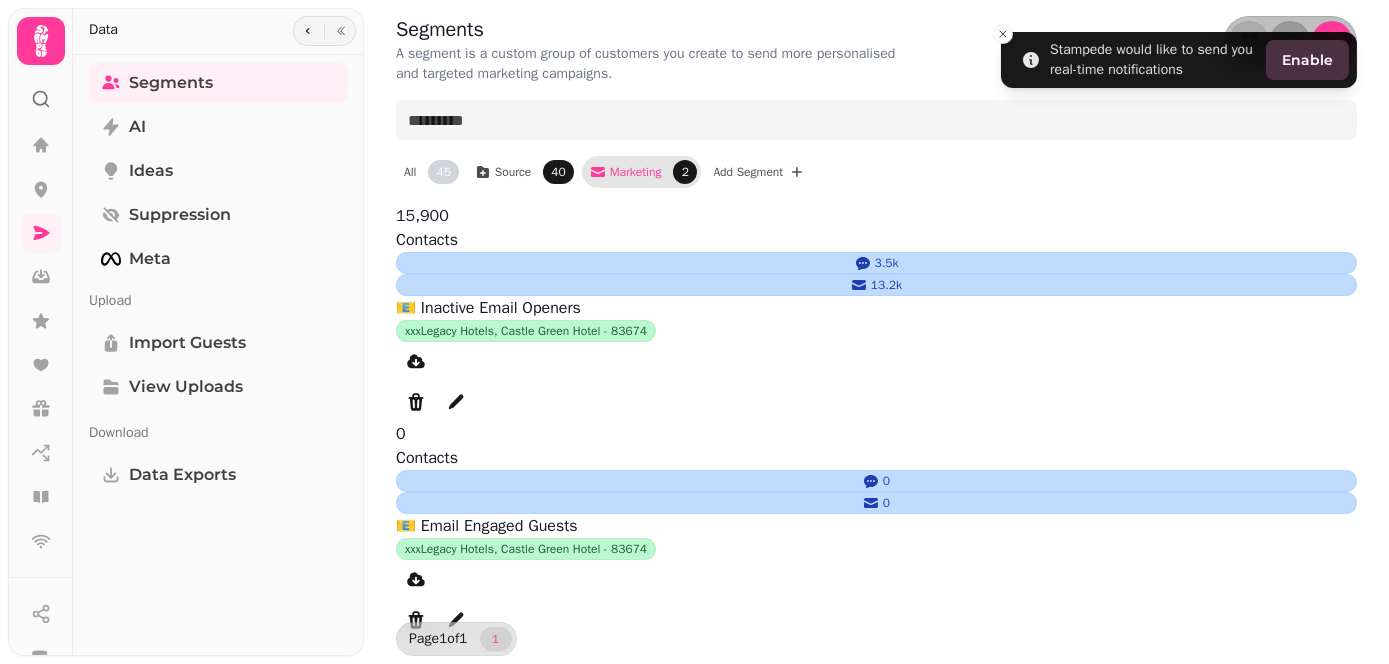click on "Segments A segment is a custom group of customers you create to send more personalised and targeted marketing campaigns. All 45 Source 40 Marketing 2 Add Segment 15,900 Contacts 3.5k 13.2k 📧 Inactive Email Openers xxx Legacy Hotels, Castle Green Hotel - [POSTAL_CODE] 0 Contacts 0 0 📧 Email Engaged Guests xxx Legacy Hotels, Castle Green Hotel - [POSTAL_CODE] Page 1 of 1 1" at bounding box center [876, 332] 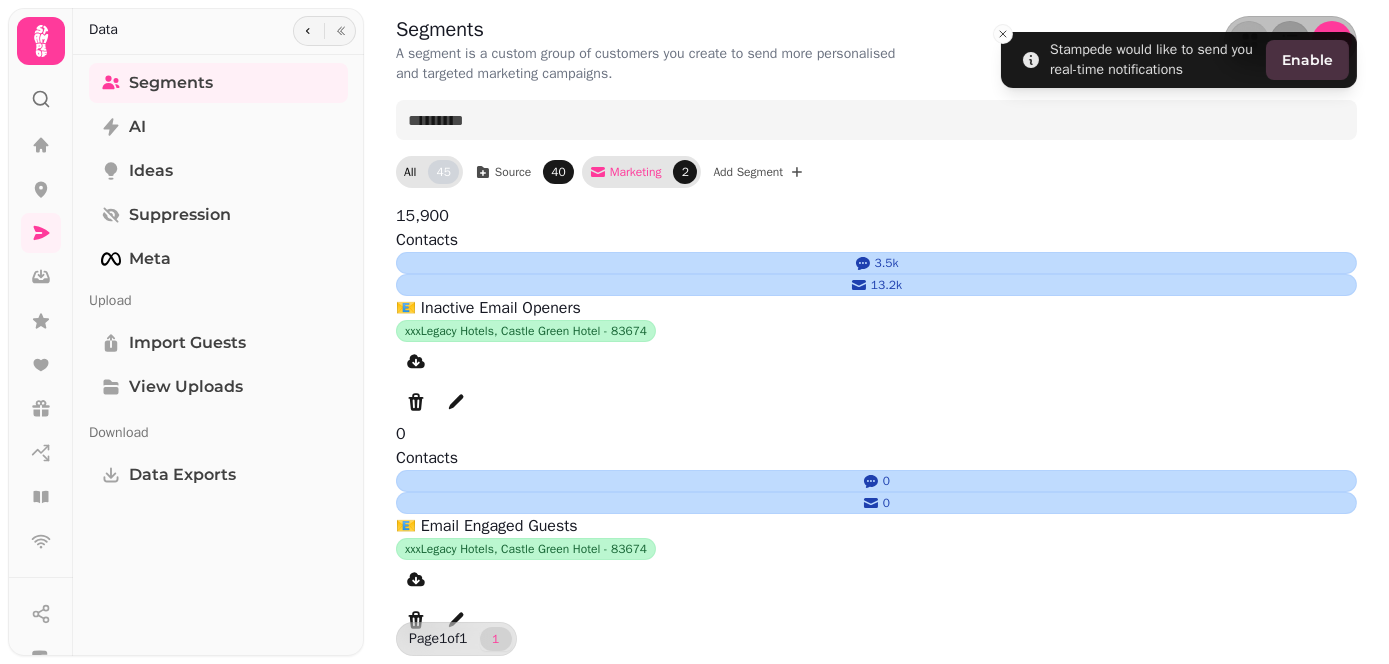 click on "All" at bounding box center [410, 172] 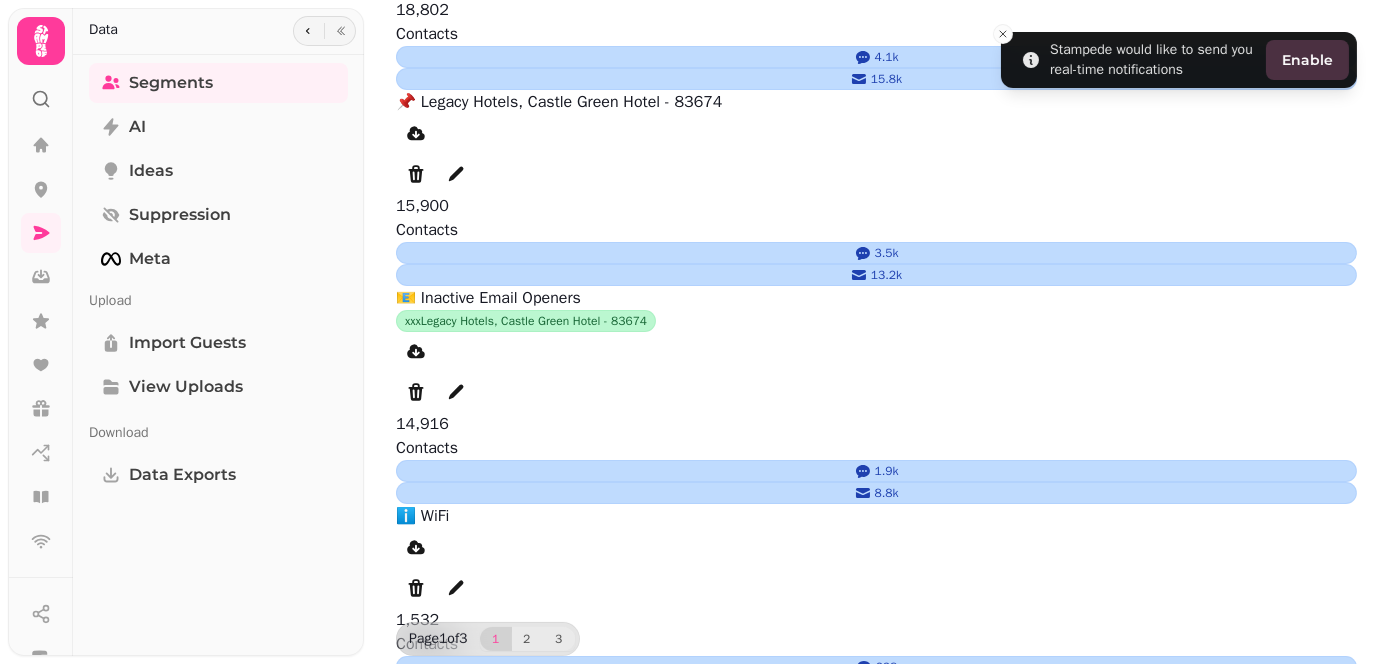 scroll, scrollTop: 784, scrollLeft: 0, axis: vertical 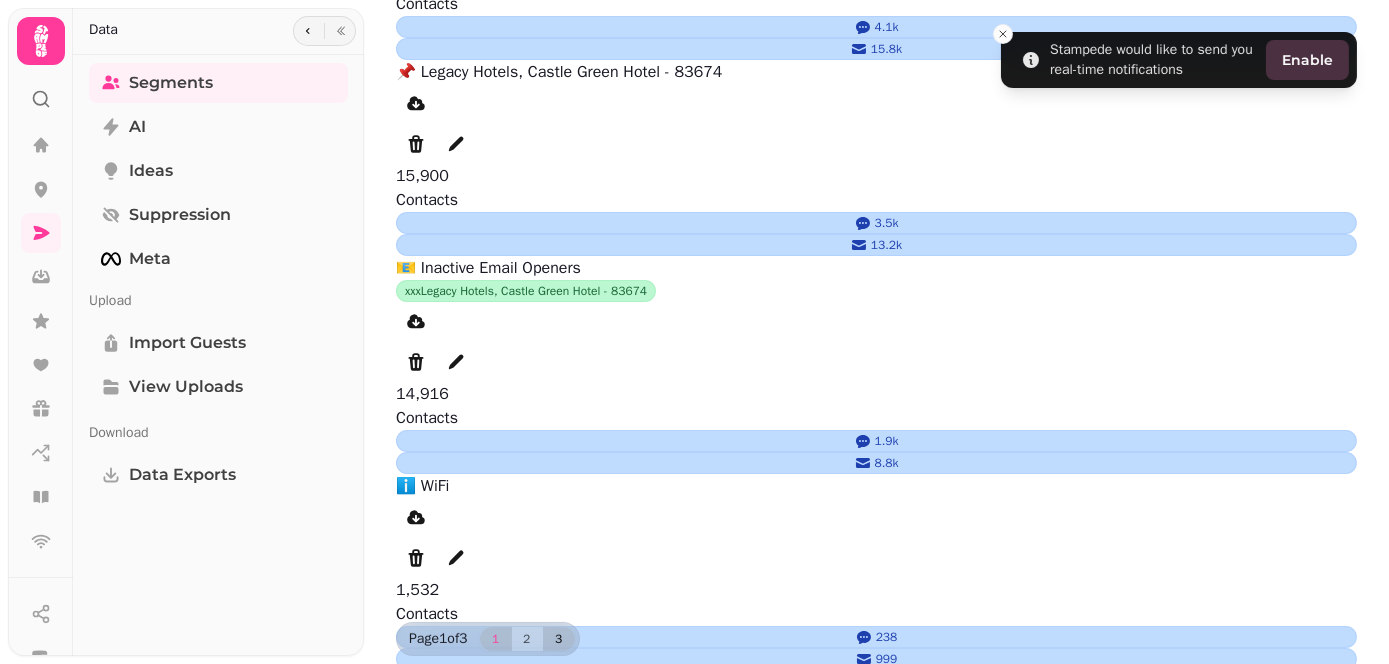 click on "3" at bounding box center (559, 639) 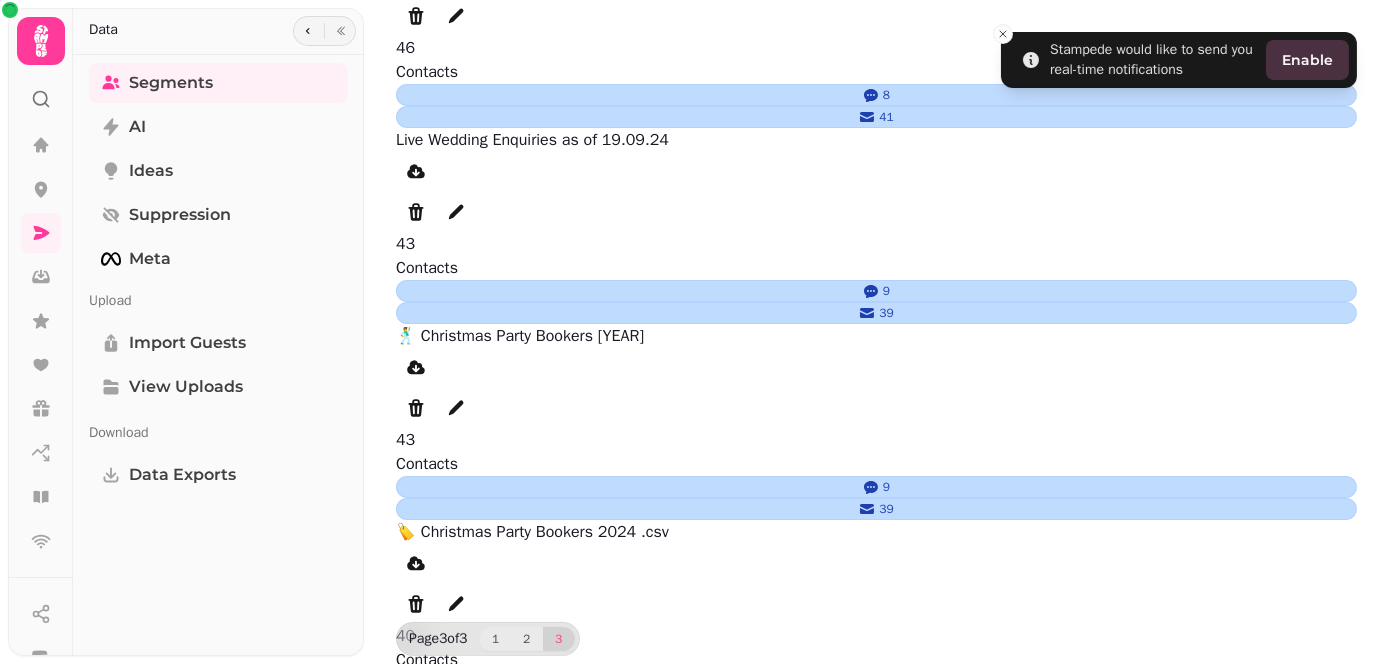 click on "📧 Email Engaged Guests" at bounding box center (487, 2100) 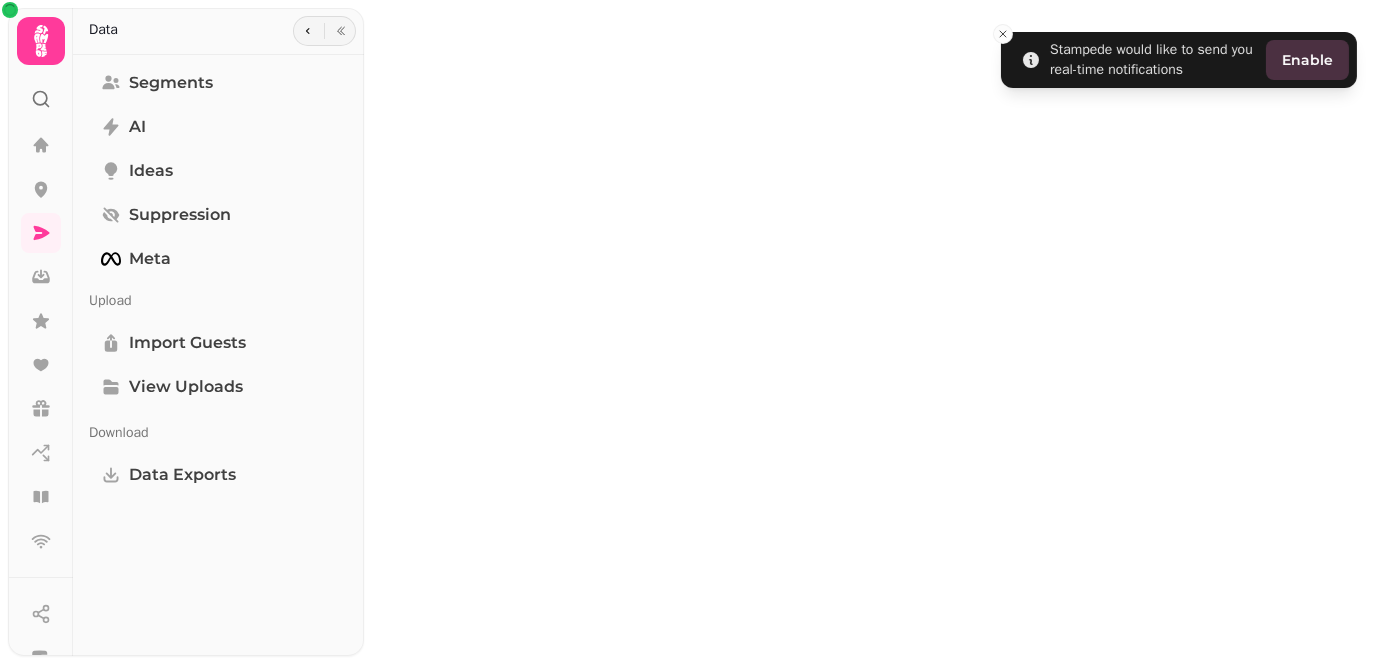 scroll, scrollTop: 0, scrollLeft: 0, axis: both 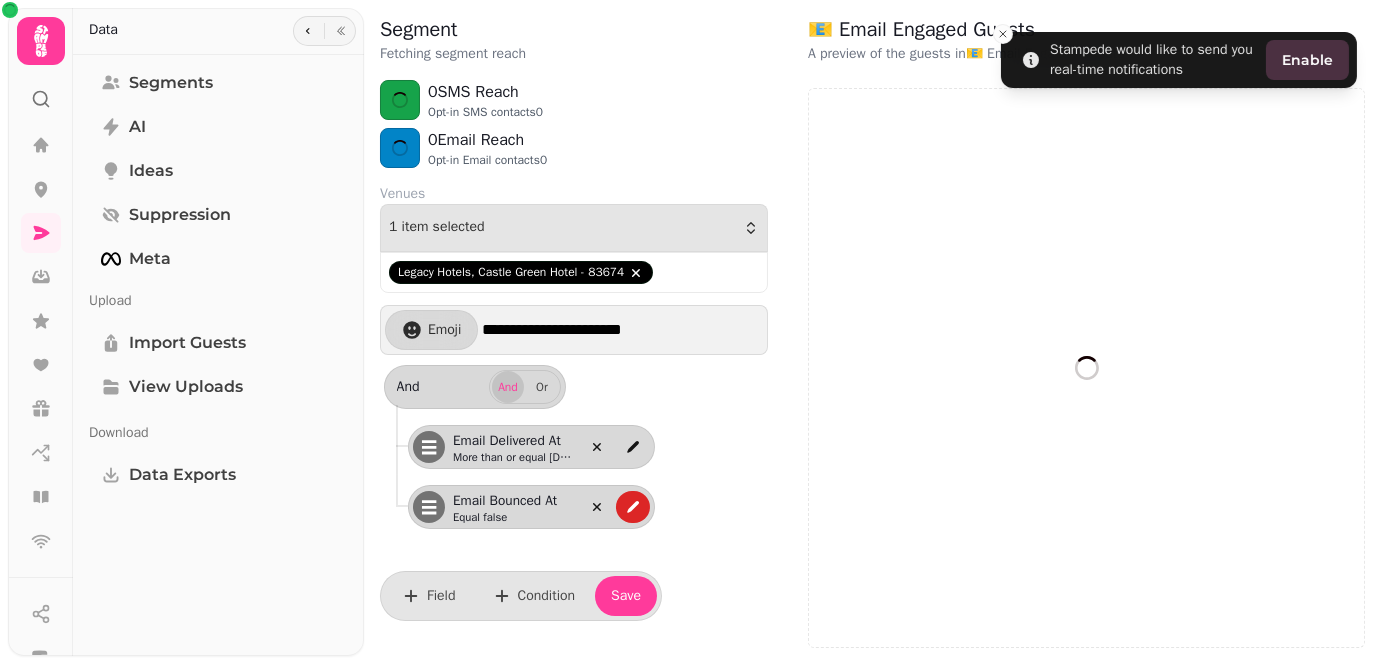 click on "0  Email Reach Opt-in Email contacts  0" at bounding box center (574, 148) 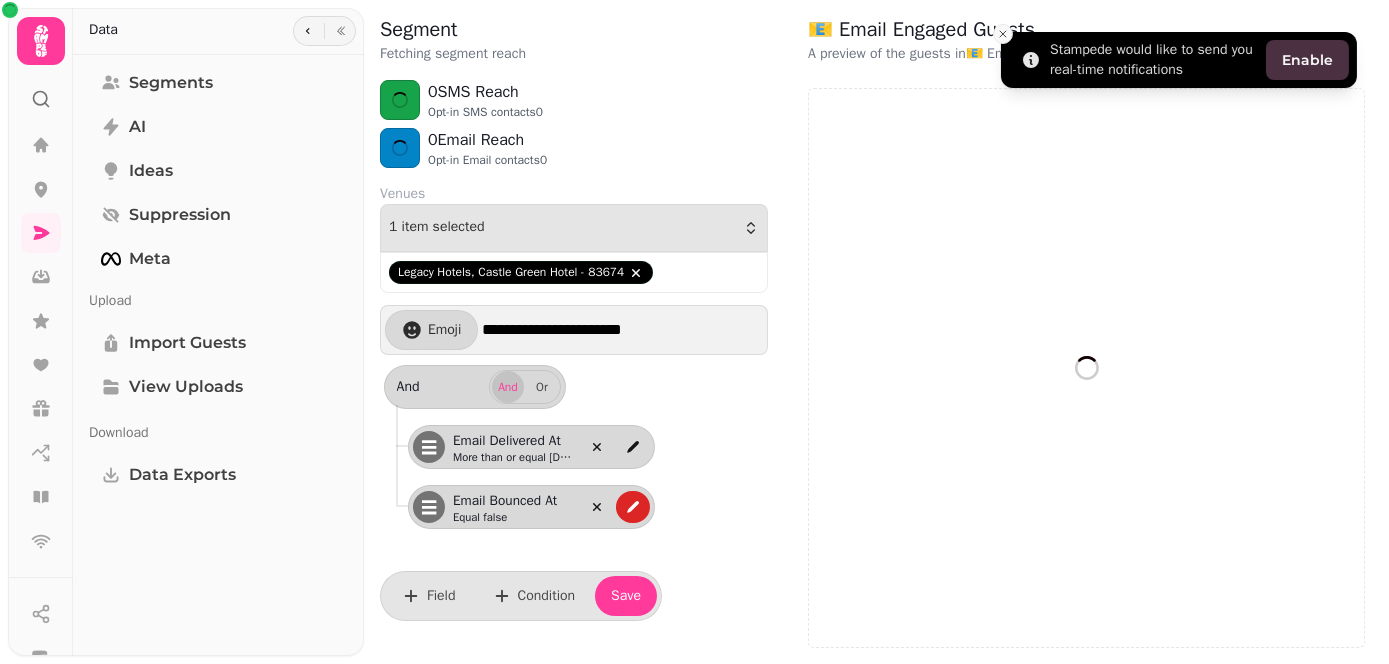 click 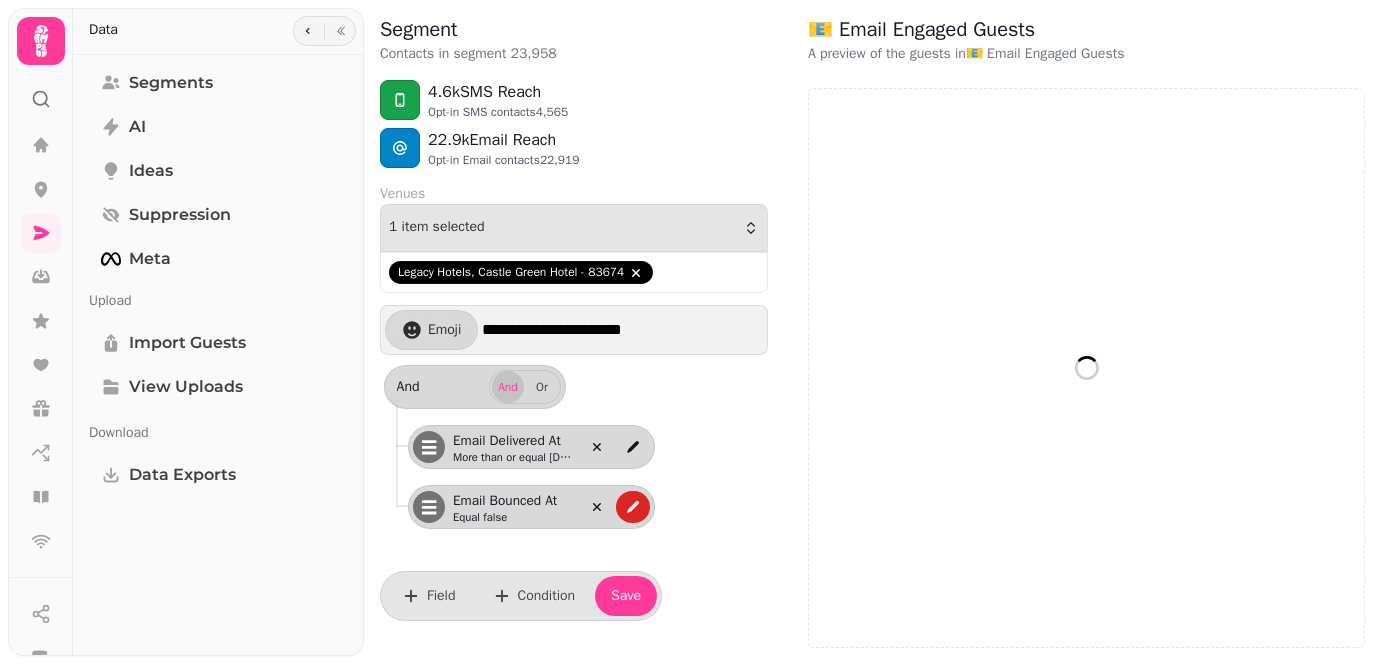 click on "4.6k  SMS Reach Opt-in SMS contacts  4,565" at bounding box center [574, 100] 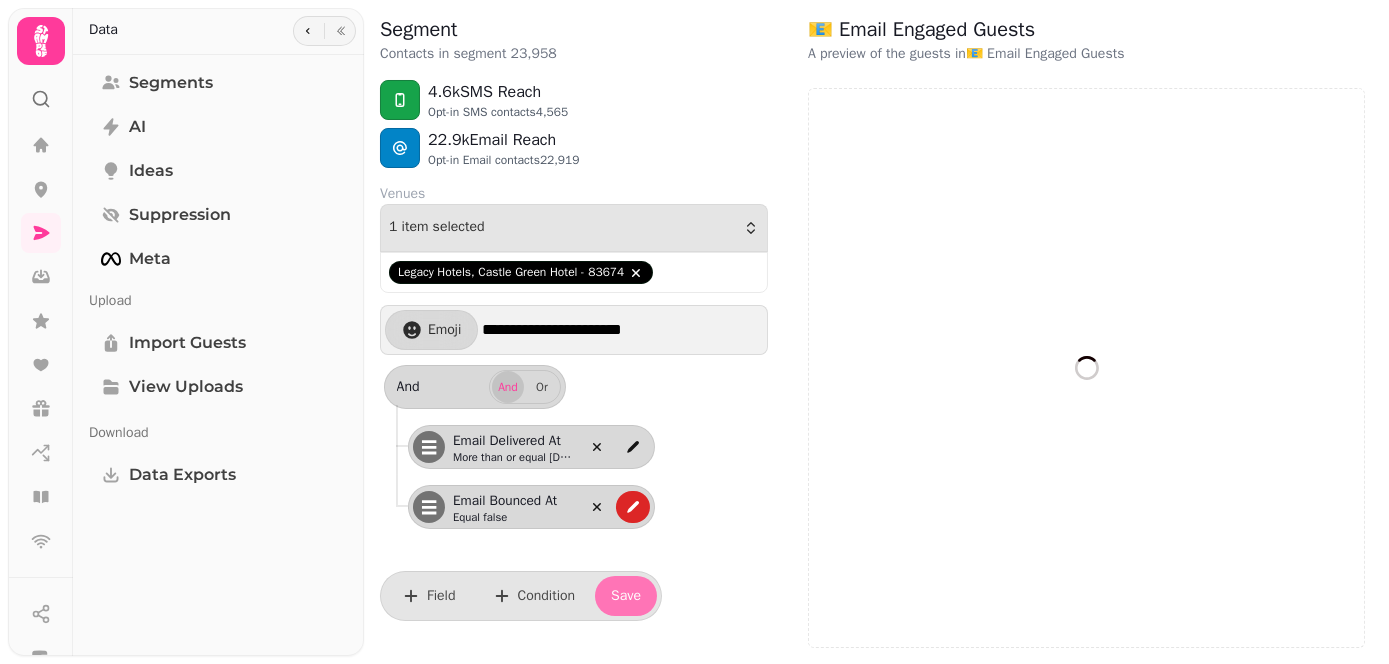 click on "Save" at bounding box center (626, 596) 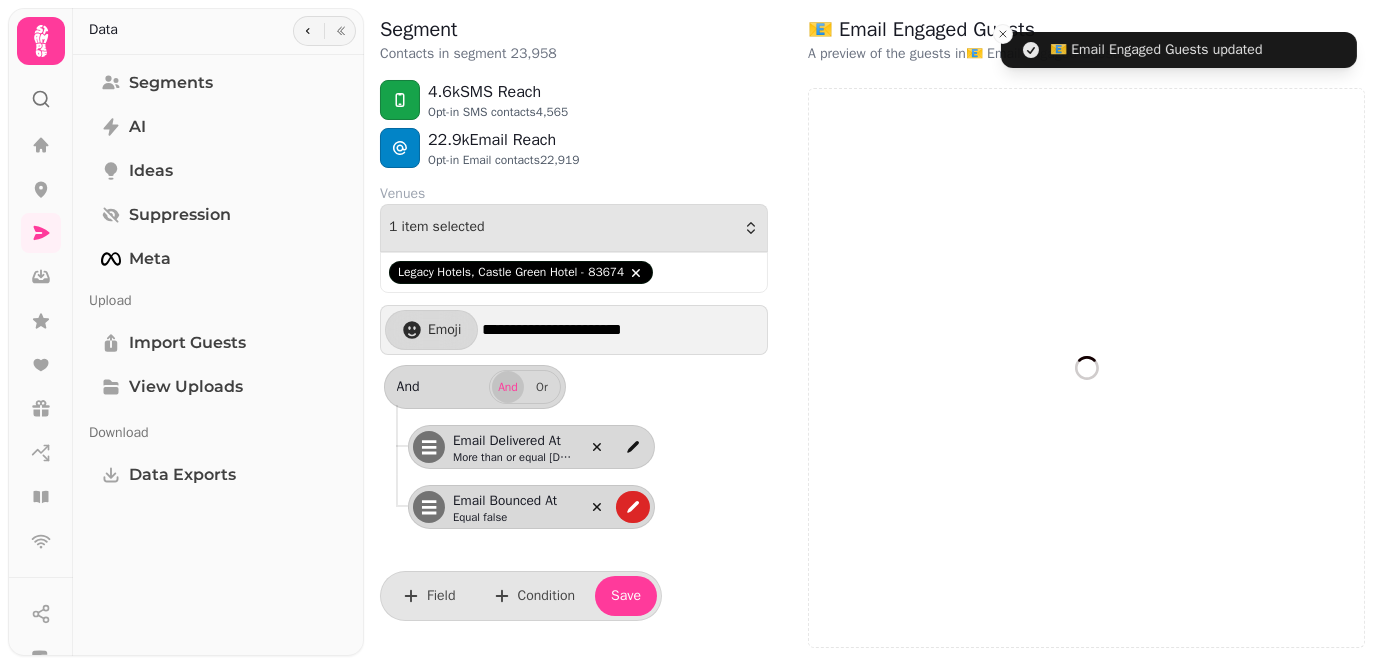 click on "22.9k  Email Reach Opt-in Email contacts  22,919" at bounding box center (574, 148) 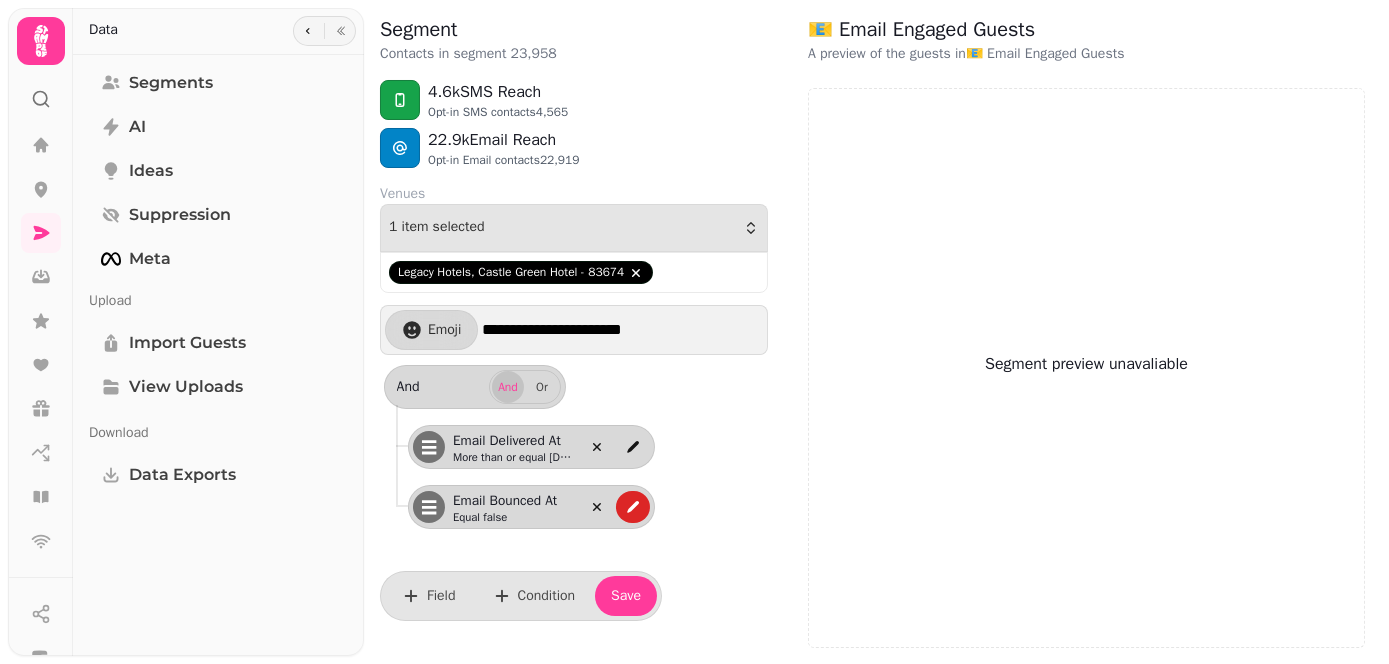 click on "22.9k  Email Reach Opt-in Email contacts  22,919" at bounding box center [574, 148] 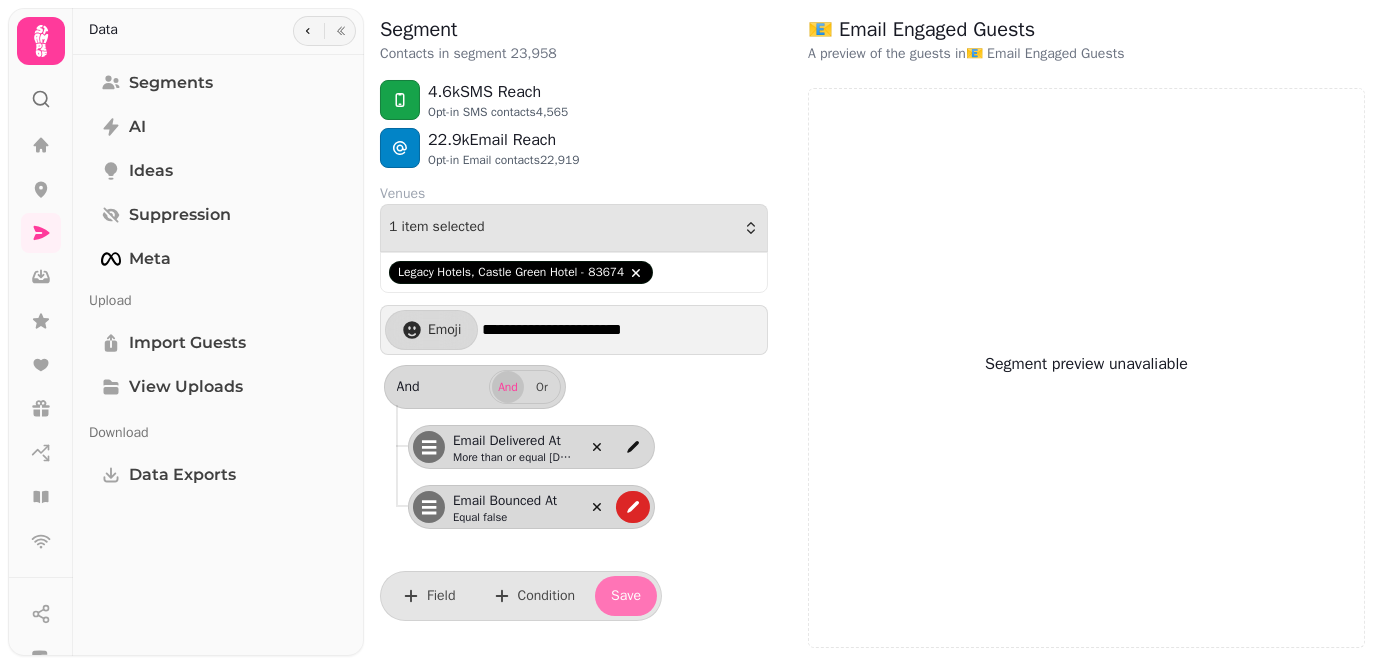 click on "Save" at bounding box center (626, 596) 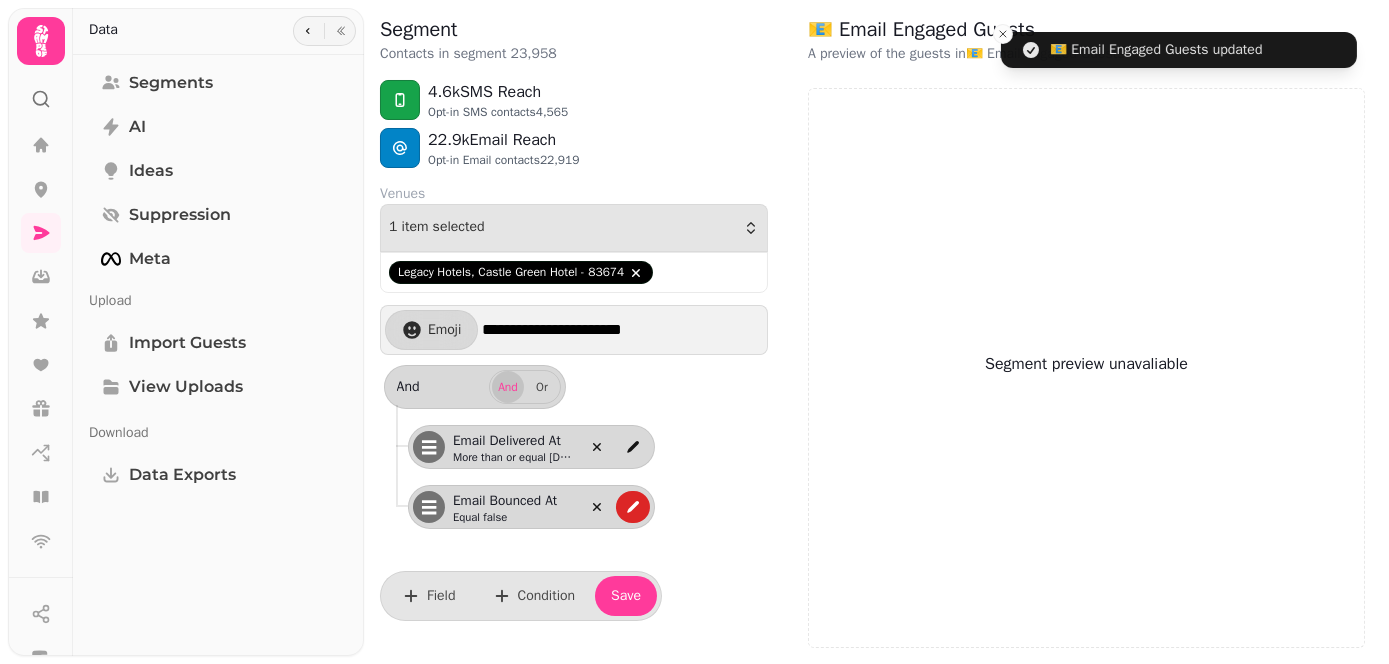 click on "4.6k  SMS Reach Opt-in SMS contacts  4,565" at bounding box center [574, 100] 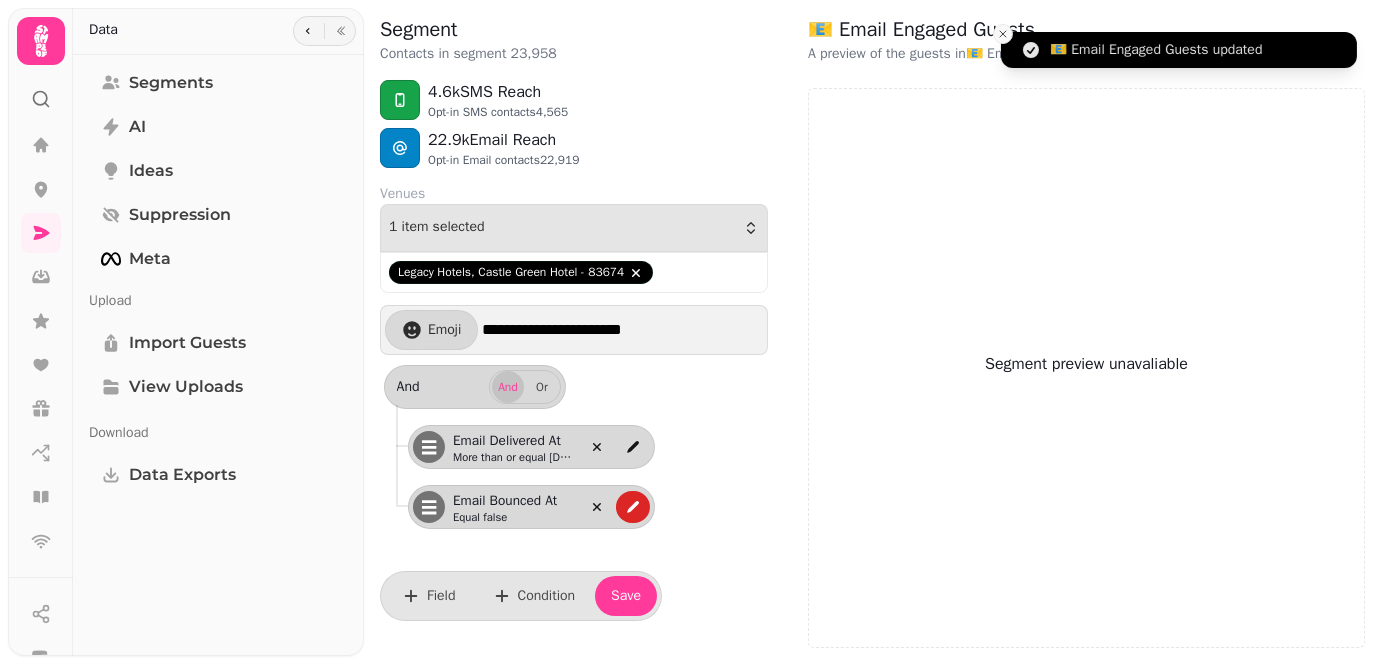 click 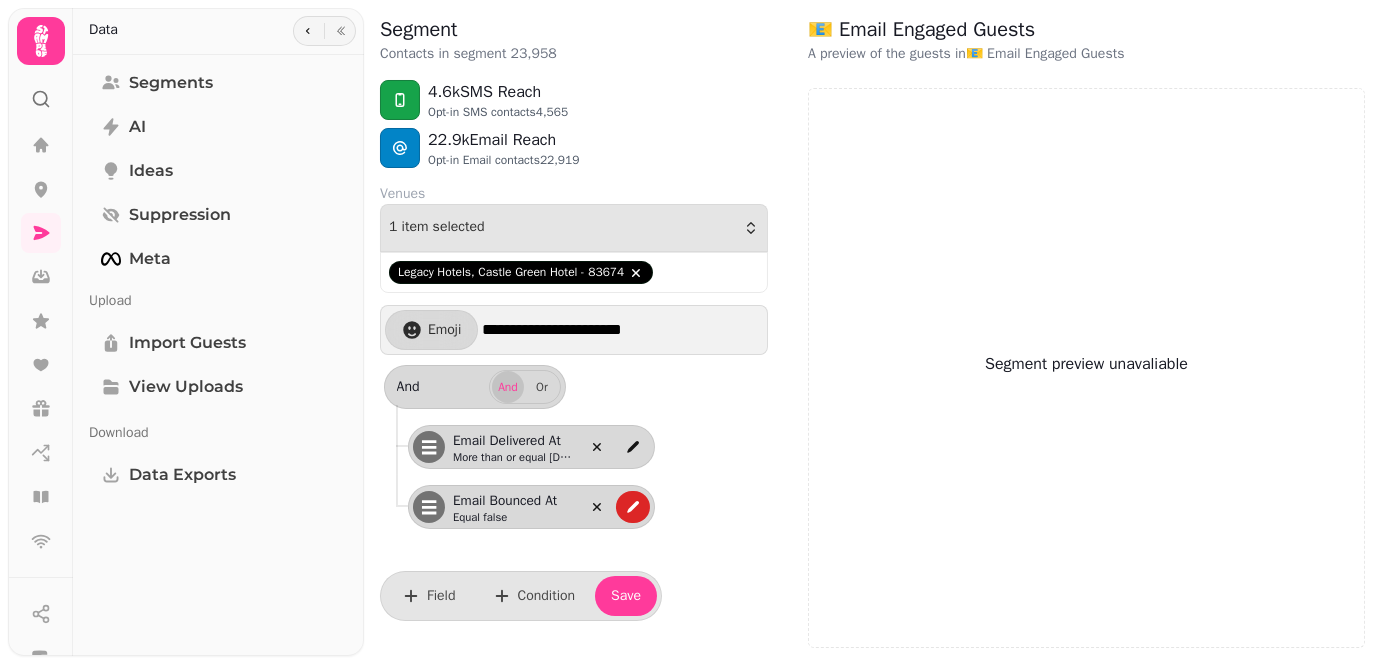 click on "Segment Contacts in segment 23,958" at bounding box center (574, 40) 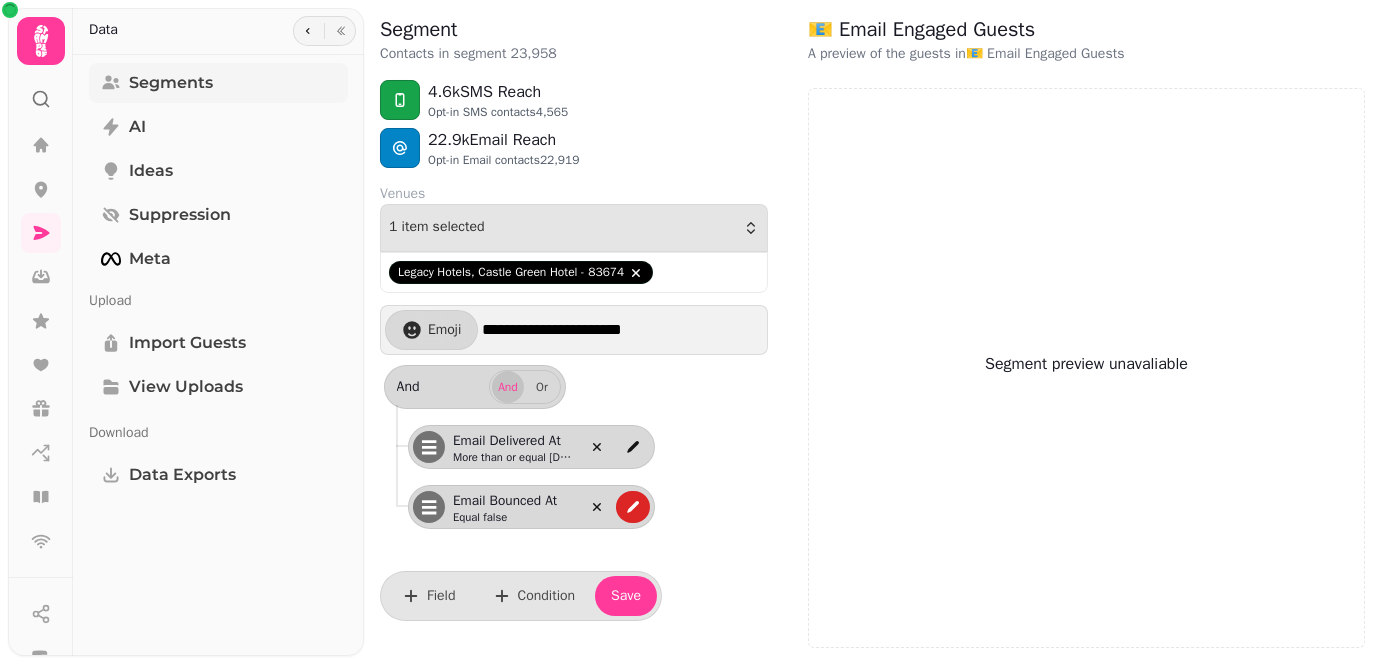 click on "Segments" at bounding box center (171, 83) 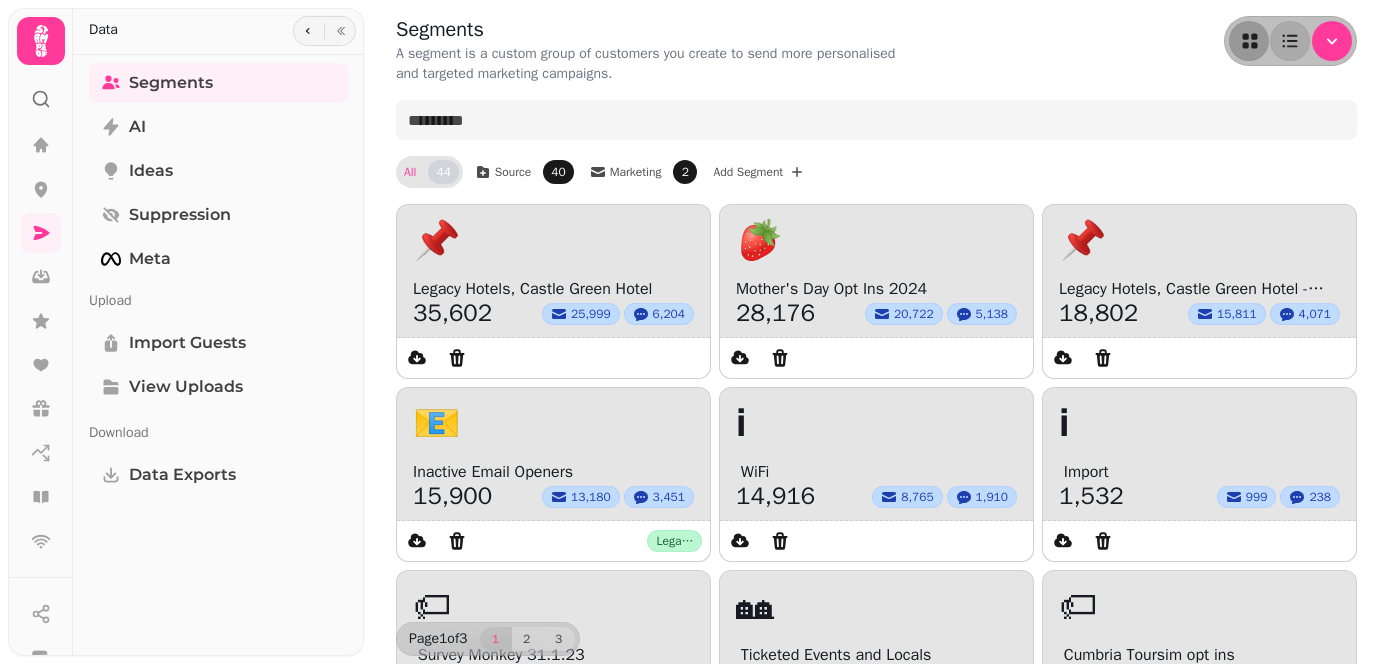 scroll, scrollTop: 0, scrollLeft: 0, axis: both 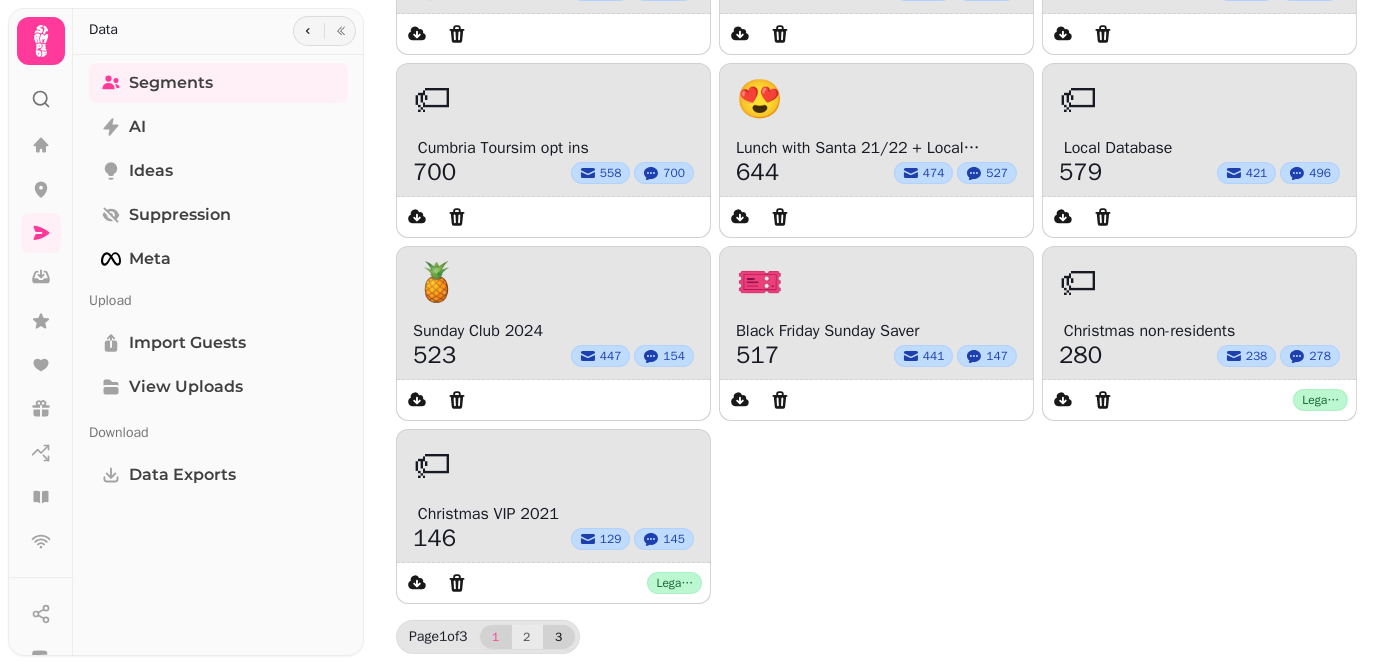click on "3" at bounding box center (559, 637) 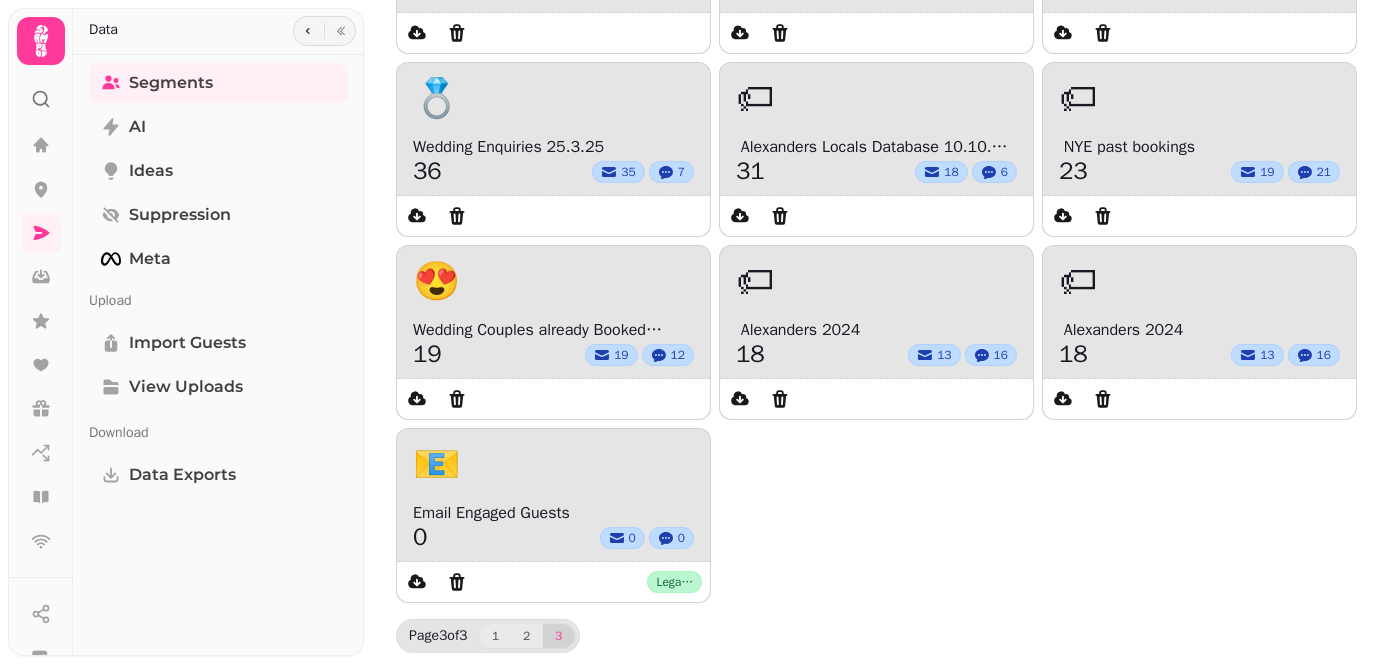 click on "1" at bounding box center (496, 636) 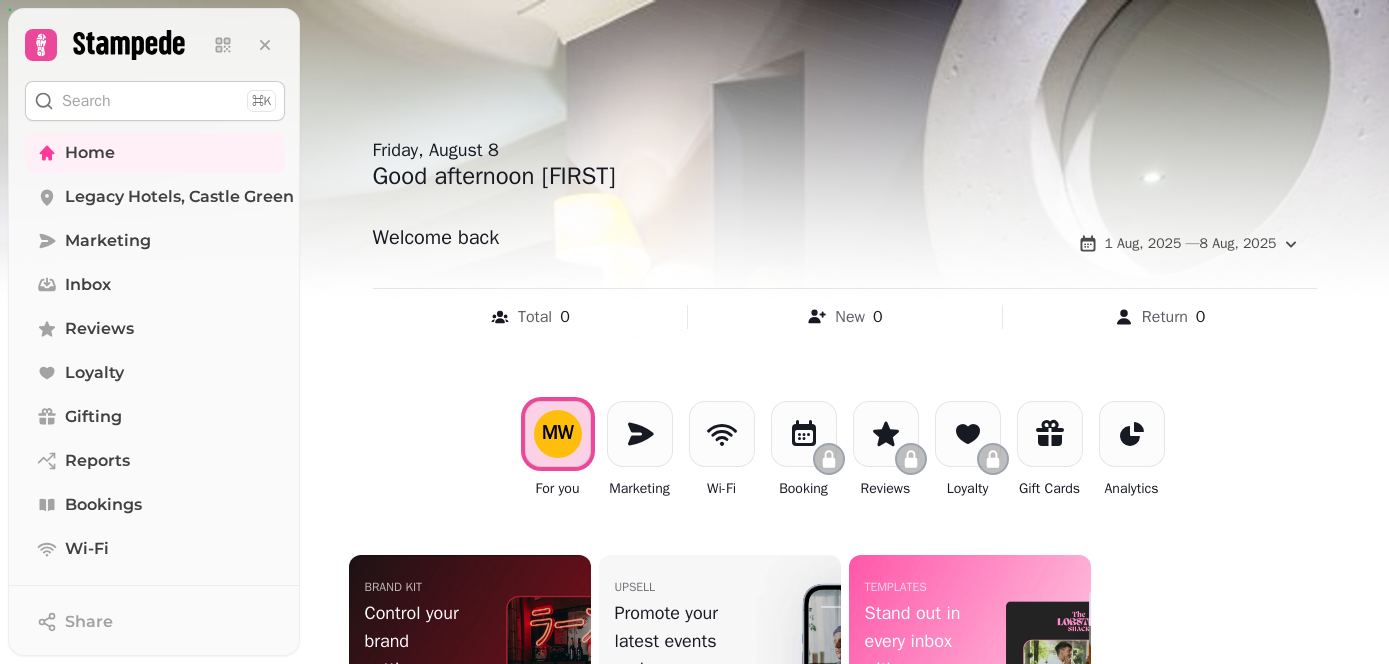 scroll, scrollTop: 0, scrollLeft: 0, axis: both 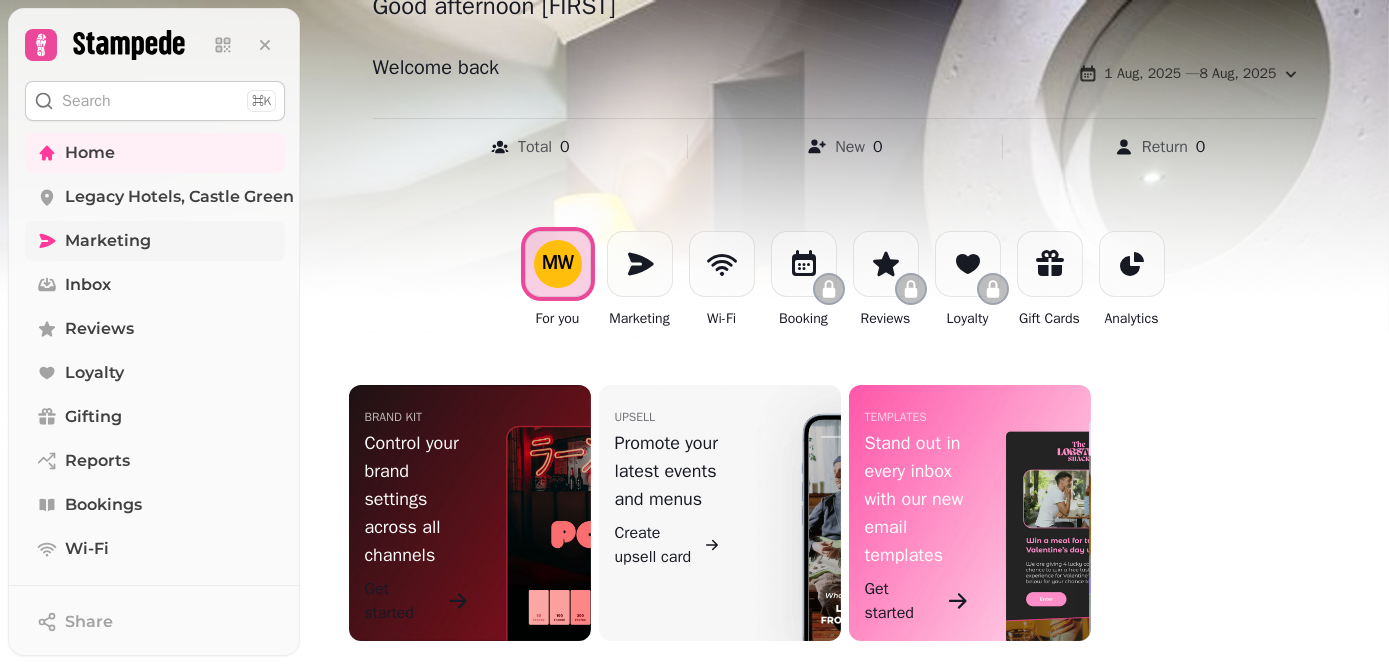 click on "Marketing" at bounding box center (108, 241) 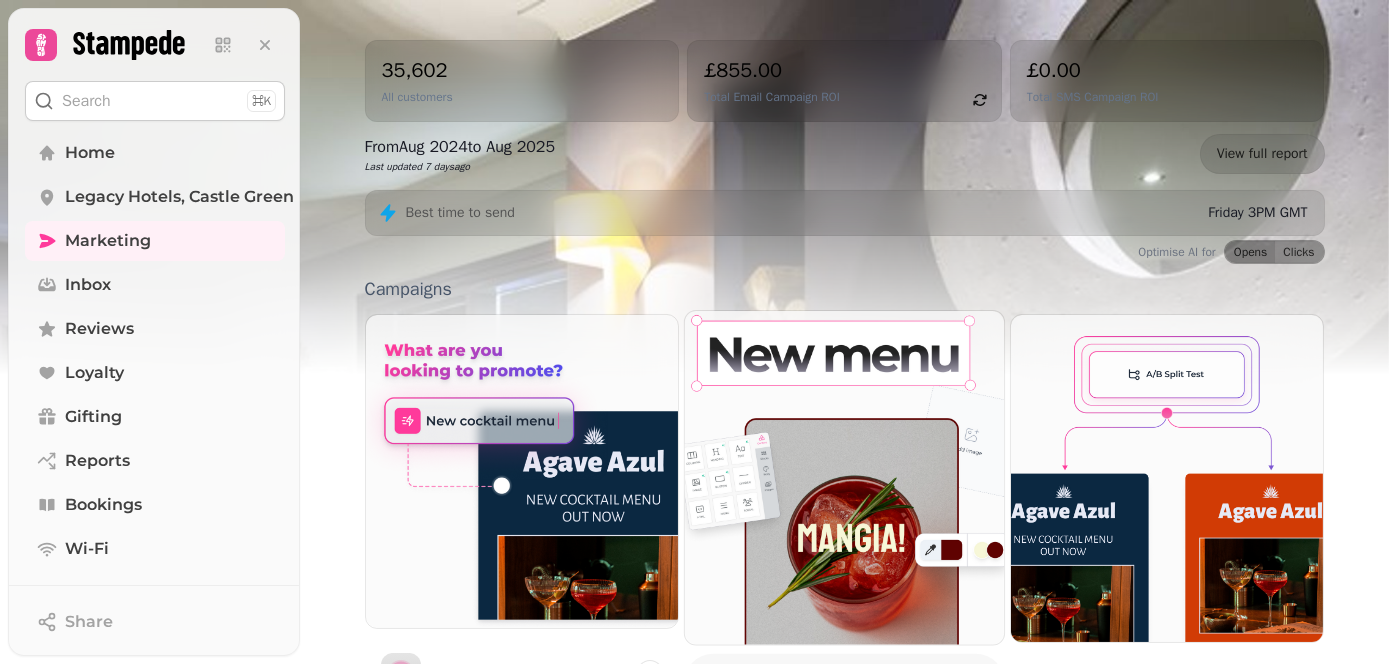 scroll, scrollTop: 500, scrollLeft: 0, axis: vertical 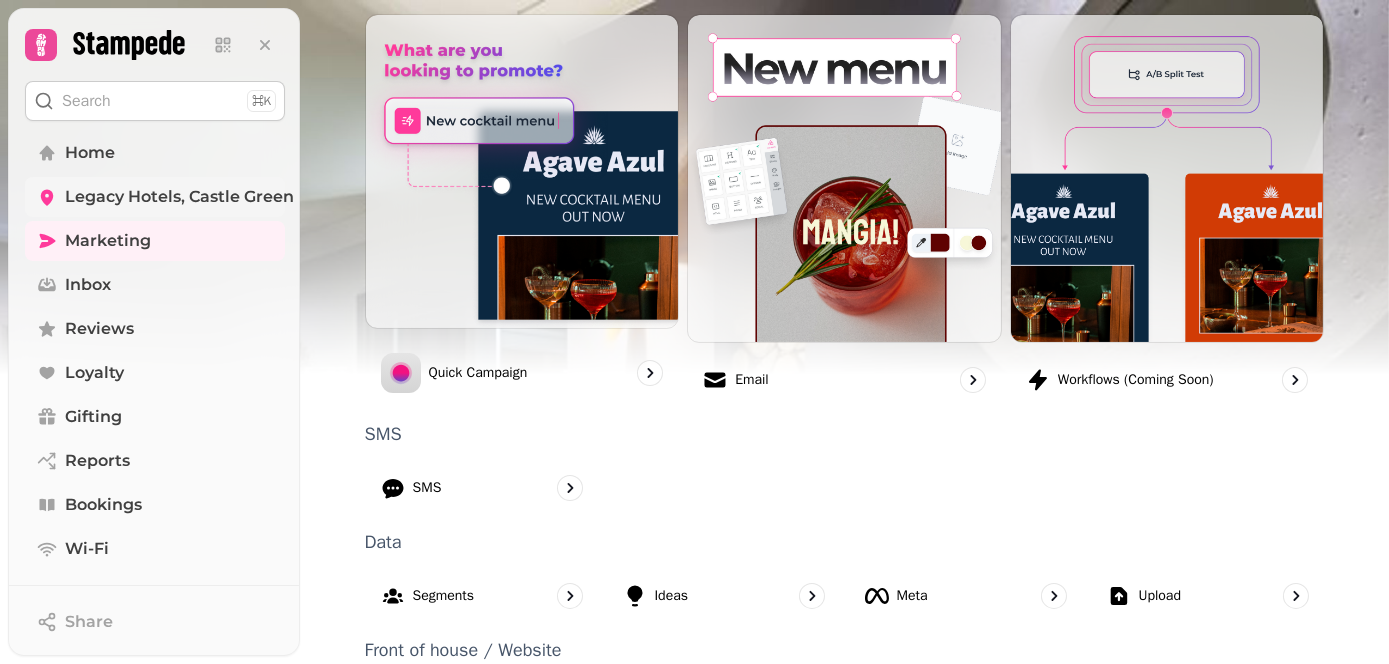 click on "Legacy Hotels, Castle Green Hotel - 83674" at bounding box center [235, 197] 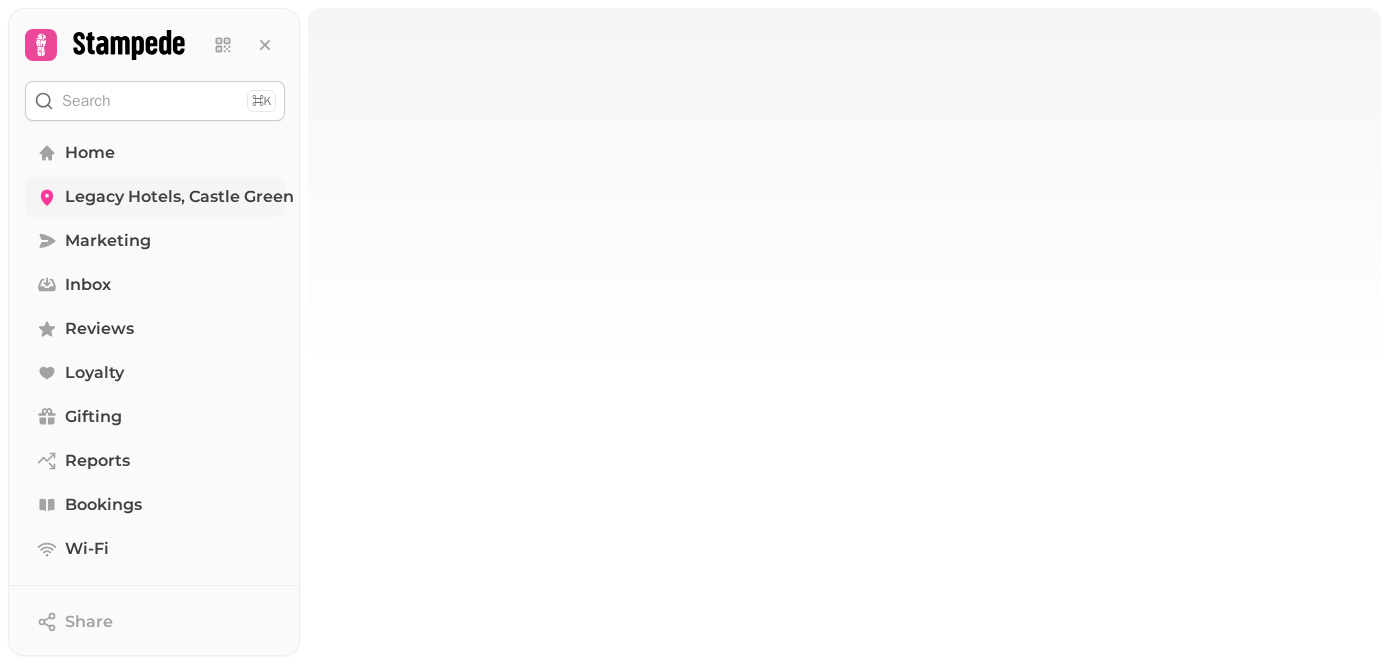 scroll, scrollTop: 0, scrollLeft: 0, axis: both 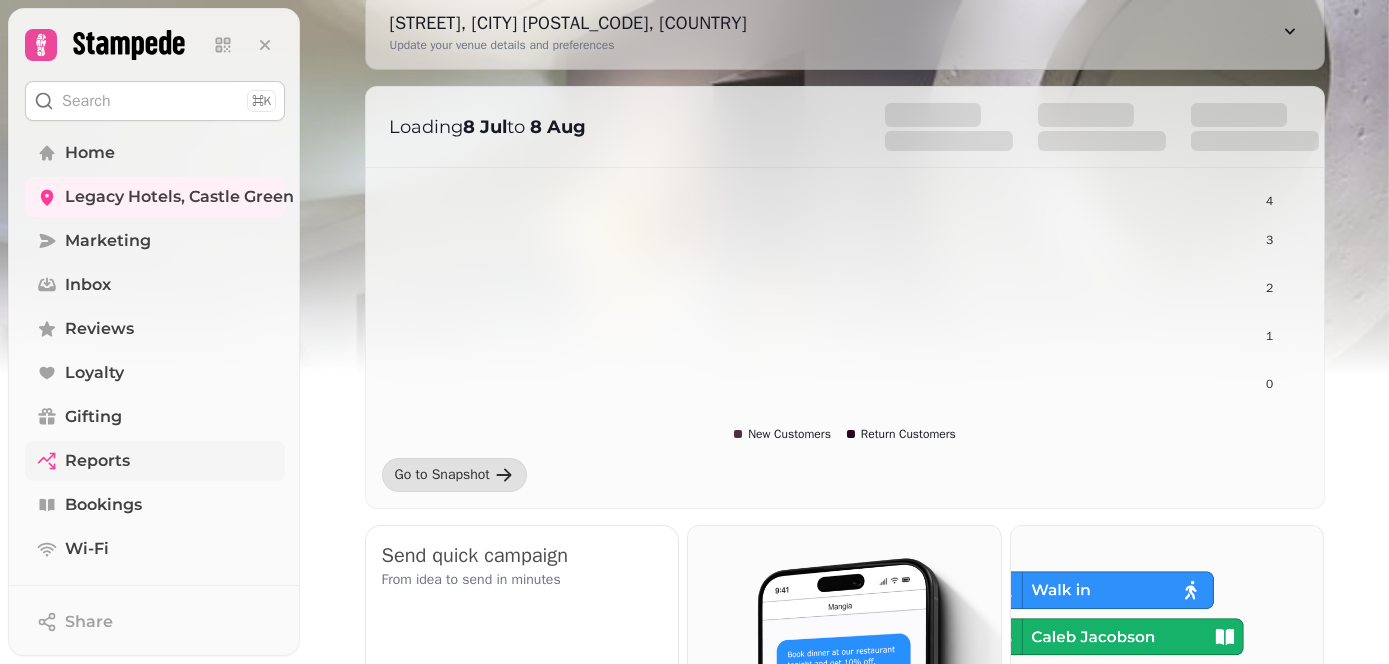 click on "Reports" at bounding box center [155, 461] 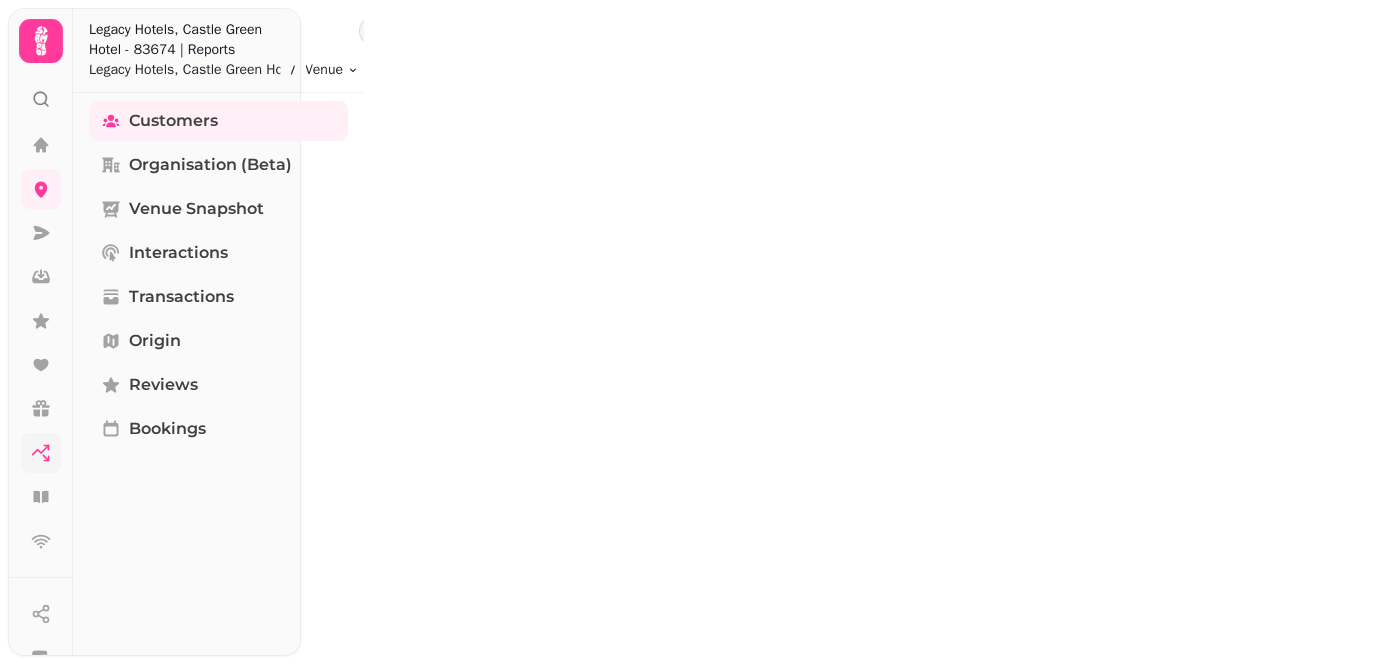 select on "**" 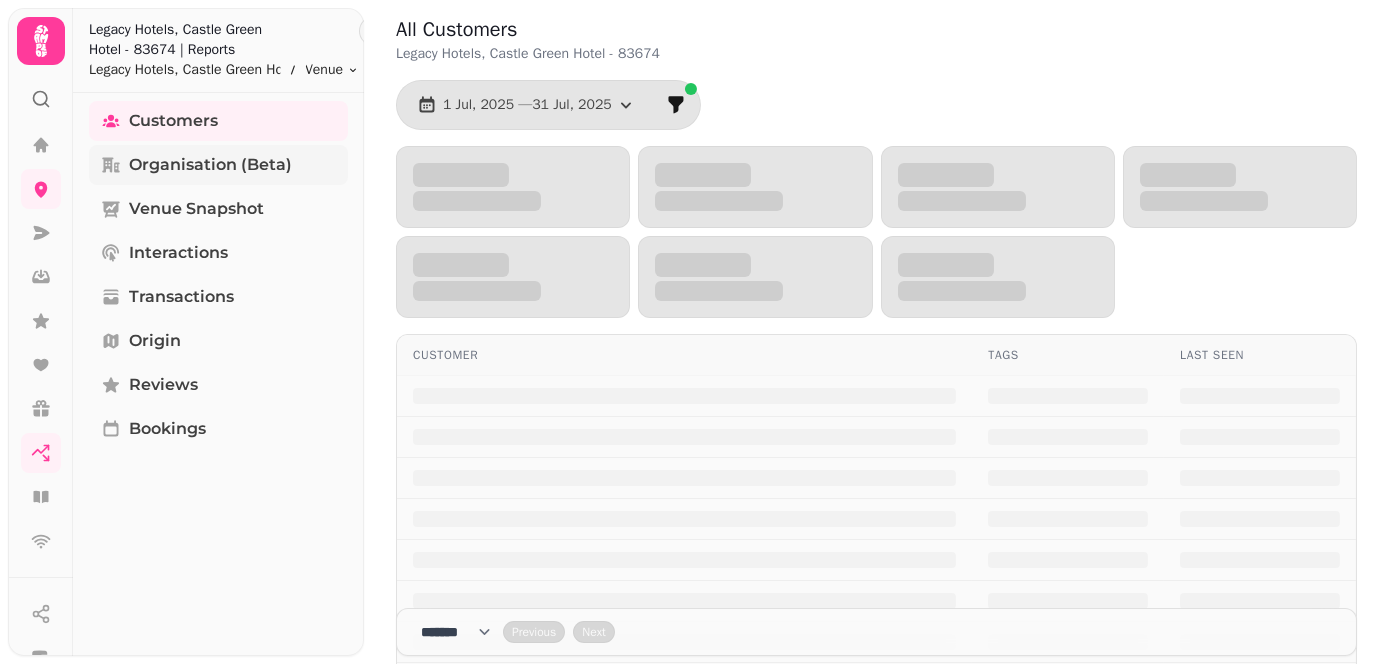 click on "Organisation (beta)" at bounding box center [210, 165] 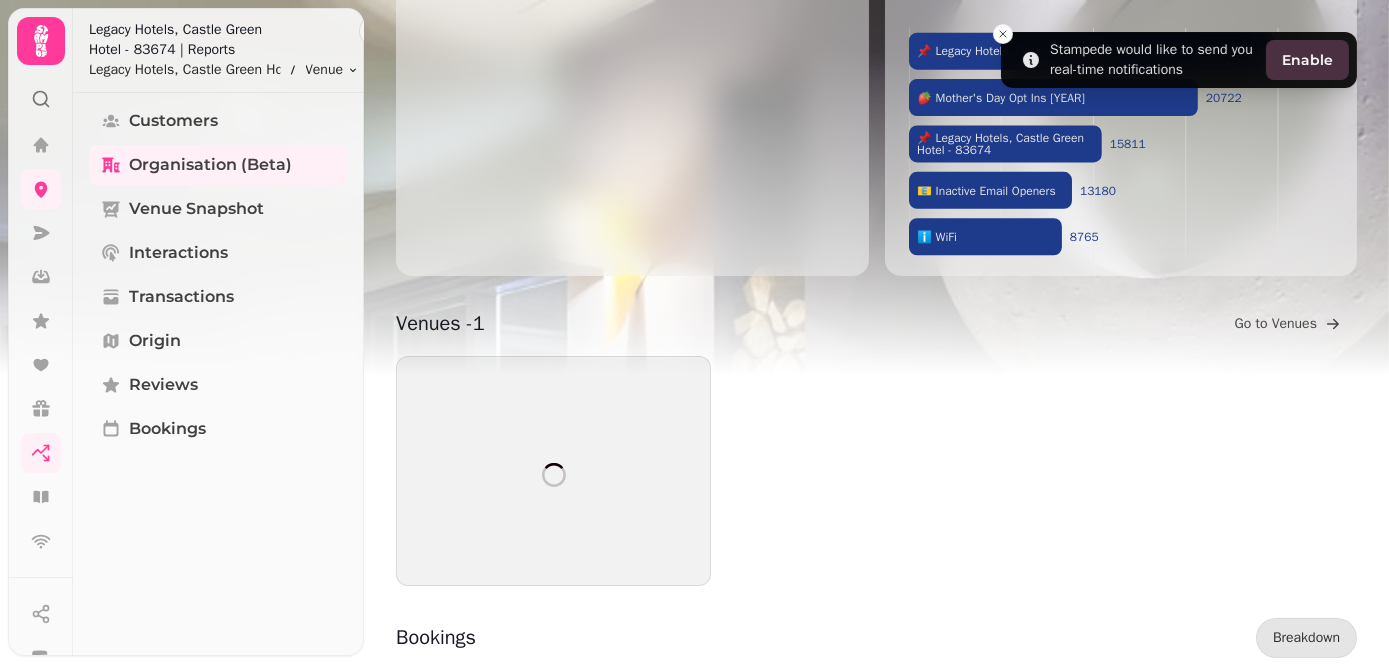 scroll, scrollTop: 100, scrollLeft: 0, axis: vertical 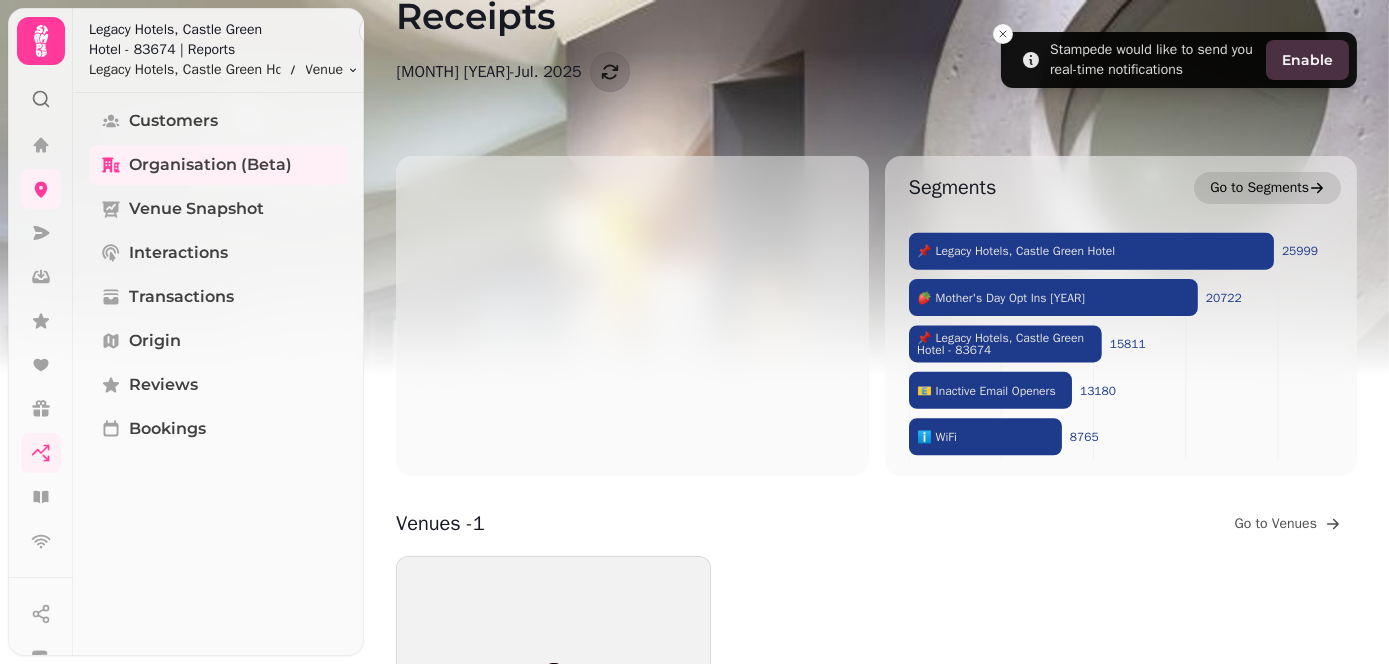 click on "Go to Segments" at bounding box center [1259, 188] 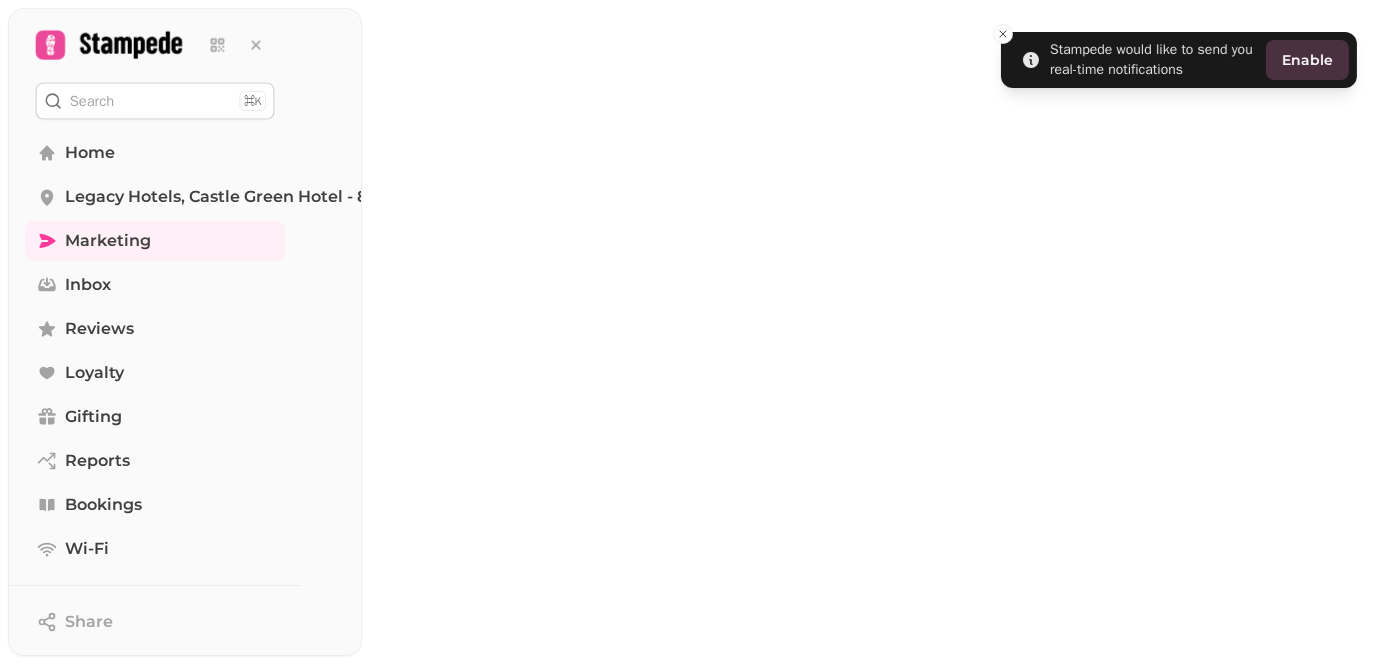 scroll, scrollTop: 0, scrollLeft: 0, axis: both 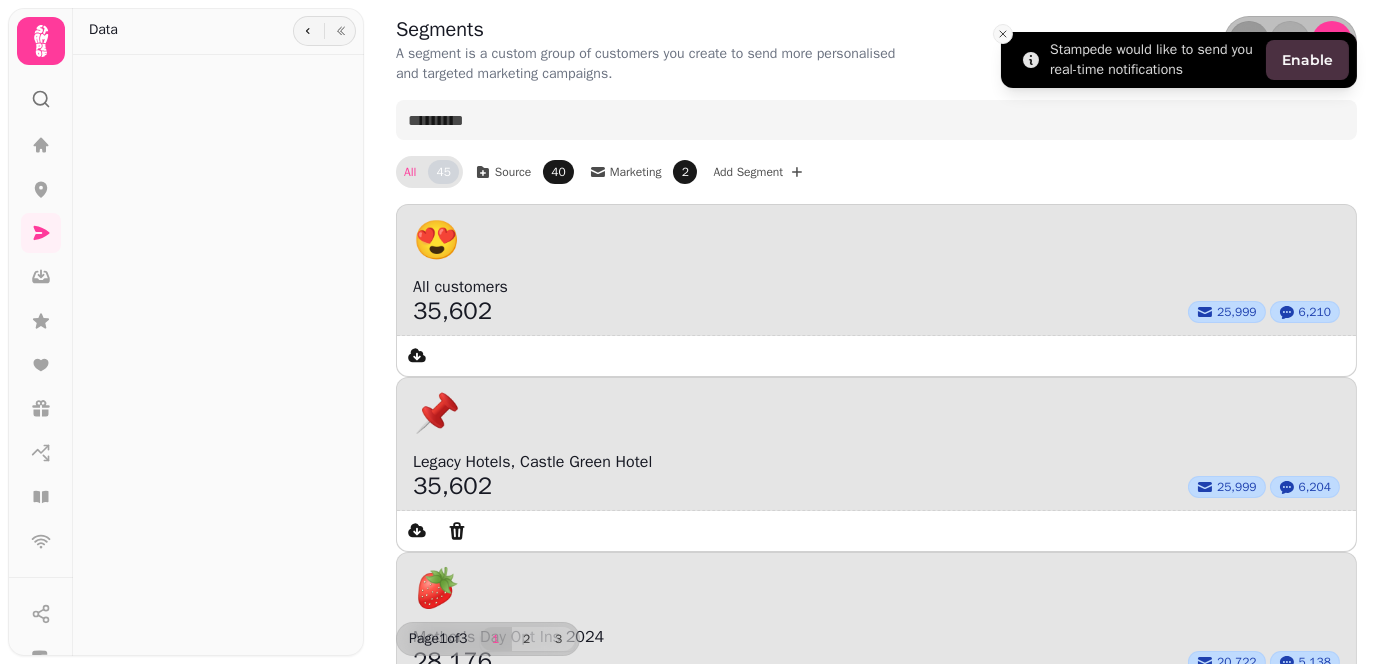 click 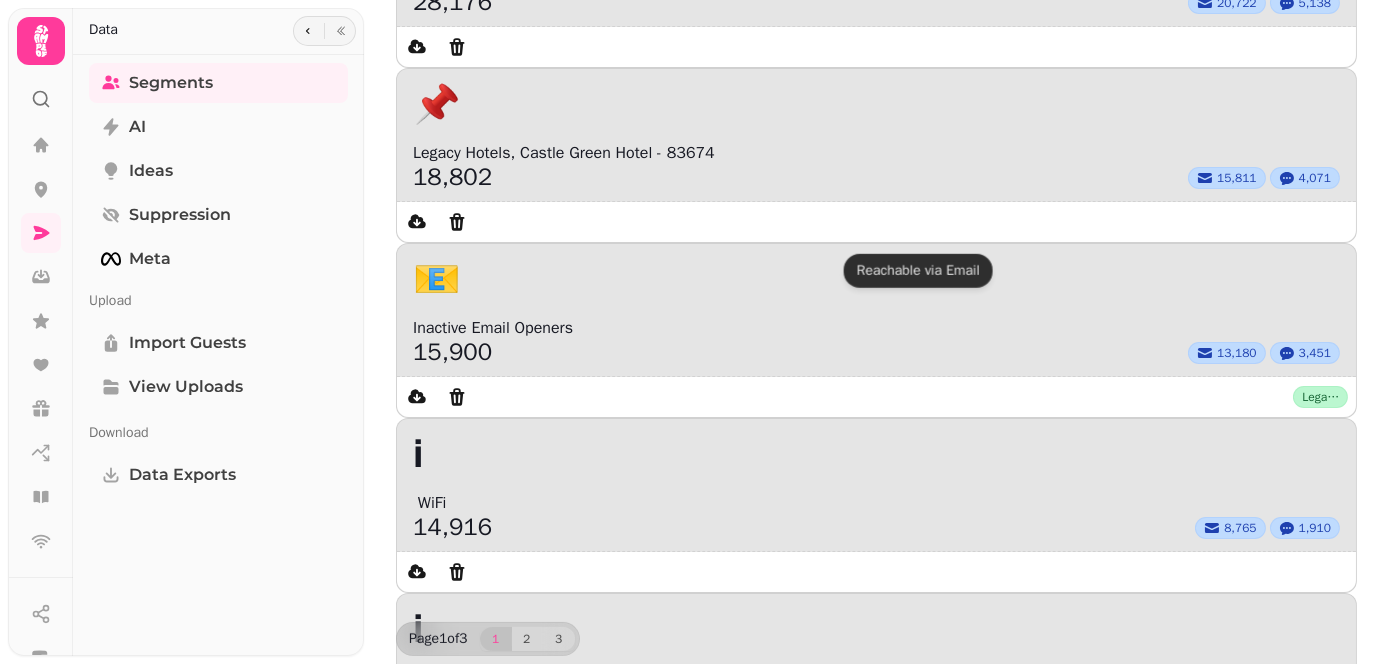 scroll, scrollTop: 690, scrollLeft: 0, axis: vertical 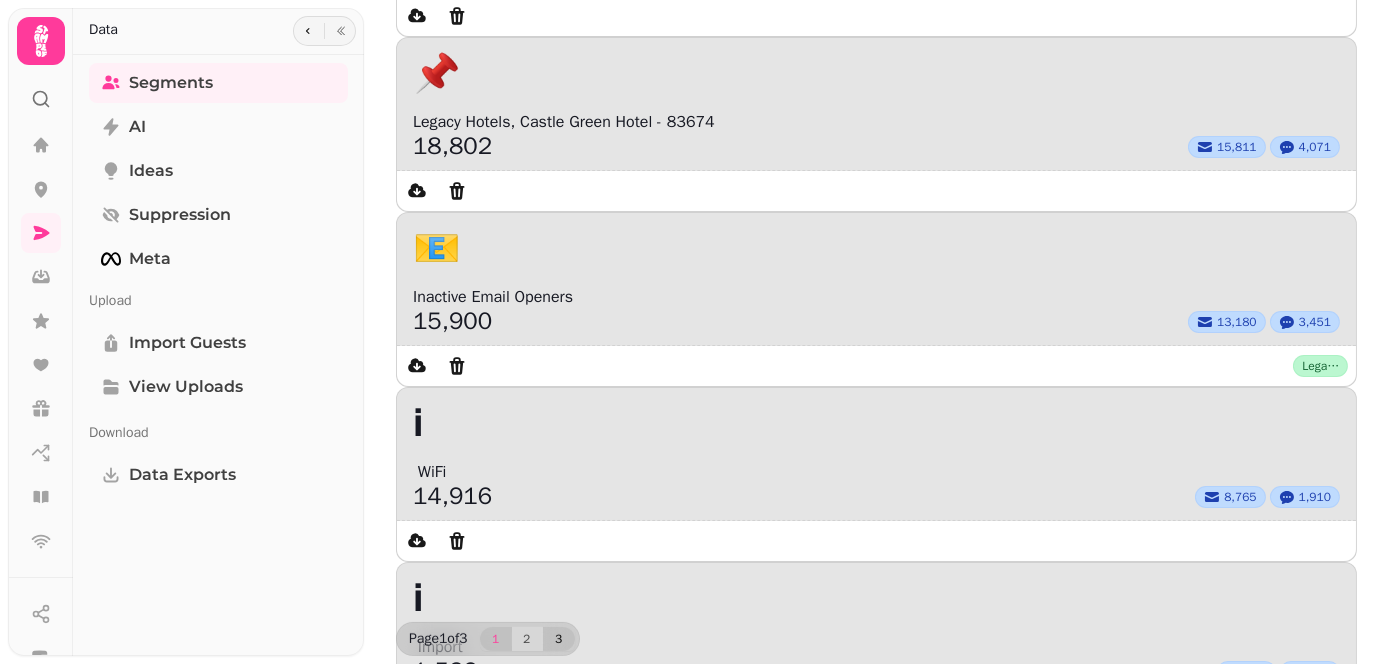 click on "3" at bounding box center [559, 639] 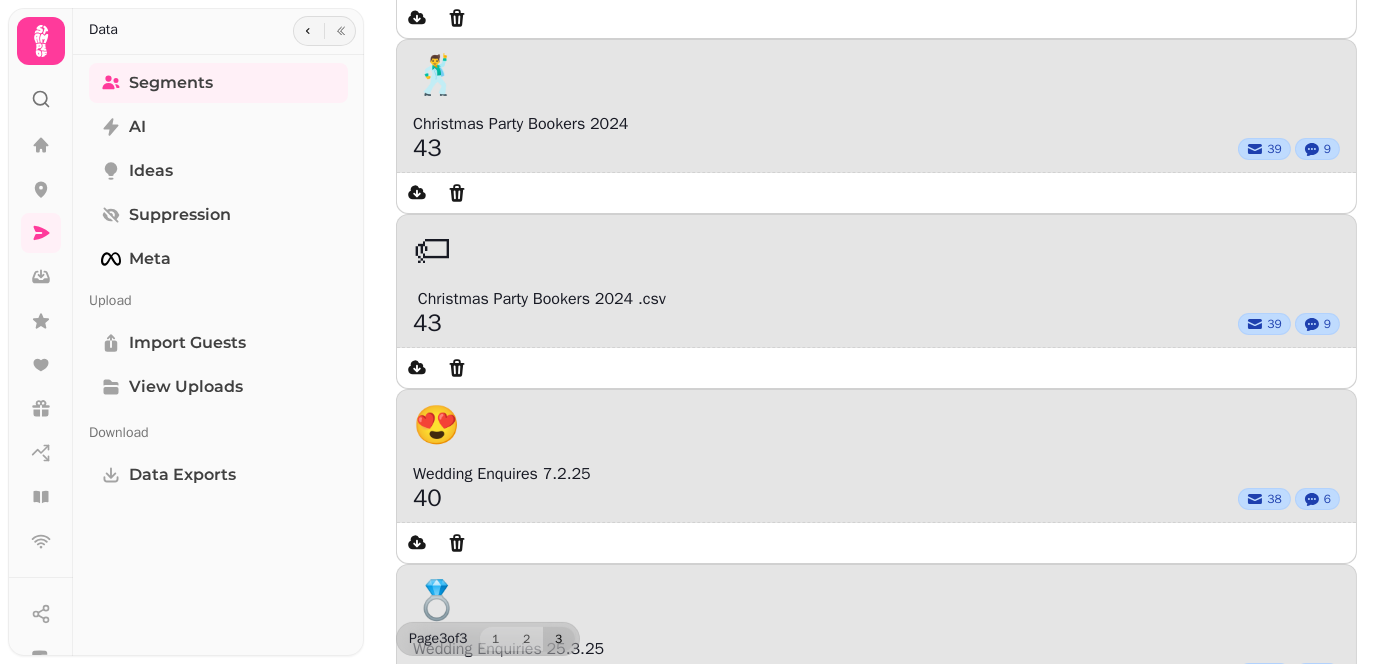 scroll, scrollTop: 508, scrollLeft: 0, axis: vertical 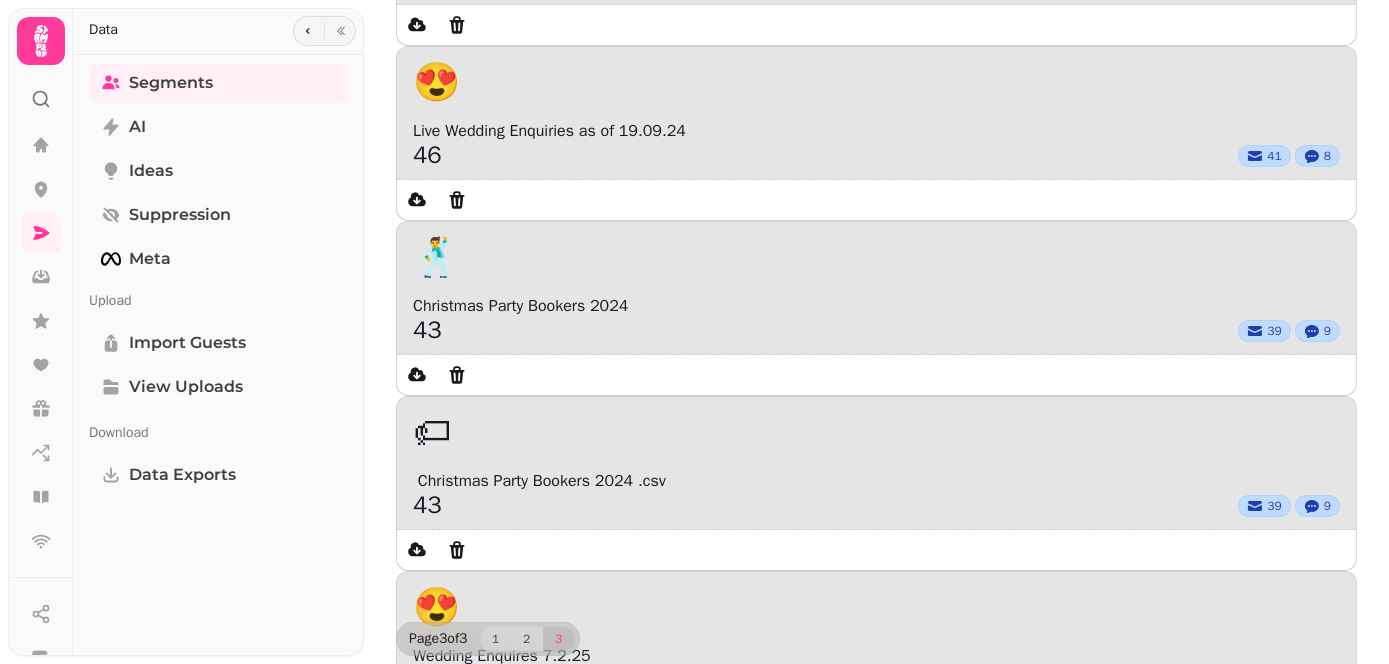 click at bounding box center (1320, 1833) 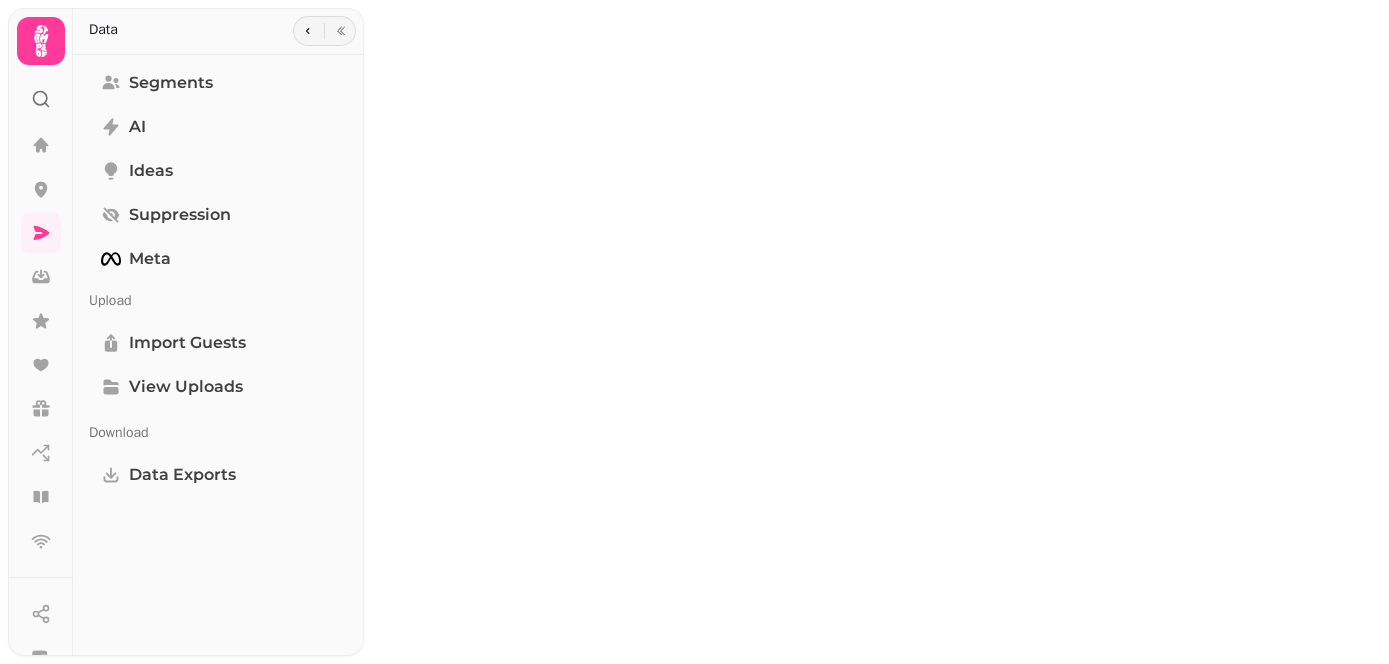 scroll, scrollTop: 0, scrollLeft: 0, axis: both 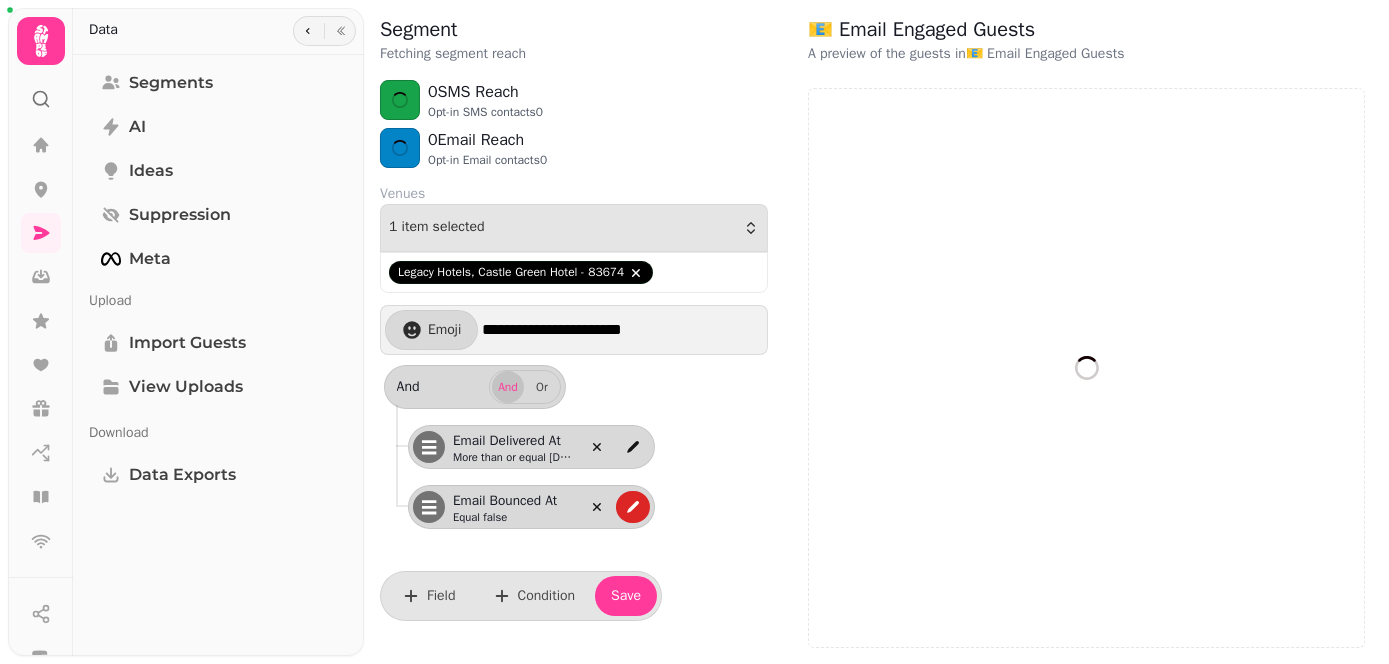 drag, startPoint x: 670, startPoint y: 96, endPoint x: 620, endPoint y: 11, distance: 98.61542 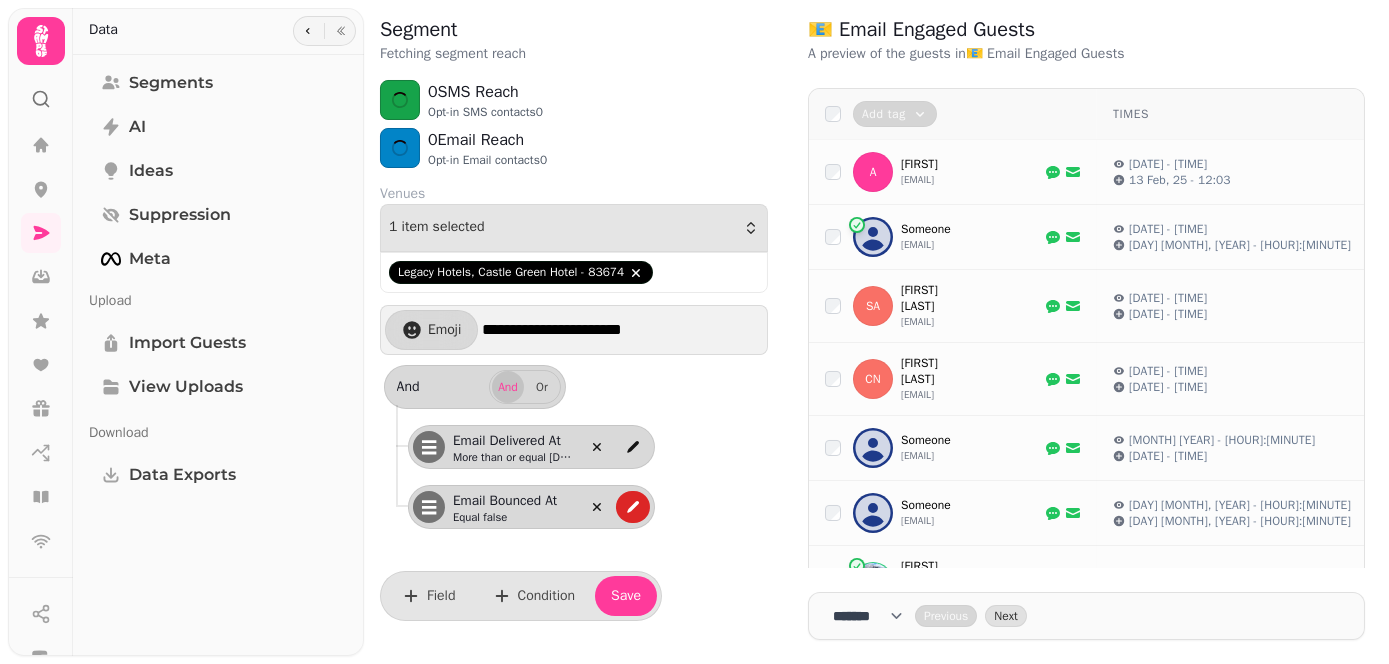click on "More than or equal [DATE]T[TIME]Z" at bounding box center [513, 457] 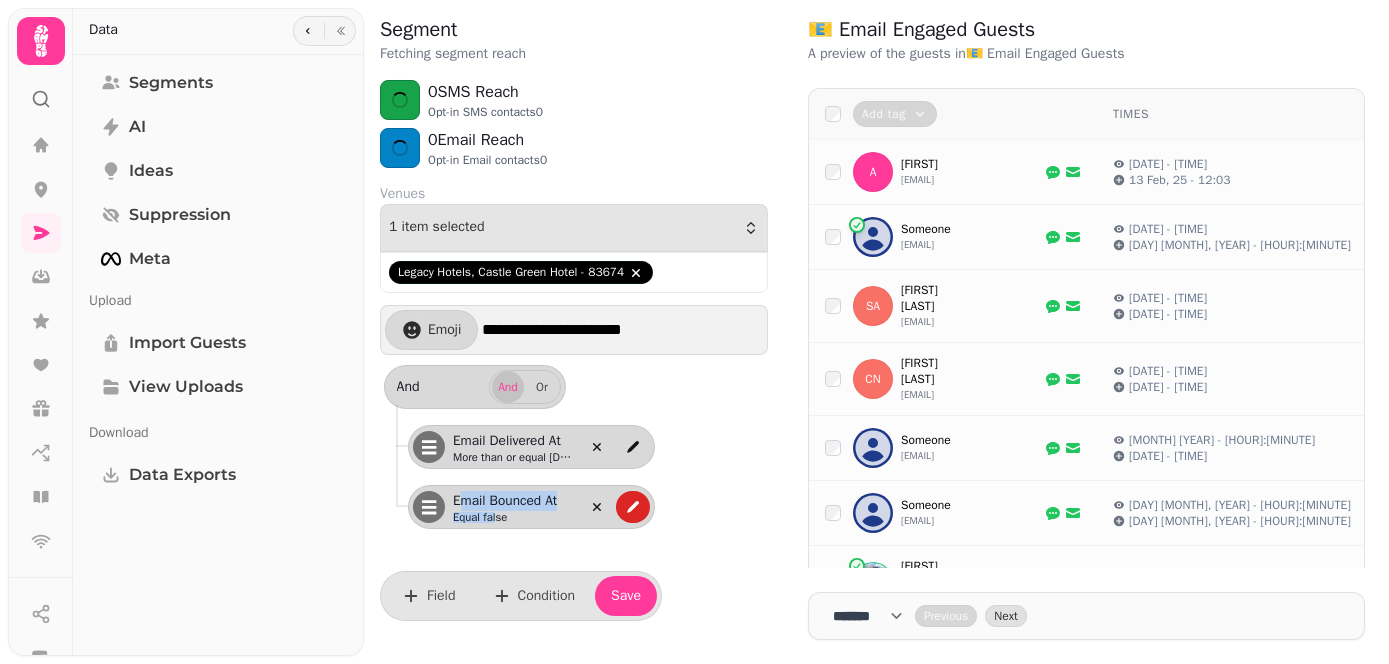 drag, startPoint x: 461, startPoint y: 502, endPoint x: 498, endPoint y: 512, distance: 38.327538 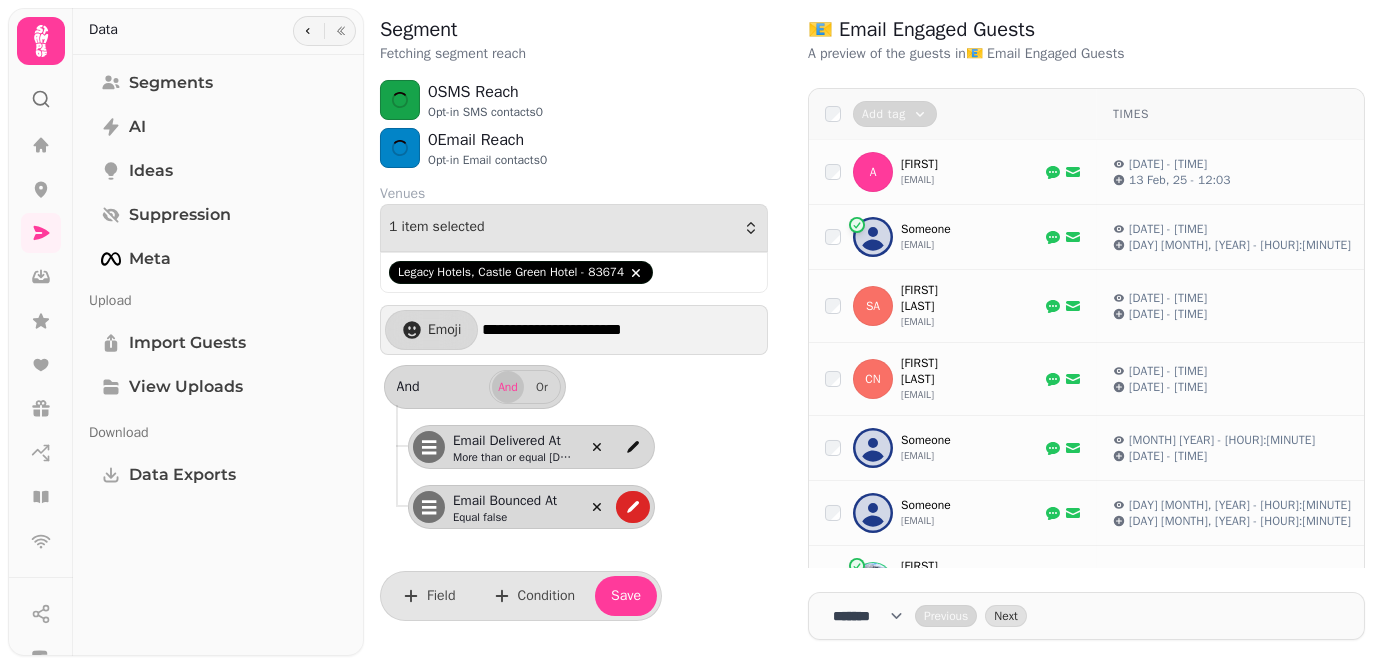drag, startPoint x: 498, startPoint y: 512, endPoint x: 510, endPoint y: 525, distance: 17.691807 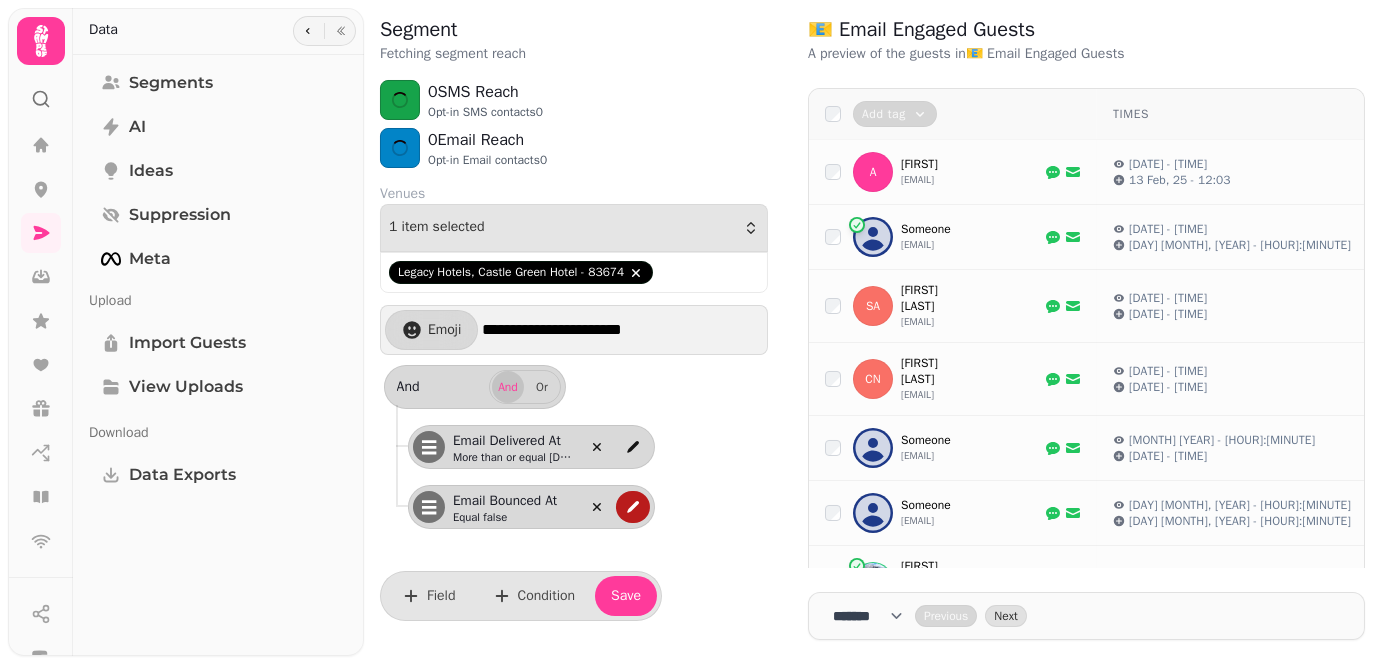 click 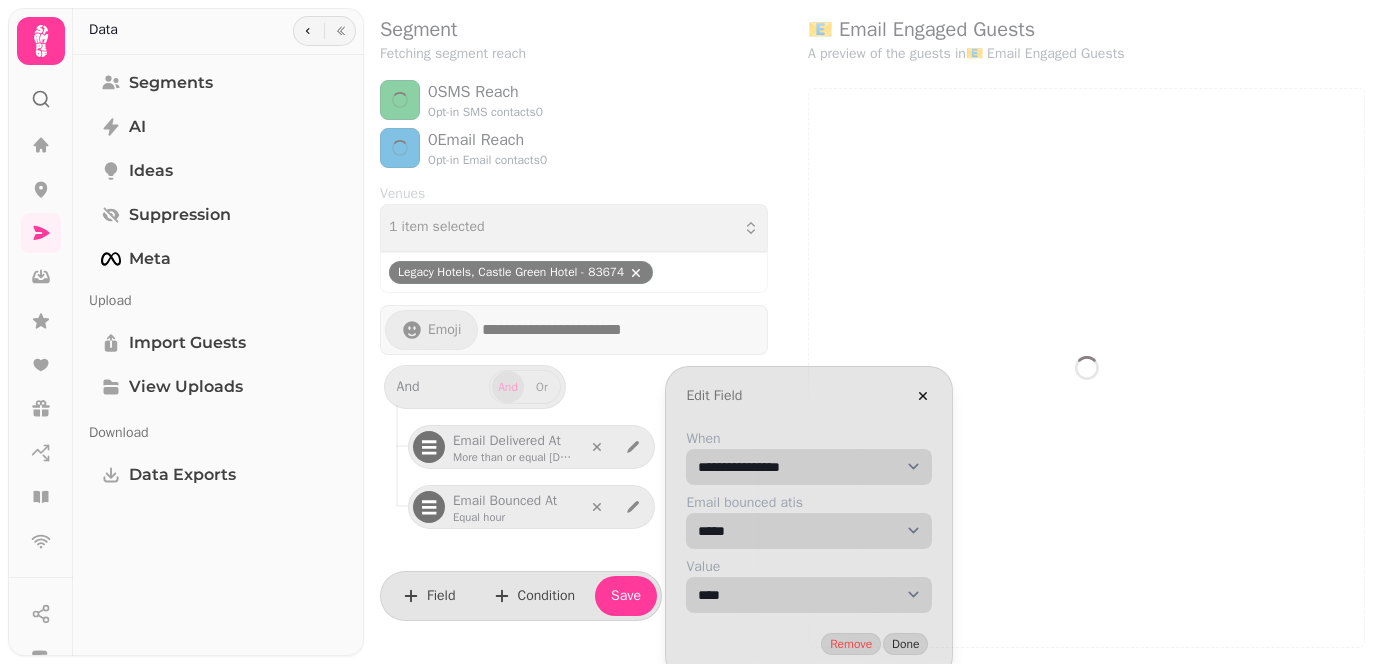 click on "**********" at bounding box center [809, 467] 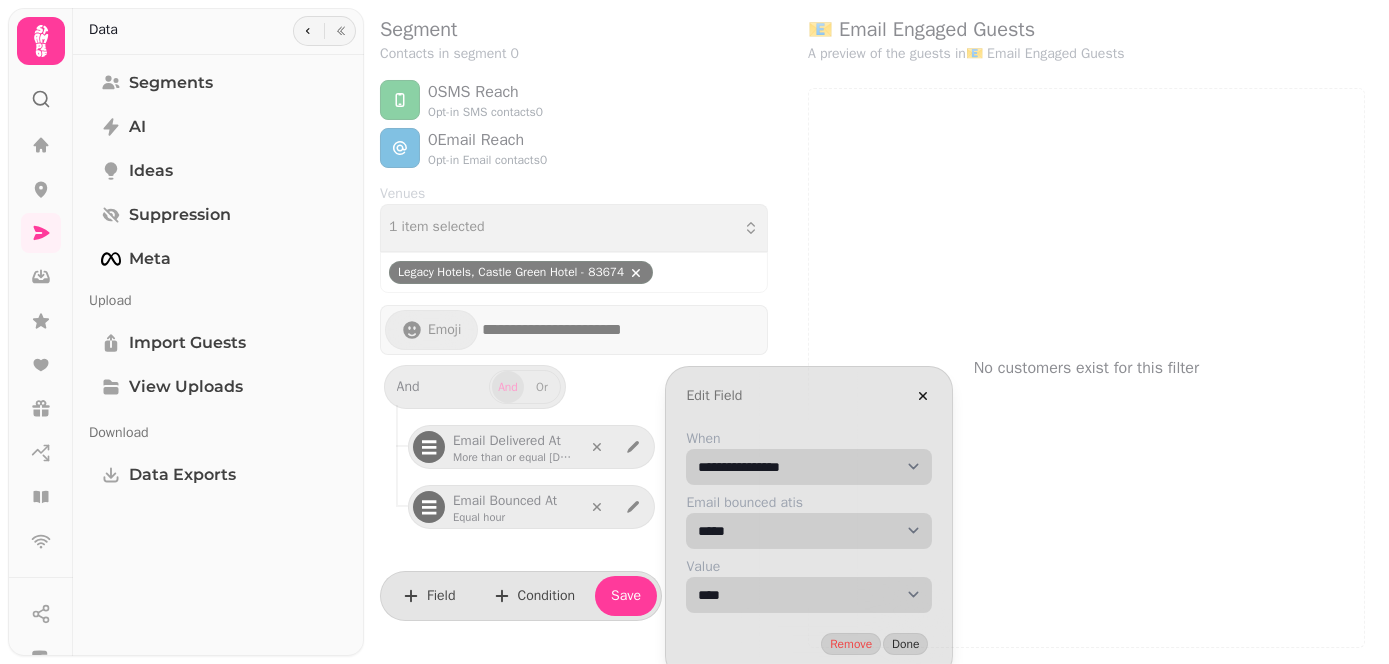 click on "**********" at bounding box center [809, 467] 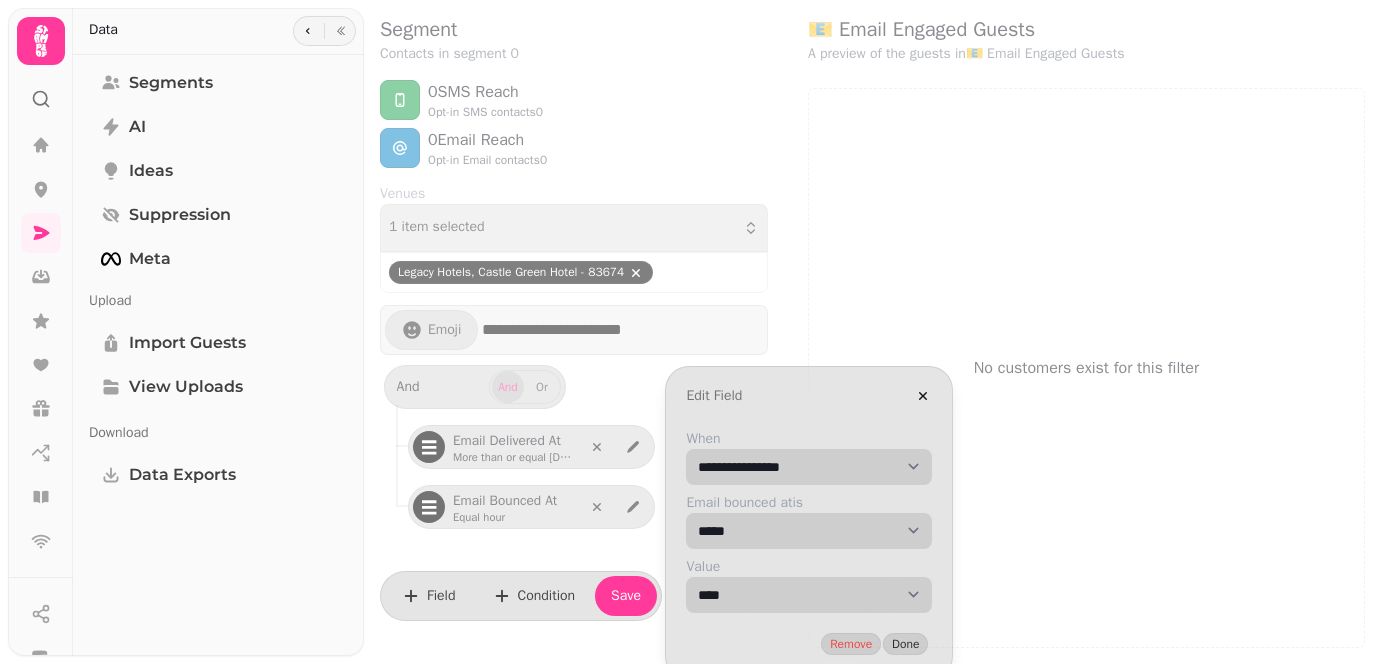 select on "******" 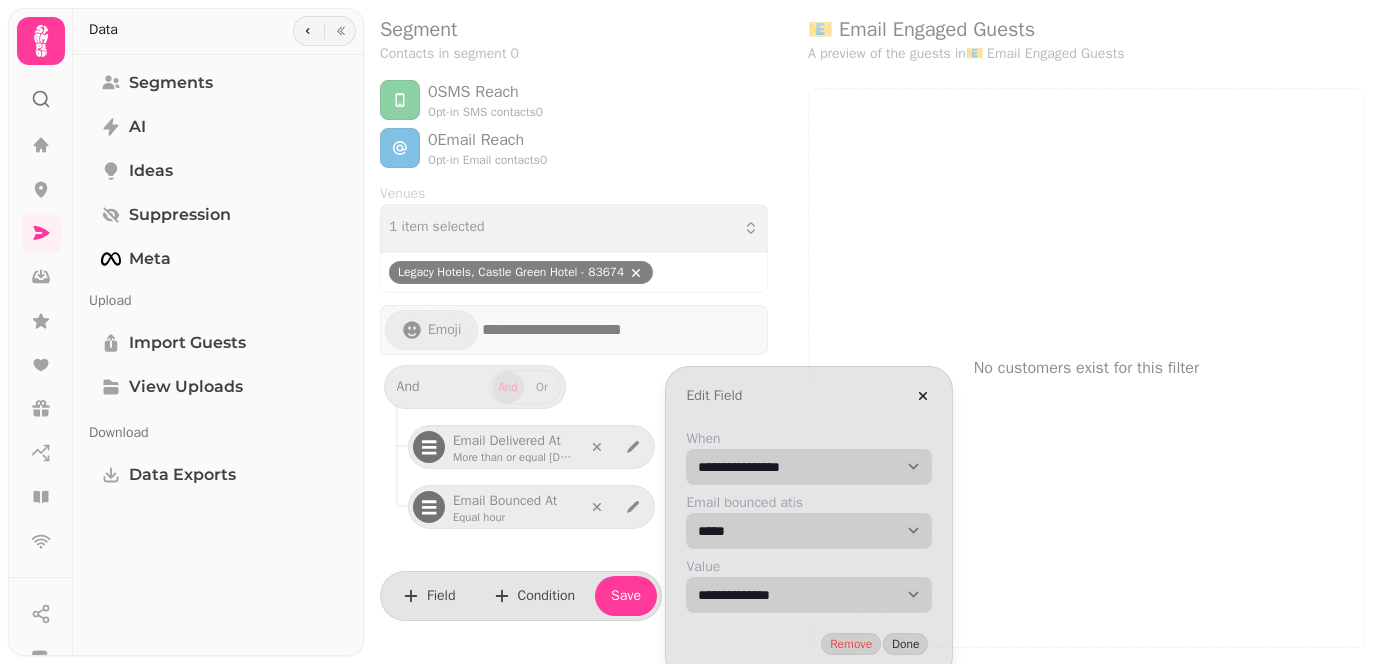 click on "**********" at bounding box center [809, 595] 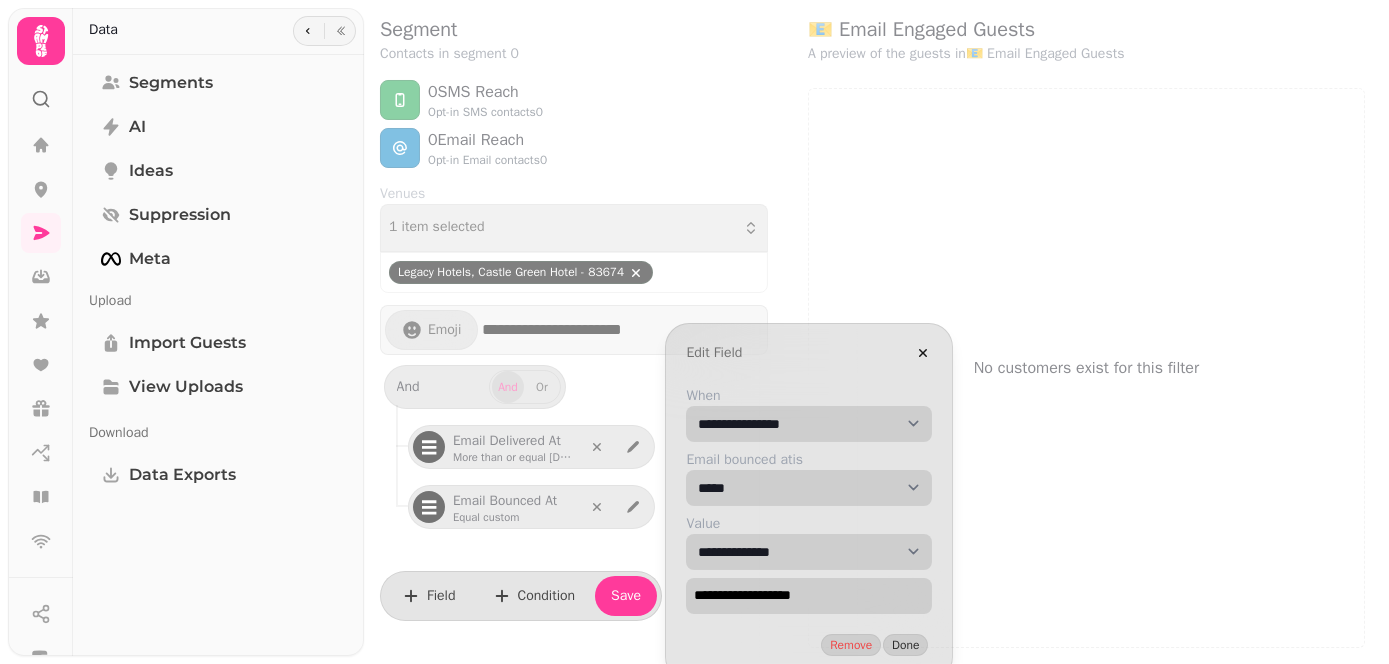 click on "**********" at bounding box center [809, 424] 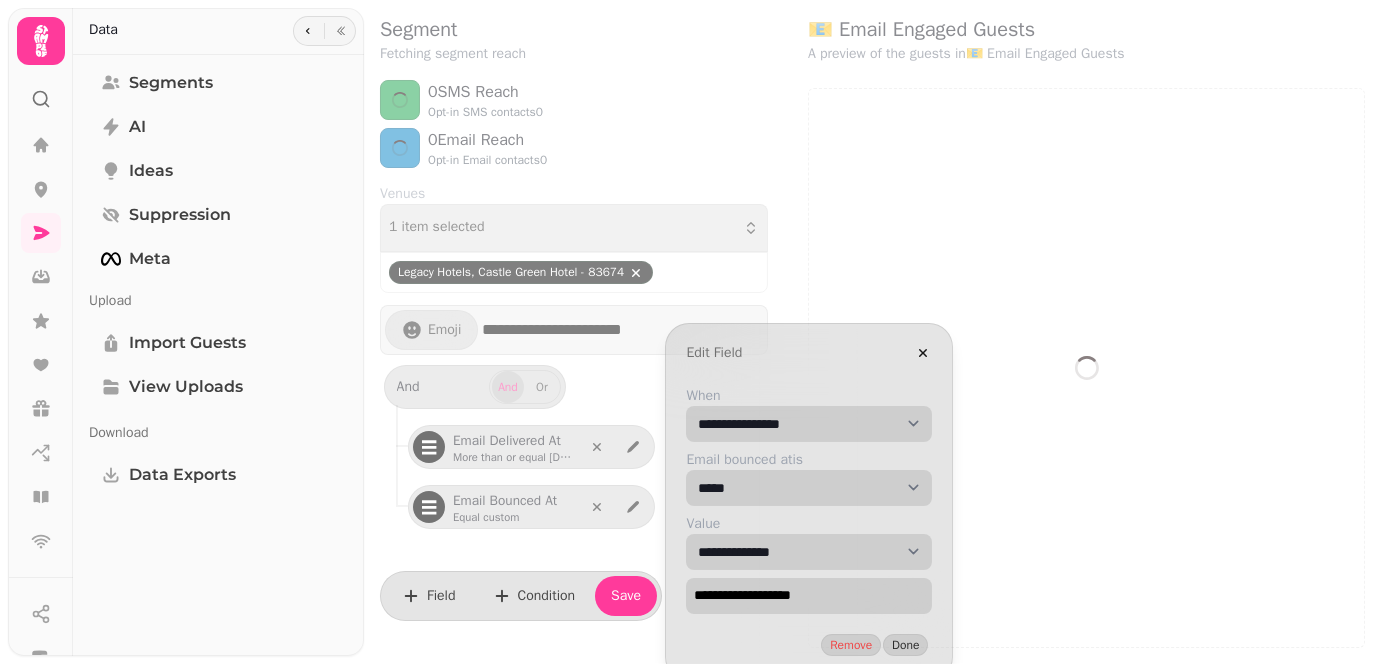 click on "**********" at bounding box center (809, 424) 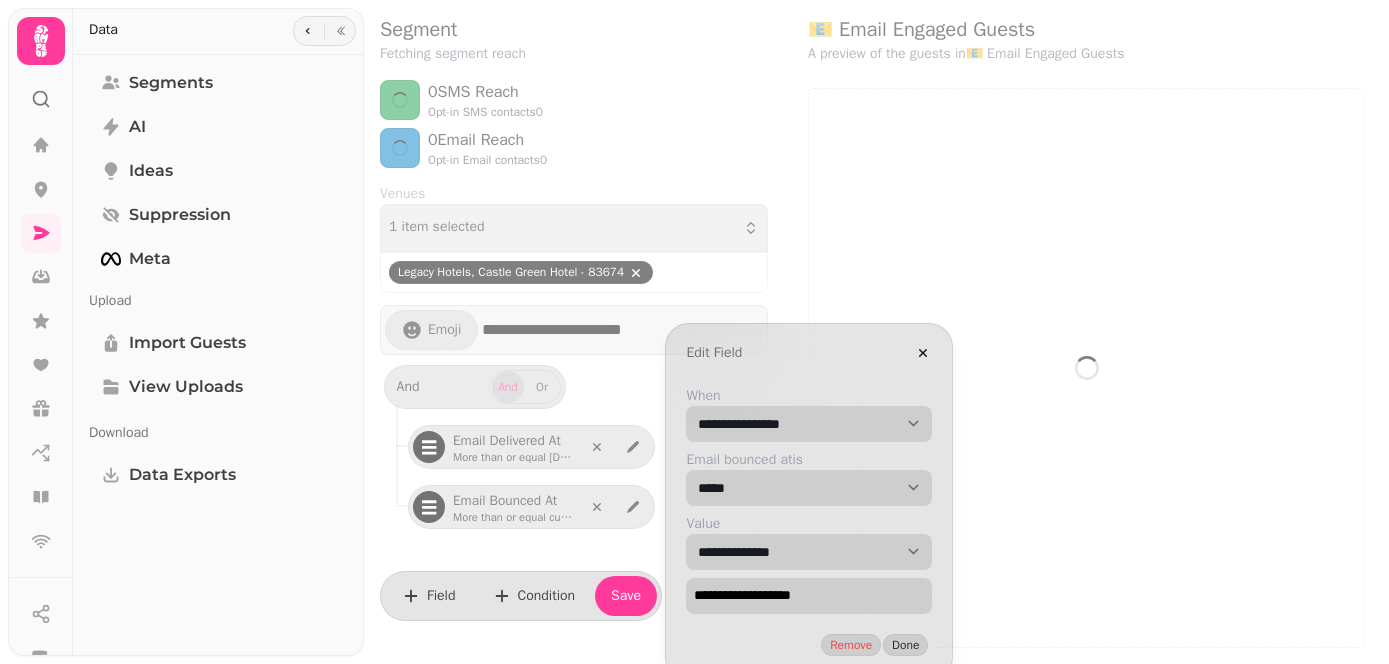 click on "**********" at bounding box center [809, 424] 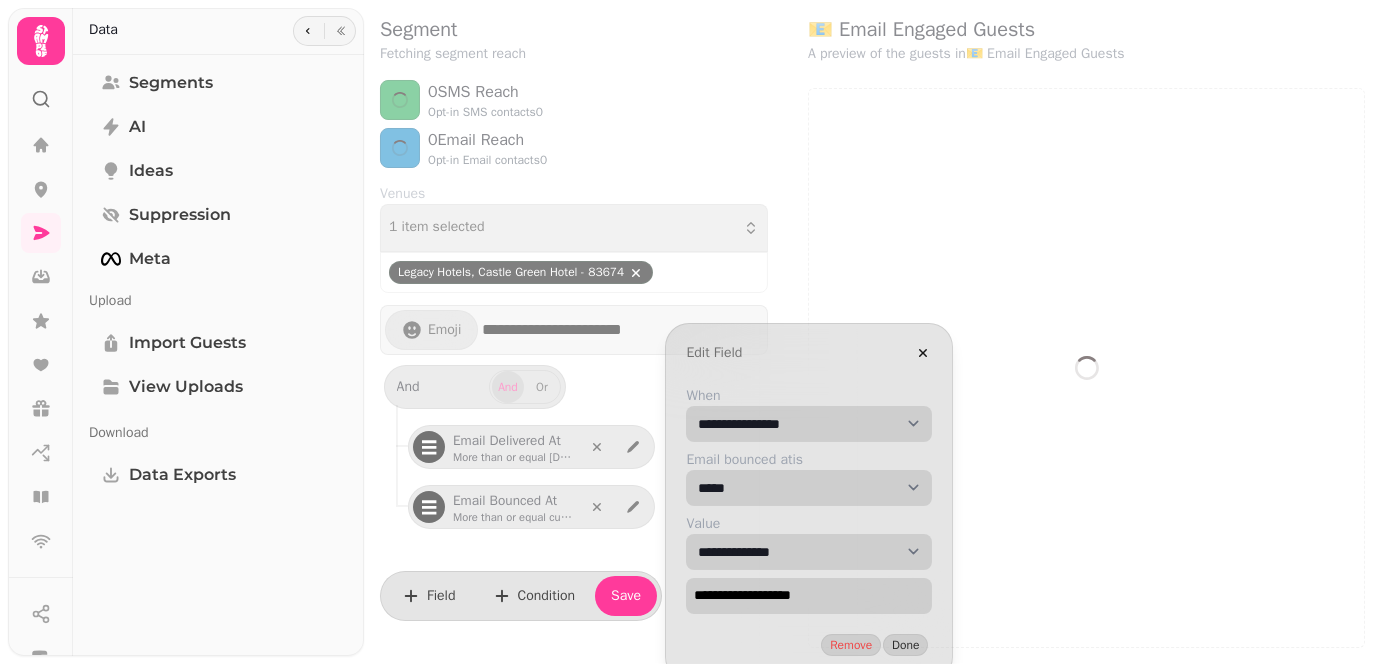 click on "**********" at bounding box center [809, 424] 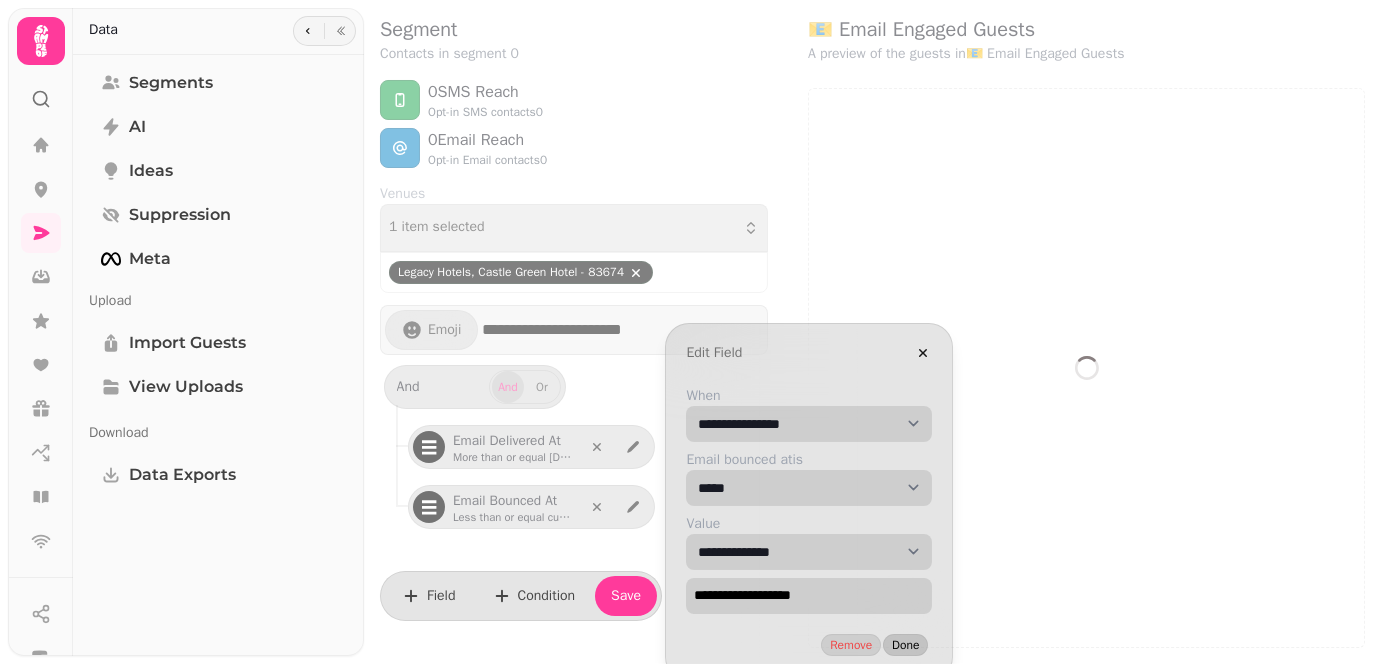 click on "Done" at bounding box center (905, 645) 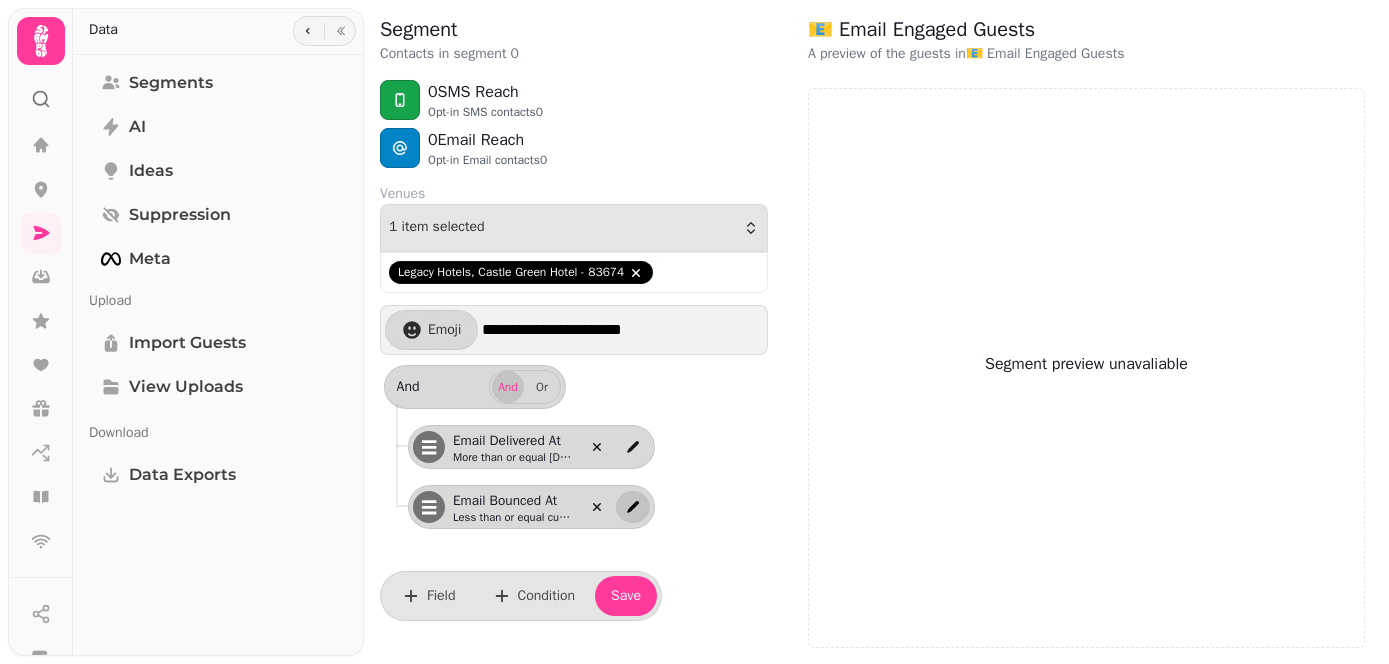 click 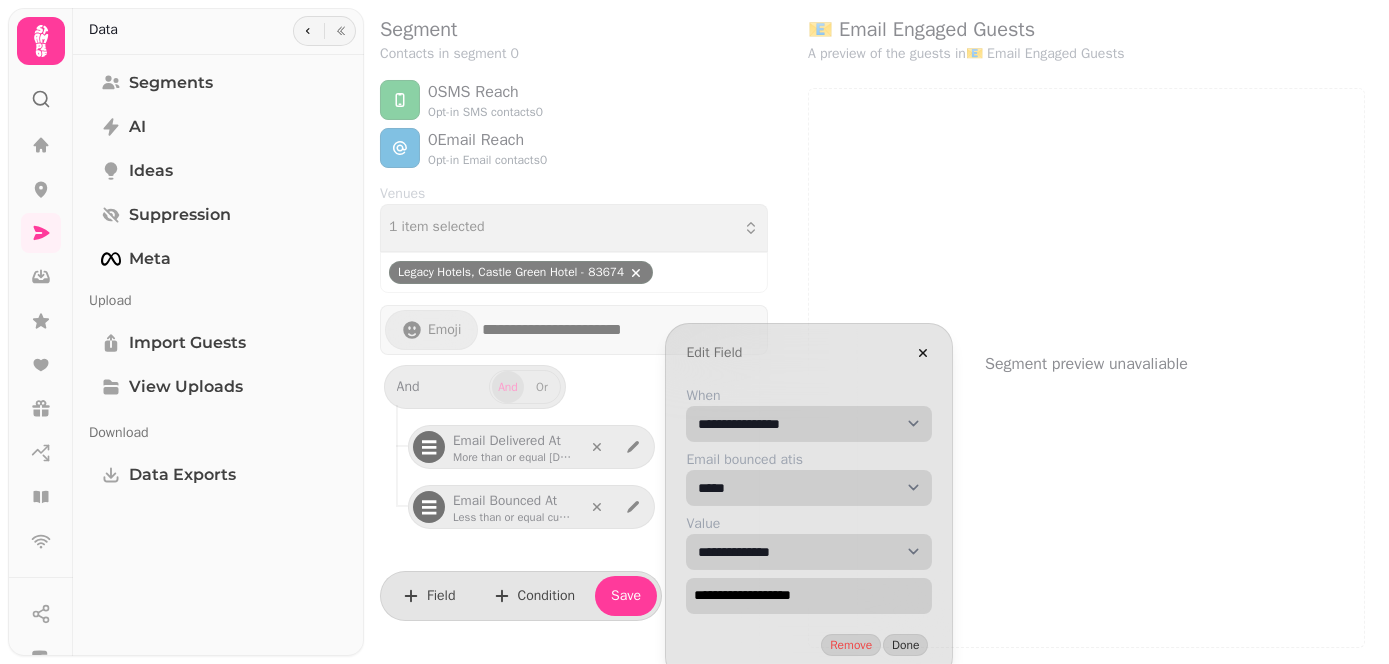 click on "**********" at bounding box center [809, 424] 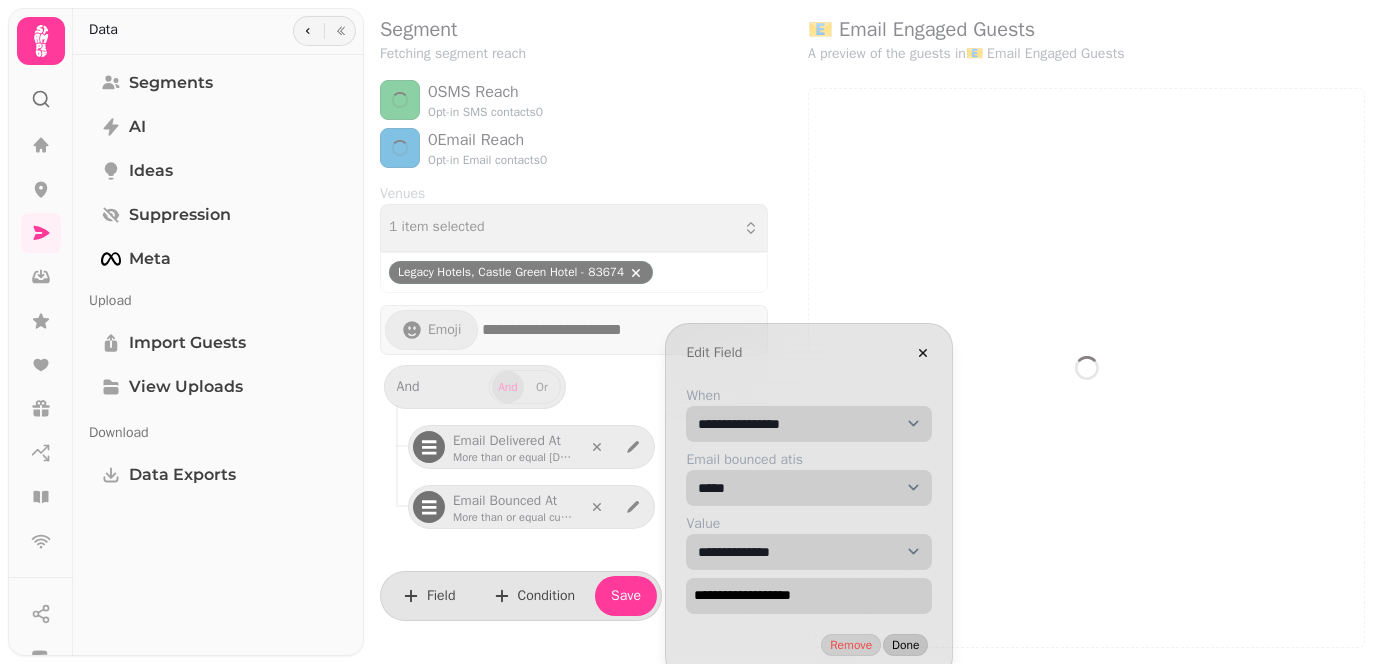 click on "Done" at bounding box center (905, 645) 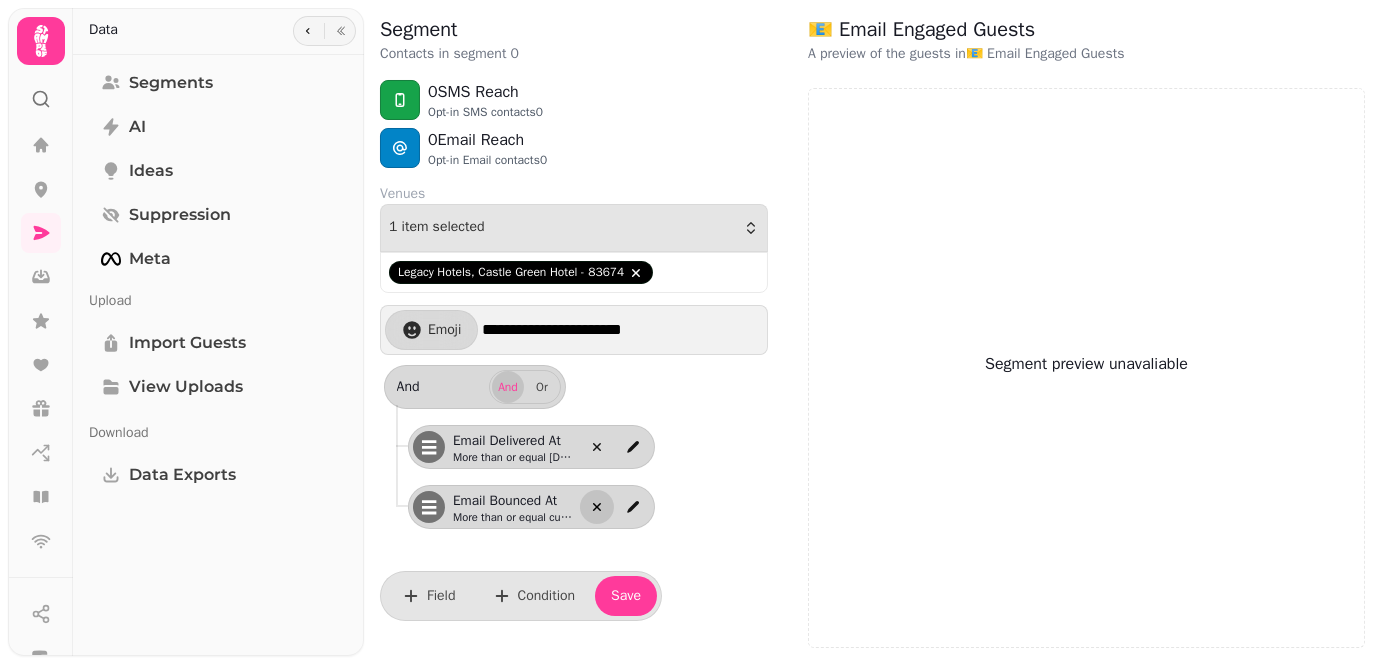click 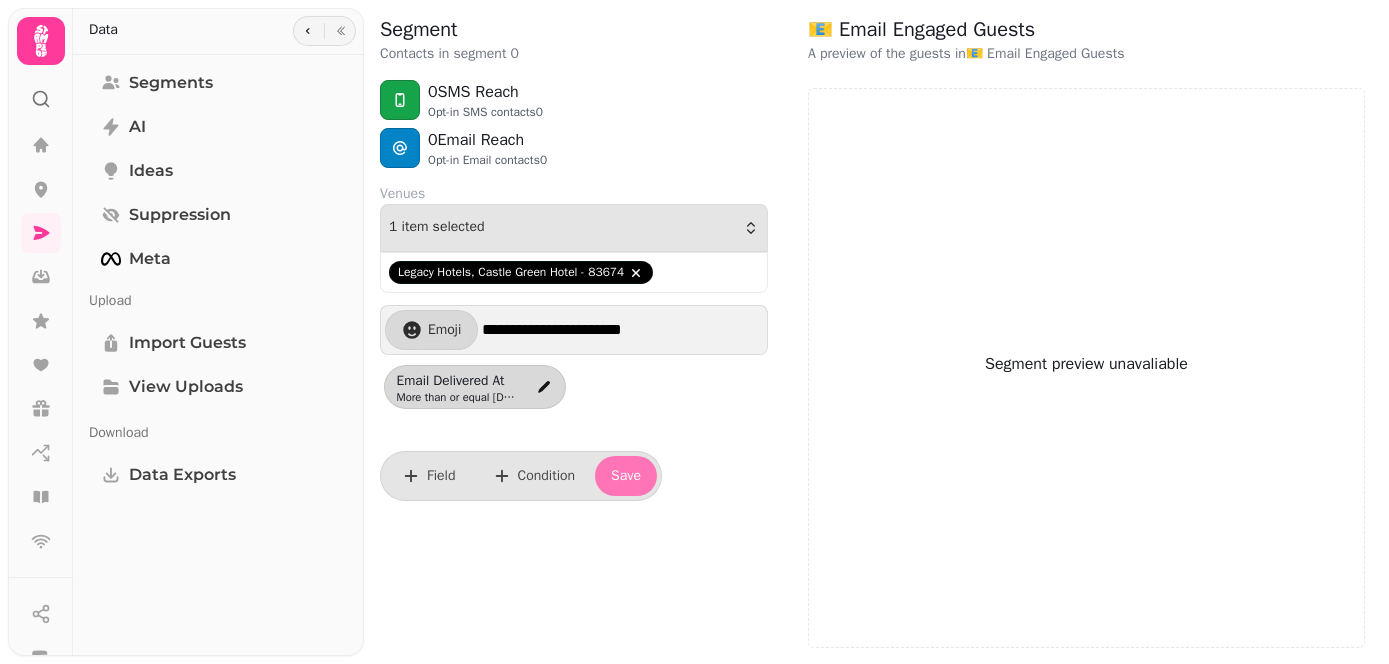 click on "Save" at bounding box center (626, 476) 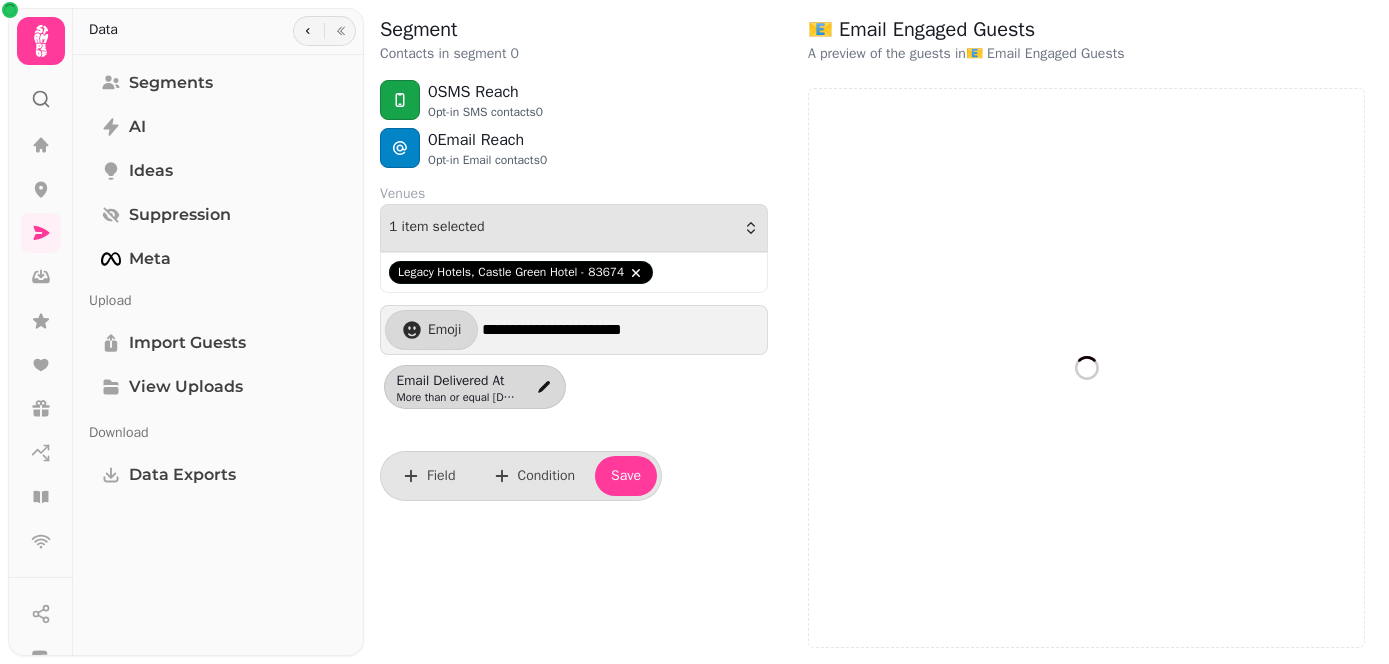 select on "**" 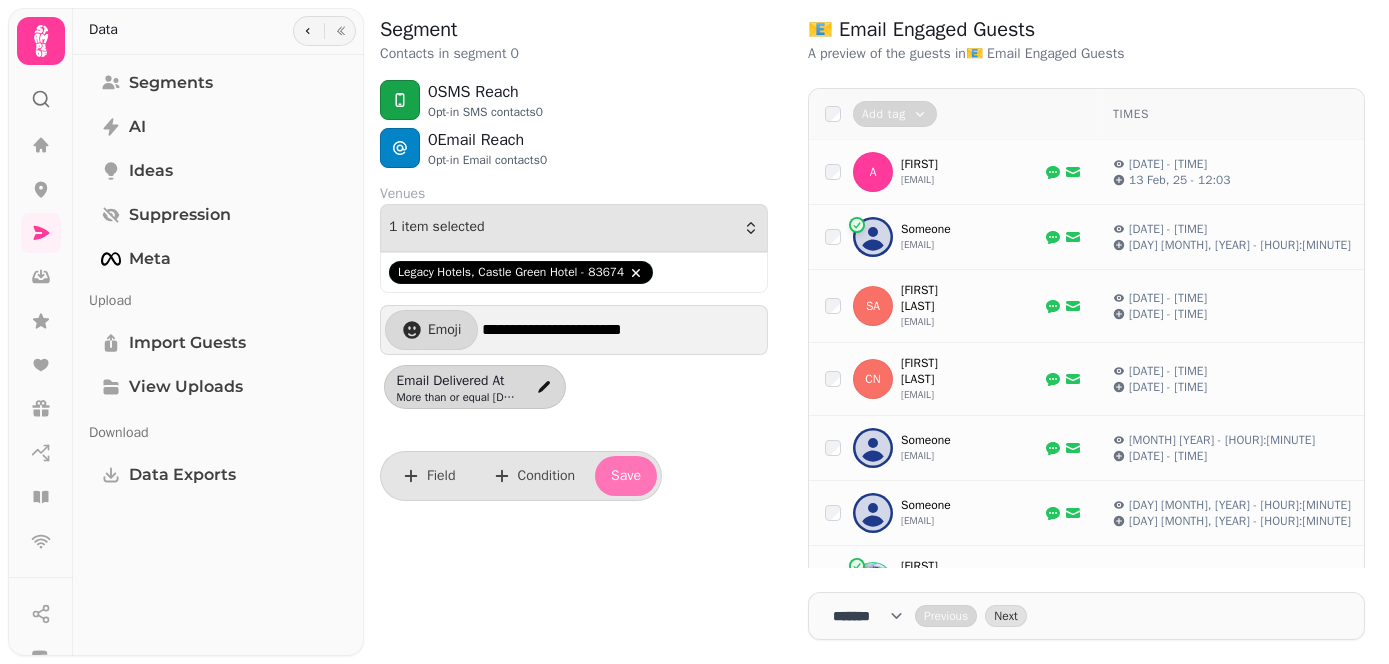 click on "Save" at bounding box center (626, 476) 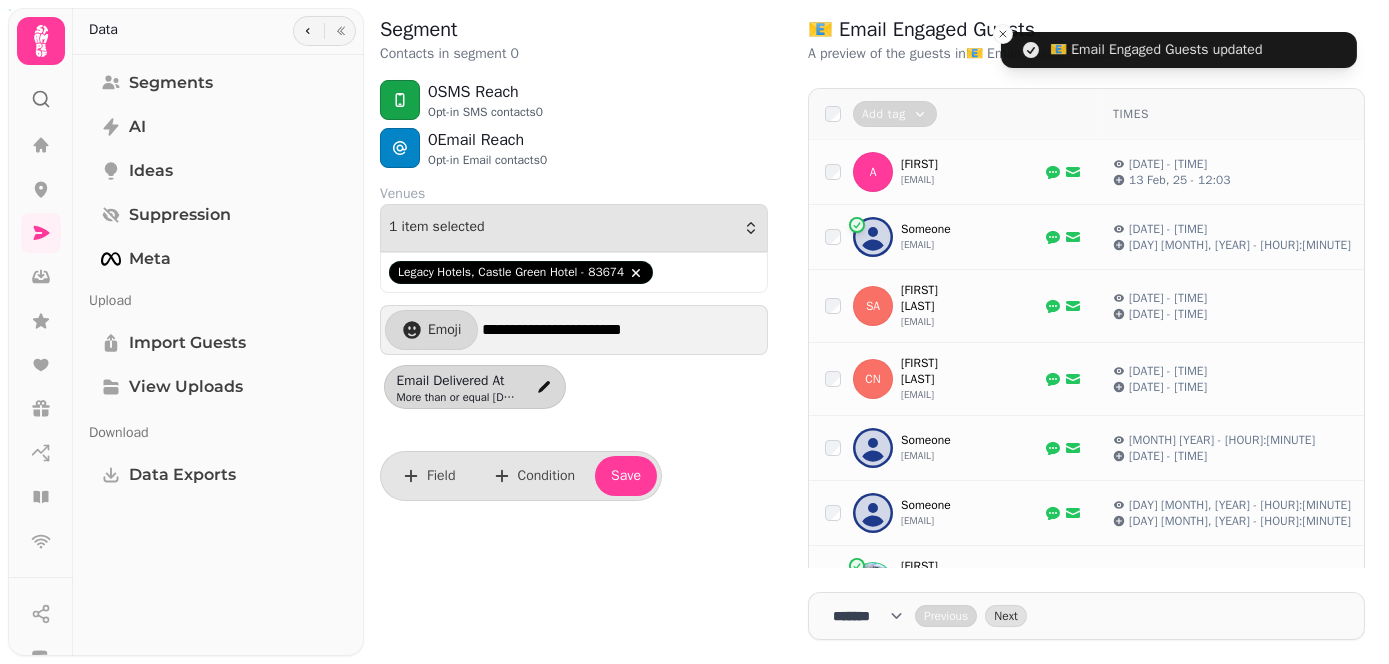 click on "0  Email Reach Opt-in Email contacts  0" at bounding box center [574, 148] 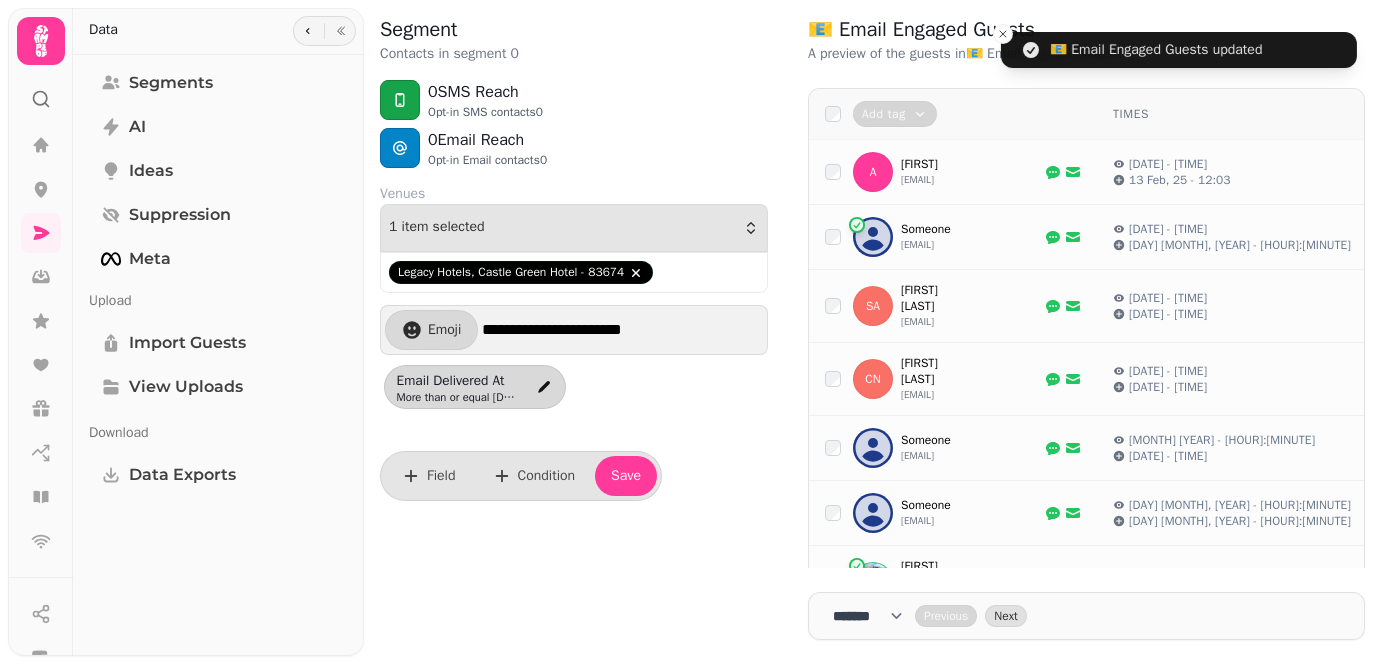 click on "**********" at bounding box center (622, 330) 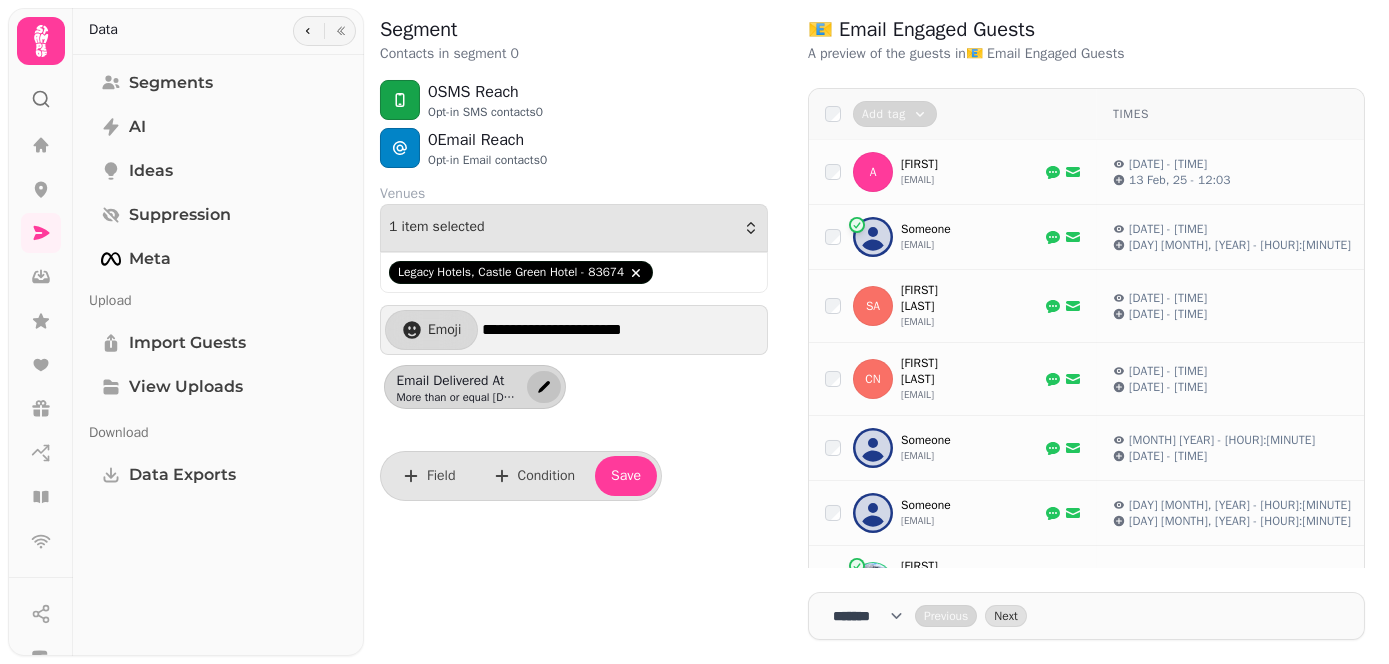click at bounding box center [544, 387] 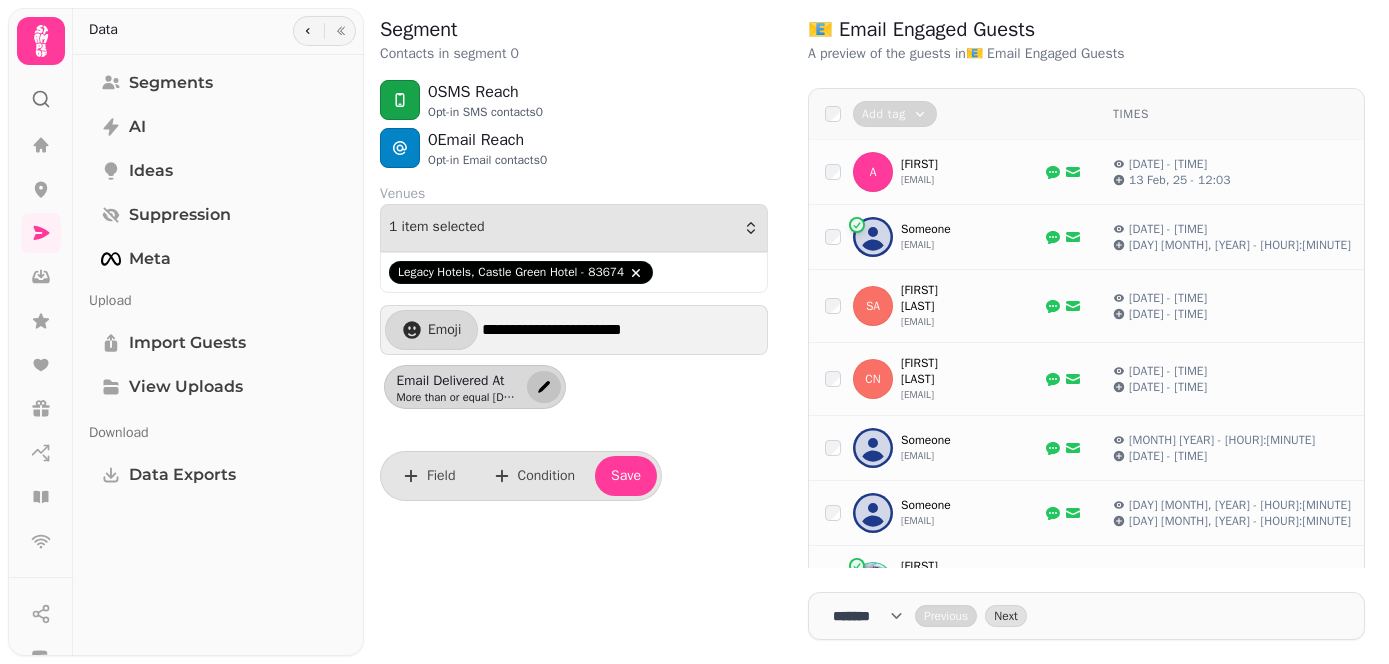 select on "**********" 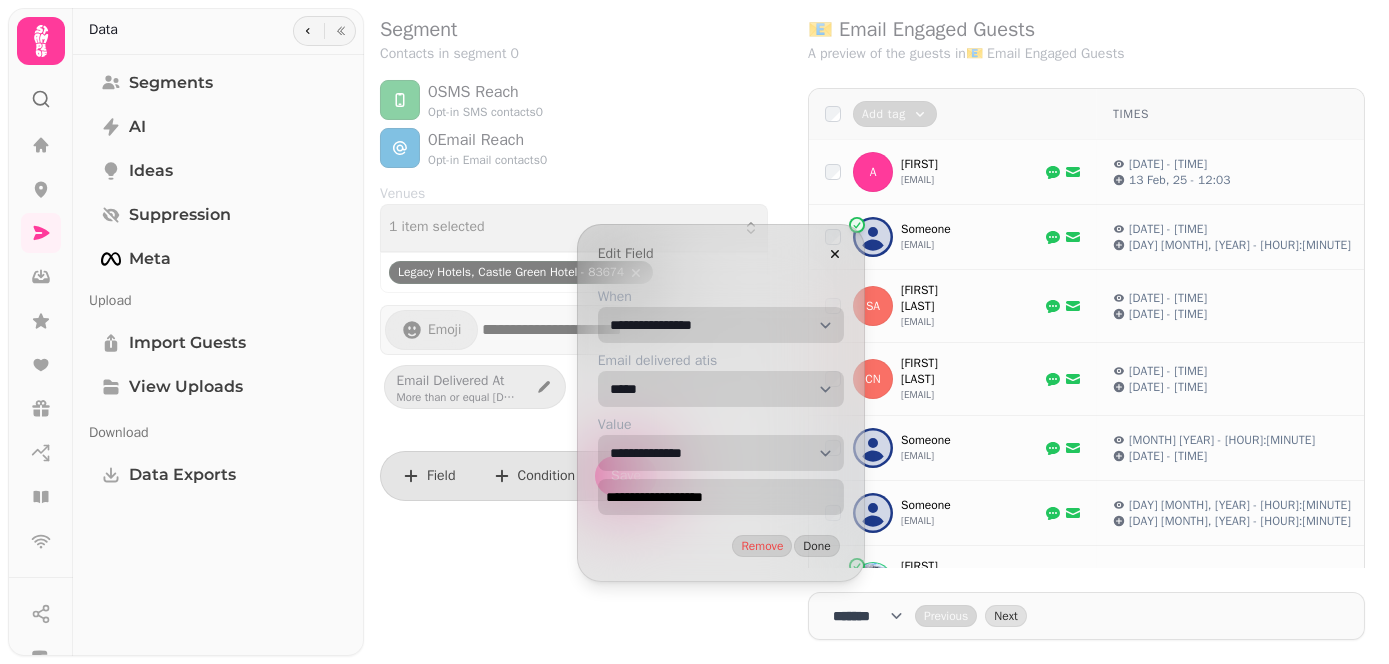 click on "**********" at bounding box center [721, 497] 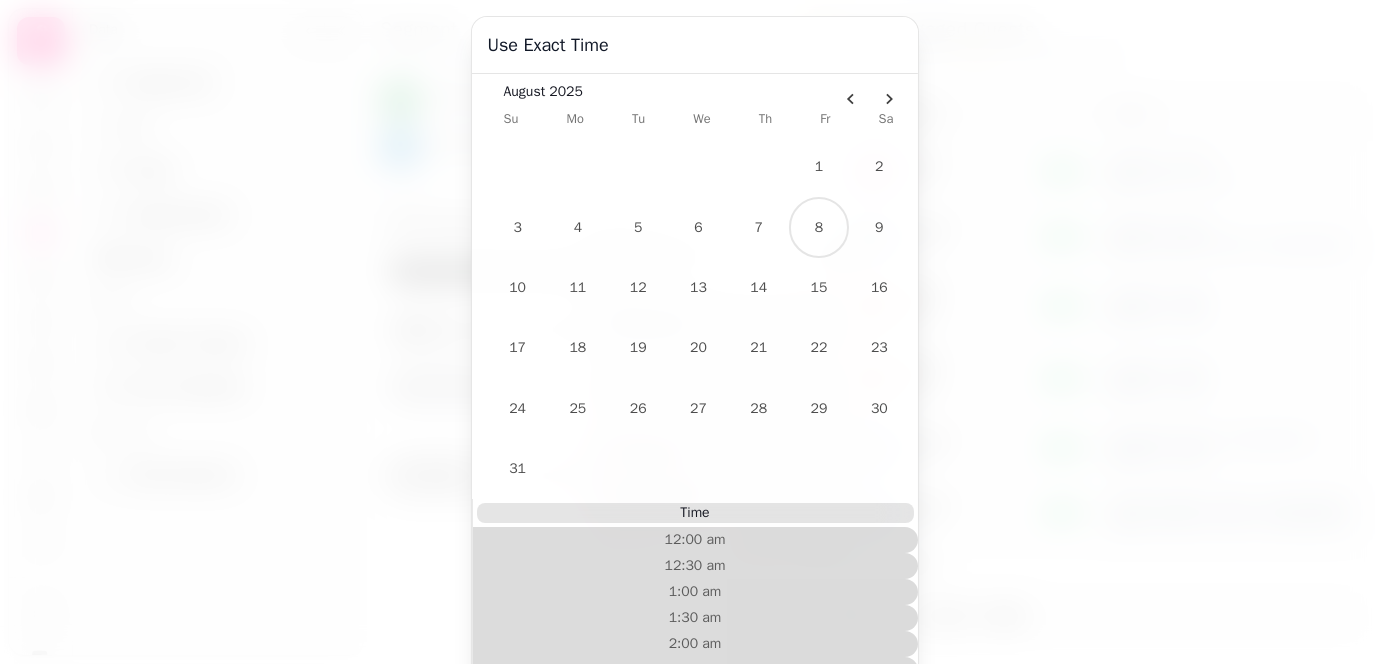 click on "Use exact time" at bounding box center [695, 45] 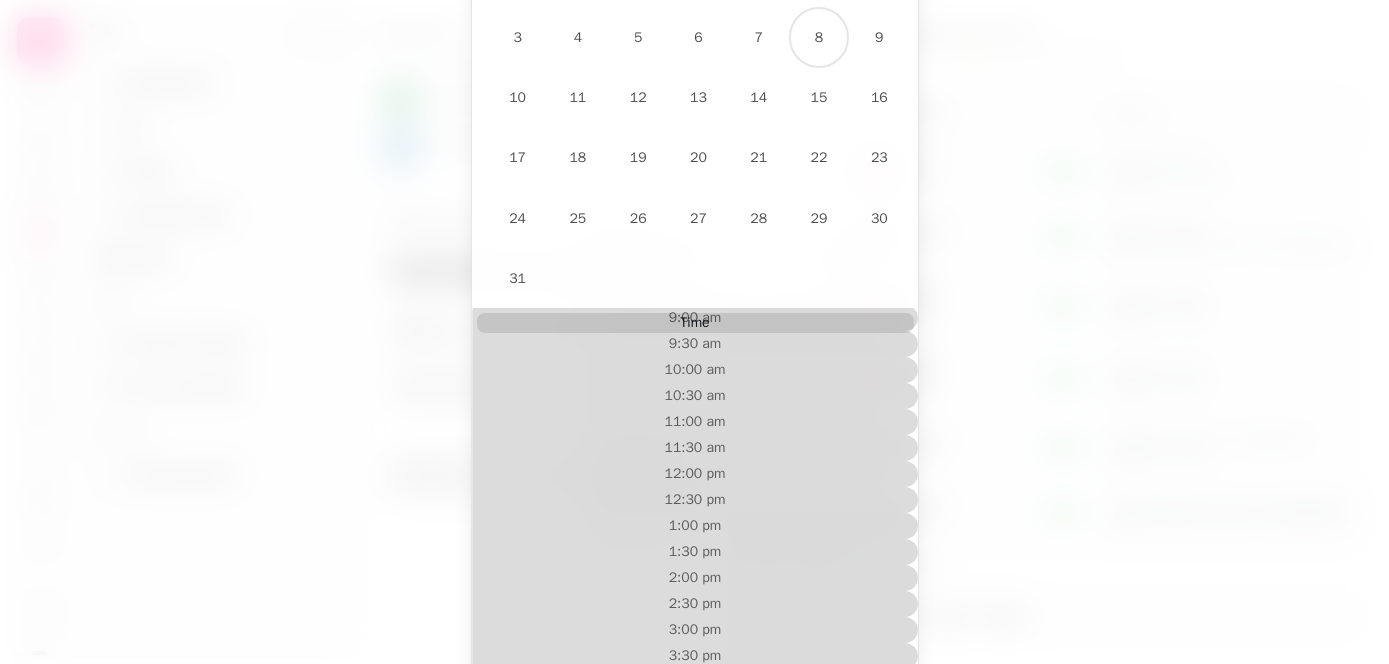 scroll, scrollTop: 300, scrollLeft: 0, axis: vertical 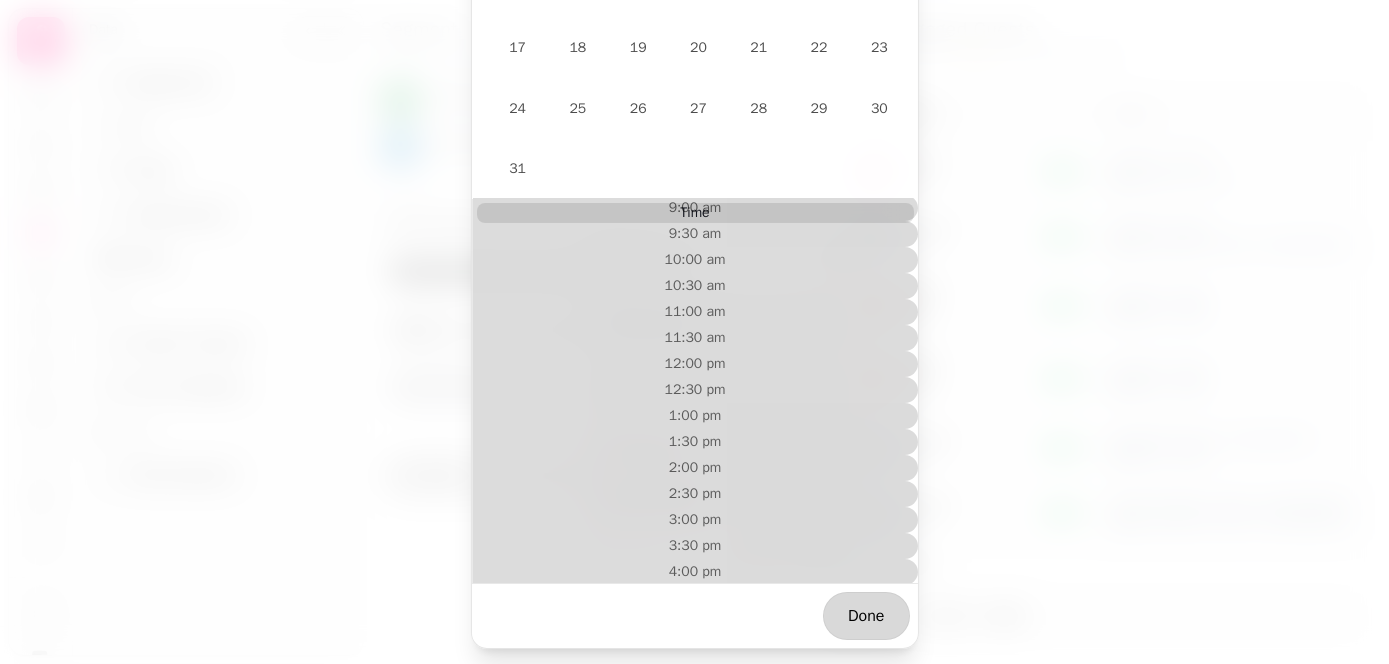 click on "Done" at bounding box center (866, 616) 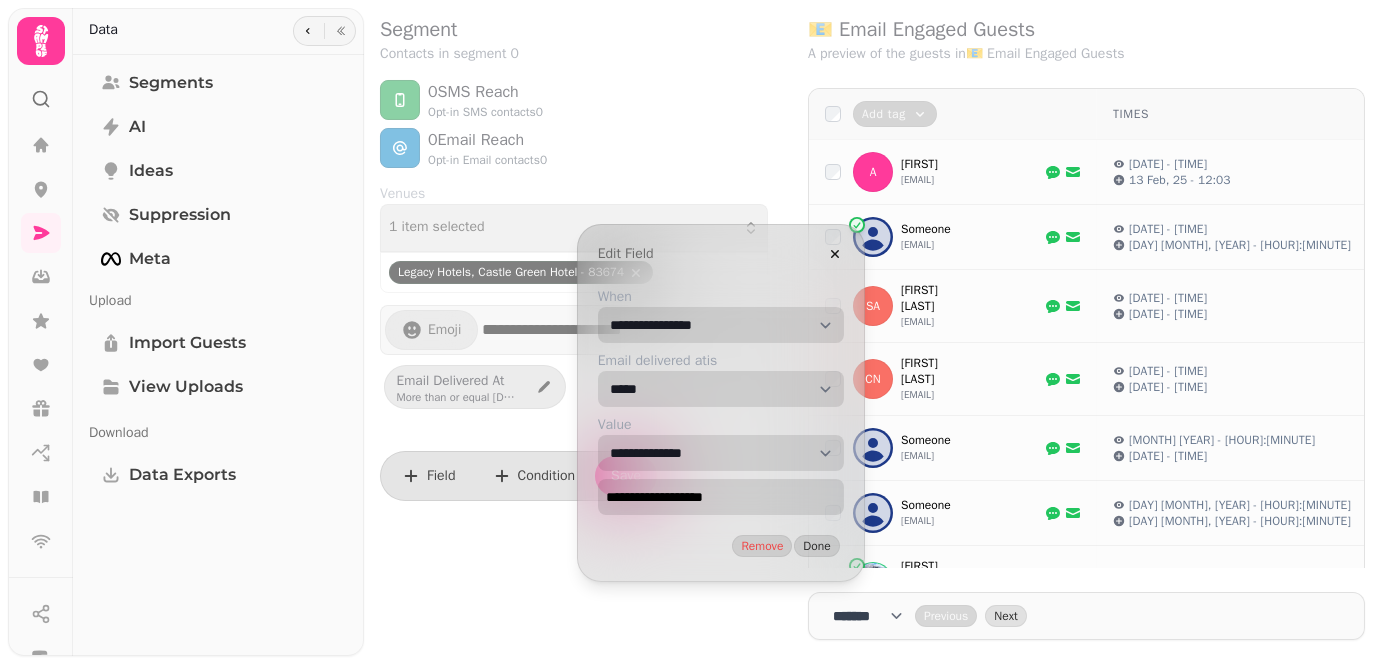 click on "**********" at bounding box center (721, 453) 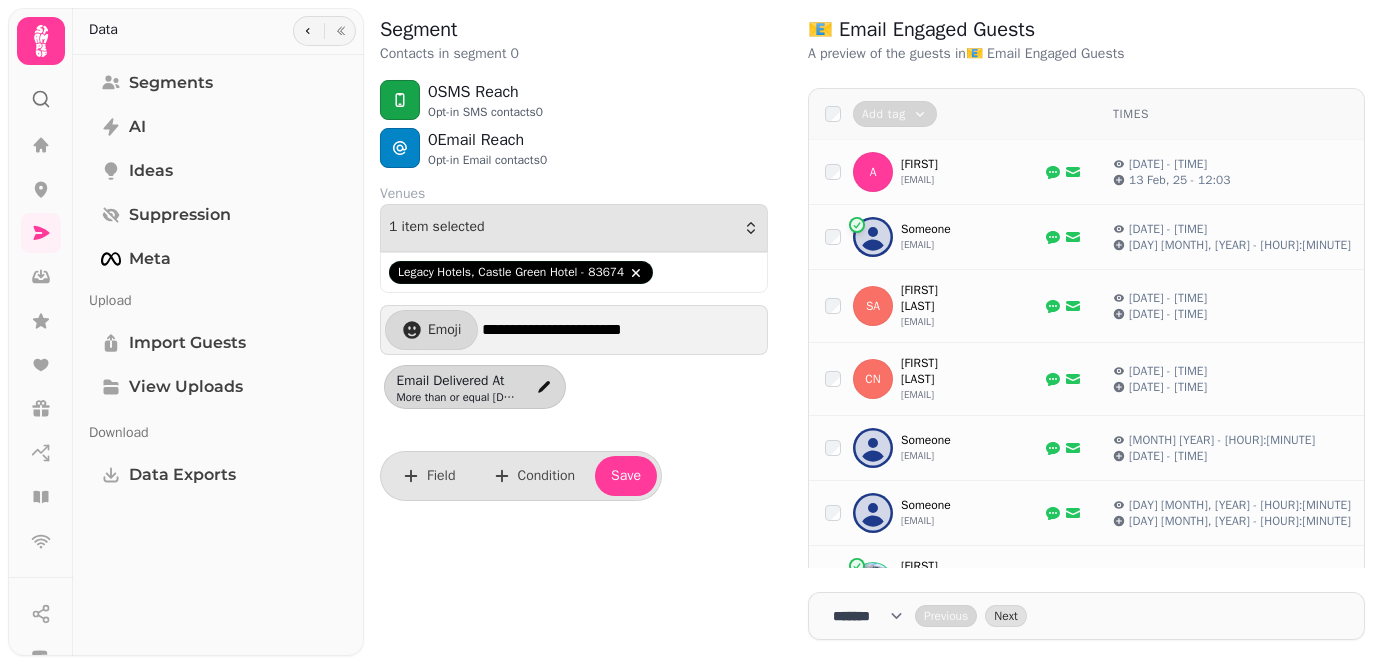 click on "**********" at bounding box center (574, 332) 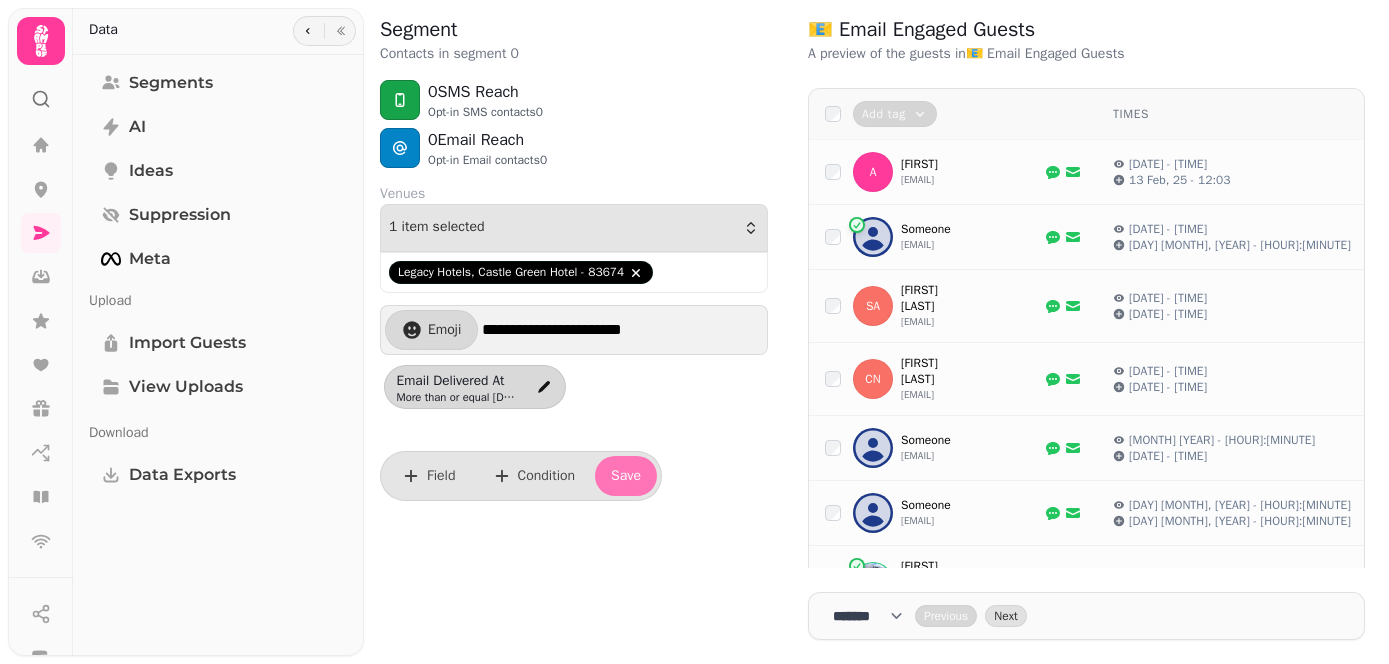 click on "Save" at bounding box center [626, 476] 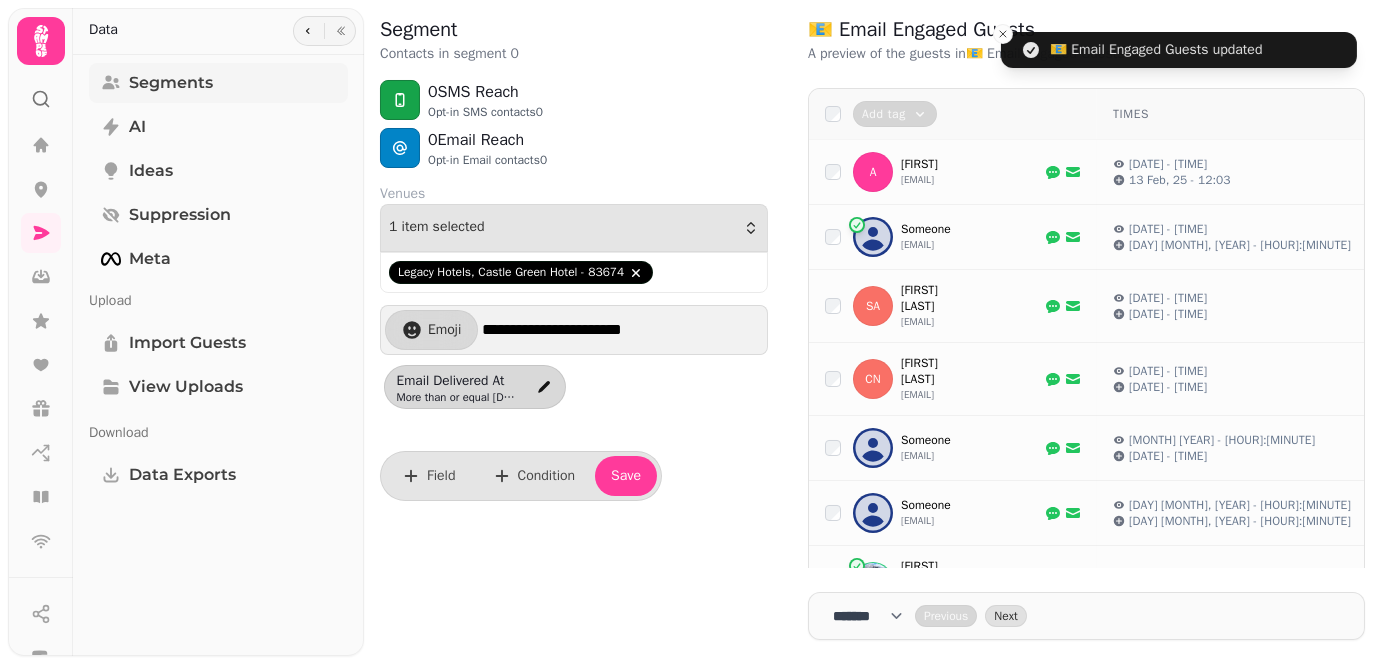 click on "Segments" at bounding box center [171, 83] 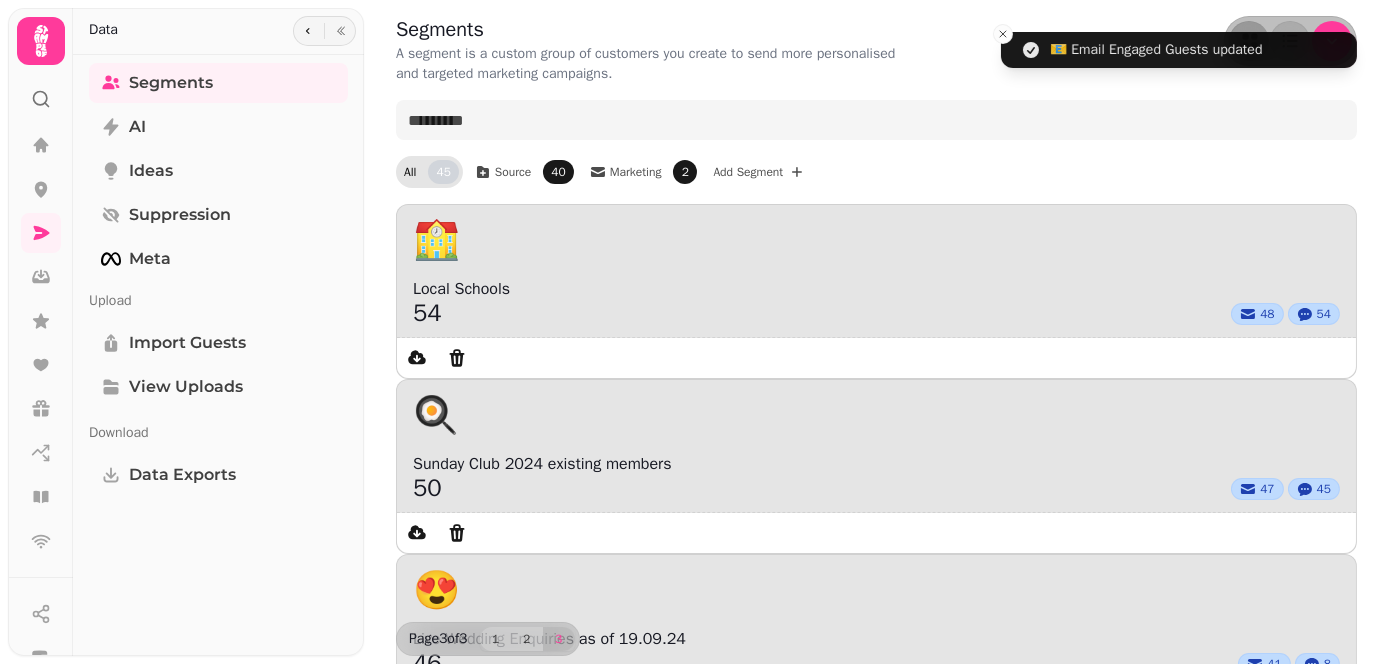 click on "45" at bounding box center [443, 172] 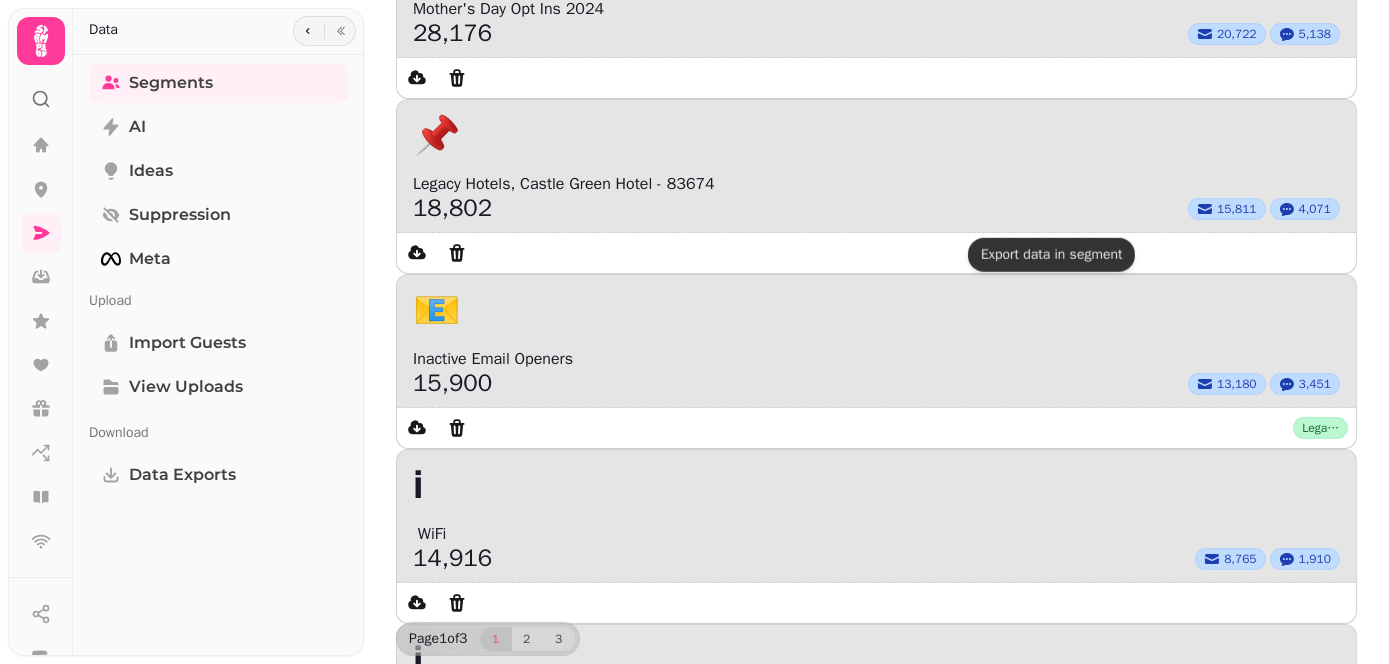scroll, scrollTop: 690, scrollLeft: 0, axis: vertical 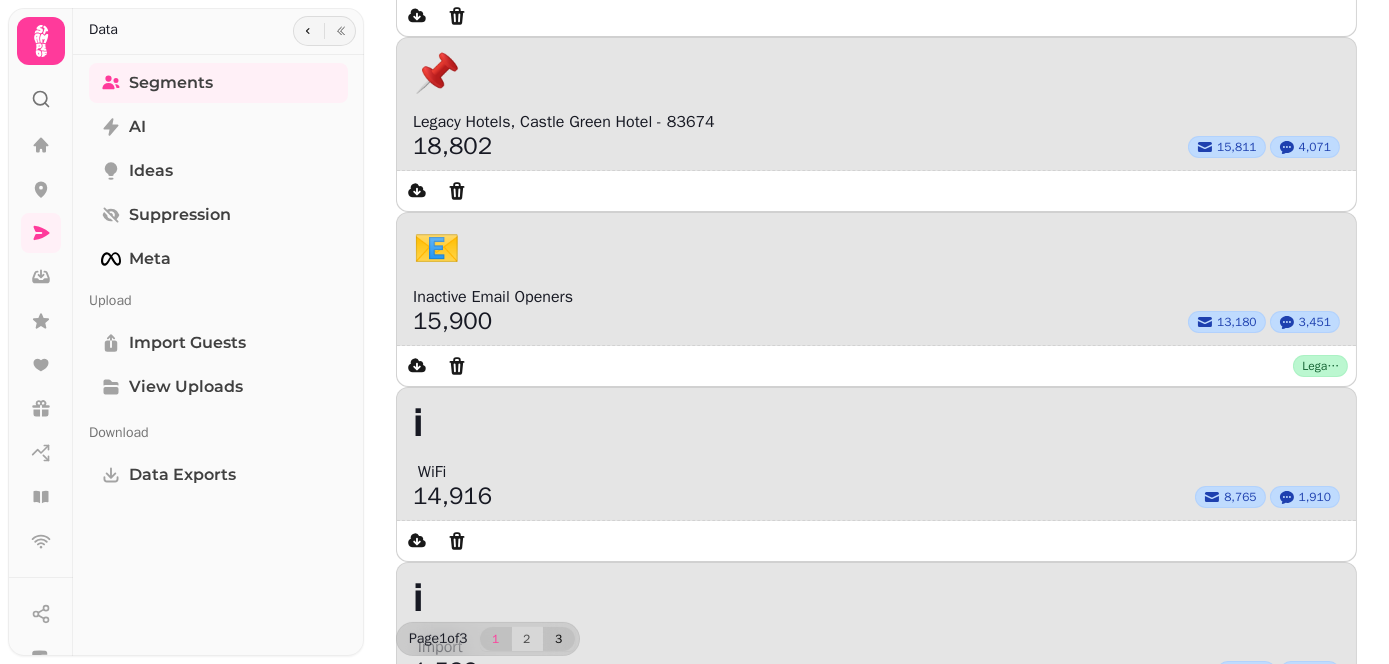 click on "3" at bounding box center [559, 639] 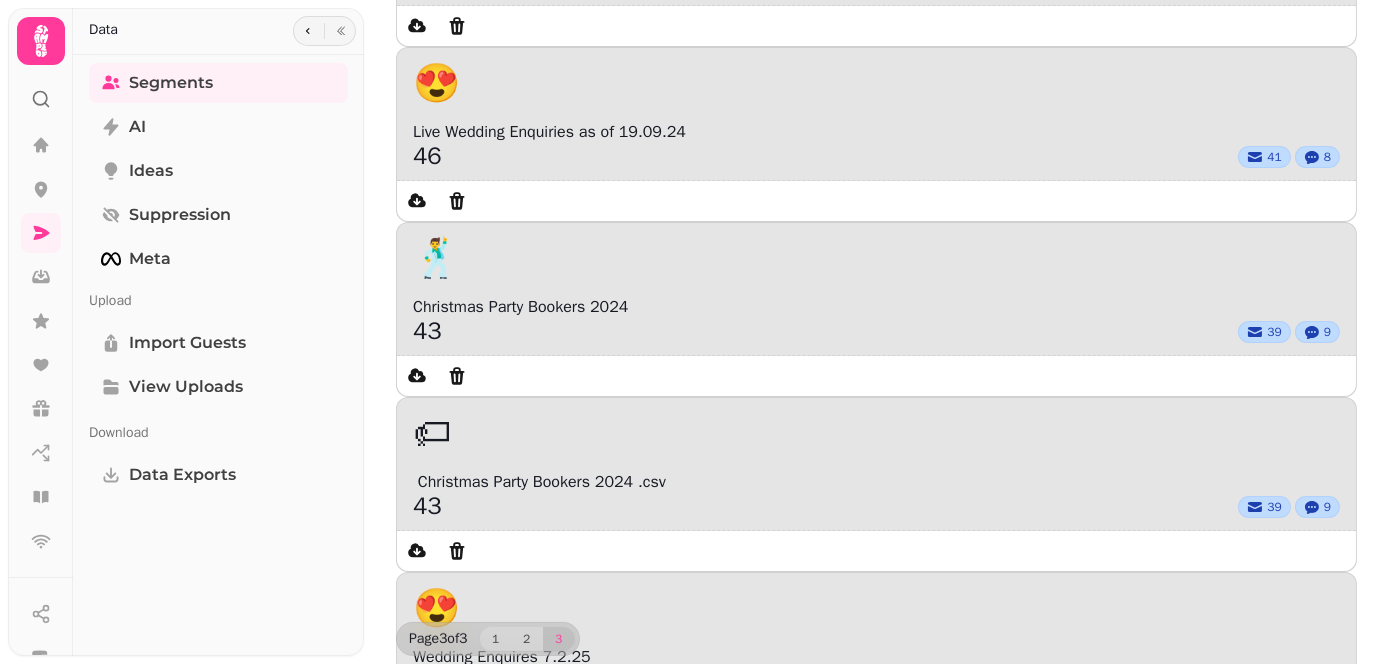 scroll, scrollTop: 508, scrollLeft: 0, axis: vertical 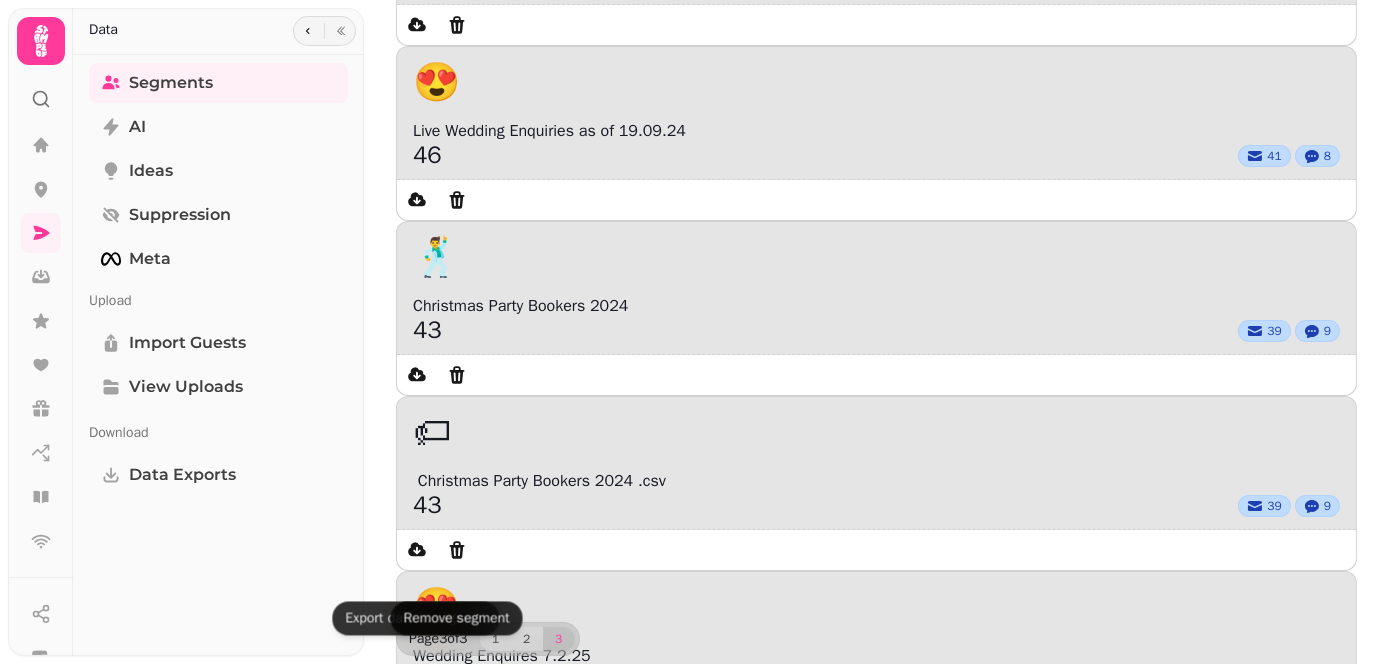 click 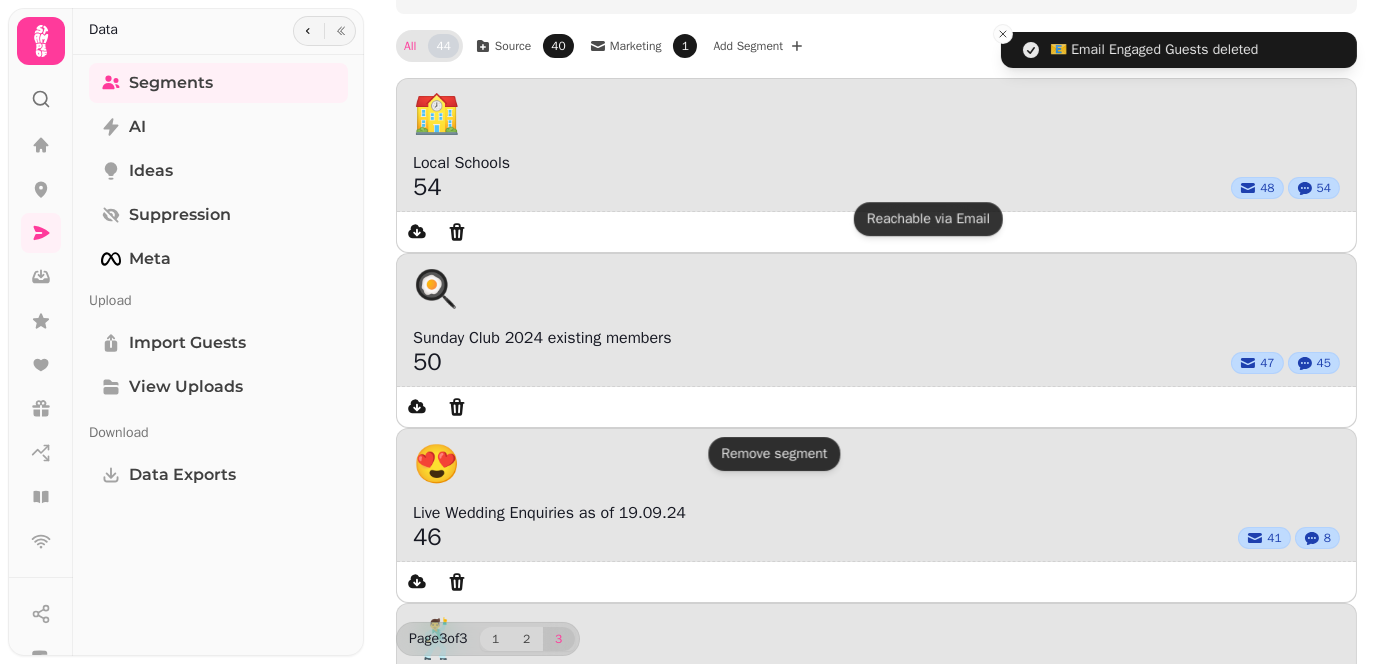 scroll, scrollTop: 0, scrollLeft: 0, axis: both 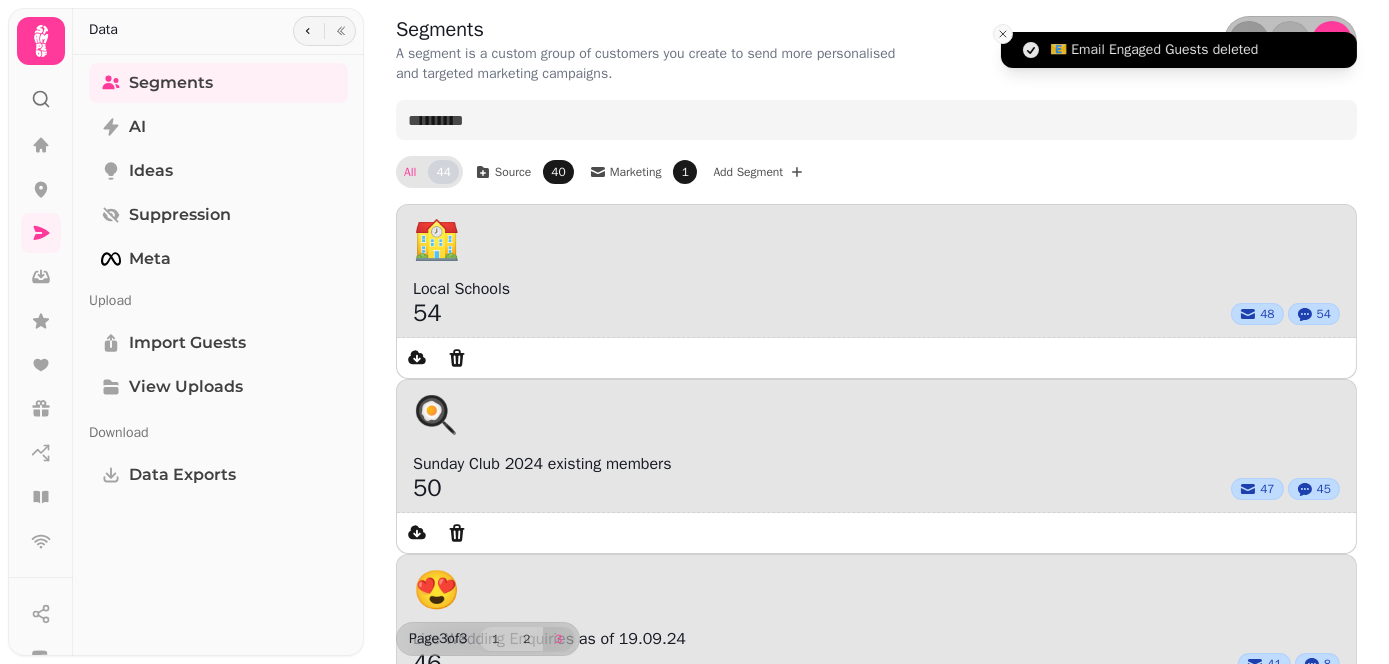 click at bounding box center (1003, 34) 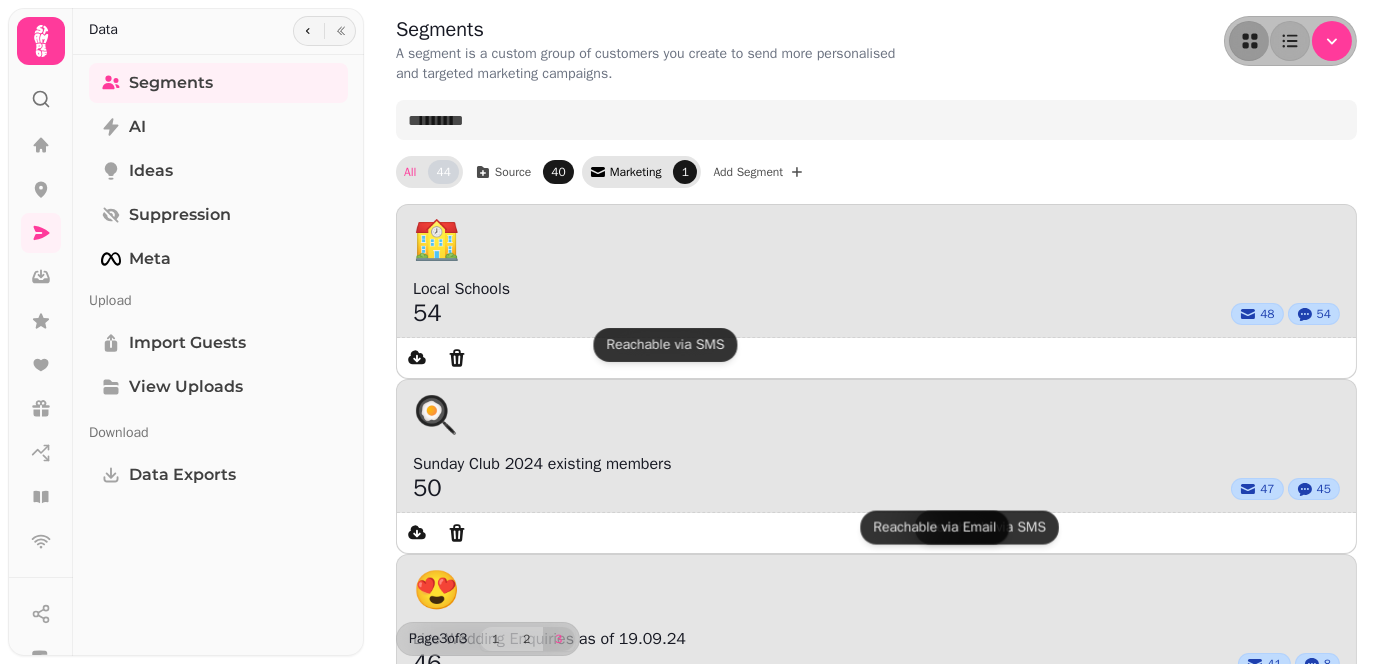 scroll, scrollTop: 0, scrollLeft: 0, axis: both 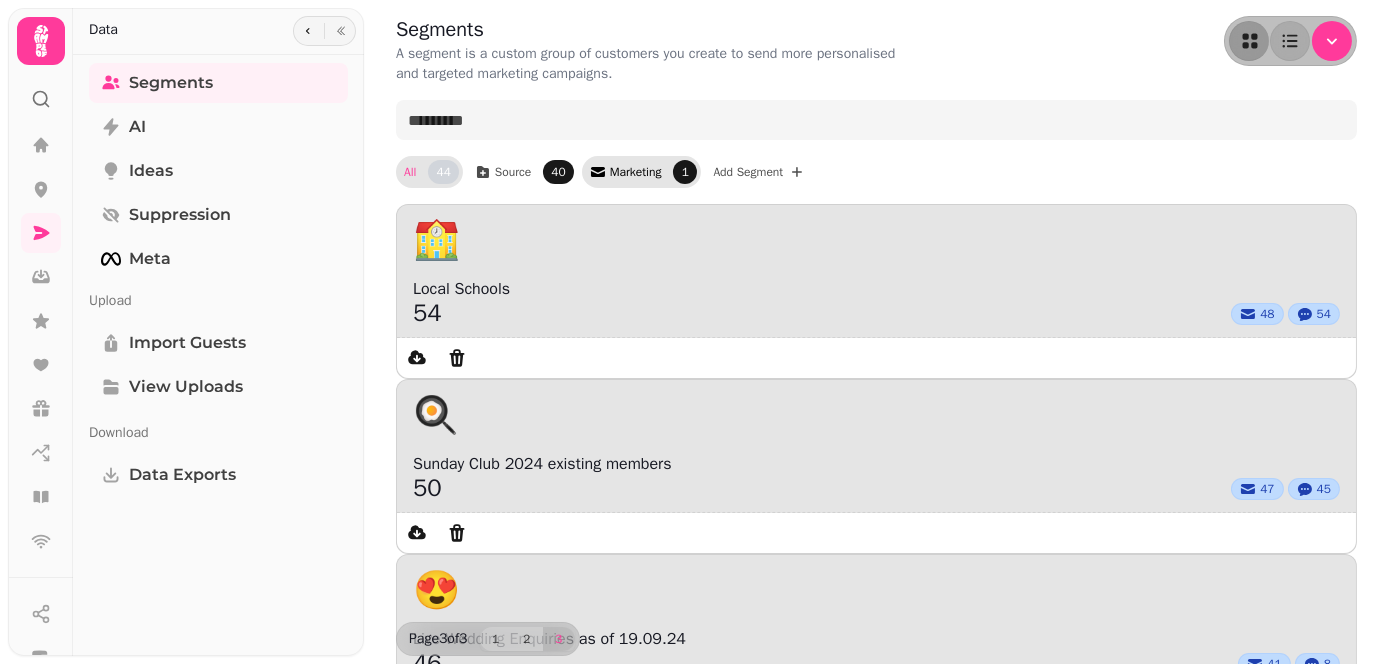 click on "Marketing" at bounding box center (636, 172) 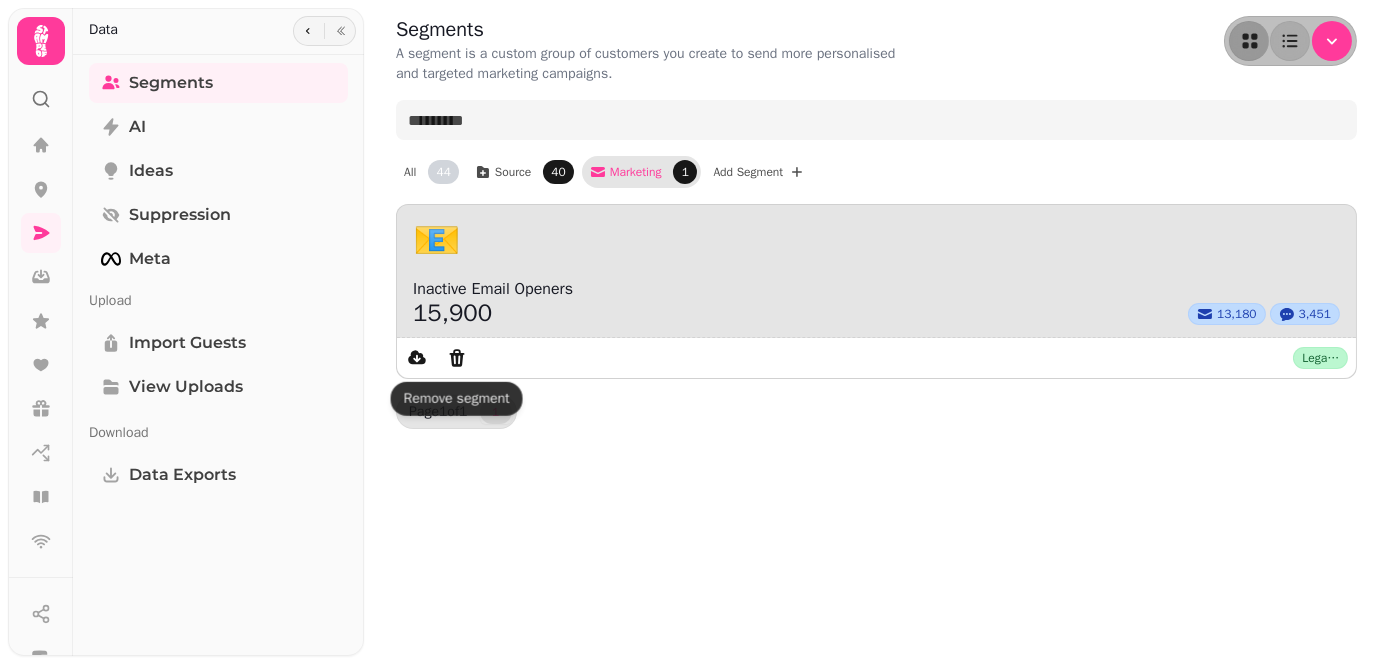 click on "Segments A segment is a custom group of customers you create to send more personalised and targeted marketing campaigns. All 44 Source 40 Marketing 1 Add Segment 📧  Inactive Email Openers 15,900 13,180 3,451 Legacy Hotels, Castle Green Hotel - 83674 Page  1  of  1 1" at bounding box center [876, 222] 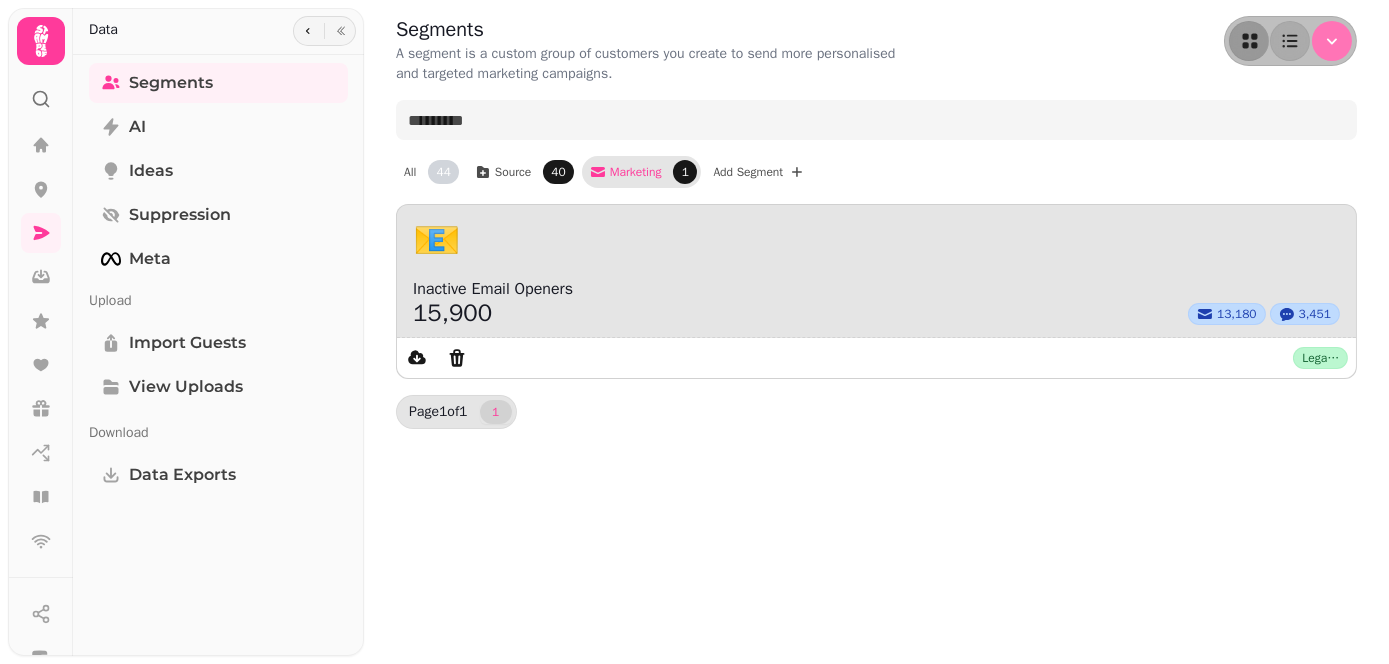 click at bounding box center [1332, 41] 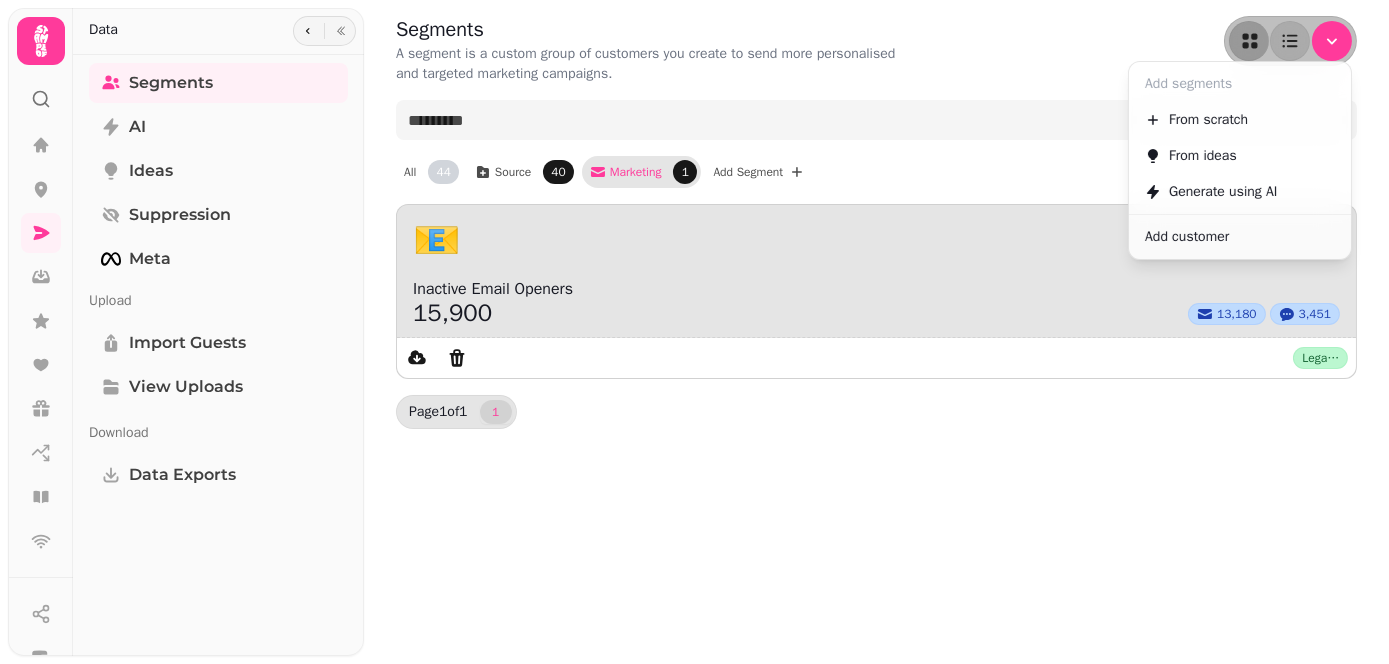 click on "Generate using AI" at bounding box center [1223, 192] 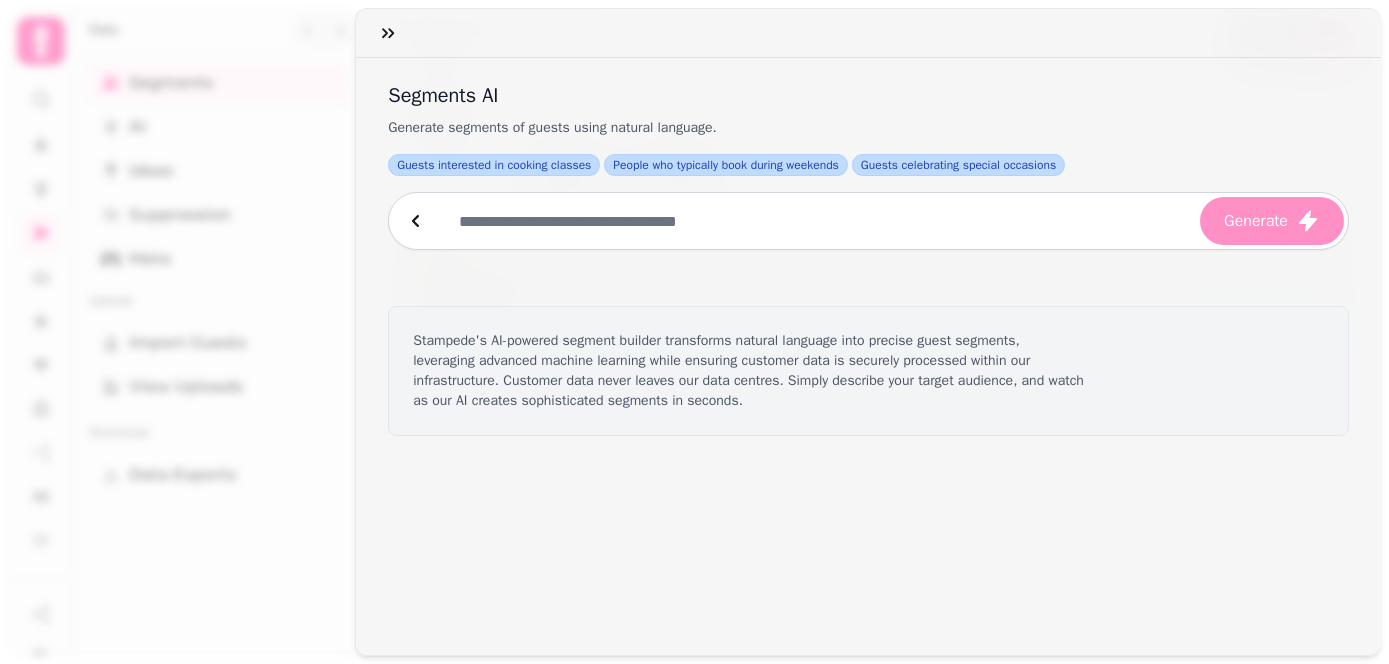 click at bounding box center (819, 221) 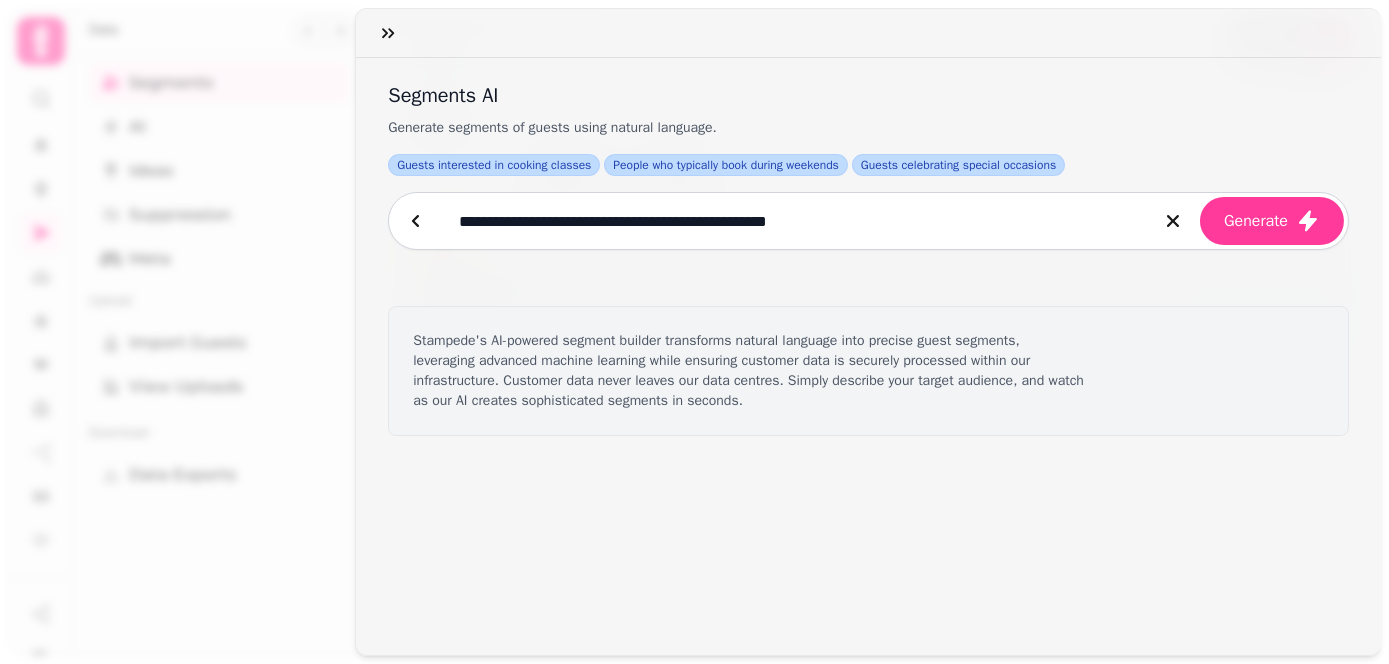 type on "**********" 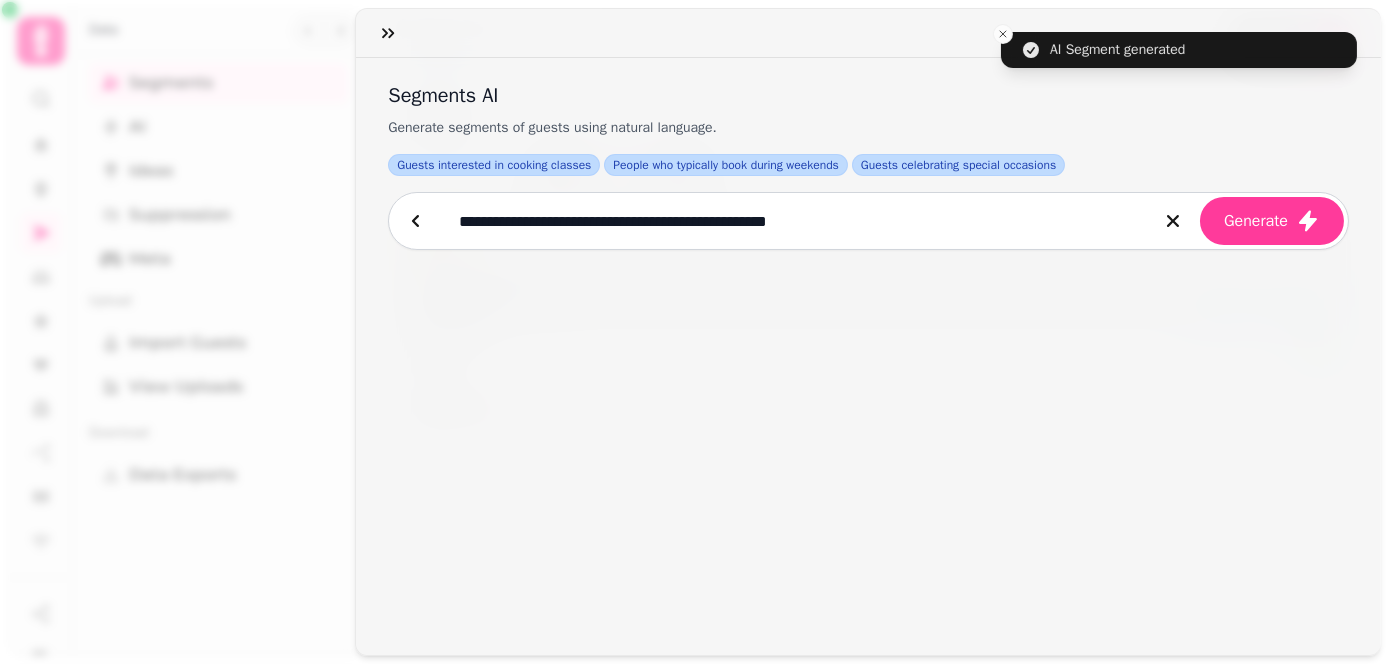 select on "**" 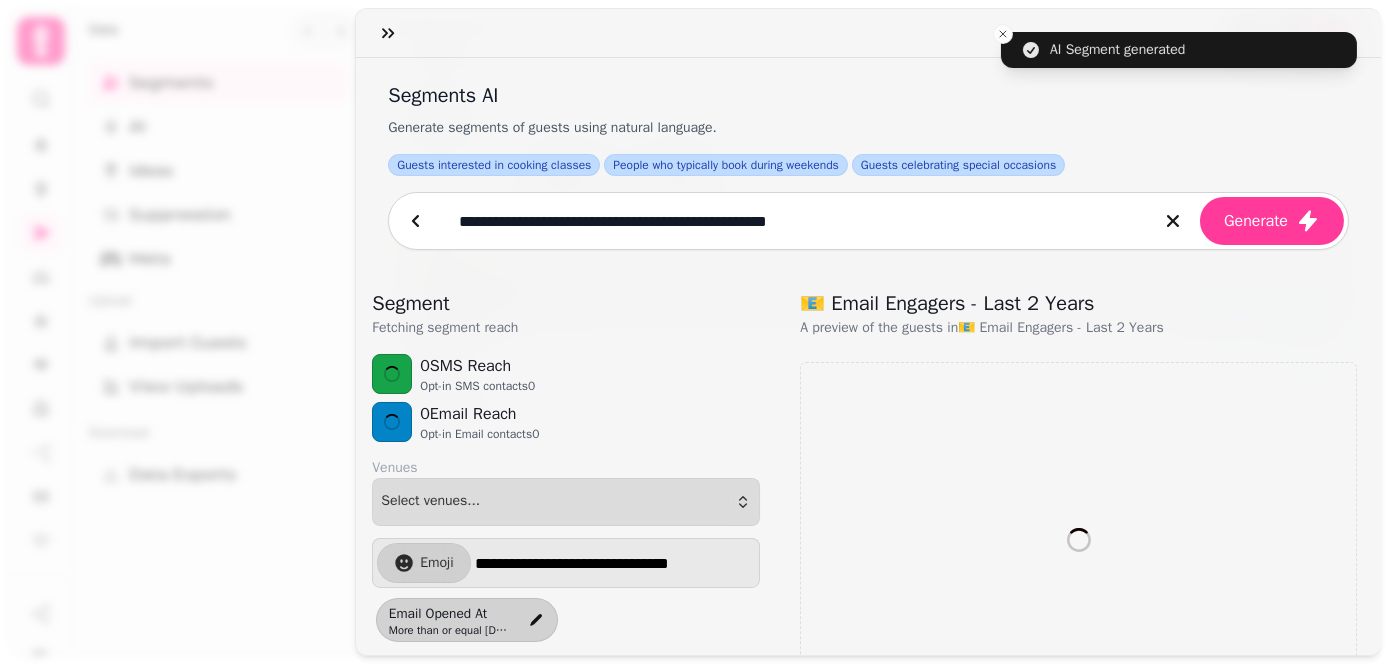 select on "**" 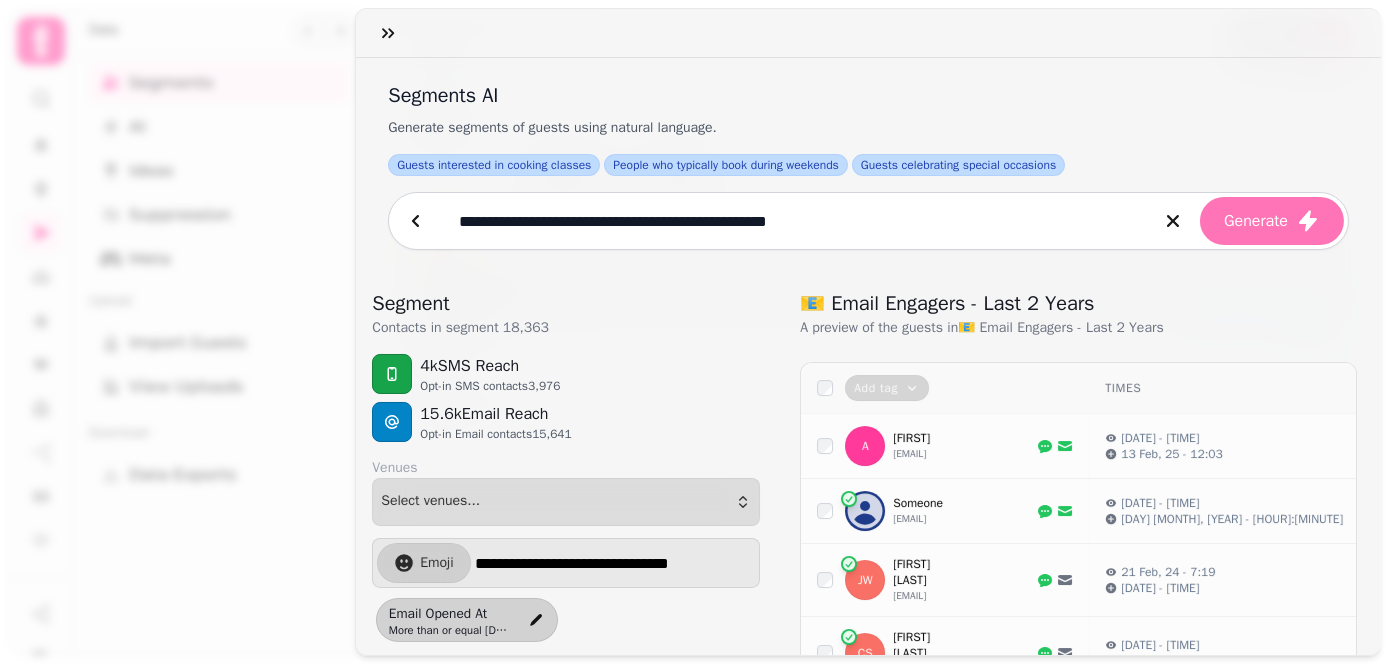 click on "Generate" at bounding box center (1256, 221) 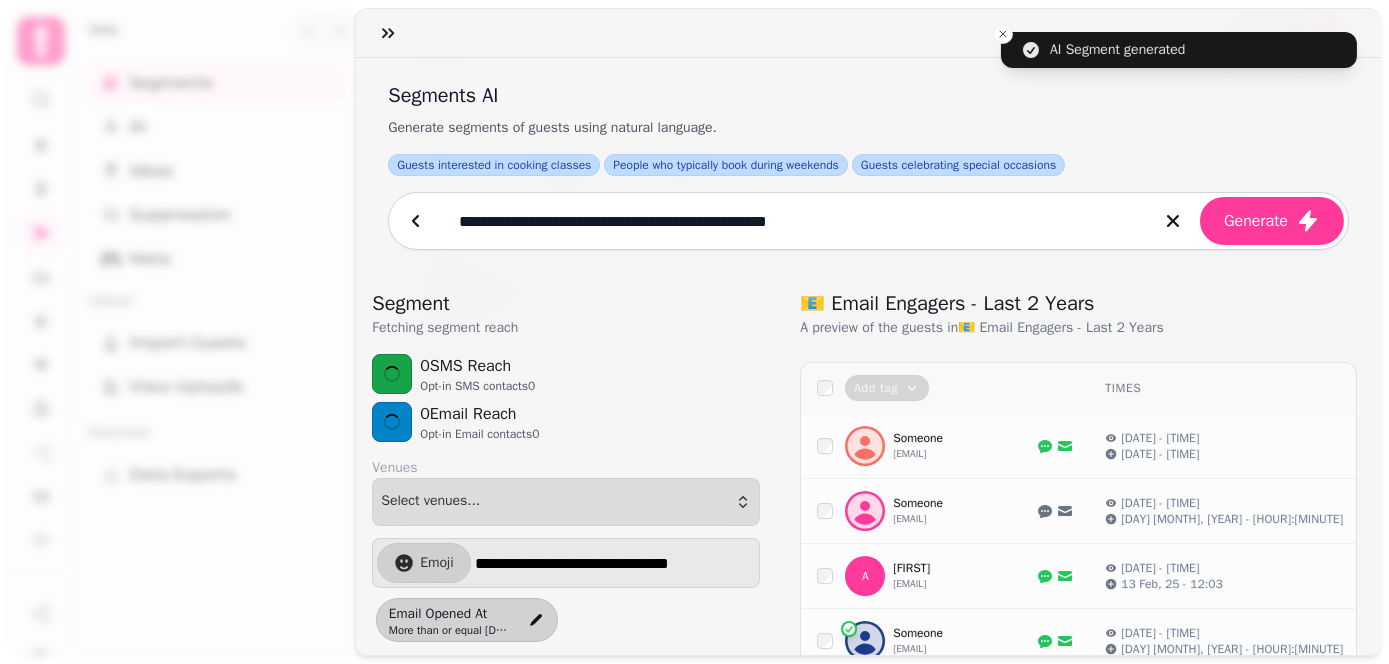 scroll, scrollTop: 300, scrollLeft: 0, axis: vertical 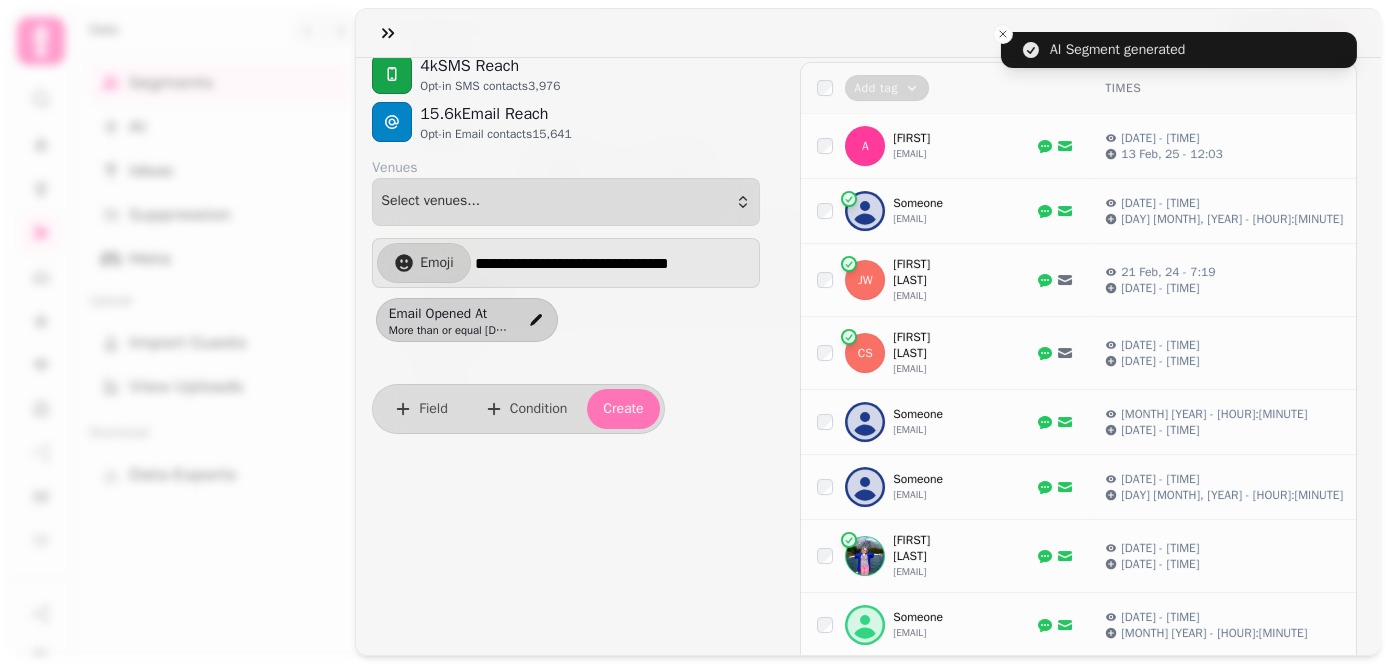 click on "Create" at bounding box center [623, 409] 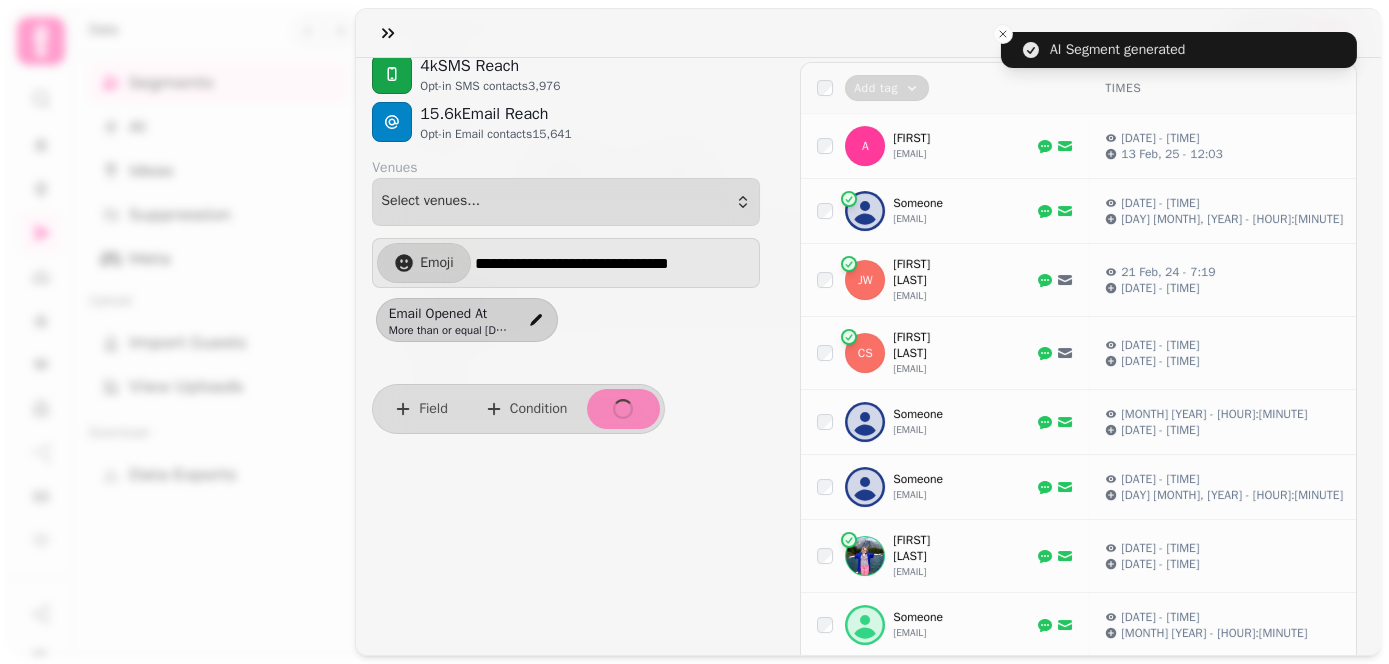 type 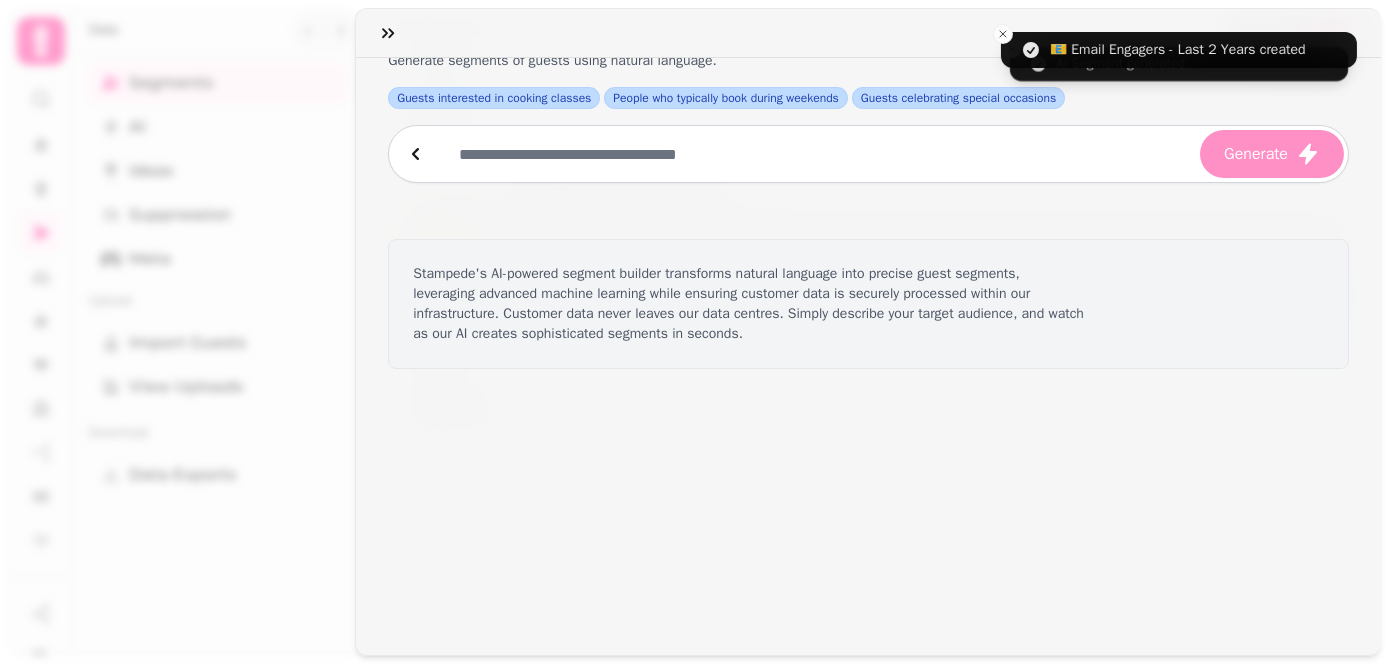 scroll, scrollTop: 81, scrollLeft: 0, axis: vertical 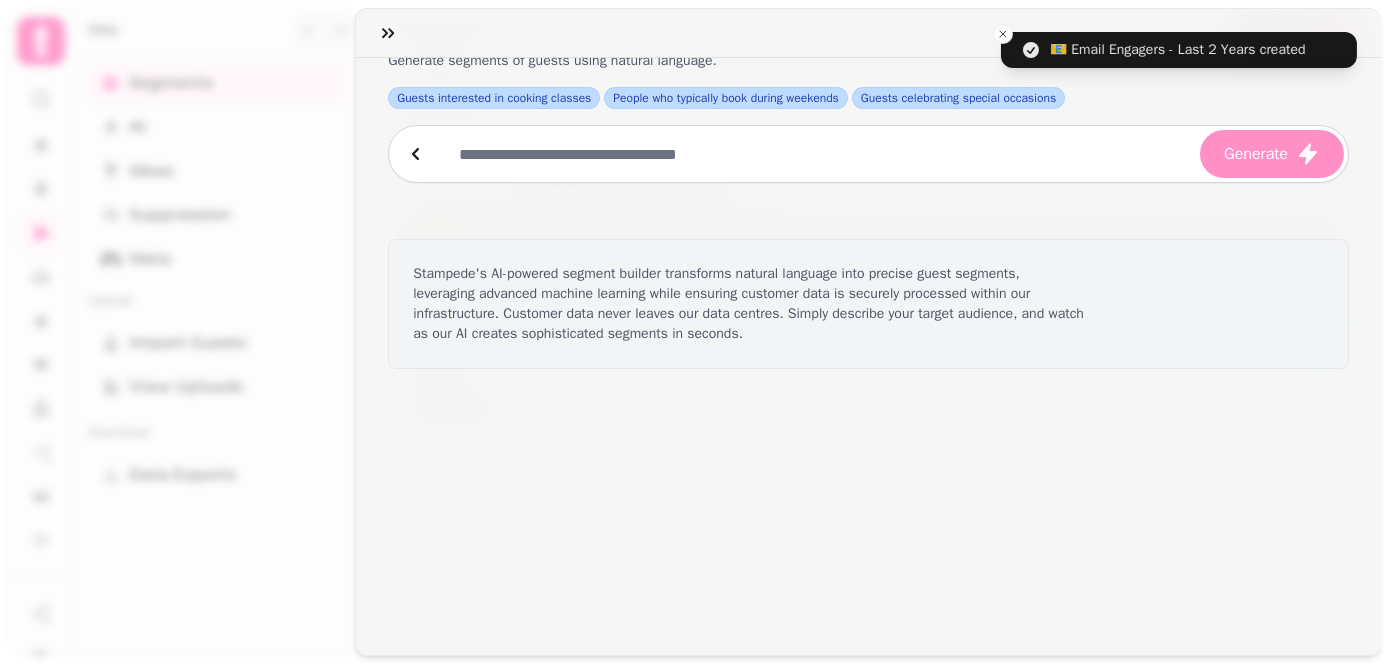 click at bounding box center [868, 33] 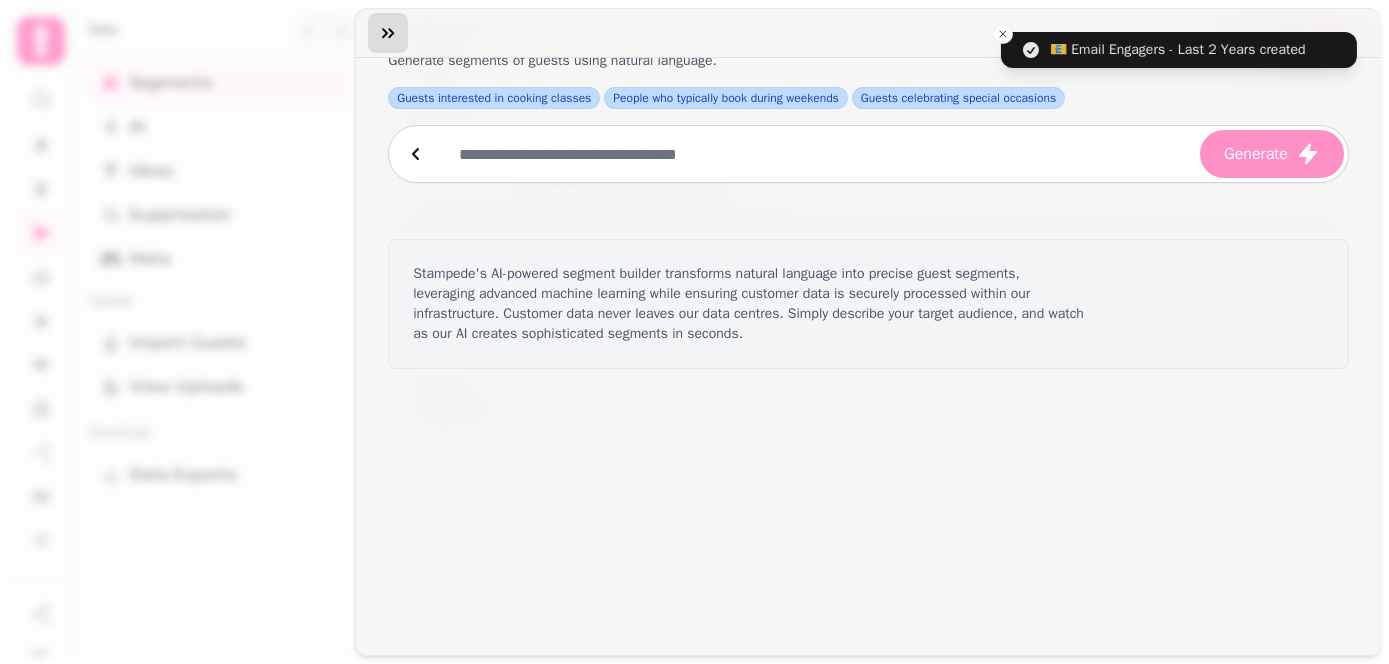 click 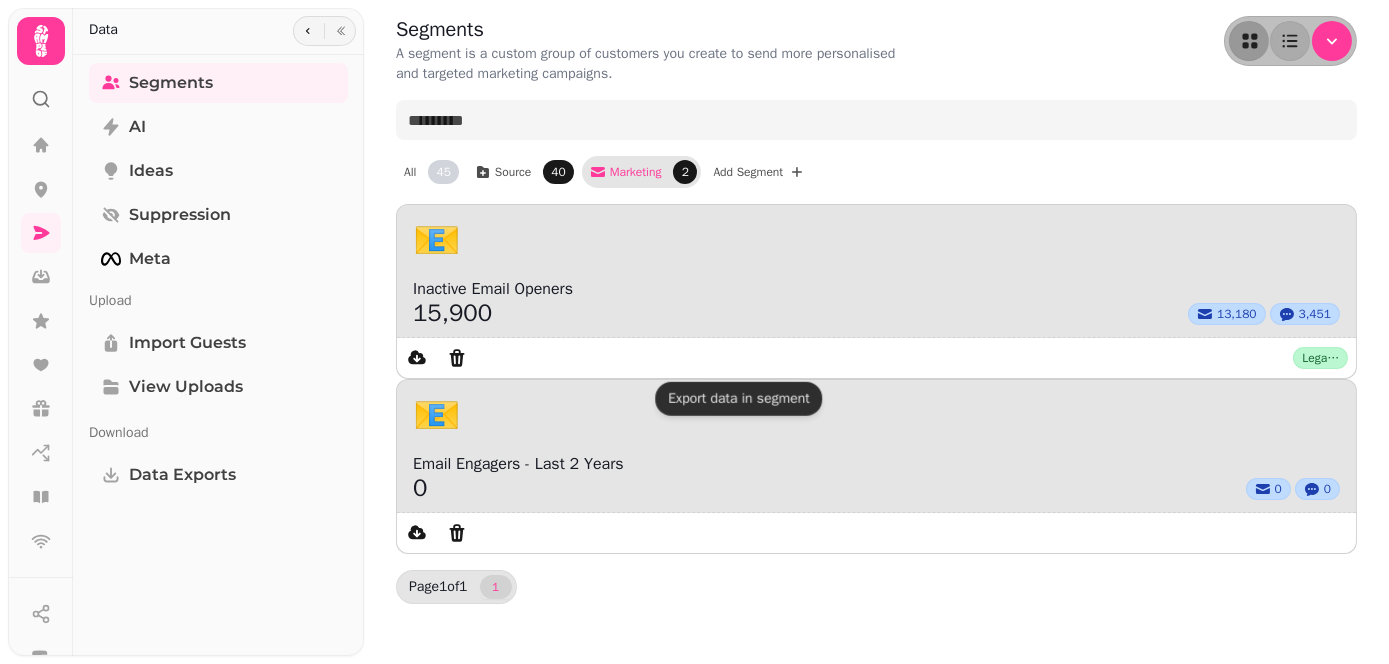 click on "Segments A segment is a custom group of customers you create to send more personalised and targeted marketing campaigns. All 45 Source 40 Marketing 2 Add Segment 📧  Inactive Email Openers 15,900 13,180 3,451 Legacy Hotels, Castle Green Hotel - 83674 📧  Email Engagers - Last 2 Years 0 0 0 Page  1  of  1 1" at bounding box center (876, 332) 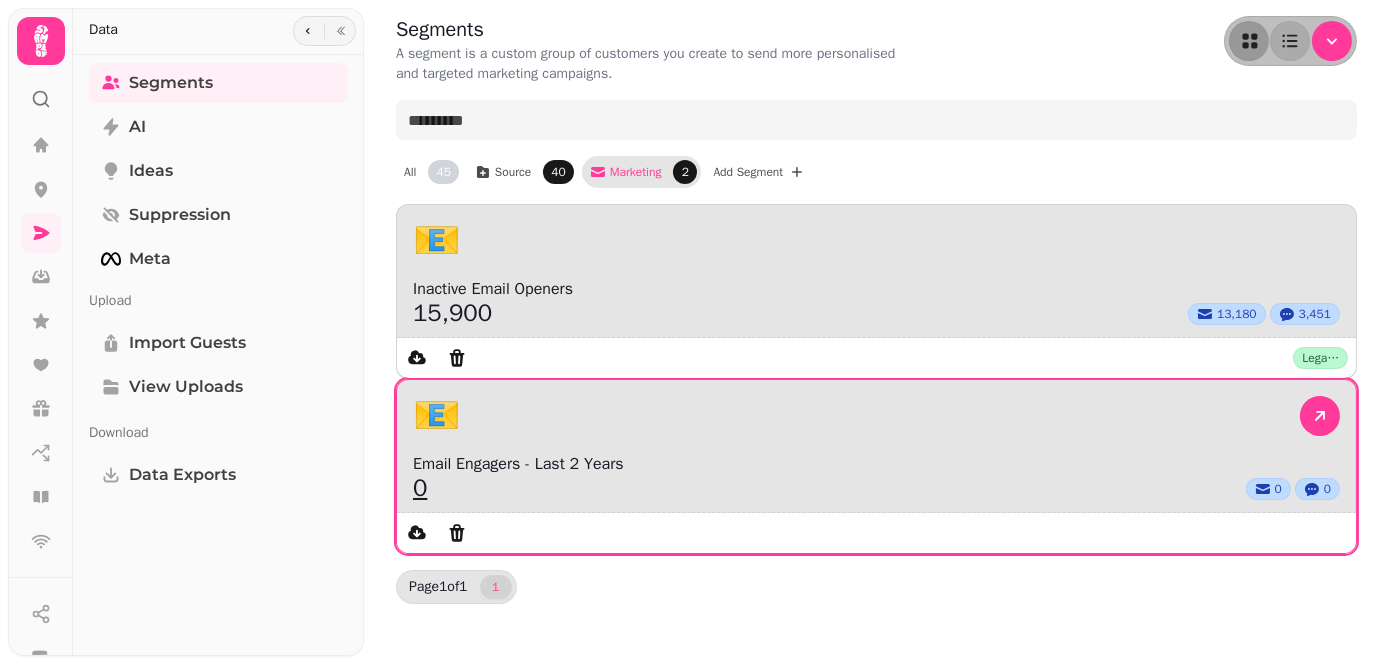 click on "0" at bounding box center (420, 488) 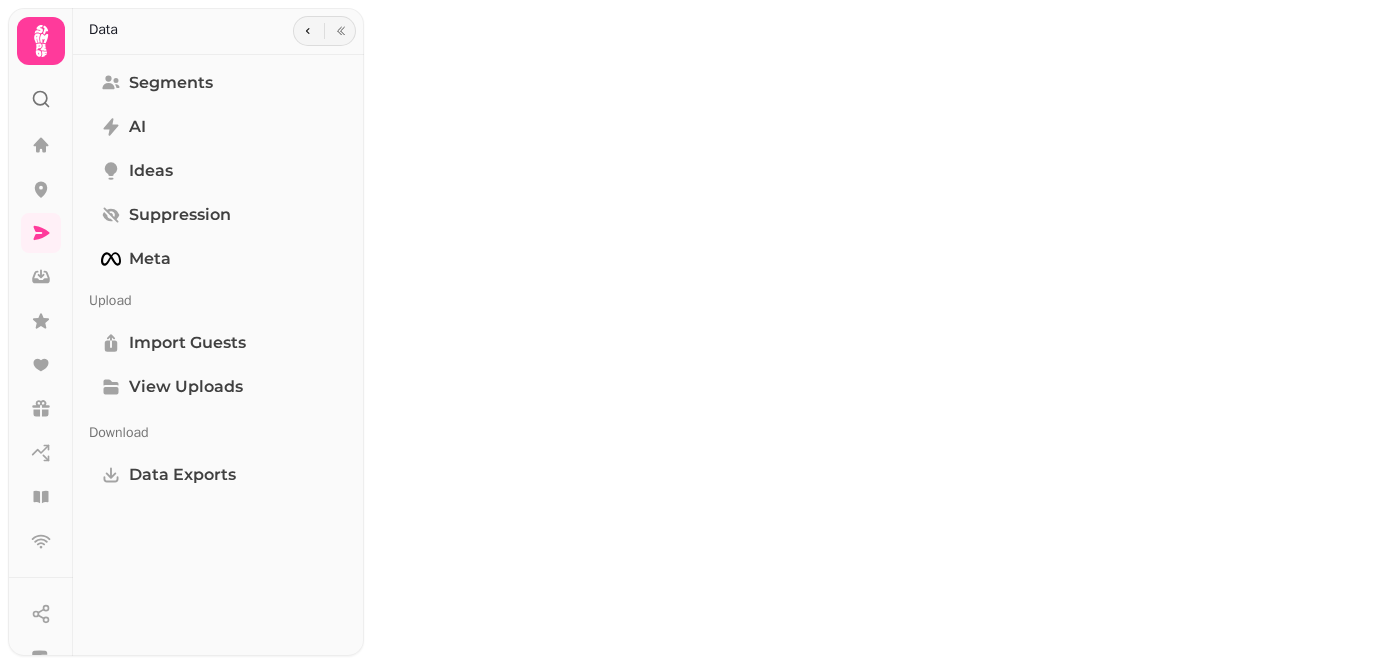 select on "**" 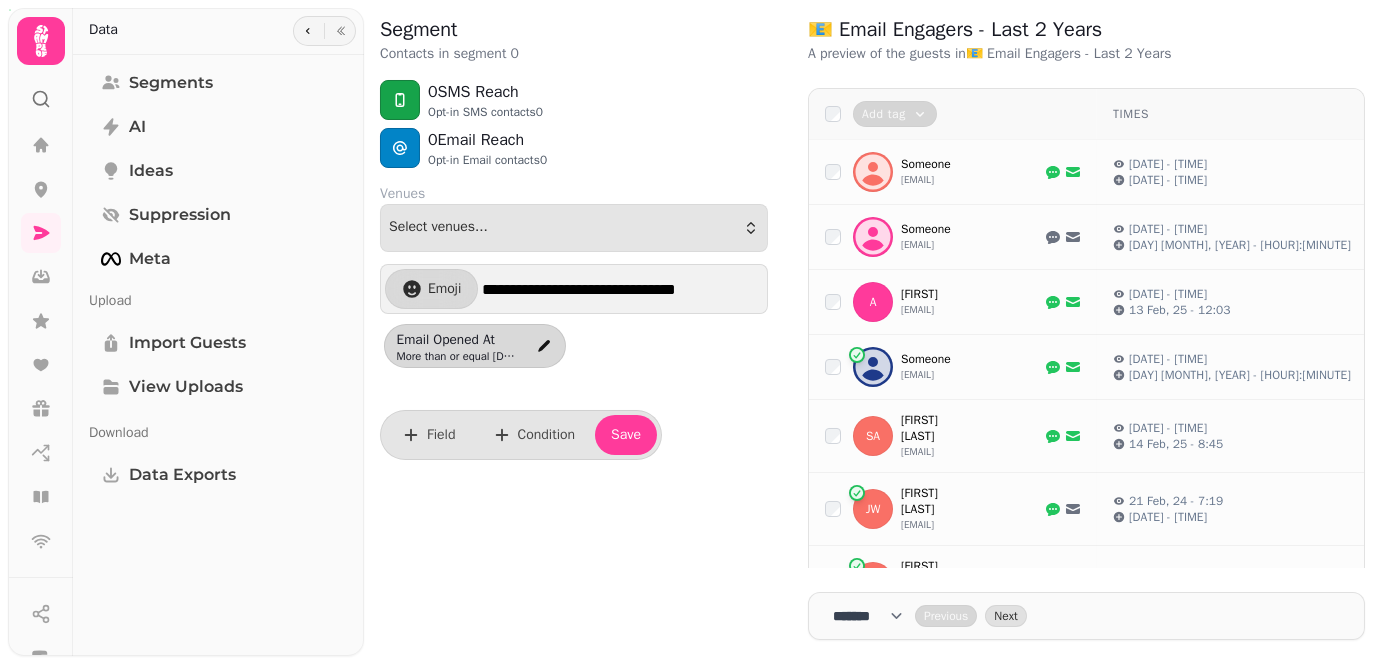 click on "0  Email Reach Opt-in Email contacts  0" at bounding box center [574, 148] 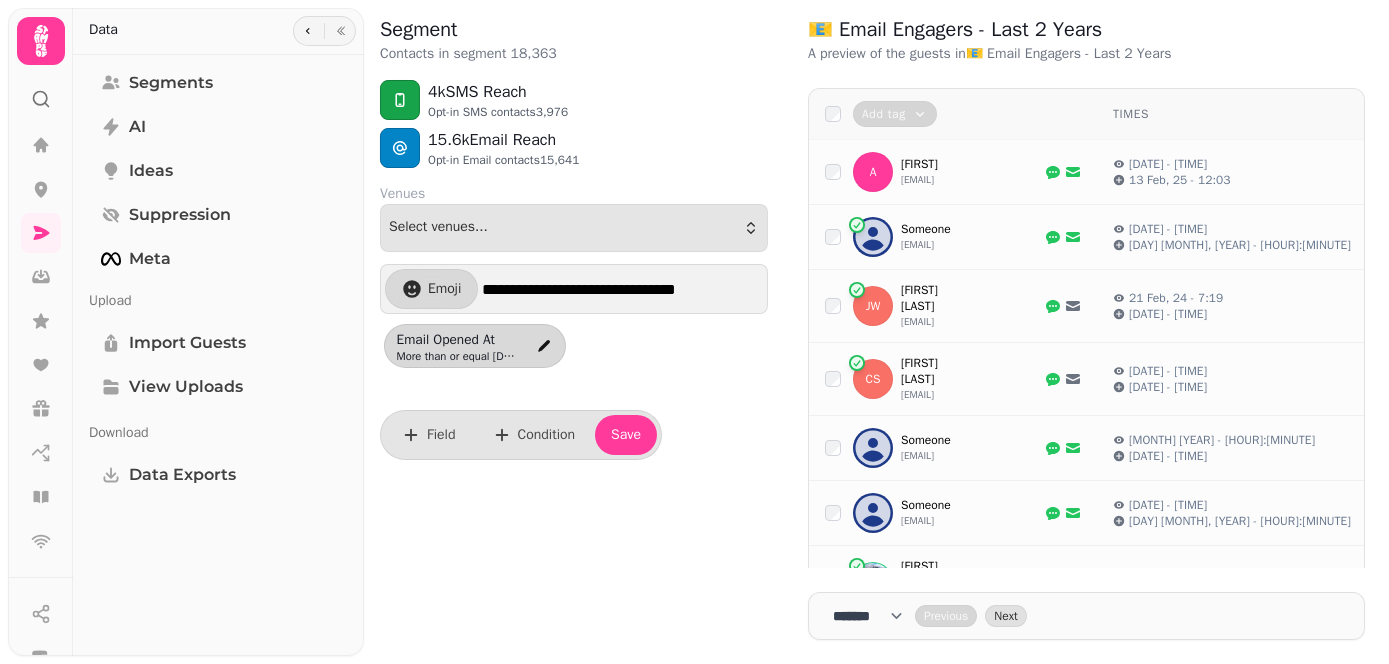 click on "15.6k  Email Reach Opt-in Email contacts  15,641" at bounding box center [574, 148] 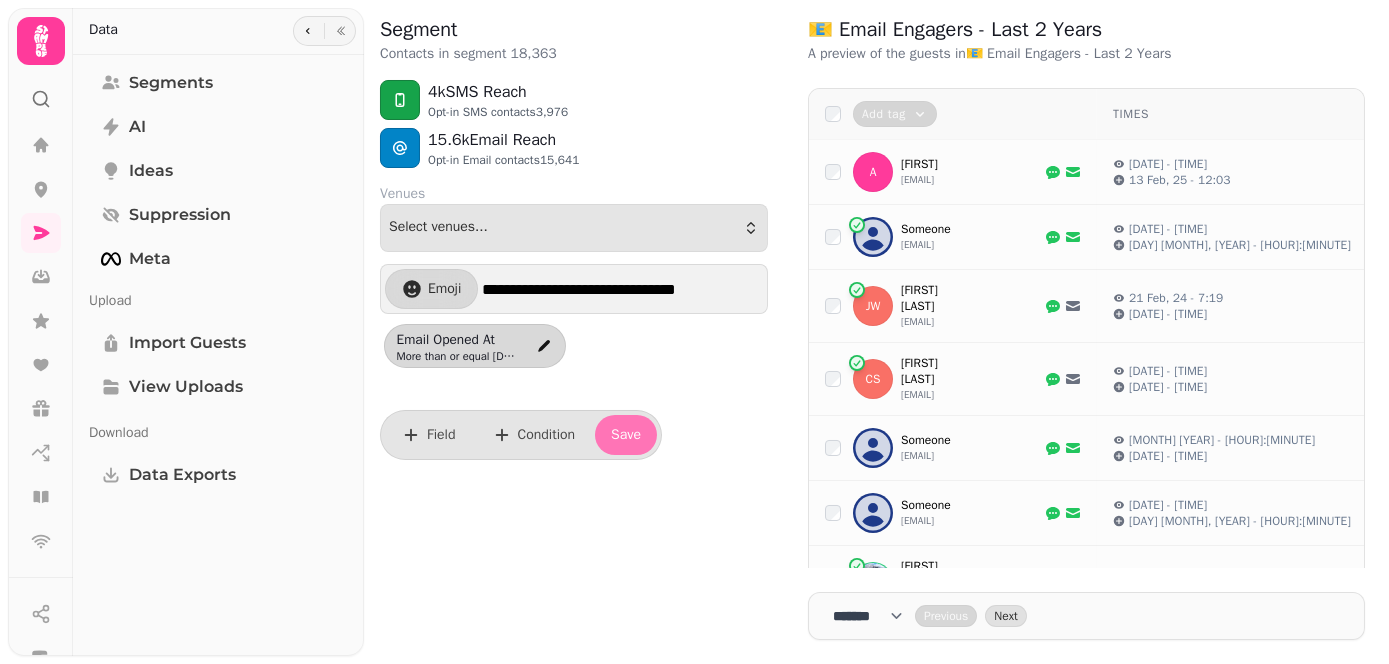 click on "Save" at bounding box center (626, 435) 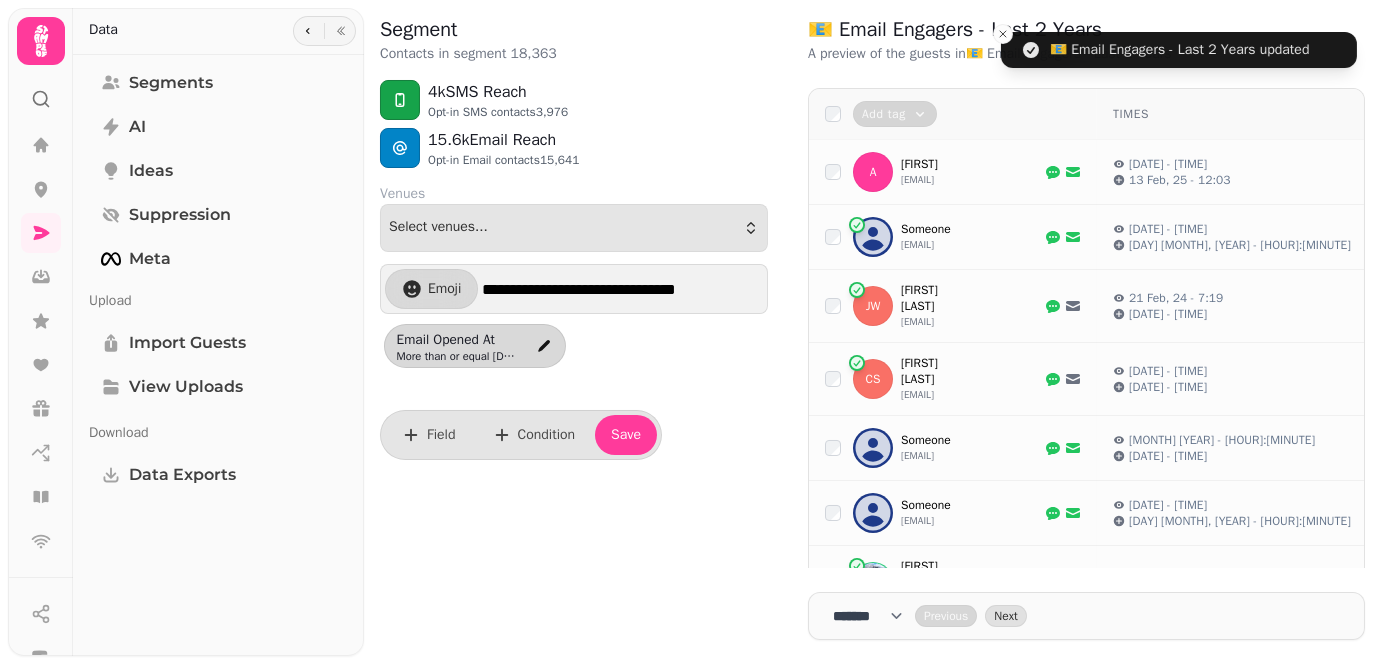 click on "Field Condition Save" at bounding box center [574, 435] 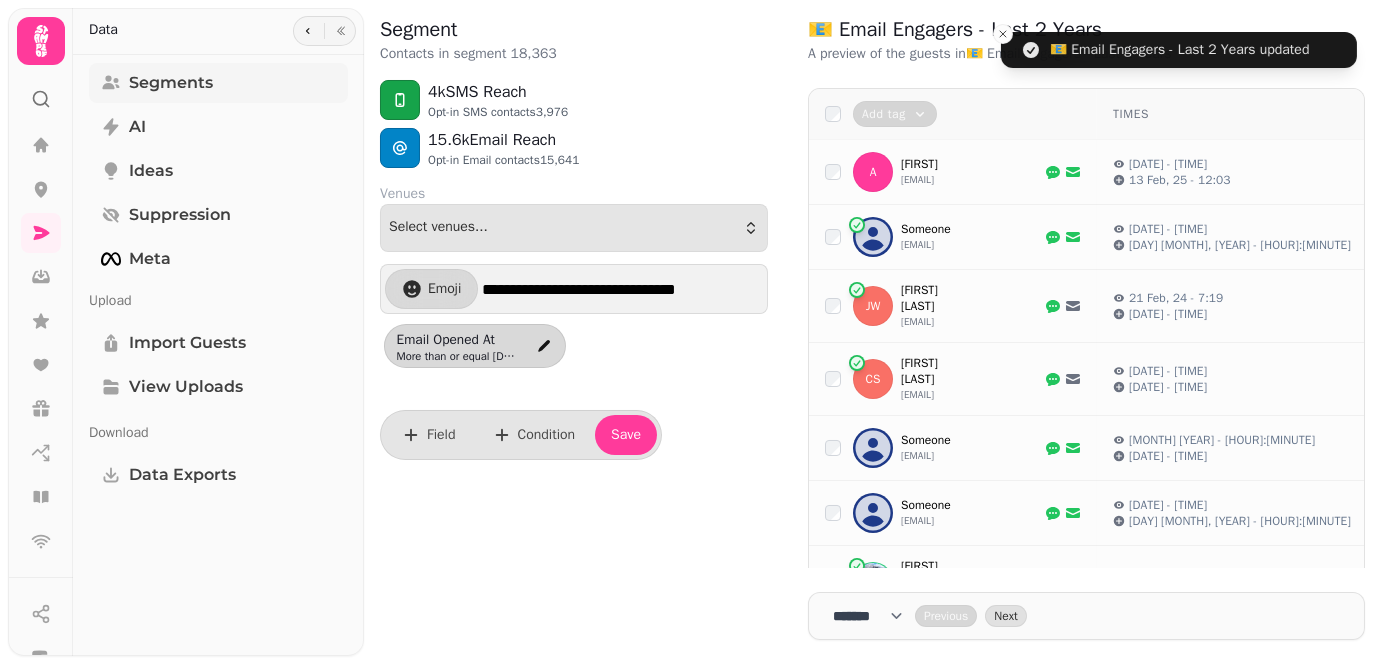 click on "Segments" at bounding box center [171, 83] 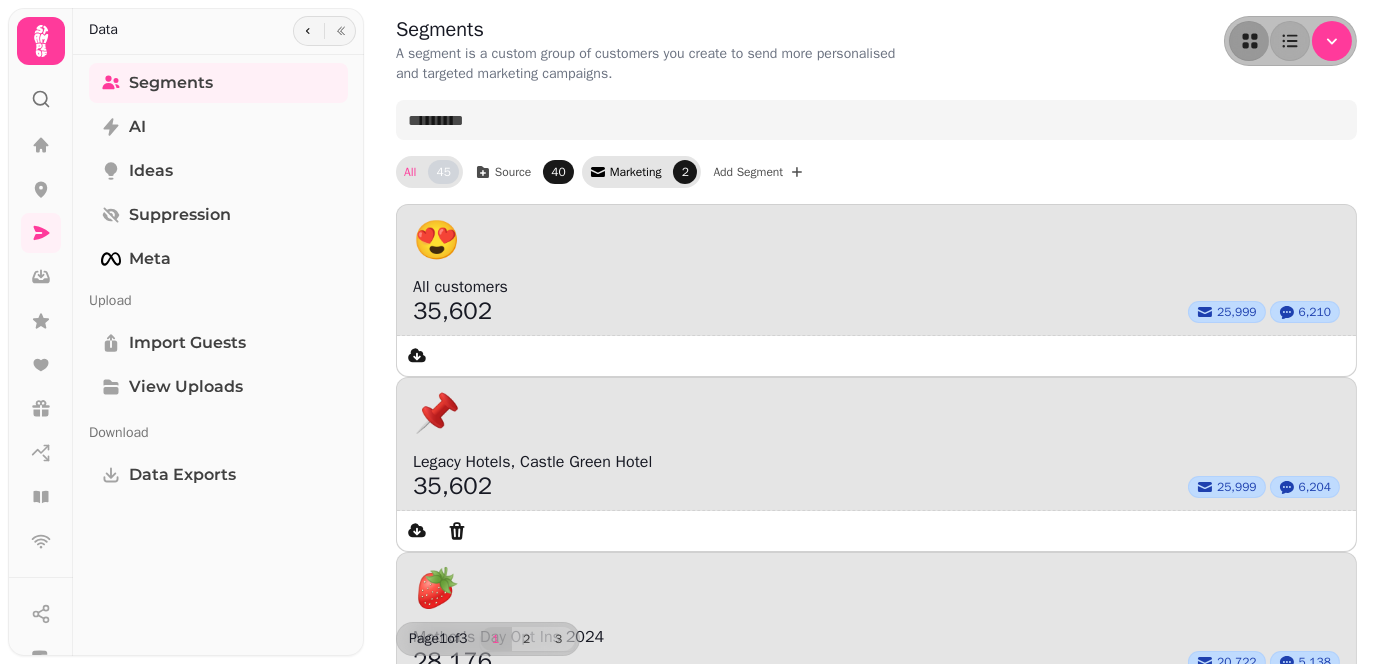 click on "Marketing 2" at bounding box center [654, 172] 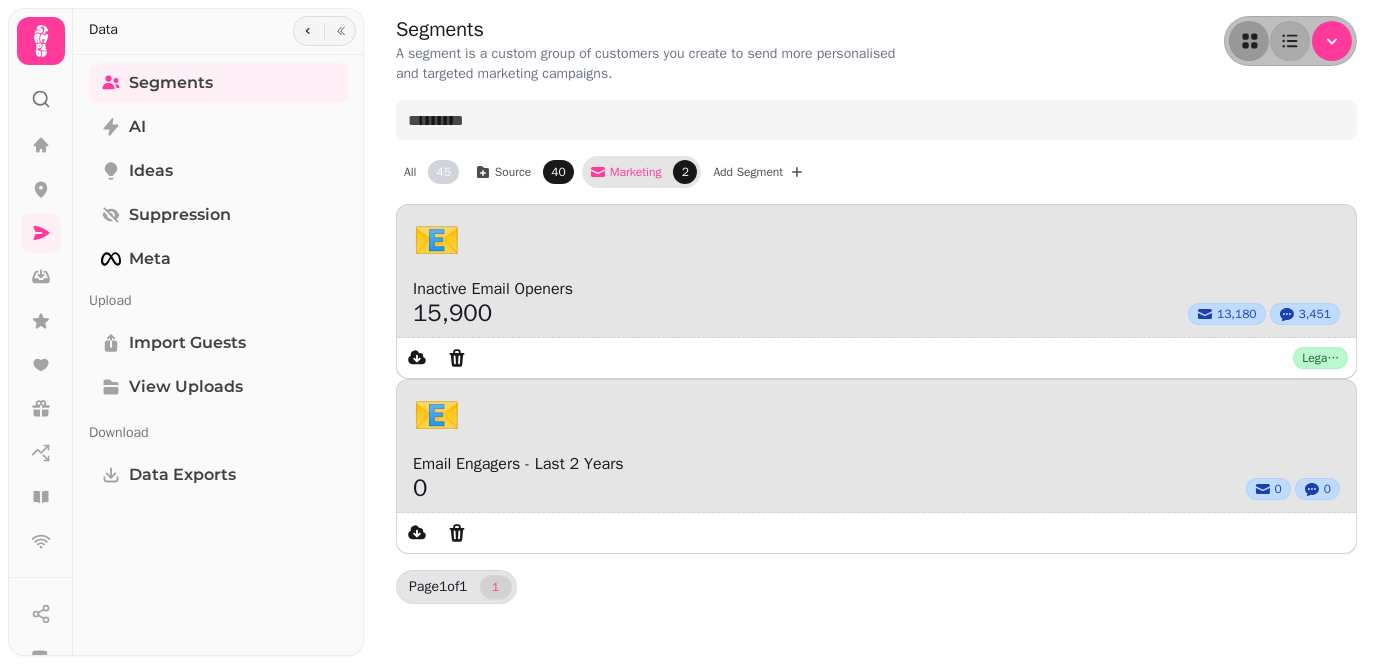 click on "Segments A segment is a custom group of customers you create to send more personalised and targeted marketing campaigns. All 45 Source 40 Marketing 2 Add Segment 📧  Inactive Email Openers 15,900 13,180 3,451 Legacy Hotels, Castle Green Hotel - 83674 📧  Email Engagers - Last 2 Years 0 0 0 Page  1  of  1 1" at bounding box center (876, 332) 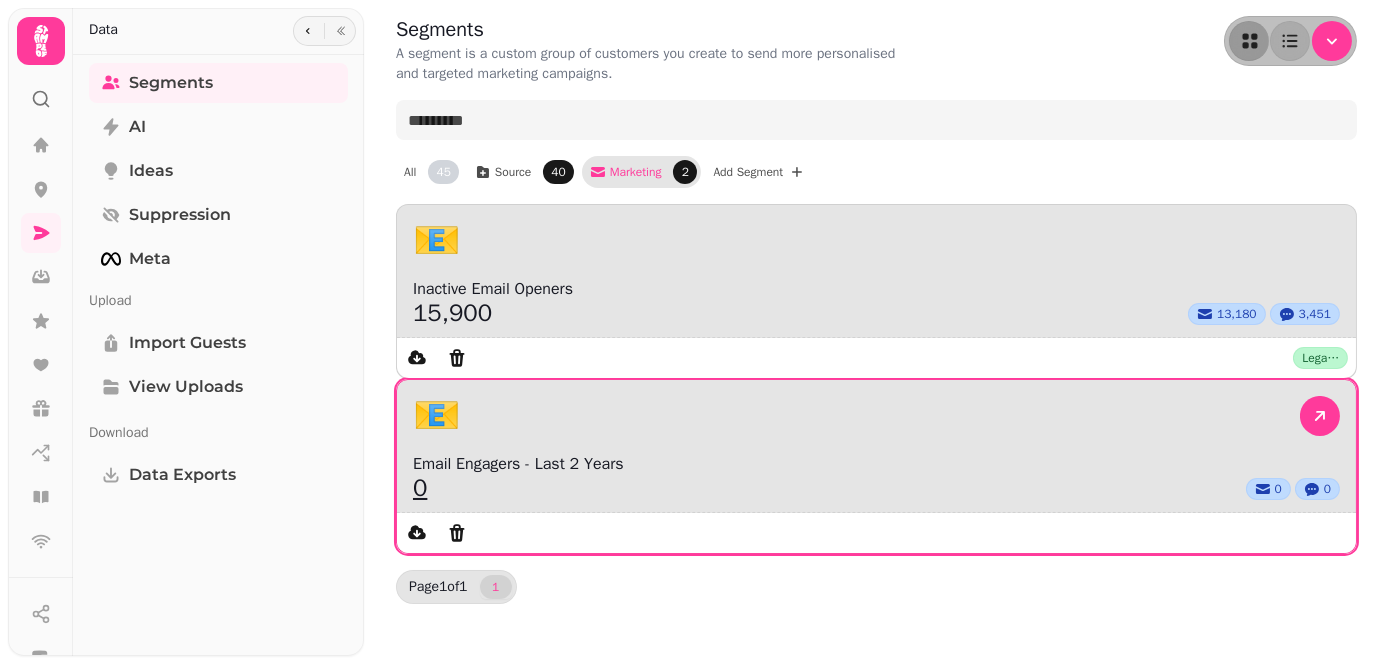 click on "Email Engagers - Last 2 Years" at bounding box center [876, 464] 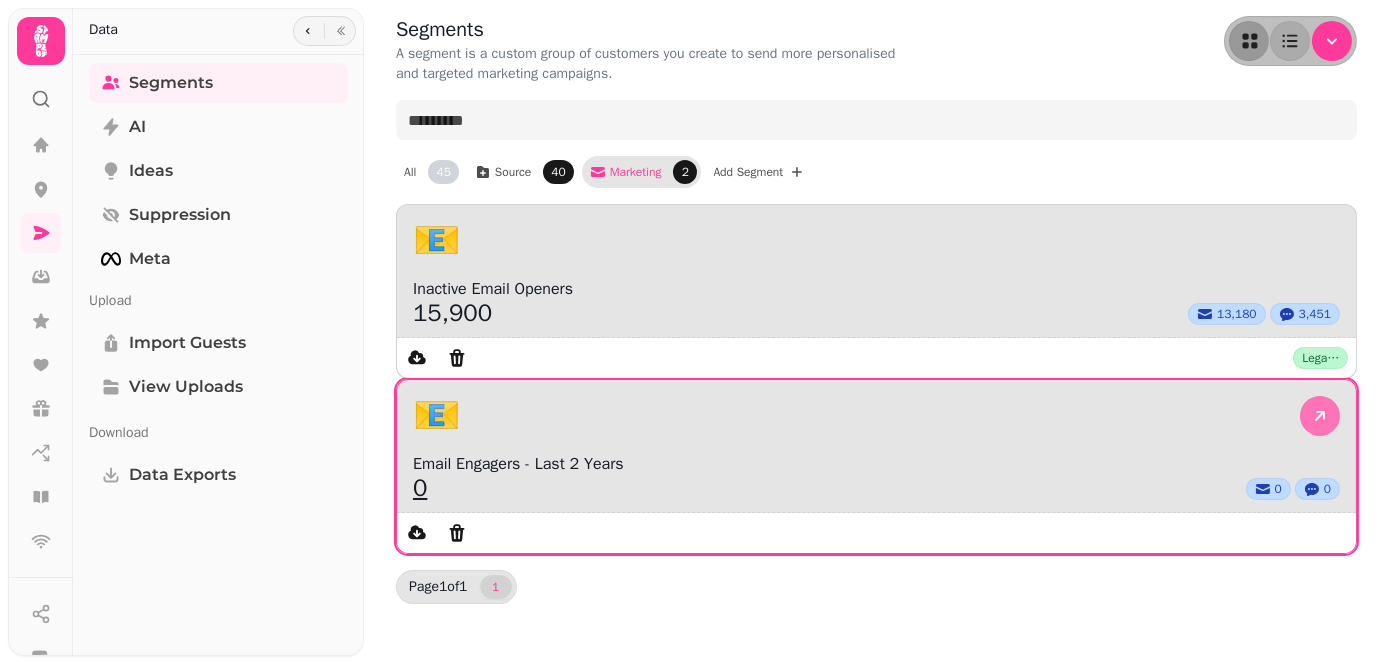click at bounding box center (1320, 416) 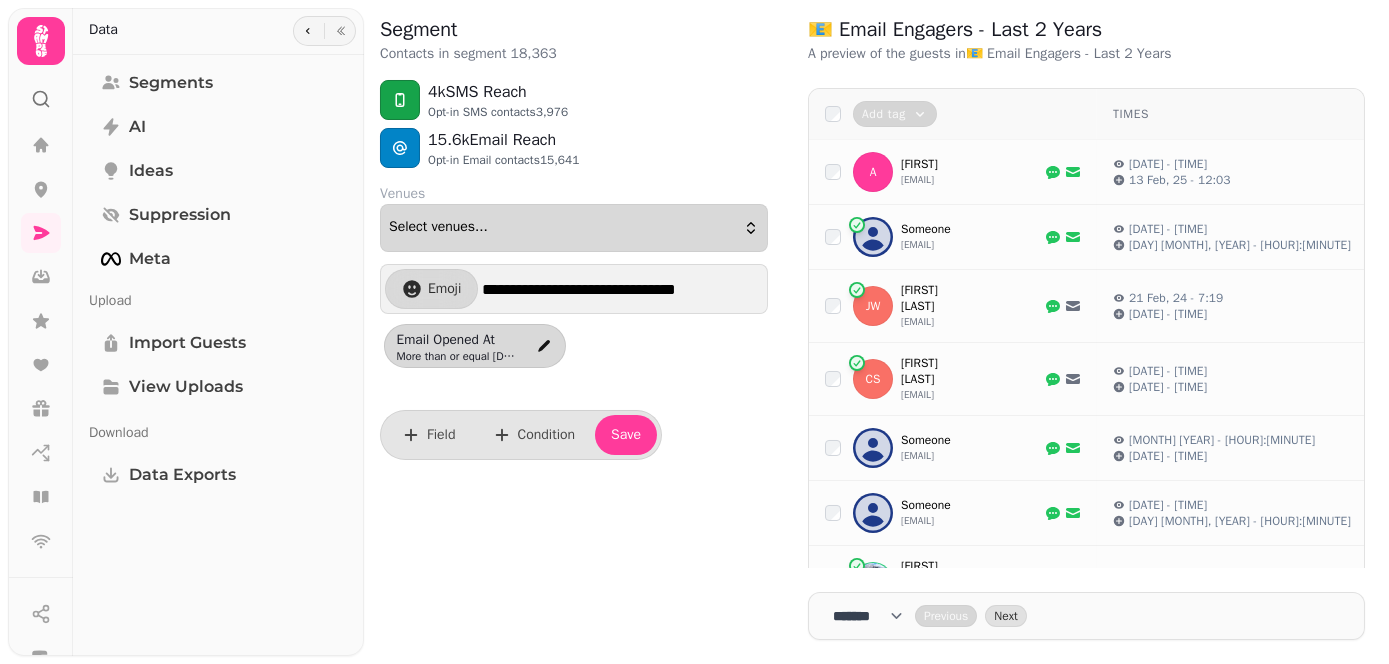 click on "Select venues..." at bounding box center (574, 228) 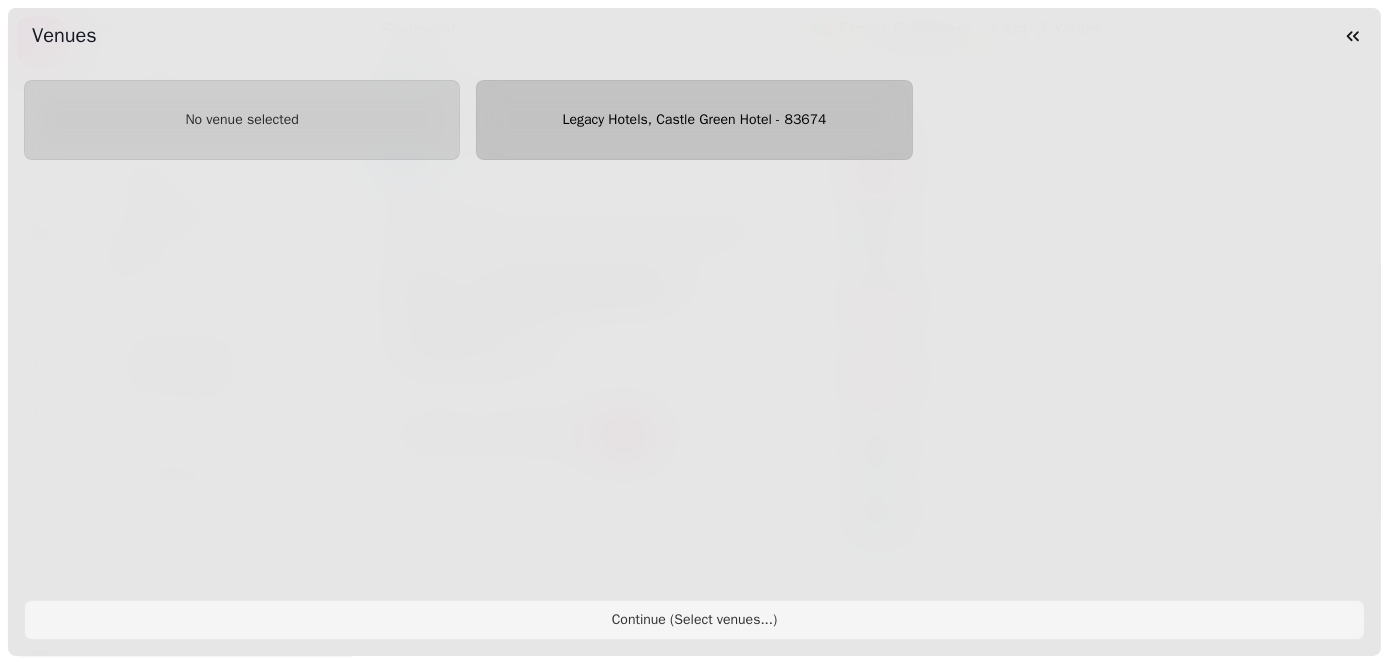 click on "Legacy Hotels, Castle Green Hotel - 83674" at bounding box center (694, 120) 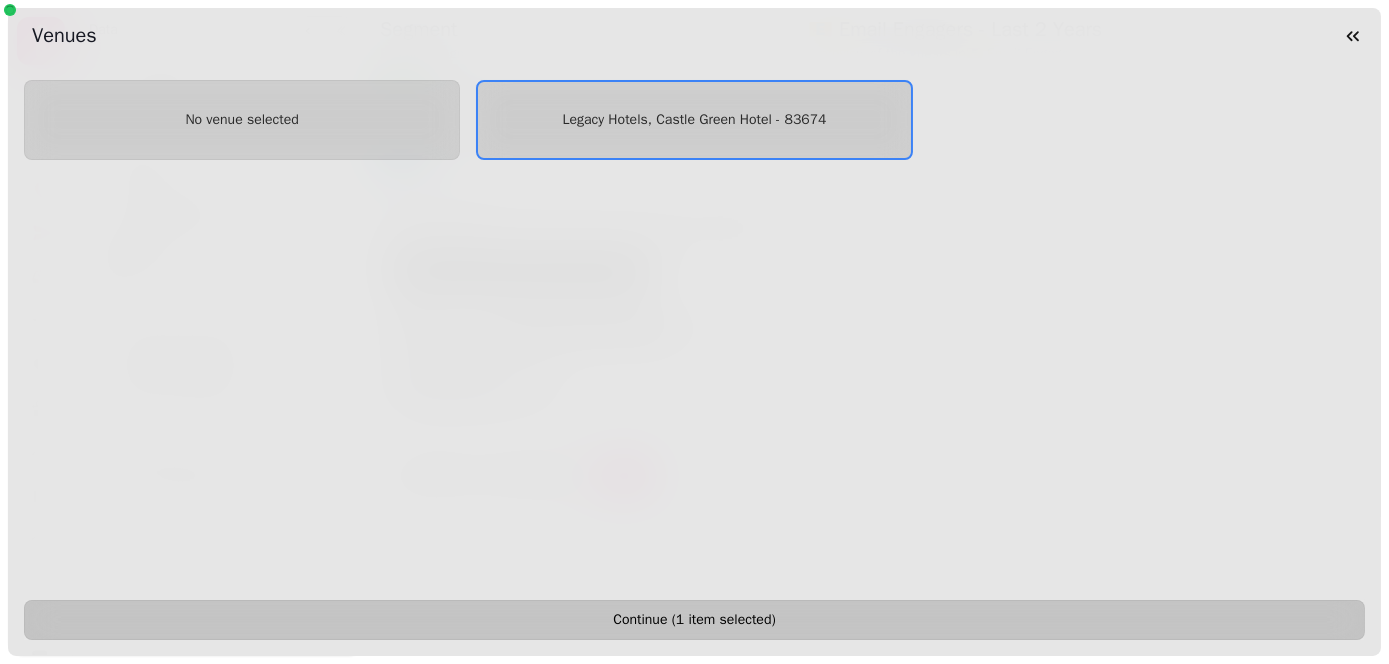 click on "Continue ( 1 item selected )" at bounding box center (694, 620) 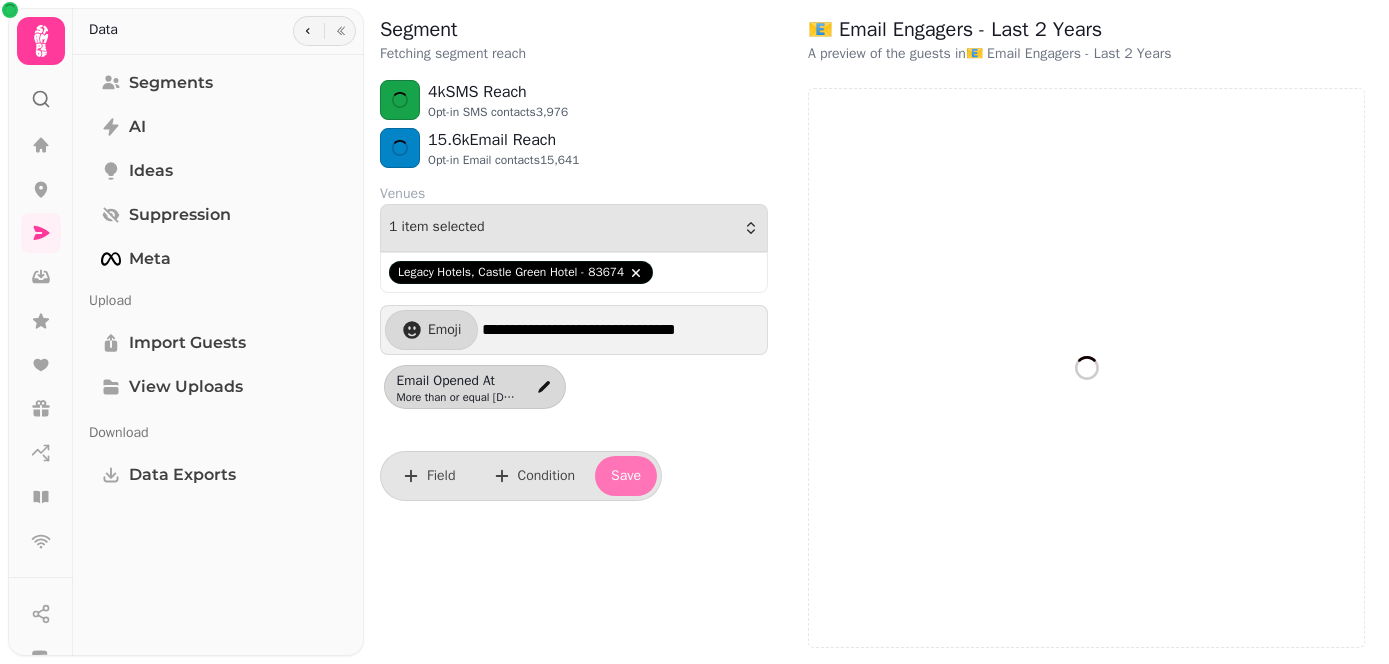 click on "Save" at bounding box center (626, 476) 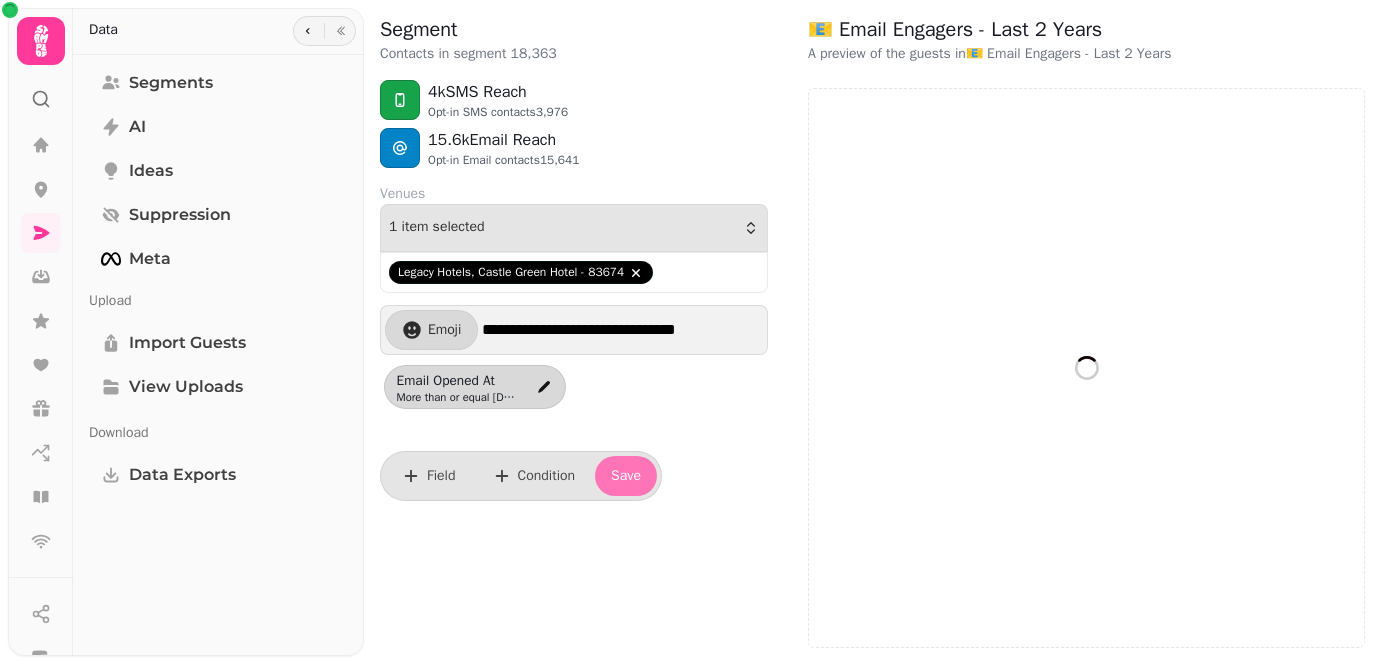 click on "Save" at bounding box center (626, 476) 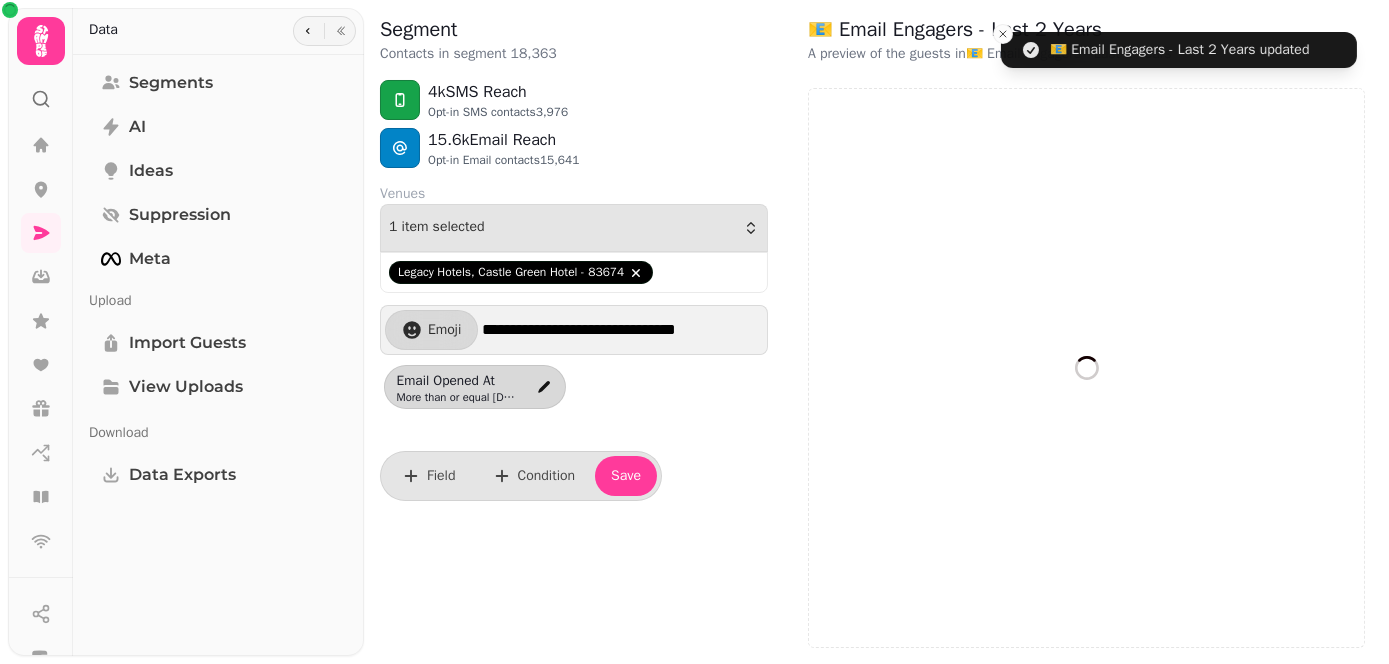 click on "Email opened at More than or equal [DATE]T[TIME]Z" at bounding box center [564, 385] 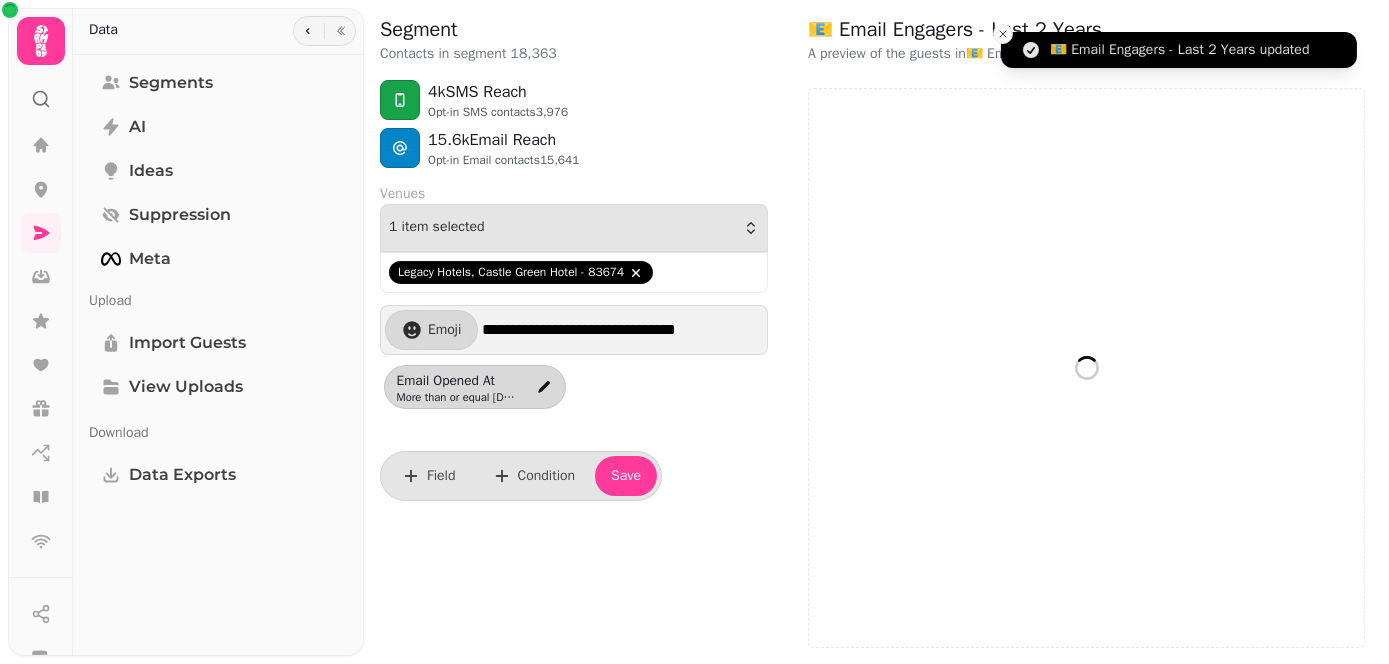 click 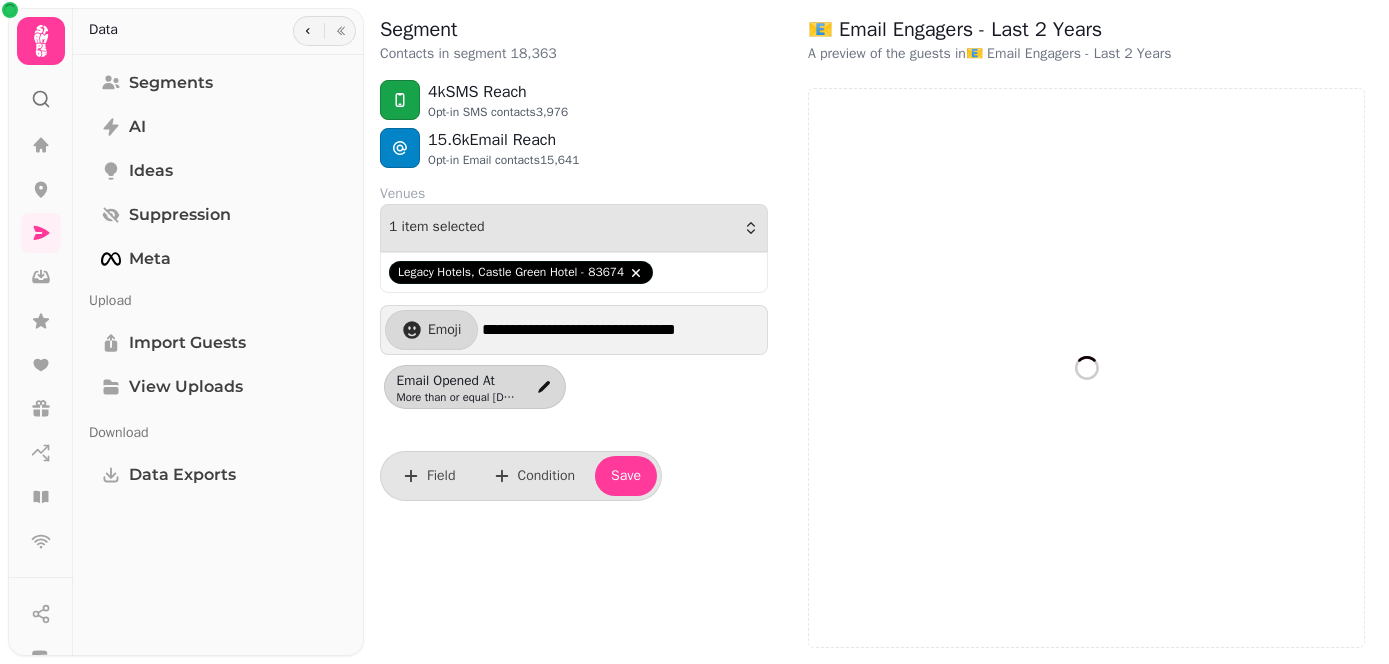 click on "4k  SMS Reach Opt-in SMS contacts  3,976" at bounding box center [574, 100] 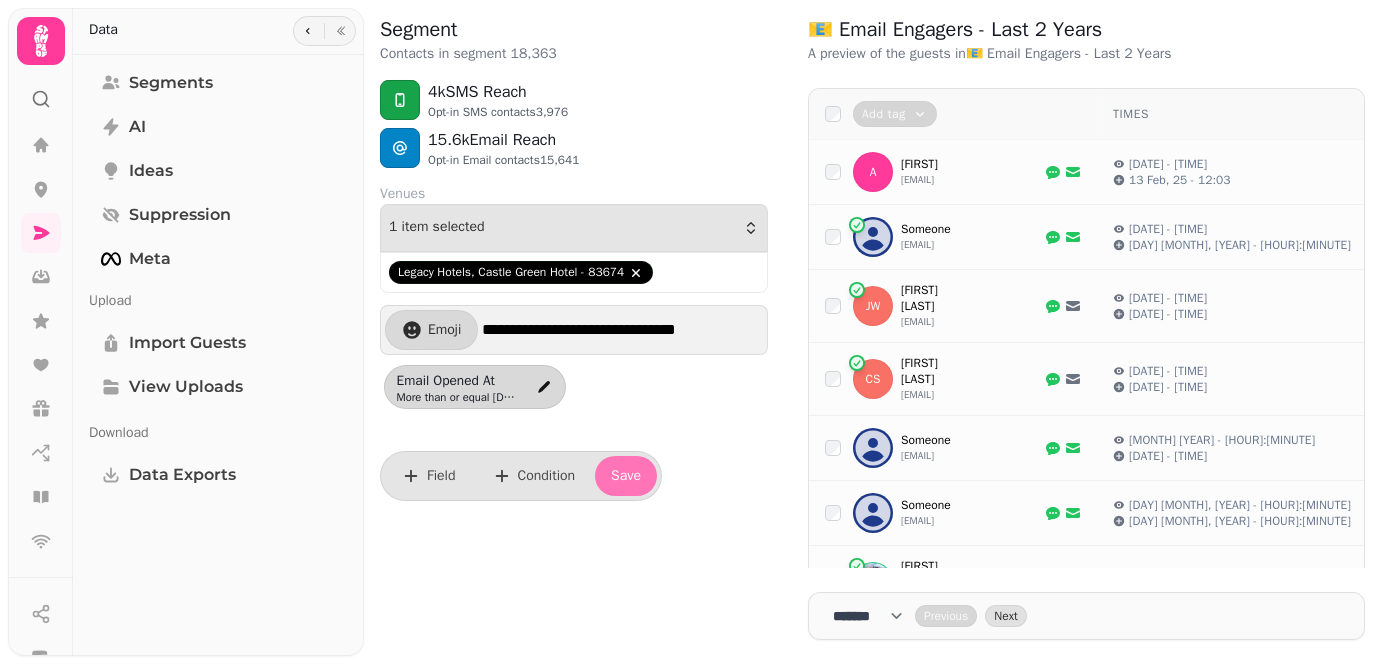 click on "Save" at bounding box center [626, 476] 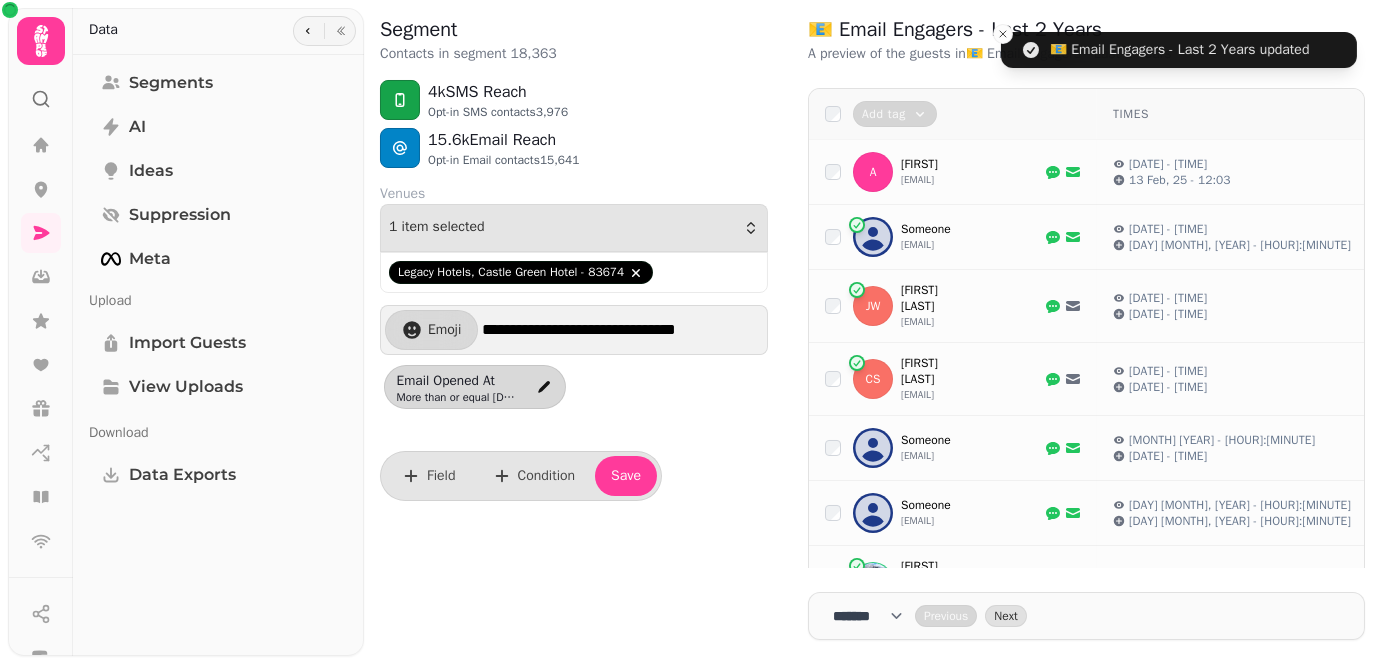 click on "**********" at bounding box center [574, 342] 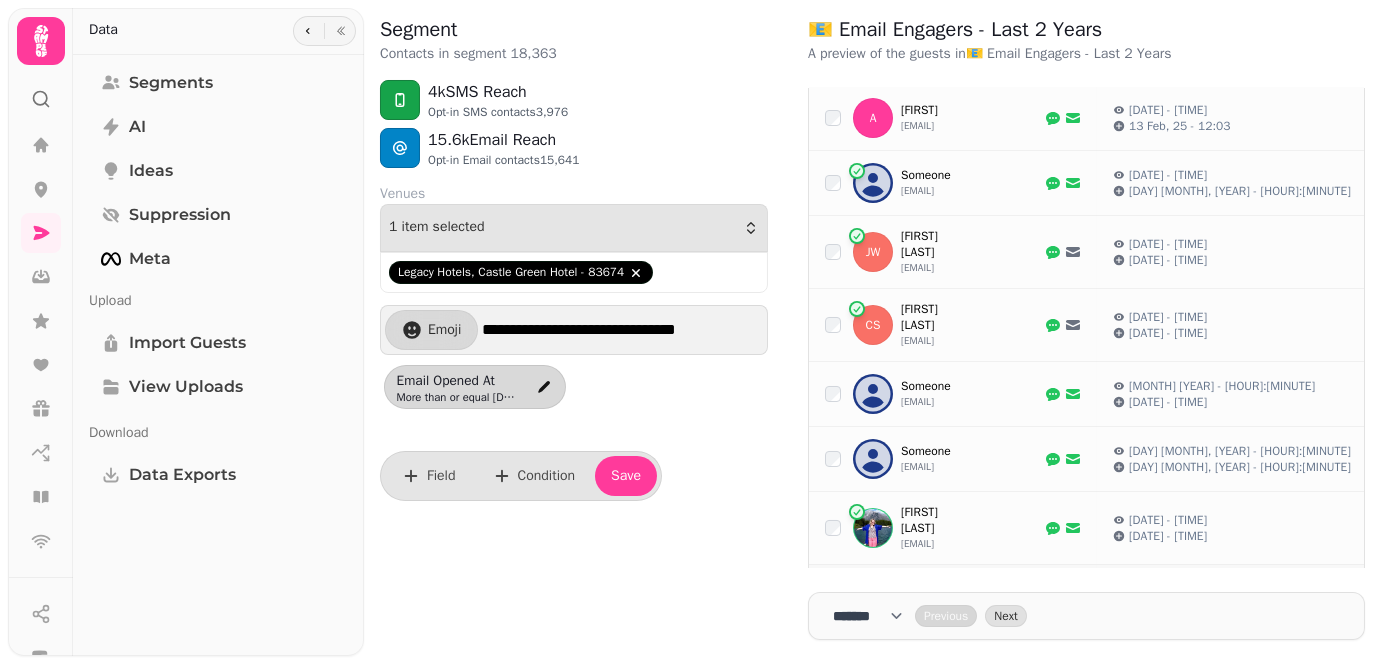 scroll, scrollTop: 0, scrollLeft: 0, axis: both 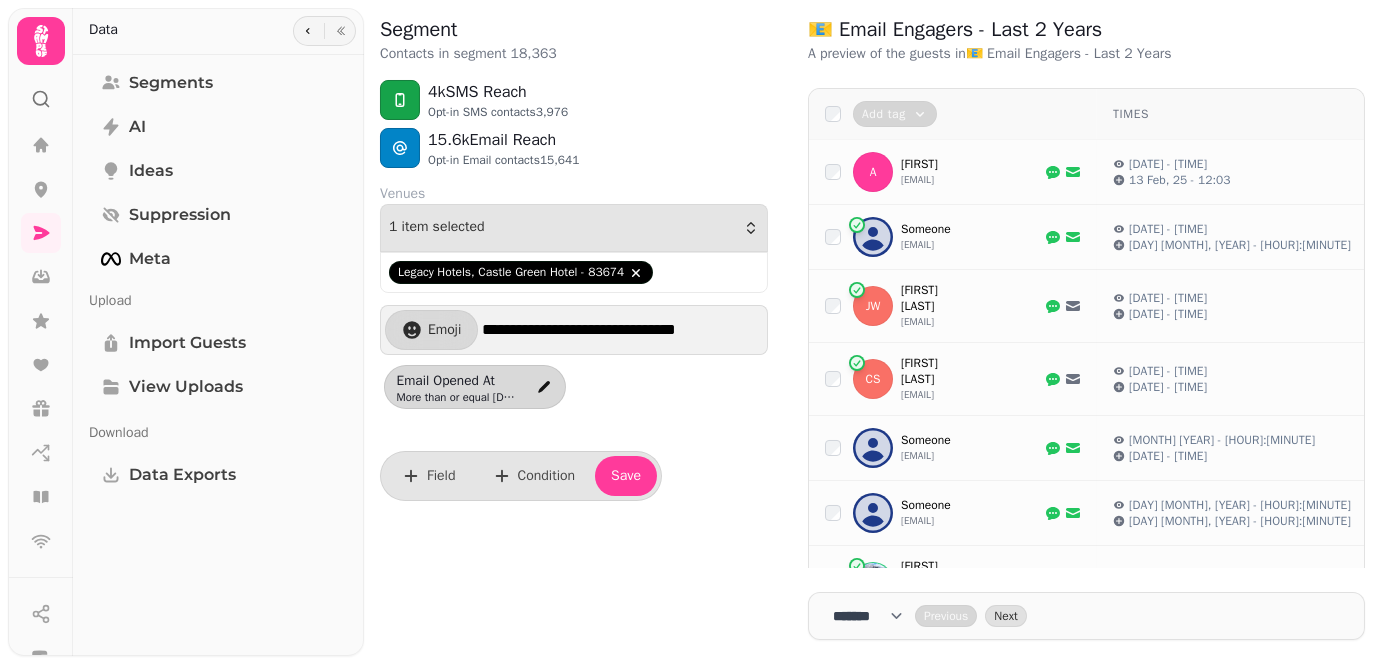 click on "15.6k  Email Reach Opt-in Email contacts  15,641" at bounding box center [574, 148] 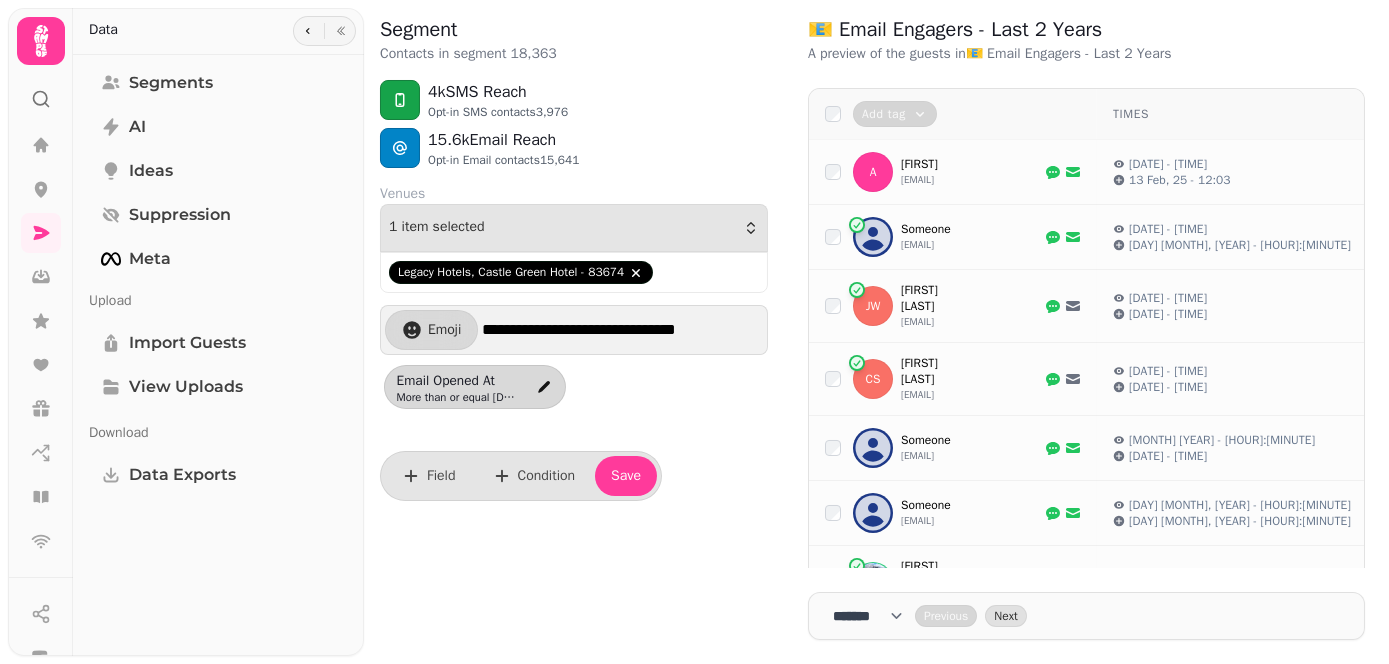 click on "Segment Contacts in segment 18,363" at bounding box center [574, 40] 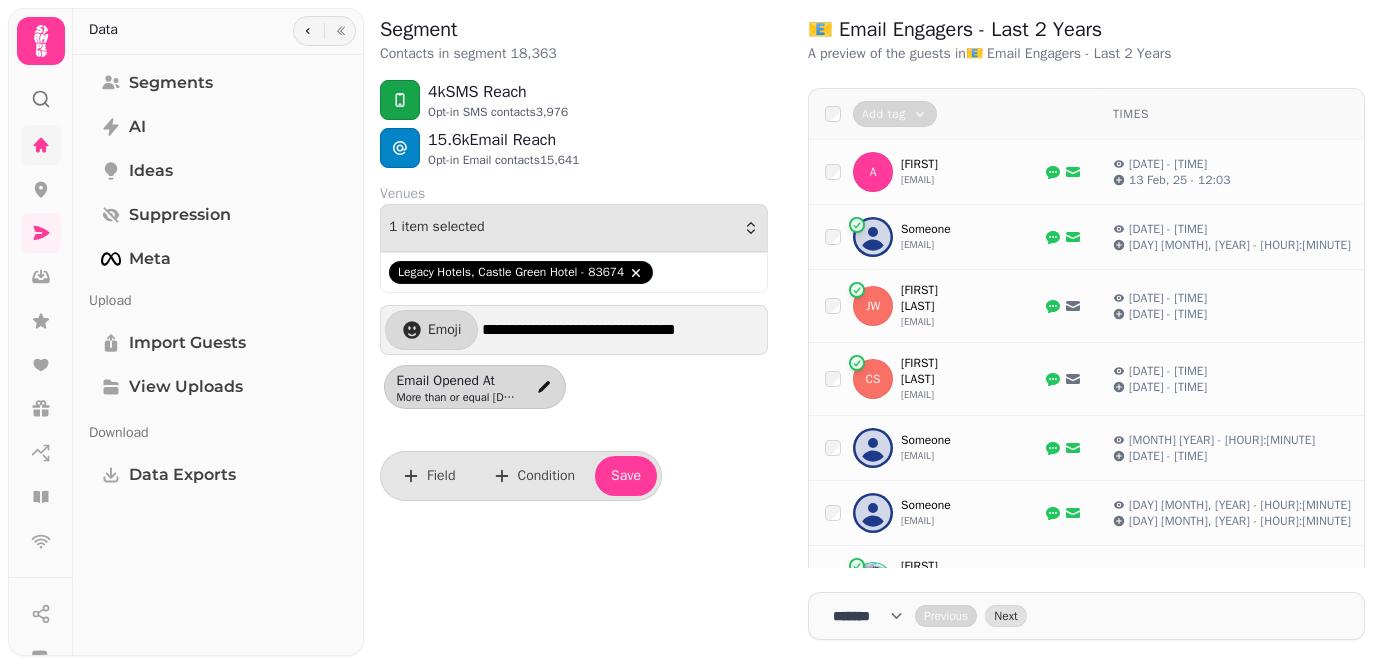 click 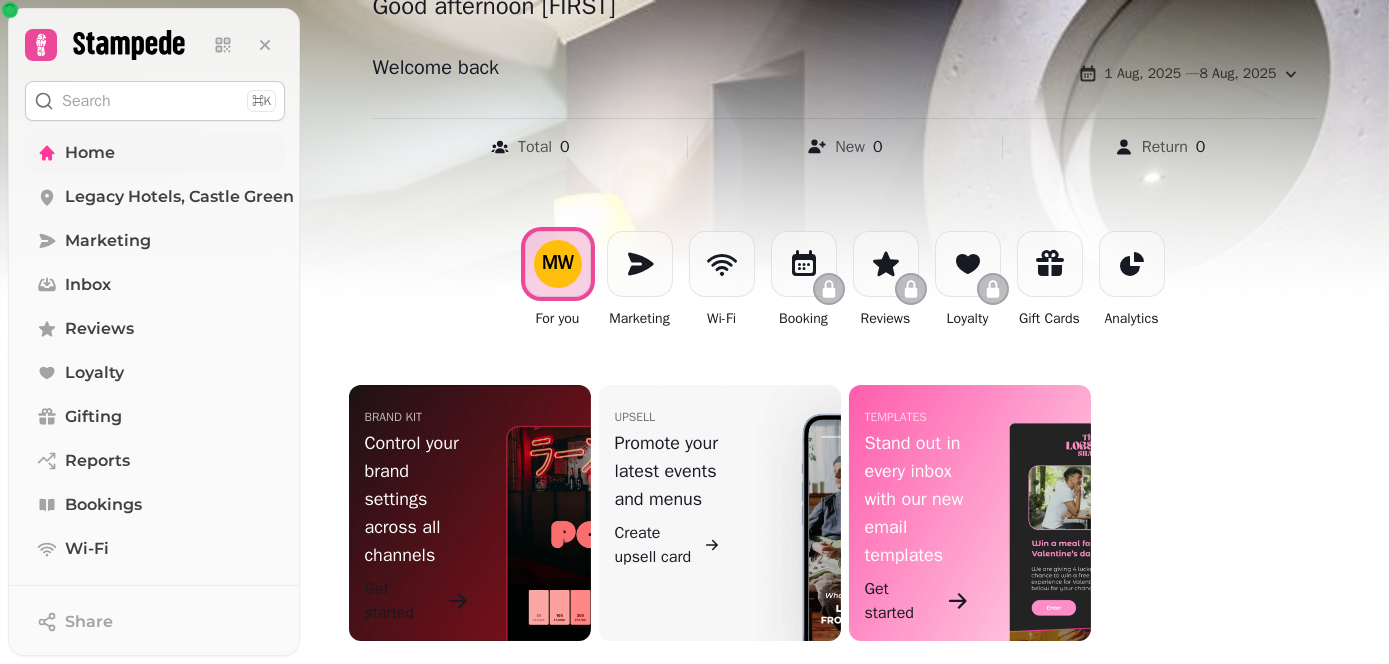 scroll, scrollTop: 170, scrollLeft: 0, axis: vertical 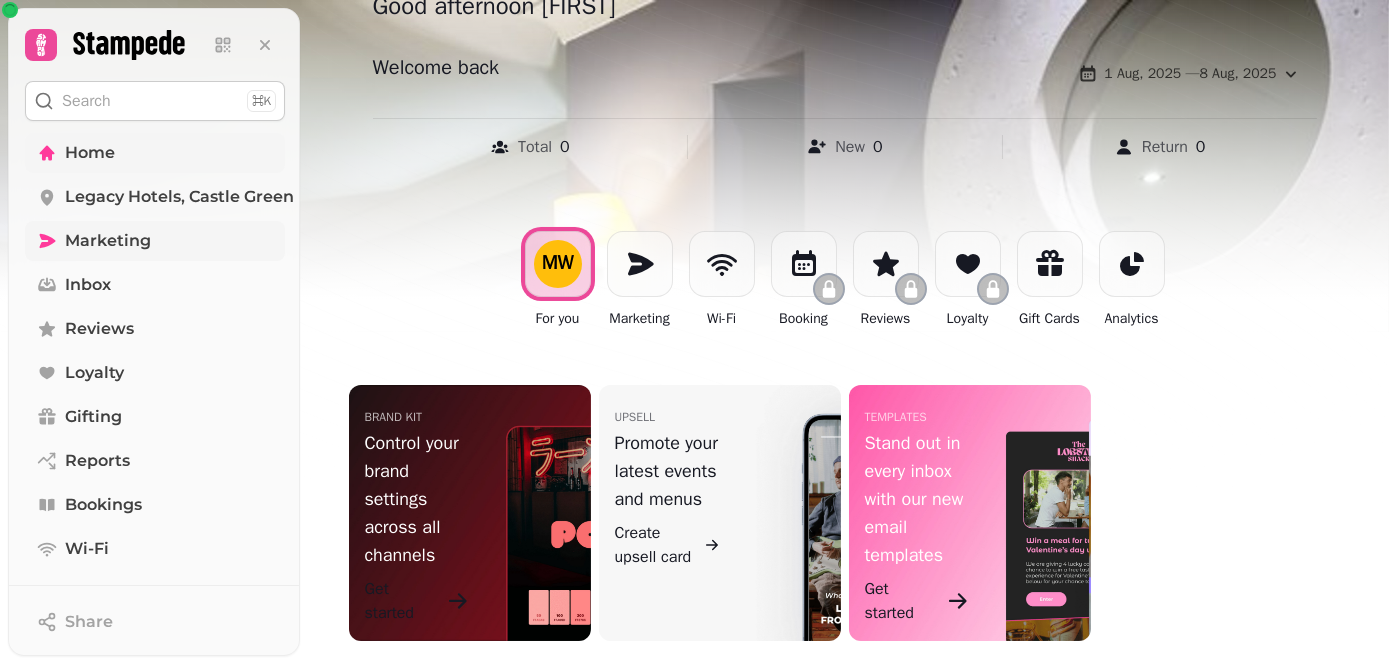 click on "Marketing" at bounding box center (108, 241) 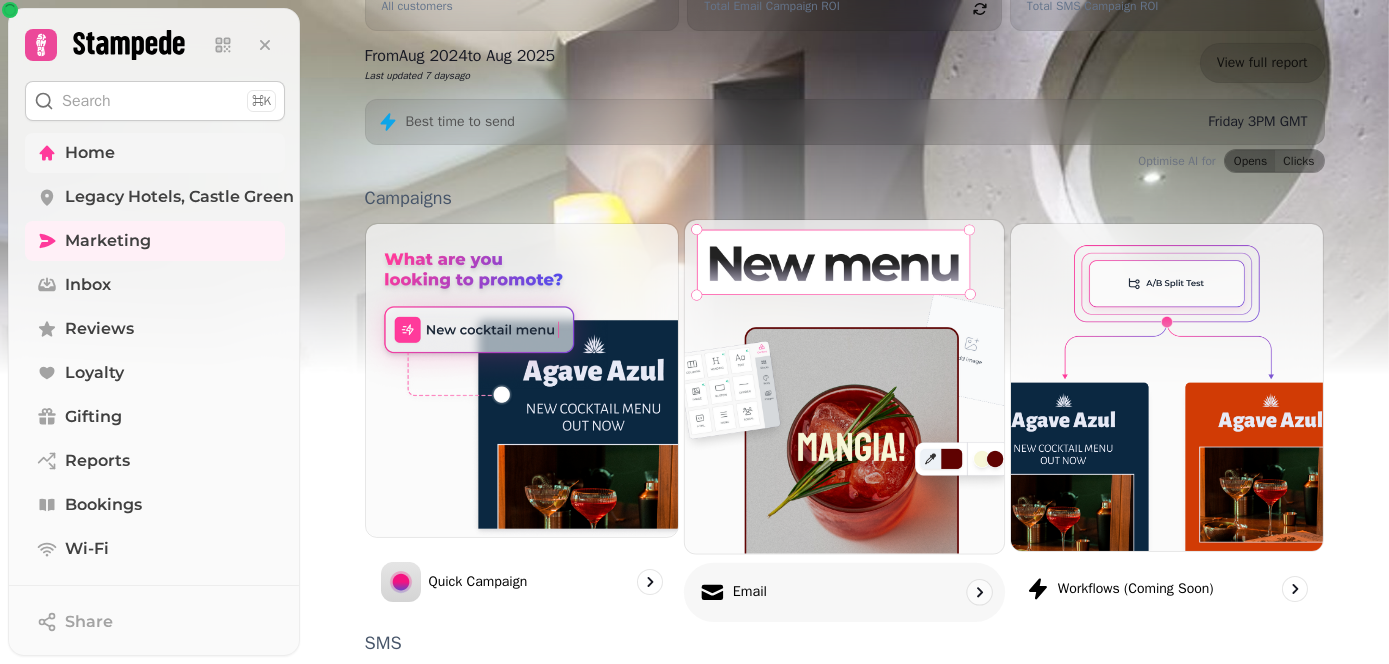 scroll, scrollTop: 370, scrollLeft: 0, axis: vertical 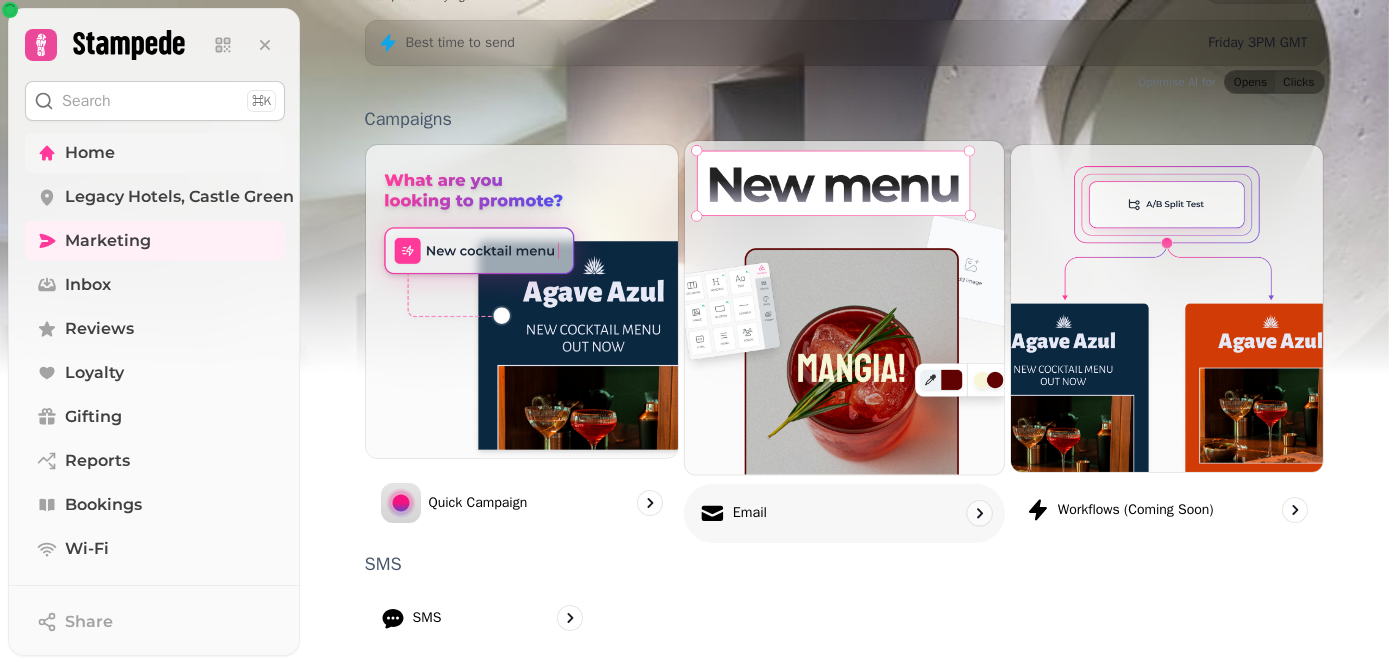 click on "Email" at bounding box center (844, 512) 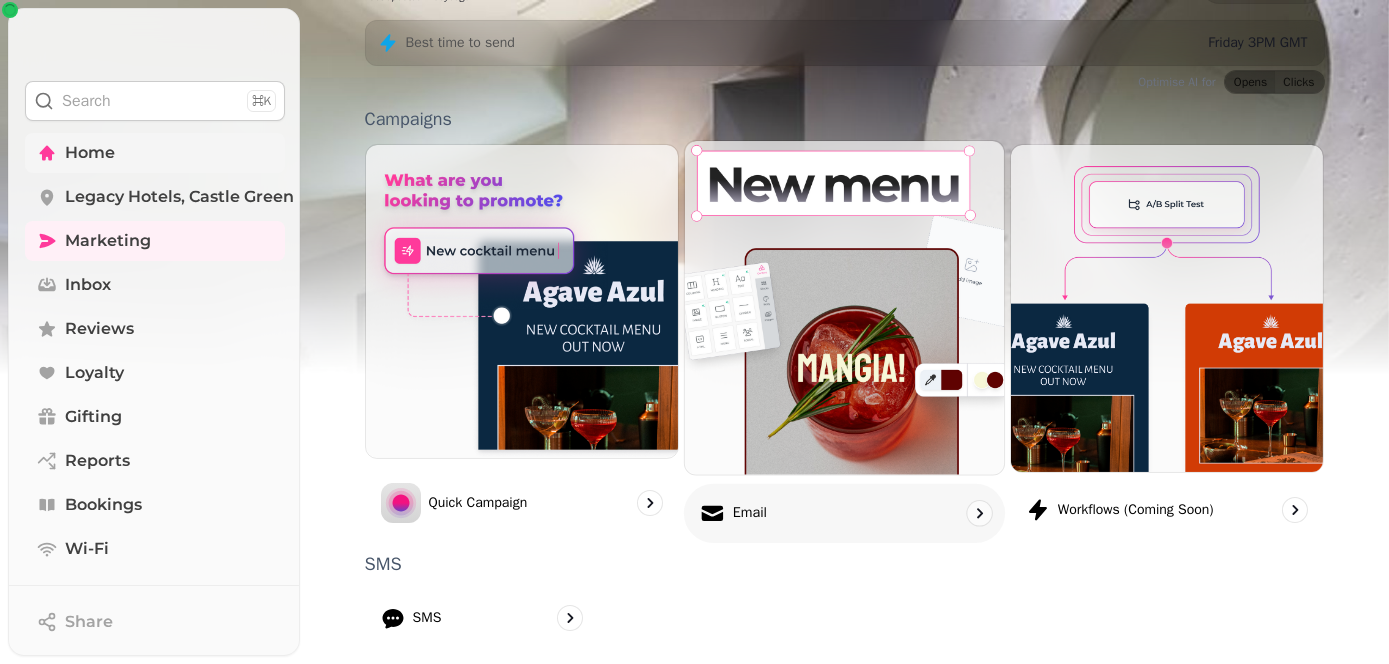 scroll, scrollTop: 0, scrollLeft: 0, axis: both 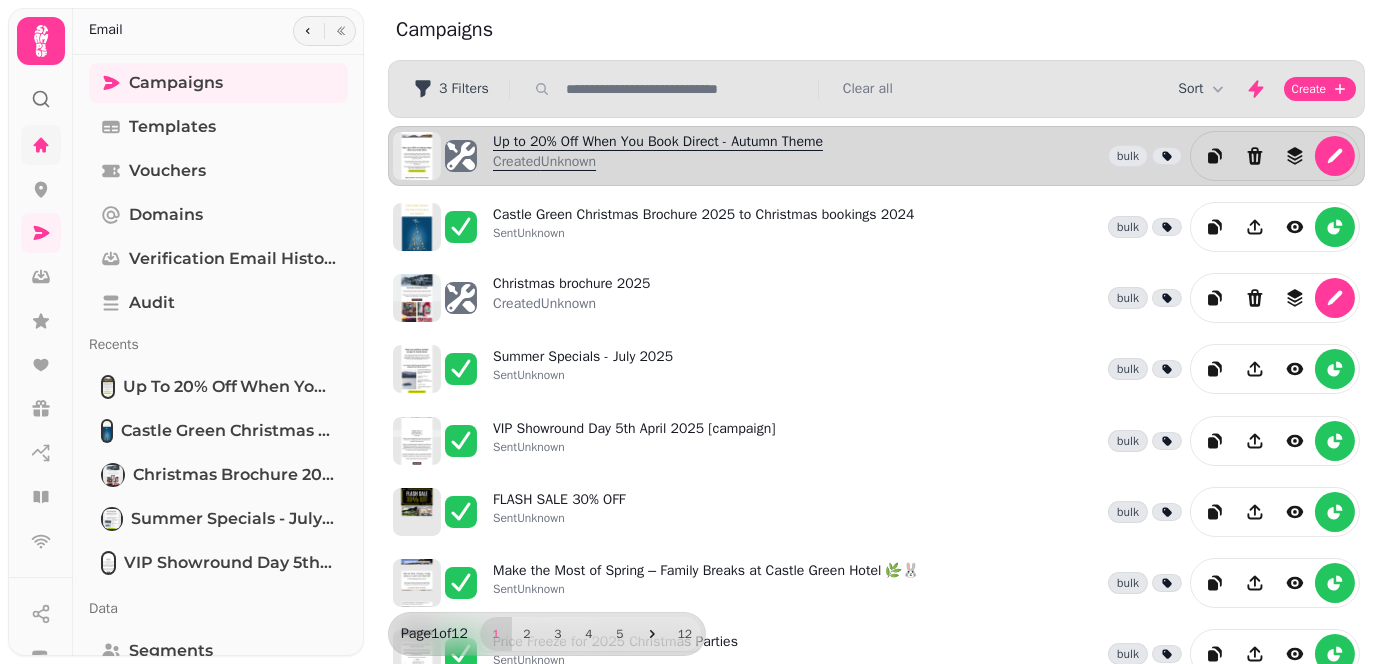 click on "Created  Unknown" at bounding box center [658, 162] 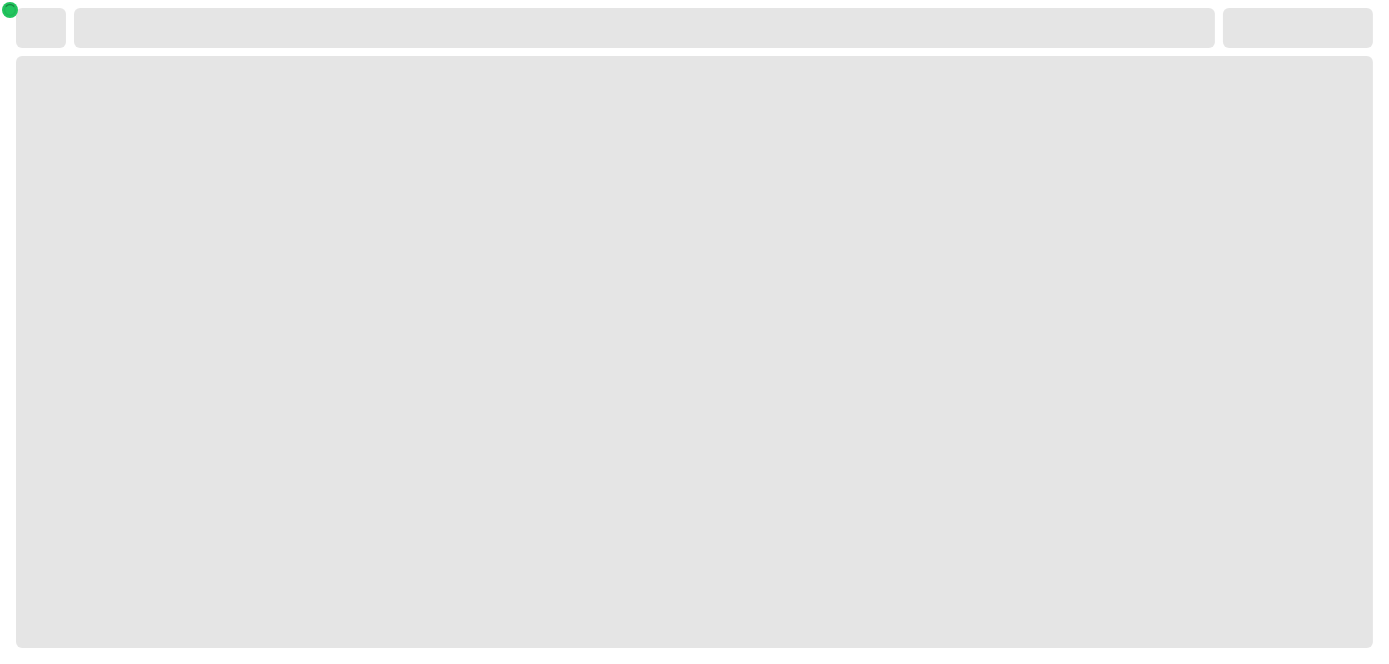 select on "**********" 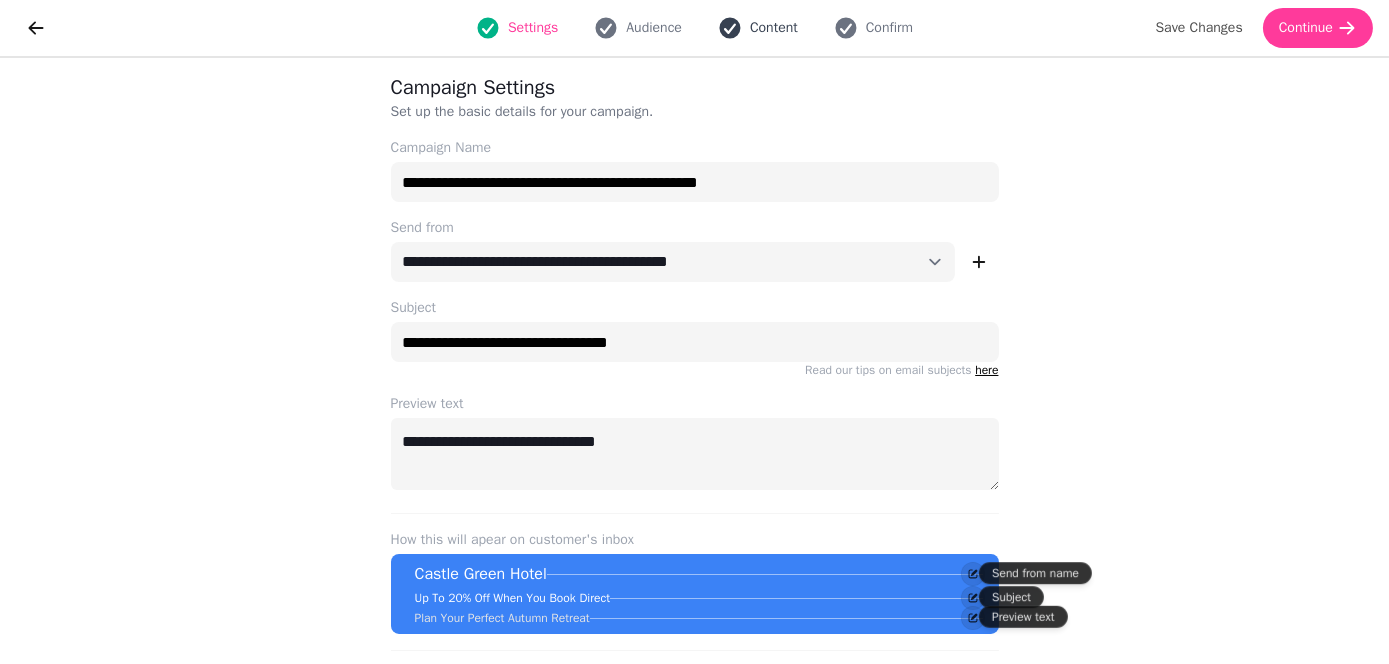 click on "Content" at bounding box center (774, 28) 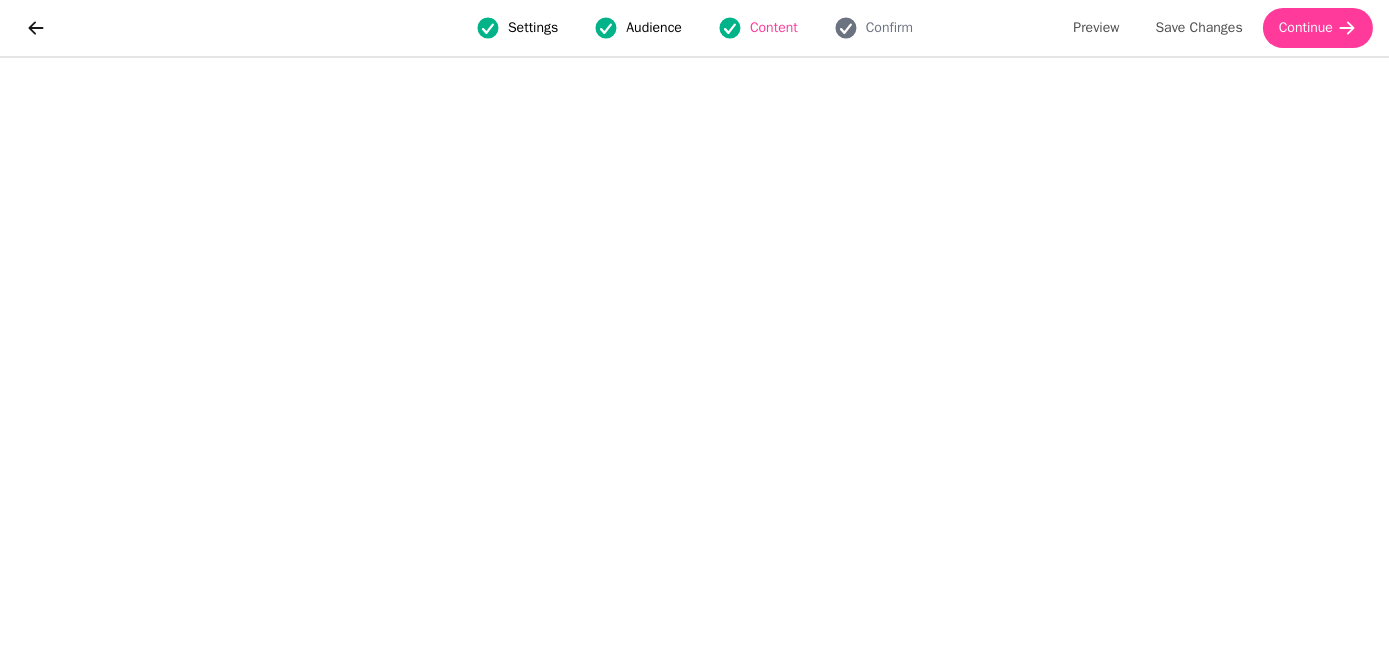 click on "Audience" at bounding box center [654, 28] 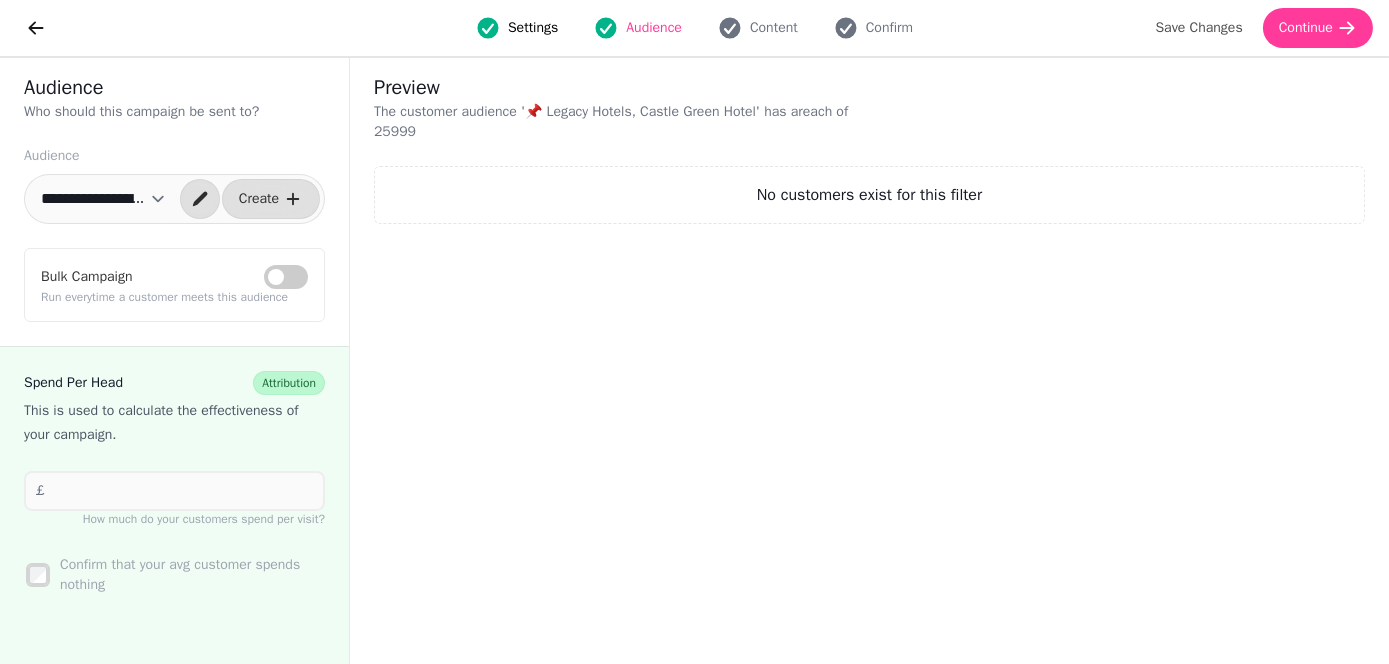 click on "**********" at bounding box center [103, 199] 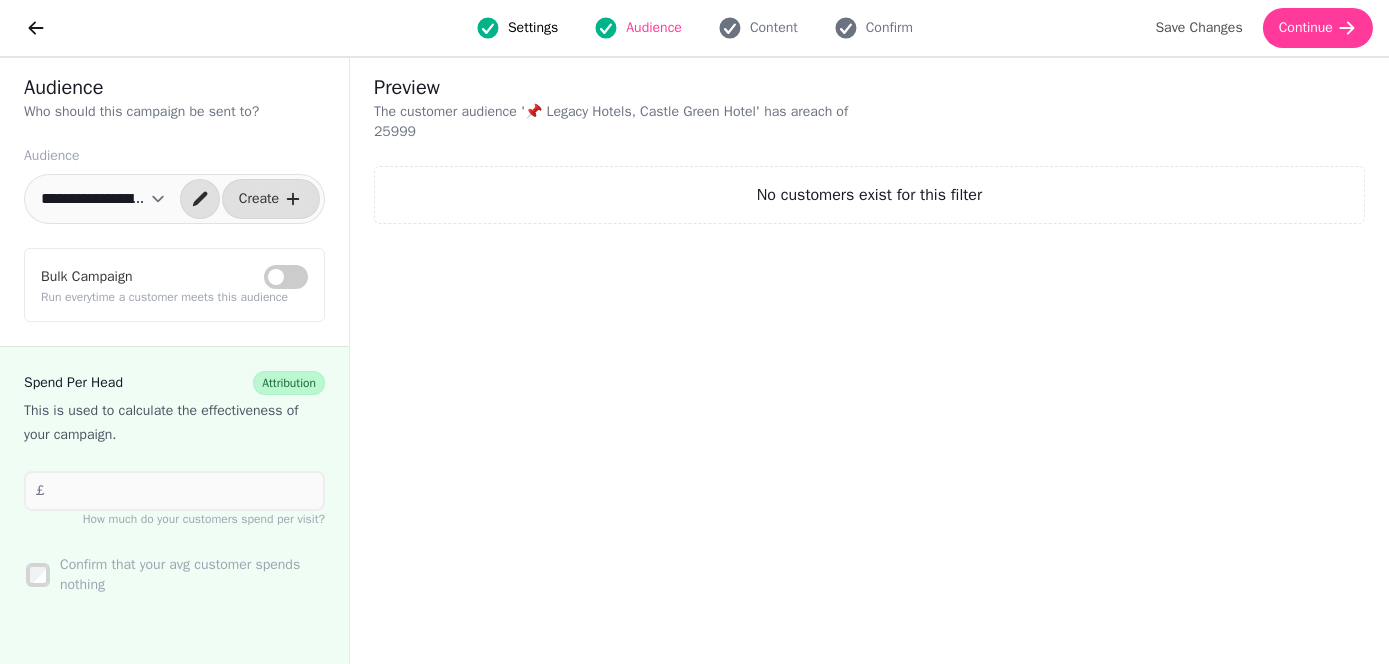 select on "**********" 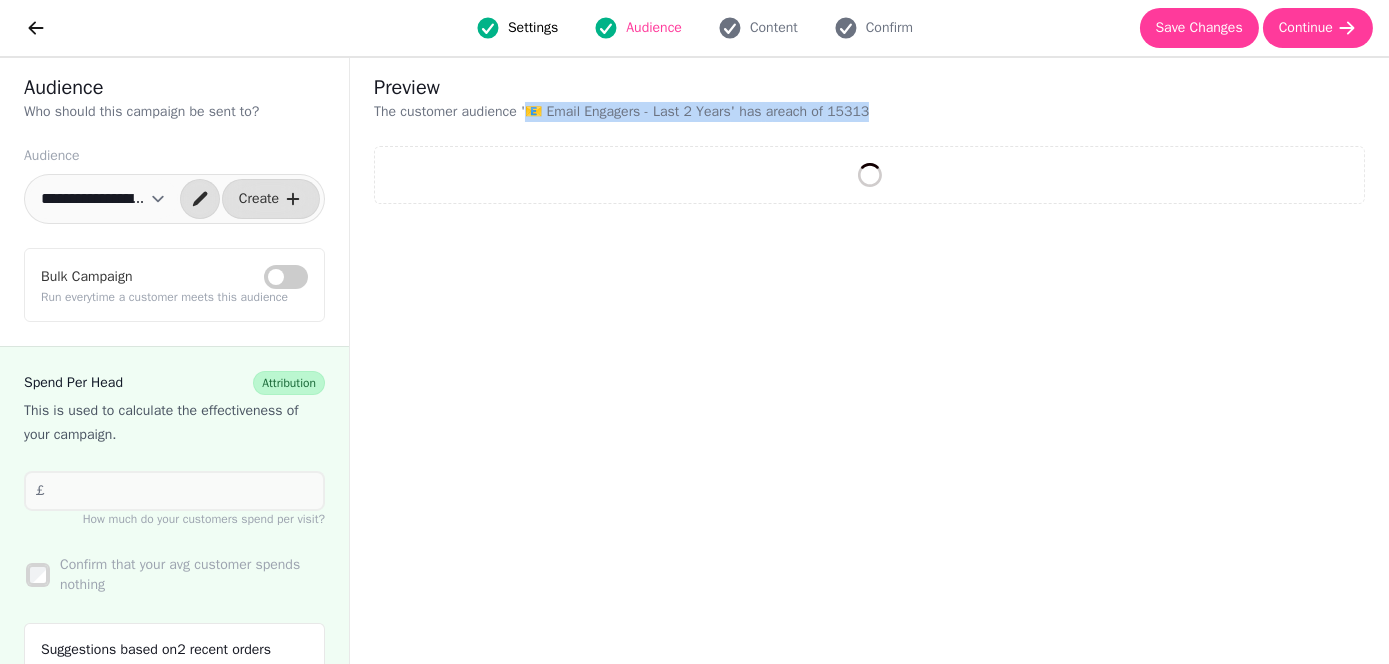 drag, startPoint x: 532, startPoint y: 111, endPoint x: 866, endPoint y: 103, distance: 334.0958 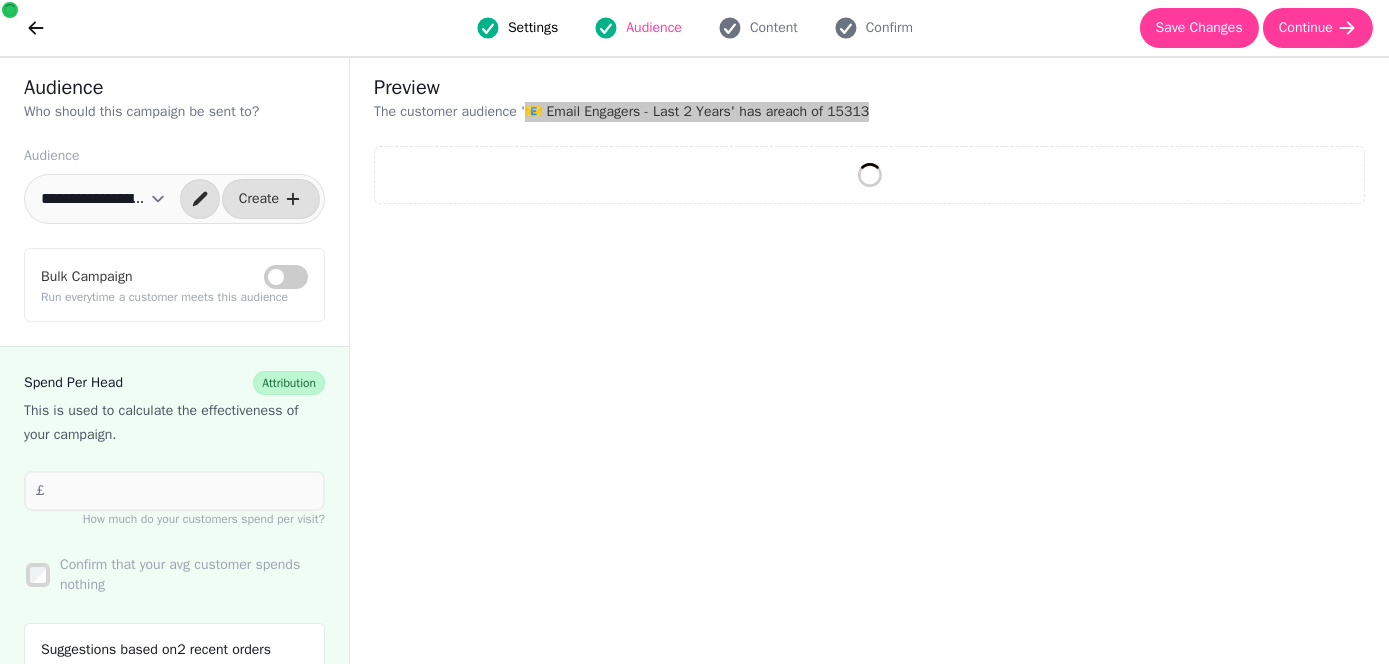 select on "**" 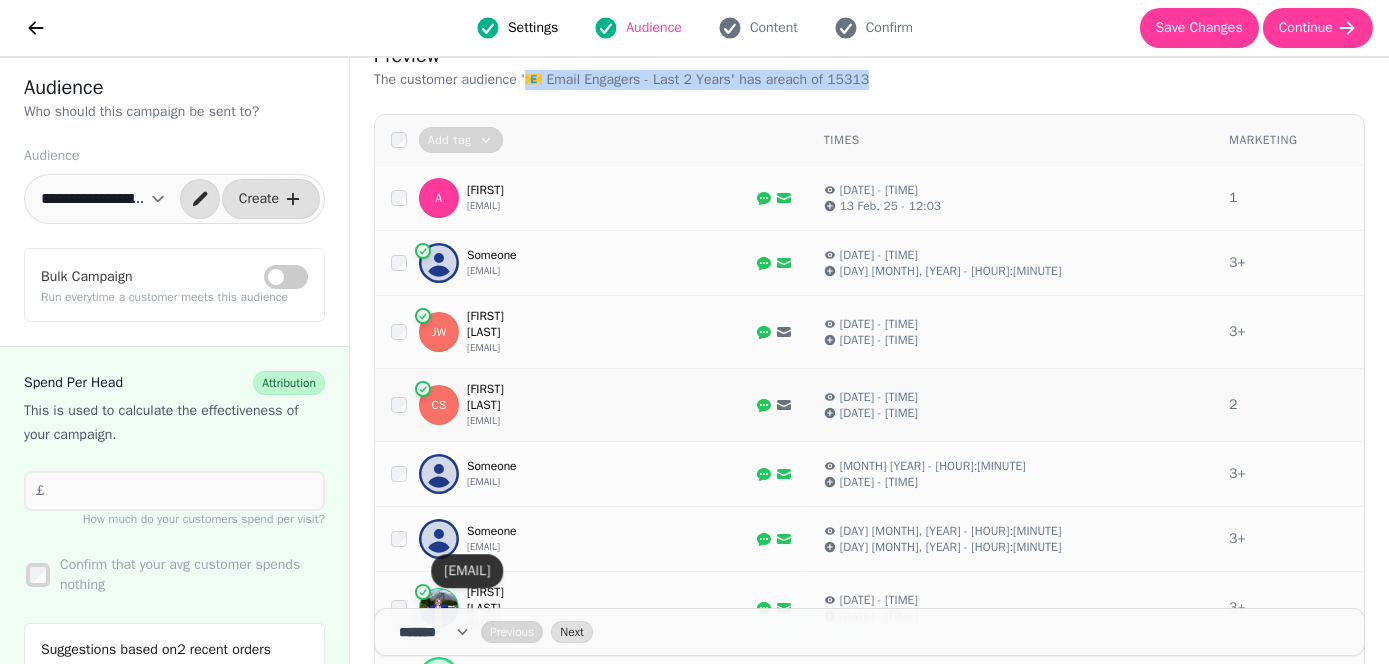 scroll, scrollTop: 0, scrollLeft: 0, axis: both 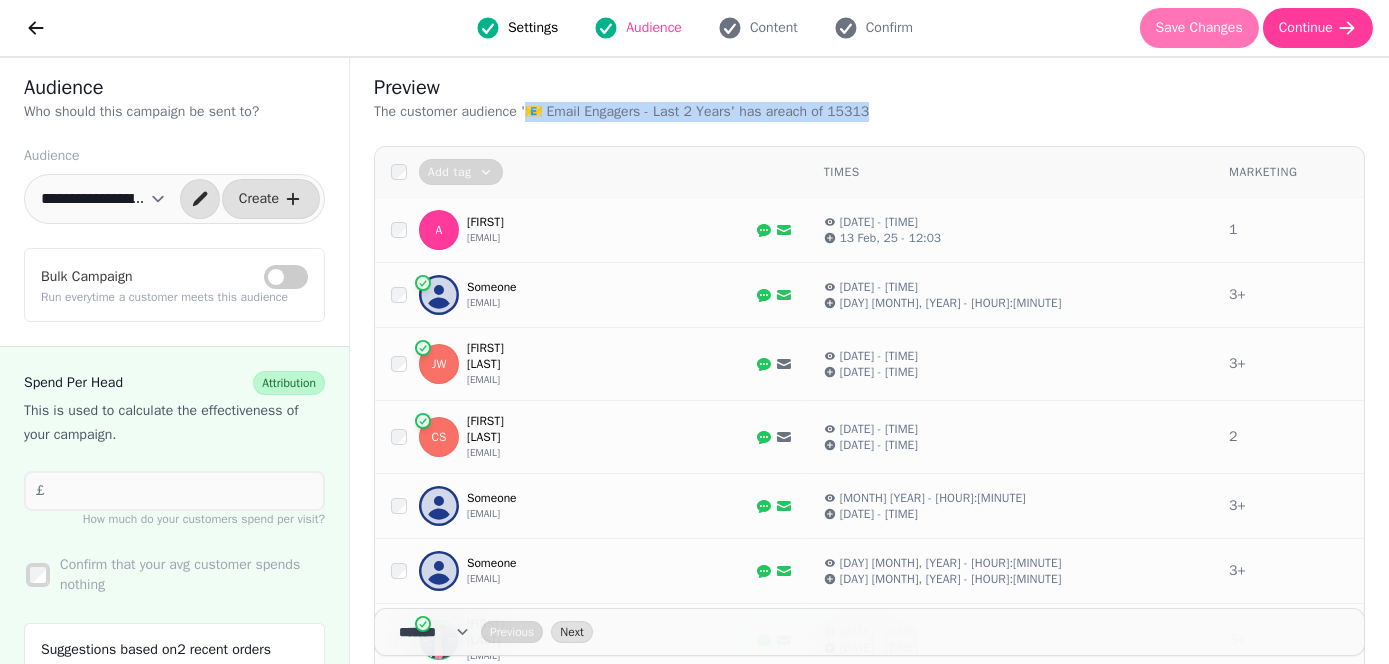 click on "Save Changes" at bounding box center (1199, 28) 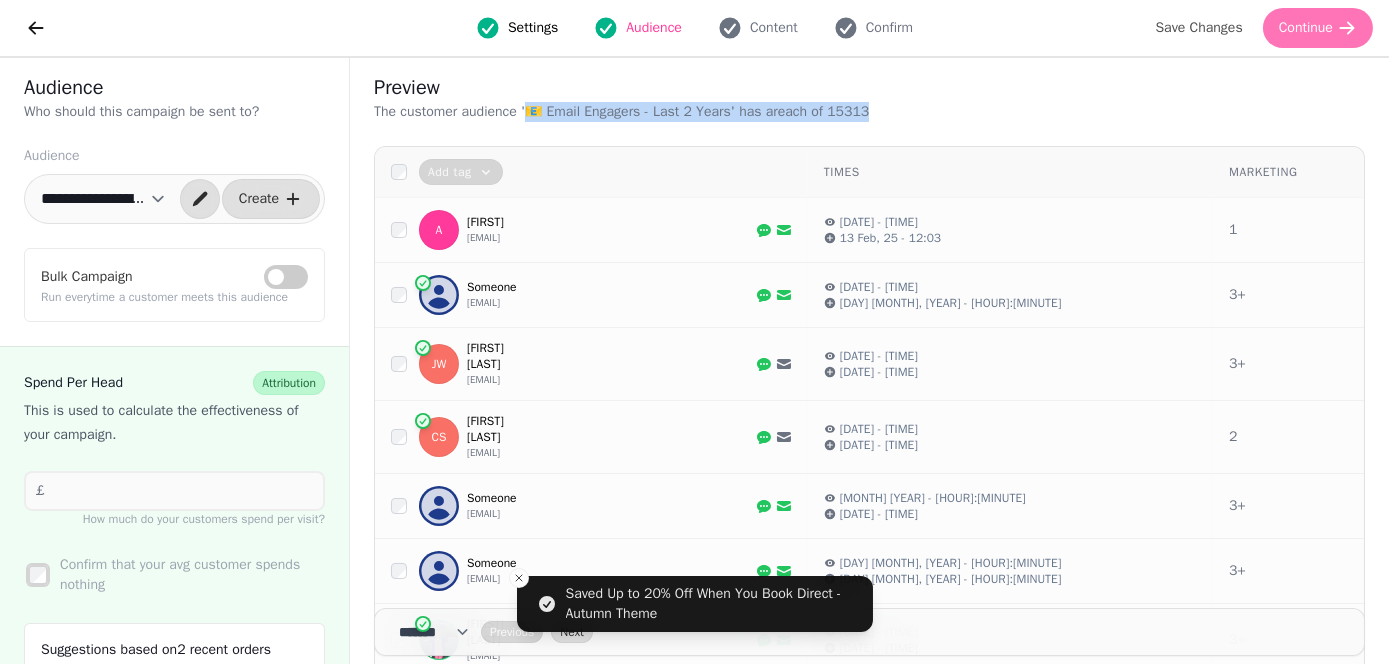 click on "Continue" at bounding box center [1306, 28] 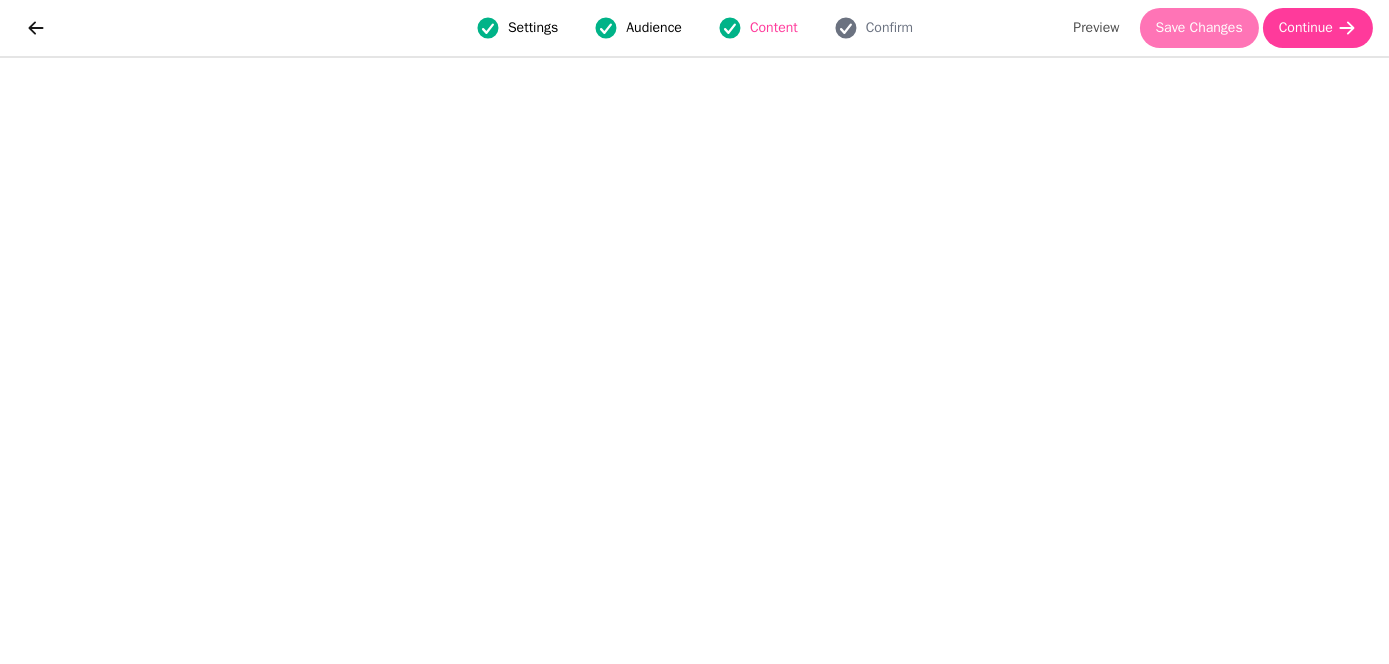 click on "Save Changes" at bounding box center (1199, 28) 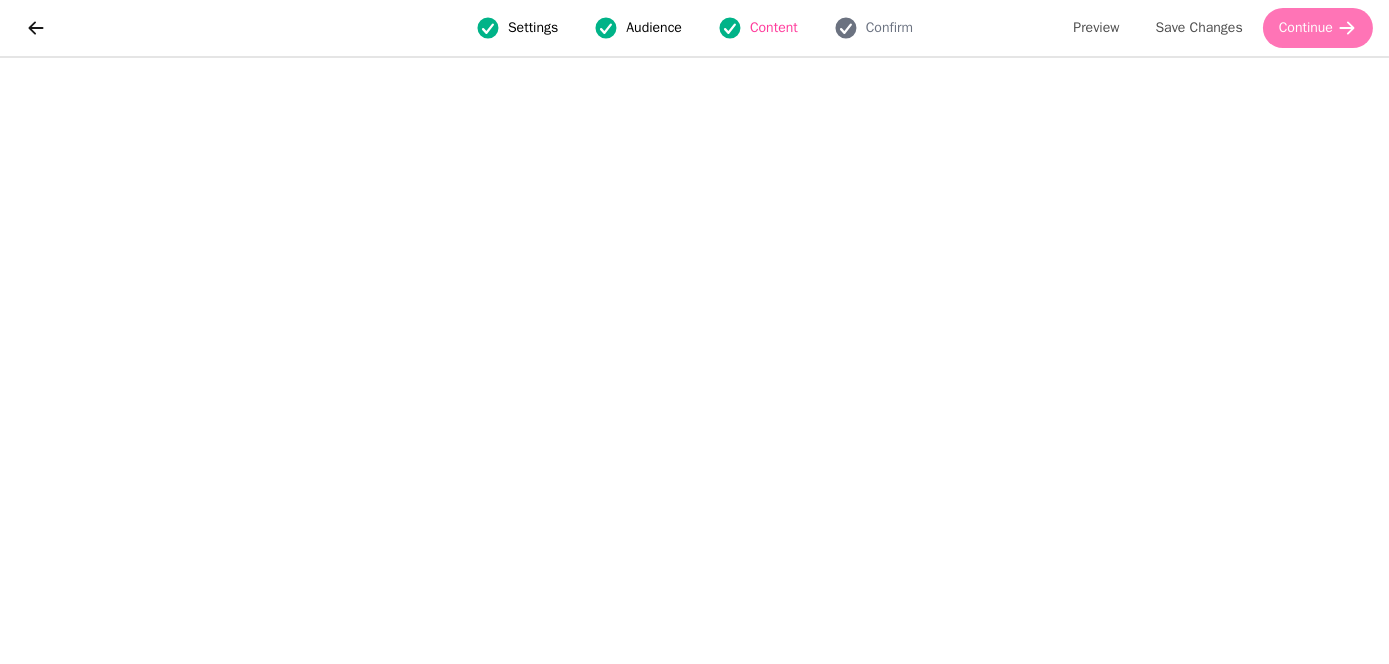 click on "Continue" at bounding box center (1306, 28) 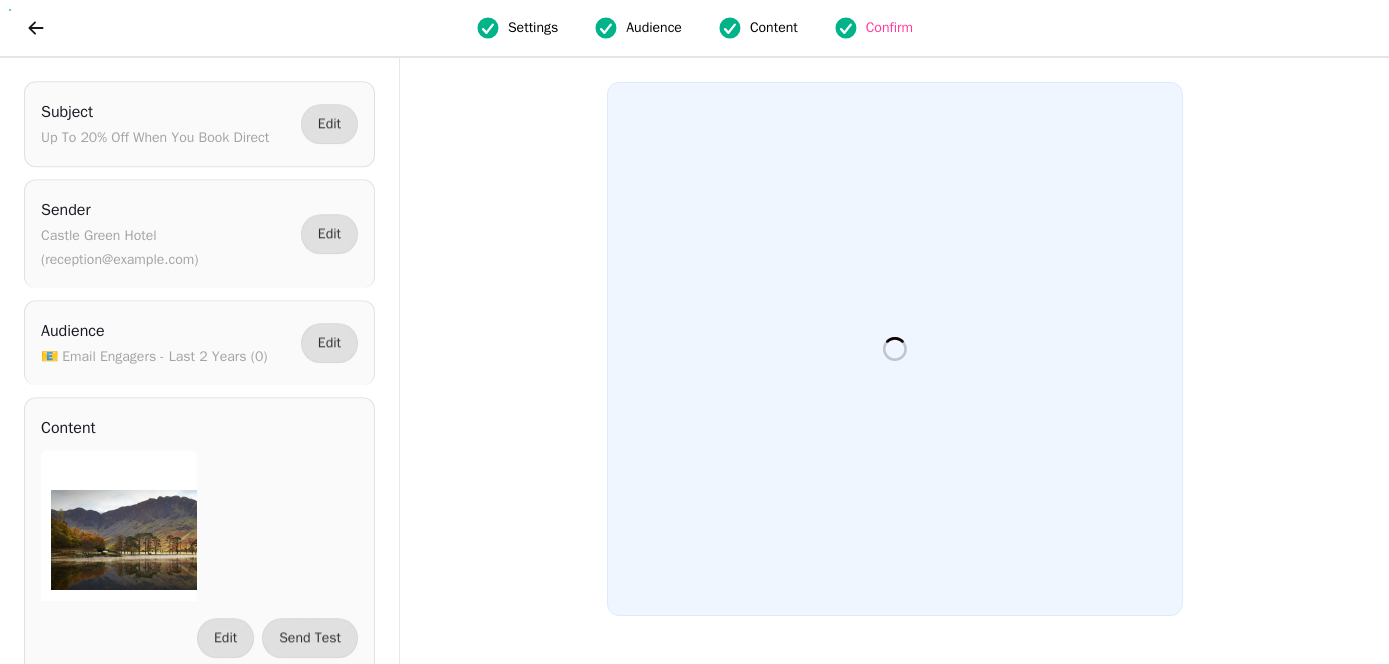 scroll, scrollTop: 0, scrollLeft: 0, axis: both 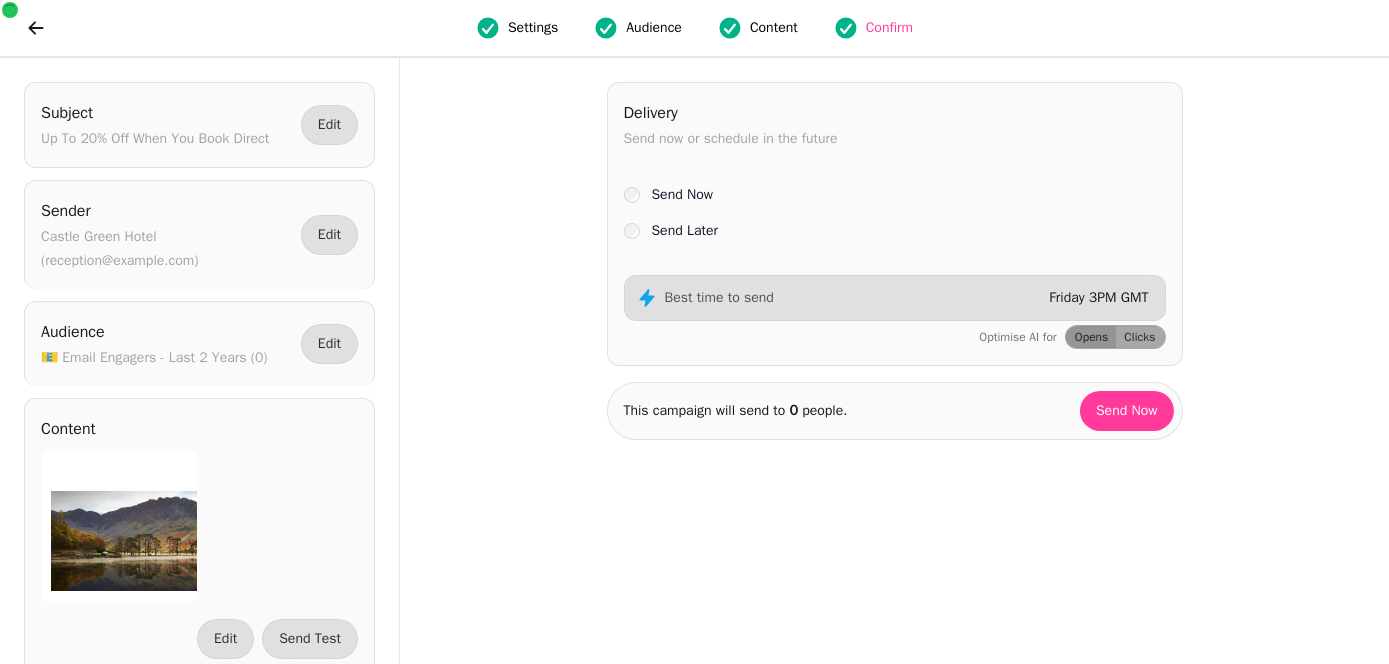 click on "Subject Up To 20% Off When You Book Direct Edit Sender Castle Green Hotel (reception@example.com) Edit Audience 📧 Email Engagers - Last 2 Years (0) Edit Content Edit Send Test Delivery Send now or schedule in the future Send Now Send Later Best time to send Friday 3PM GMT Optimise AI for Opens Clicks This campaign will send to   0   people. Send Now" at bounding box center [694, 361] 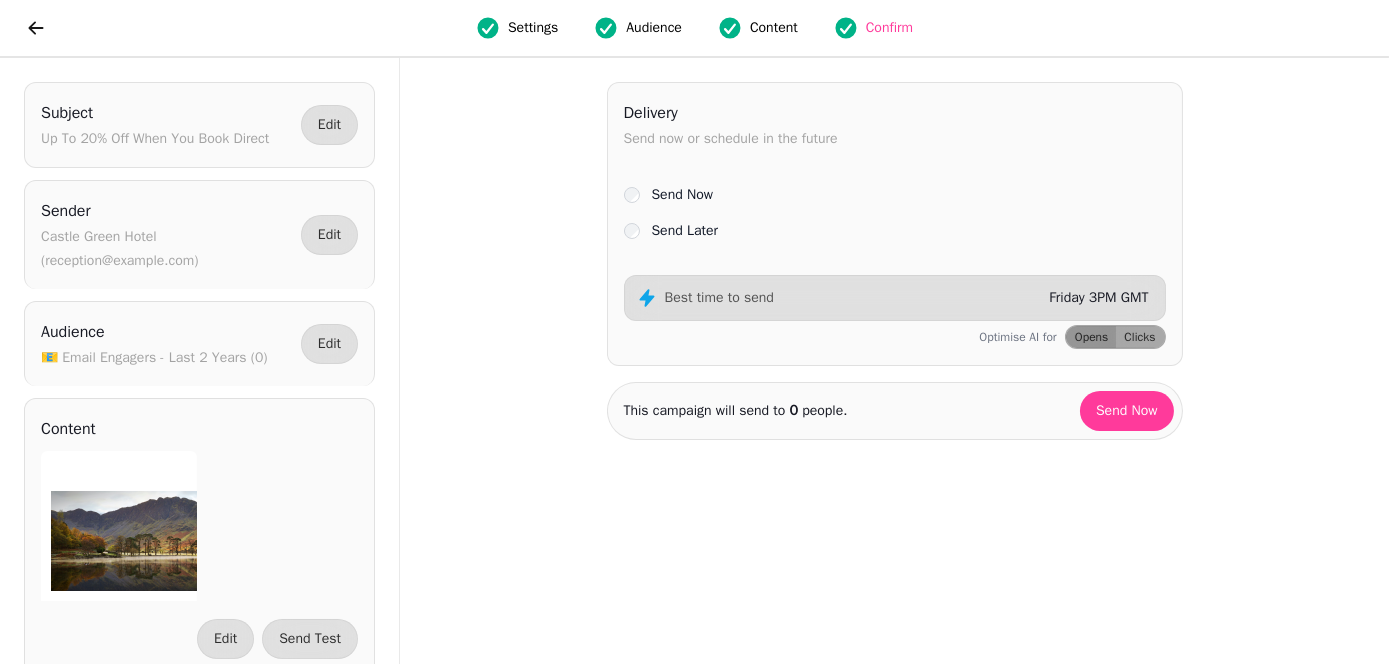 click on "Send Later" at bounding box center [895, 231] 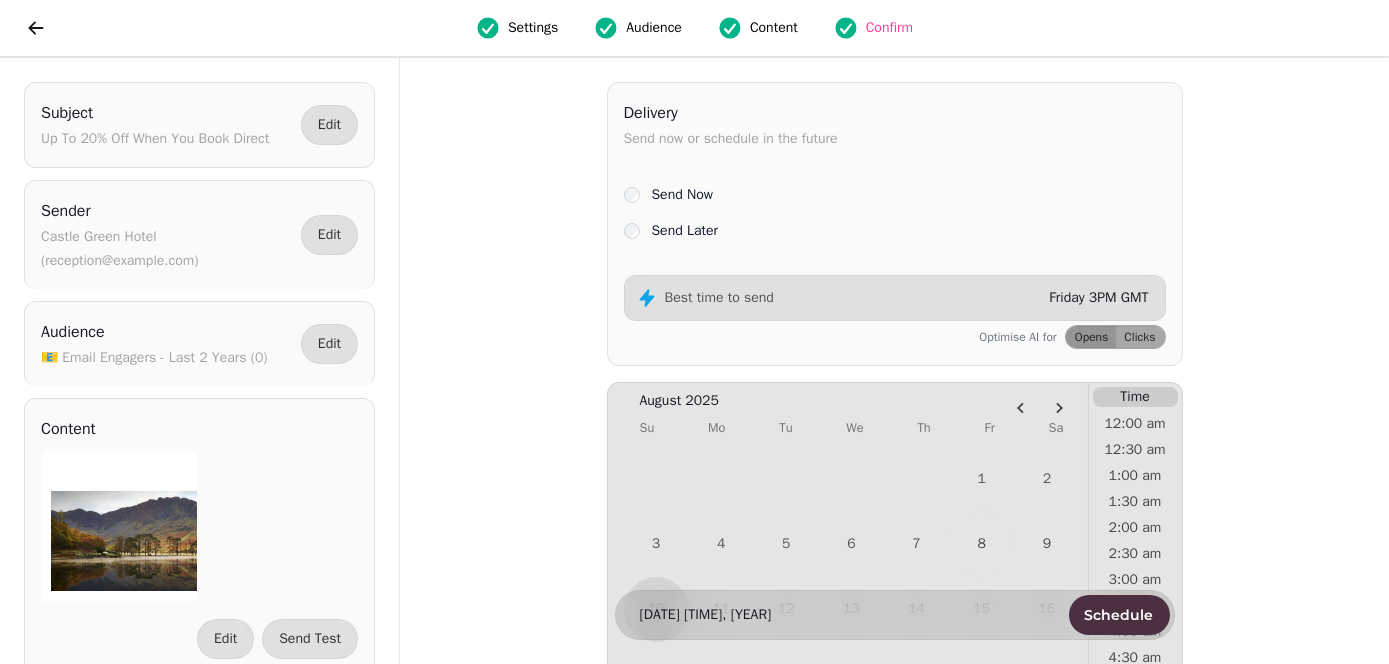 click on "Friday 3PM GMT" at bounding box center [1098, 297] 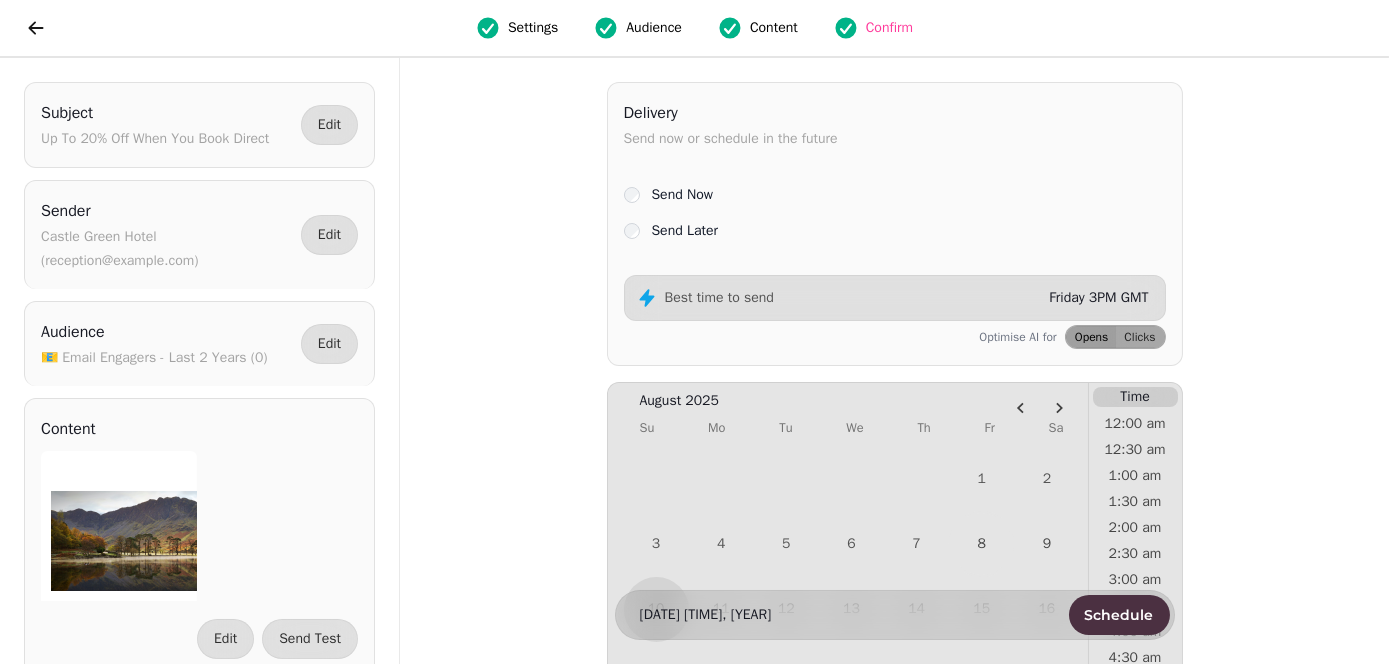 click on "Opens" at bounding box center (1092, 337) 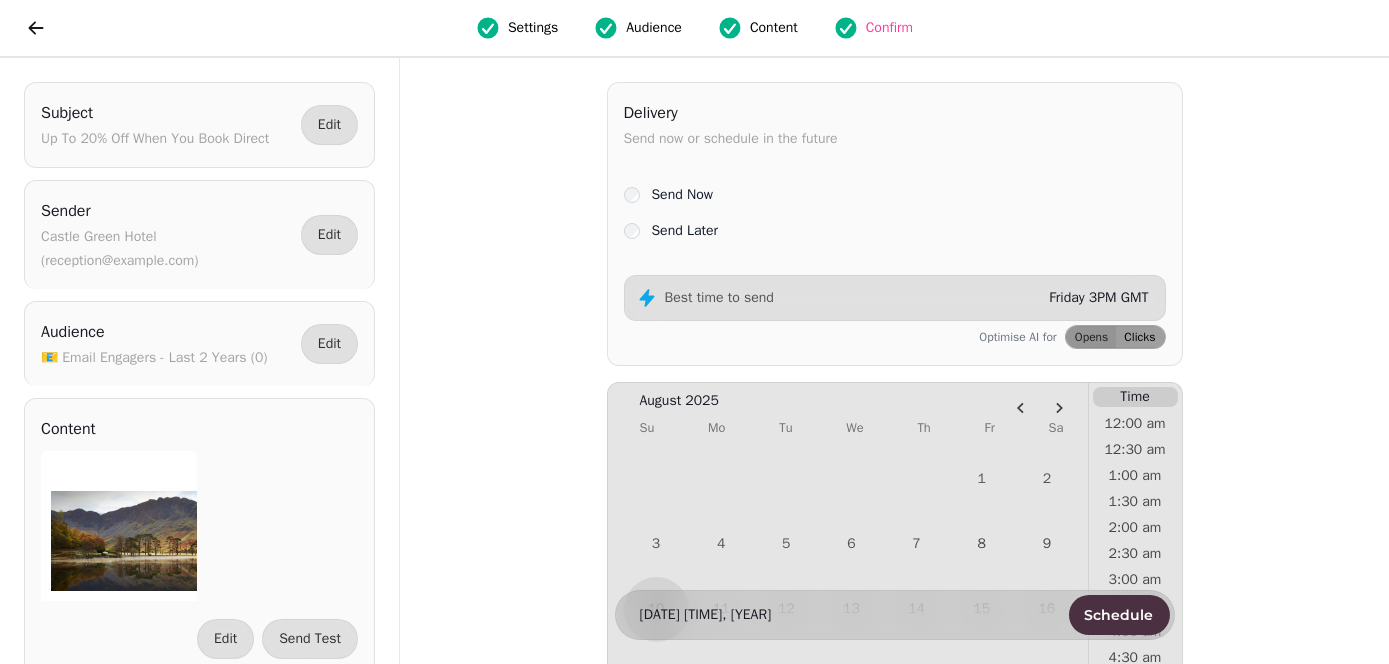click on "Clicks" at bounding box center [1139, 337] 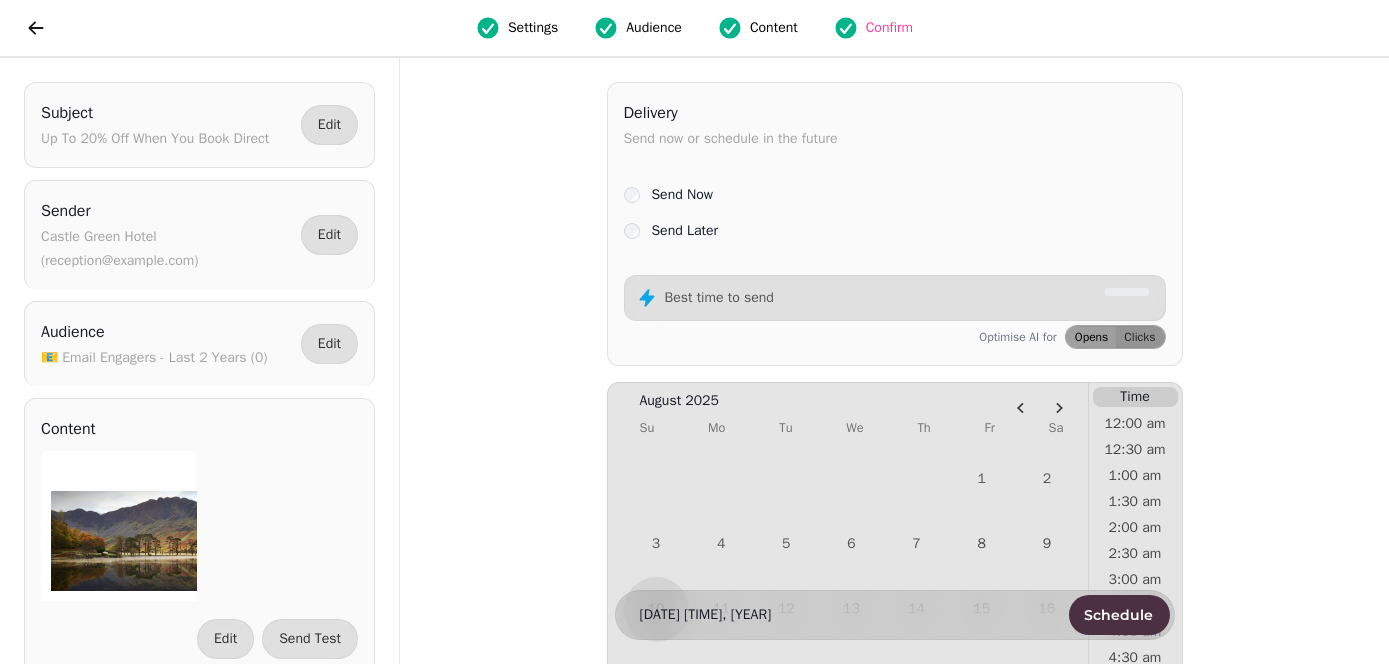 click on "Opens" at bounding box center [1092, 337] 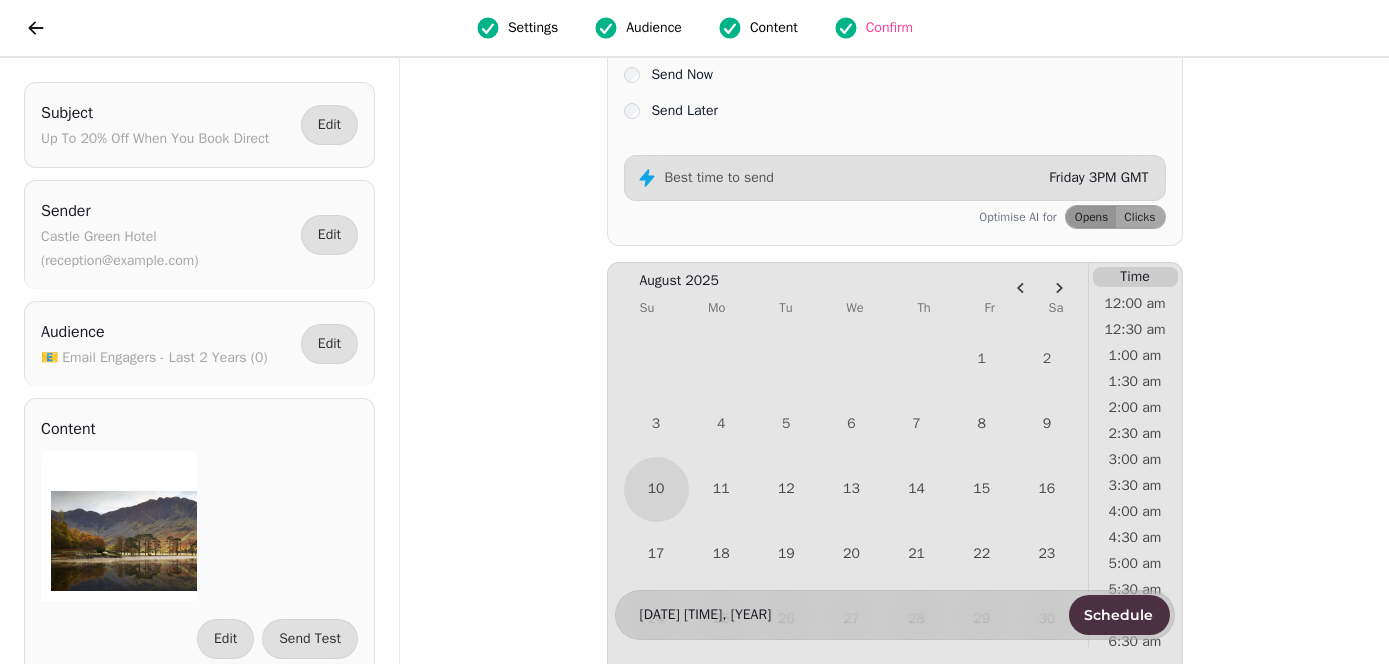 scroll, scrollTop: 200, scrollLeft: 0, axis: vertical 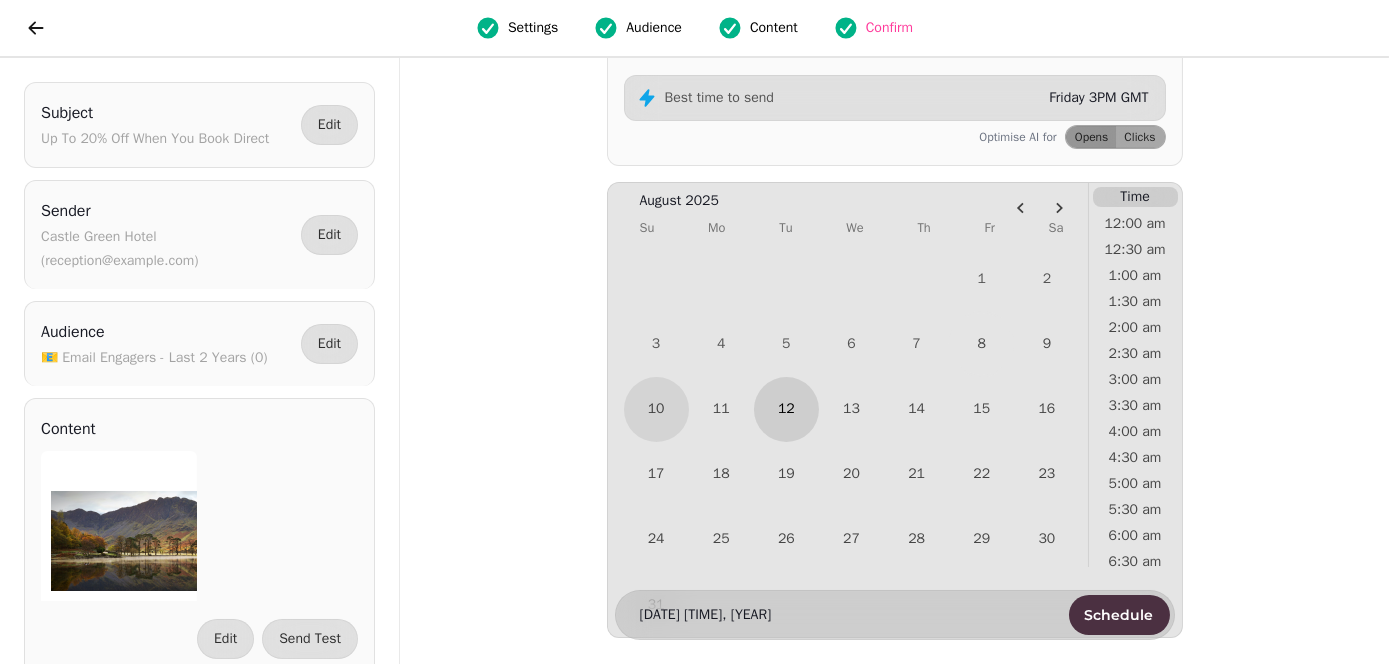 click on "12" at bounding box center [786, 409] 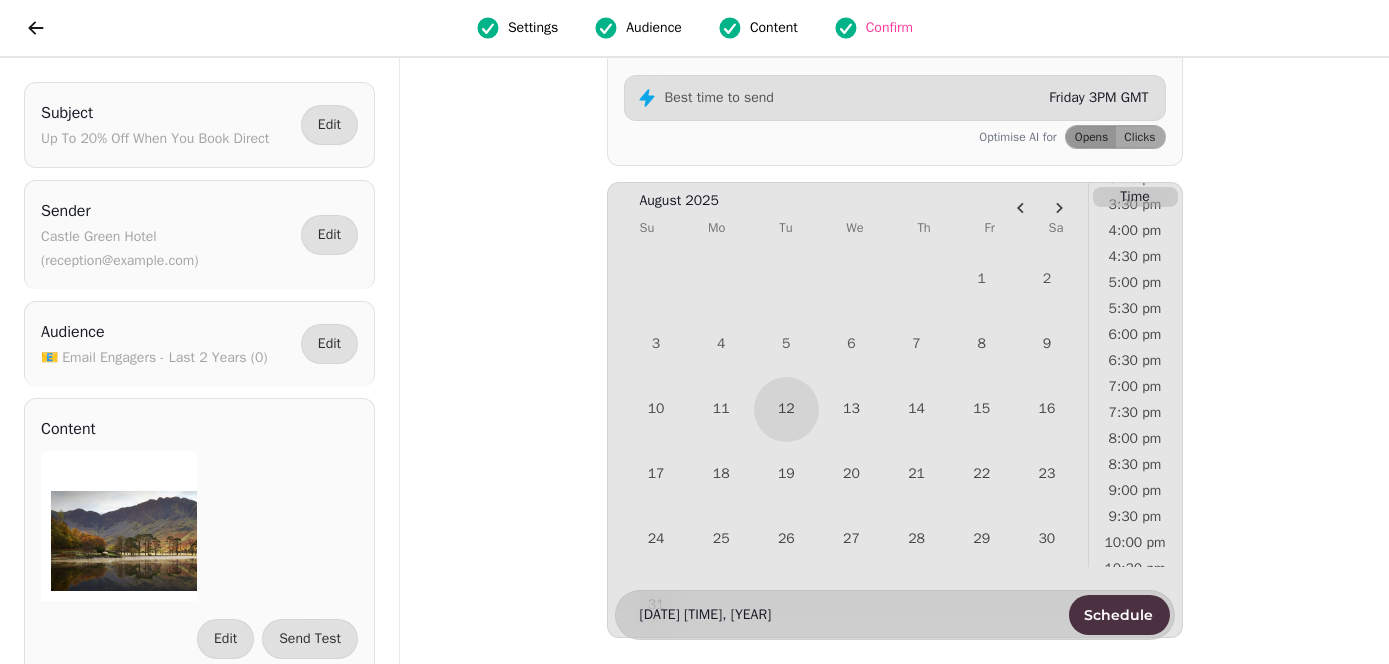 scroll, scrollTop: 900, scrollLeft: 0, axis: vertical 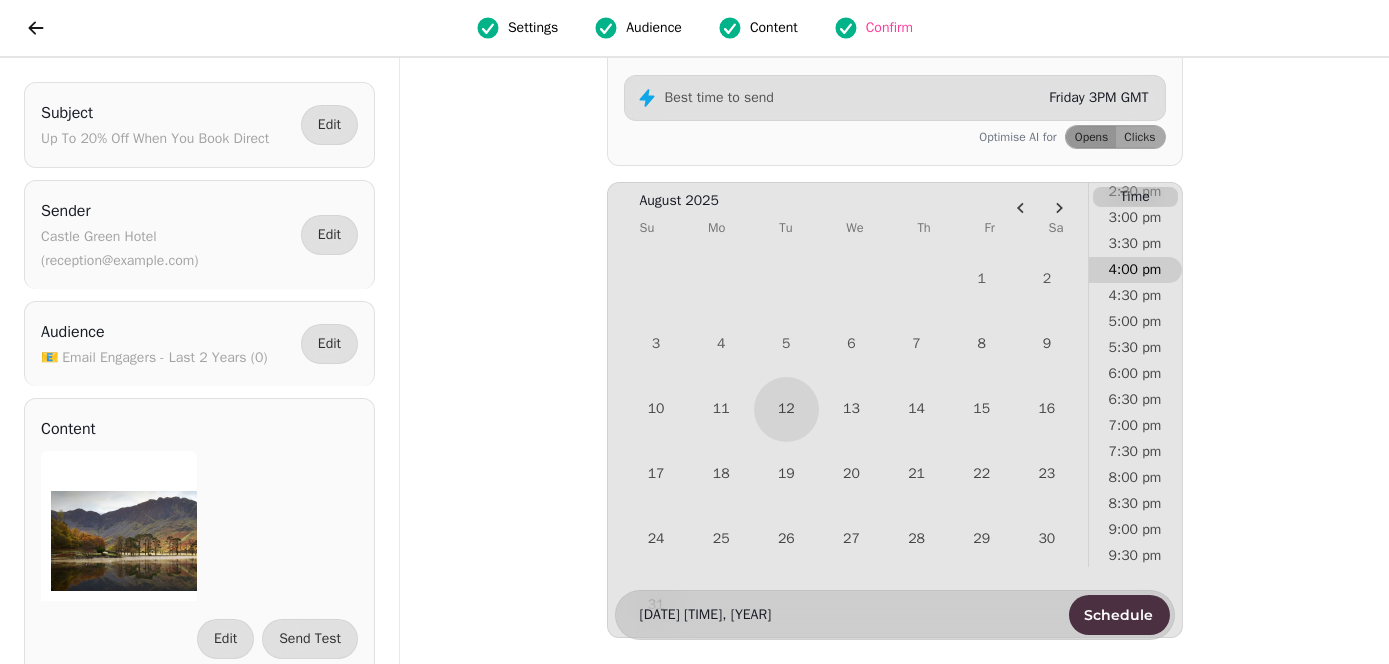 click on "4:00 pm" at bounding box center [1135, 270] 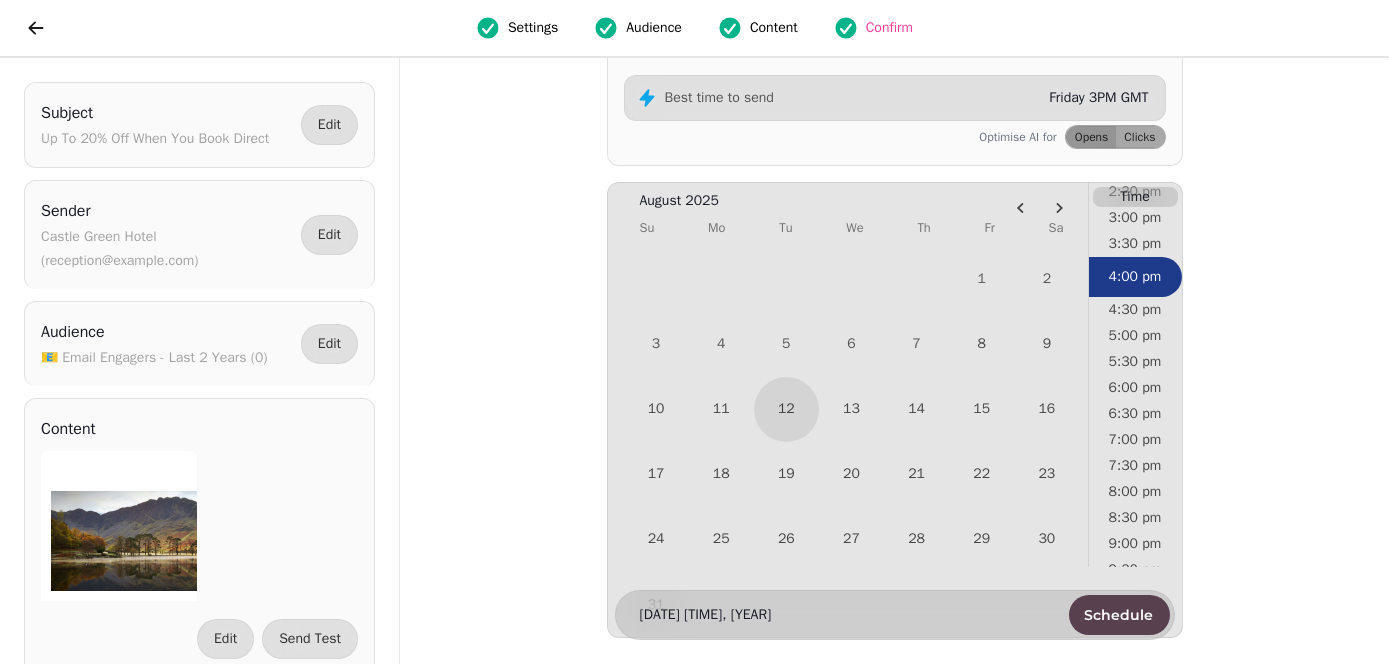 click on "Schedule" at bounding box center (1119, 615) 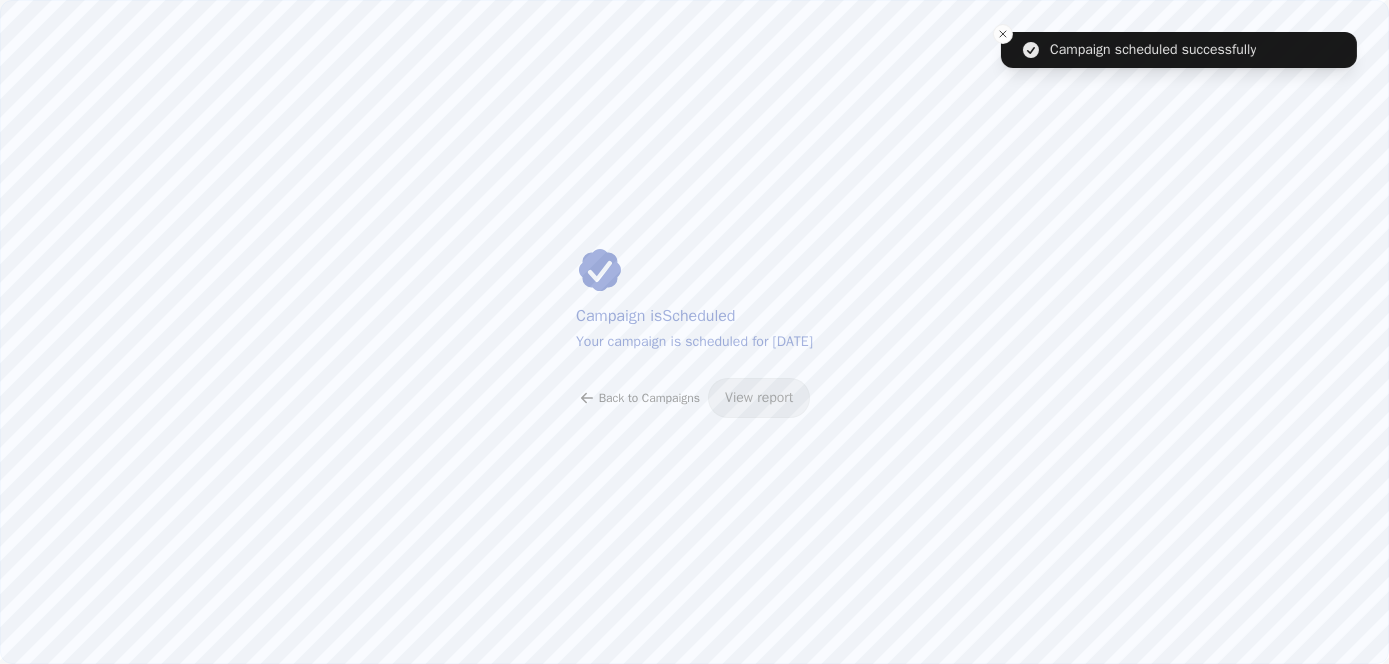 click on "Back to Campaigns" at bounding box center (649, 398) 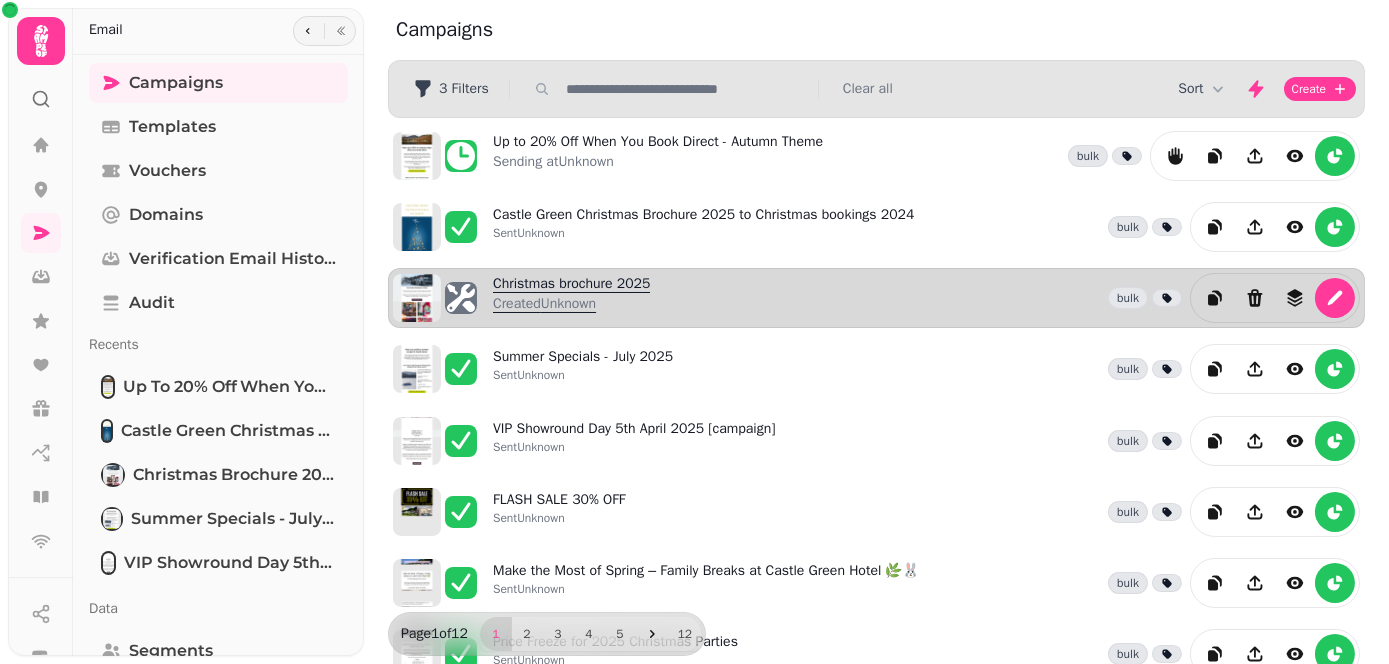 click on "Created  Unknown" at bounding box center [571, 304] 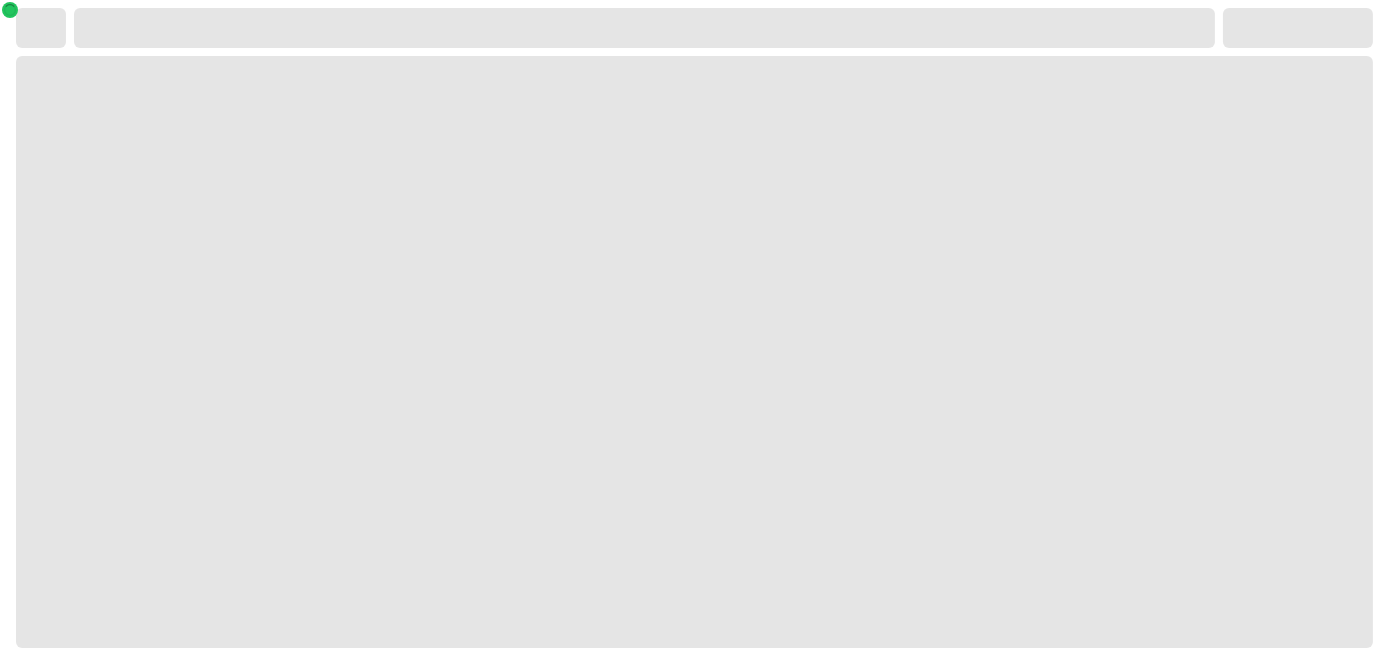select on "**********" 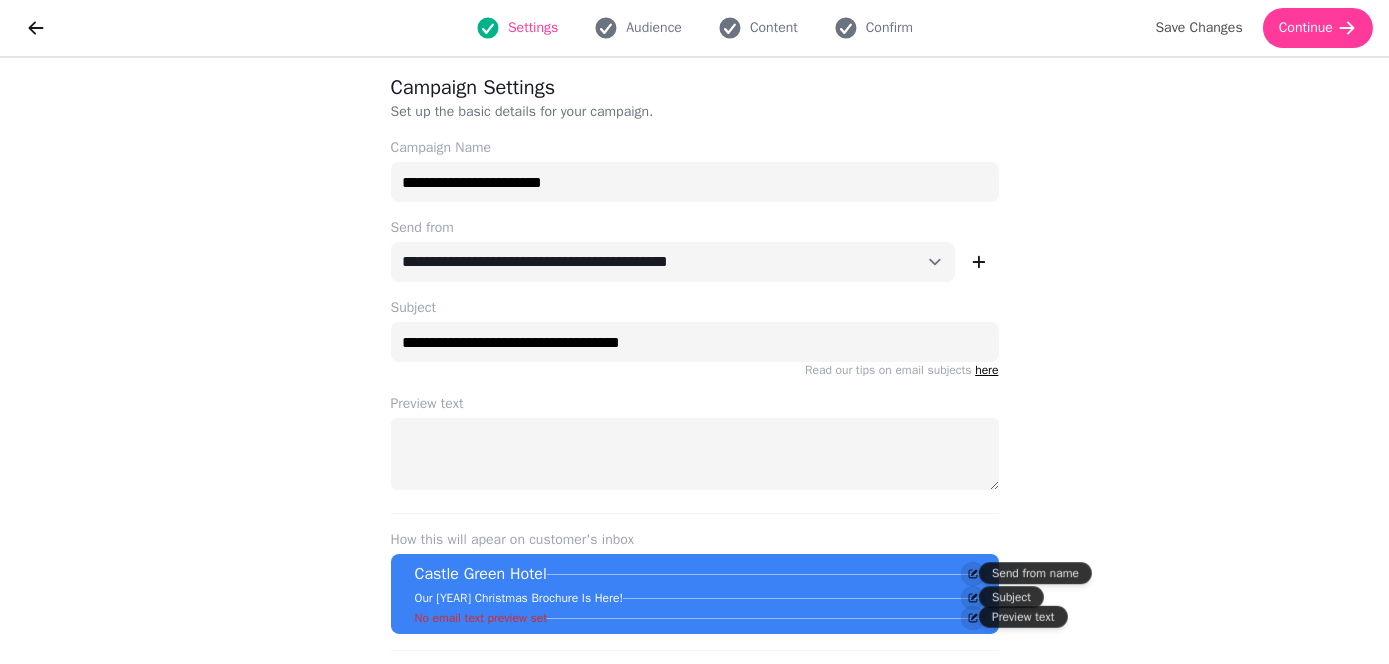click on "**********" at bounding box center (694, 361) 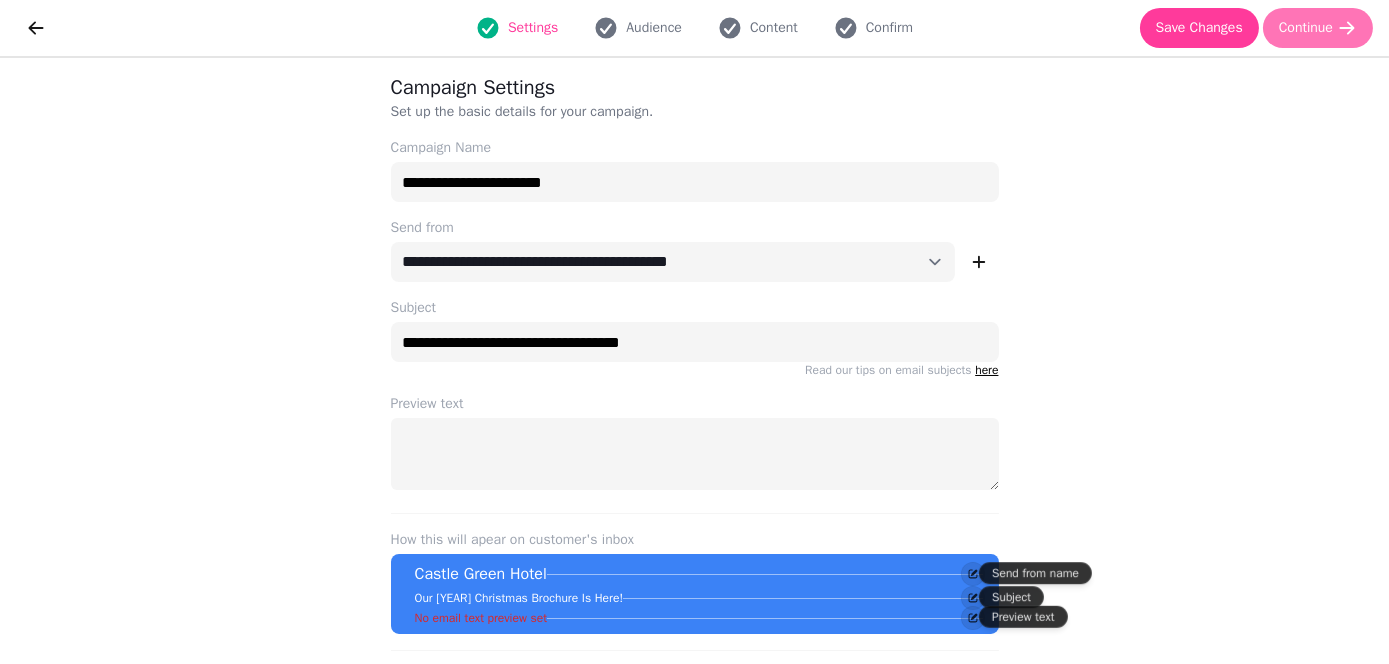 click on "Continue" at bounding box center (1306, 28) 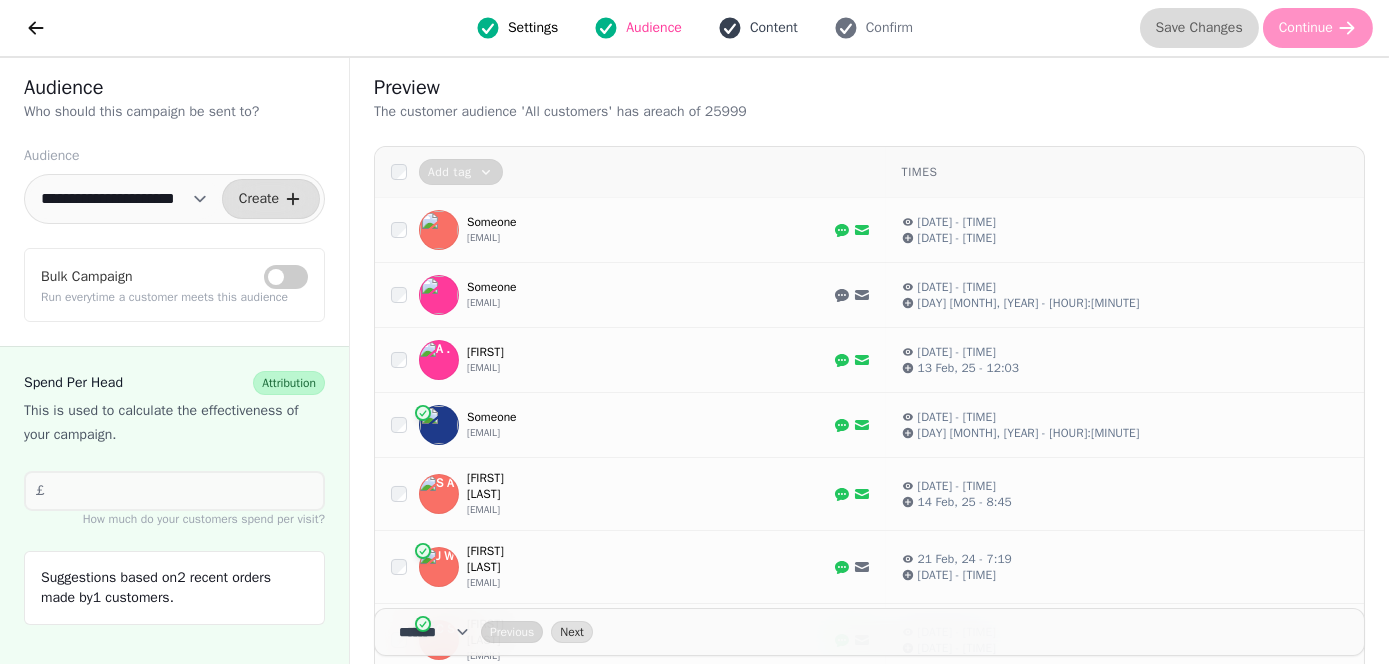 click on "Content" at bounding box center [774, 28] 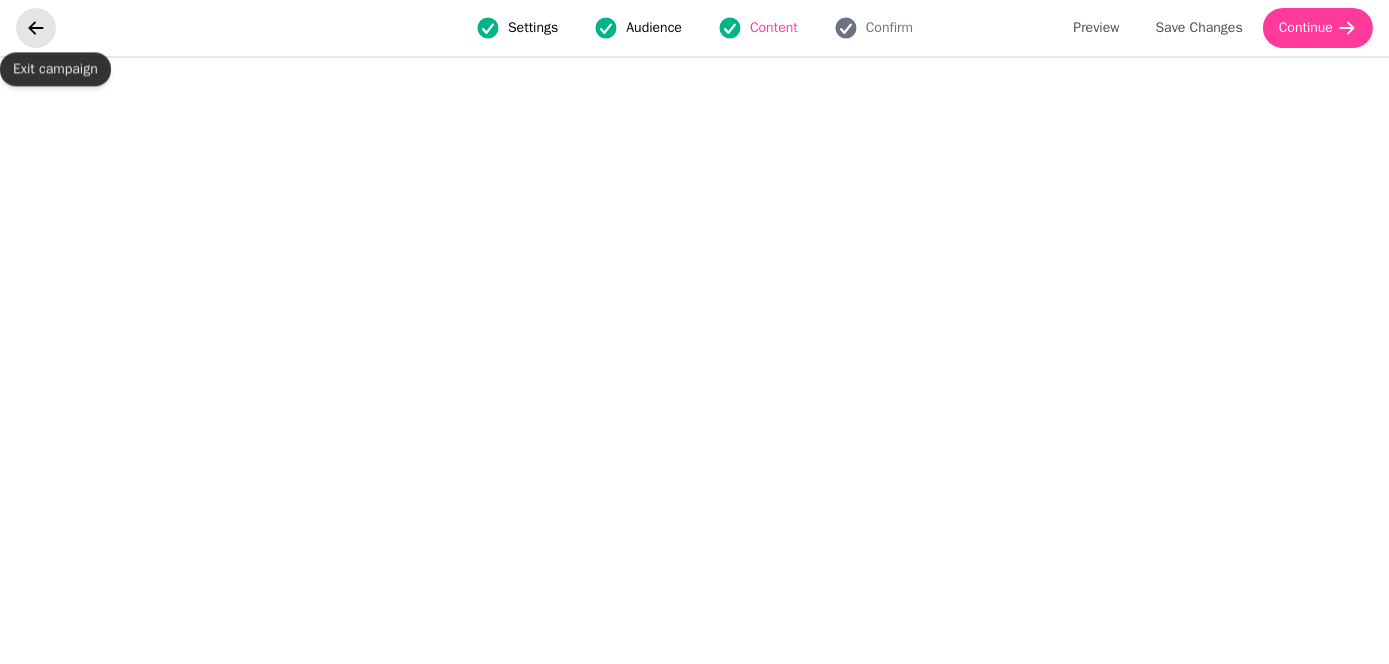 click 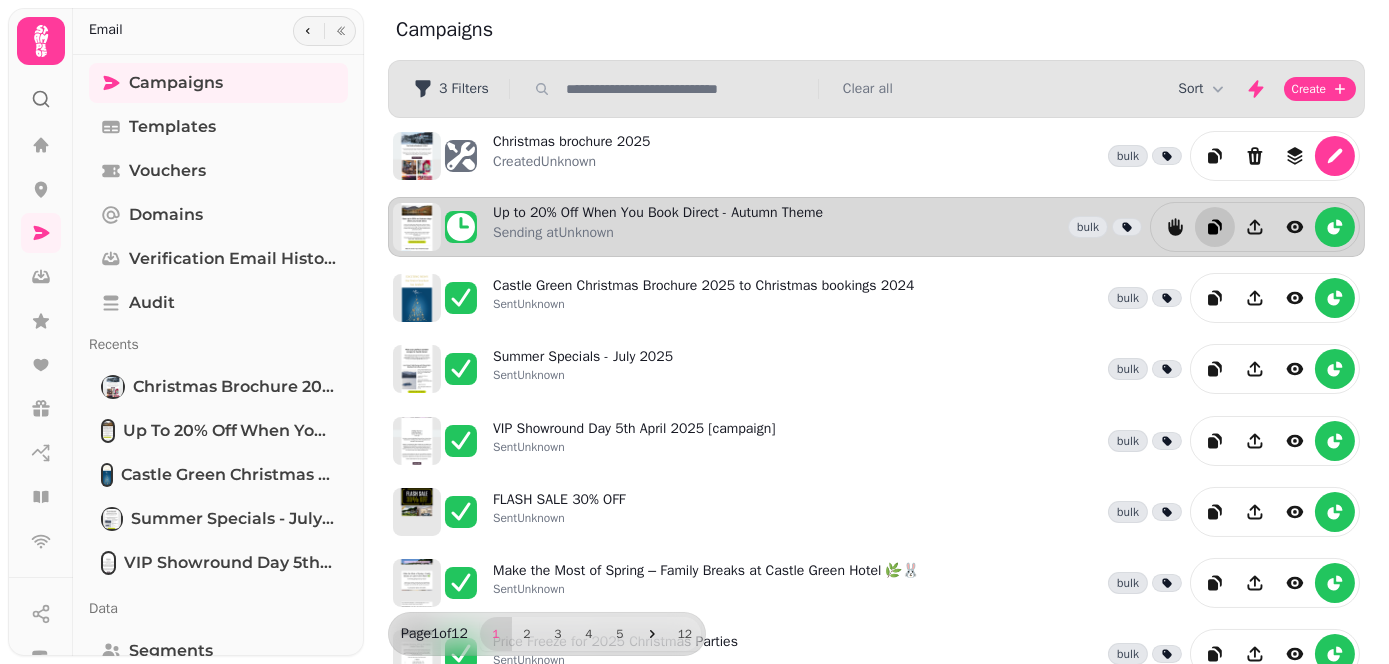 click 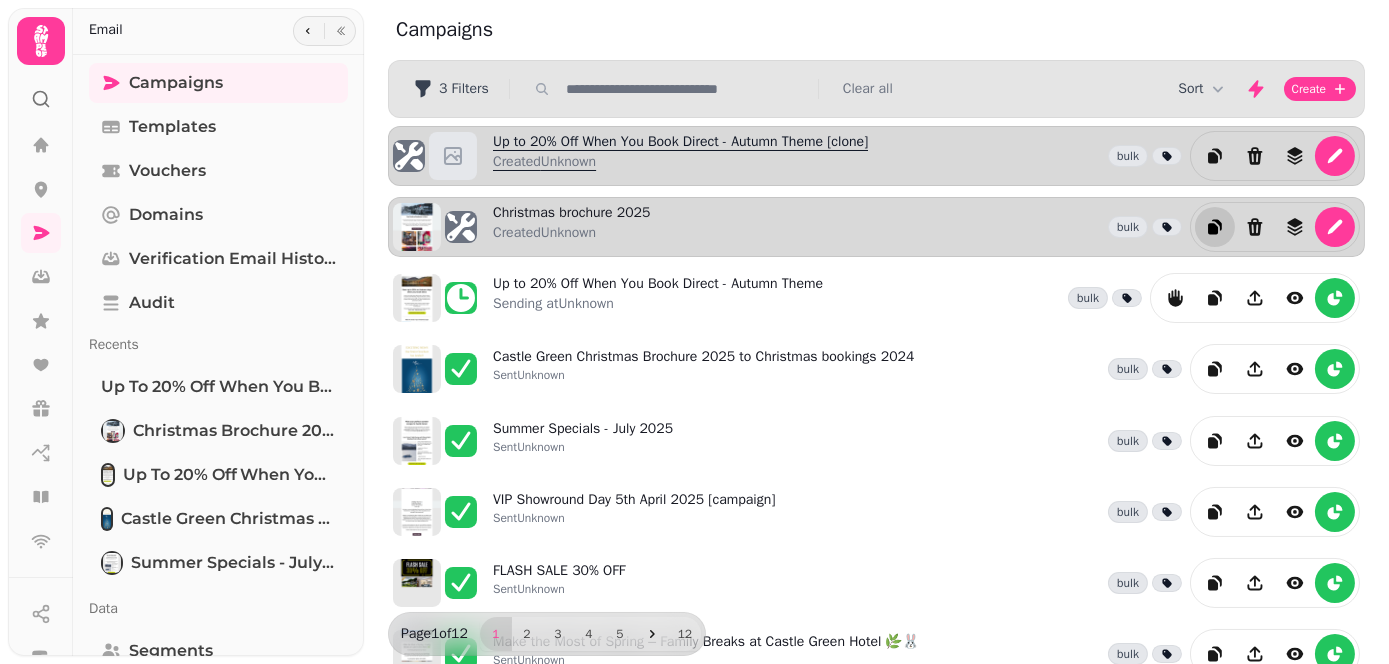 click on "Up to 20% Off When You Book Direct - Autumn Theme [clone] Created  Unknown" at bounding box center [680, 156] 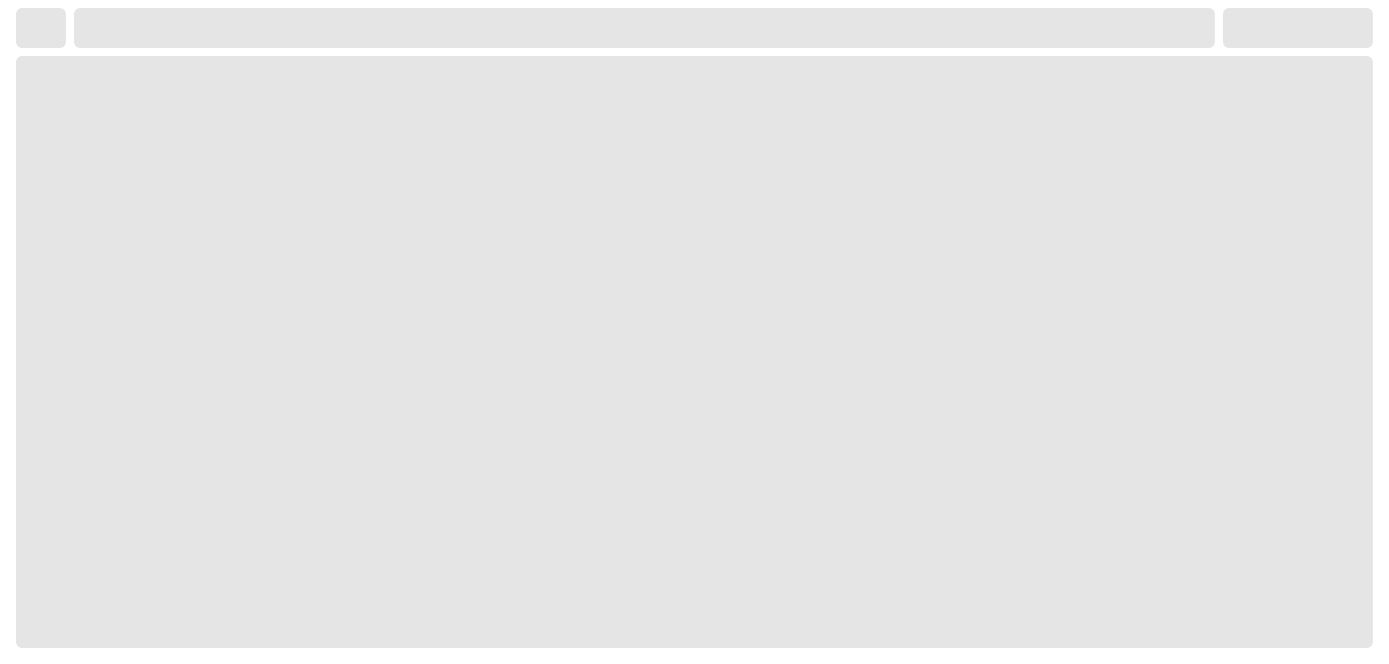 select on "**********" 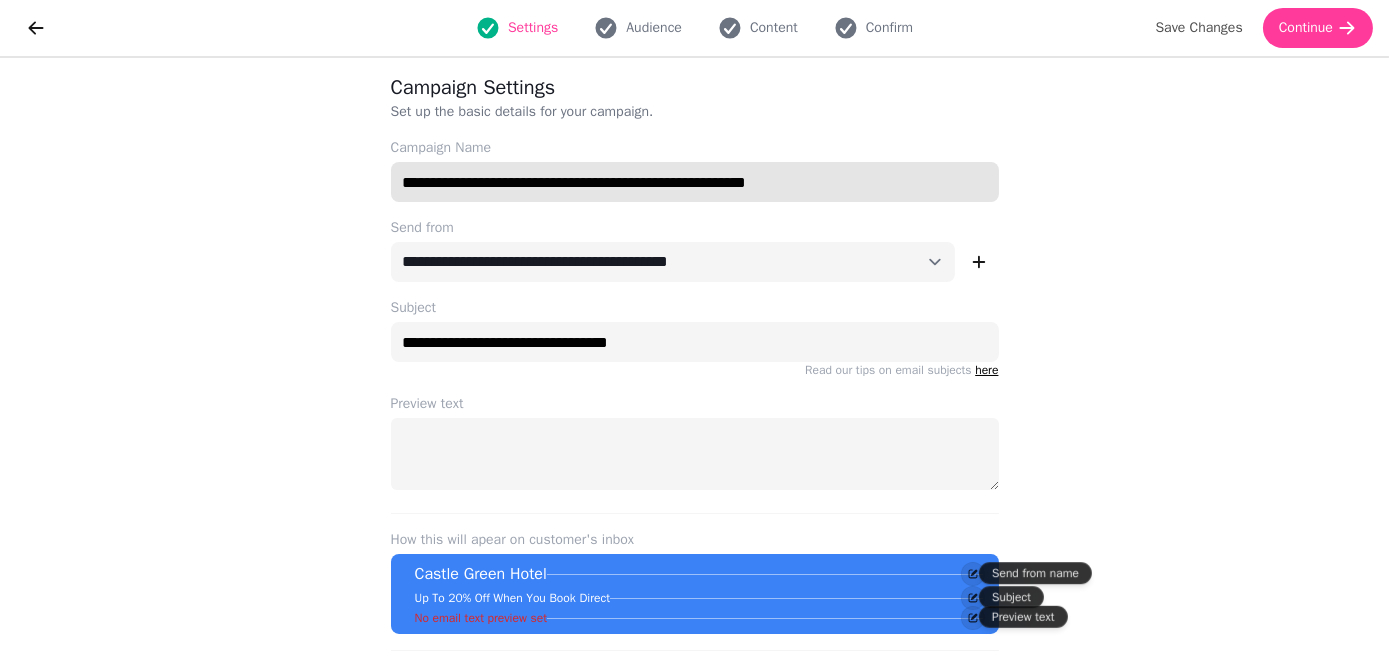 click on "**********" at bounding box center (695, 182) 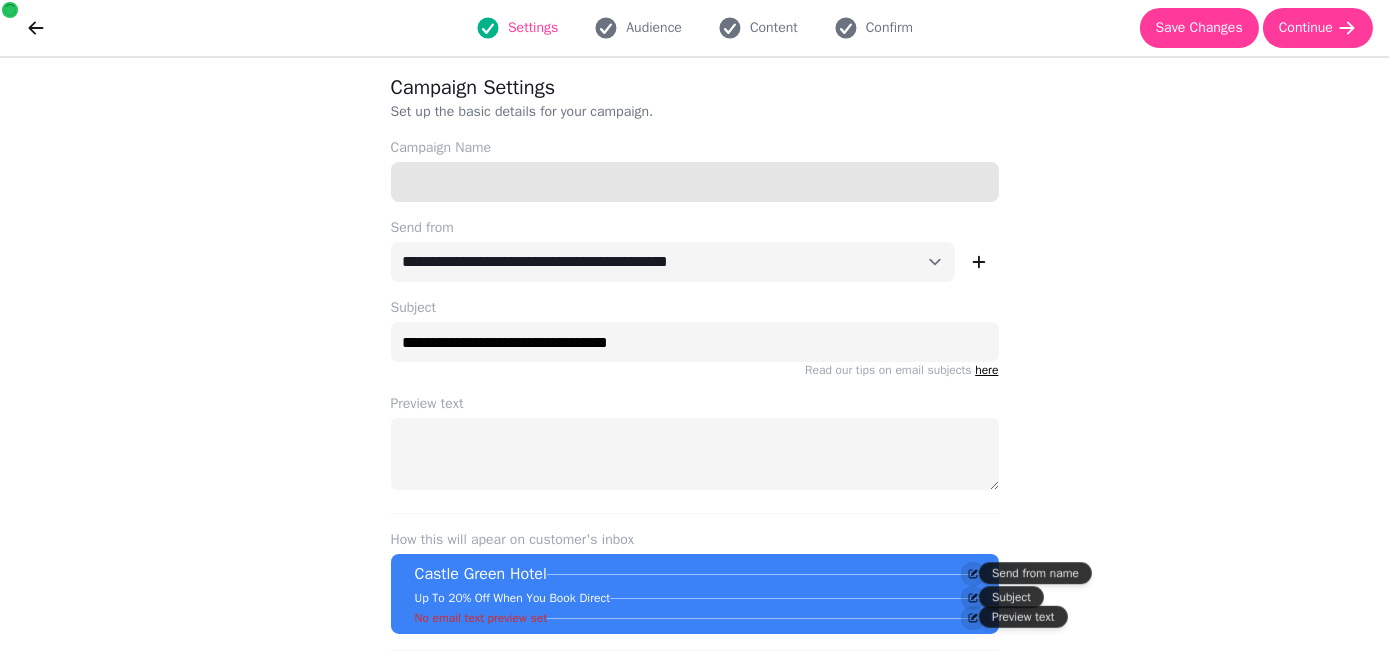 type 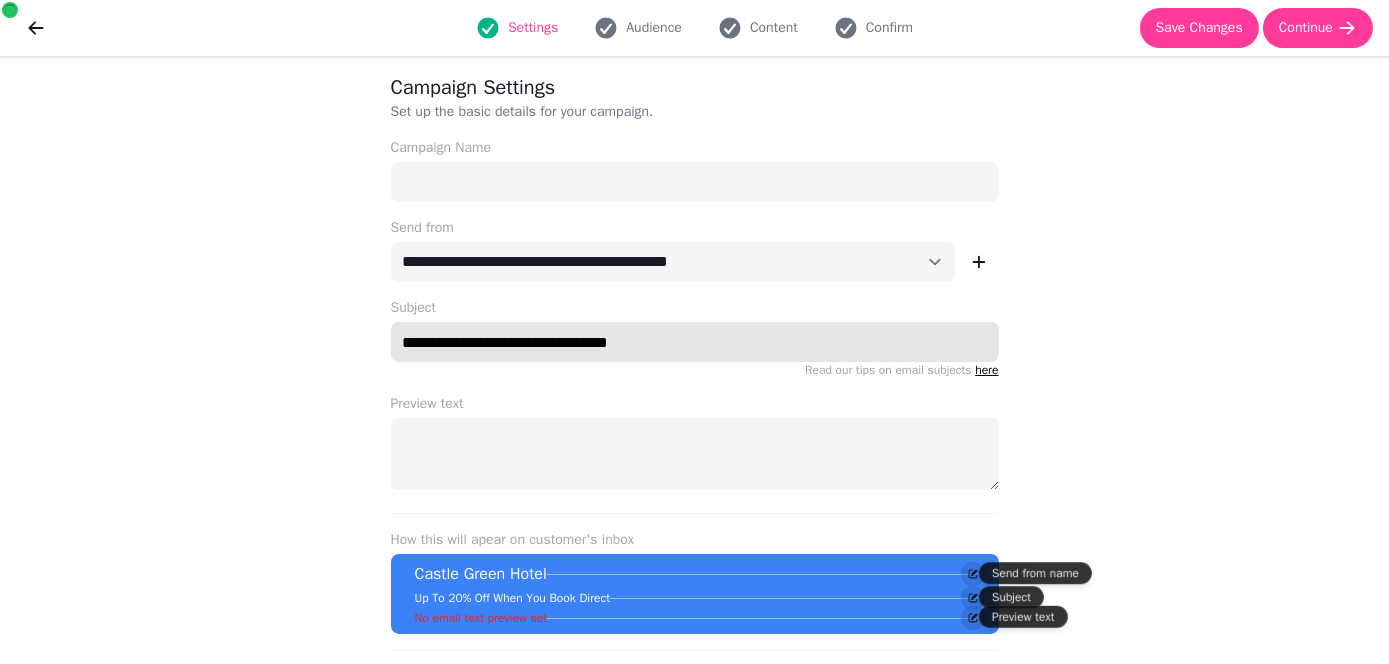 drag, startPoint x: 716, startPoint y: 350, endPoint x: 353, endPoint y: 344, distance: 363.0496 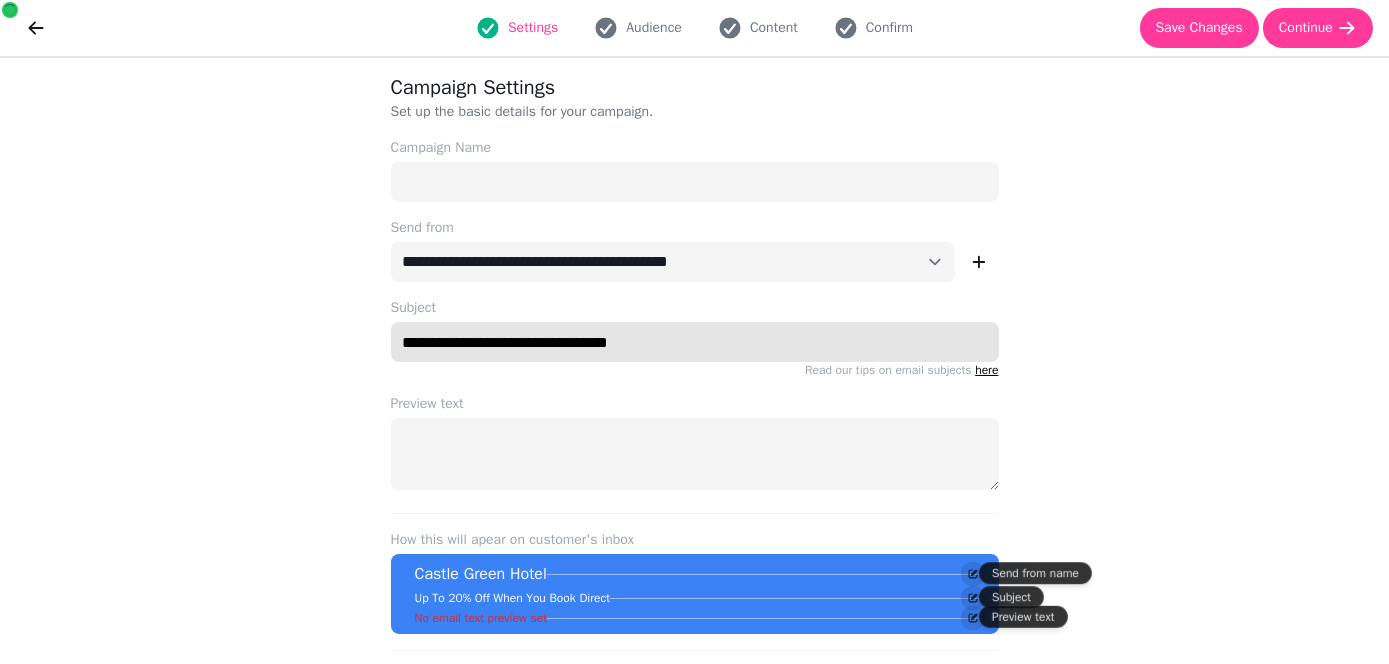 click on "**********" at bounding box center (695, 408) 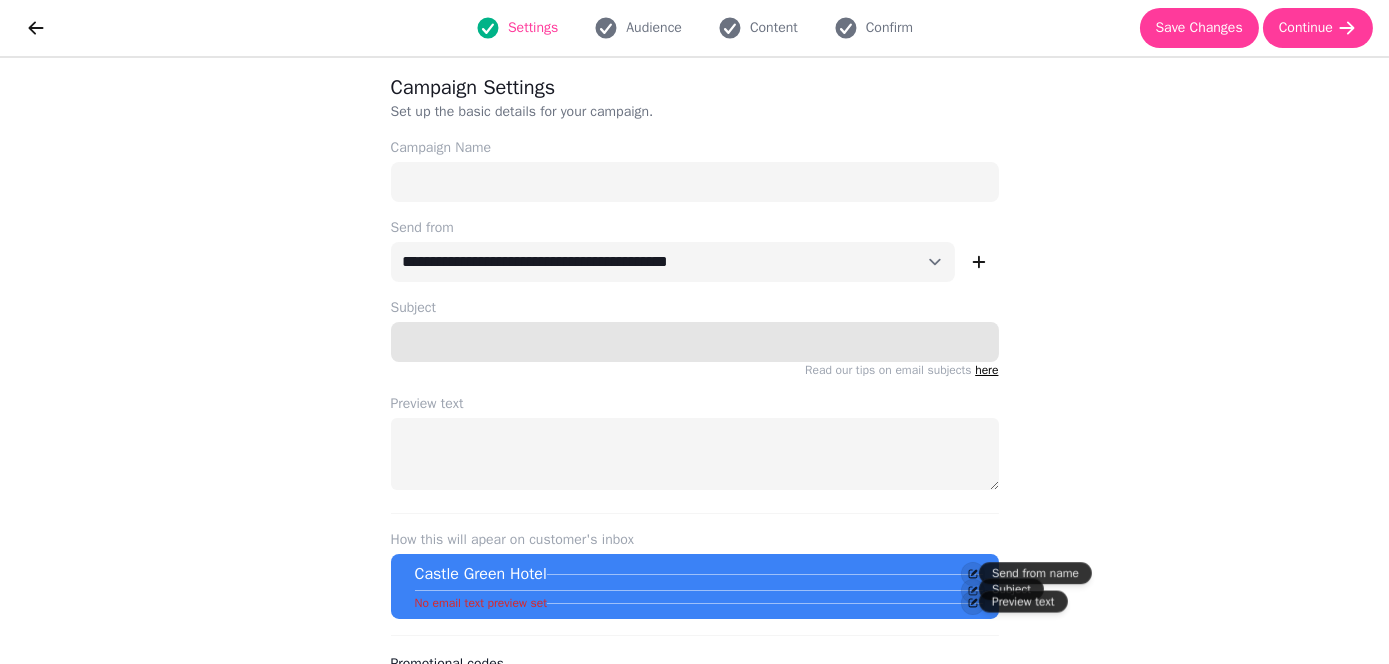 type 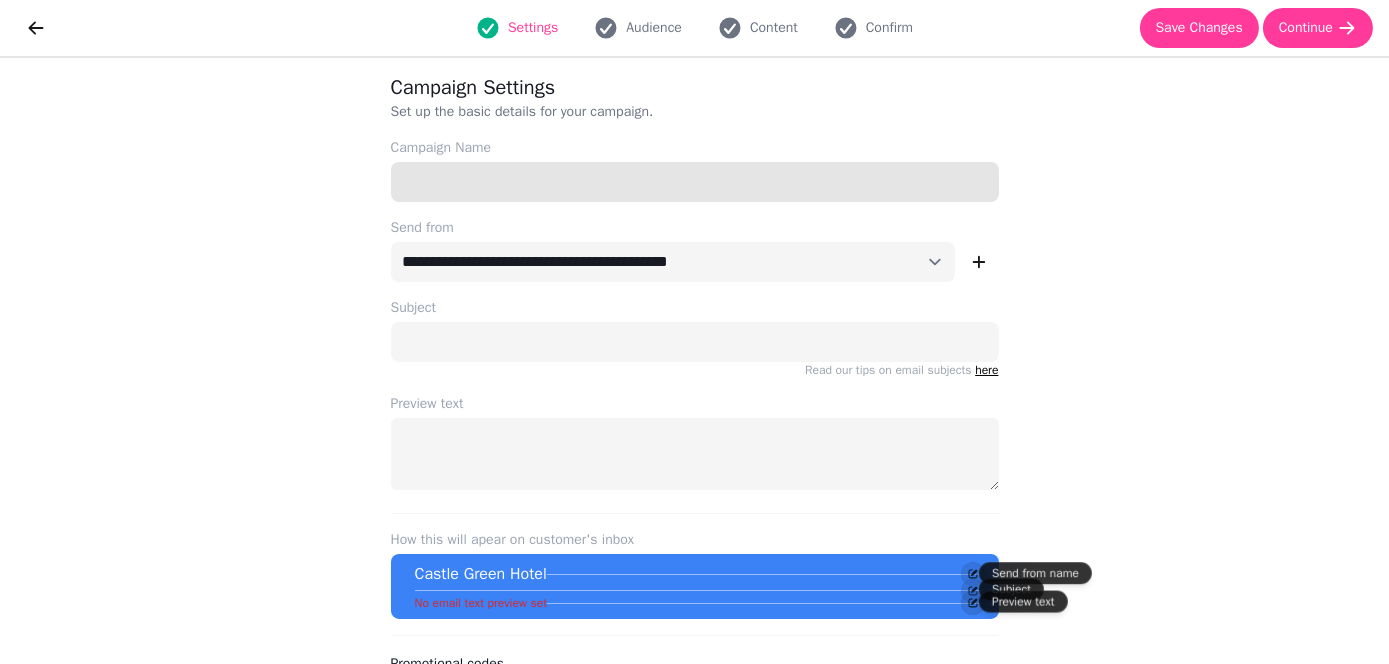 click on "Campaign Name" at bounding box center (695, 182) 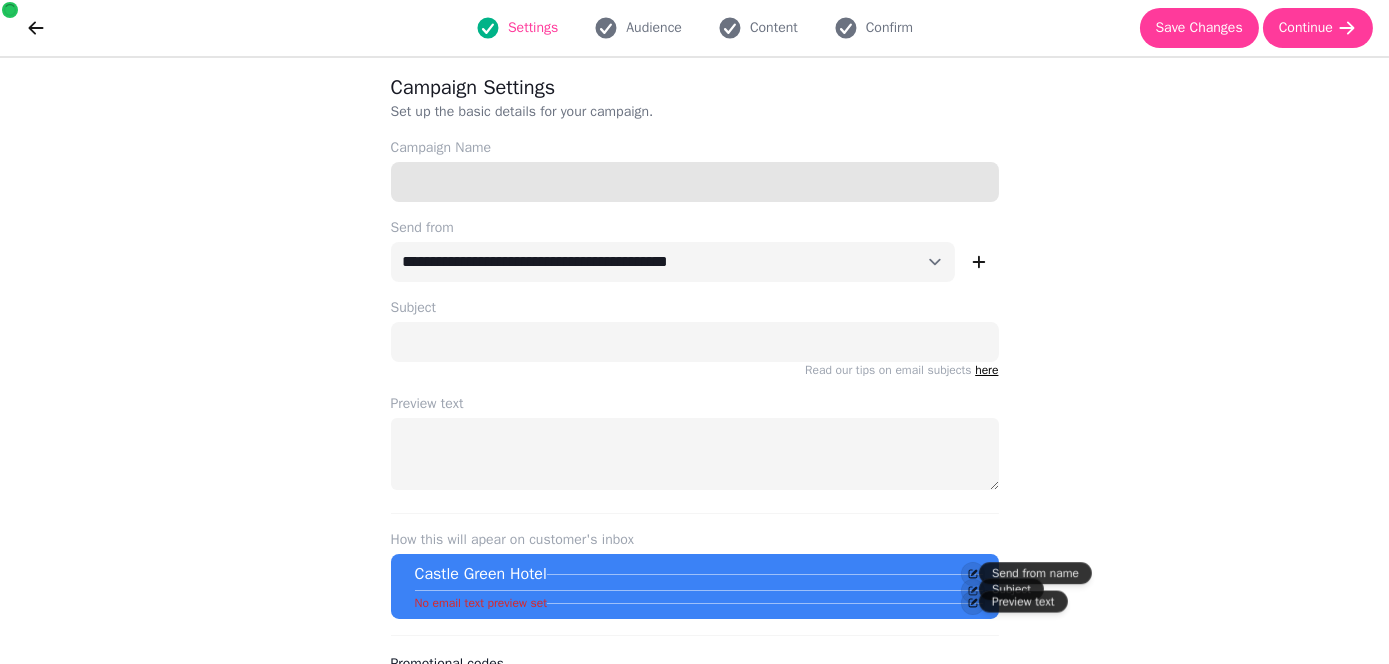 click on "Campaign Name" at bounding box center (695, 182) 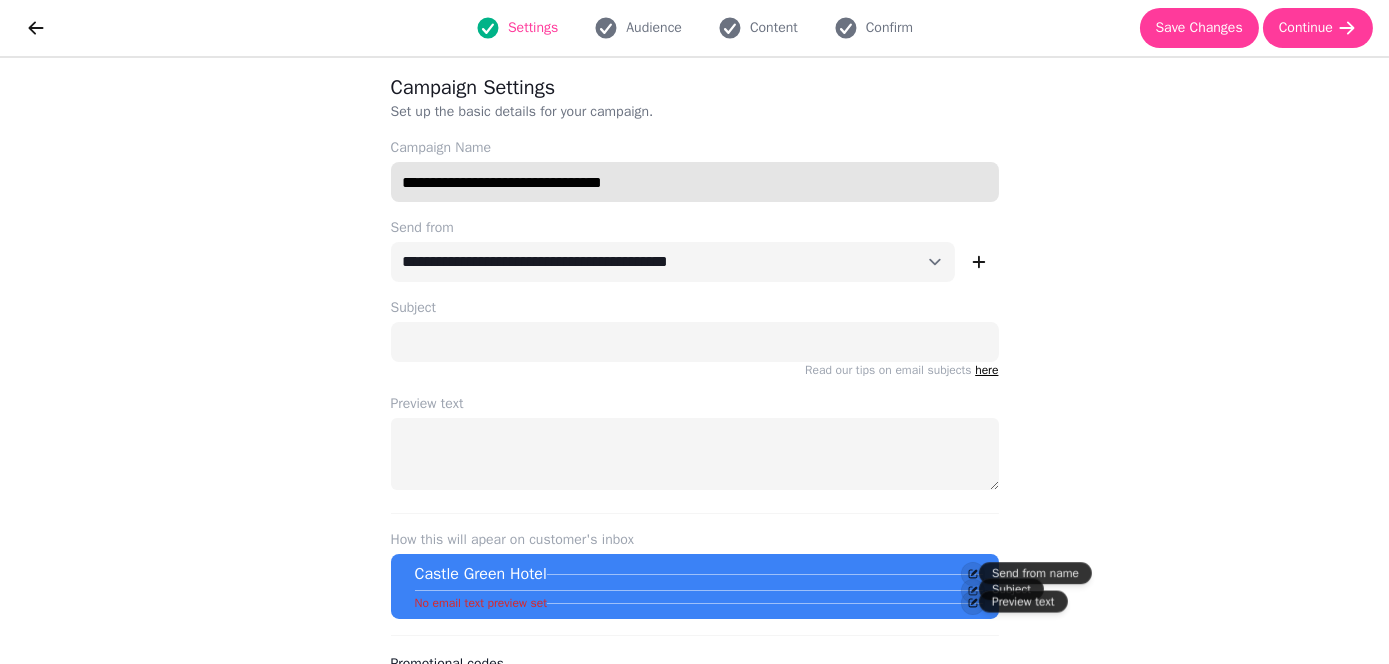 type on "**********" 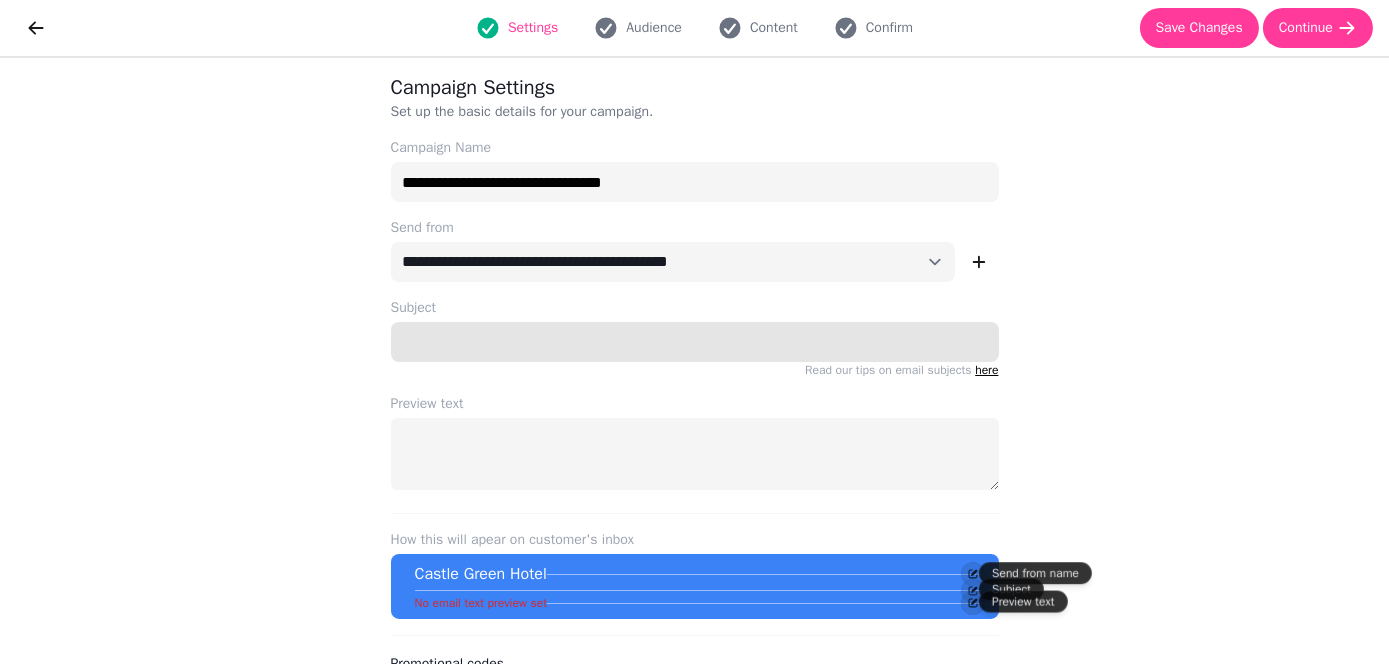 click on "Subject" at bounding box center (695, 342) 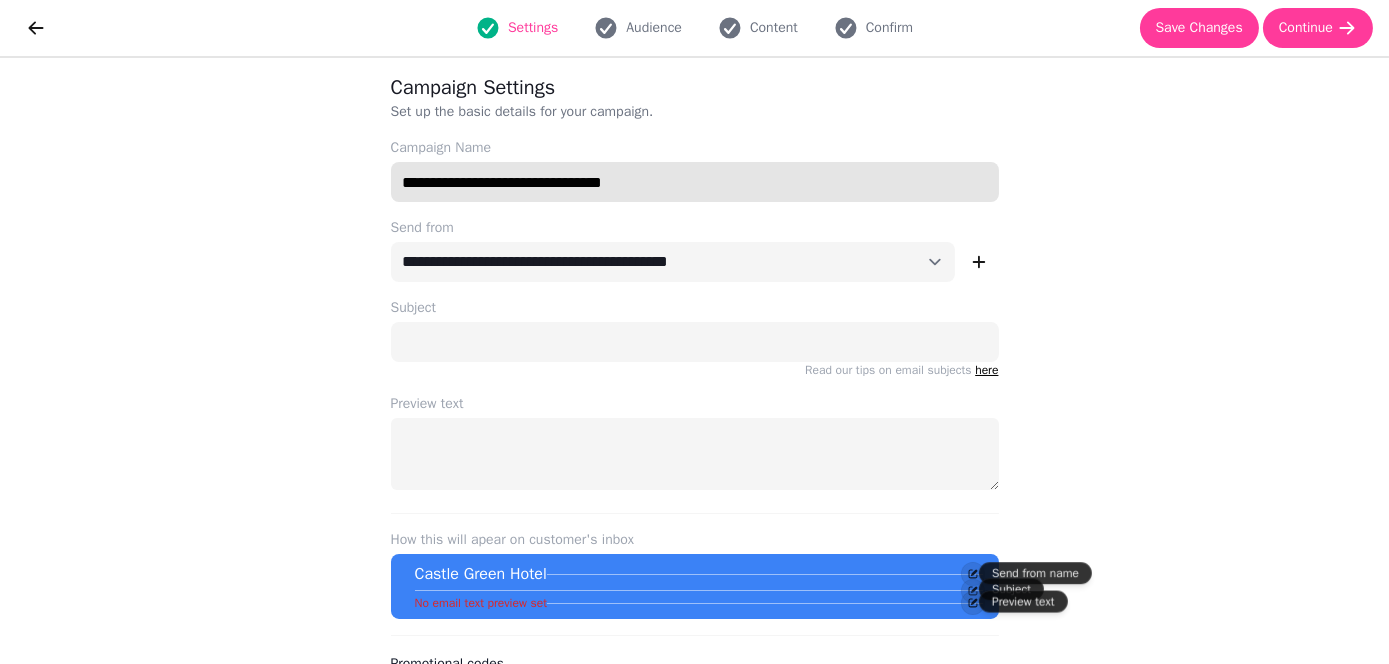 drag, startPoint x: 661, startPoint y: 184, endPoint x: 376, endPoint y: 170, distance: 285.34366 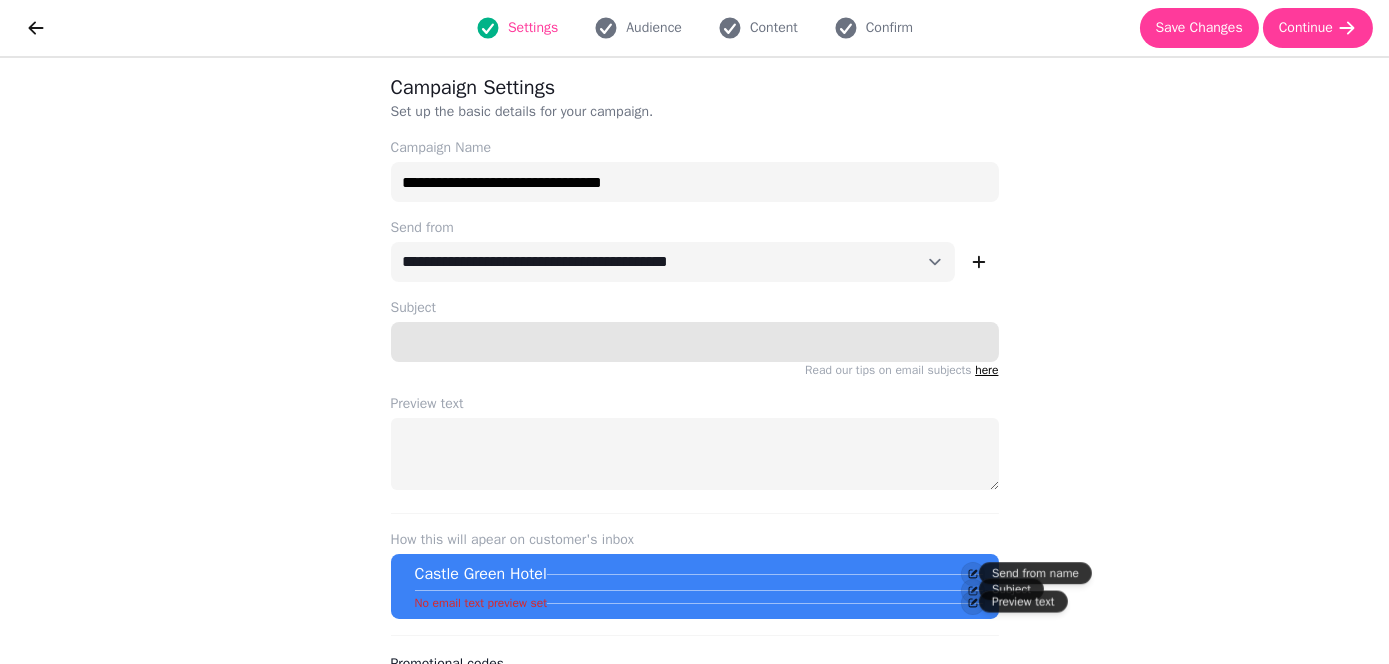 click on "Subject" at bounding box center [695, 342] 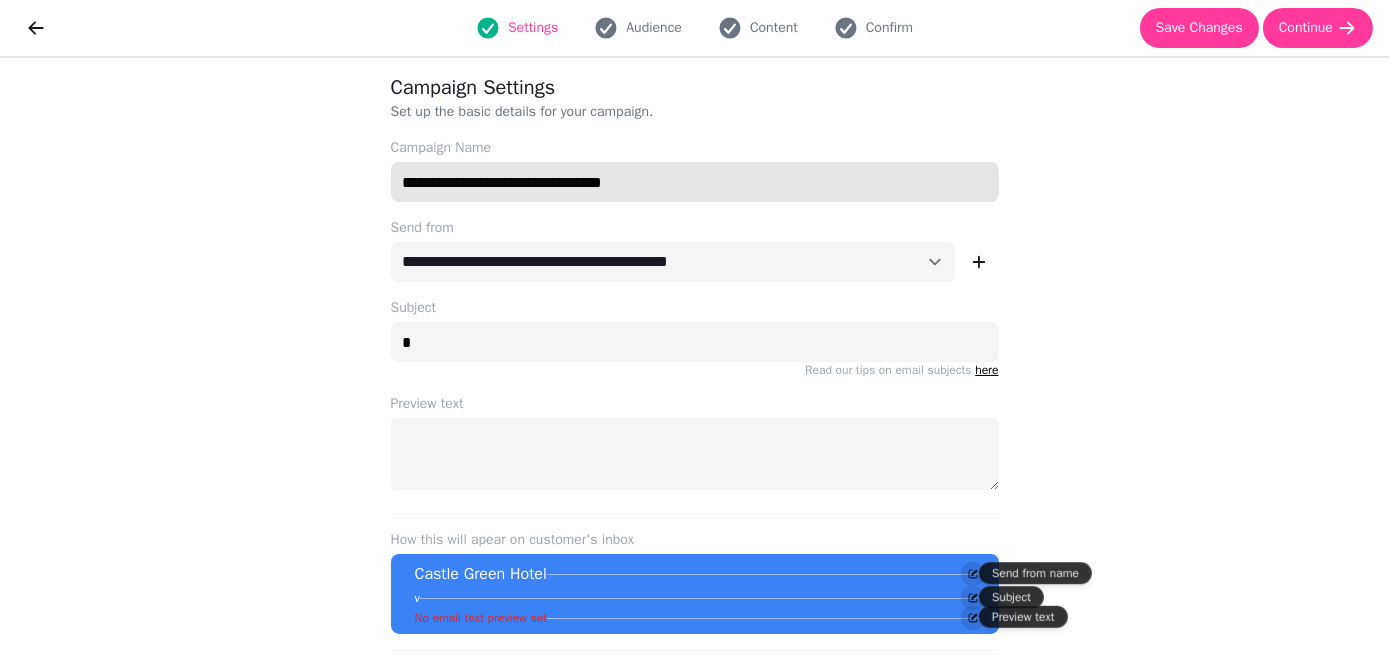 drag, startPoint x: 652, startPoint y: 179, endPoint x: 360, endPoint y: 163, distance: 292.43802 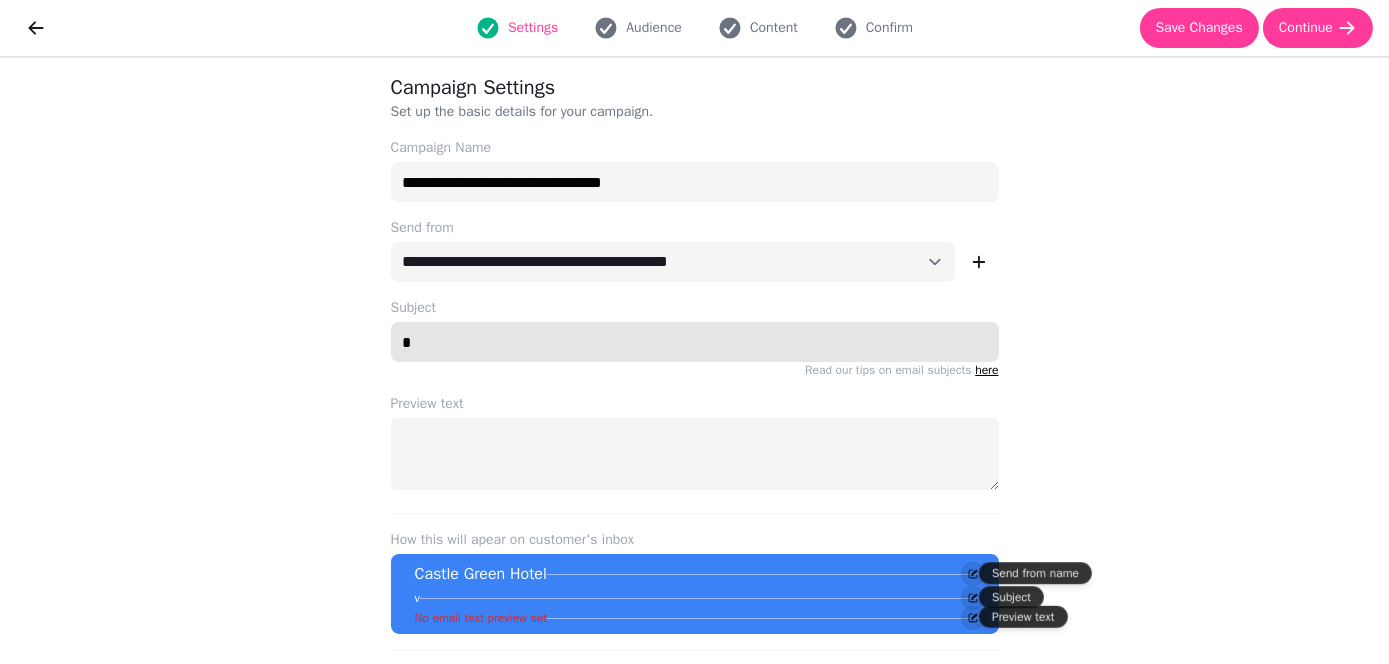 click on "*" at bounding box center (695, 342) 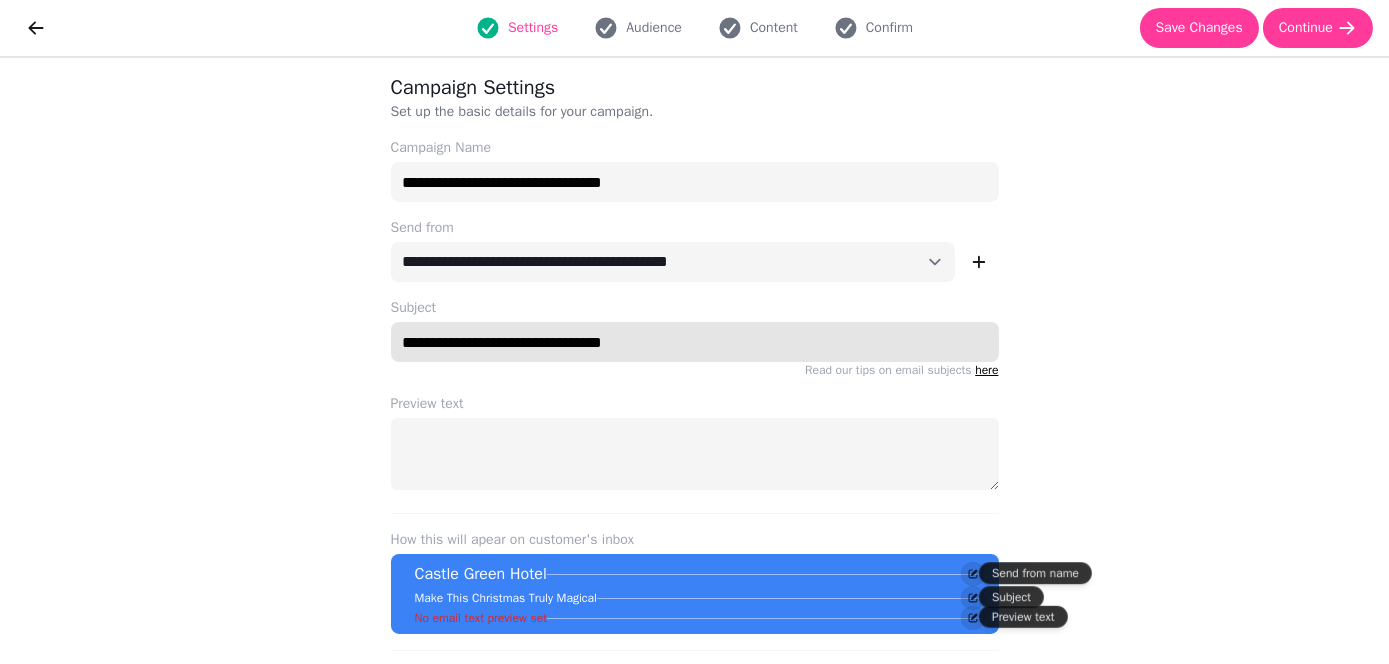 type on "**********" 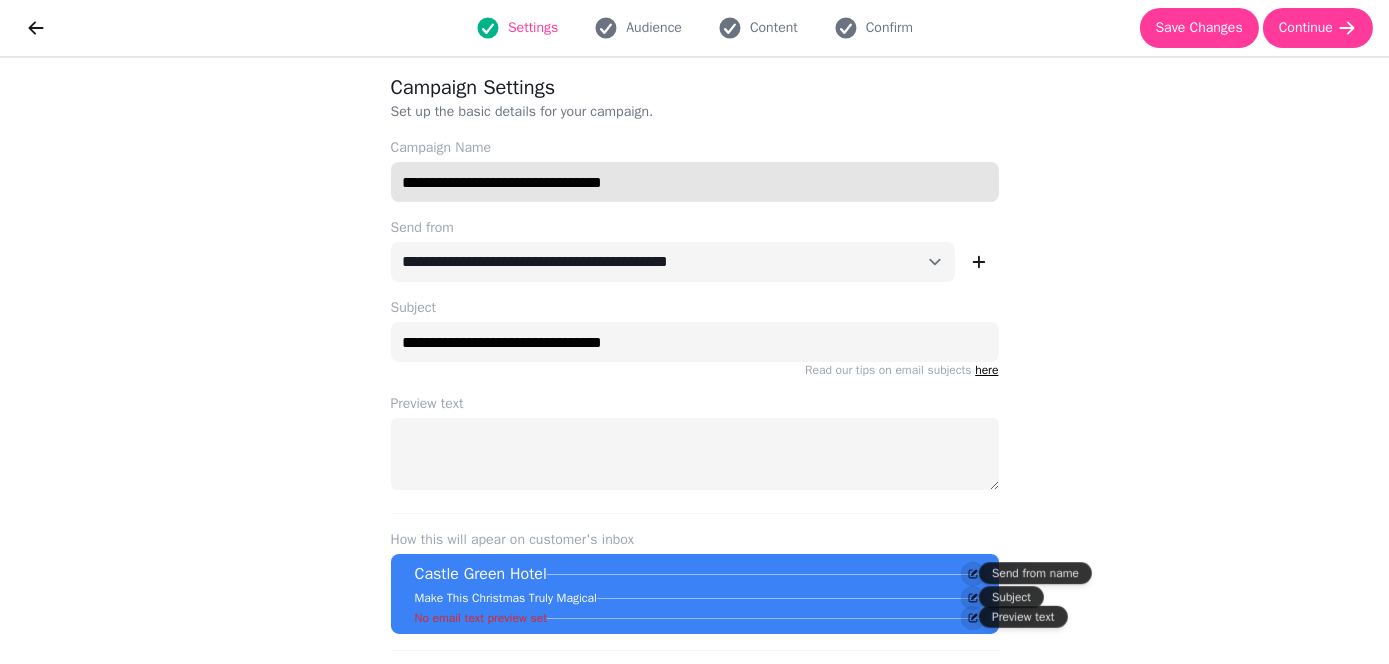 click on "**********" at bounding box center [695, 182] 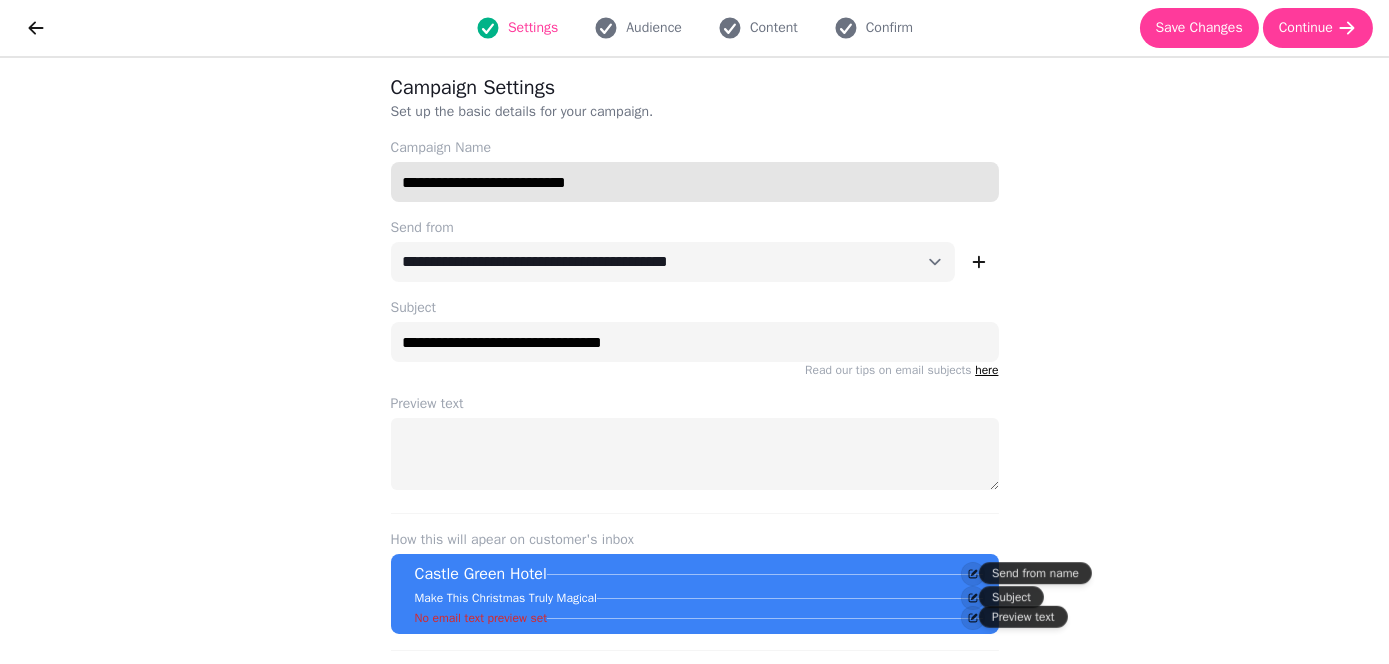 click on "**********" at bounding box center [695, 182] 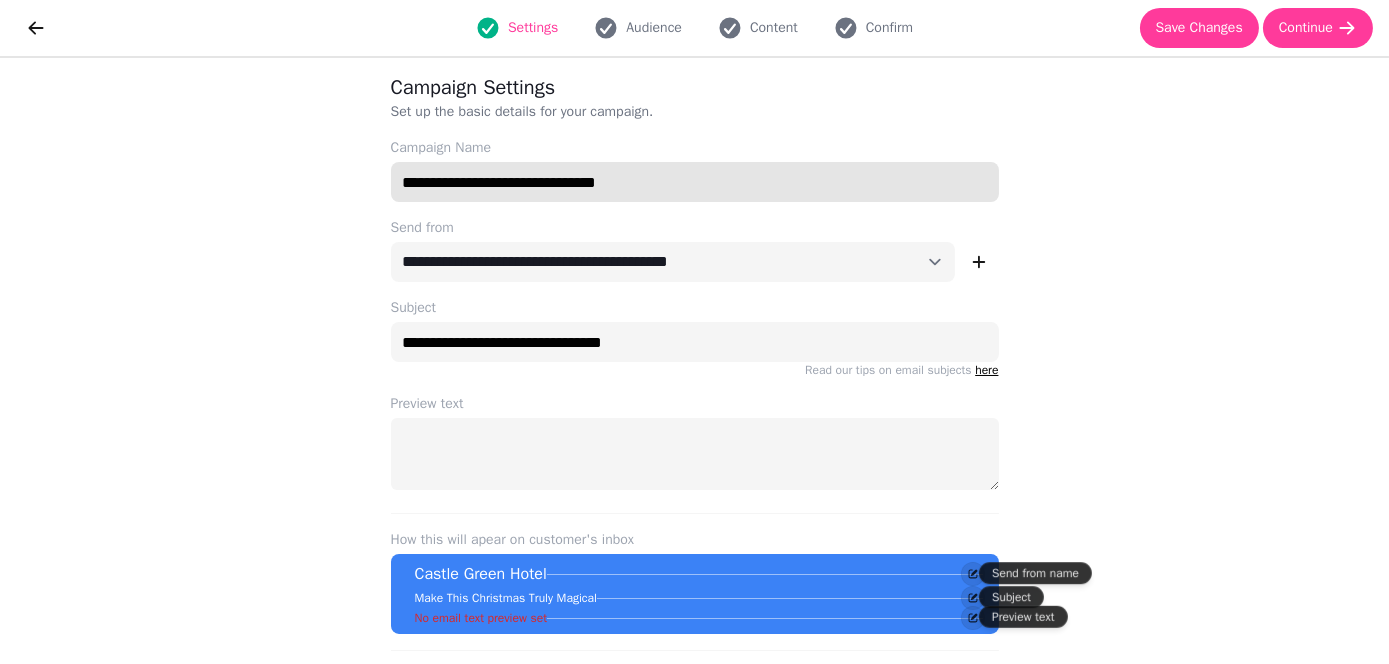 click on "**********" at bounding box center (695, 182) 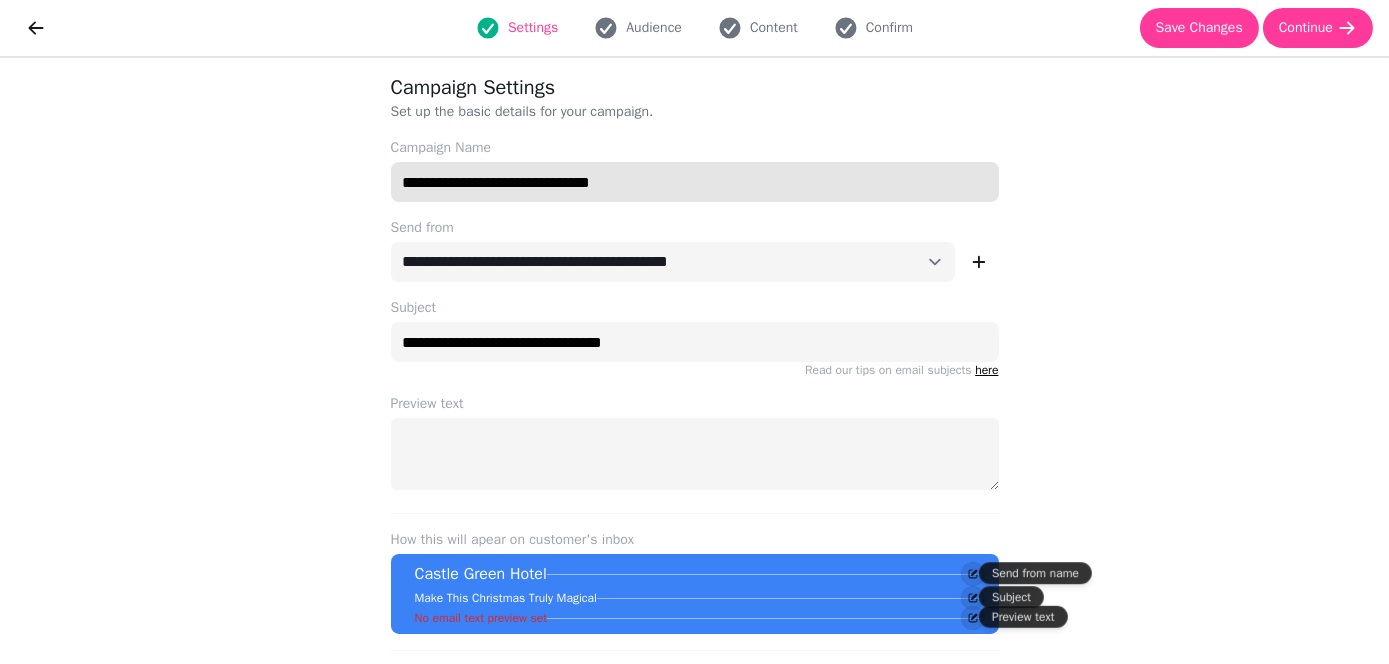 type on "**********" 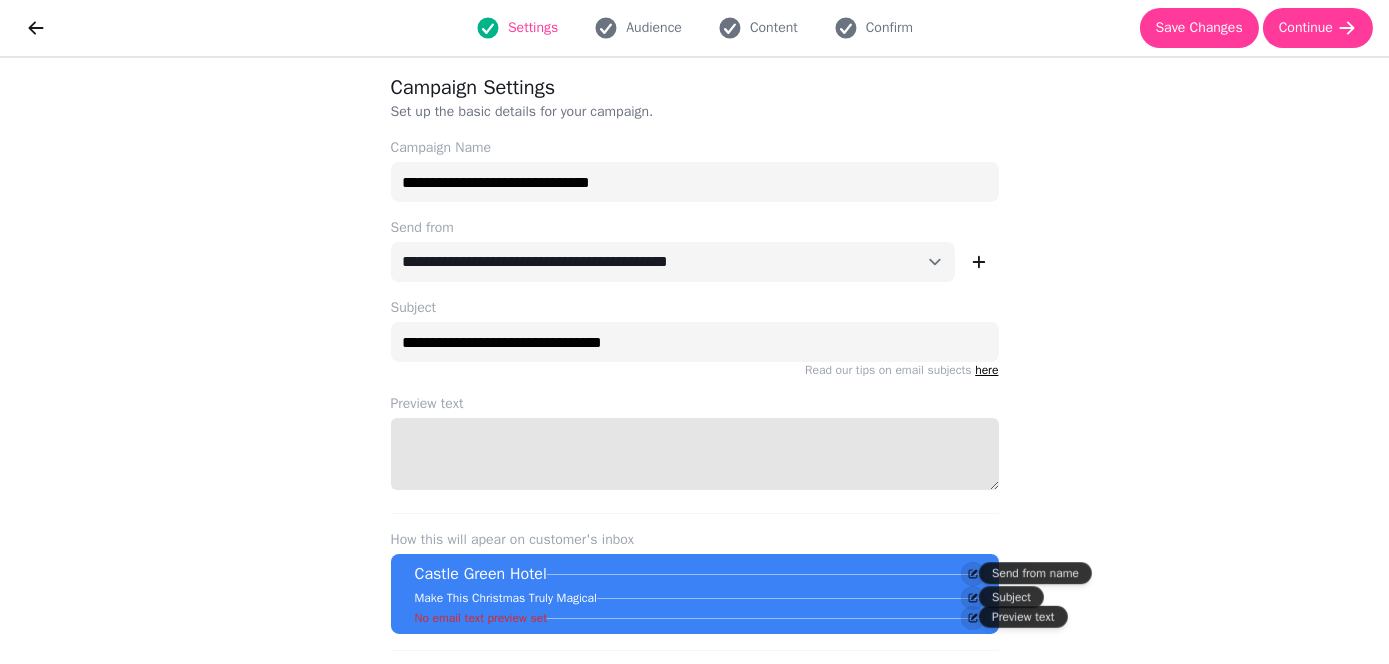 click on "Preview text" at bounding box center (695, 454) 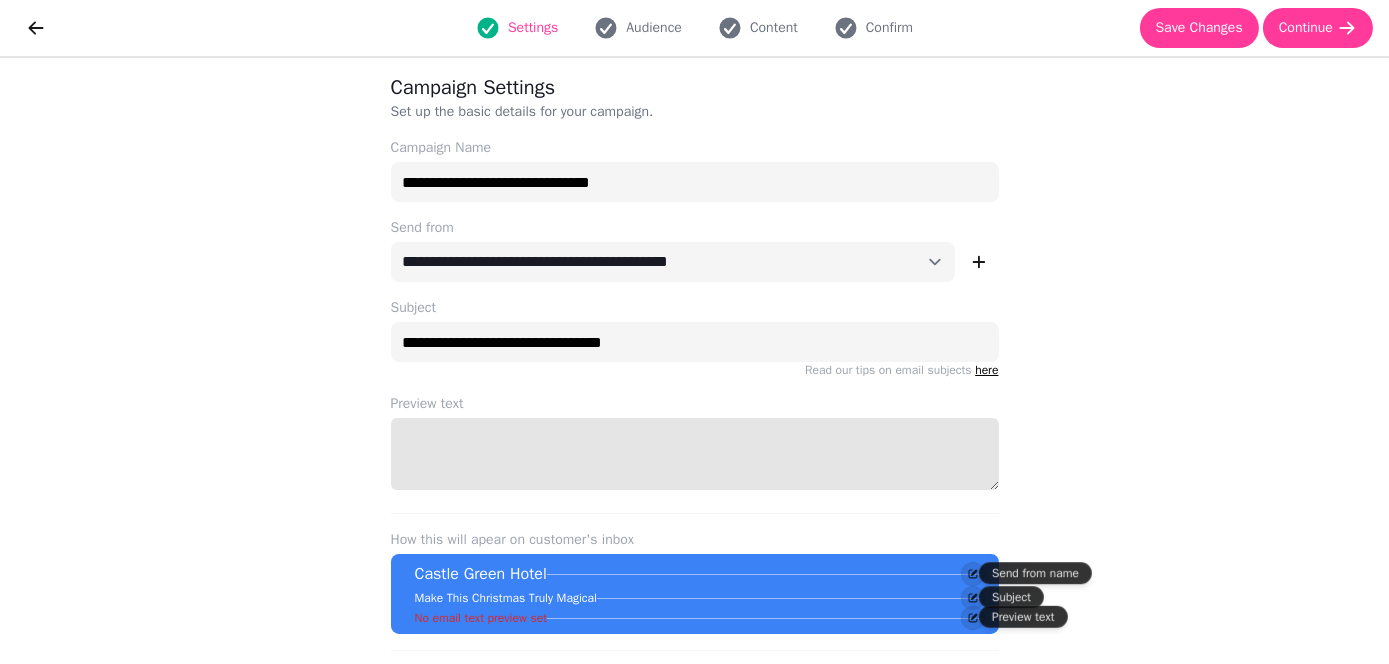 paste on "**********" 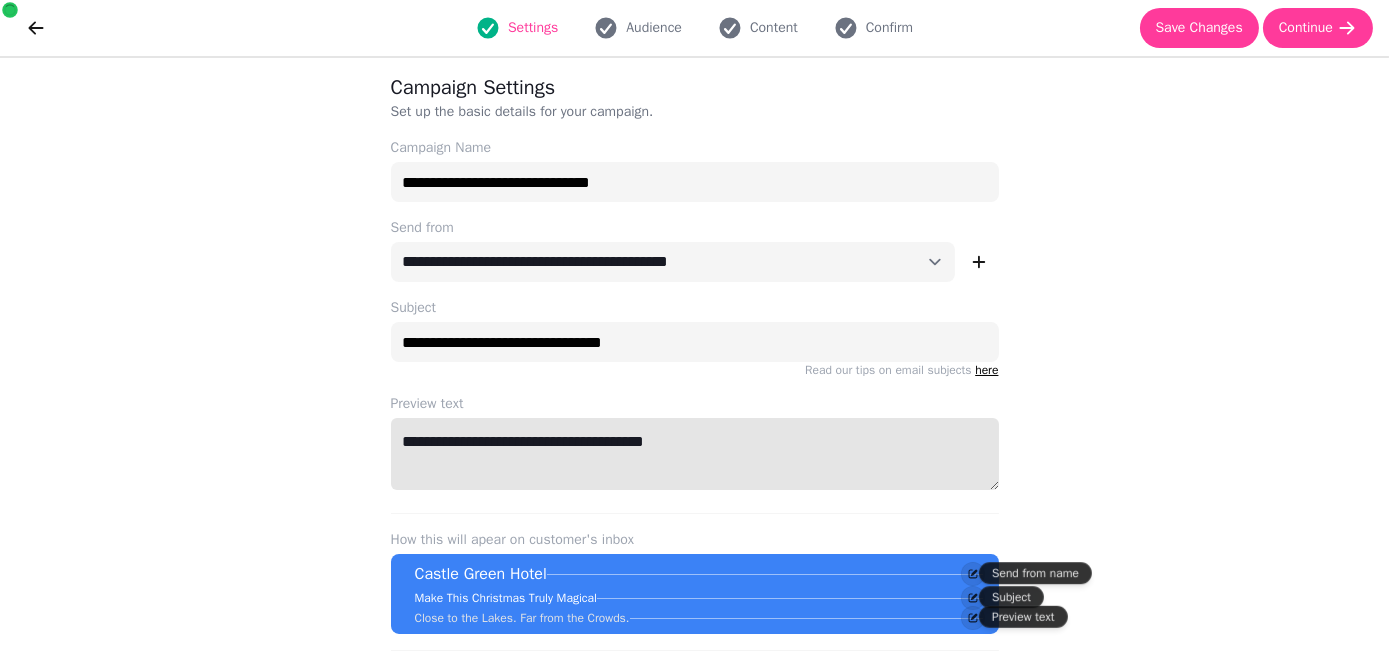 drag, startPoint x: 721, startPoint y: 453, endPoint x: 336, endPoint y: 433, distance: 385.51913 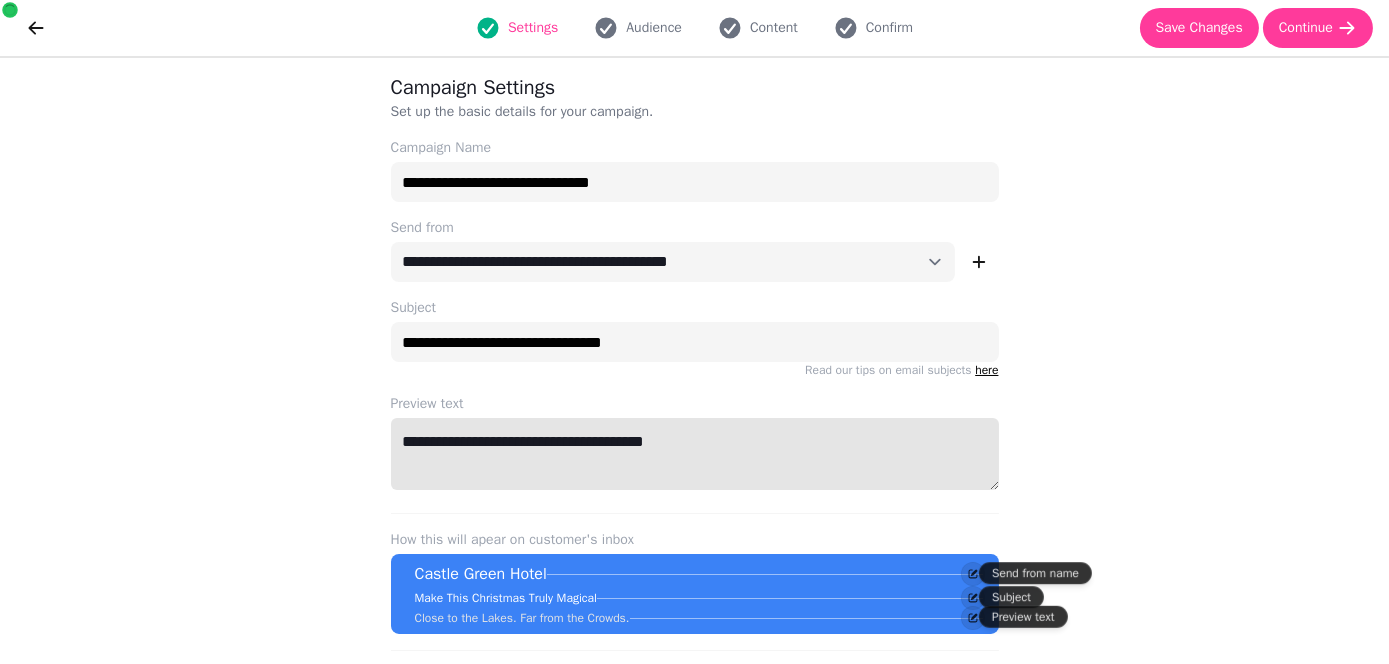 click on "**********" at bounding box center (694, 361) 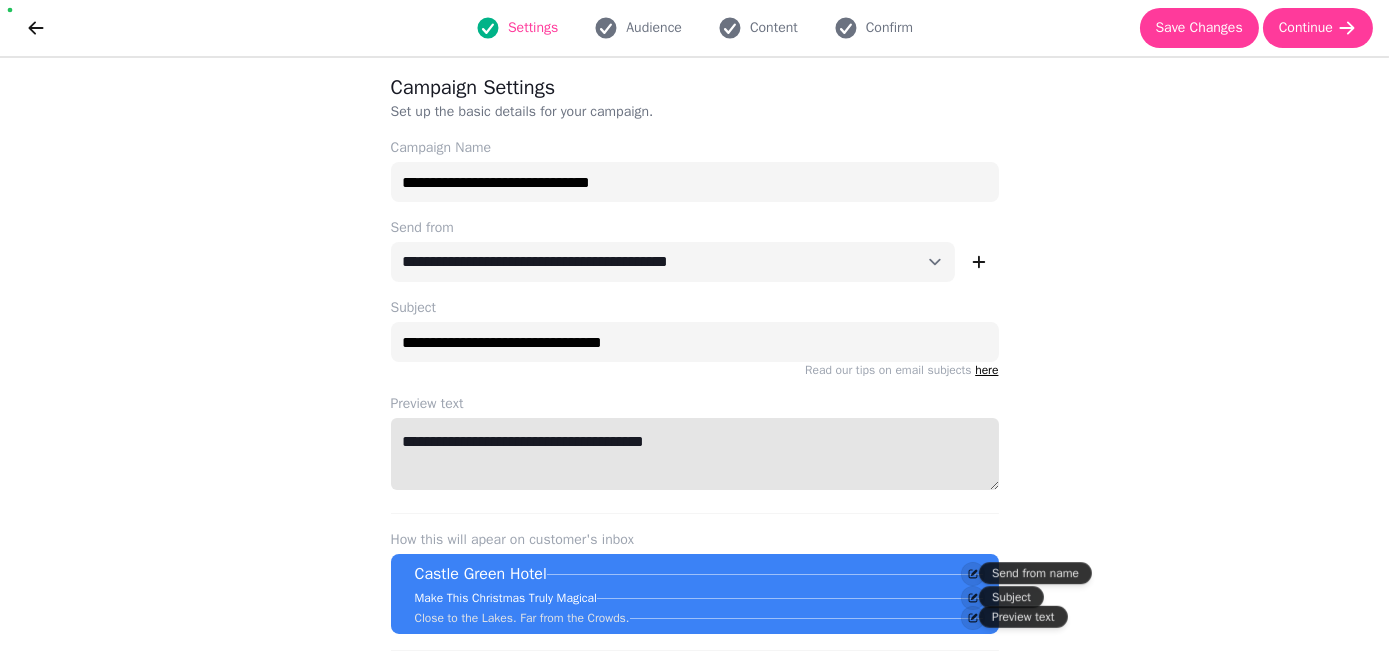 paste on "**********" 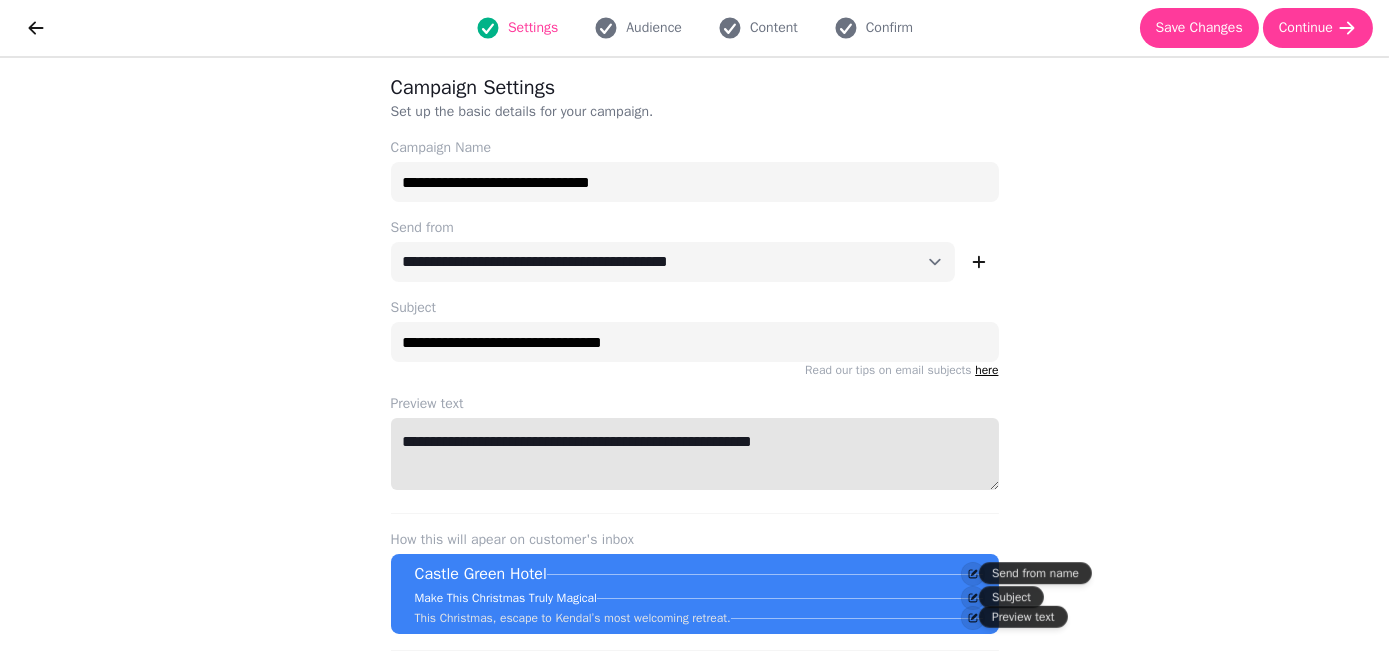 click on "**********" at bounding box center (695, 454) 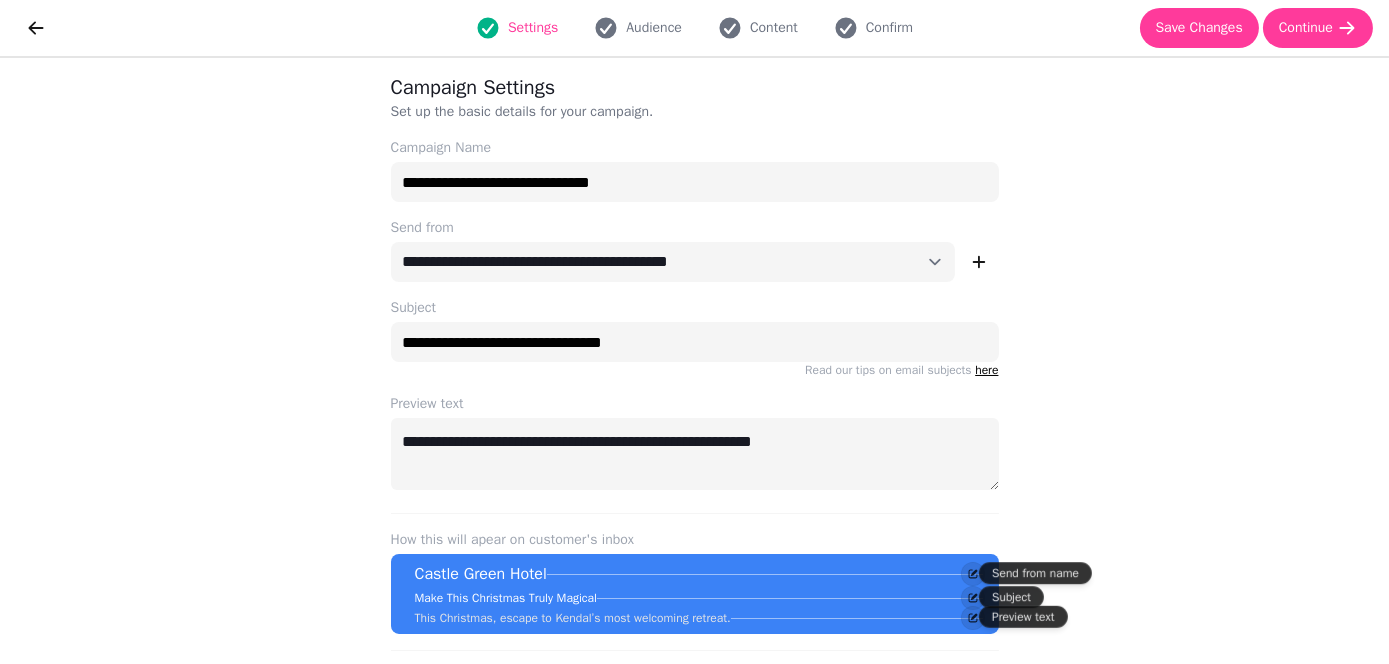 click on "**********" at bounding box center (694, 361) 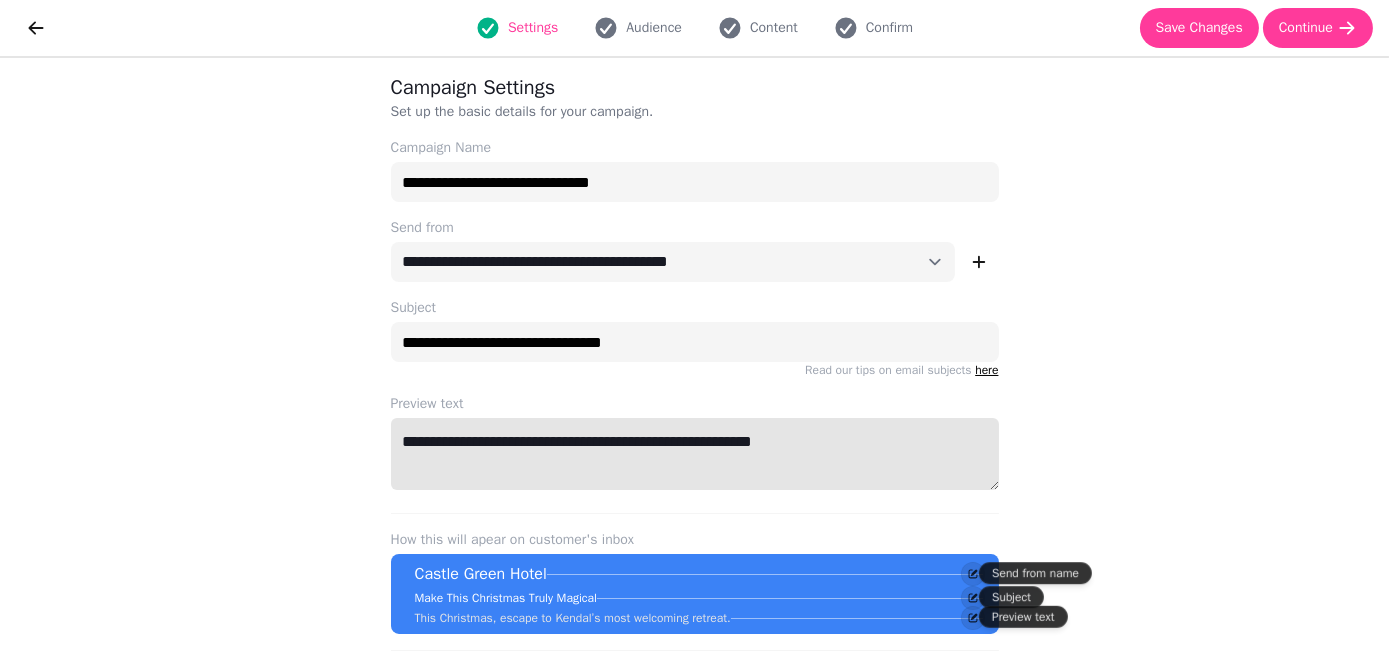 drag, startPoint x: 830, startPoint y: 437, endPoint x: 761, endPoint y: 446, distance: 69.58448 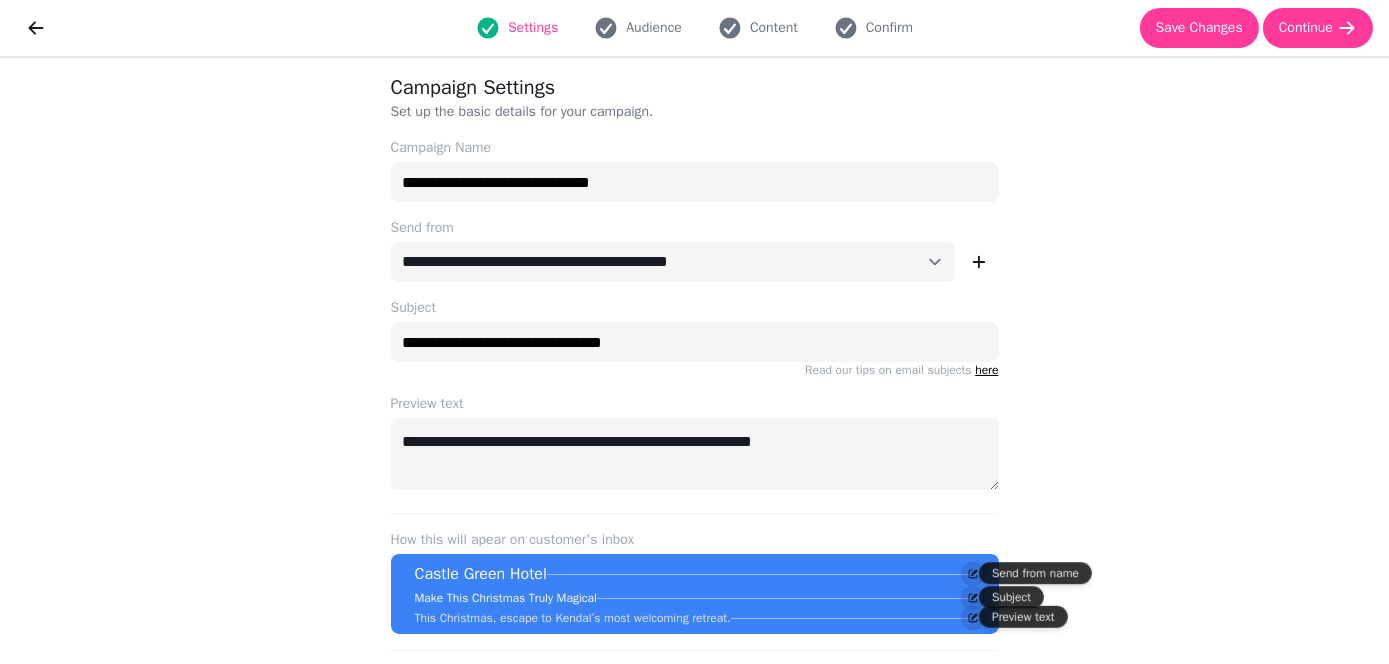 click on "**********" at bounding box center (694, 361) 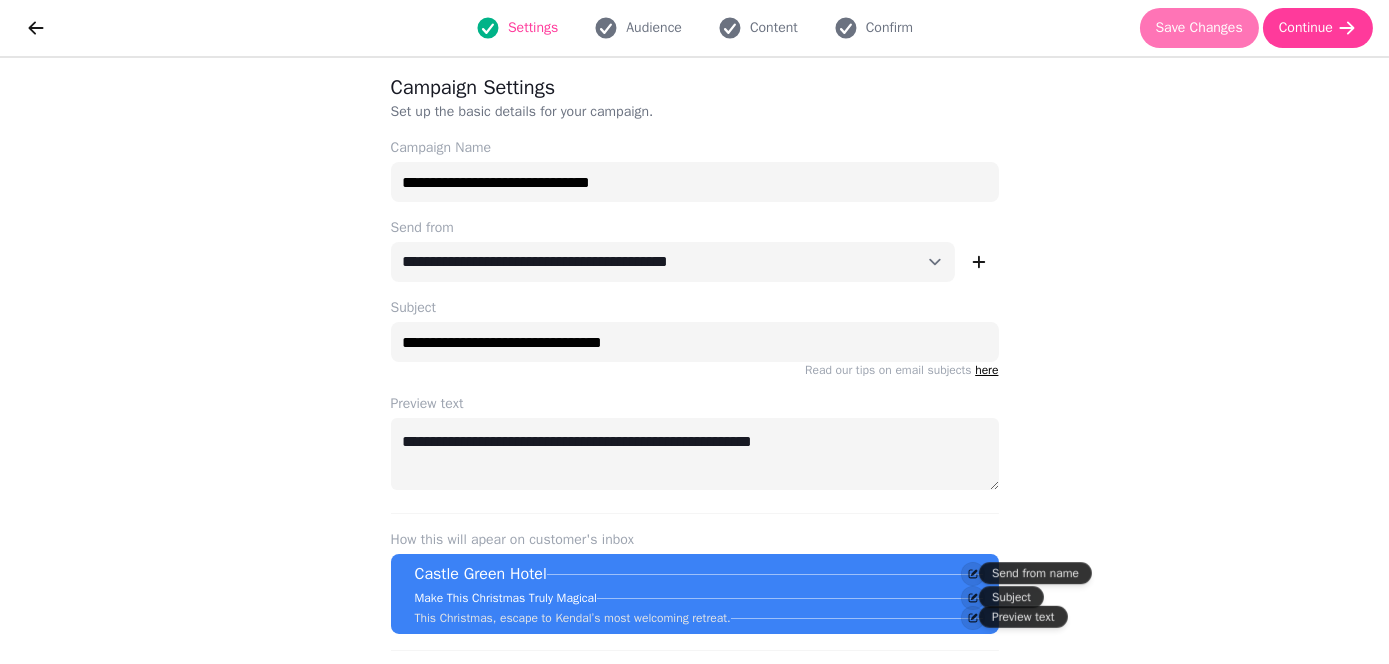 click on "Save Changes" at bounding box center [1199, 28] 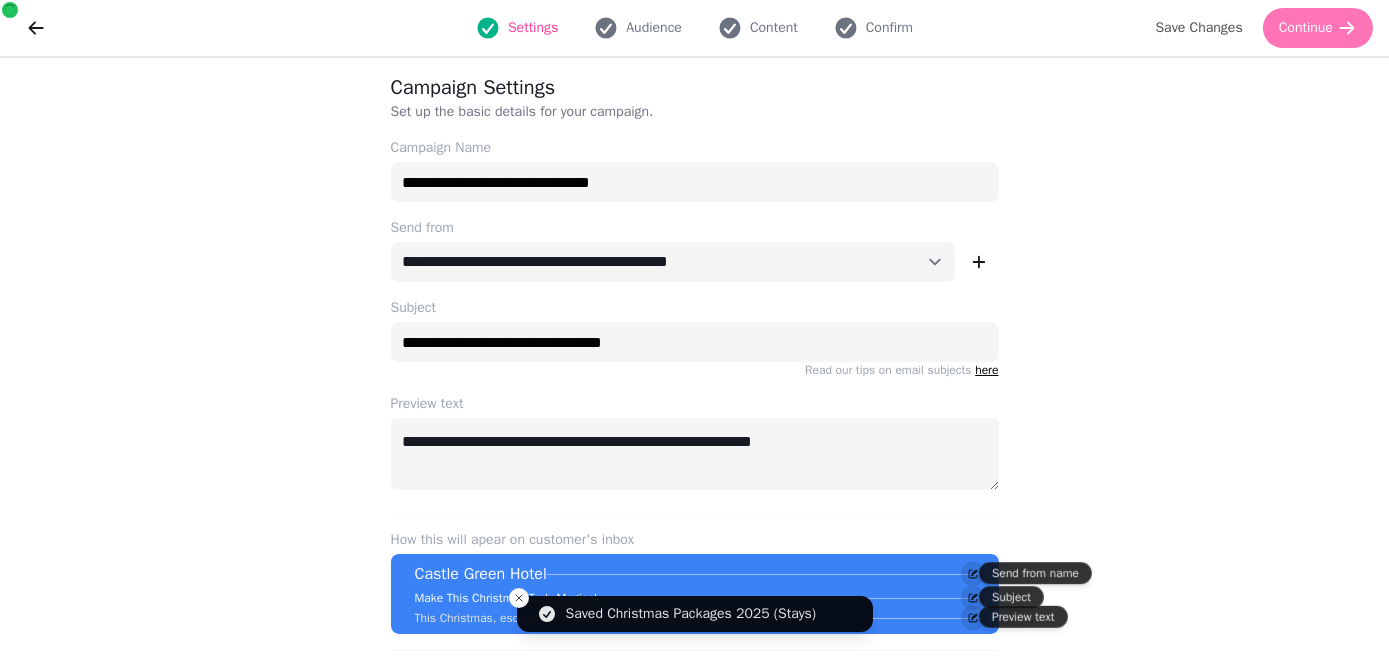 click on "Continue" at bounding box center [1306, 28] 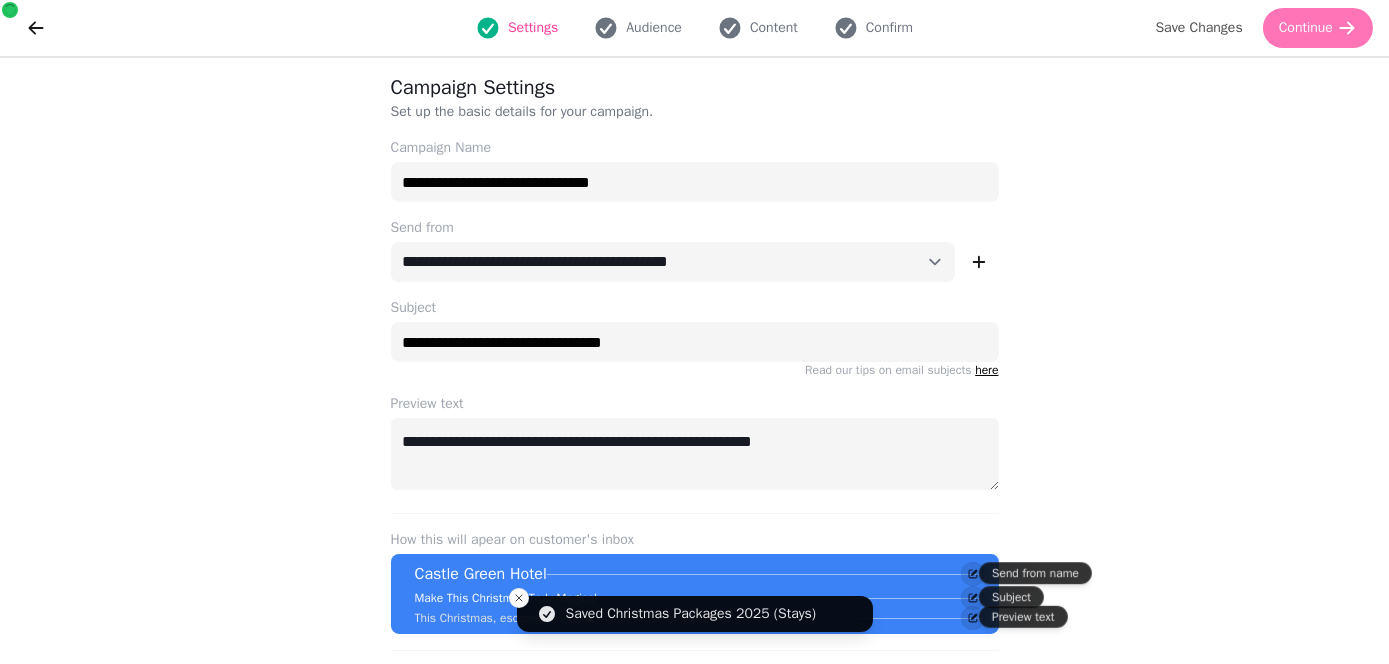 select on "**********" 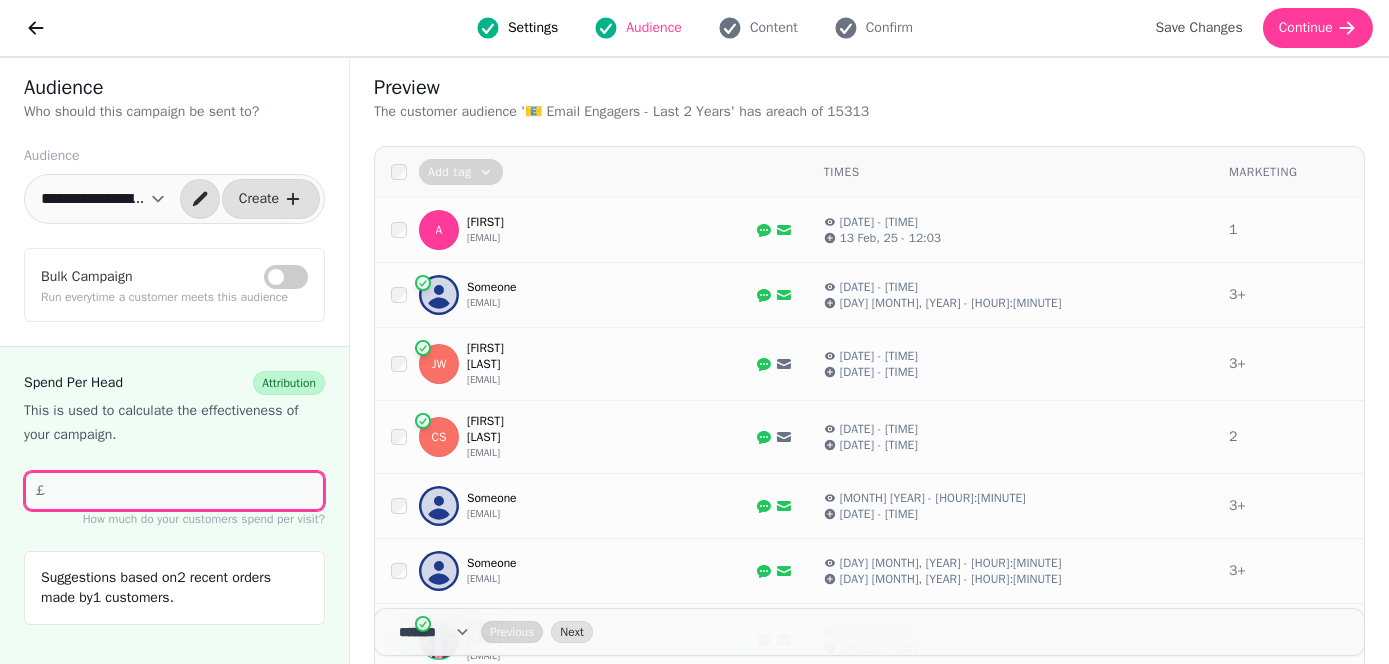 drag, startPoint x: 137, startPoint y: 500, endPoint x: 3, endPoint y: 491, distance: 134.3019 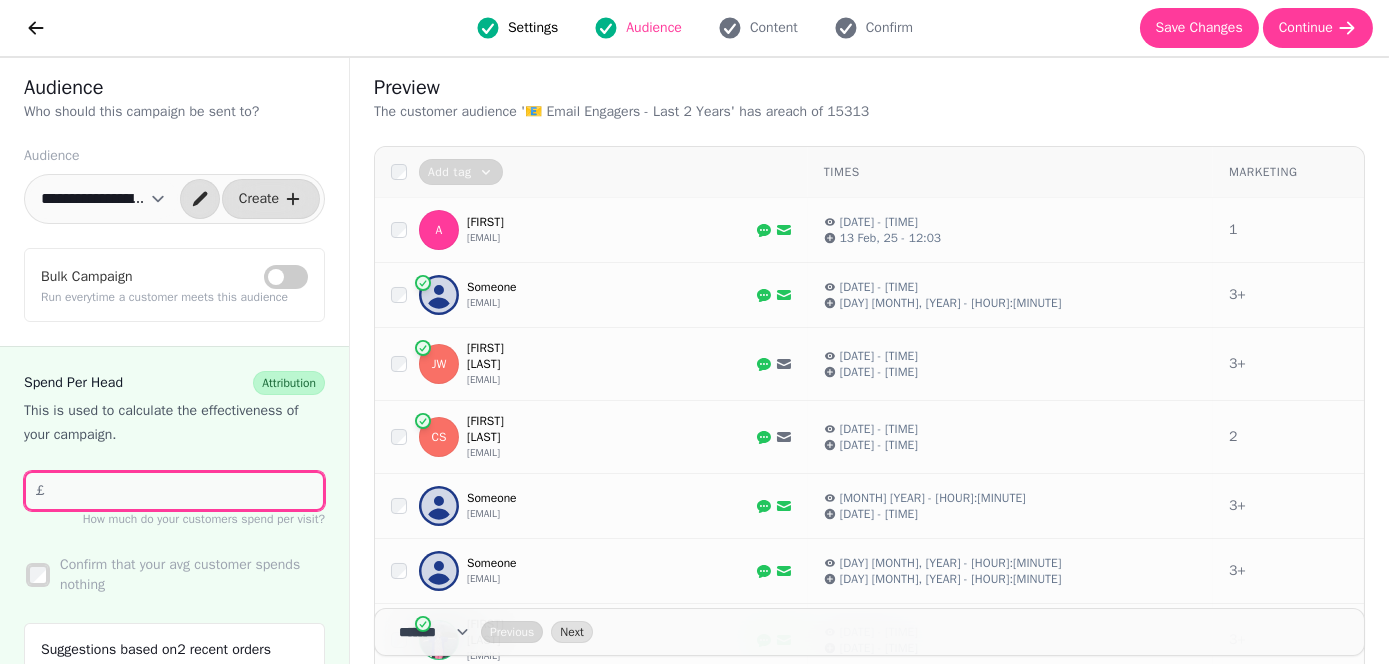 type on "*" 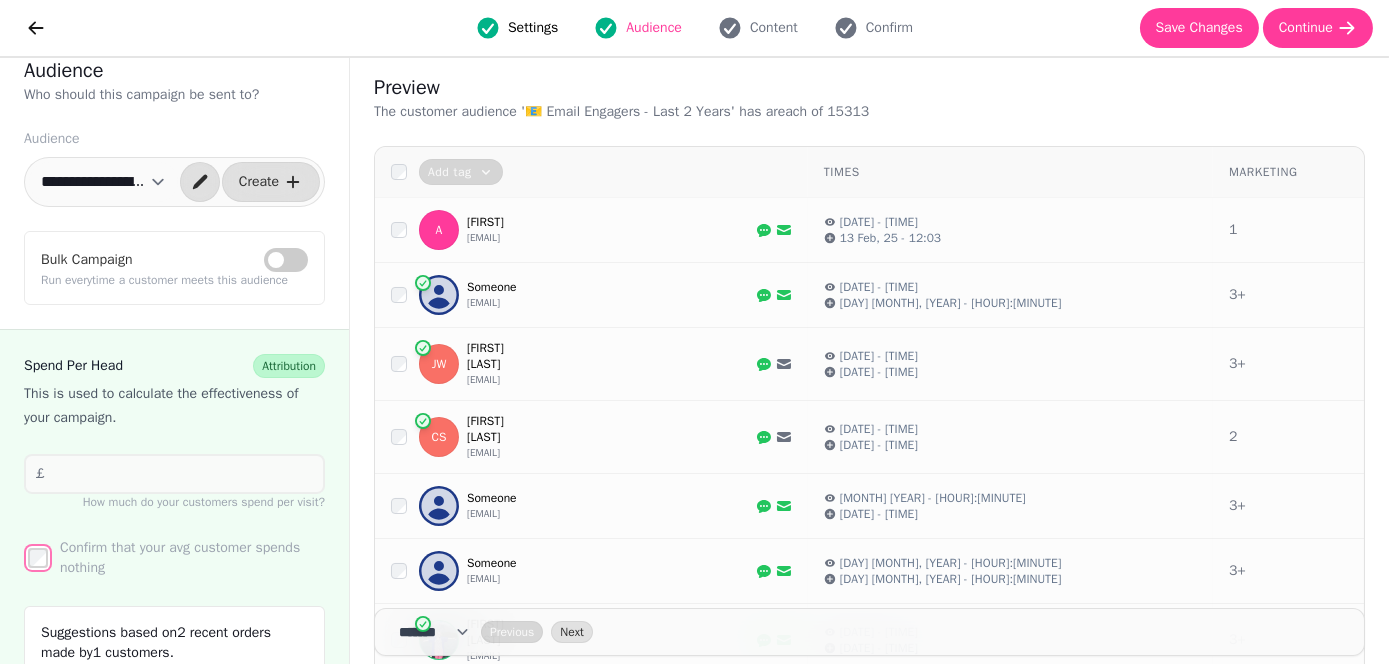 scroll, scrollTop: 0, scrollLeft: 0, axis: both 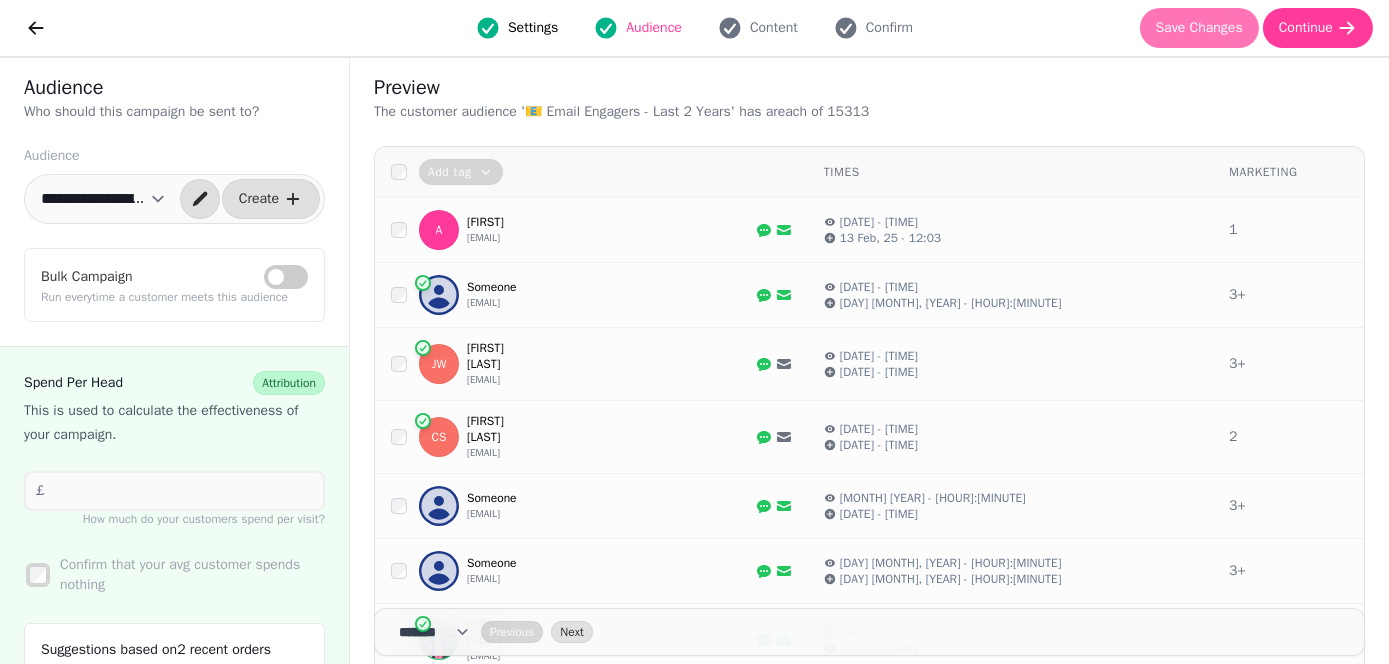 click on "Save Changes" at bounding box center (1199, 28) 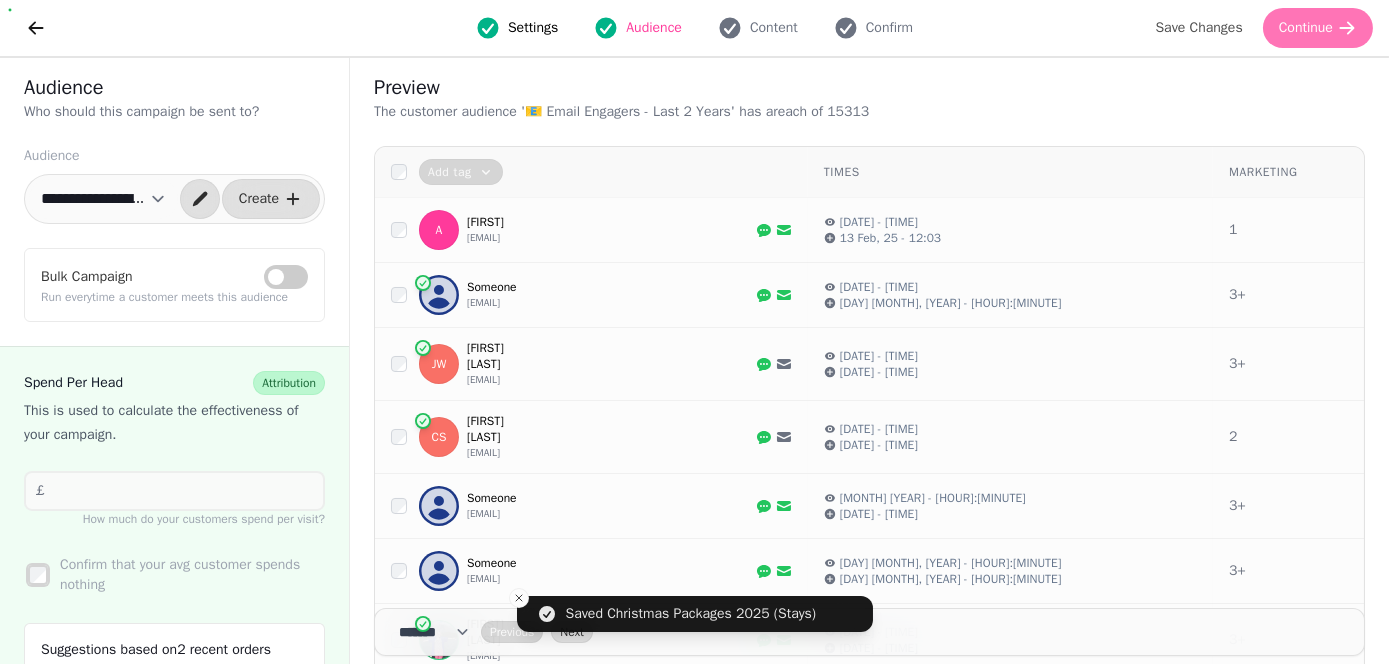click on "Continue" at bounding box center [1306, 28] 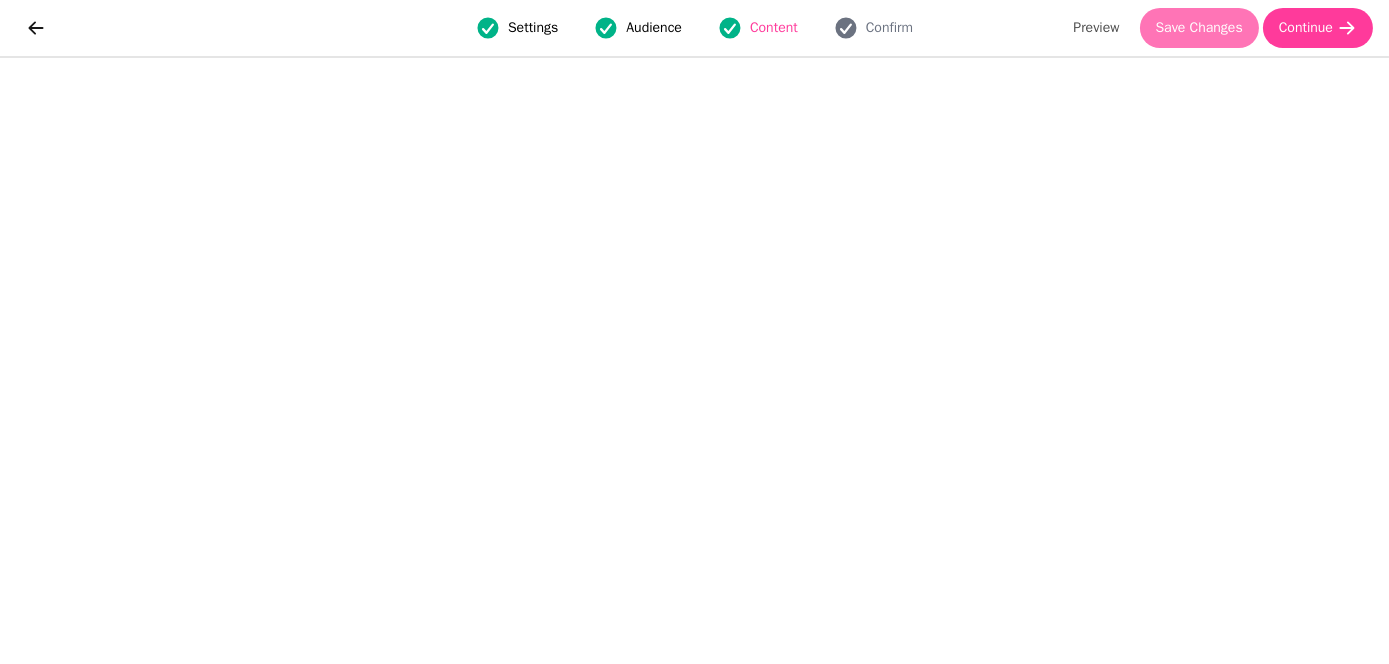 click on "Save Changes" at bounding box center [1199, 28] 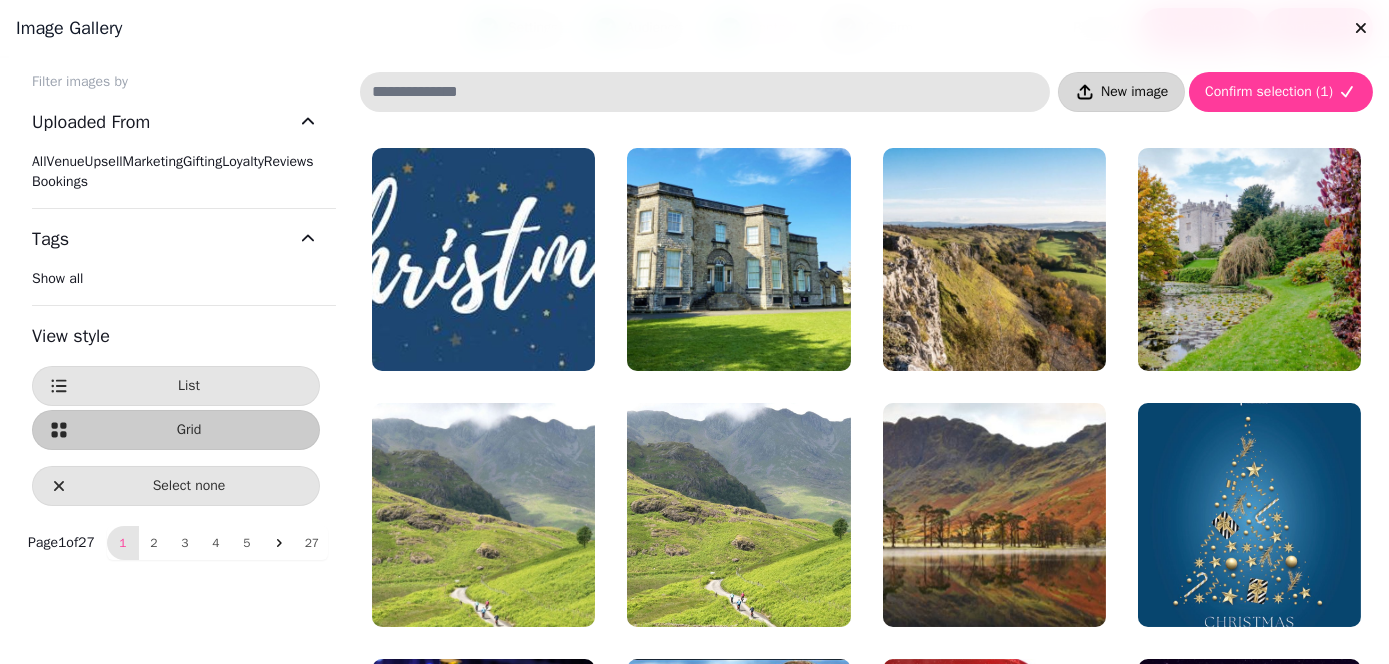 click on "New image" at bounding box center [1134, 92] 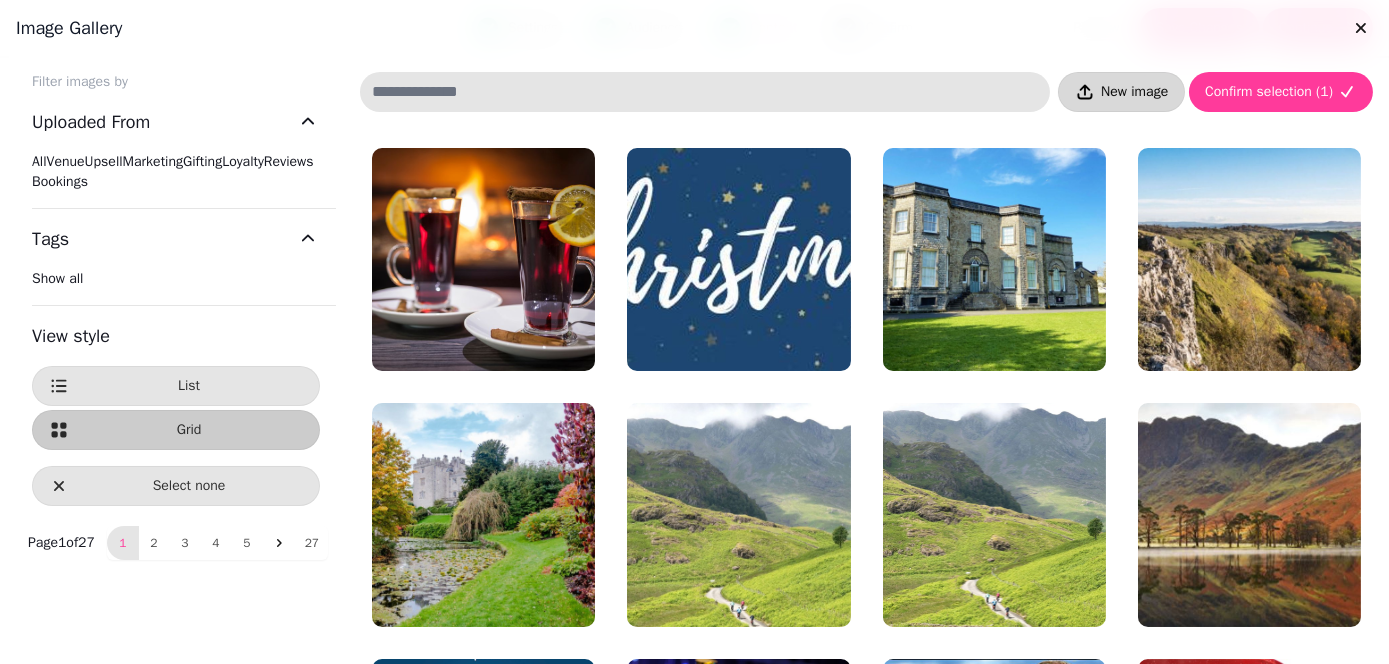 click on "New image" at bounding box center (1134, 92) 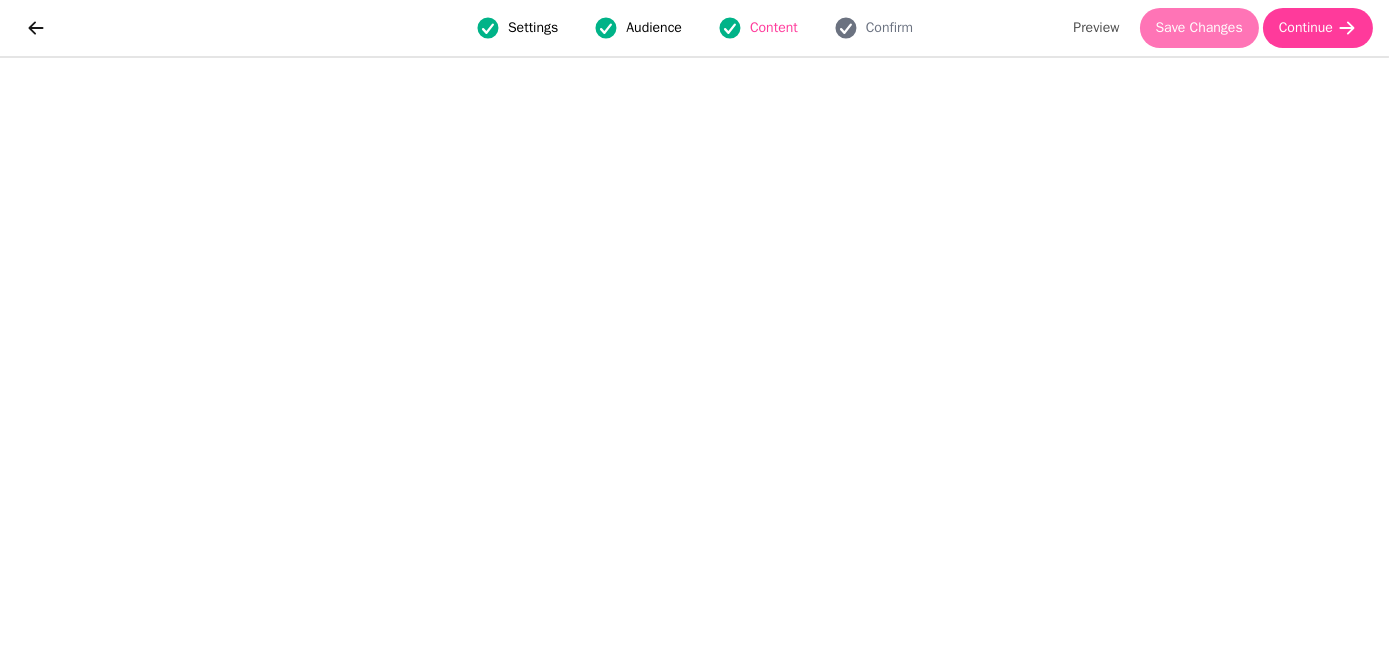 click on "Save Changes" at bounding box center (1199, 28) 